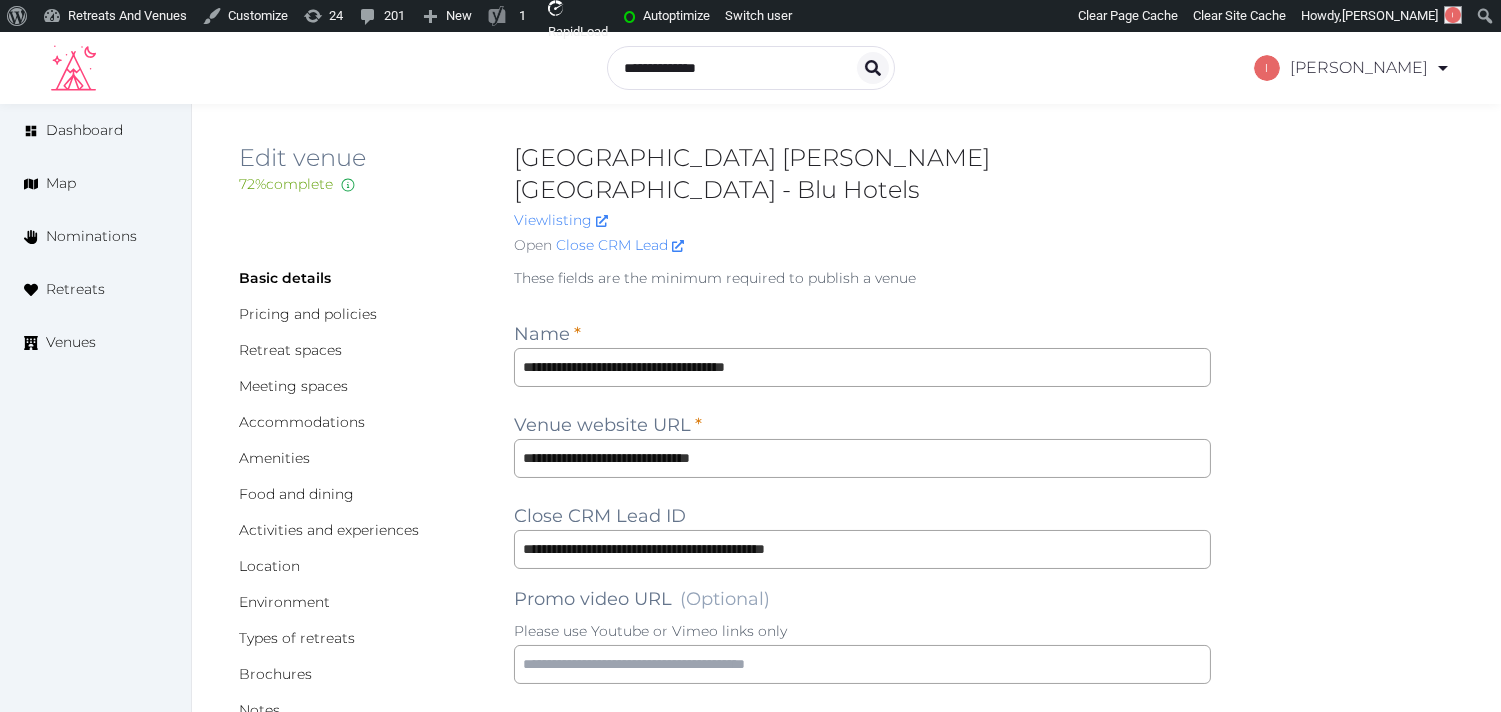 scroll, scrollTop: 0, scrollLeft: 0, axis: both 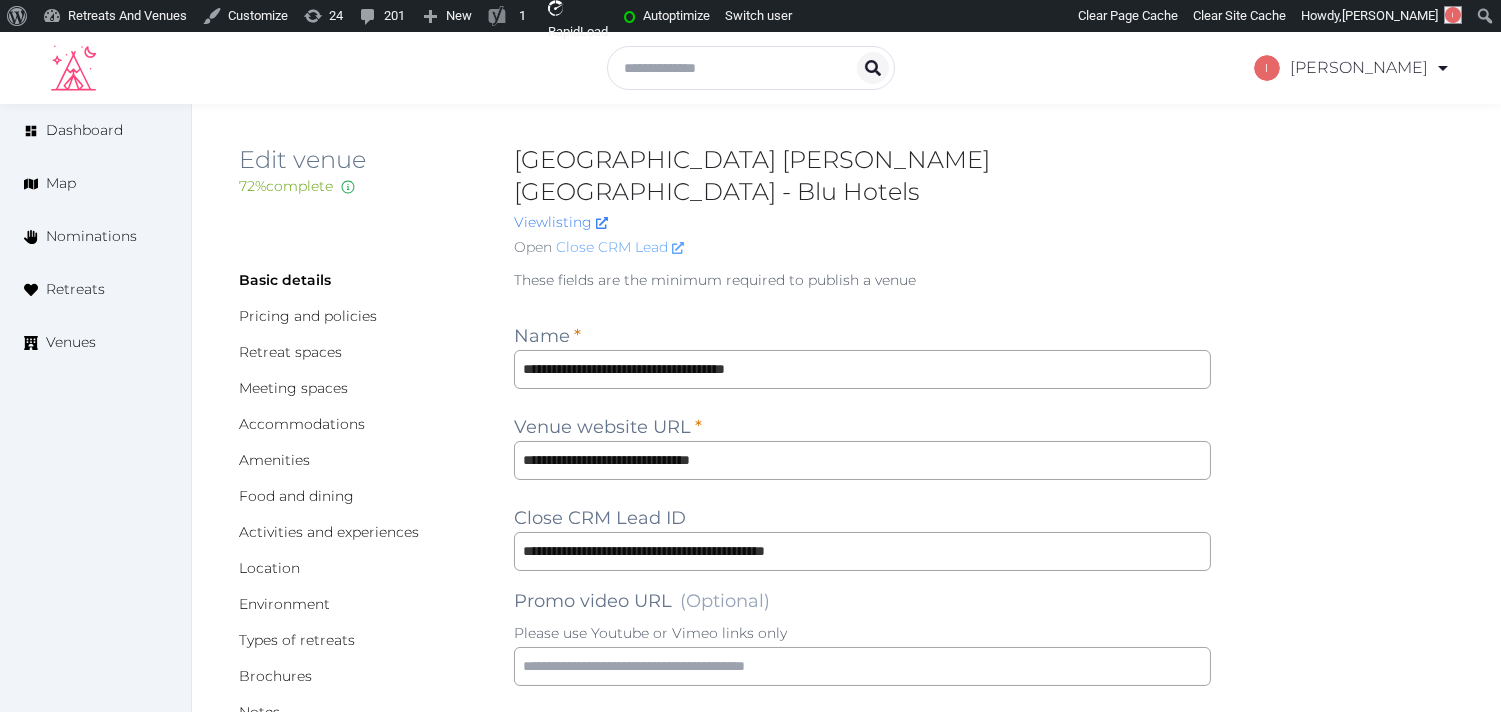 click on "Close CRM Lead" at bounding box center (620, 247) 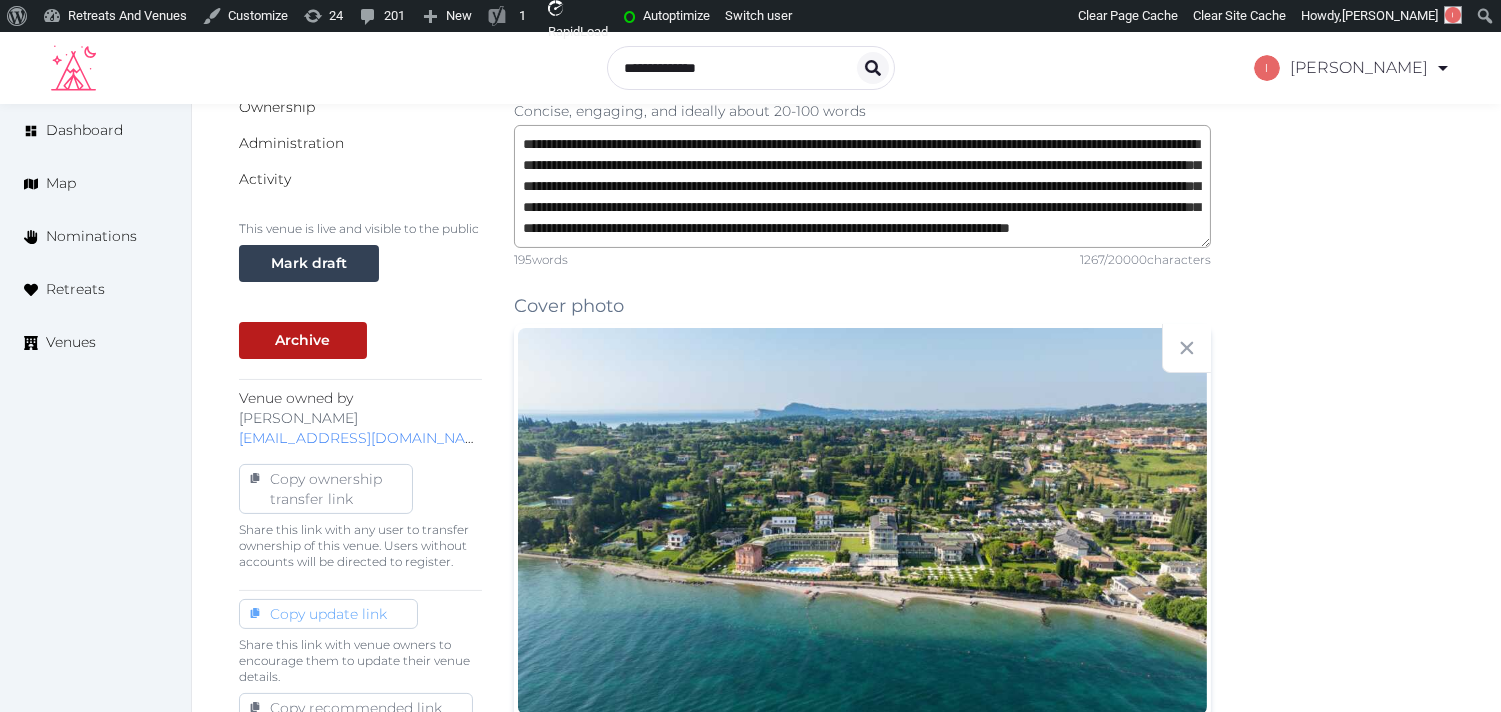 scroll, scrollTop: 333, scrollLeft: 0, axis: vertical 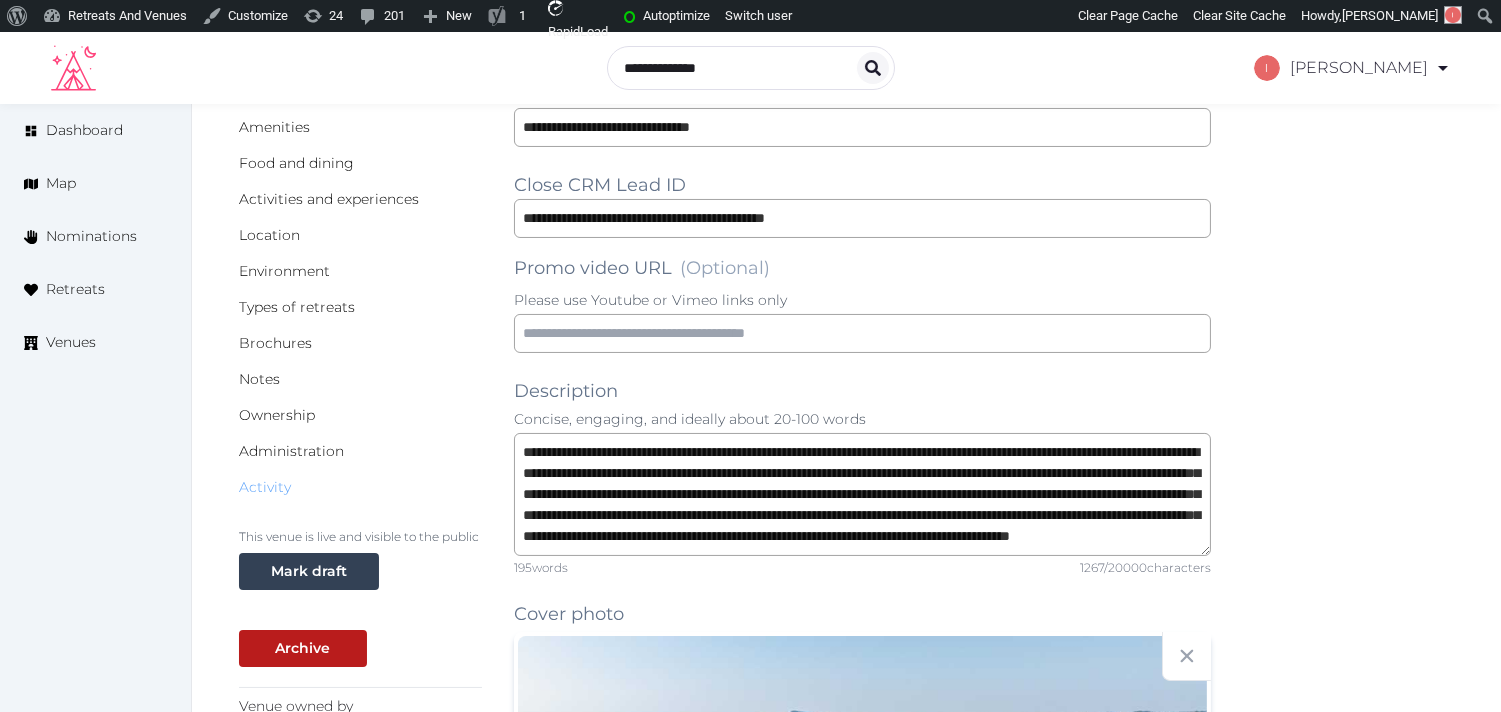 click on "Activity" at bounding box center (265, 487) 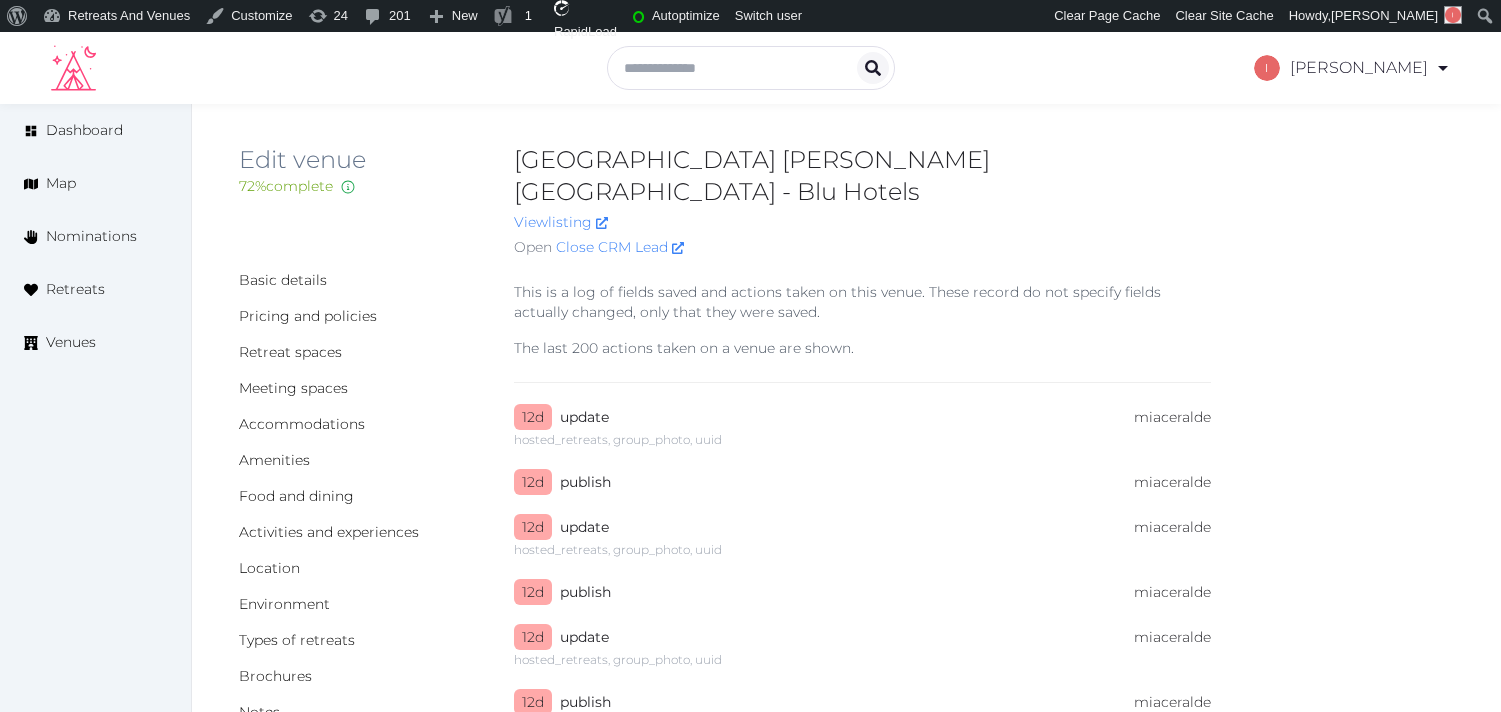 scroll, scrollTop: 0, scrollLeft: 0, axis: both 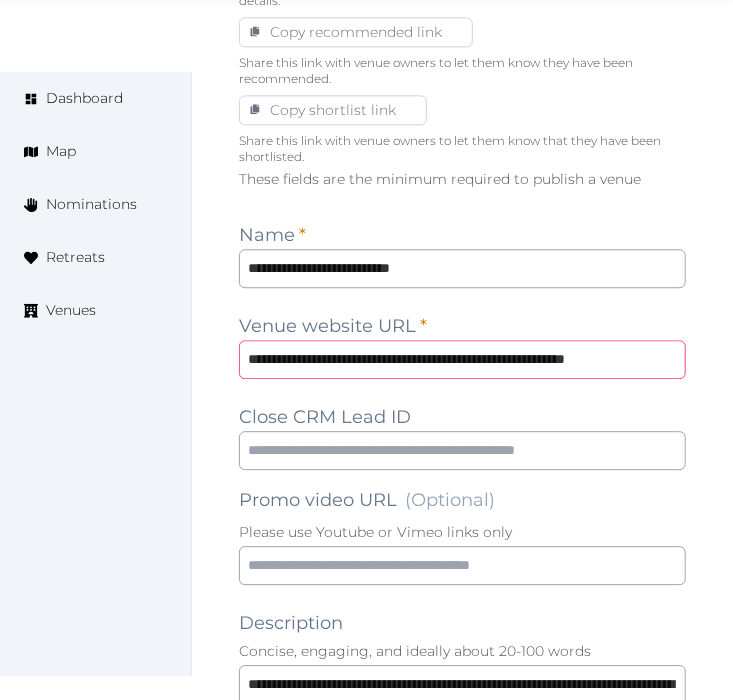 click on "**********" at bounding box center (462, 359) 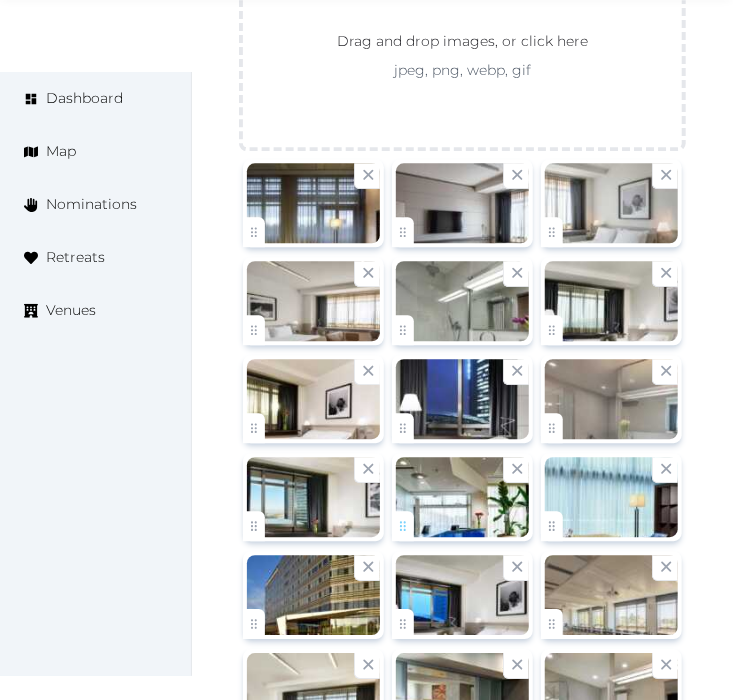 scroll, scrollTop: 3555, scrollLeft: 0, axis: vertical 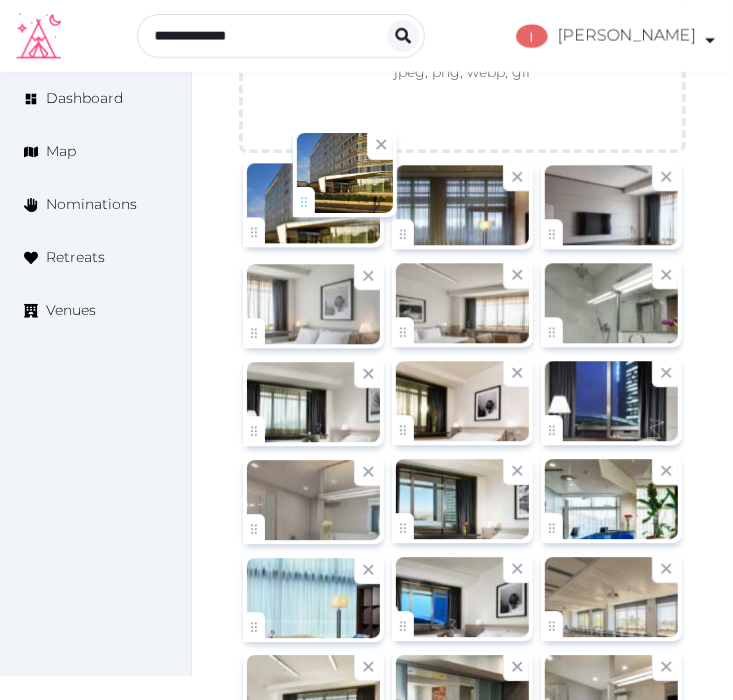 drag, startPoint x: 244, startPoint y: 601, endPoint x: 294, endPoint y: 205, distance: 399.14407 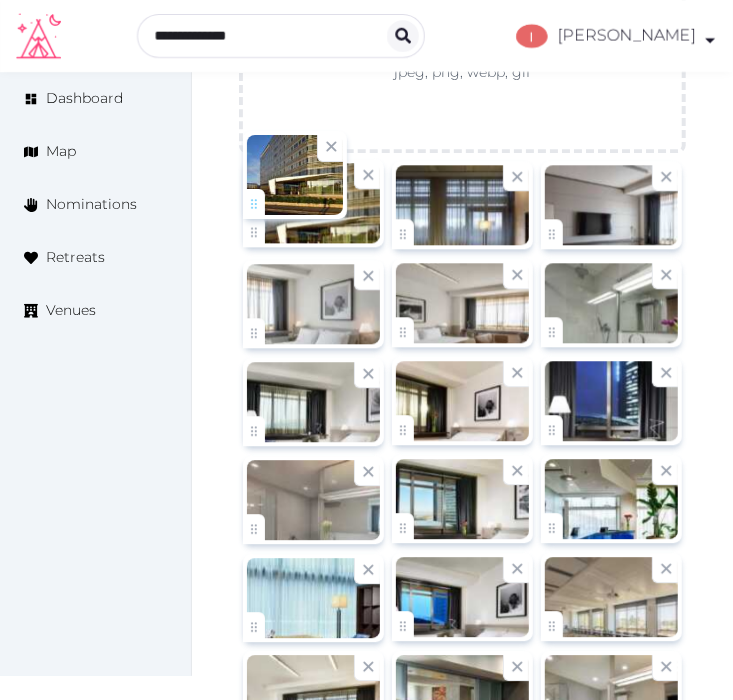 click on "Irene Gonzales   Account My Venue Listings My Retreats Logout      Dashboard Map Nominations Retreats Venues Edit venue 24 %  complete Fill out all the fields in your listing to increase its completion percentage.   A higher completion percentage will make your listing more attractive and result in better matches. UNAHOTELS San Vitale Bologna   View  listing   Basic details Pricing and policies Retreat spaces Meeting spaces Accommodations Amenities Food and dining Activities and experiences Location Environment Types of retreats Brochures Notes Ownership Administration Activity This venue is live and visible to the public Mark draft Archive Venue owned by RetreatsAndVenues Manager c.o.r.e.y.sanford@retreatsandvenues.com Copy ownership transfer link Share this link with any user to transfer ownership of this venue. Users without accounts will be directed to register. Copy update link Copy recommended link Copy shortlist link Name * * 385 2503" at bounding box center (366, -1206) 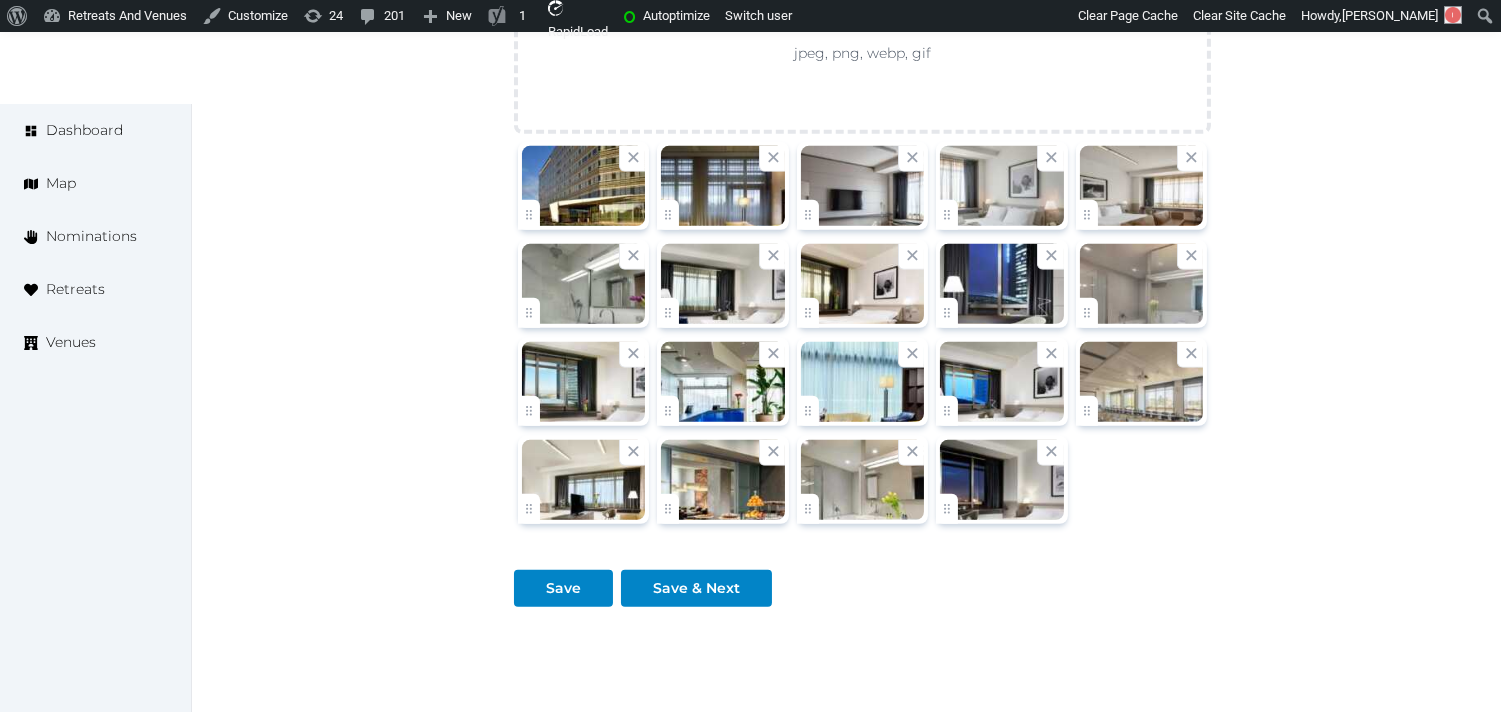scroll, scrollTop: 2555, scrollLeft: 0, axis: vertical 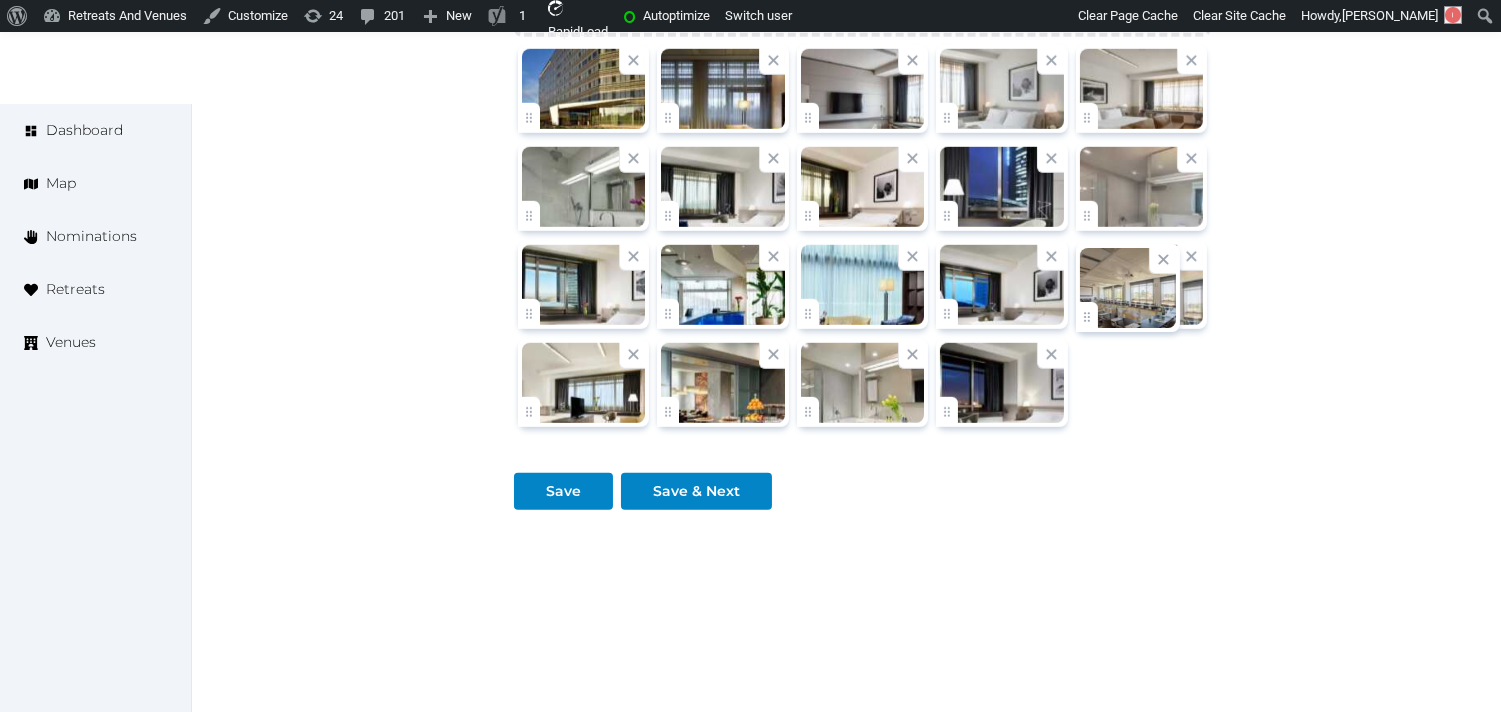 click on "Irene Gonzales   Account My Venue Listings My Retreats Logout      Dashboard Map Nominations Retreats Venues Edit venue 24 %  complete Fill out all the fields in your listing to increase its completion percentage.   A higher completion percentage will make your listing more attractive and result in better matches. UNAHOTELS San Vitale Bologna   View  listing   Basic details Pricing and policies Retreat spaces Meeting spaces Accommodations Amenities Food and dining Activities and experiences Location Environment Types of retreats Brochures Notes Ownership Administration Activity This venue is live and visible to the public Mark draft Archive Venue owned by RetreatsAndVenues Manager c.o.r.e.y.sanford@retreatsandvenues.com Copy ownership transfer link Share this link with any user to transfer ownership of this venue. Users without accounts will be directed to register. Copy update link Copy recommended link Copy shortlist link Name * * 385 2503" at bounding box center [750, -895] 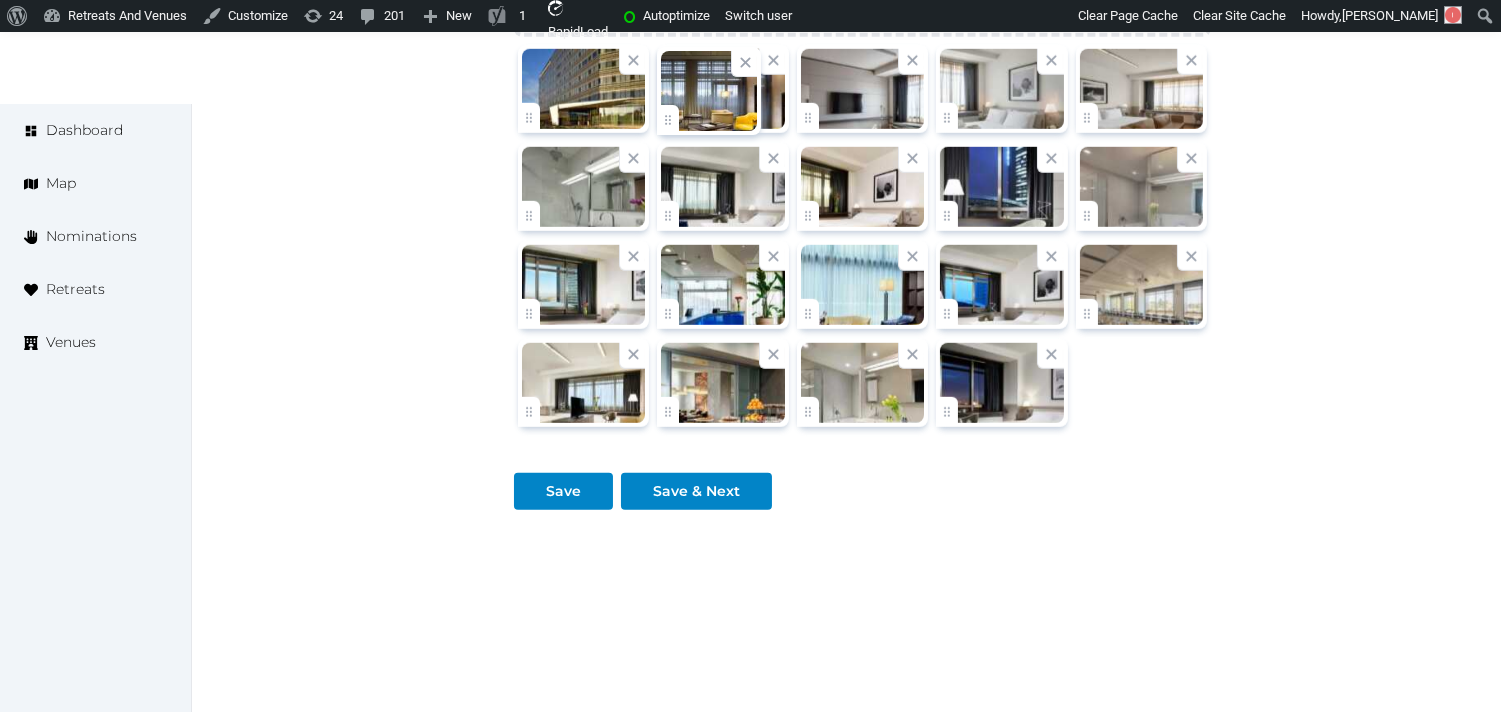 click on "Irene Gonzales   Account My Venue Listings My Retreats Logout      Dashboard Map Nominations Retreats Venues Edit venue 24 %  complete Fill out all the fields in your listing to increase its completion percentage.   A higher completion percentage will make your listing more attractive and result in better matches. UNAHOTELS San Vitale Bologna   View  listing   Basic details Pricing and policies Retreat spaces Meeting spaces Accommodations Amenities Food and dining Activities and experiences Location Environment Types of retreats Brochures Notes Ownership Administration Activity This venue is live and visible to the public Mark draft Archive Venue owned by RetreatsAndVenues Manager c.o.r.e.y.sanford@retreatsandvenues.com Copy ownership transfer link Share this link with any user to transfer ownership of this venue. Users without accounts will be directed to register. Copy update link Copy recommended link Copy shortlist link Name * * 385 2503" at bounding box center (750, -895) 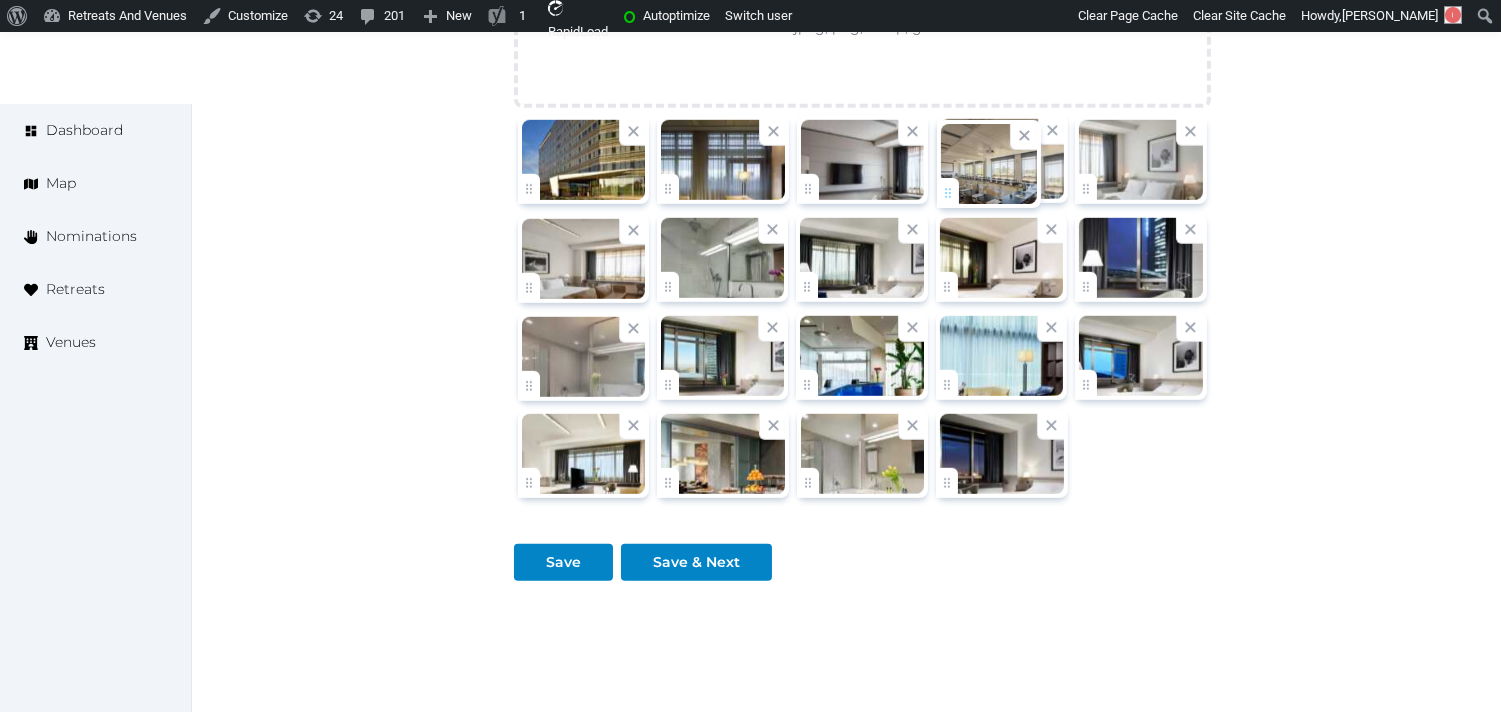 drag, startPoint x: 1092, startPoint y: 315, endPoint x: 968, endPoint y: 131, distance: 221.88286 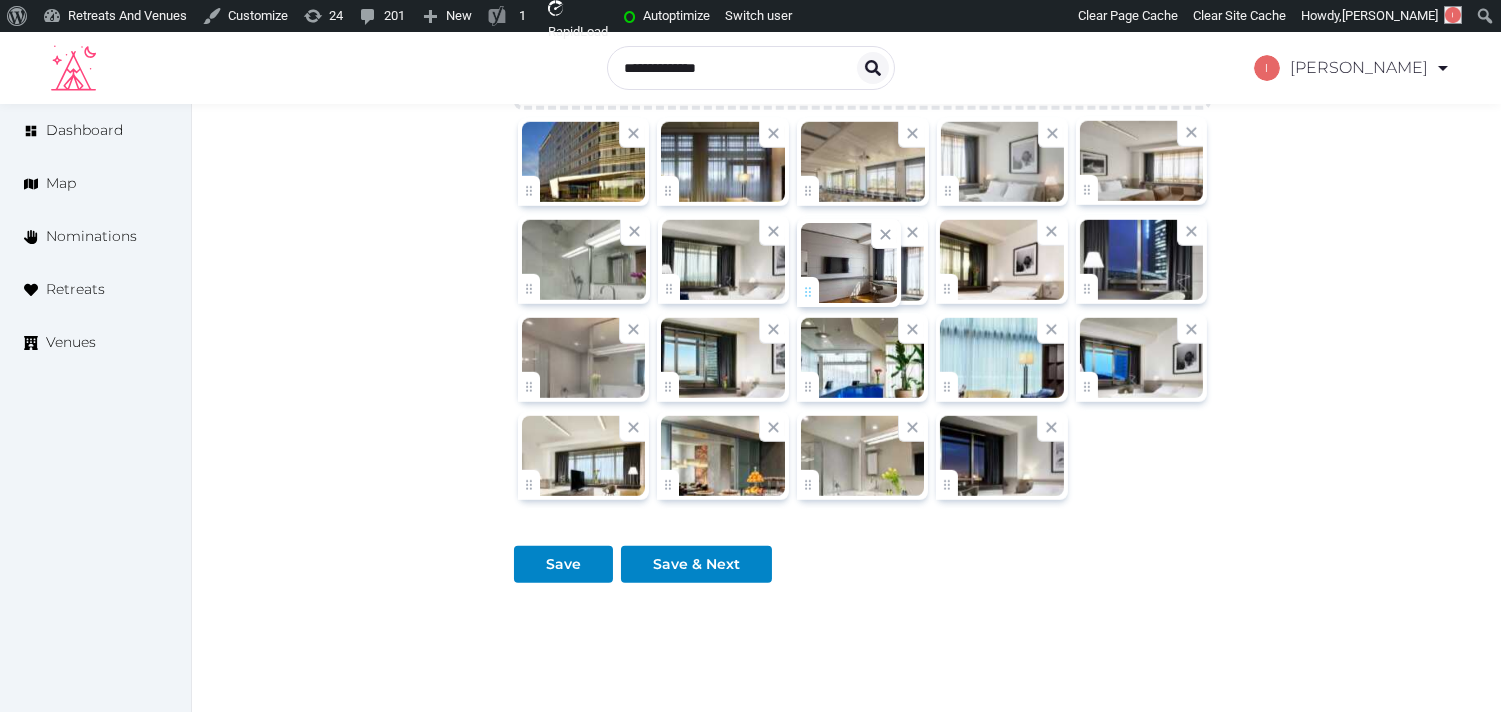 drag, startPoint x: 818, startPoint y: 184, endPoint x: 852, endPoint y: 283, distance: 104.67569 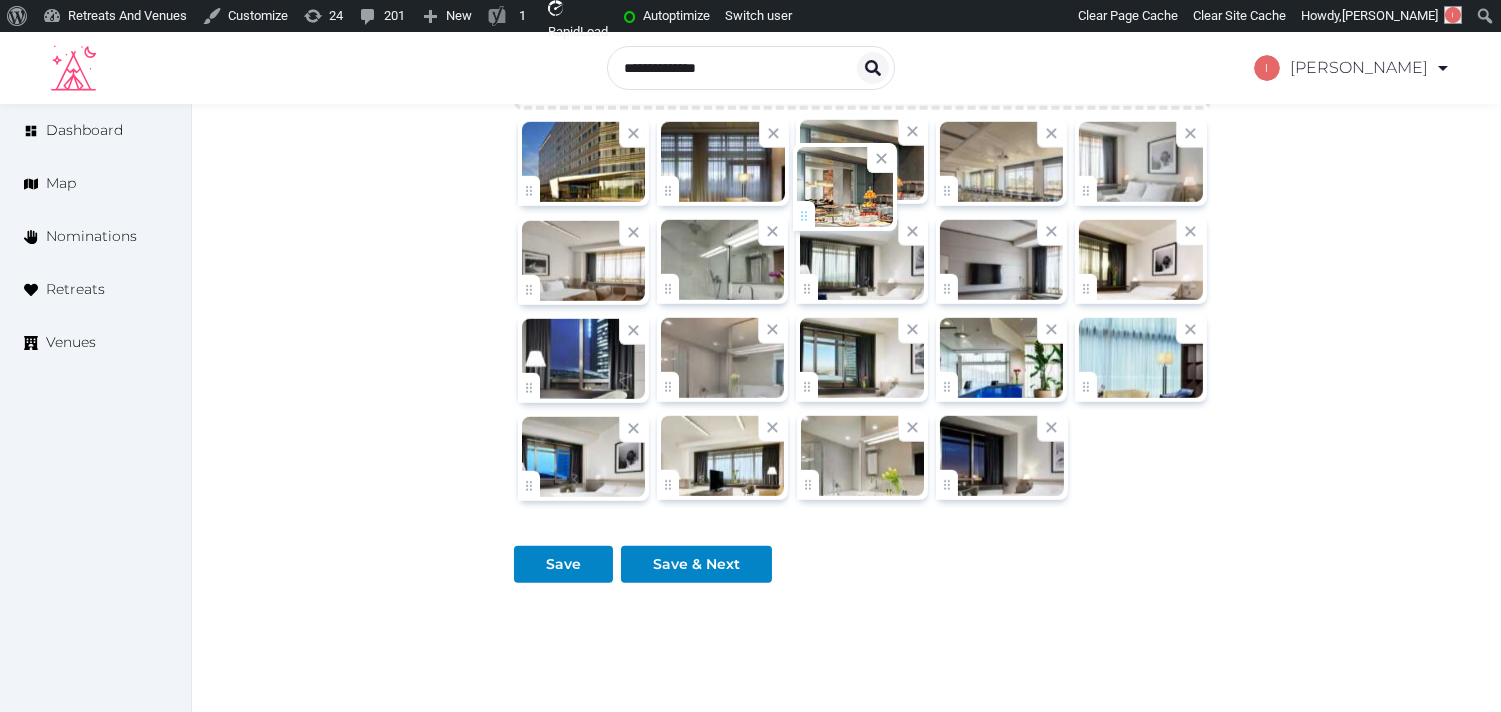 drag, startPoint x: 678, startPoint y: 485, endPoint x: 814, endPoint y: 212, distance: 305 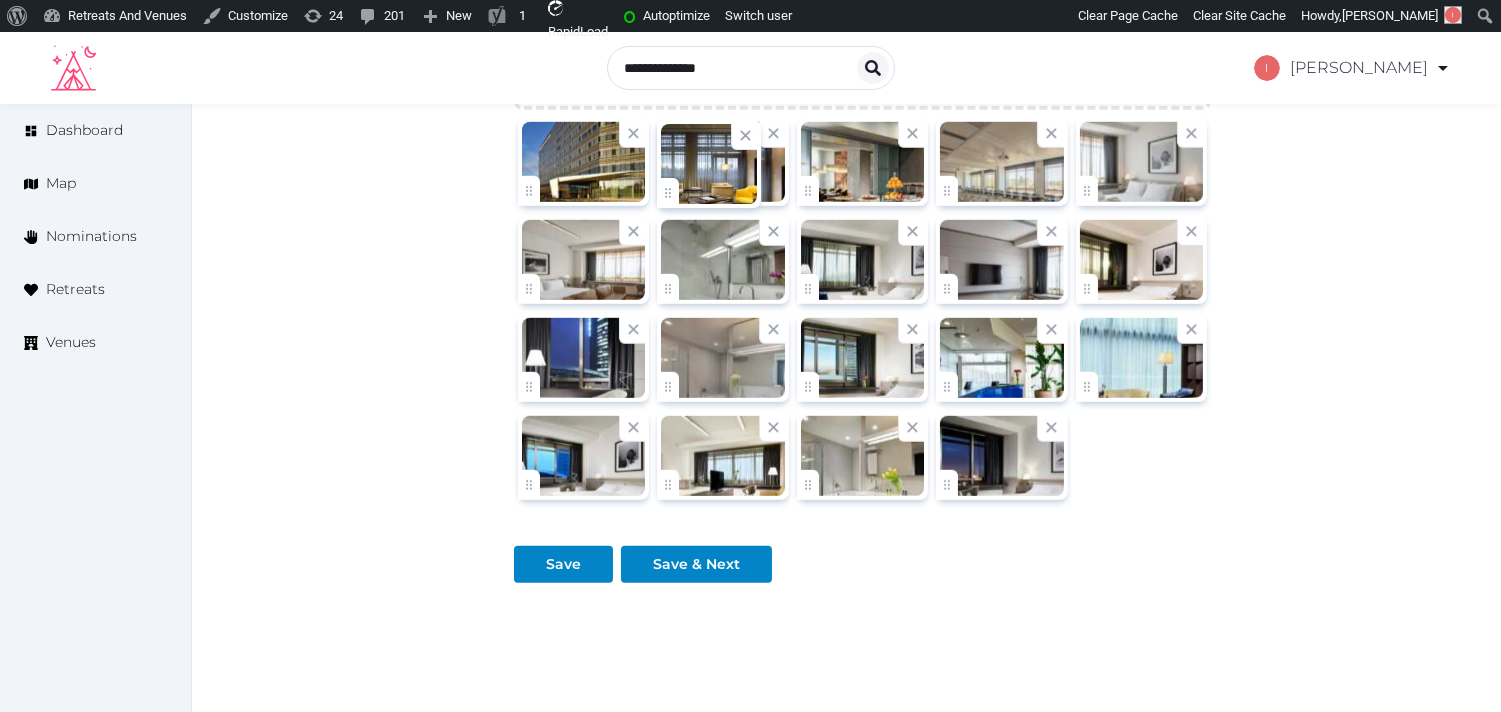 click on "Irene Gonzales   Account My Venue Listings My Retreats Logout      Dashboard Map Nominations Retreats Venues Edit venue 24 %  complete Fill out all the fields in your listing to increase its completion percentage.   A higher completion percentage will make your listing more attractive and result in better matches. UNAHOTELS San Vitale Bologna   View  listing   Basic details Pricing and policies Retreat spaces Meeting spaces Accommodations Amenities Food and dining Activities and experiences Location Environment Types of retreats Brochures Notes Ownership Administration Activity This venue is live and visible to the public Mark draft Archive Venue owned by RetreatsAndVenues Manager c.o.r.e.y.sanford@retreatsandvenues.com Copy ownership transfer link Share this link with any user to transfer ownership of this venue. Users without accounts will be directed to register. Copy update link Copy recommended link Copy shortlist link Name * * 385 2503" at bounding box center (750, -822) 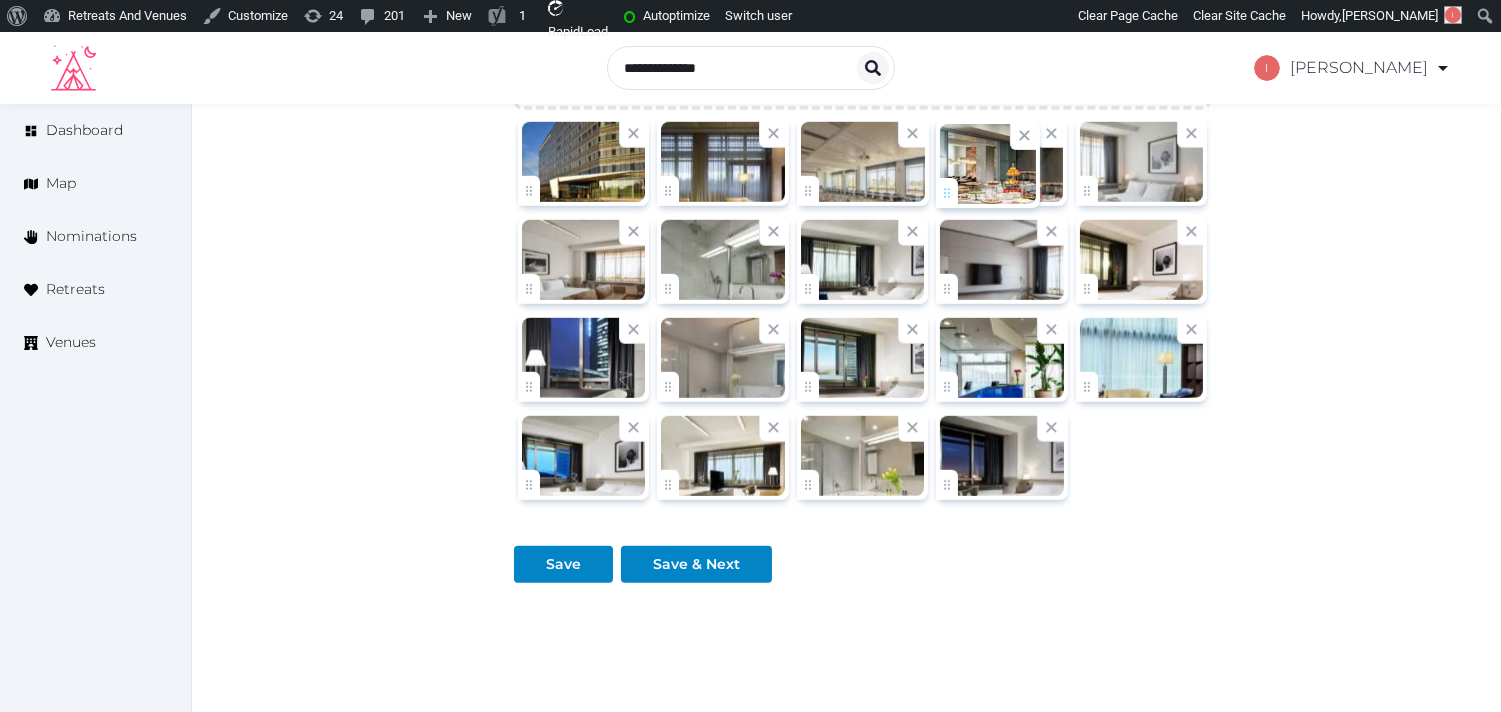 drag, startPoint x: 808, startPoint y: 192, endPoint x: 965, endPoint y: 170, distance: 158.5339 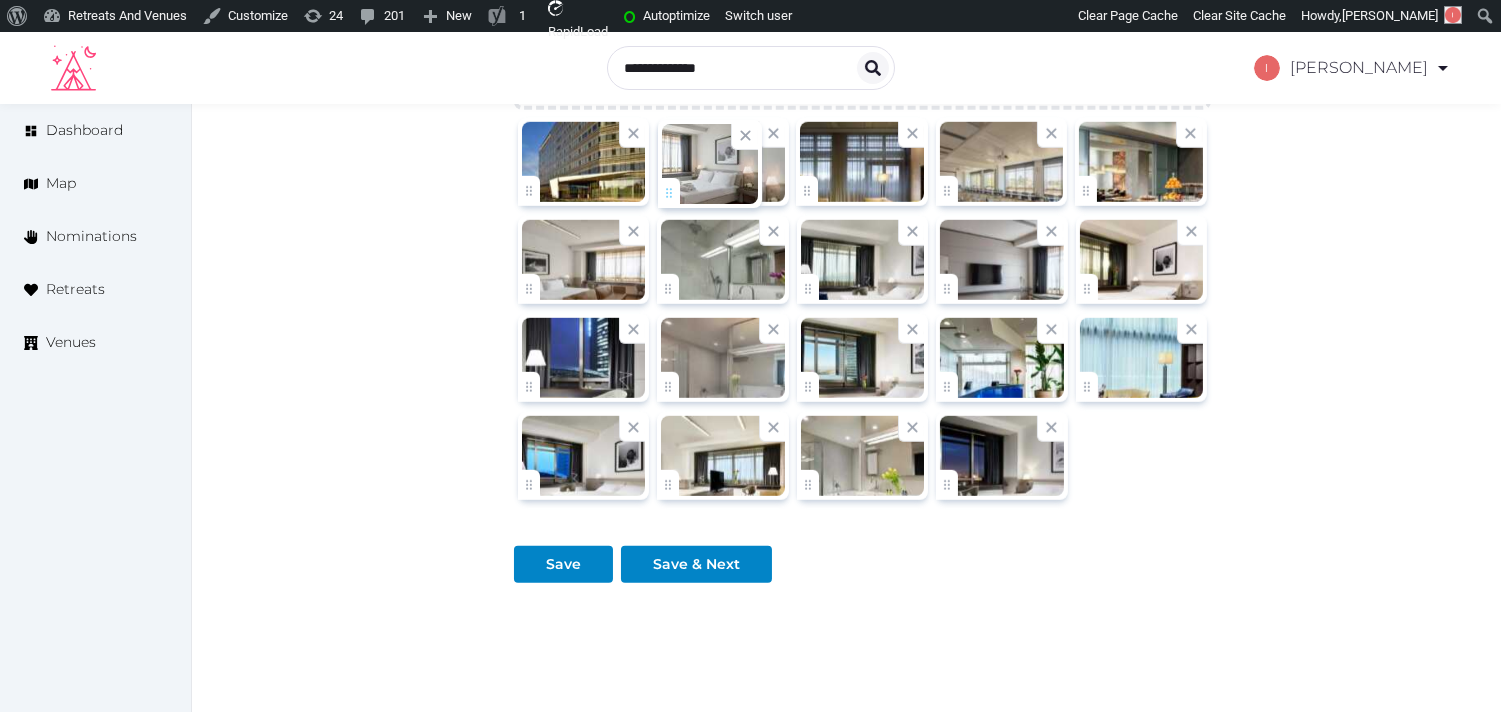 drag, startPoint x: 1100, startPoint y: 188, endPoint x: 743, endPoint y: 235, distance: 360.08054 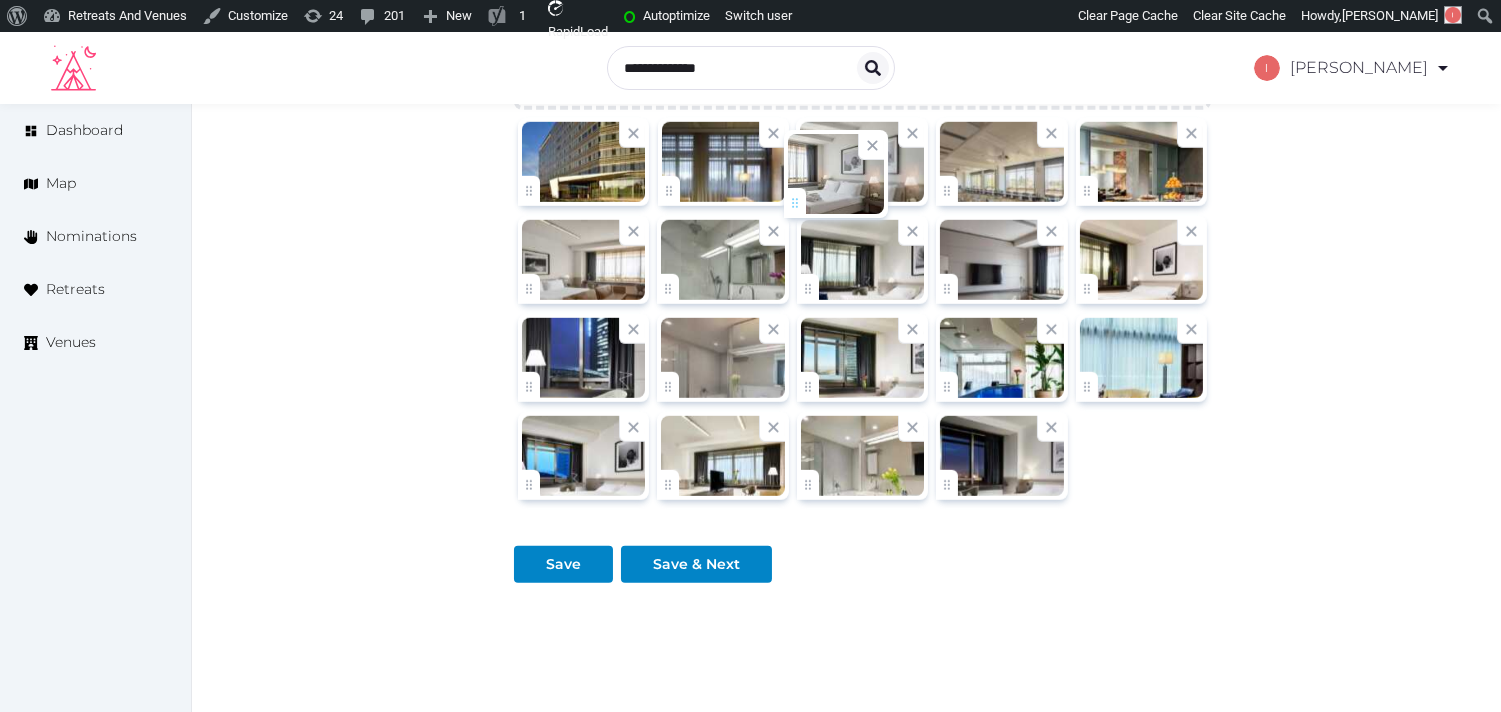 drag, startPoint x: 664, startPoint y: 190, endPoint x: 797, endPoint y: 196, distance: 133.13527 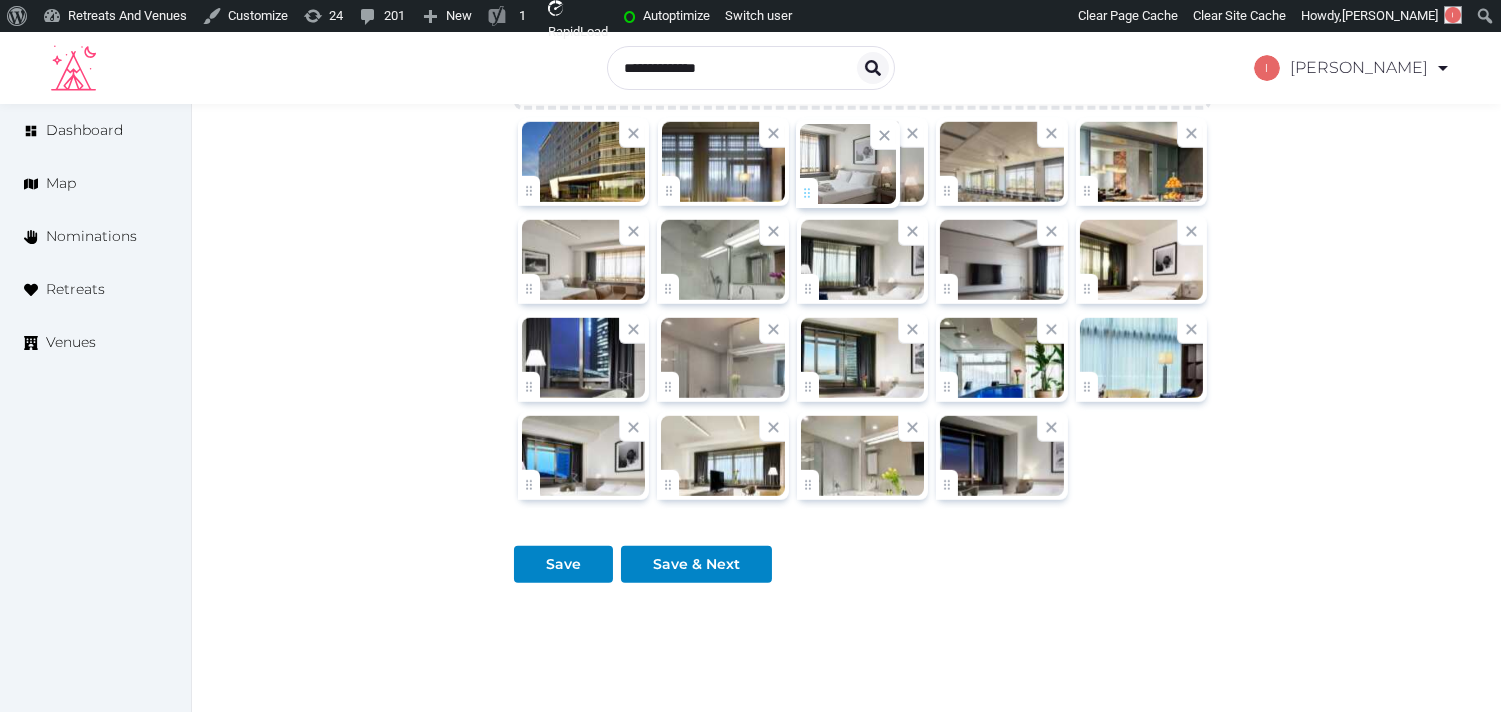 click on "Irene Gonzales   Account My Venue Listings My Retreats Logout      Dashboard Map Nominations Retreats Venues Edit venue 24 %  complete Fill out all the fields in your listing to increase its completion percentage.   A higher completion percentage will make your listing more attractive and result in better matches. UNAHOTELS San Vitale Bologna   View  listing   Basic details Pricing and policies Retreat spaces Meeting spaces Accommodations Amenities Food and dining Activities and experiences Location Environment Types of retreats Brochures Notes Ownership Administration Activity This venue is live and visible to the public Mark draft Archive Venue owned by RetreatsAndVenues Manager c.o.r.e.y.sanford@retreatsandvenues.com Copy ownership transfer link Share this link with any user to transfer ownership of this venue. Users without accounts will be directed to register. Copy update link Copy recommended link Copy shortlist link Name * * 385 2503" at bounding box center [750, -822] 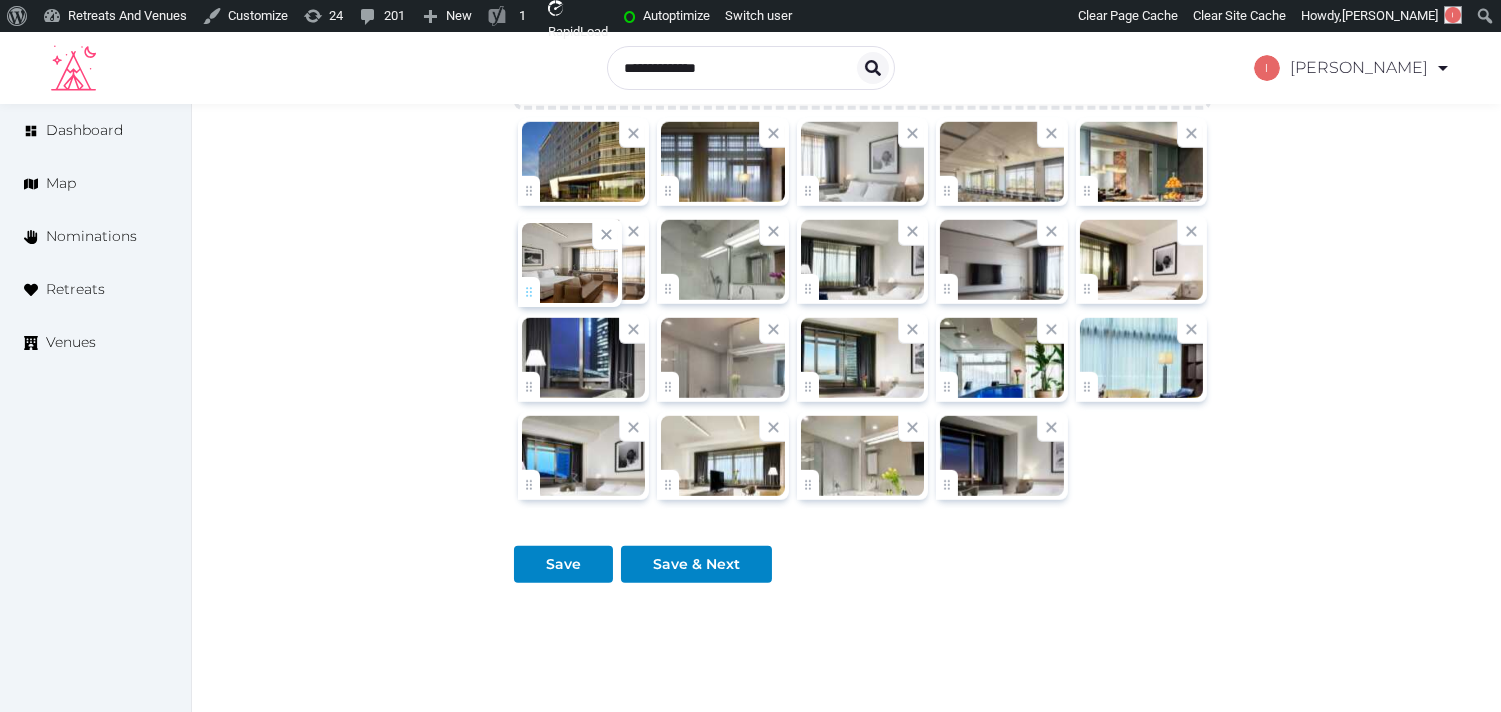 drag, startPoint x: 524, startPoint y: 286, endPoint x: 564, endPoint y: 285, distance: 40.012497 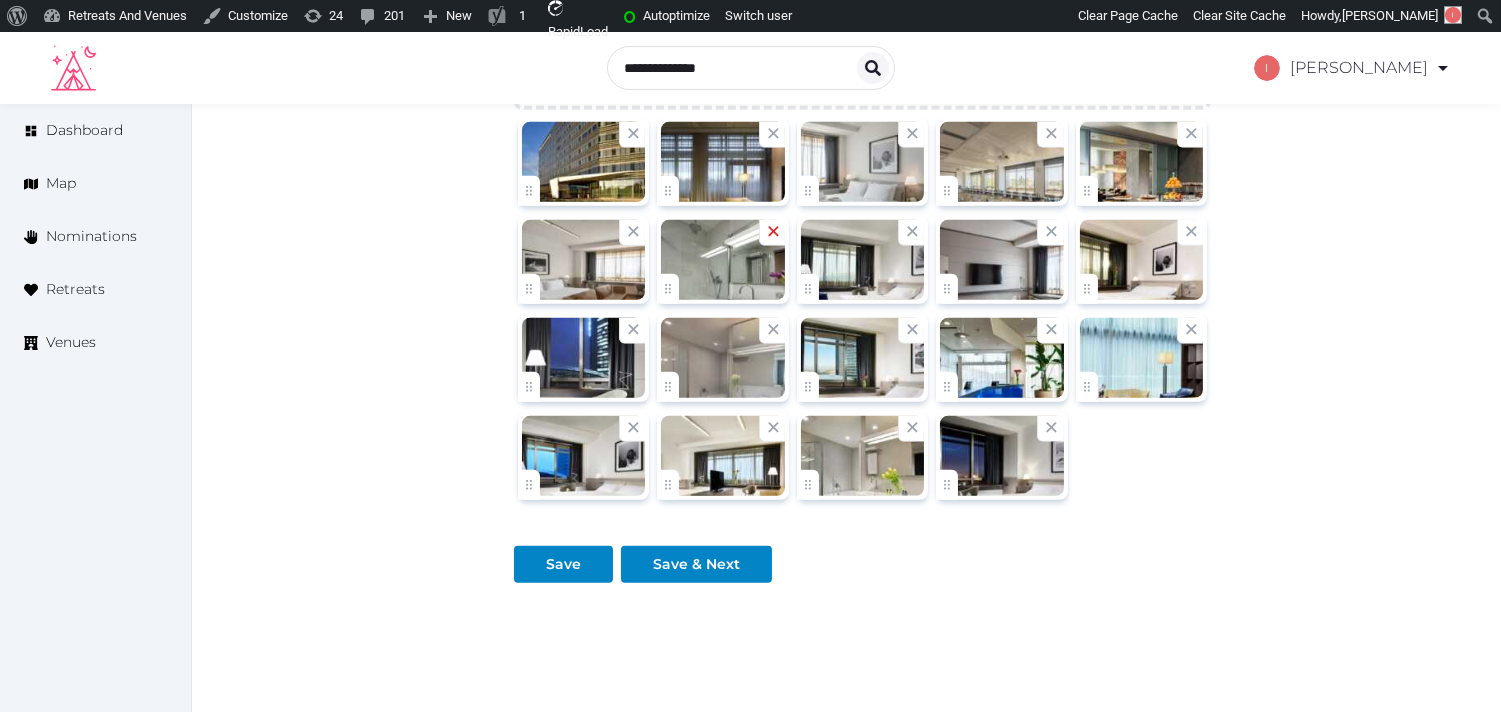 click 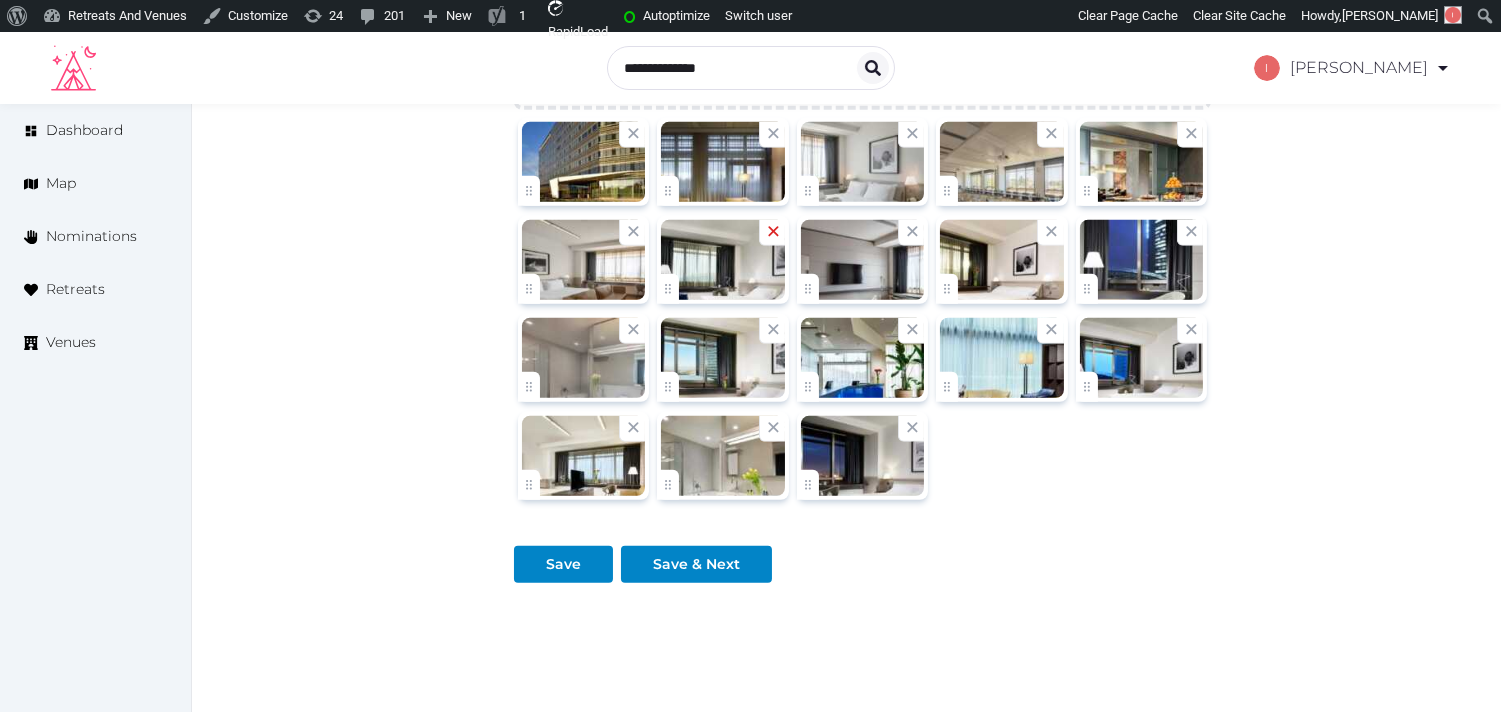 drag, startPoint x: 776, startPoint y: 225, endPoint x: 800, endPoint y: 235, distance: 26 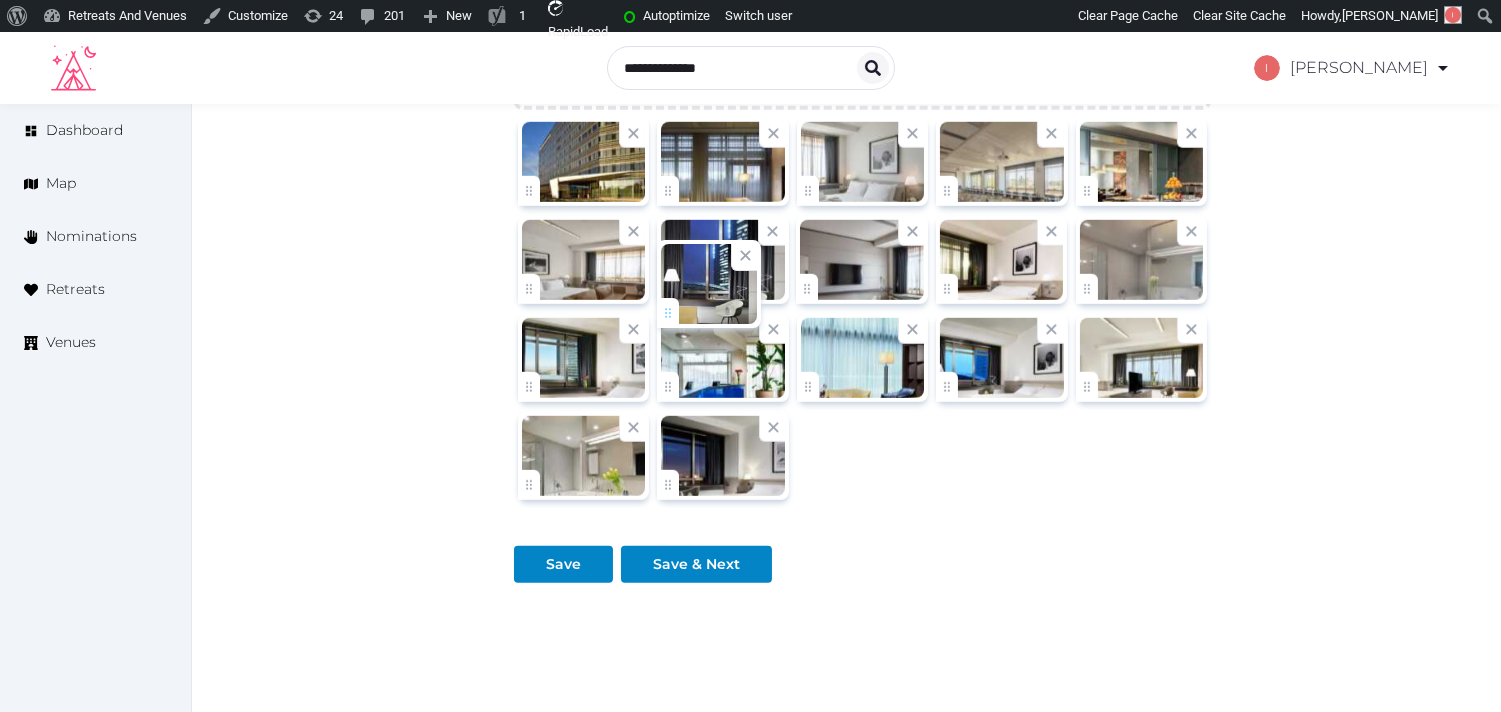 drag, startPoint x: 940, startPoint y: 292, endPoint x: 661, endPoint y: 314, distance: 279.86603 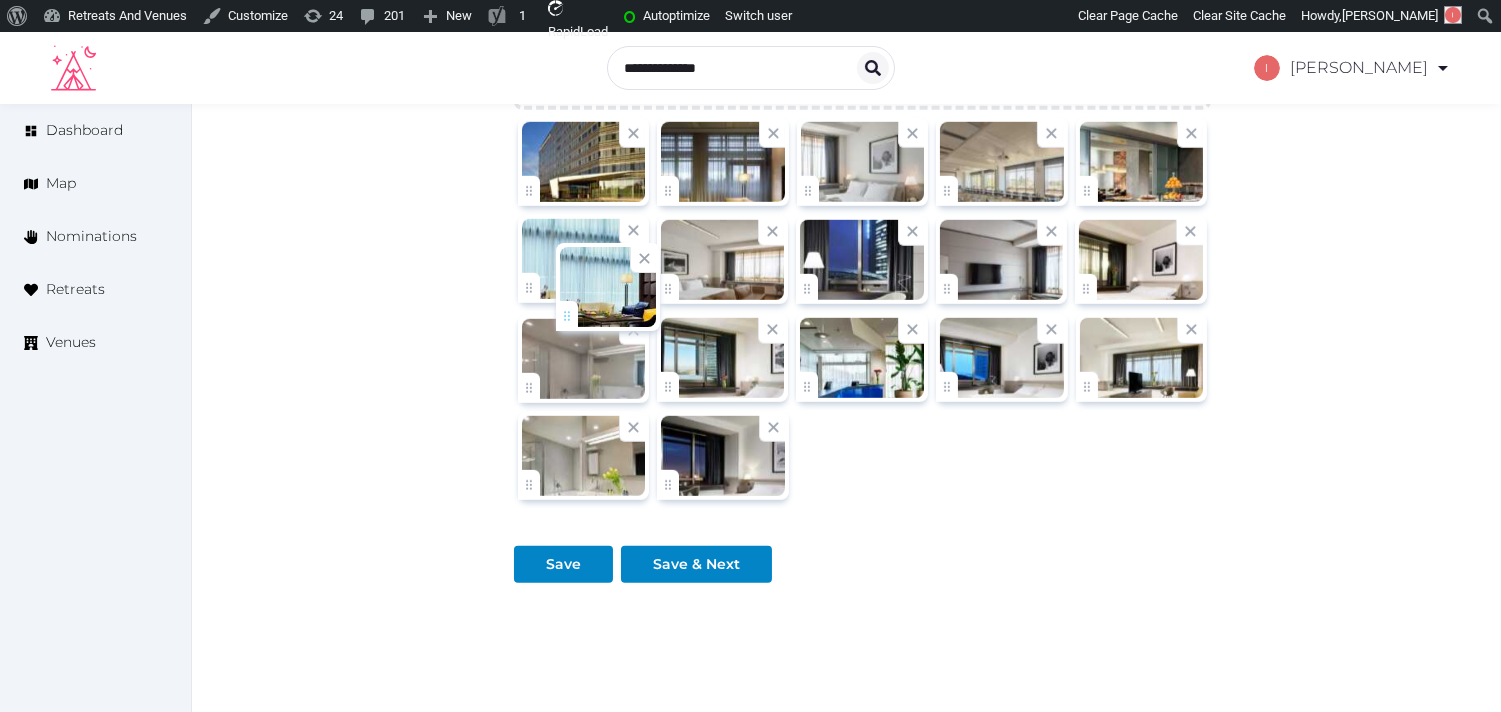 drag, startPoint x: 800, startPoint y: 386, endPoint x: 552, endPoint y: 310, distance: 259.38388 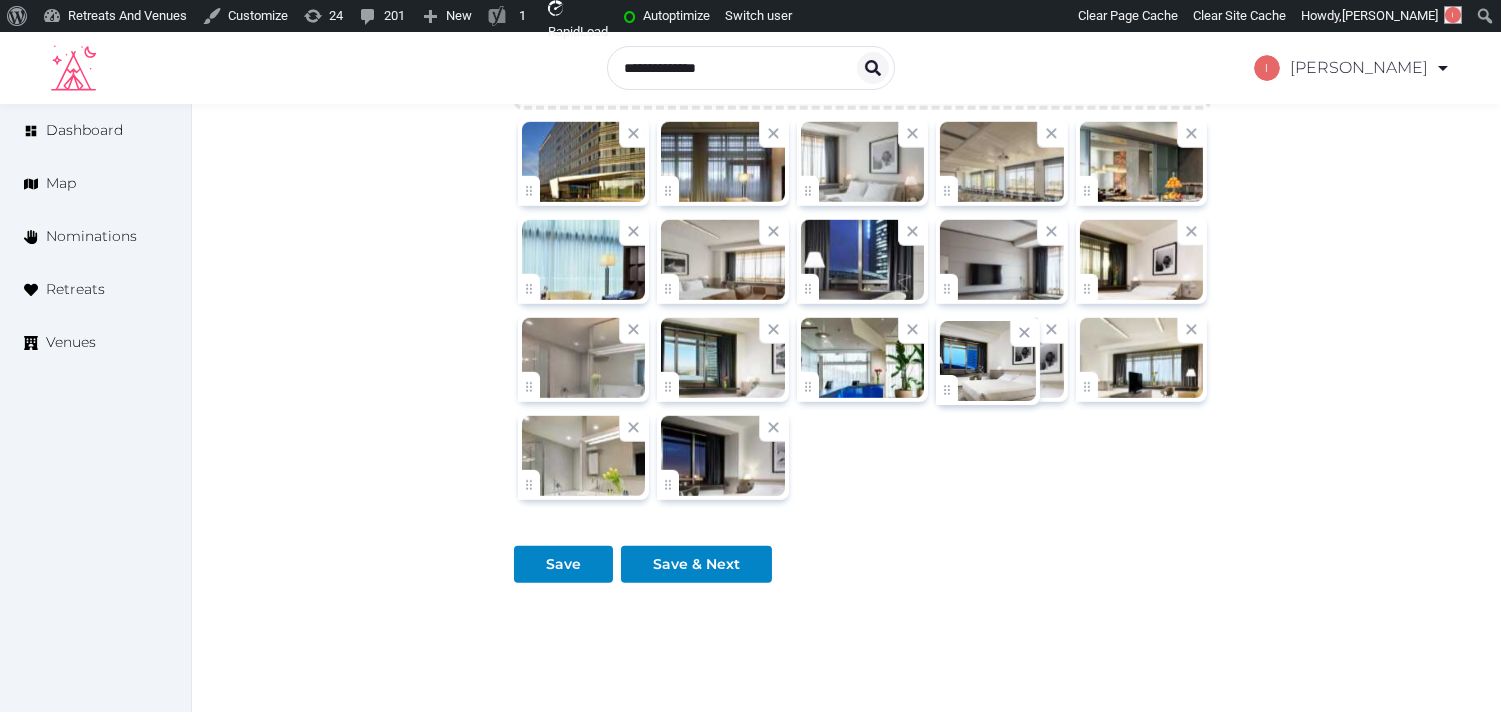 click on "Irene Gonzales   Account My Venue Listings My Retreats Logout      Dashboard Map Nominations Retreats Venues Edit venue 24 %  complete Fill out all the fields in your listing to increase its completion percentage.   A higher completion percentage will make your listing more attractive and result in better matches. UNAHOTELS San Vitale Bologna   View  listing   Basic details Pricing and policies Retreat spaces Meeting spaces Accommodations Amenities Food and dining Activities and experiences Location Environment Types of retreats Brochures Notes Ownership Administration Activity This venue is live and visible to the public Mark draft Archive Venue owned by RetreatsAndVenues Manager c.o.r.e.y.sanford@retreatsandvenues.com Copy ownership transfer link Share this link with any user to transfer ownership of this venue. Users without accounts will be directed to register. Copy update link Copy recommended link Copy shortlist link Name * * 385 2503" at bounding box center [750, -822] 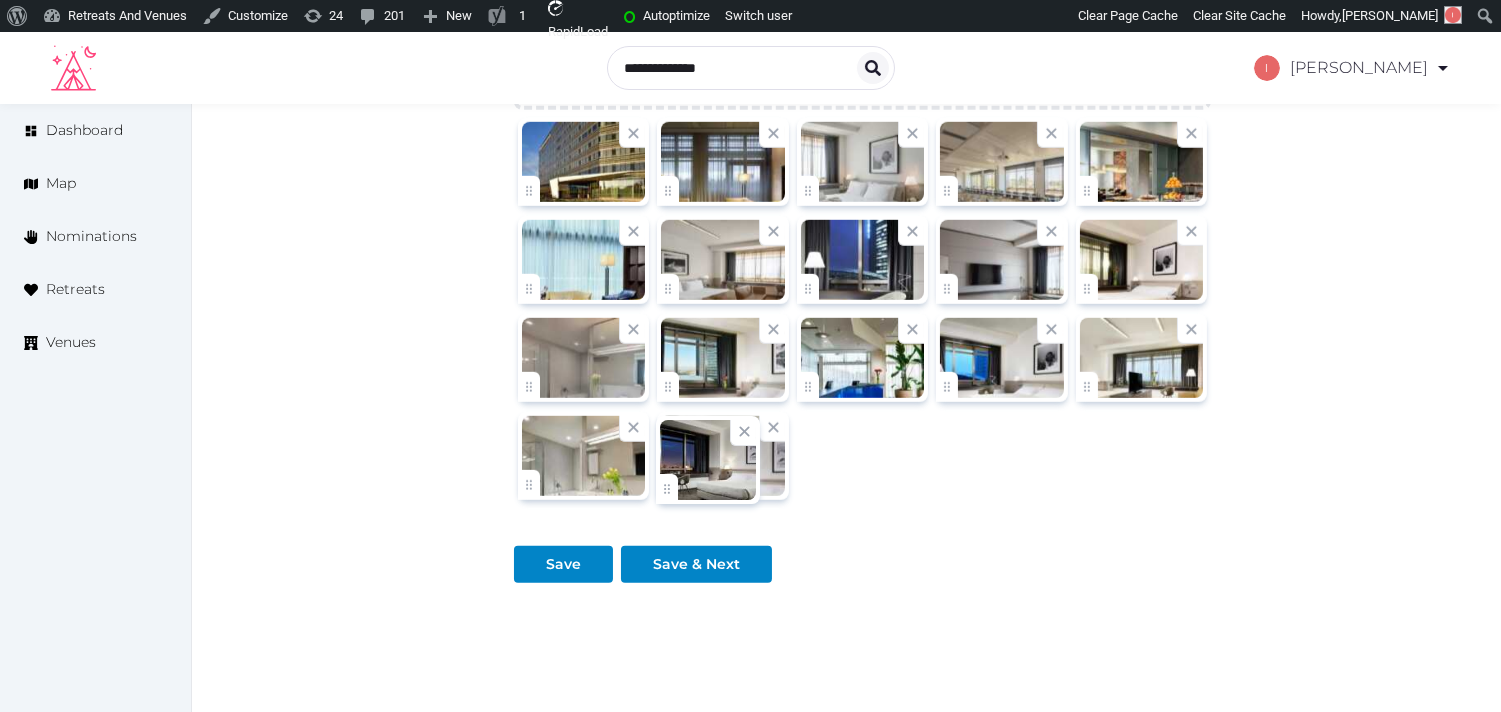 click on "Irene Gonzales   Account My Venue Listings My Retreats Logout      Dashboard Map Nominations Retreats Venues Edit venue 24 %  complete Fill out all the fields in your listing to increase its completion percentage.   A higher completion percentage will make your listing more attractive and result in better matches. UNAHOTELS San Vitale Bologna   View  listing   Basic details Pricing and policies Retreat spaces Meeting spaces Accommodations Amenities Food and dining Activities and experiences Location Environment Types of retreats Brochures Notes Ownership Administration Activity This venue is live and visible to the public Mark draft Archive Venue owned by RetreatsAndVenues Manager c.o.r.e.y.sanford@retreatsandvenues.com Copy ownership transfer link Share this link with any user to transfer ownership of this venue. Users without accounts will be directed to register. Copy update link Copy recommended link Copy shortlist link Name * * 385 2503" at bounding box center (750, -822) 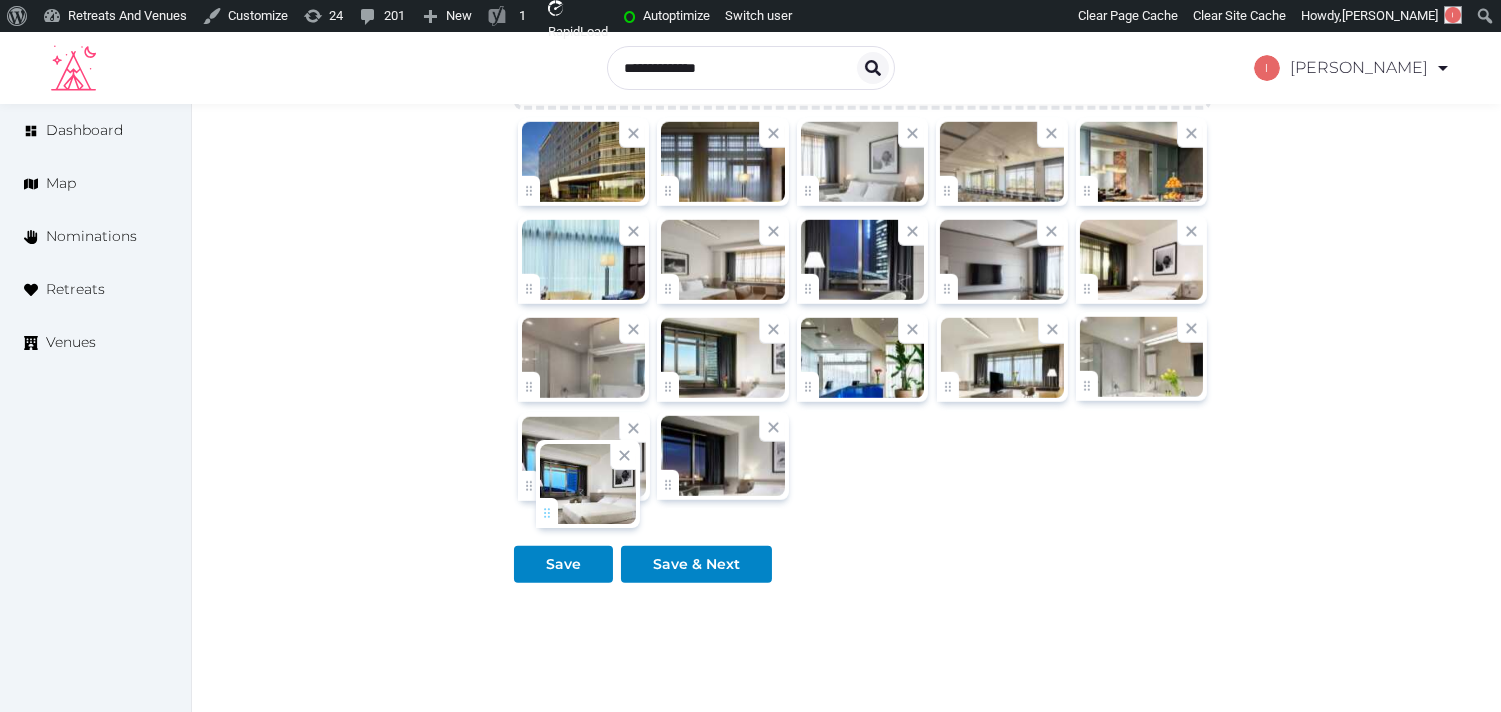 drag, startPoint x: 946, startPoint y: 383, endPoint x: 546, endPoint y: 506, distance: 418.48416 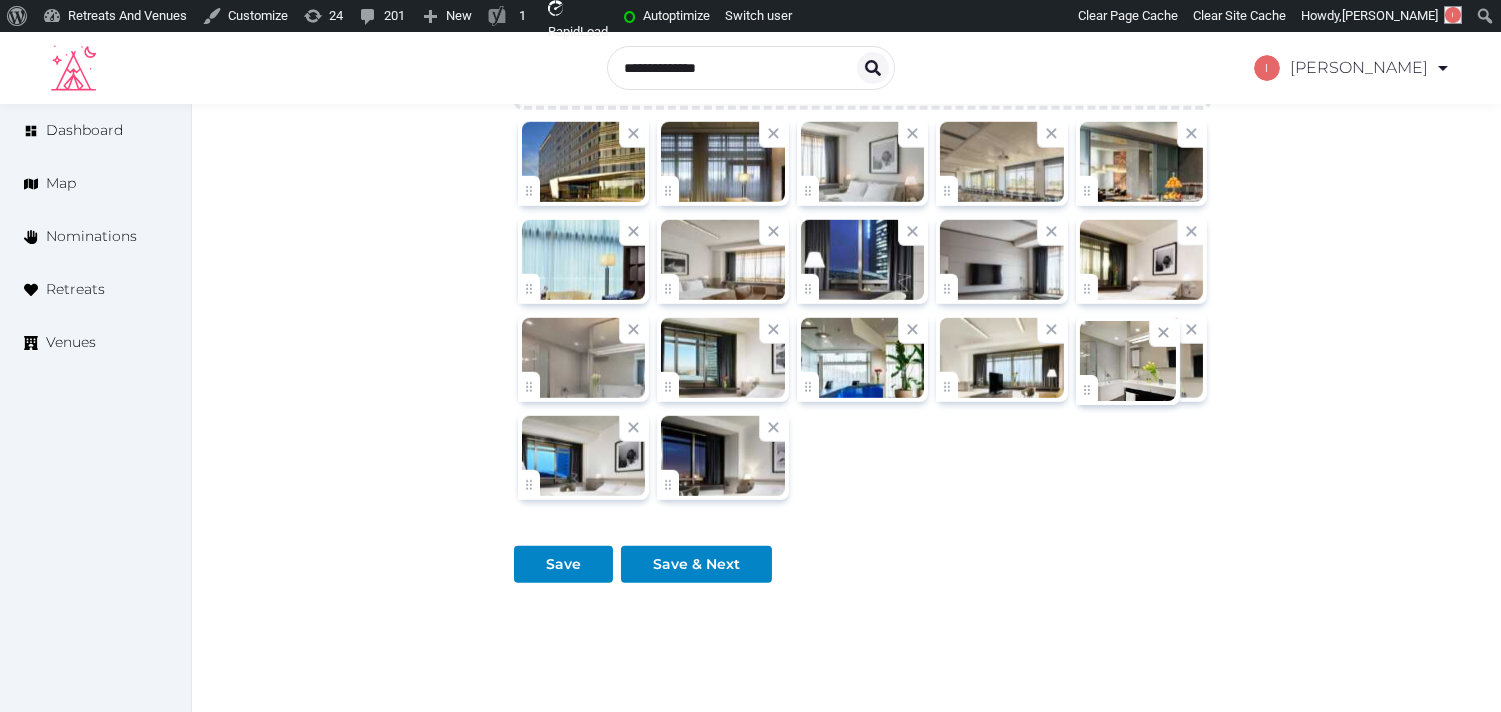click on "Irene Gonzales   Account My Venue Listings My Retreats Logout      Dashboard Map Nominations Retreats Venues Edit venue 24 %  complete Fill out all the fields in your listing to increase its completion percentage.   A higher completion percentage will make your listing more attractive and result in better matches. UNAHOTELS San Vitale Bologna   View  listing   Basic details Pricing and policies Retreat spaces Meeting spaces Accommodations Amenities Food and dining Activities and experiences Location Environment Types of retreats Brochures Notes Ownership Administration Activity This venue is live and visible to the public Mark draft Archive Venue owned by RetreatsAndVenues Manager c.o.r.e.y.sanford@retreatsandvenues.com Copy ownership transfer link Share this link with any user to transfer ownership of this venue. Users without accounts will be directed to register. Copy update link Copy recommended link Copy shortlist link Name * * 385 2503" at bounding box center (750, -822) 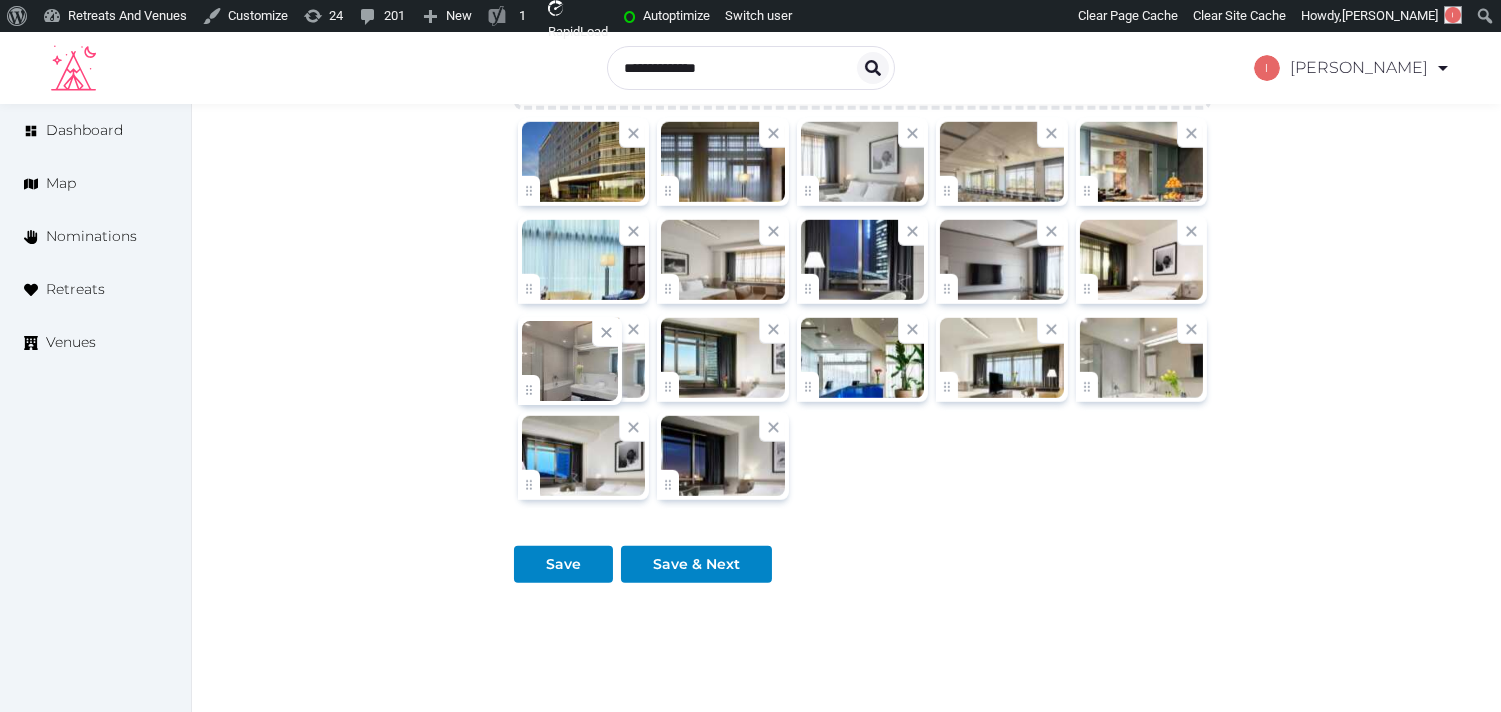 click on "Irene Gonzales   Account My Venue Listings My Retreats Logout      Dashboard Map Nominations Retreats Venues Edit venue 24 %  complete Fill out all the fields in your listing to increase its completion percentage.   A higher completion percentage will make your listing more attractive and result in better matches. UNAHOTELS San Vitale Bologna   View  listing   Basic details Pricing and policies Retreat spaces Meeting spaces Accommodations Amenities Food and dining Activities and experiences Location Environment Types of retreats Brochures Notes Ownership Administration Activity This venue is live and visible to the public Mark draft Archive Venue owned by RetreatsAndVenues Manager c.o.r.e.y.sanford@retreatsandvenues.com Copy ownership transfer link Share this link with any user to transfer ownership of this venue. Users without accounts will be directed to register. Copy update link Copy recommended link Copy shortlist link Name * * 385 2503" at bounding box center [750, -822] 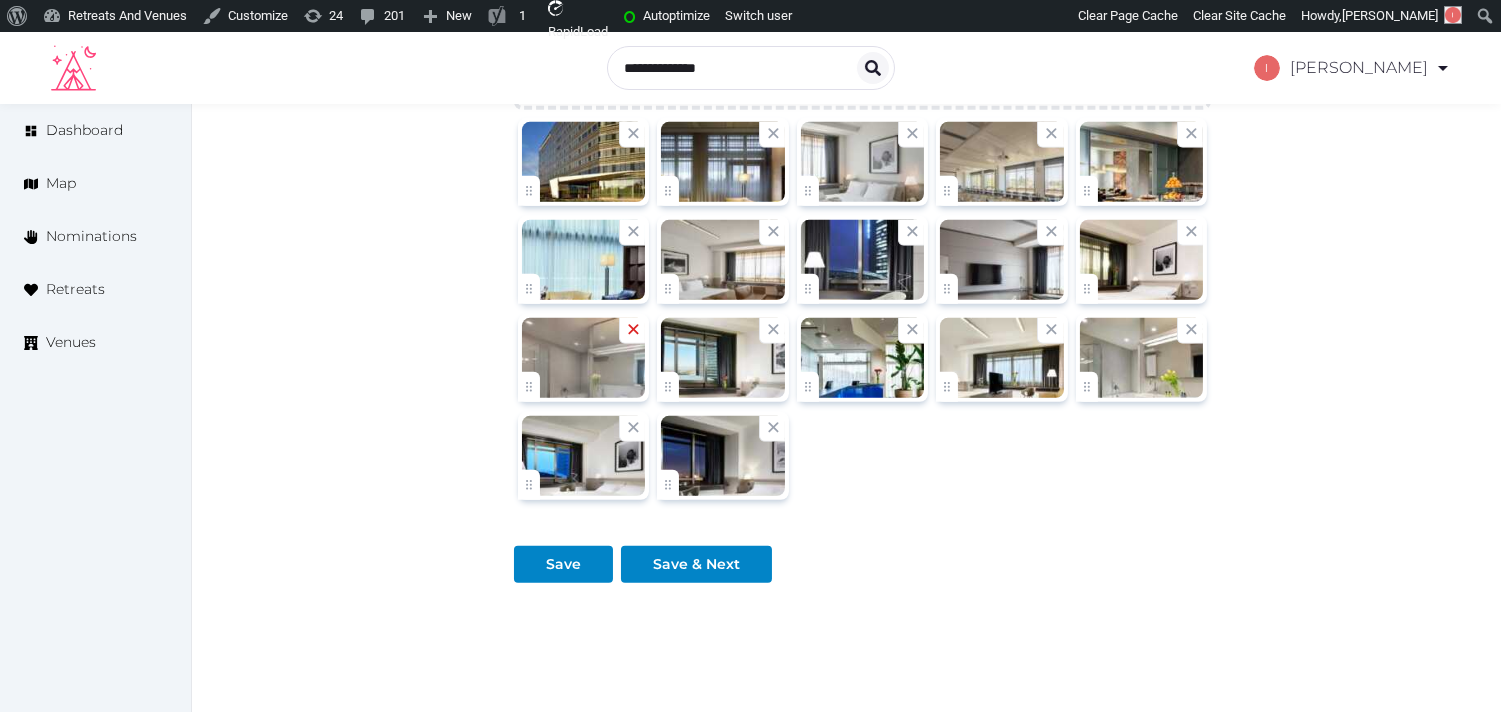 click 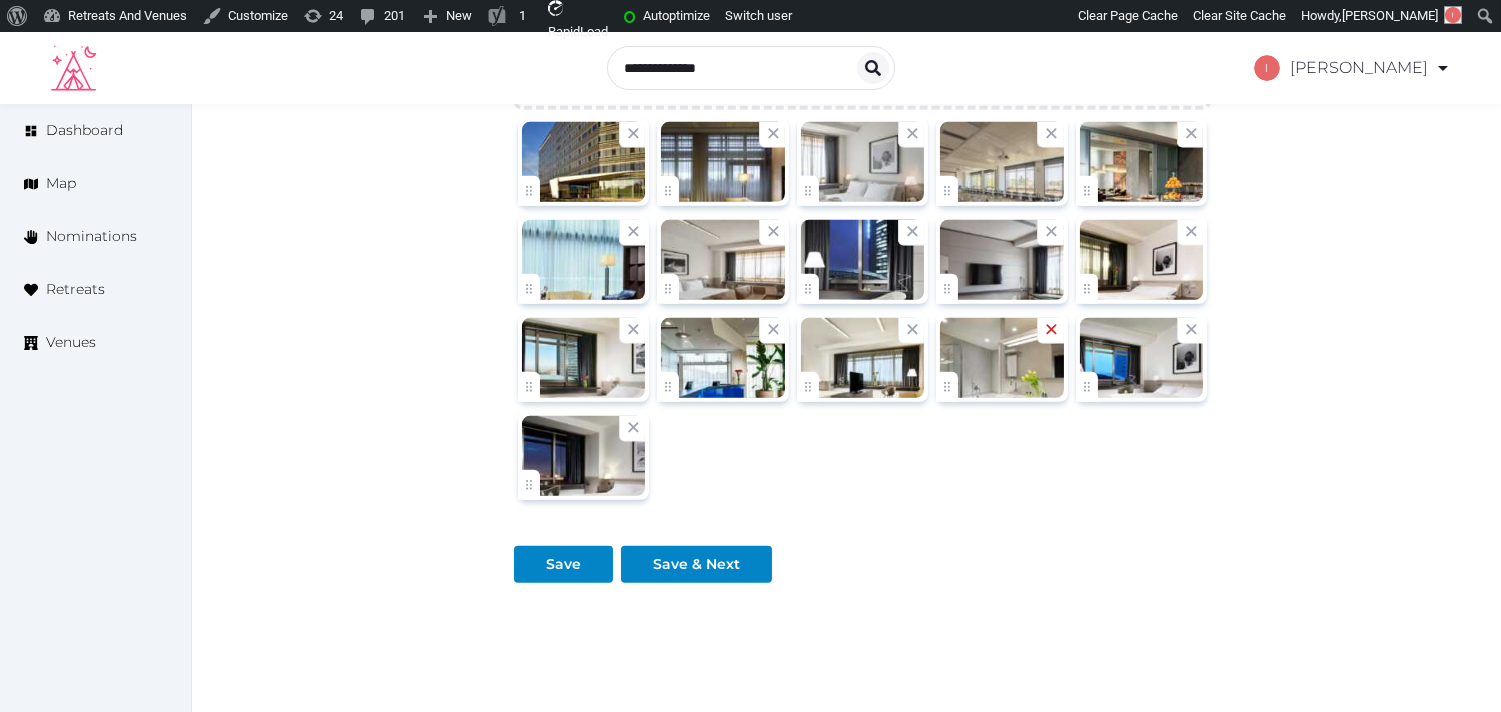 click 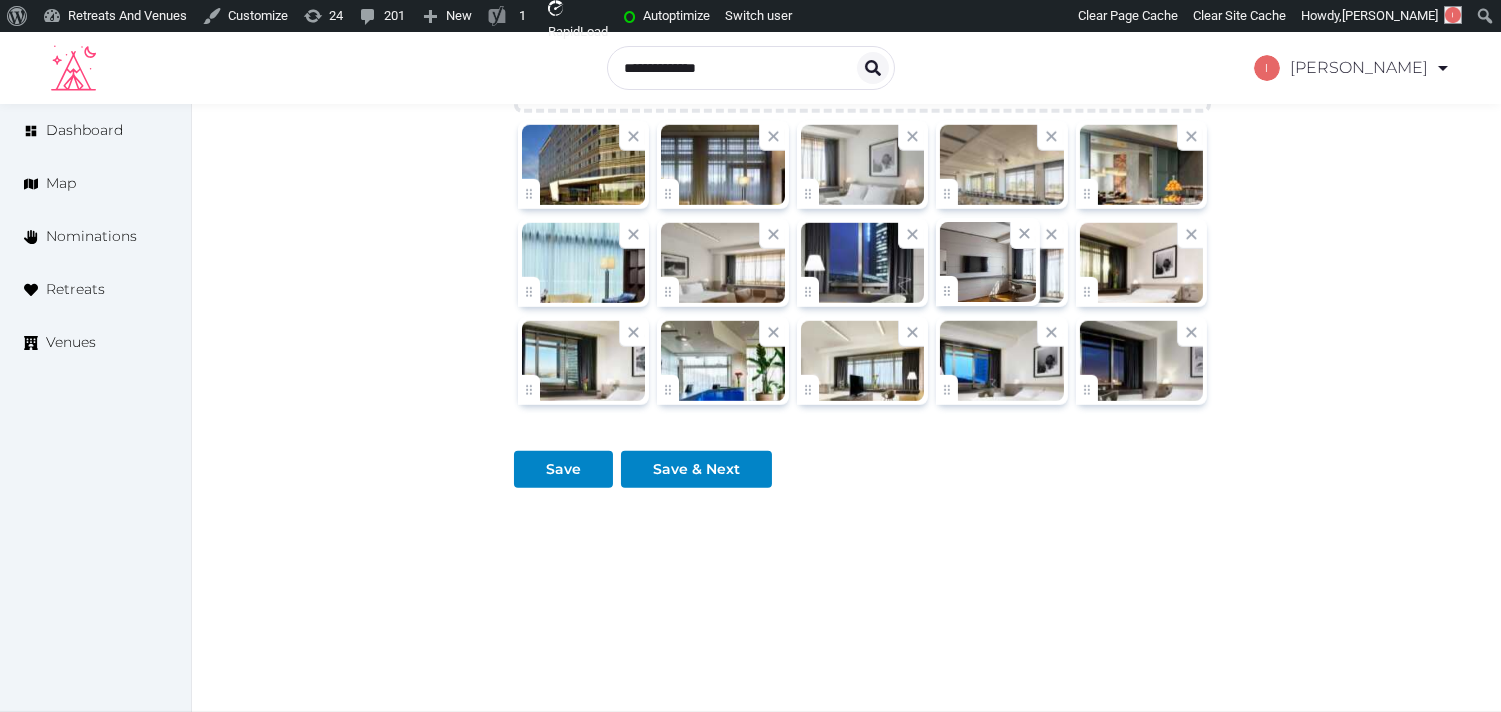 click on "Irene Gonzales   Account My Venue Listings My Retreats Logout      Dashboard Map Nominations Retreats Venues Edit venue 24 %  complete Fill out all the fields in your listing to increase its completion percentage.   A higher completion percentage will make your listing more attractive and result in better matches. UNAHOTELS San Vitale Bologna   View  listing   Basic details Pricing and policies Retreat spaces Meeting spaces Accommodations Amenities Food and dining Activities and experiences Location Environment Types of retreats Brochures Notes Ownership Administration Activity This venue is live and visible to the public Mark draft Archive Venue owned by RetreatsAndVenues Manager c.o.r.e.y.sanford@retreatsandvenues.com Copy ownership transfer link Share this link with any user to transfer ownership of this venue. Users without accounts will be directed to register. Copy update link Copy recommended link Copy shortlist link Name * * 385 2503" at bounding box center (750, -868) 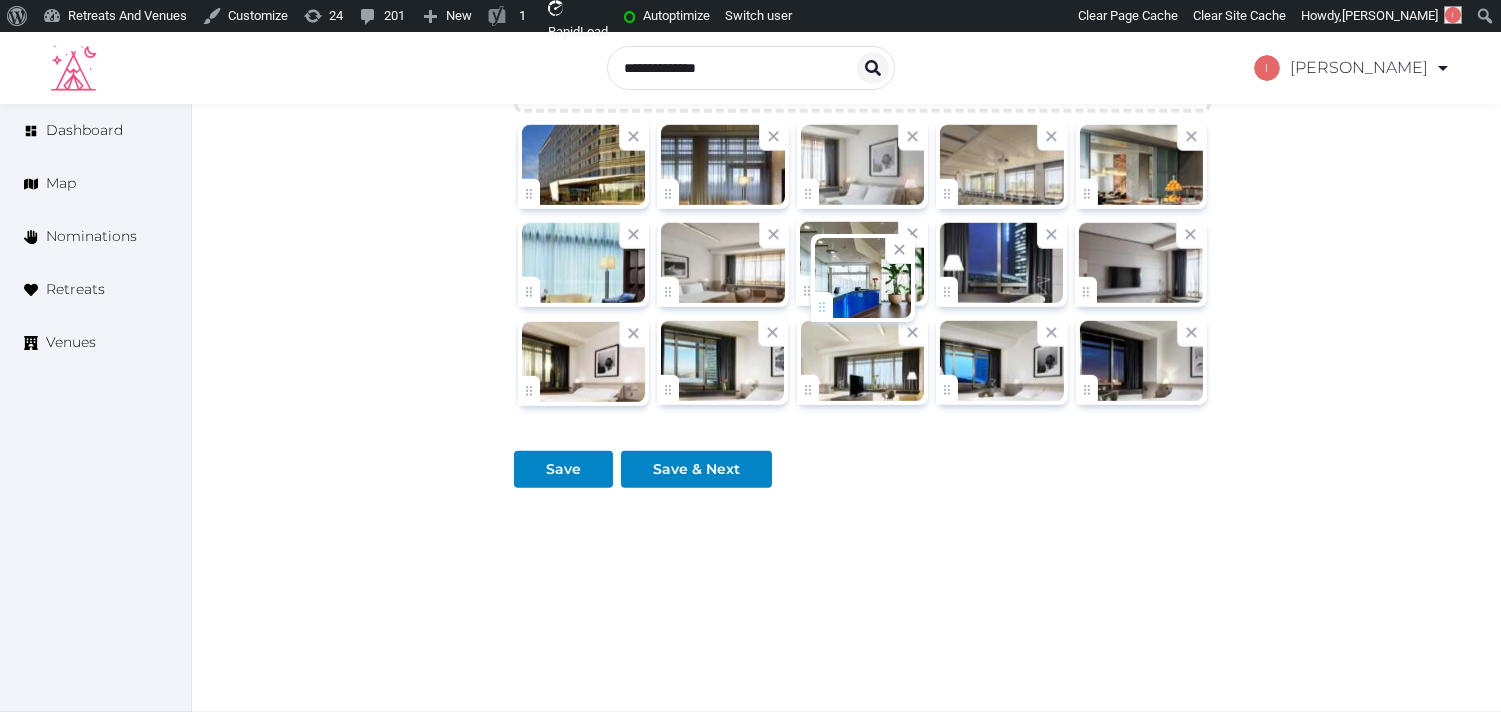 drag, startPoint x: 681, startPoint y: 386, endPoint x: 835, endPoint y: 303, distance: 174.94284 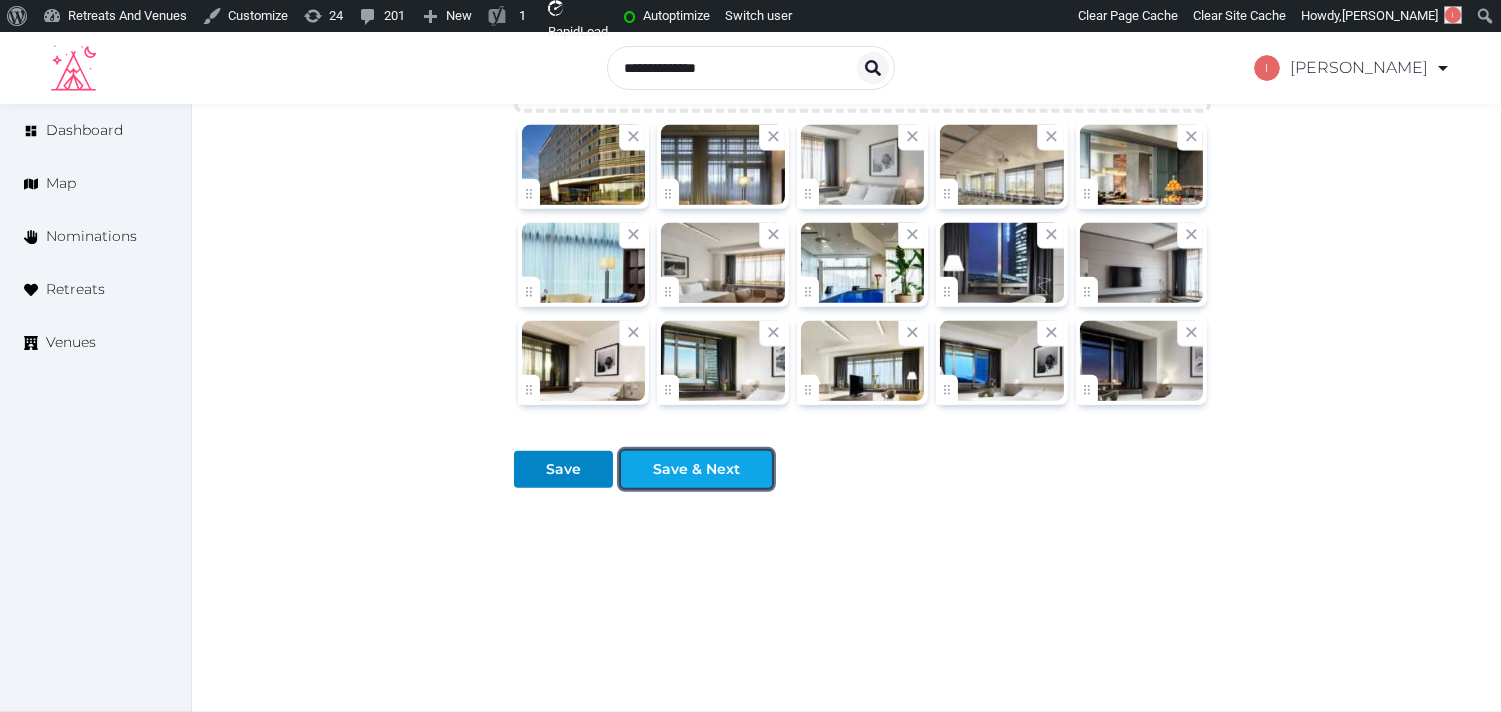 click on "Save & Next" at bounding box center (696, 469) 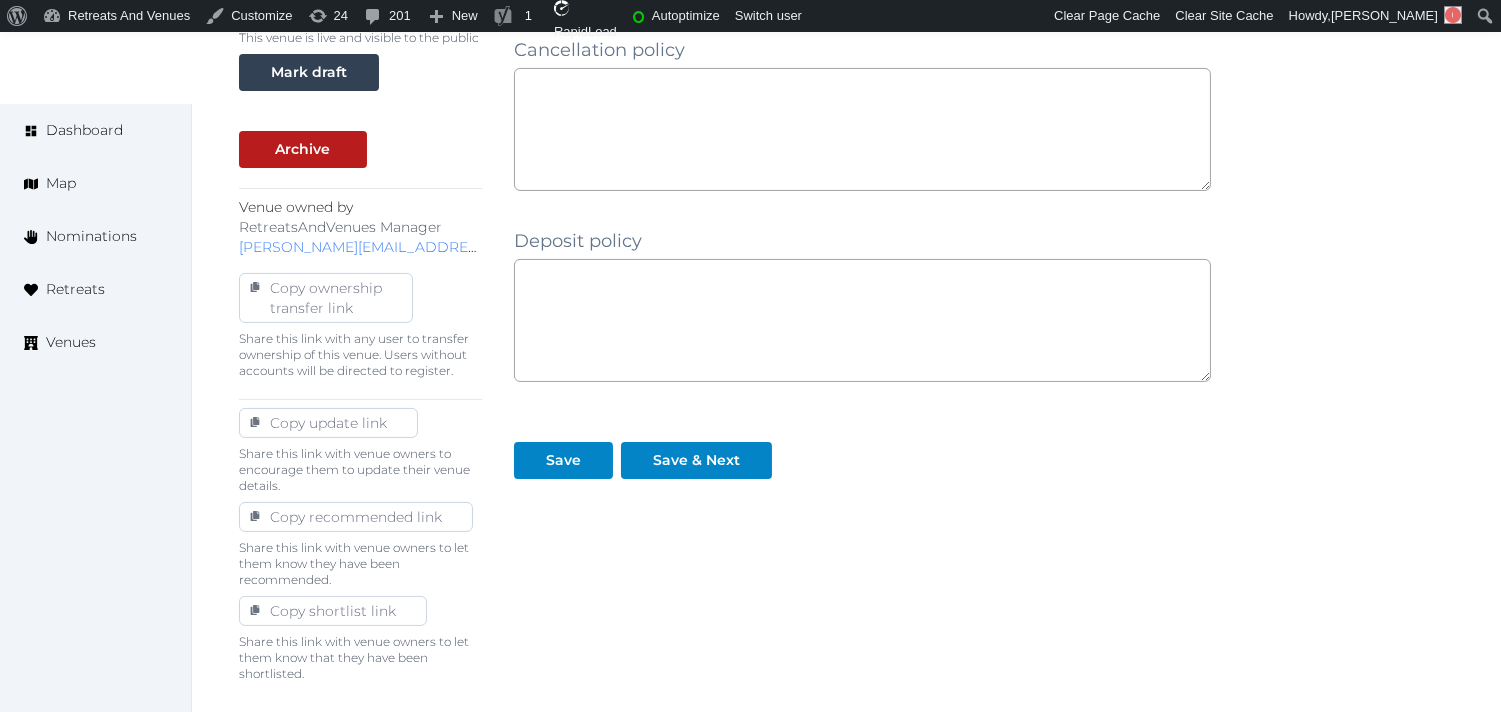 scroll, scrollTop: 790, scrollLeft: 0, axis: vertical 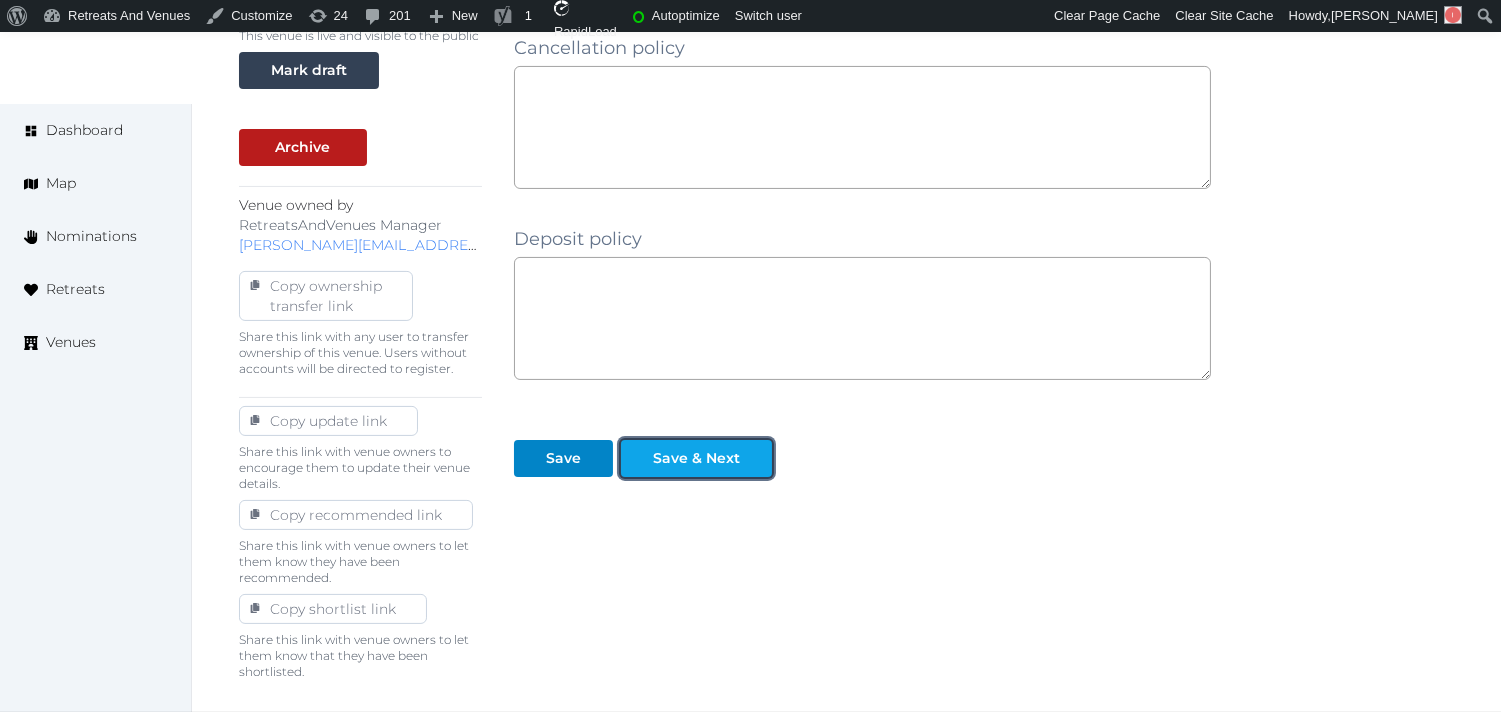 click on "Save & Next" at bounding box center (696, 458) 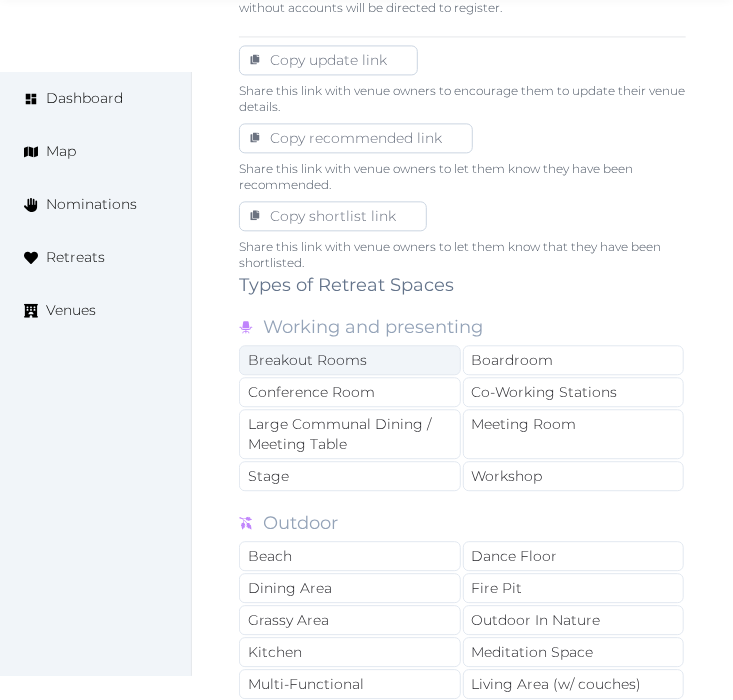 scroll, scrollTop: 1333, scrollLeft: 0, axis: vertical 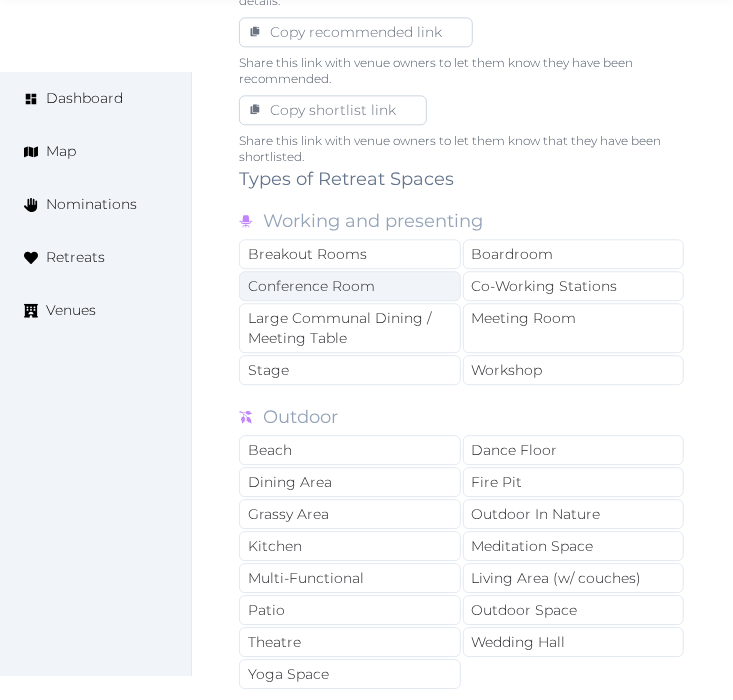 drag, startPoint x: 398, startPoint y: 257, endPoint x: 393, endPoint y: 268, distance: 12.083046 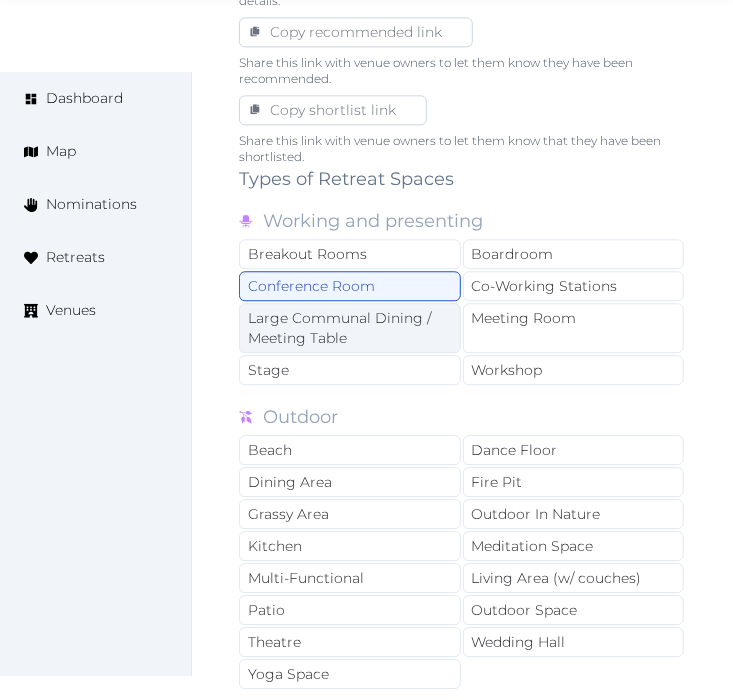 click on "Large Communal Dining / Meeting Table" at bounding box center (350, 328) 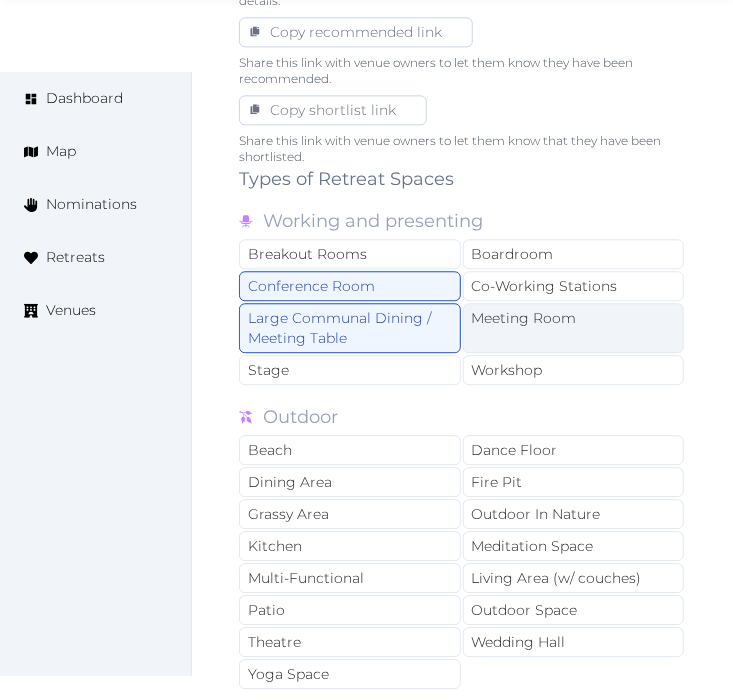 click on "Meeting Room" at bounding box center [574, 328] 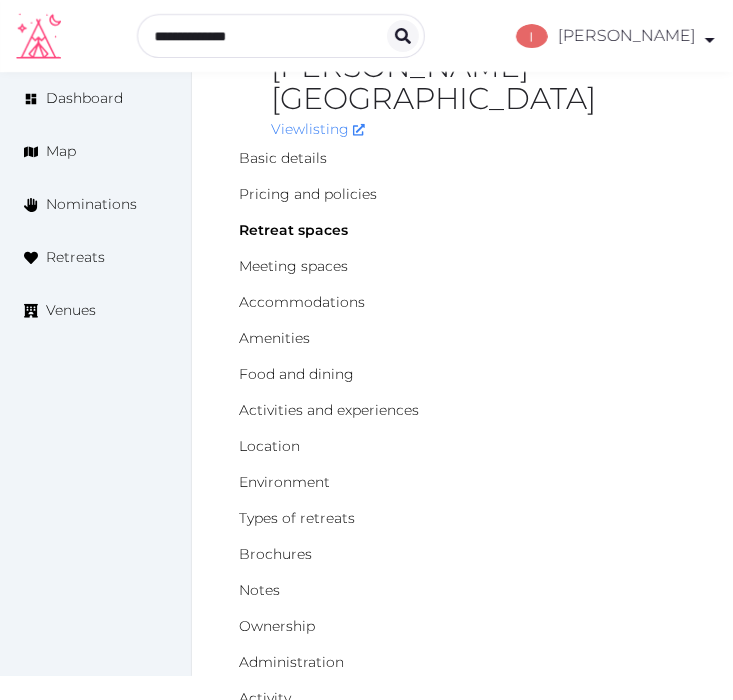 scroll, scrollTop: 0, scrollLeft: 0, axis: both 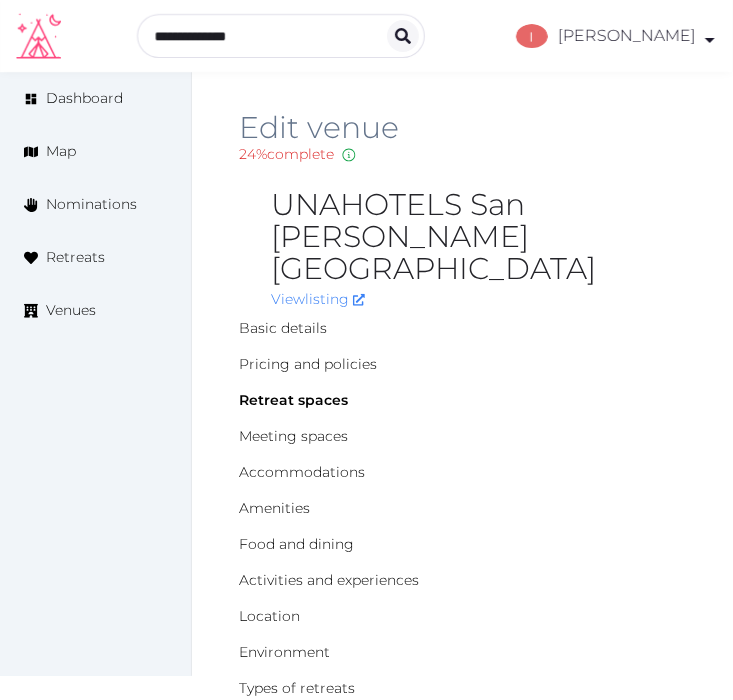 click on "UNAHOTELS San [PERSON_NAME] [GEOGRAPHIC_DATA]" at bounding box center [478, 237] 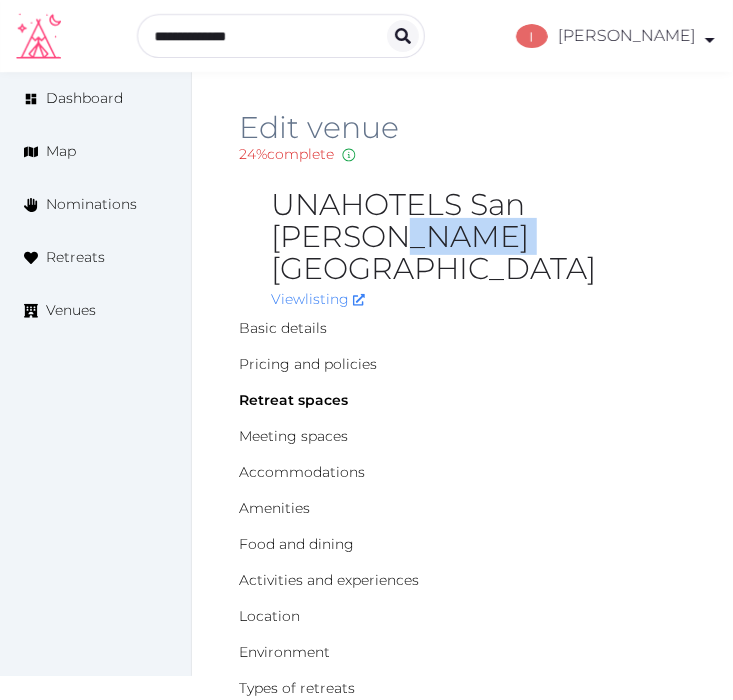 click on "UNAHOTELS San [PERSON_NAME] [GEOGRAPHIC_DATA]" at bounding box center (478, 237) 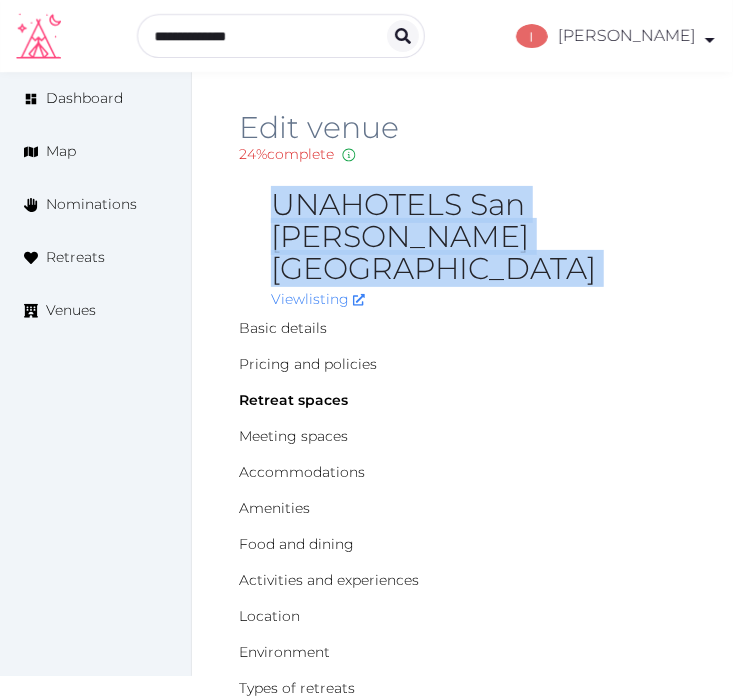 click on "UNAHOTELS San [PERSON_NAME] [GEOGRAPHIC_DATA]" at bounding box center (478, 237) 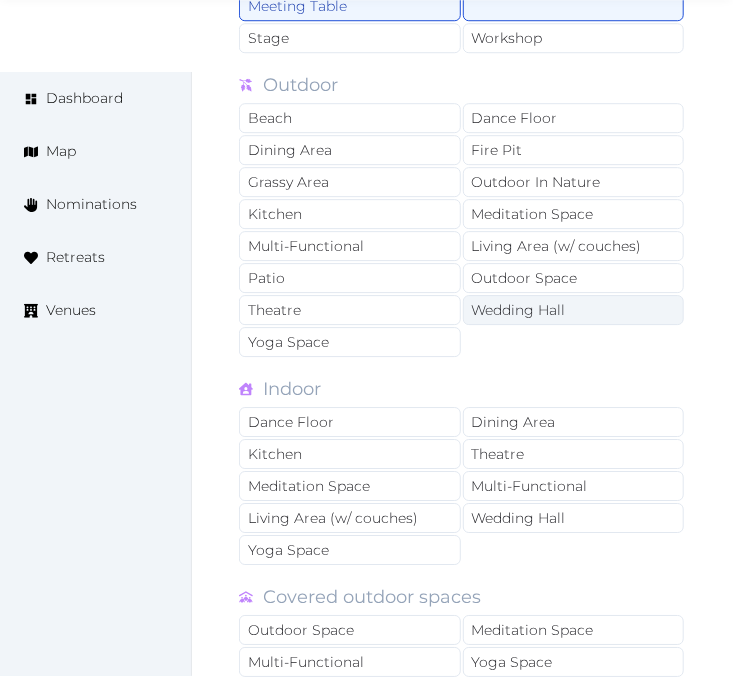 scroll, scrollTop: 1666, scrollLeft: 0, axis: vertical 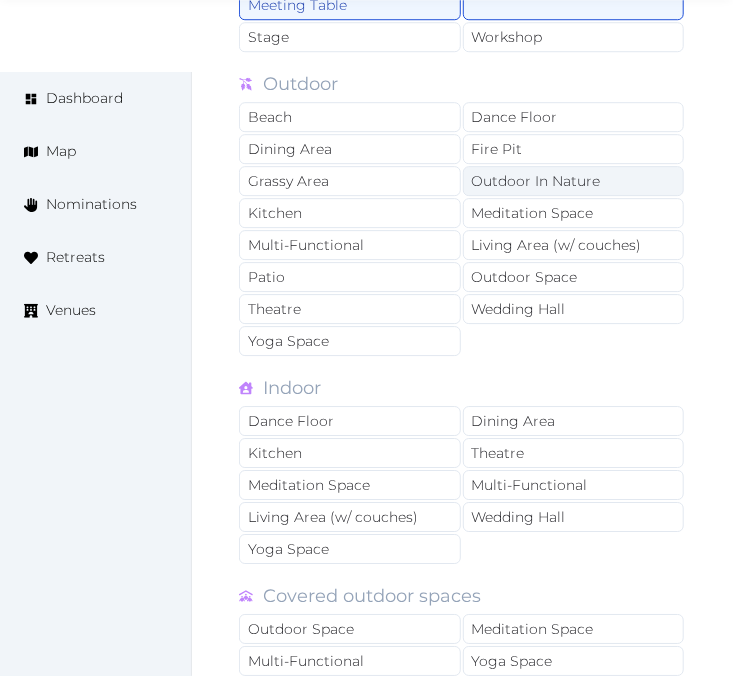 click on "Outdoor In Nature" at bounding box center (574, 181) 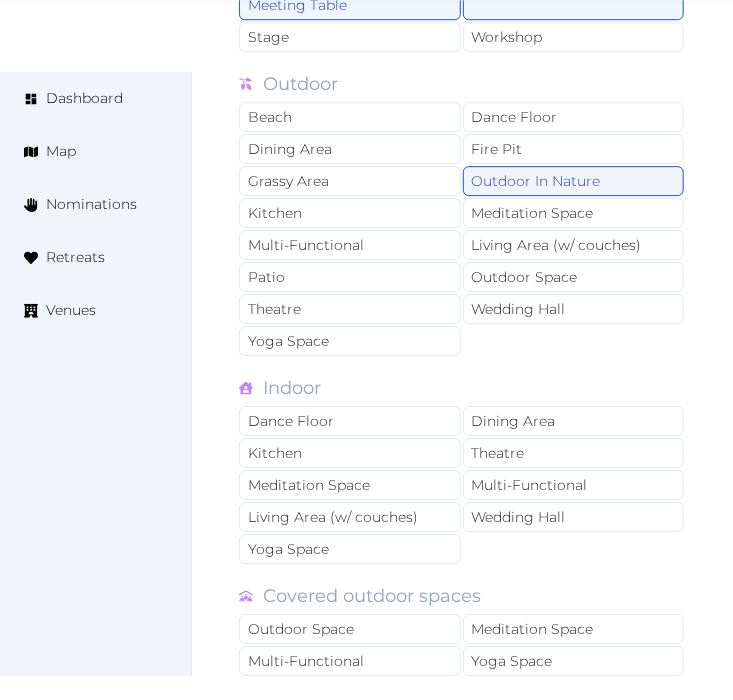 click on "Outdoor In Nature" at bounding box center [574, 181] 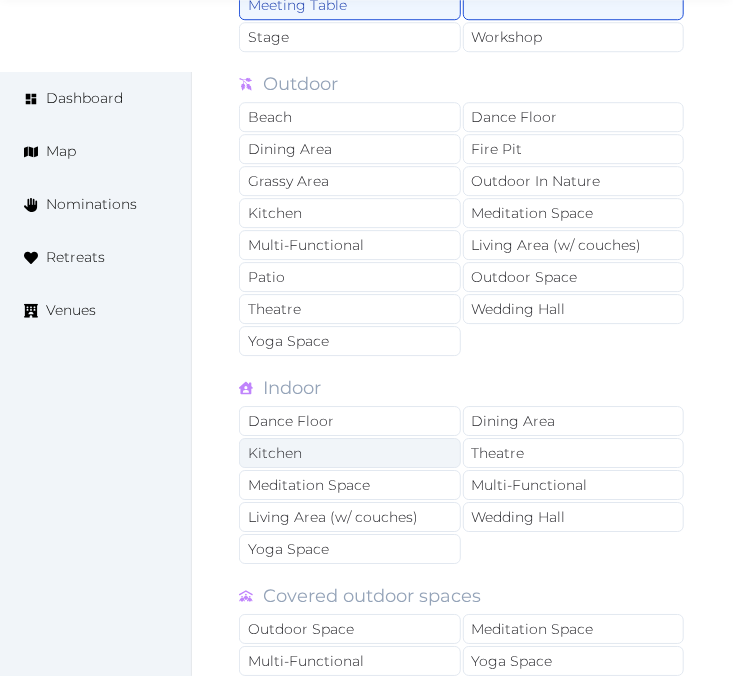 scroll, scrollTop: 1777, scrollLeft: 0, axis: vertical 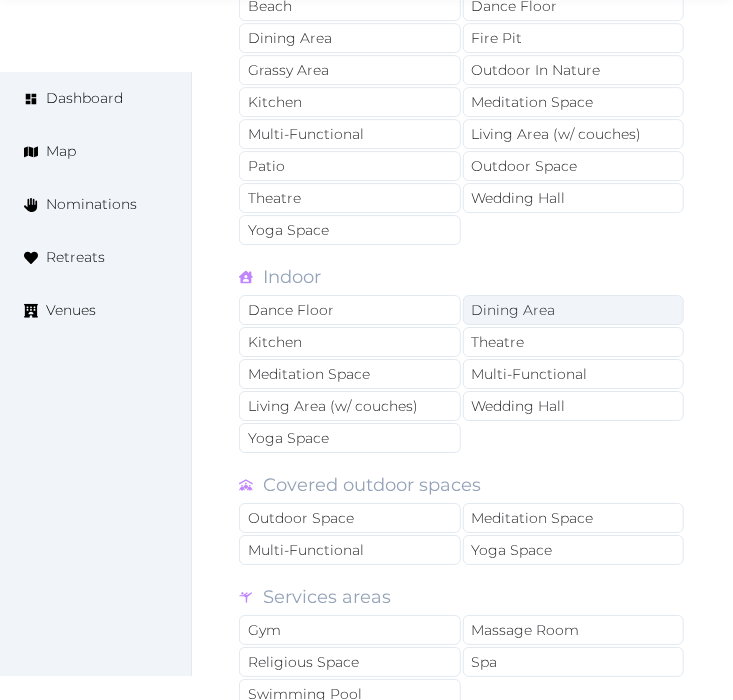 click on "Dining Area" at bounding box center [574, 310] 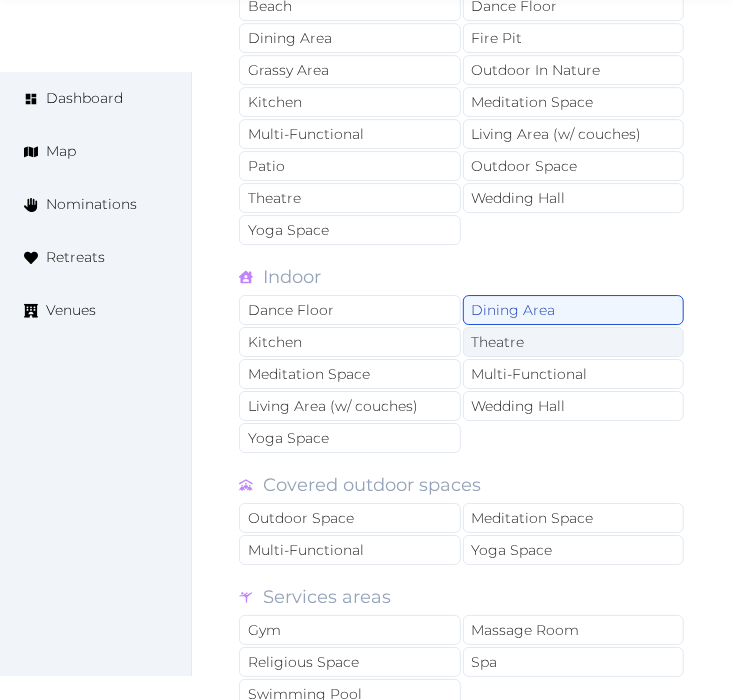 click on "Theatre" at bounding box center [574, 342] 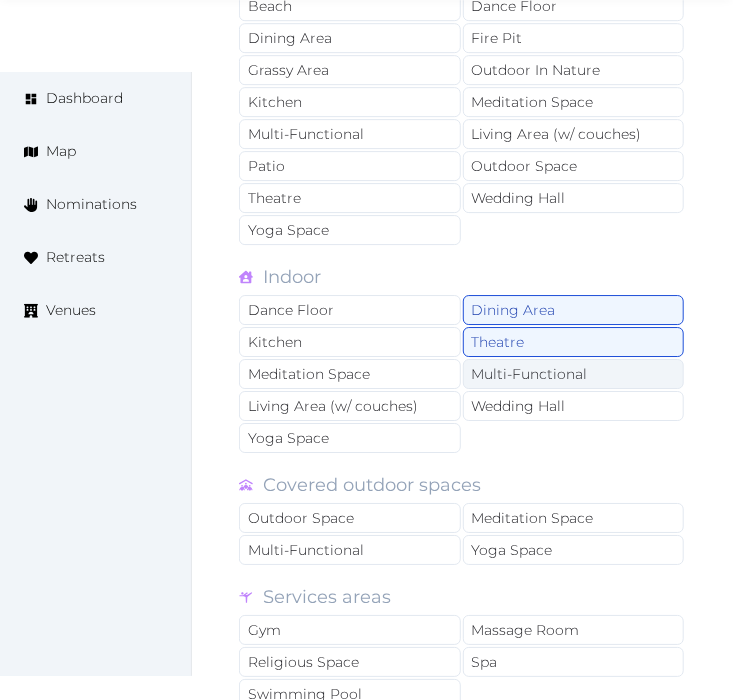 drag, startPoint x: 498, startPoint y: 341, endPoint x: 474, endPoint y: 354, distance: 27.294687 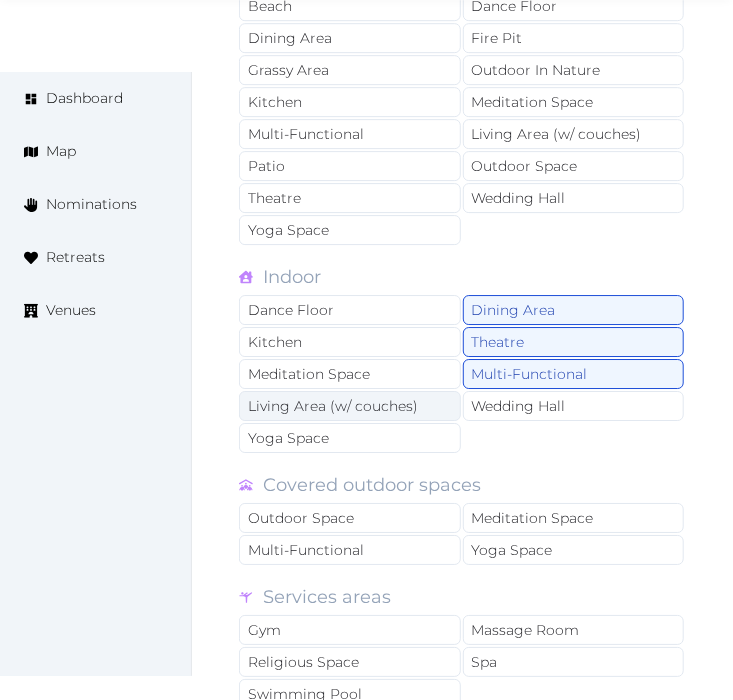 click on "Living Area (w/ couches)" at bounding box center (350, 406) 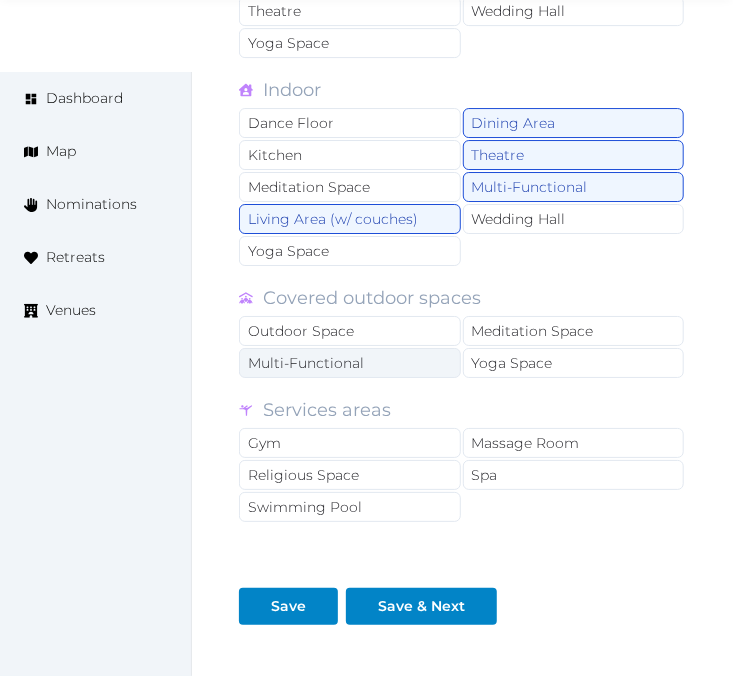 scroll, scrollTop: 2000, scrollLeft: 0, axis: vertical 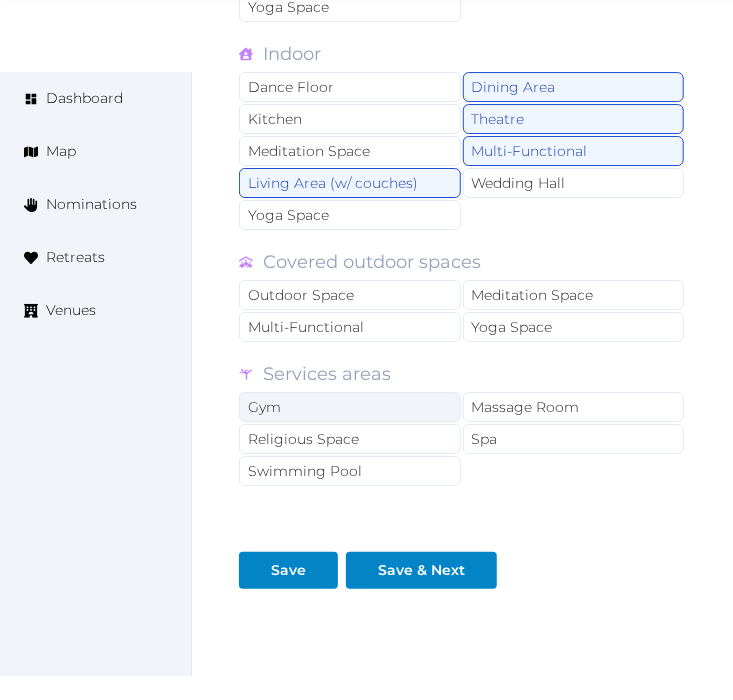 click on "Gym" at bounding box center [350, 407] 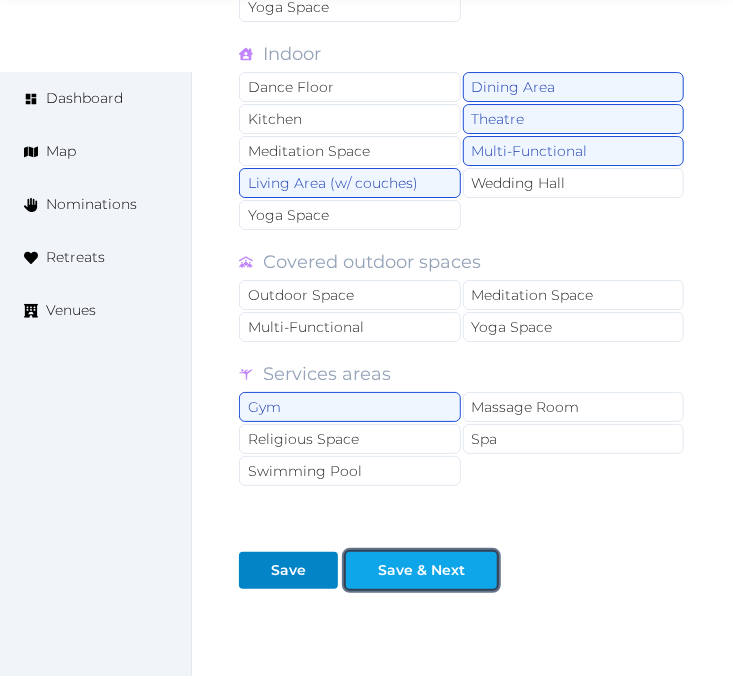 click on "Save & Next" at bounding box center (421, 570) 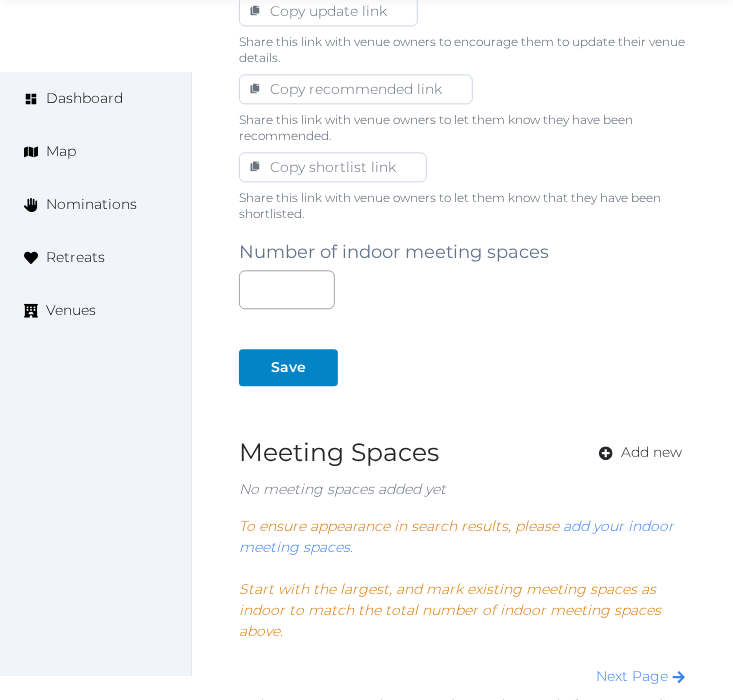 scroll, scrollTop: 1444, scrollLeft: 0, axis: vertical 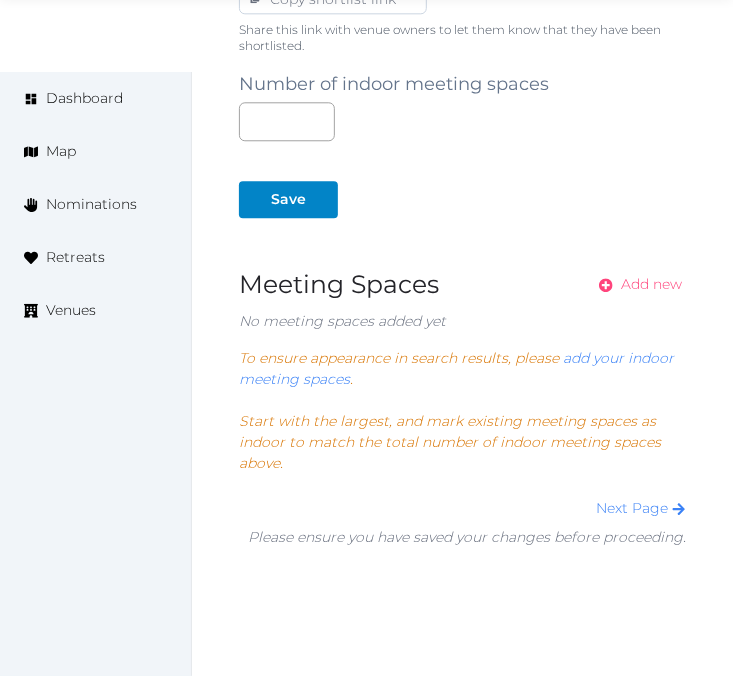 drag, startPoint x: 673, startPoint y: 250, endPoint x: 690, endPoint y: 253, distance: 17.262676 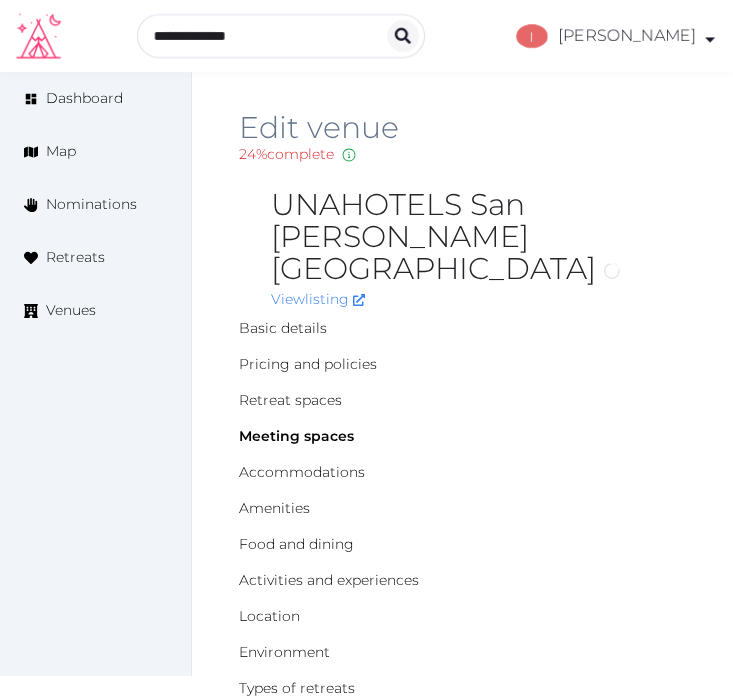 scroll, scrollTop: 0, scrollLeft: 0, axis: both 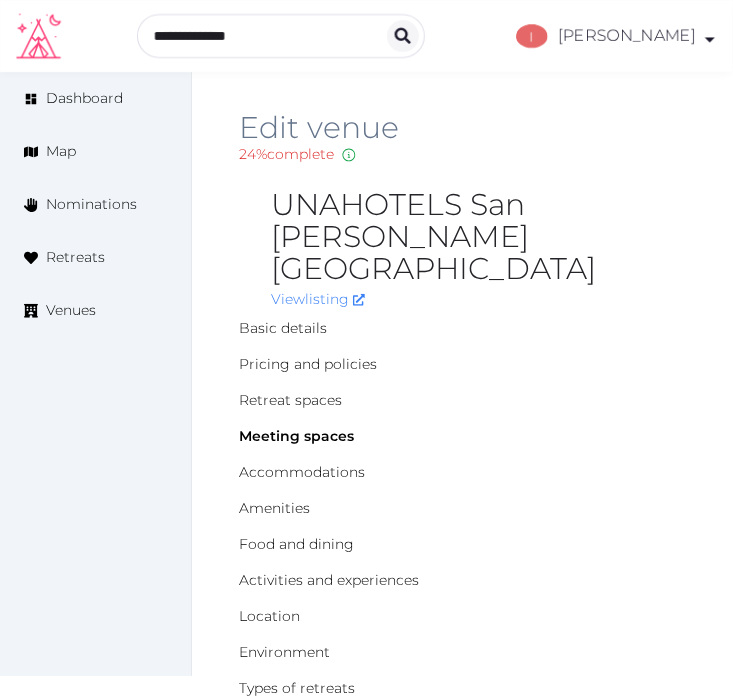 click on "UNAHOTELS San [PERSON_NAME] [GEOGRAPHIC_DATA]" at bounding box center [478, 237] 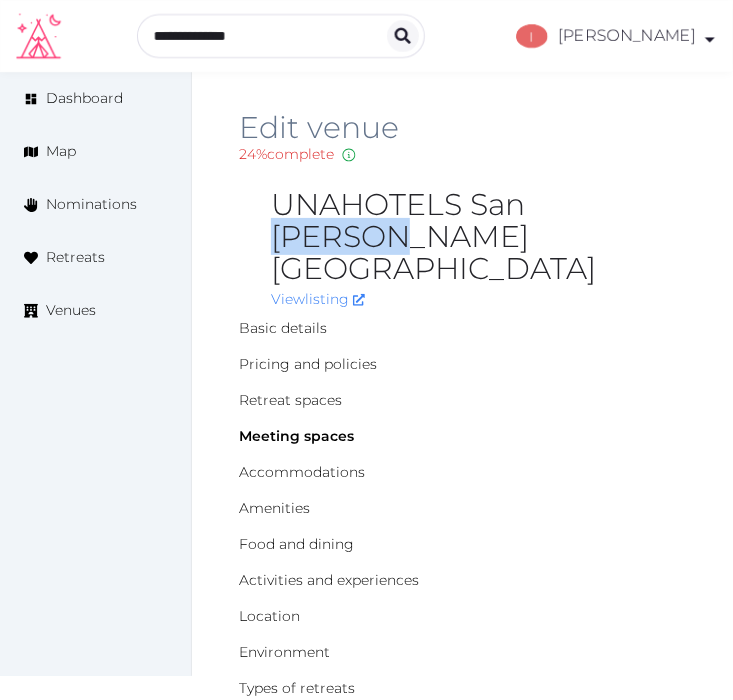 click on "UNAHOTELS San [PERSON_NAME] [GEOGRAPHIC_DATA]" at bounding box center [478, 237] 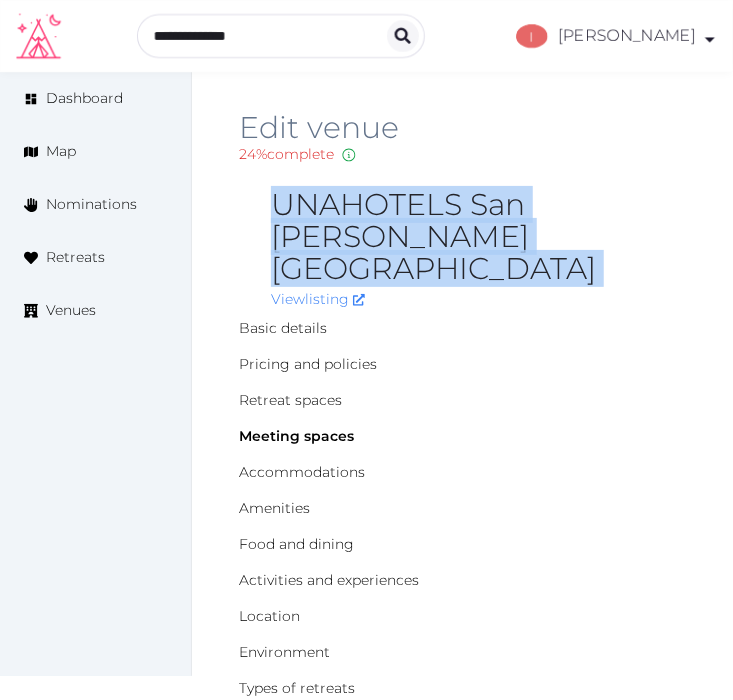 click on "UNAHOTELS San [PERSON_NAME] [GEOGRAPHIC_DATA]" at bounding box center [478, 237] 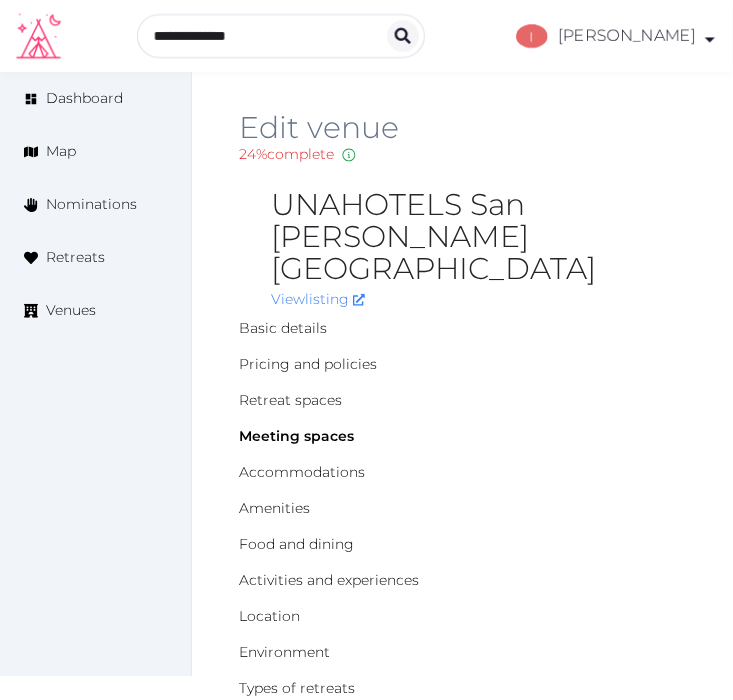 click on "UNAHOTELS San [PERSON_NAME] [GEOGRAPHIC_DATA]" at bounding box center [478, 237] 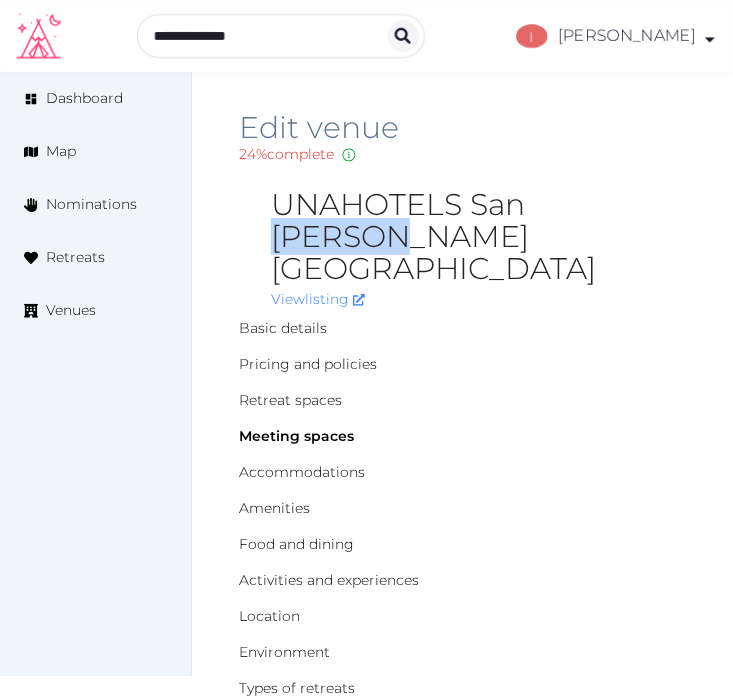 click on "UNAHOTELS San [PERSON_NAME] [GEOGRAPHIC_DATA]" at bounding box center [478, 237] 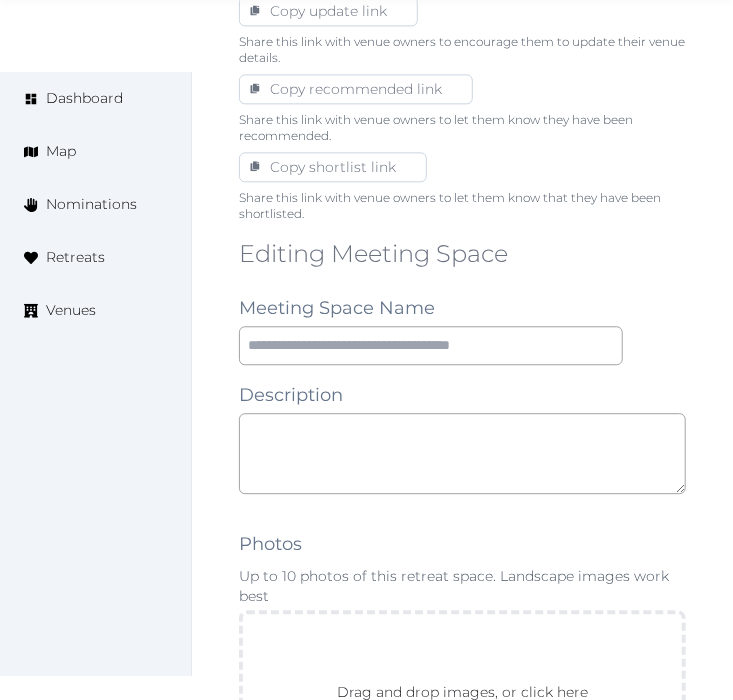 scroll, scrollTop: 1444, scrollLeft: 0, axis: vertical 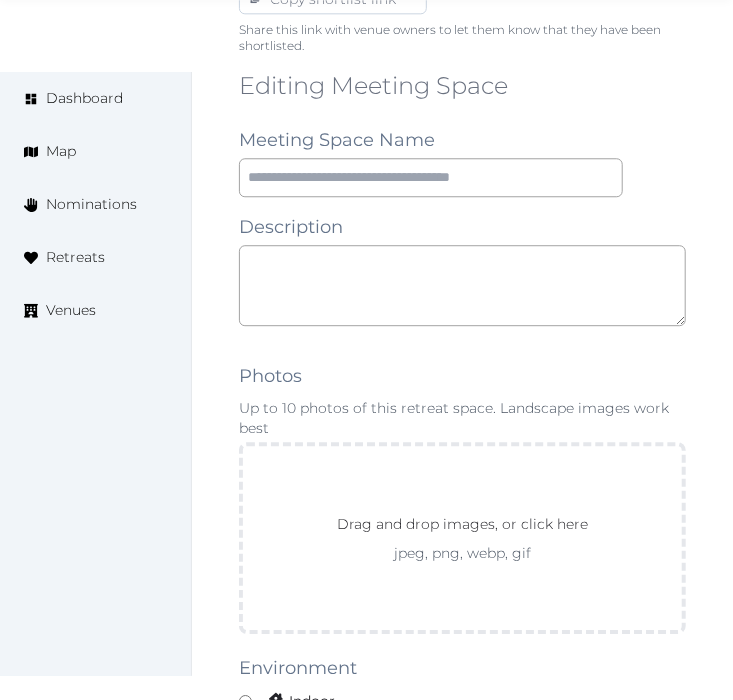 click on "Editing Meeting Space  Meeting Space Name Description Photos Up to 10 photos of this retreat space. Landscape images work best Drag and drop images, or click here jpeg, png, webp, gif
To pick up a draggable item, press the space bar.
While dragging, use the arrow keys to move the item.
Press space again to drop the item in its new position, or press escape to cancel.
Environment Indoor Outdoor uncovered Outdoor covered Outdoor with optional covering Clear Capacity in various setups The maximum number of people that can be accommodated each layout. Leave blank if not applicable. Reception Theater Classroom Banquet Rounds Boardroom Yoga Space Size (m²) Space Types Working and presenting Breakout Rooms Co-Working Stations Meeting Room Stage Workshop Outdoor Beach Dance Floor Dining Area Fire Pit Grassy Area Kitchen Meditation Space Multi-Functional Living Area (w/ couches) Patio Outdoor Space Theatre Wedding Hall Yoga Space Indoor Dance Floor Dining Area Kitchen Theatre Meditation Space Gym Spa" at bounding box center [462, 1208] 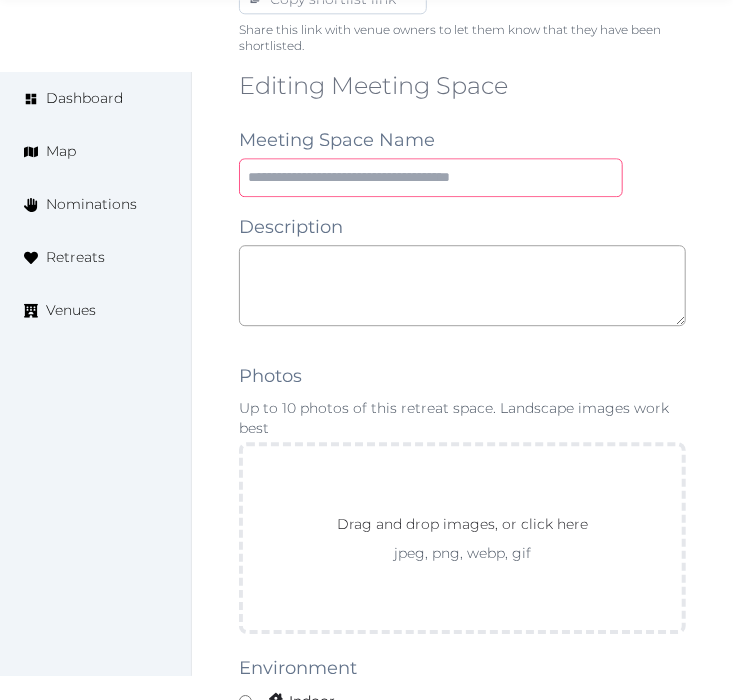 click at bounding box center (431, 177) 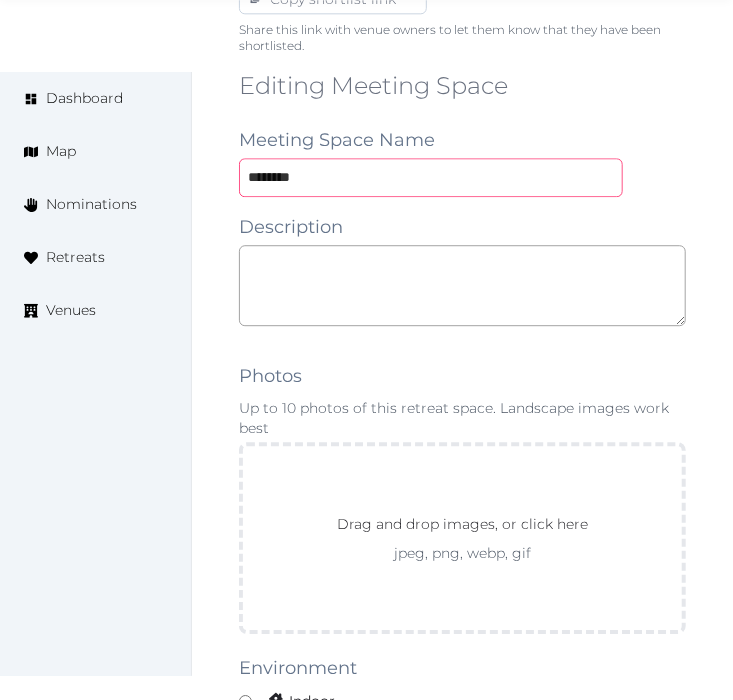 type on "********" 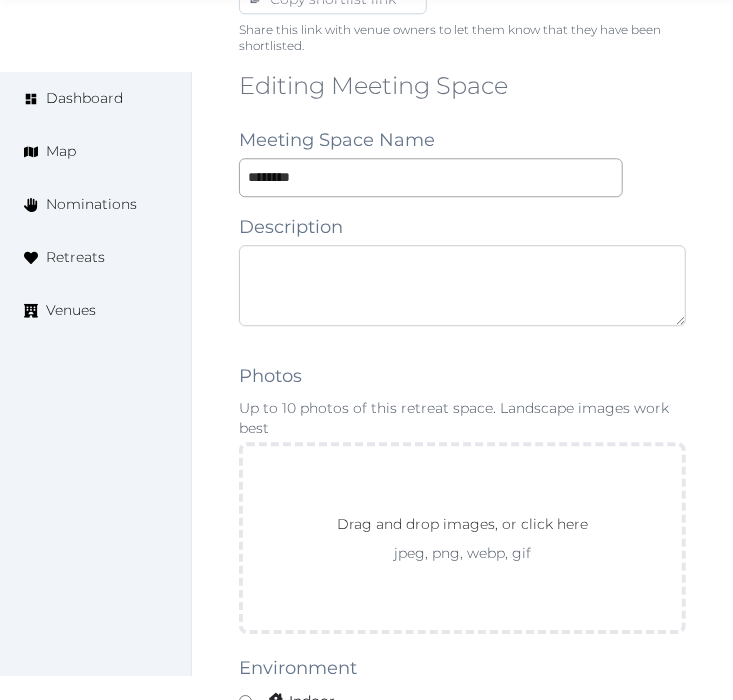 click at bounding box center [462, 285] 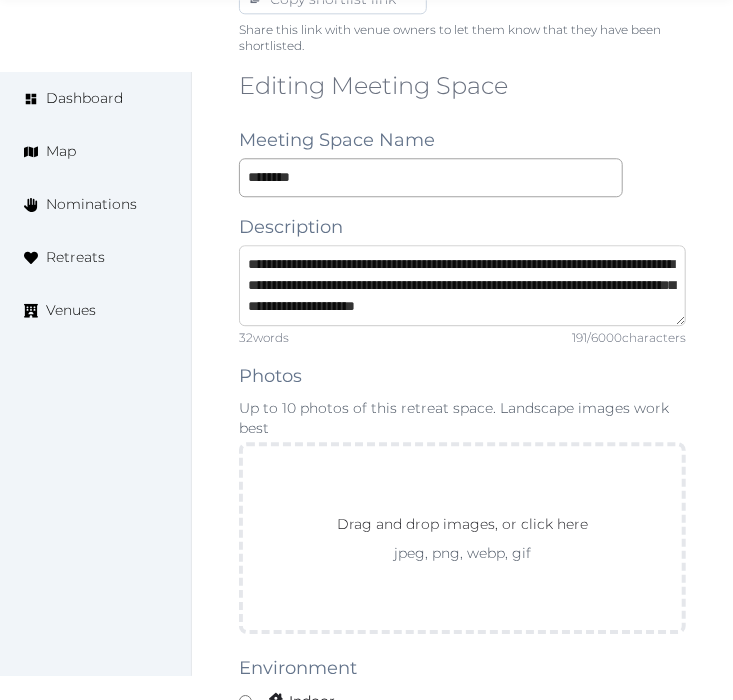 scroll, scrollTop: 31, scrollLeft: 0, axis: vertical 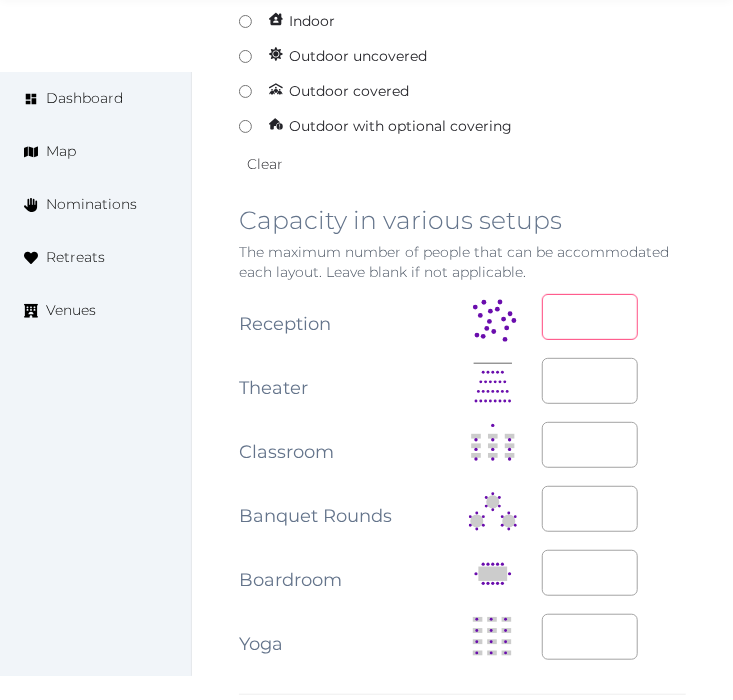 click at bounding box center [590, 317] 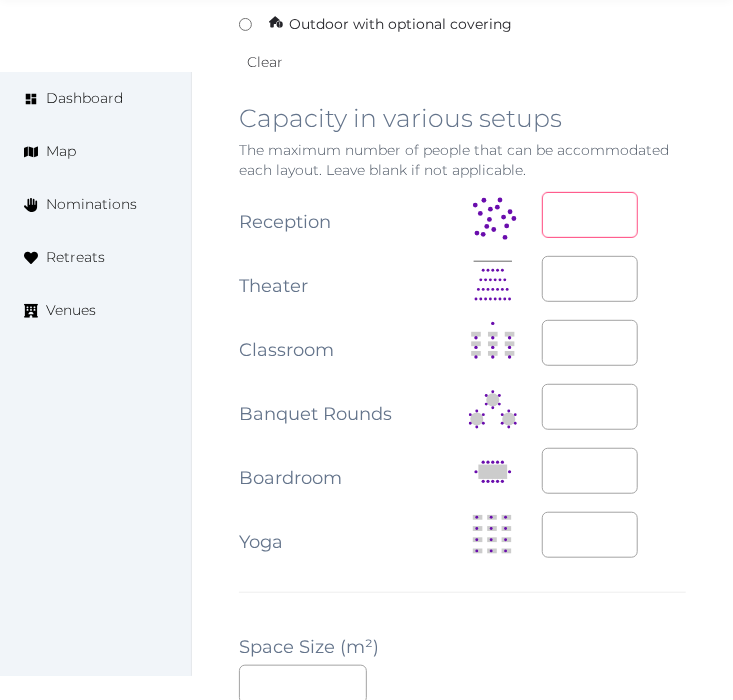 scroll, scrollTop: 2444, scrollLeft: 0, axis: vertical 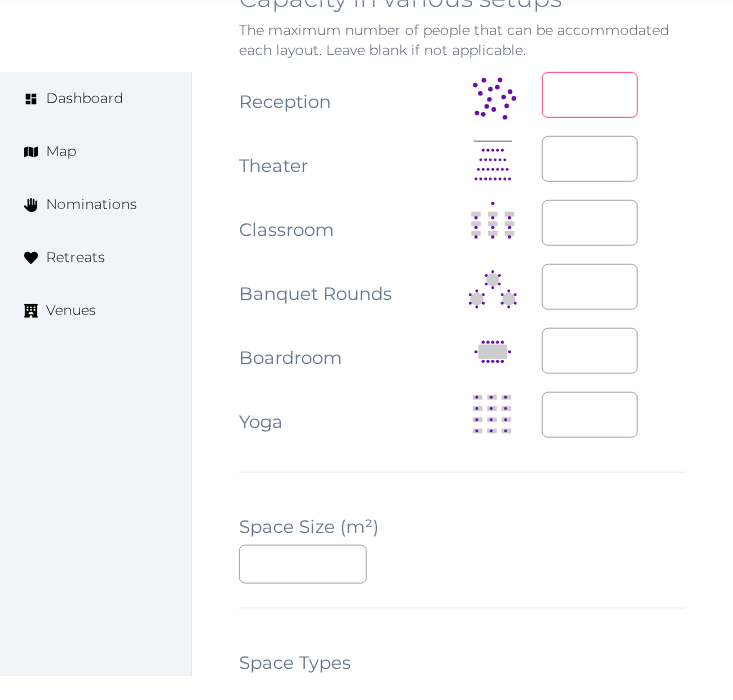 type on "**" 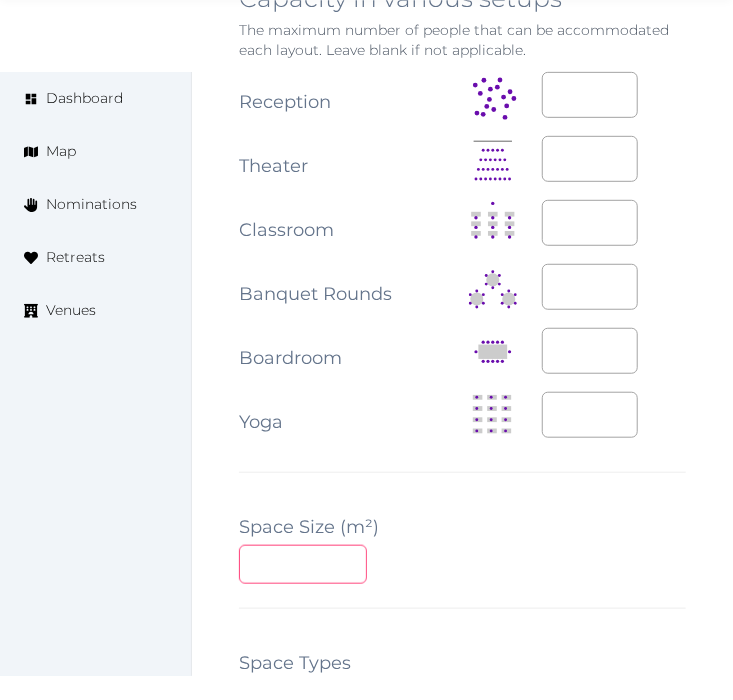 click at bounding box center (303, 564) 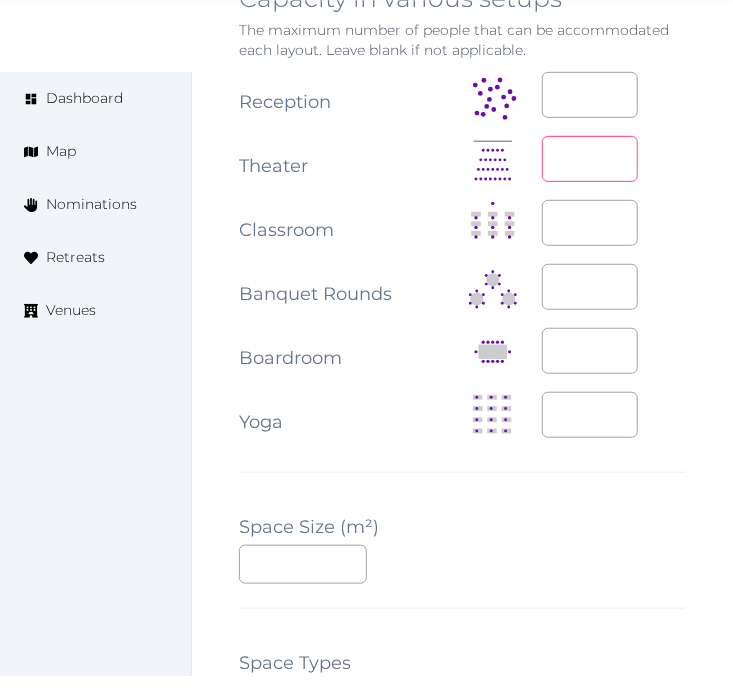click at bounding box center [590, 159] 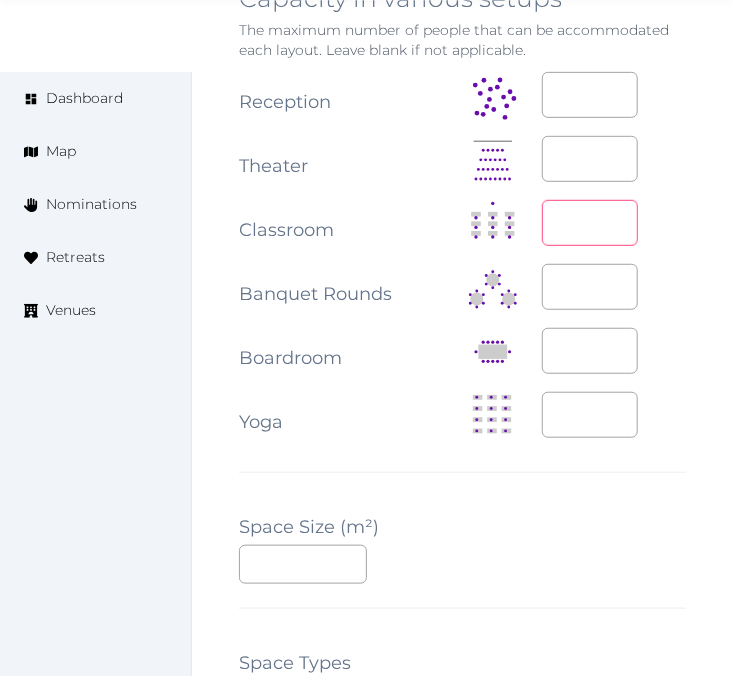 click at bounding box center [590, 223] 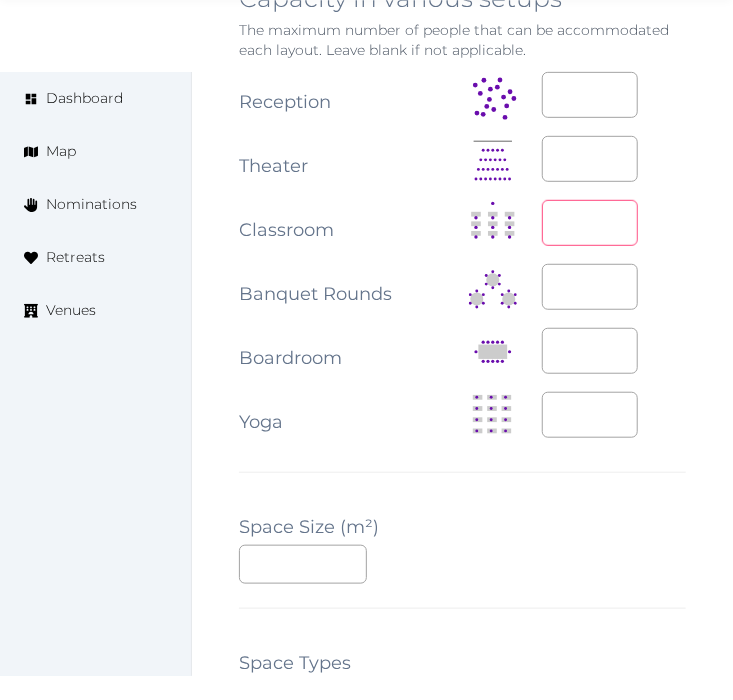 type on "**" 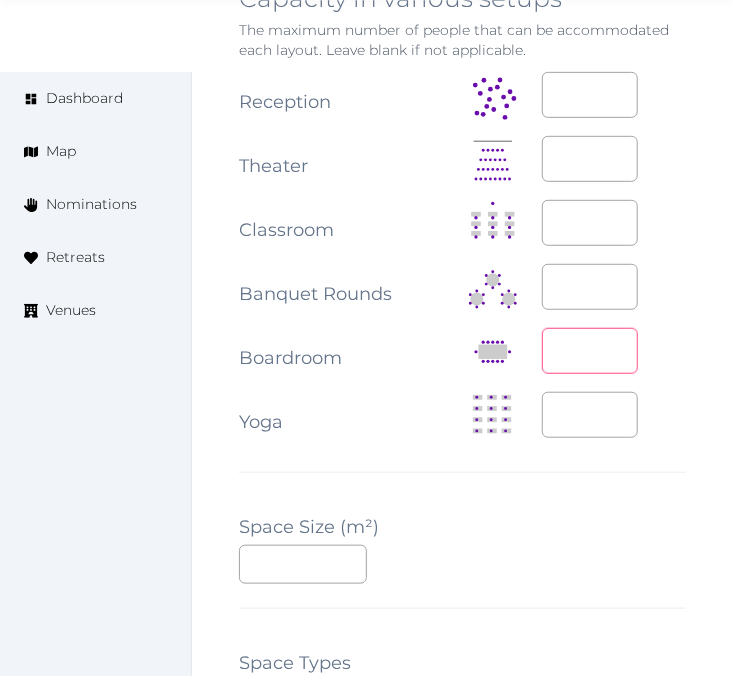 click at bounding box center [590, 351] 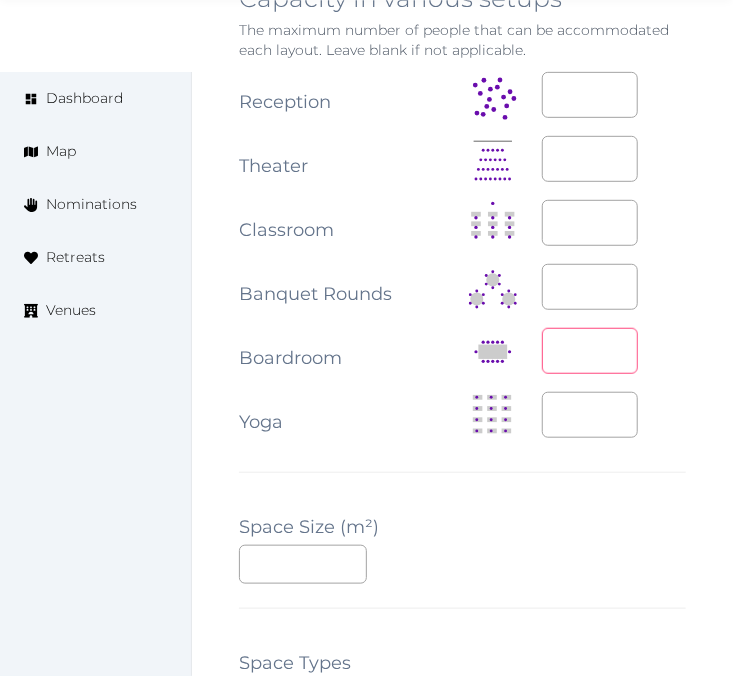 type on "**" 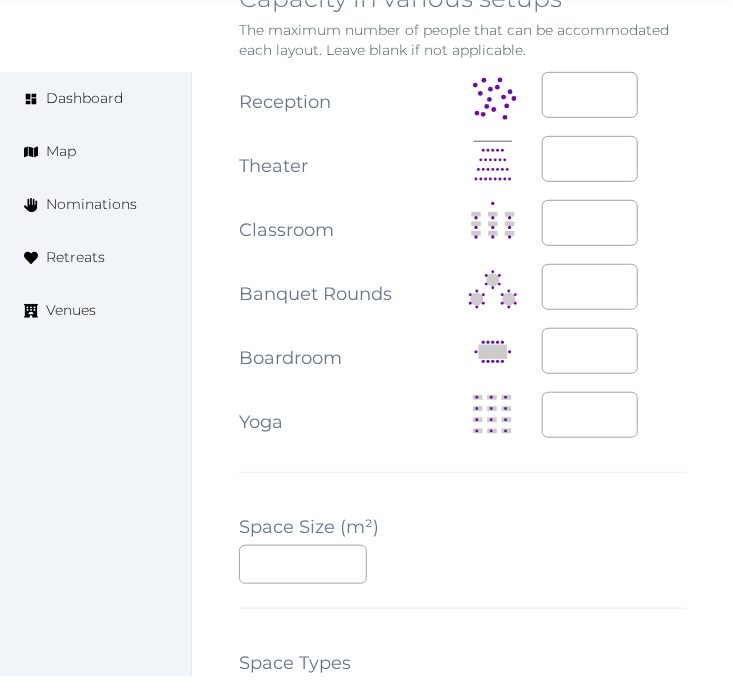 drag, startPoint x: 558, startPoint y: 455, endPoint x: 521, endPoint y: 458, distance: 37.12142 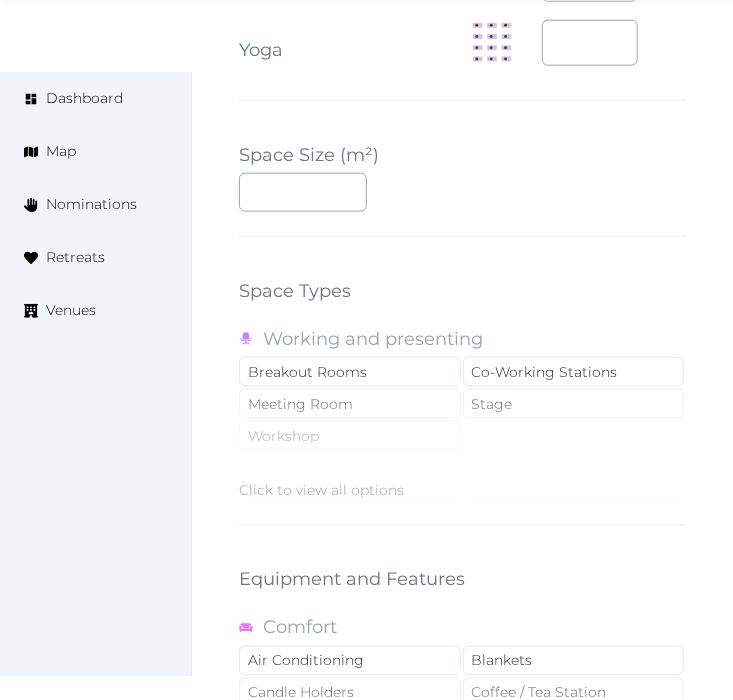 scroll, scrollTop: 3000, scrollLeft: 0, axis: vertical 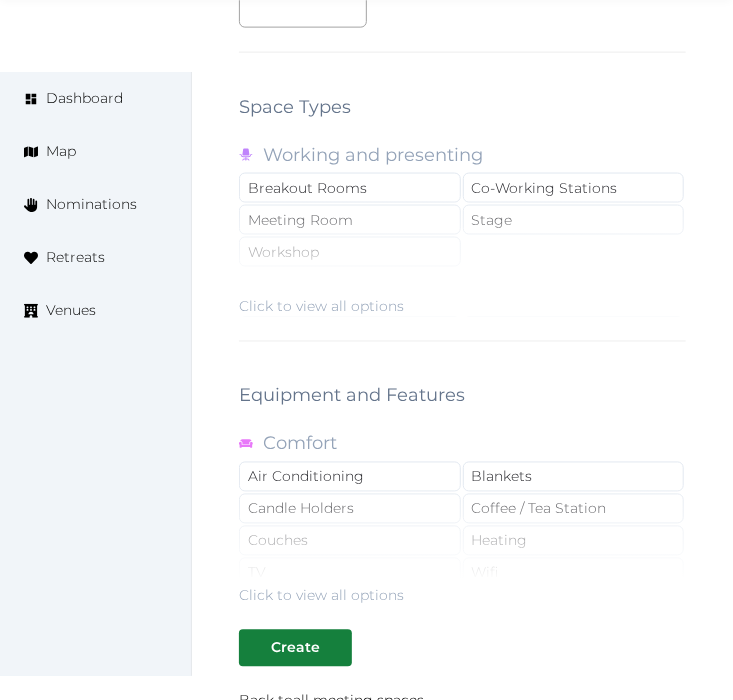 click on "Click to view all options" at bounding box center [321, 307] 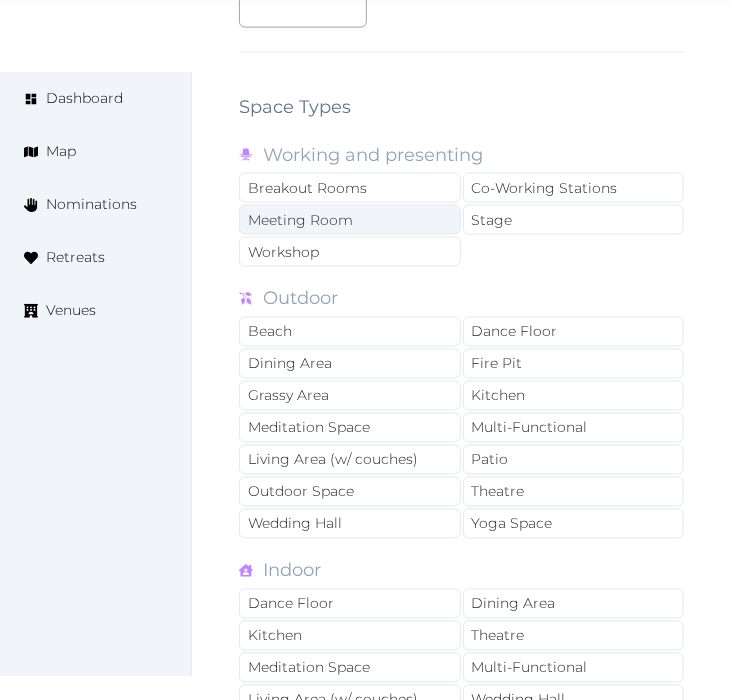 click on "Meeting Room" at bounding box center (350, 220) 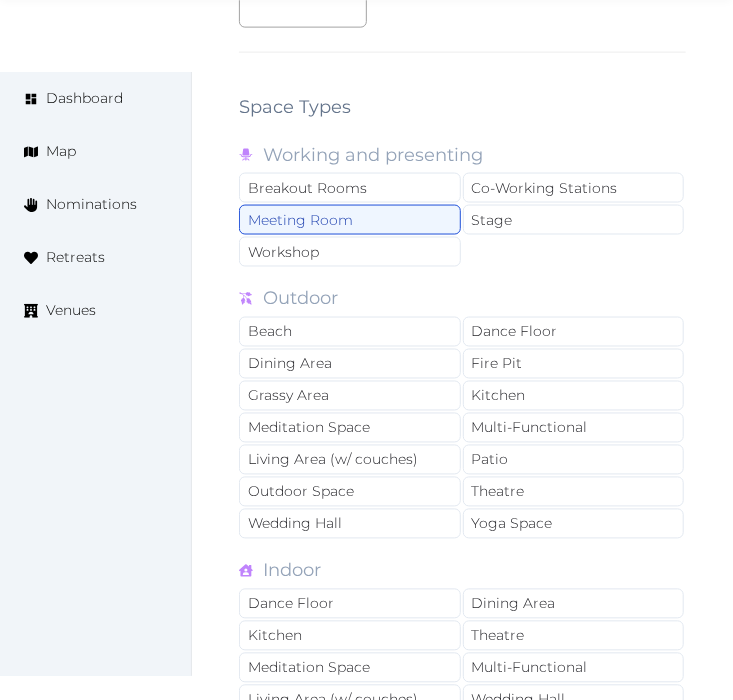 scroll, scrollTop: 3222, scrollLeft: 0, axis: vertical 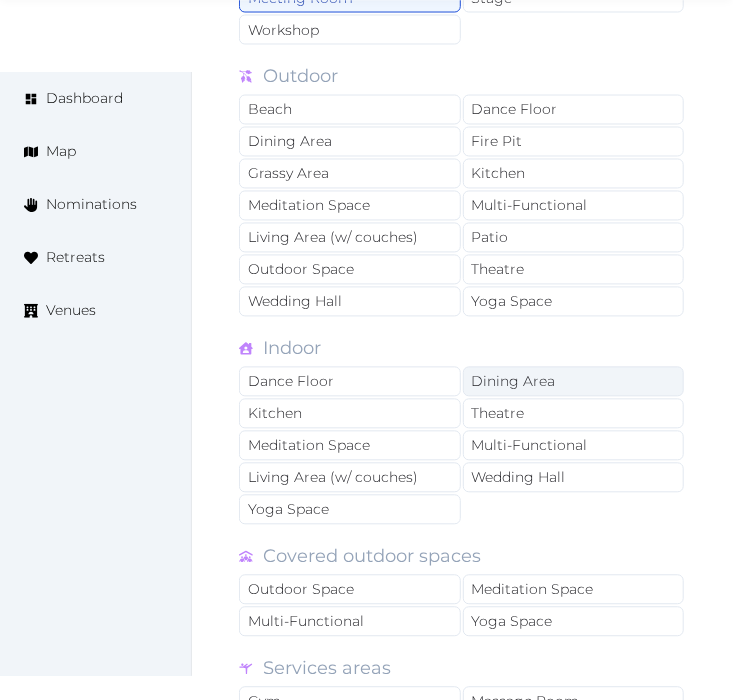 click on "Dining Area" at bounding box center (574, 382) 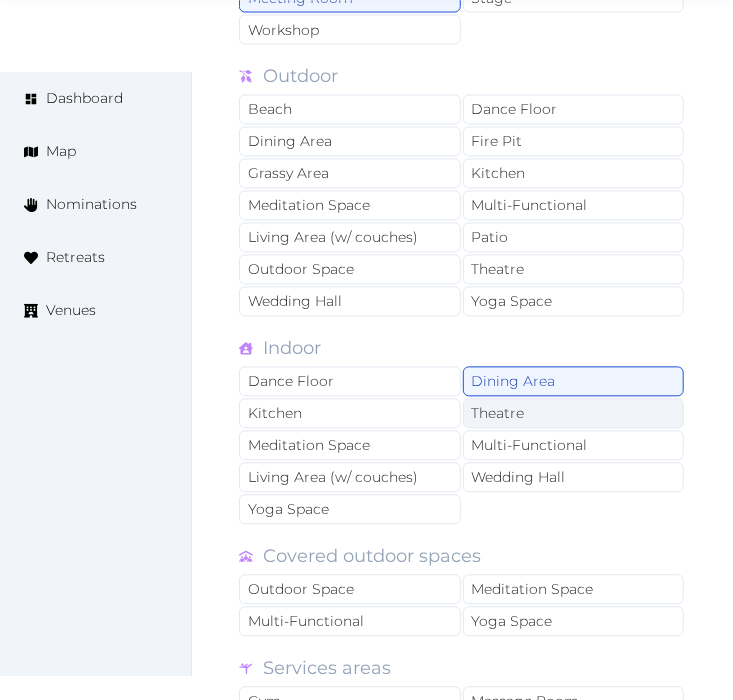 click on "Theatre" at bounding box center [574, 414] 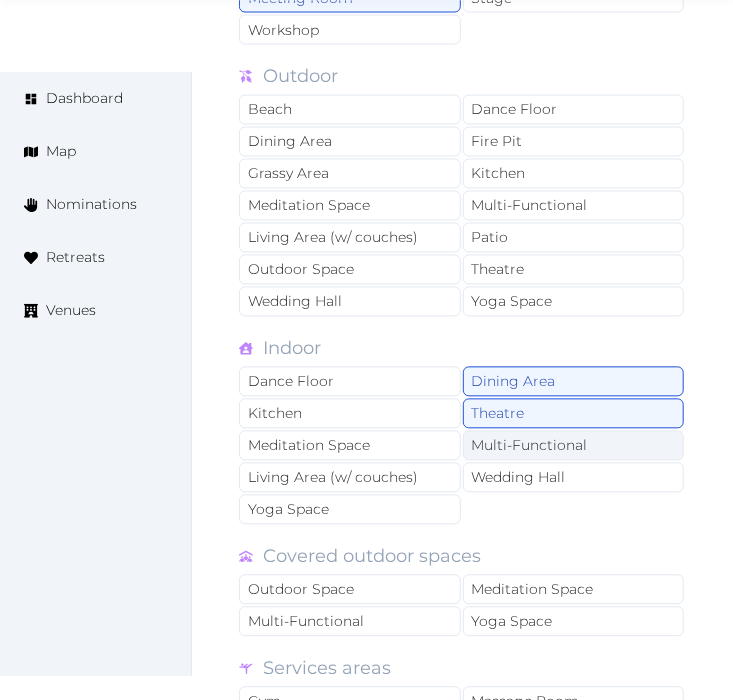 click on "Multi-Functional" at bounding box center (574, 446) 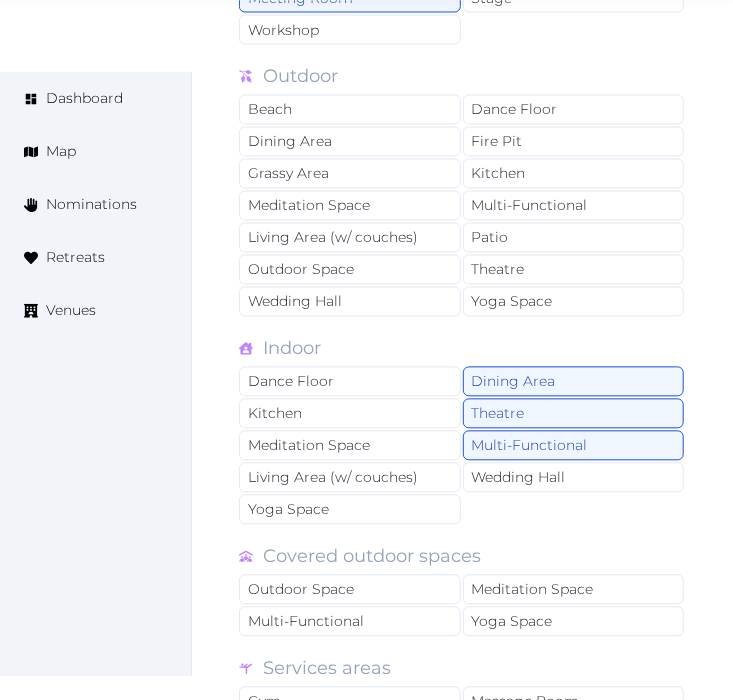 click on "Indoor Dance Floor Dining Area Kitchen Theatre Meditation Space Multi-Functional Living Area (w/ couches) Wedding Hall Yoga Space" at bounding box center [462, 431] 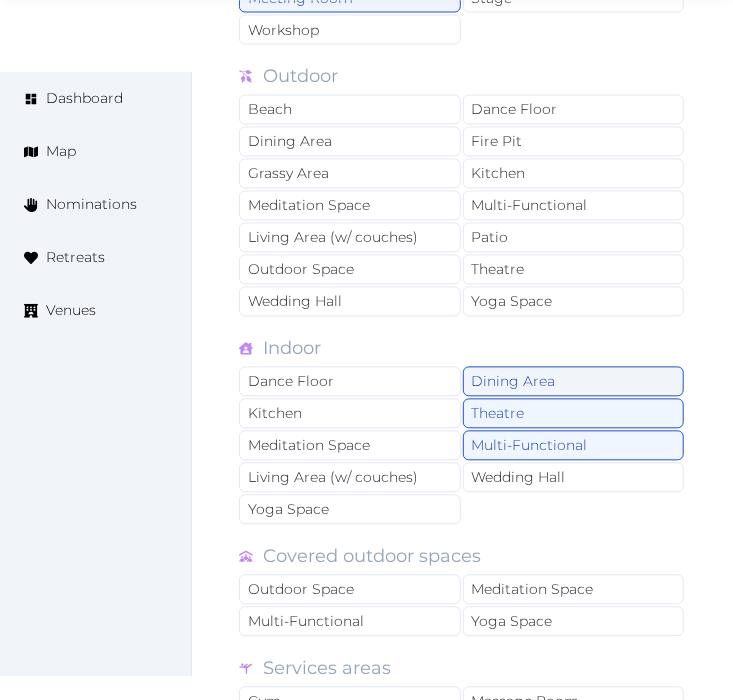 click on "Dining Area" at bounding box center [574, 382] 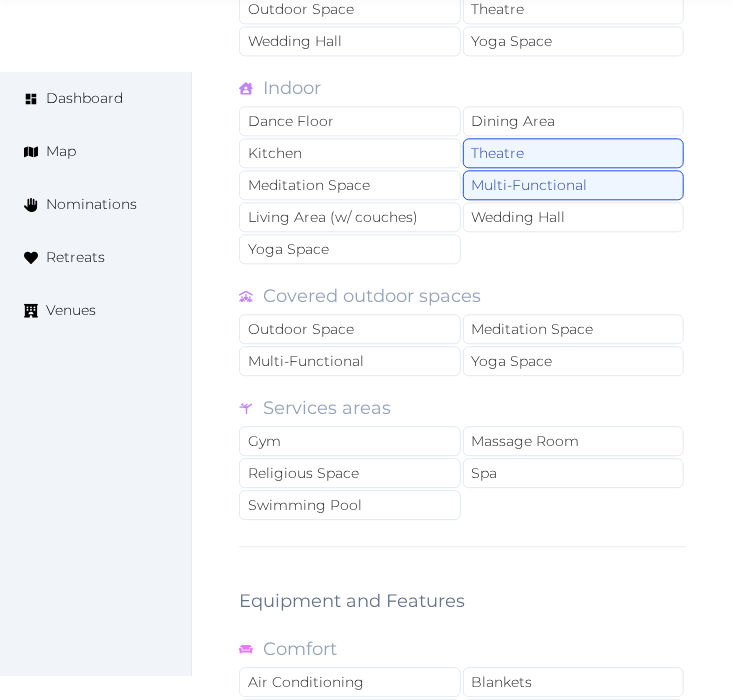 scroll, scrollTop: 3666, scrollLeft: 0, axis: vertical 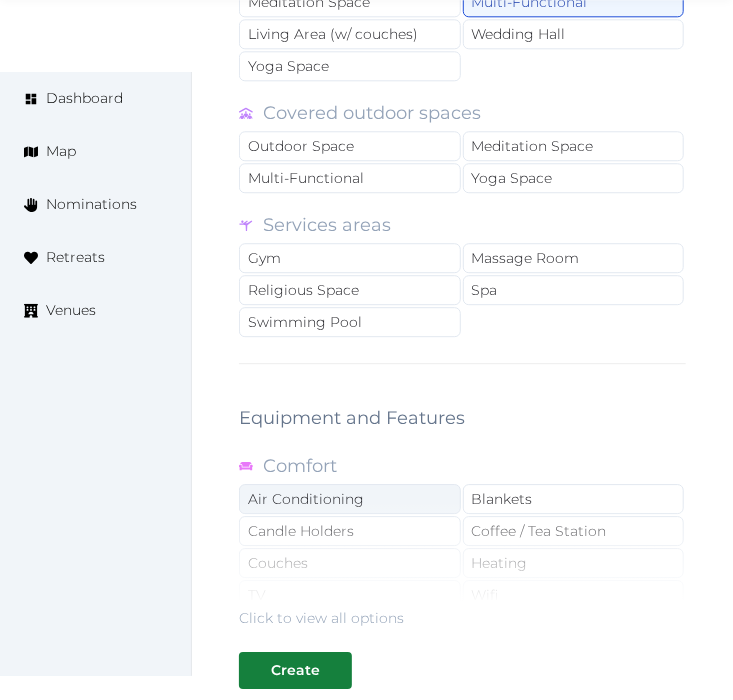 click on "Air Conditioning" at bounding box center (350, 499) 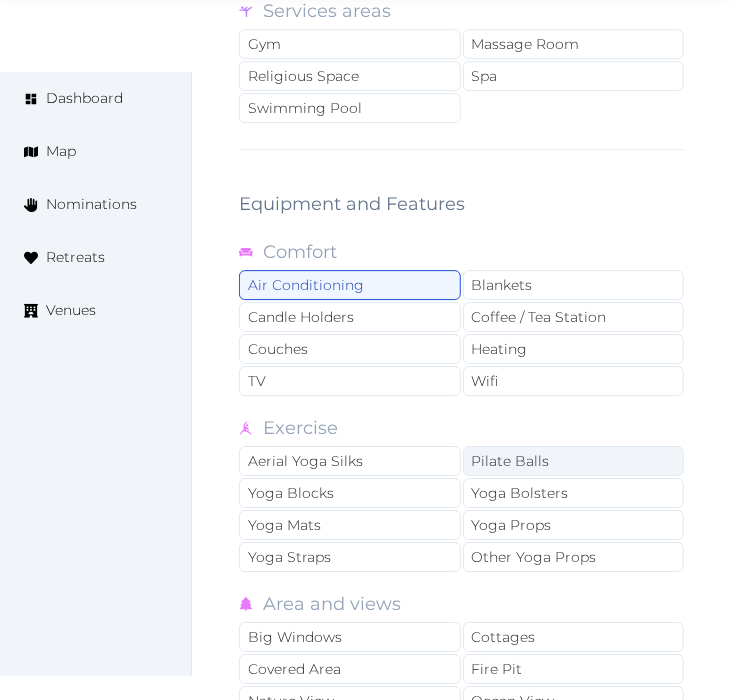 scroll, scrollTop: 3888, scrollLeft: 0, axis: vertical 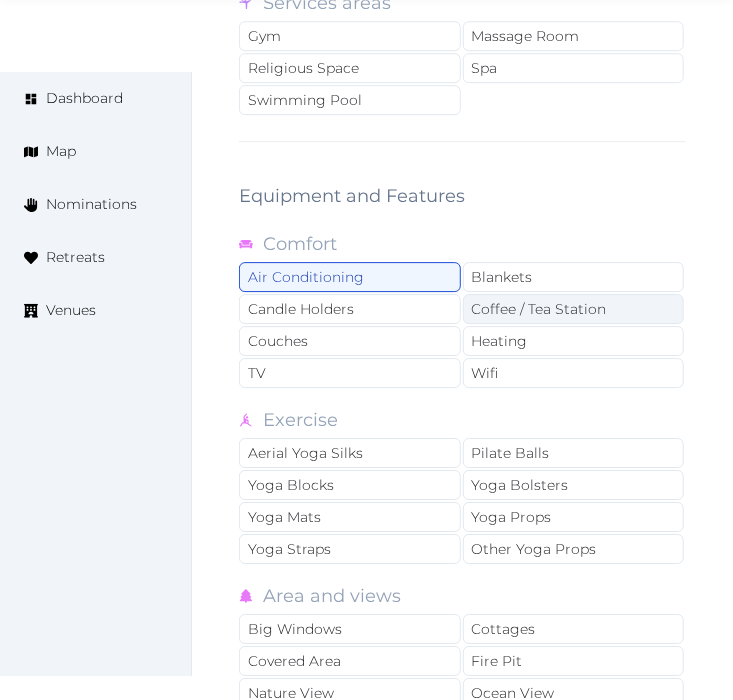 drag, startPoint x: 497, startPoint y: 348, endPoint x: 504, endPoint y: 290, distance: 58.420887 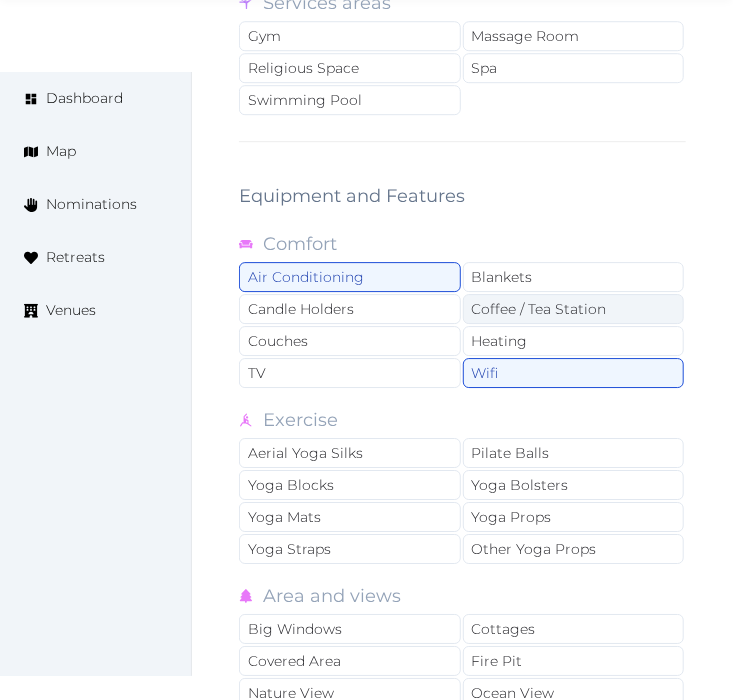 click on "Coffee / Tea Station" at bounding box center [574, 309] 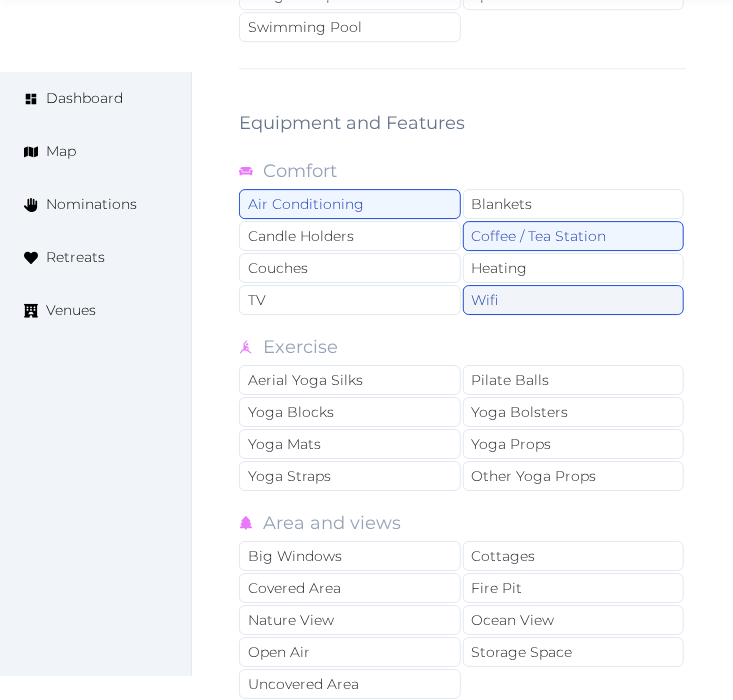 scroll, scrollTop: 4000, scrollLeft: 0, axis: vertical 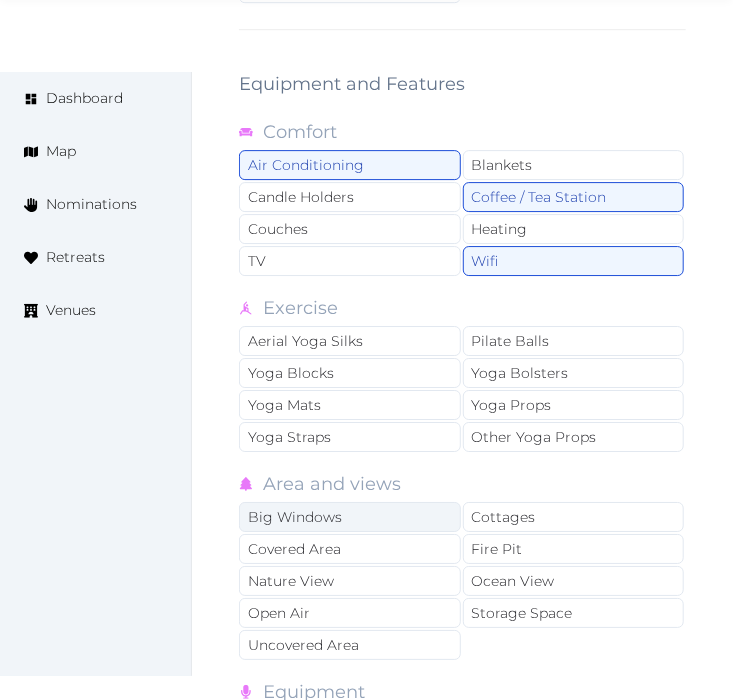 drag, startPoint x: 315, startPoint y: 491, endPoint x: 400, endPoint y: 480, distance: 85.70881 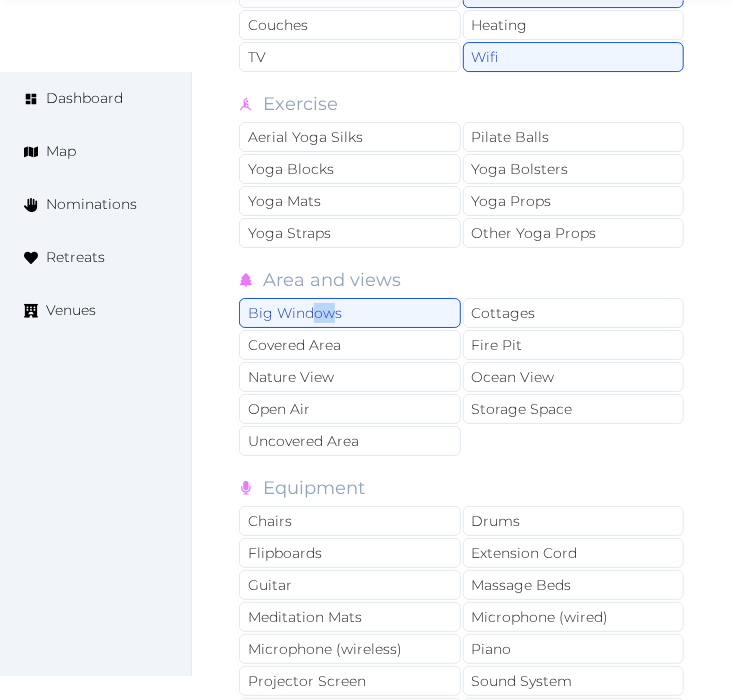 scroll, scrollTop: 4222, scrollLeft: 0, axis: vertical 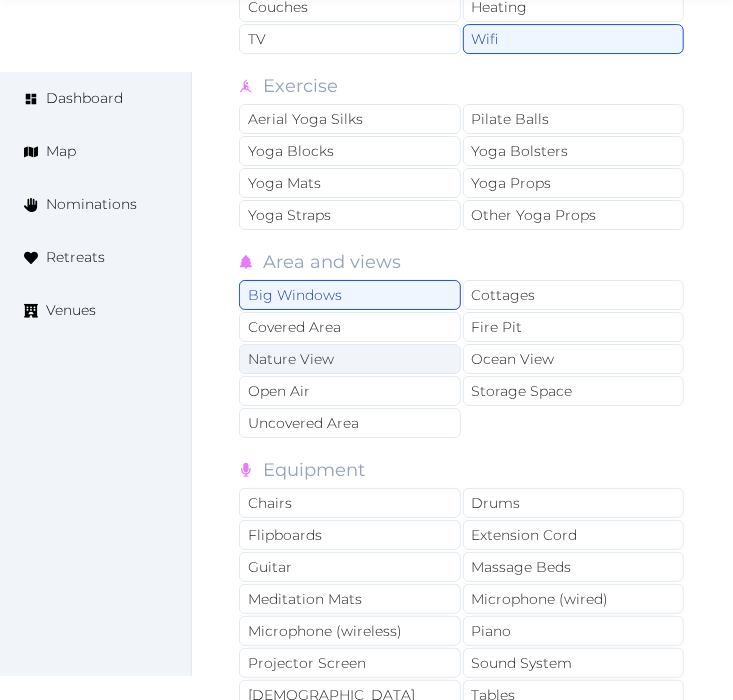 click on "Nature View" at bounding box center (350, 359) 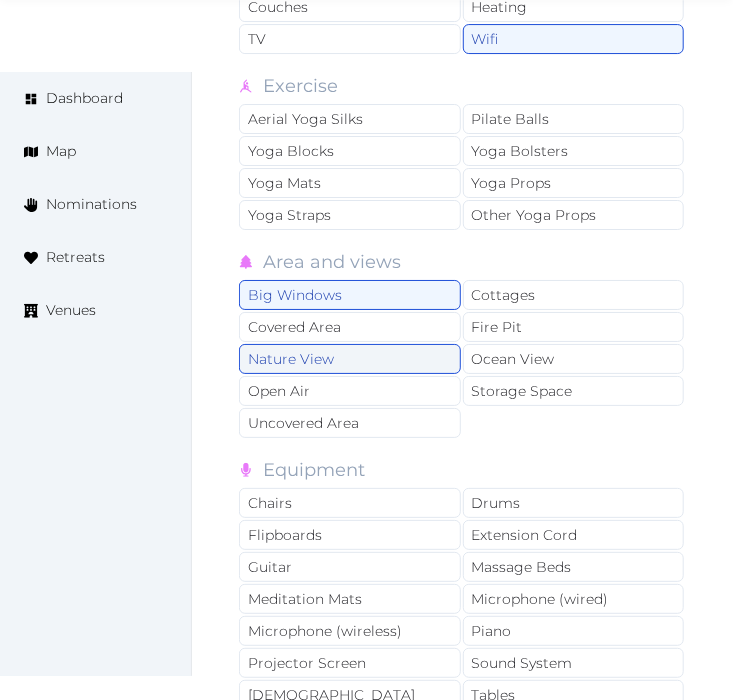 click on "Nature View" at bounding box center (350, 359) 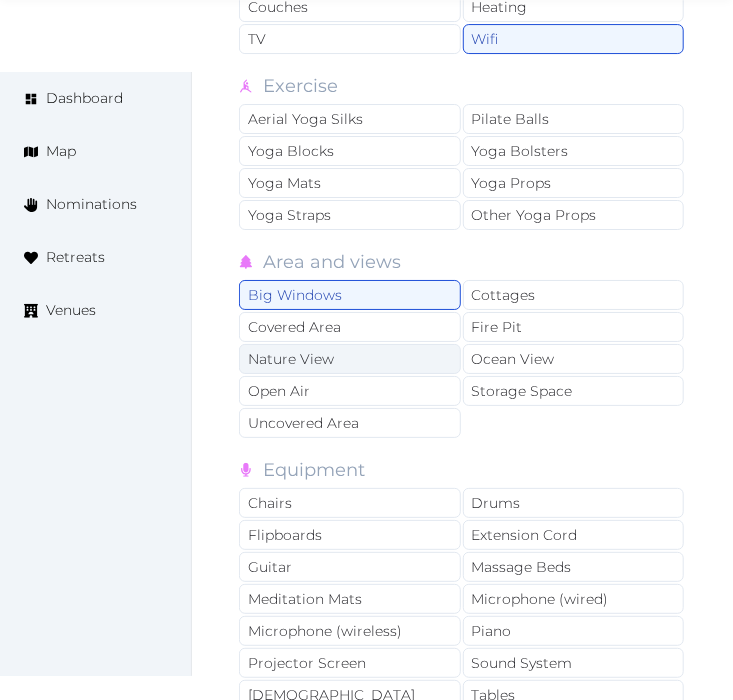 click on "Nature View" at bounding box center [350, 359] 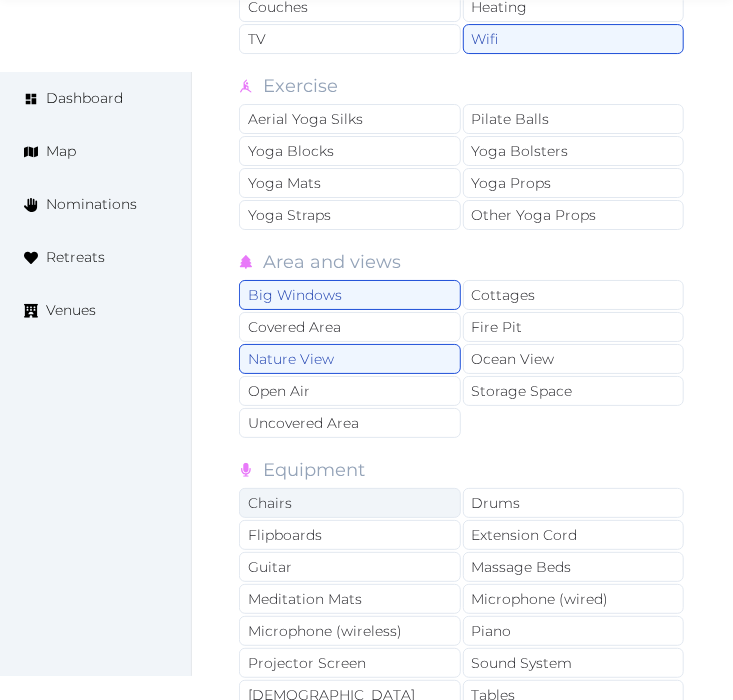 click on "Chairs" at bounding box center [350, 503] 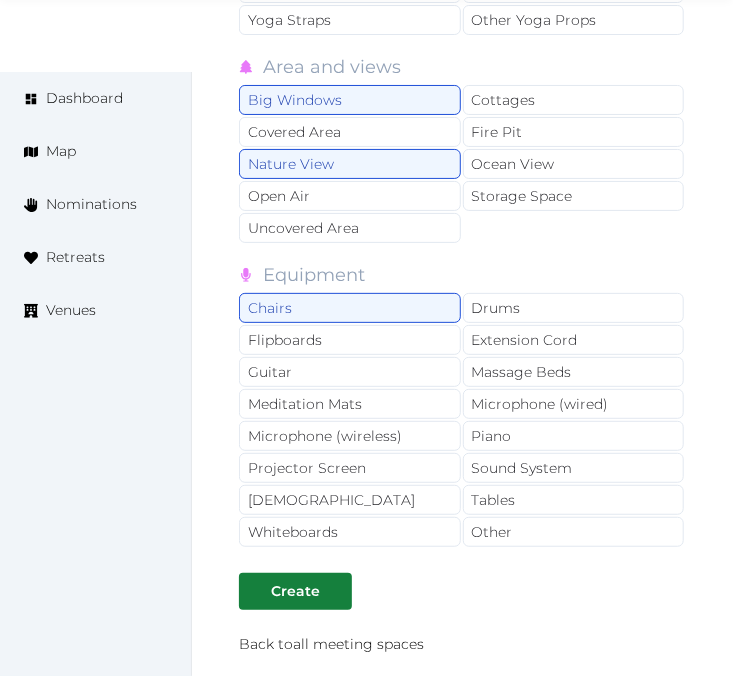 scroll, scrollTop: 4574, scrollLeft: 0, axis: vertical 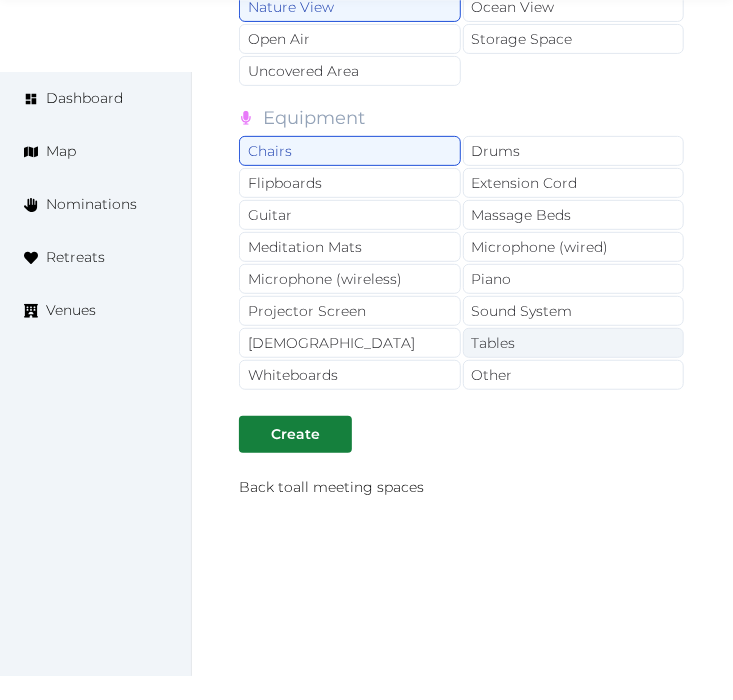drag, startPoint x: 502, startPoint y: 353, endPoint x: 503, endPoint y: 325, distance: 28.01785 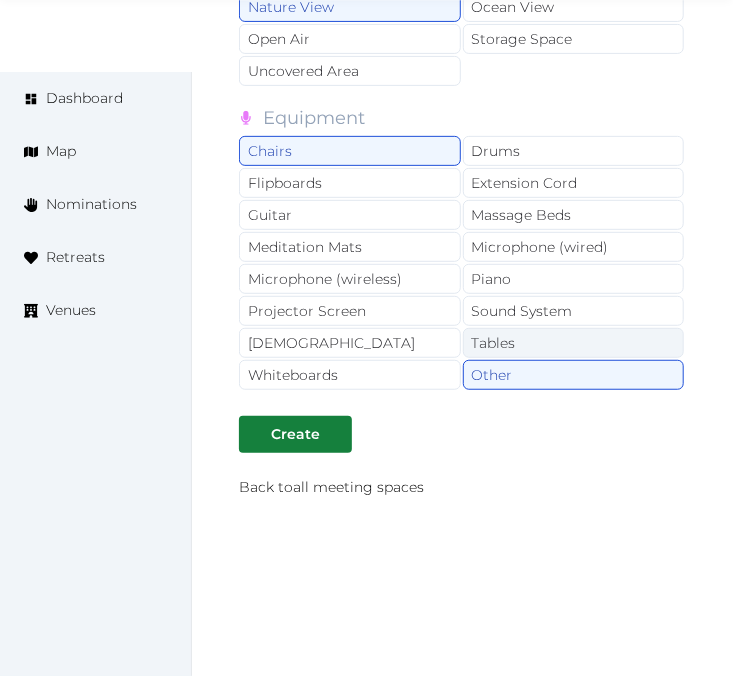 click on "Tables" at bounding box center [574, 343] 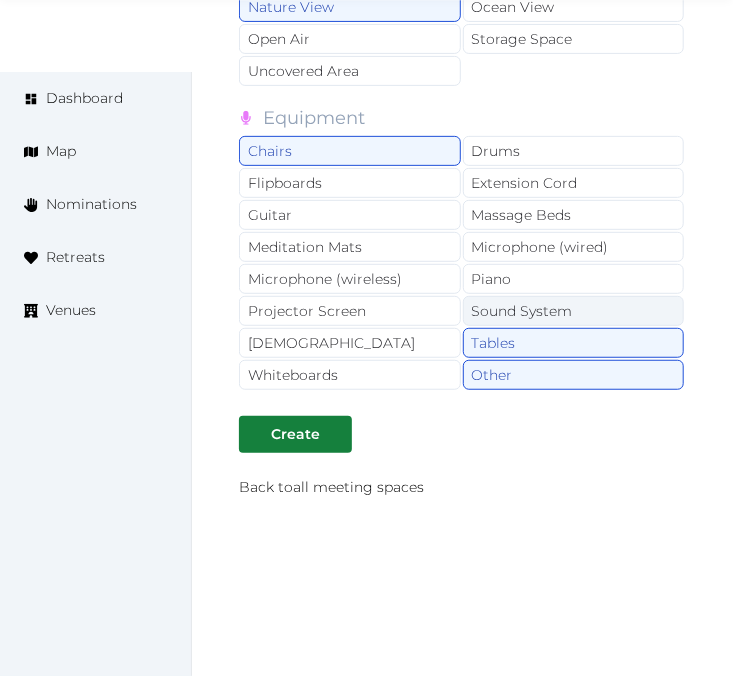 click on "Sound System" at bounding box center (574, 311) 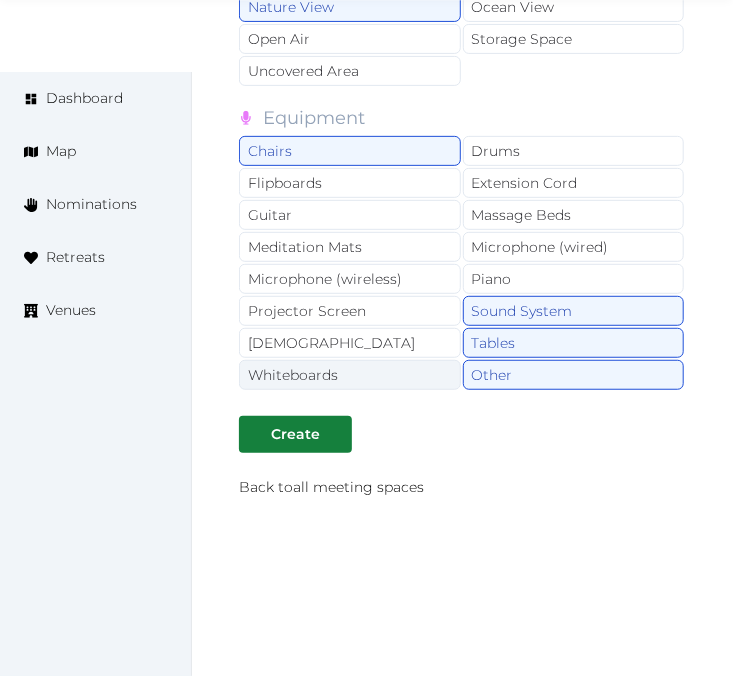 drag, startPoint x: 365, startPoint y: 285, endPoint x: 376, endPoint y: 342, distance: 58.0517 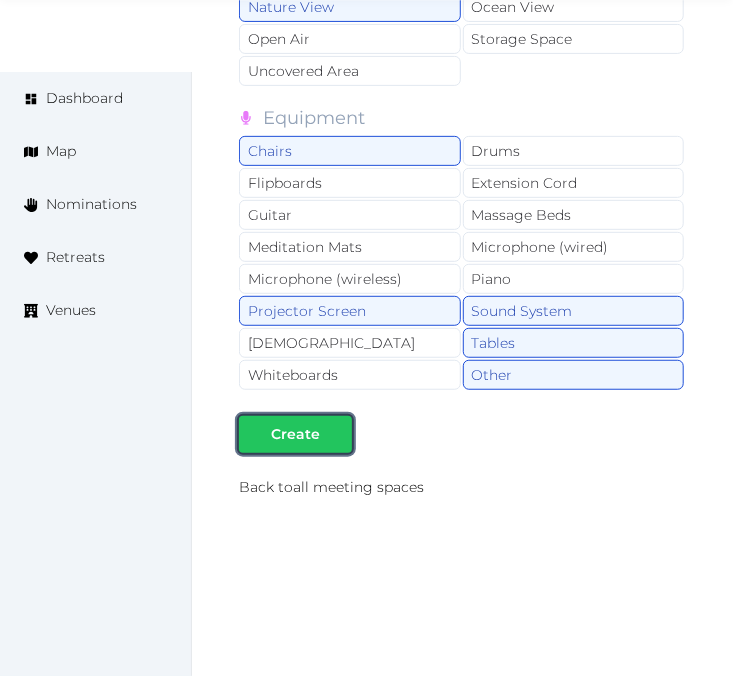 click on "Create" at bounding box center [295, 434] 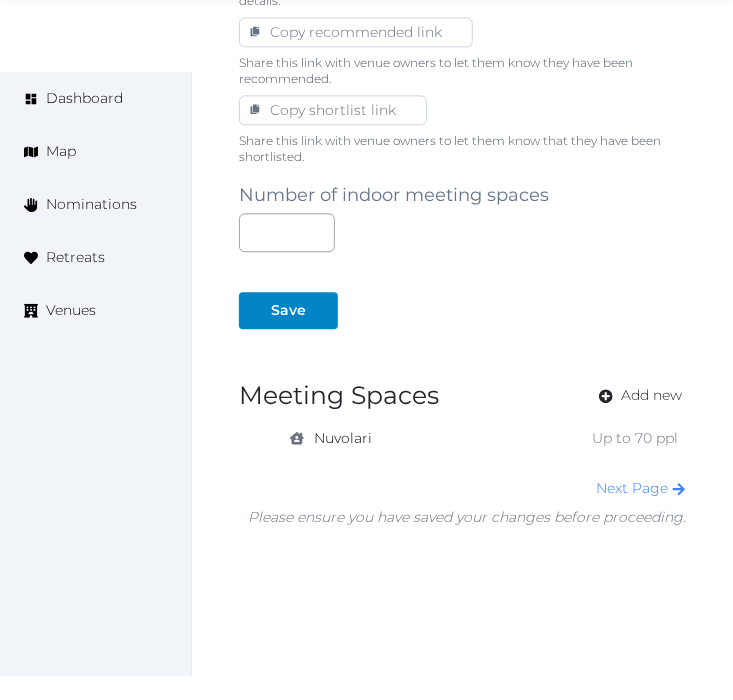 scroll, scrollTop: 1353, scrollLeft: 0, axis: vertical 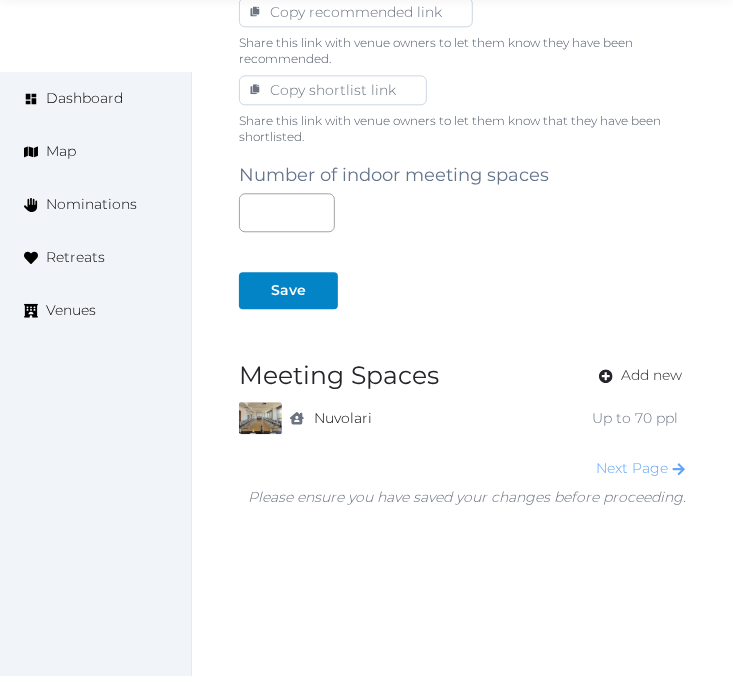 click on "Next Page" at bounding box center (641, 468) 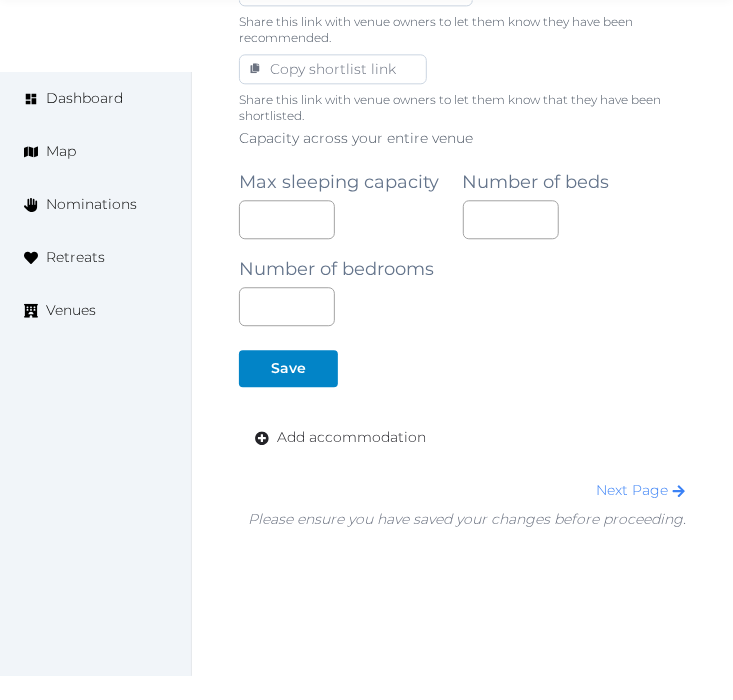 scroll, scrollTop: 1396, scrollLeft: 0, axis: vertical 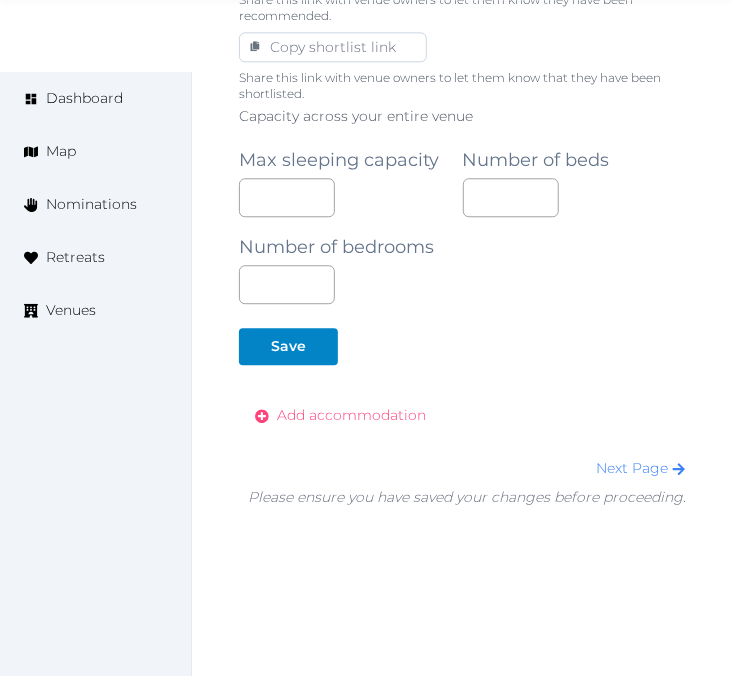 click on "Add accommodation" at bounding box center [351, 415] 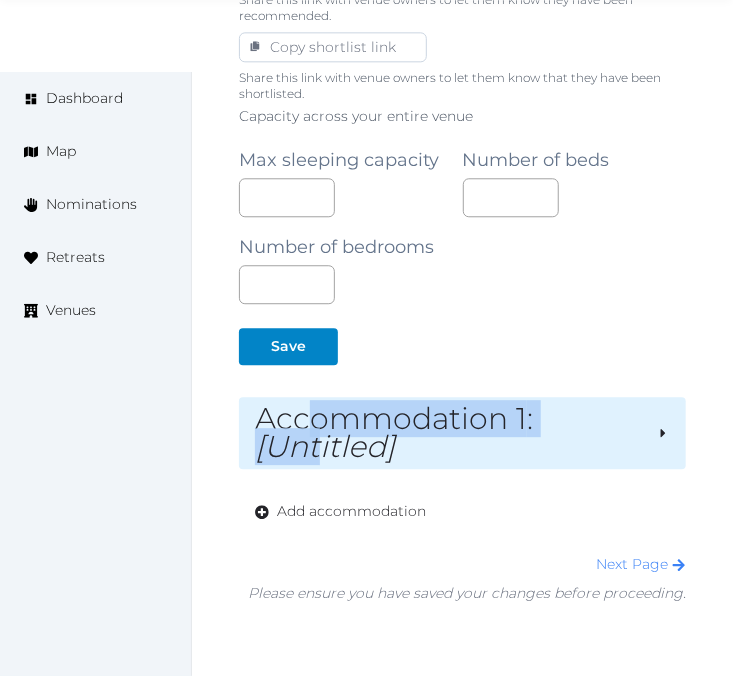 click on "Accommodation 1 :  [Untitled]" at bounding box center [448, 433] 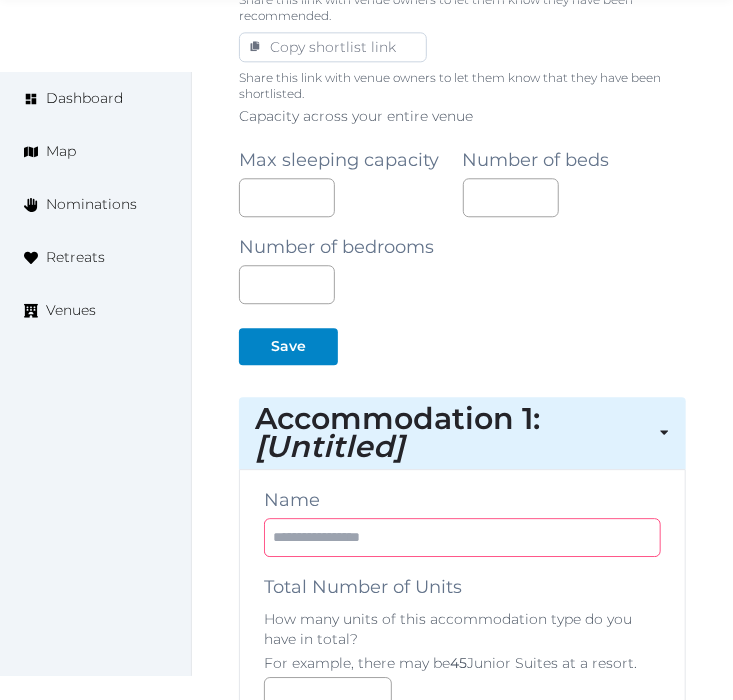click at bounding box center [462, 537] 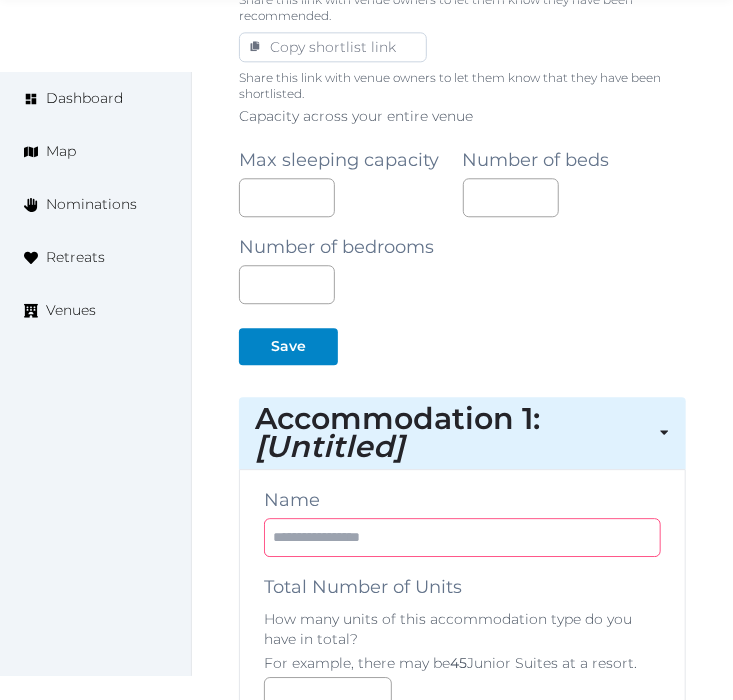 paste on "**********" 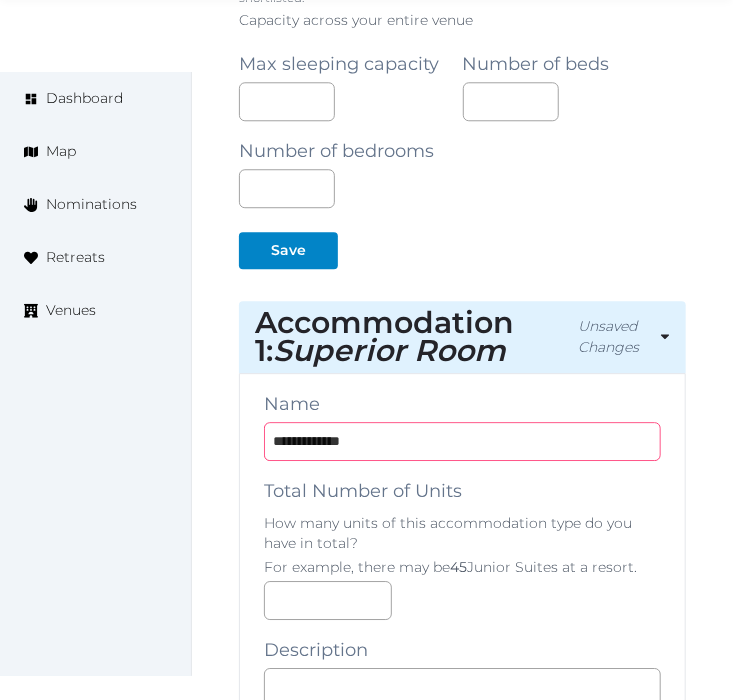 scroll, scrollTop: 1618, scrollLeft: 0, axis: vertical 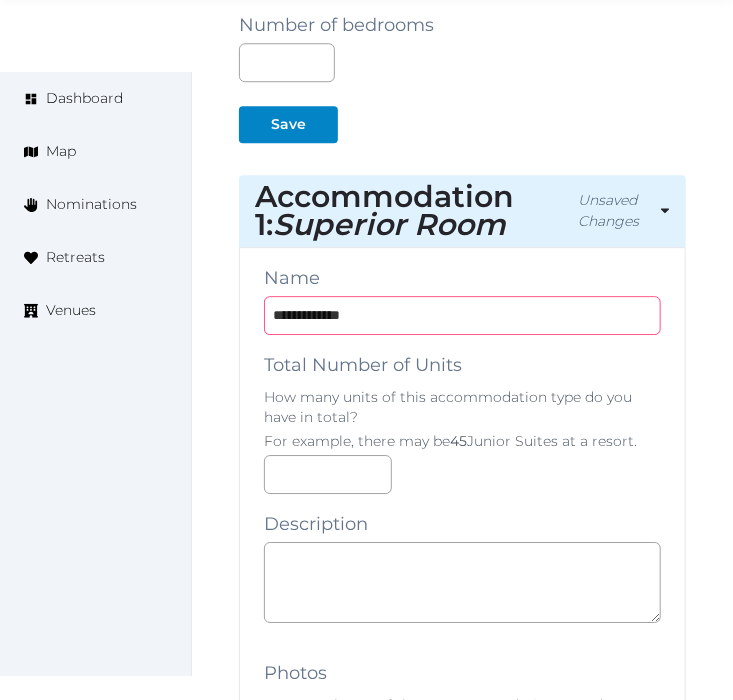 type on "**********" 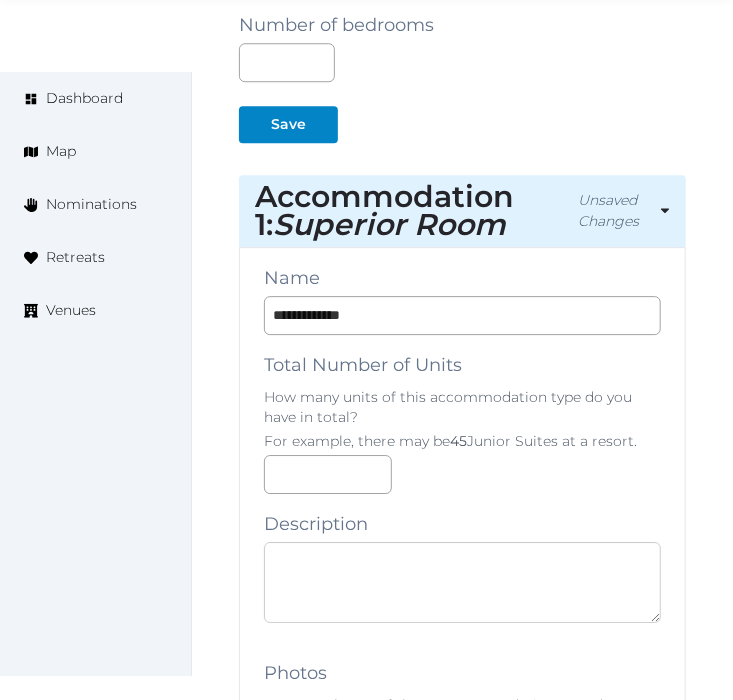 click at bounding box center [462, 582] 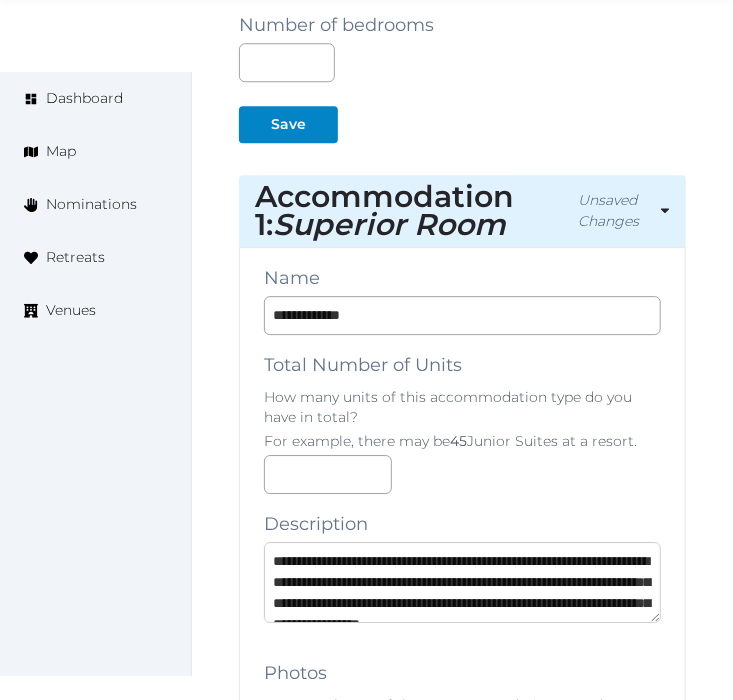 scroll, scrollTop: 52, scrollLeft: 0, axis: vertical 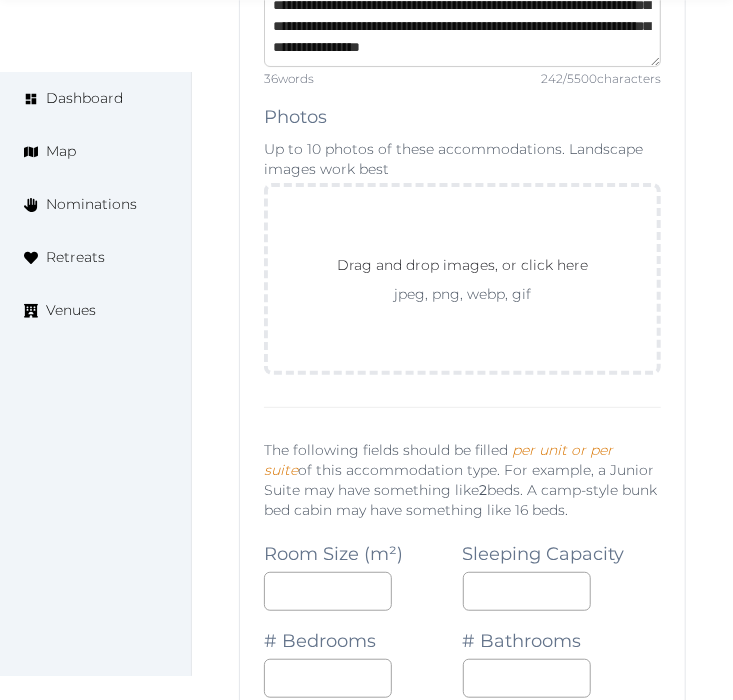 type on "**********" 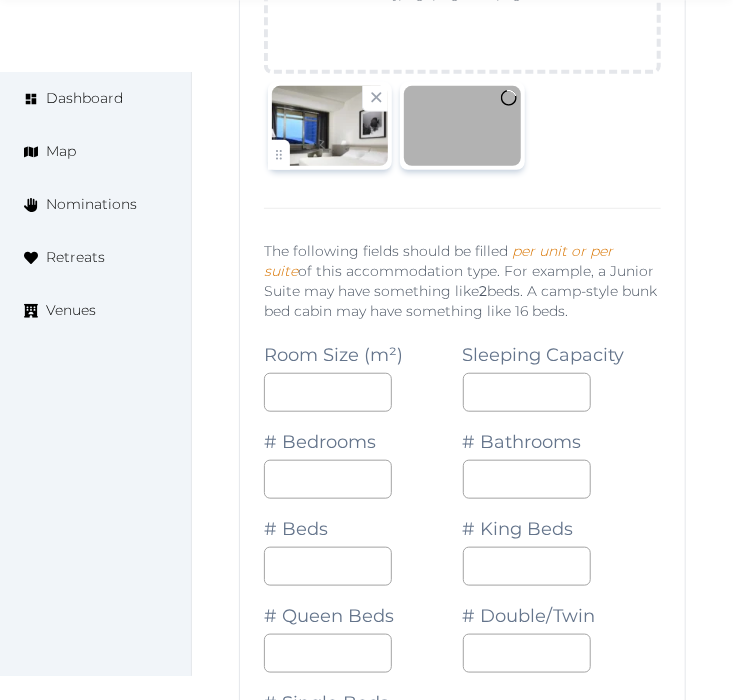 scroll, scrollTop: 2507, scrollLeft: 0, axis: vertical 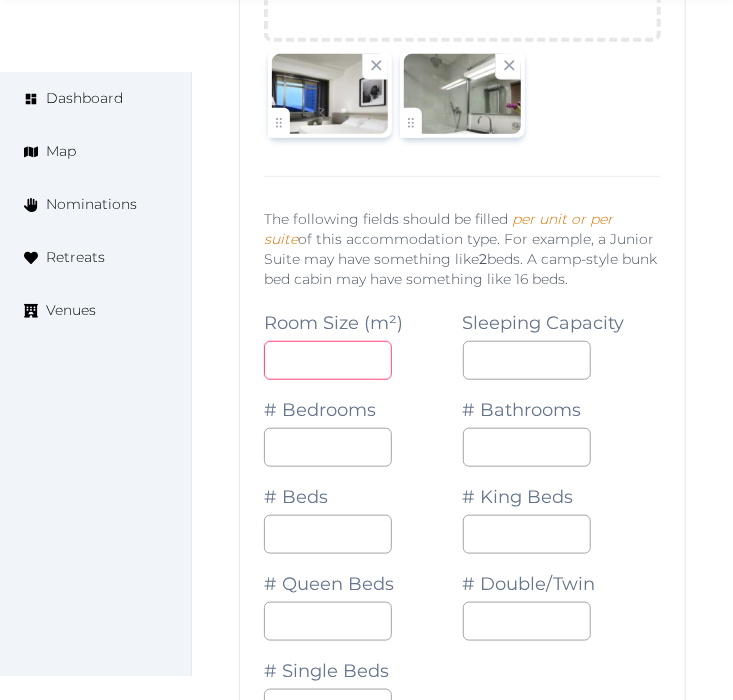 click at bounding box center (328, 360) 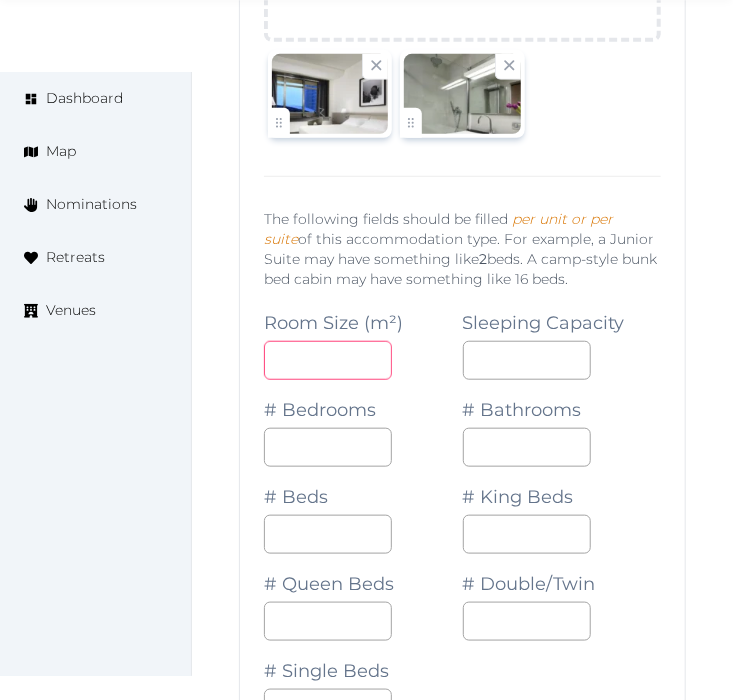 type on "**" 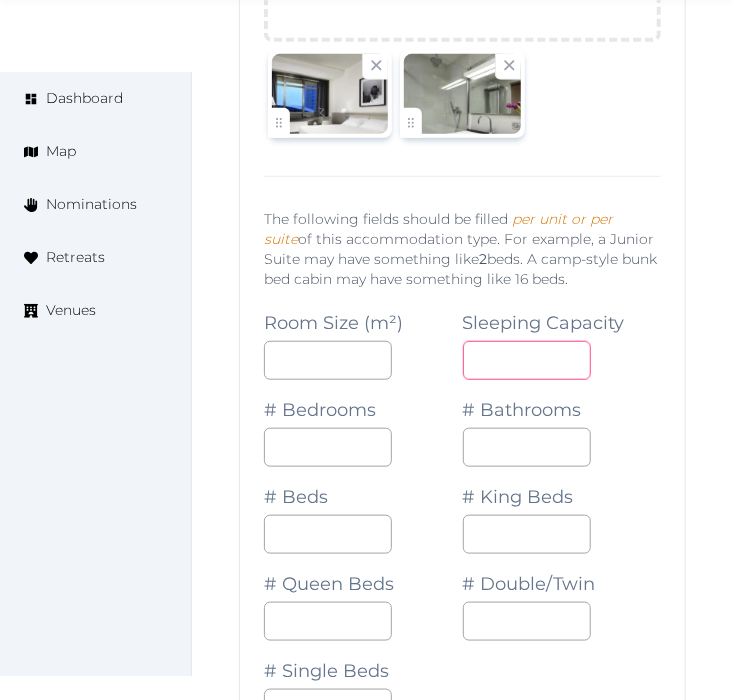 click at bounding box center [527, 360] 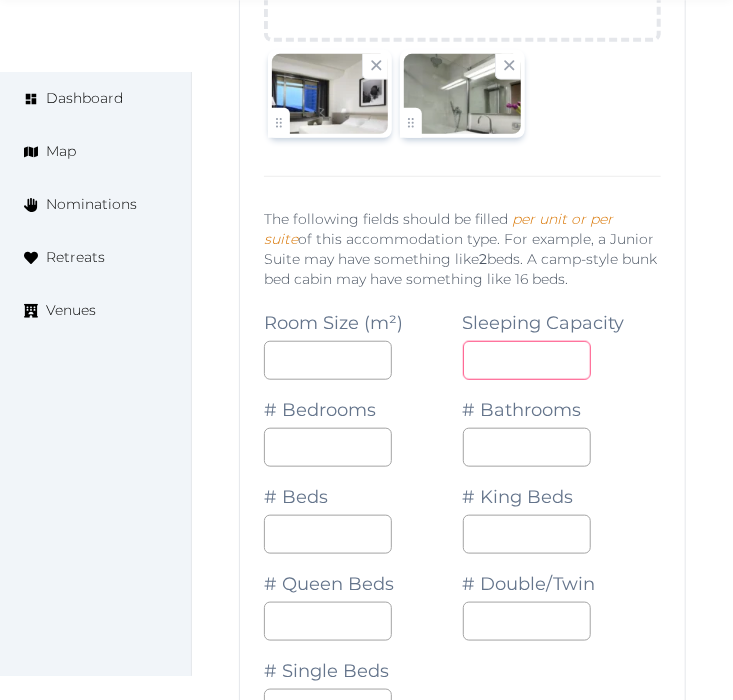 type on "*" 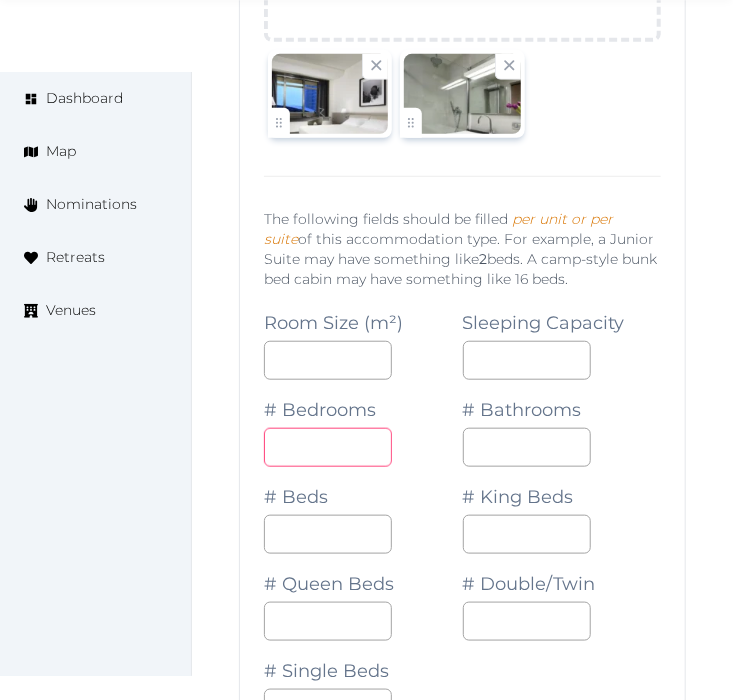 click at bounding box center (328, 447) 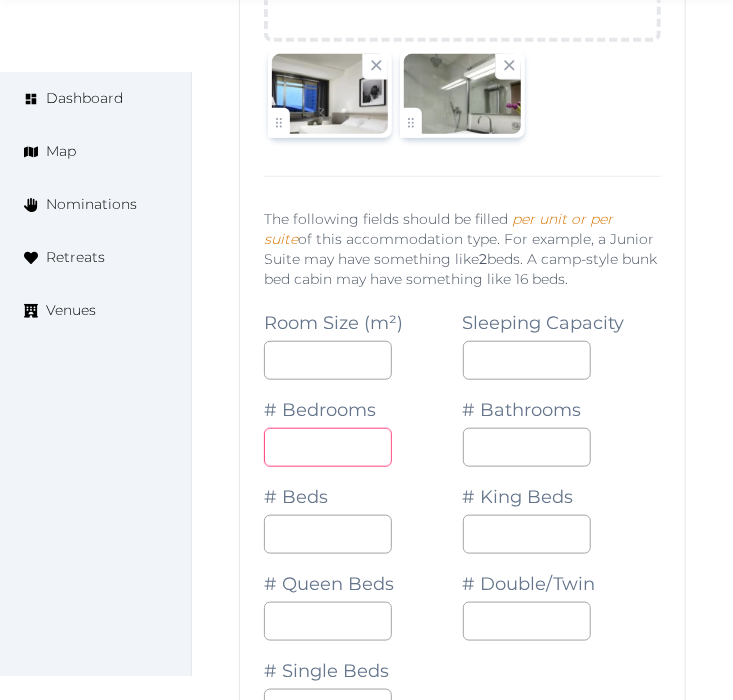 type on "*" 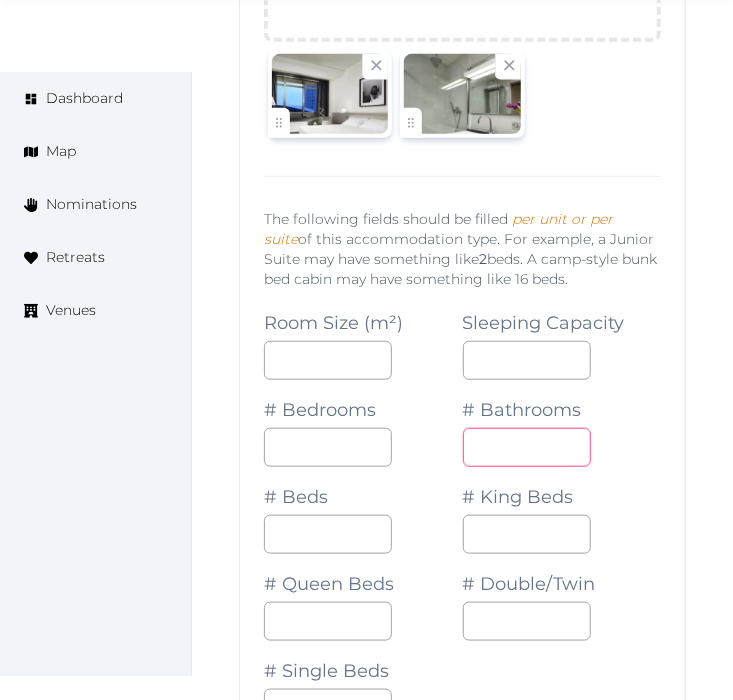 click at bounding box center (527, 447) 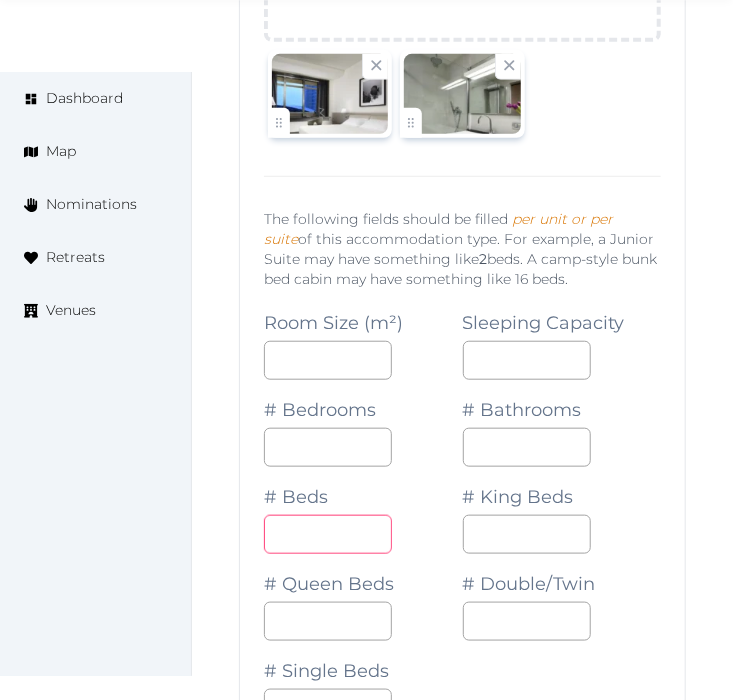 click at bounding box center (328, 534) 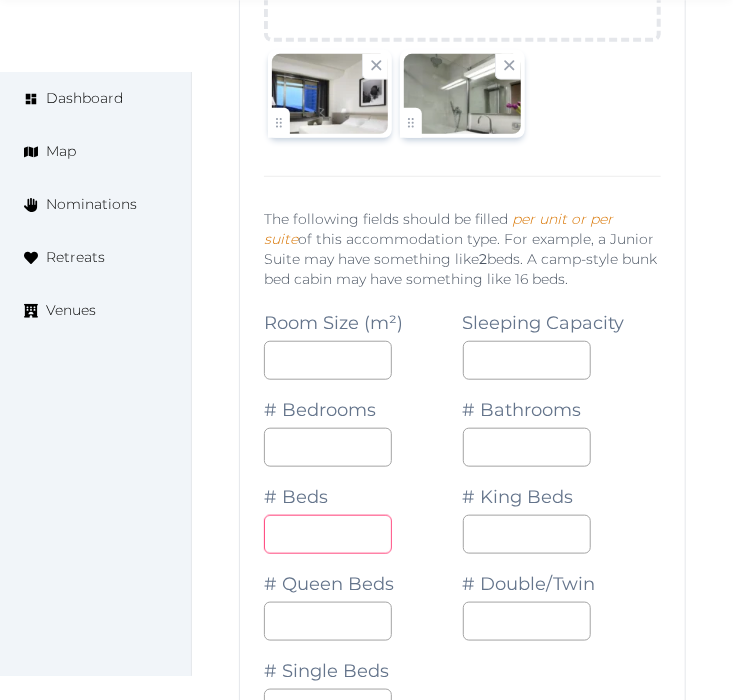 type on "*" 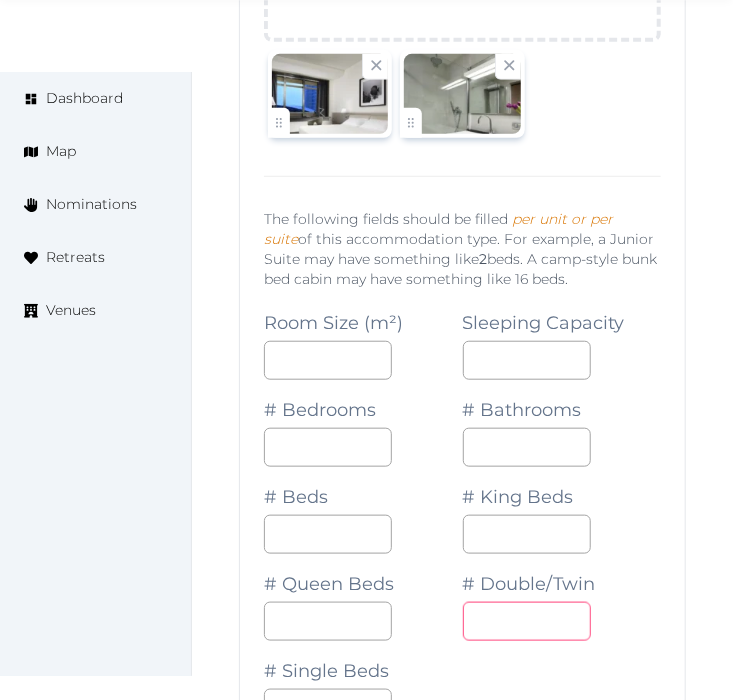 click at bounding box center (527, 621) 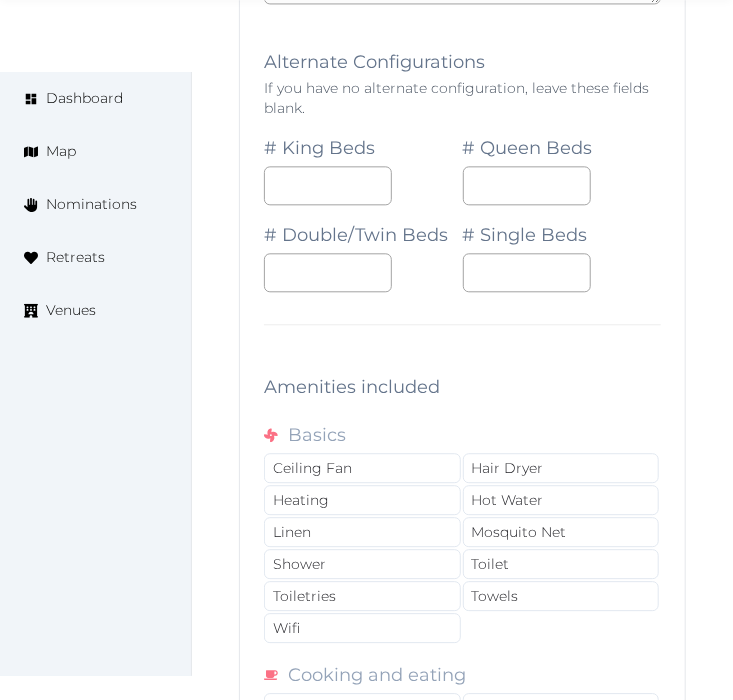 scroll, scrollTop: 3507, scrollLeft: 0, axis: vertical 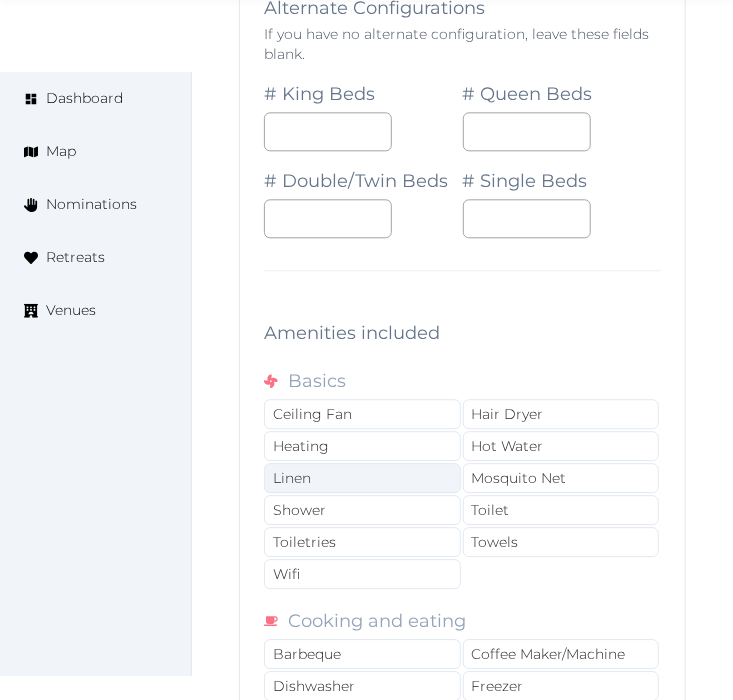 type on "*" 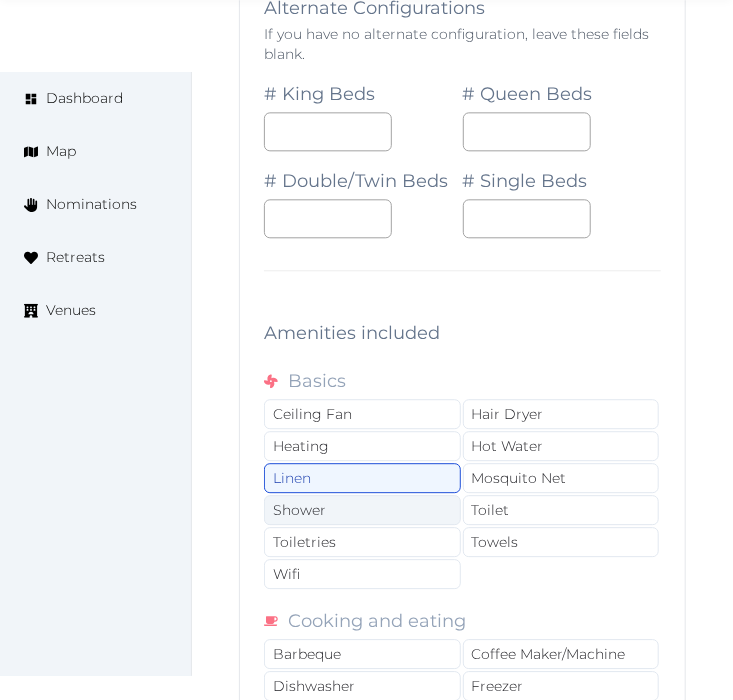 click on "Shower" at bounding box center (362, 510) 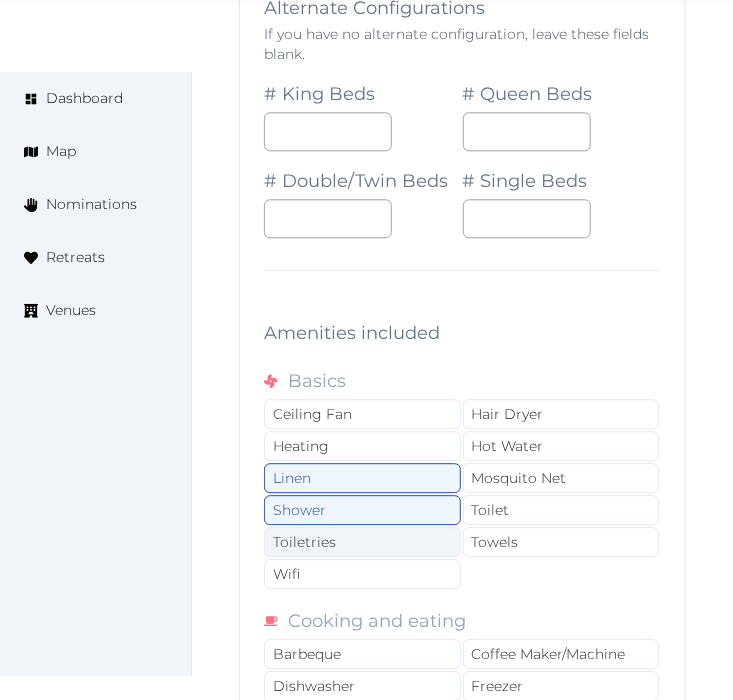 click on "Toiletries" at bounding box center (362, 542) 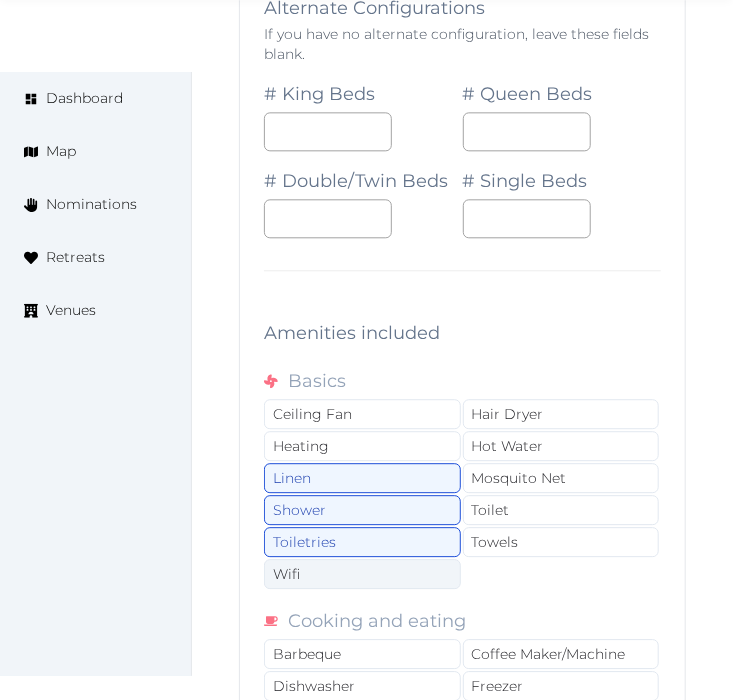 click on "Wifi" at bounding box center (362, 574) 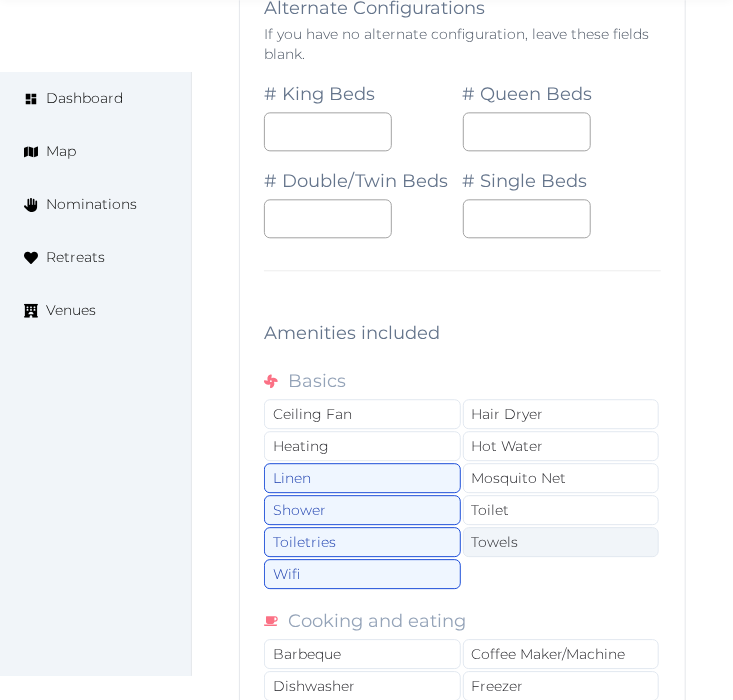 click on "Towels" at bounding box center (561, 542) 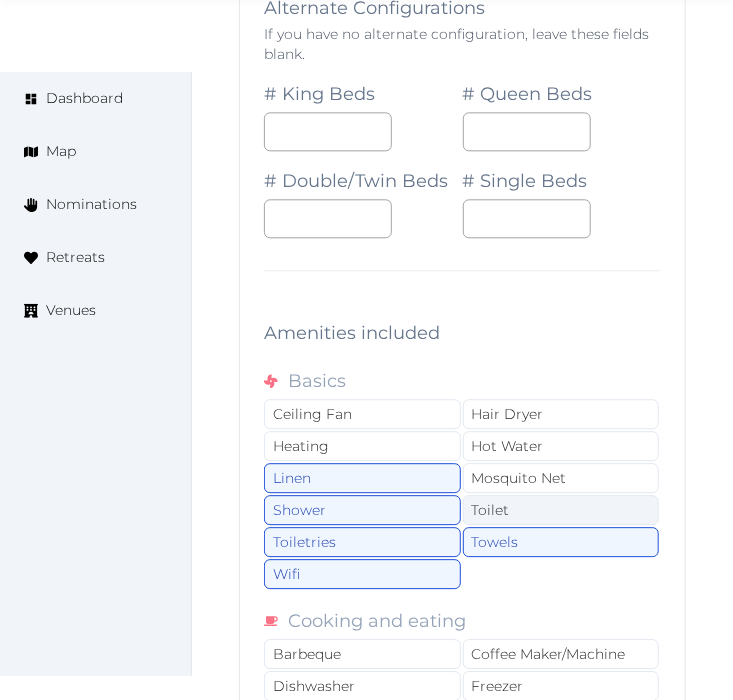 click on "Toilet" at bounding box center [561, 510] 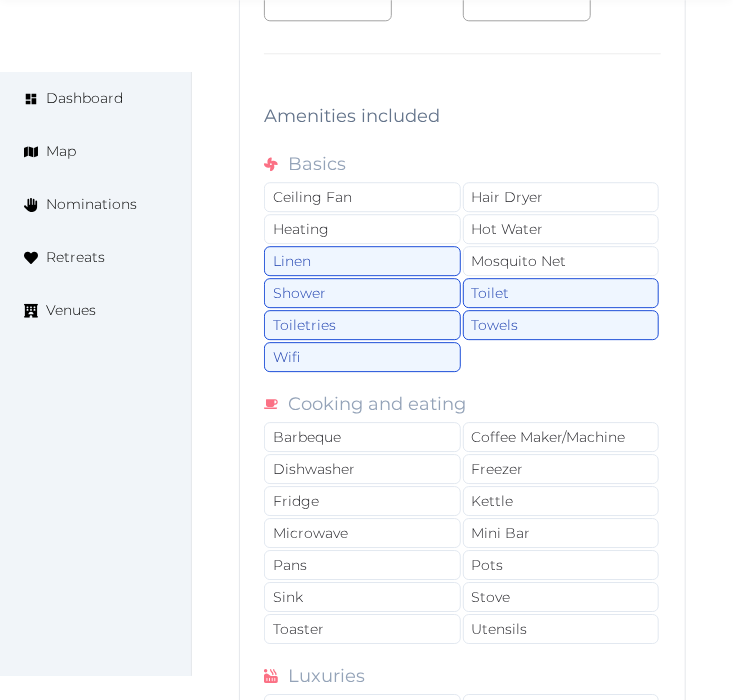 scroll, scrollTop: 3730, scrollLeft: 0, axis: vertical 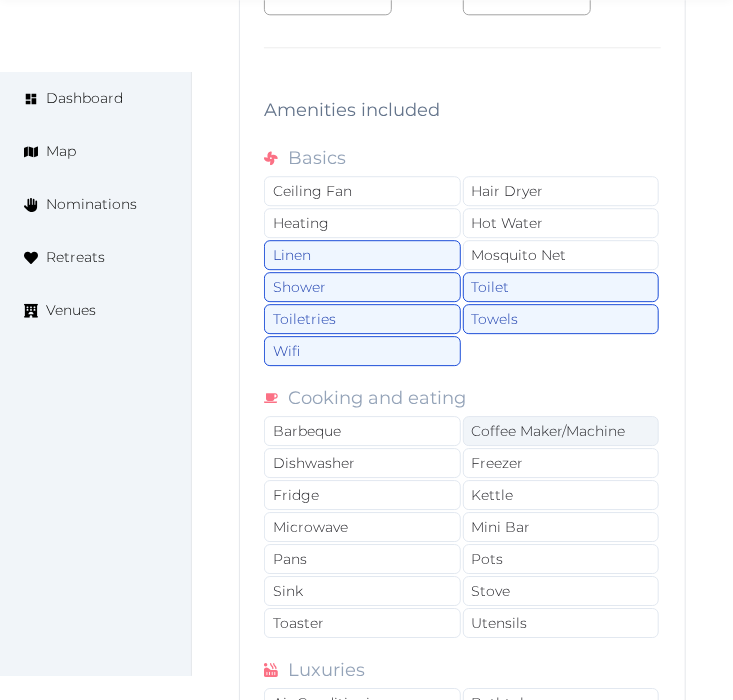 click on "Coffee Maker/Machine" at bounding box center [561, 431] 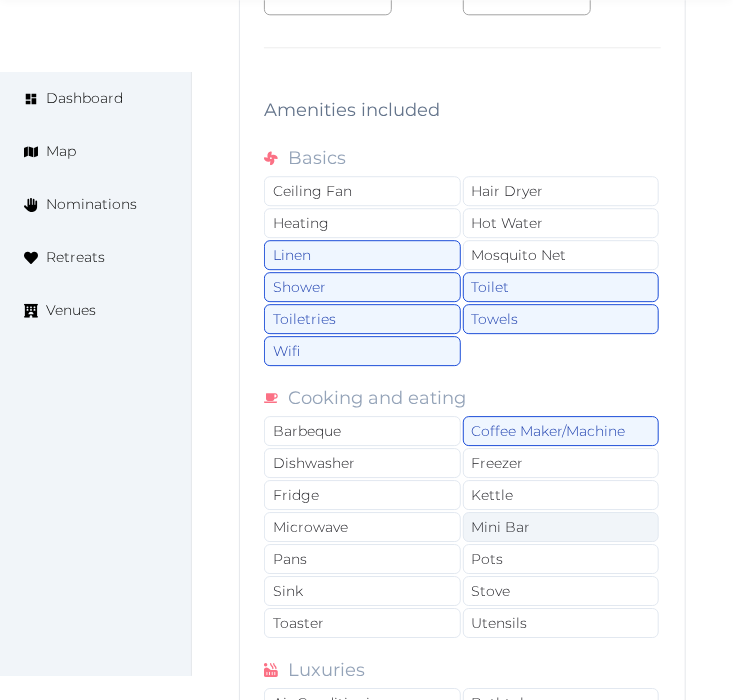 click on "Mini Bar" at bounding box center (561, 527) 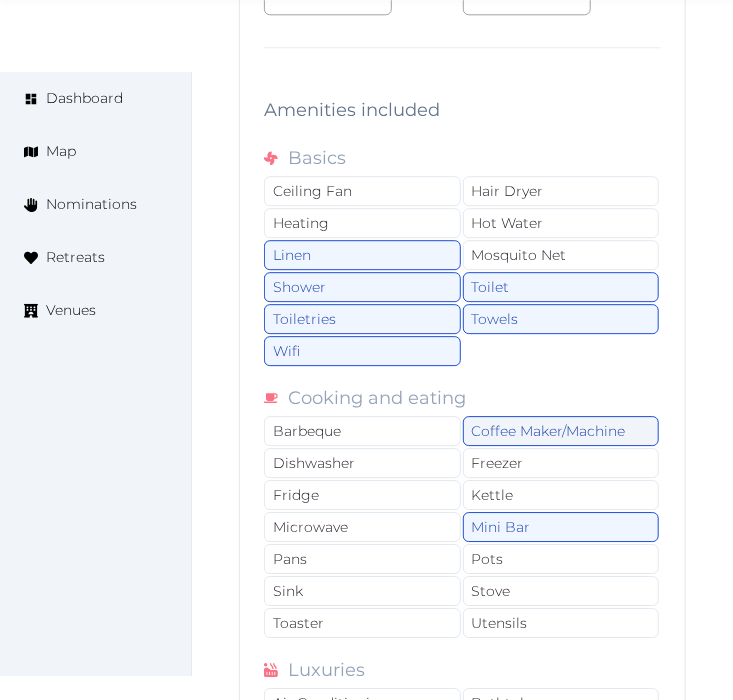 click on "Coffee Maker/Machine" at bounding box center [561, 431] 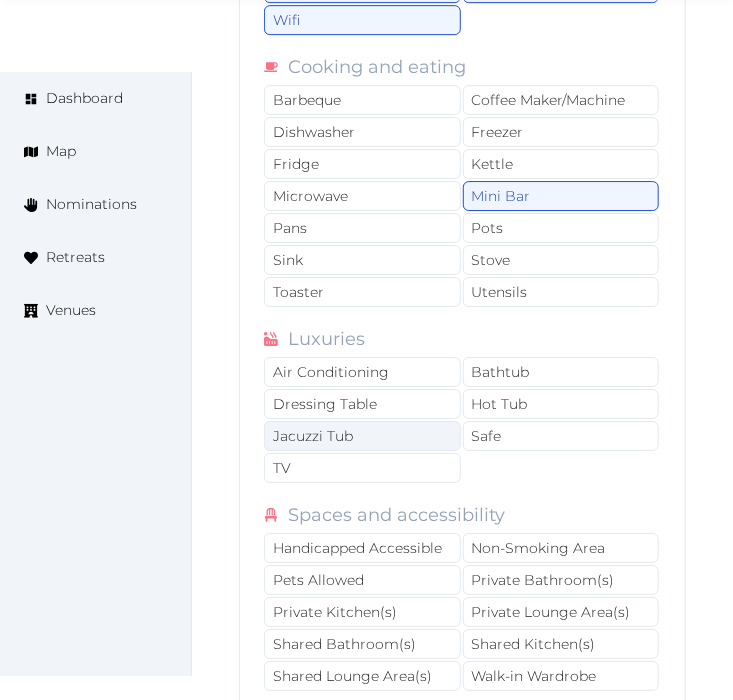 scroll, scrollTop: 4063, scrollLeft: 0, axis: vertical 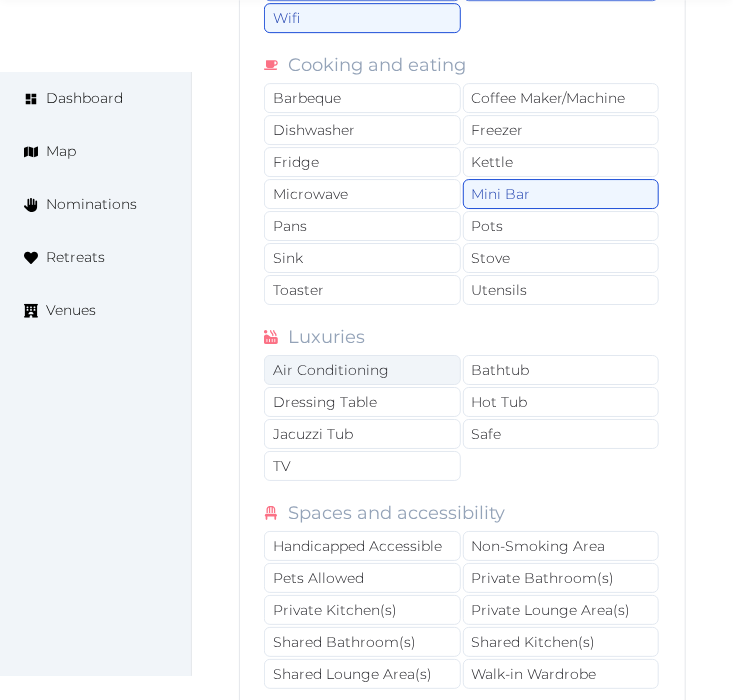 click on "Air Conditioning" at bounding box center [362, 370] 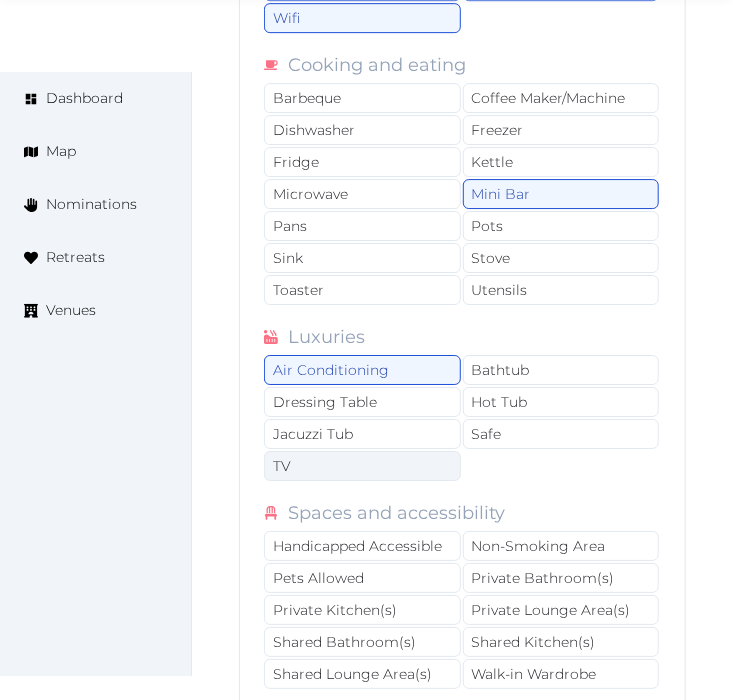 click on "TV" at bounding box center [362, 466] 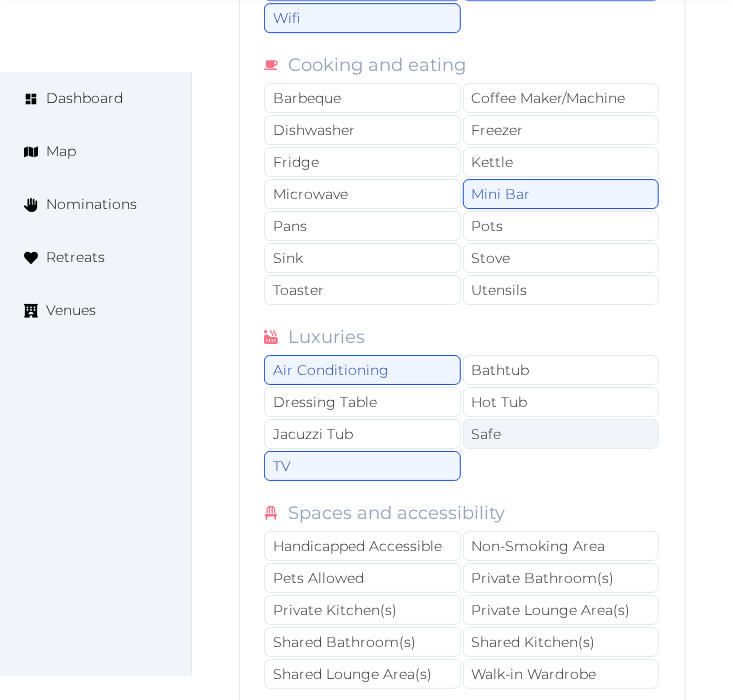 click on "Safe" at bounding box center (561, 434) 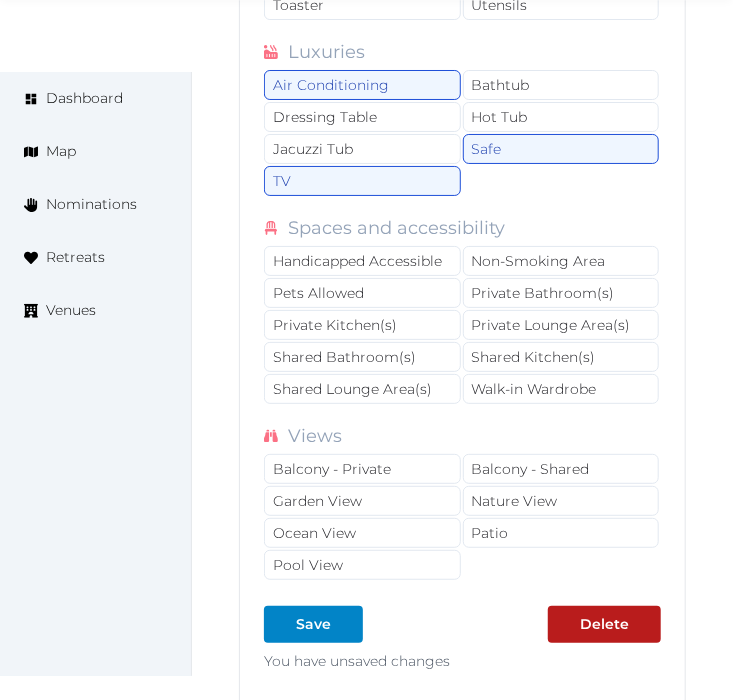 scroll, scrollTop: 4396, scrollLeft: 0, axis: vertical 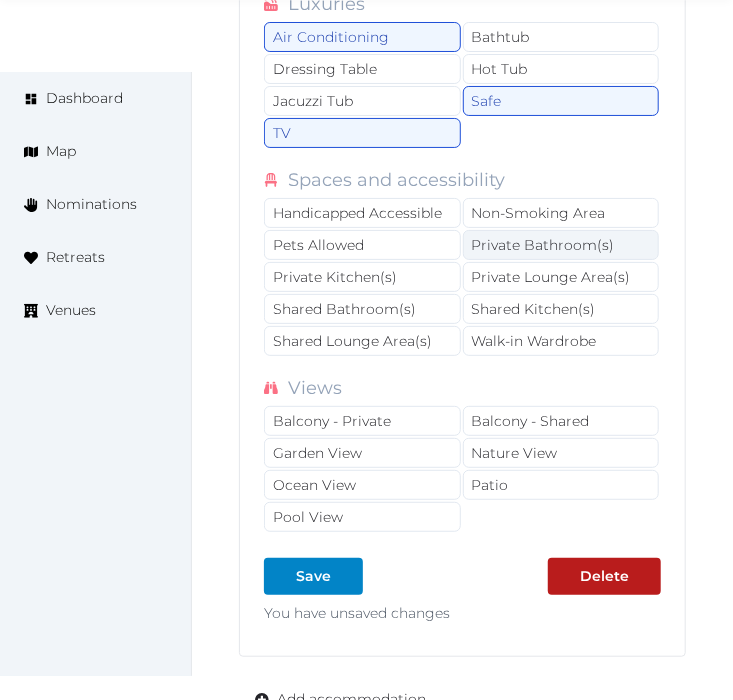 click on "Private Bathroom(s)" at bounding box center (561, 245) 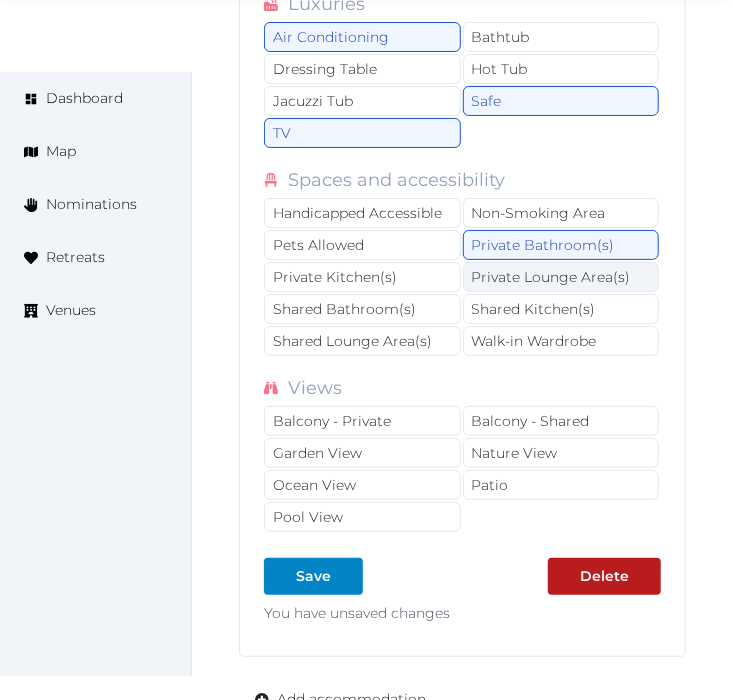 click on "Private Lounge Area(s)" at bounding box center (561, 277) 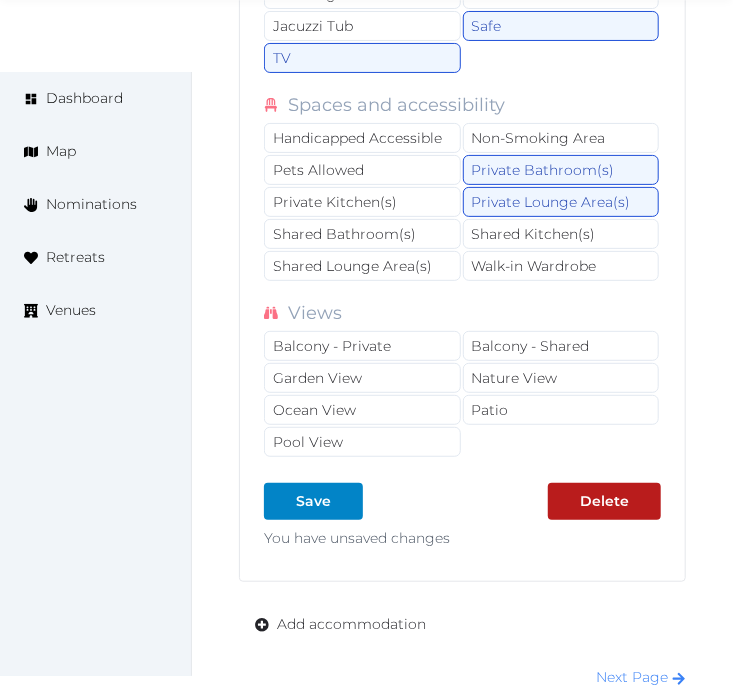 scroll, scrollTop: 4507, scrollLeft: 0, axis: vertical 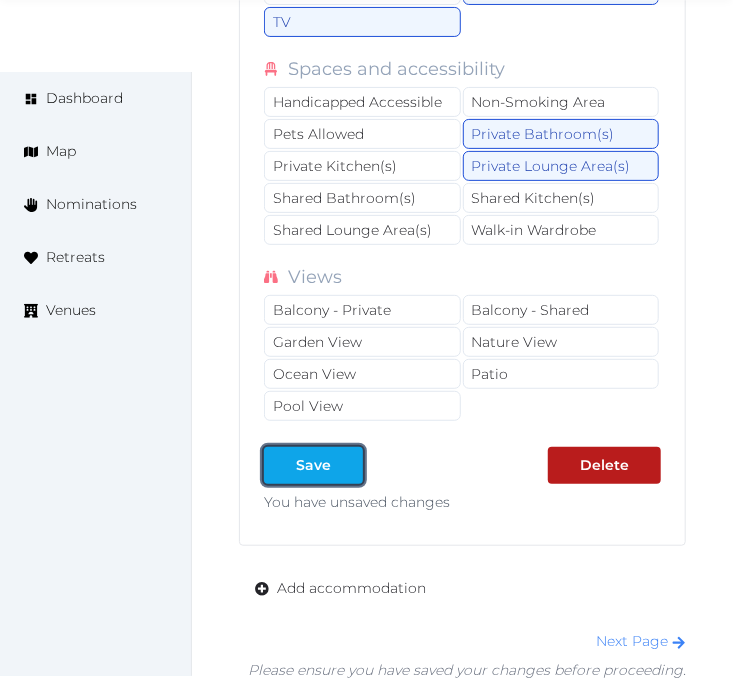 click on "Save" at bounding box center (313, 465) 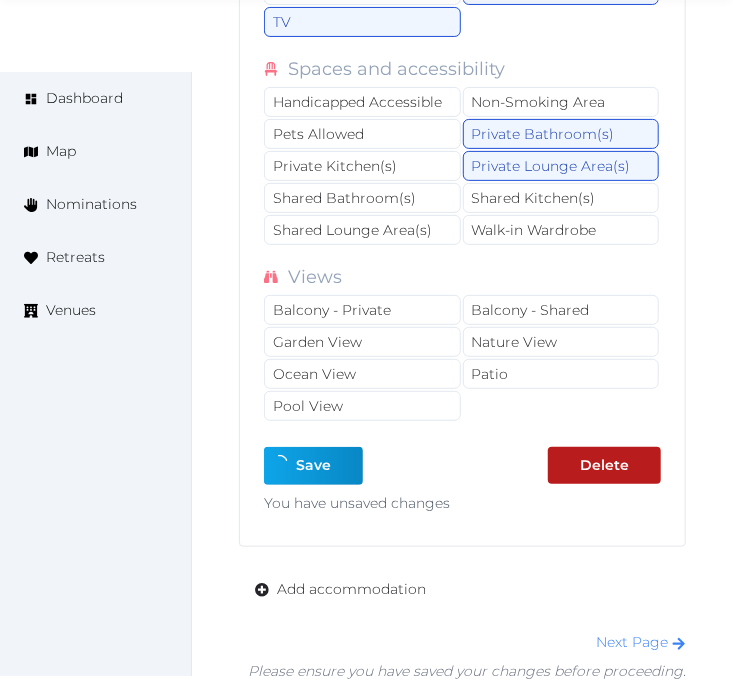 type on "*" 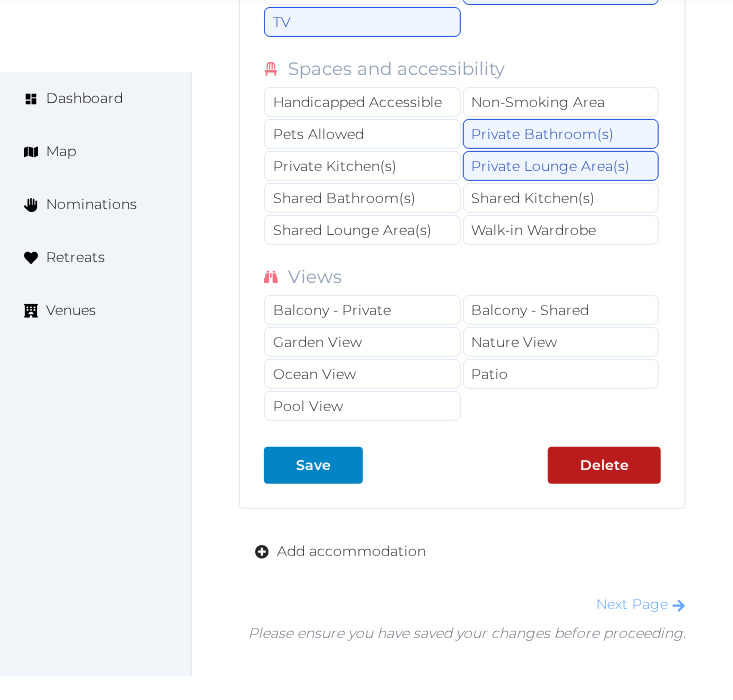 click on "Next Page" at bounding box center (641, 604) 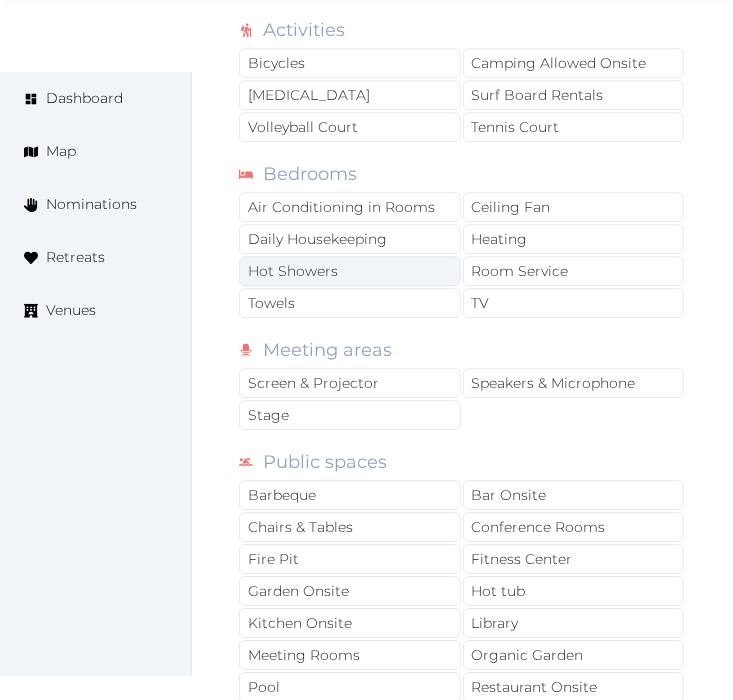 scroll, scrollTop: 1555, scrollLeft: 0, axis: vertical 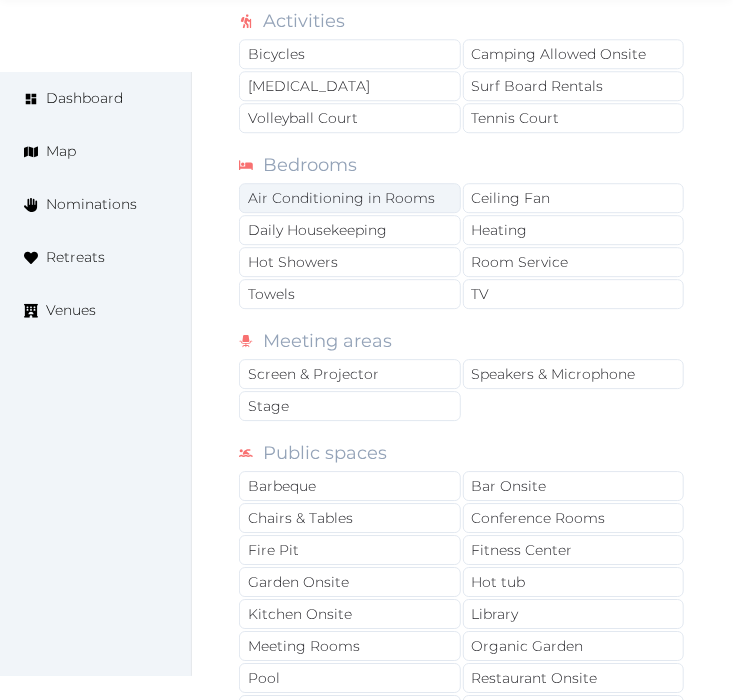click on "Air Conditioning in Rooms" at bounding box center [350, 198] 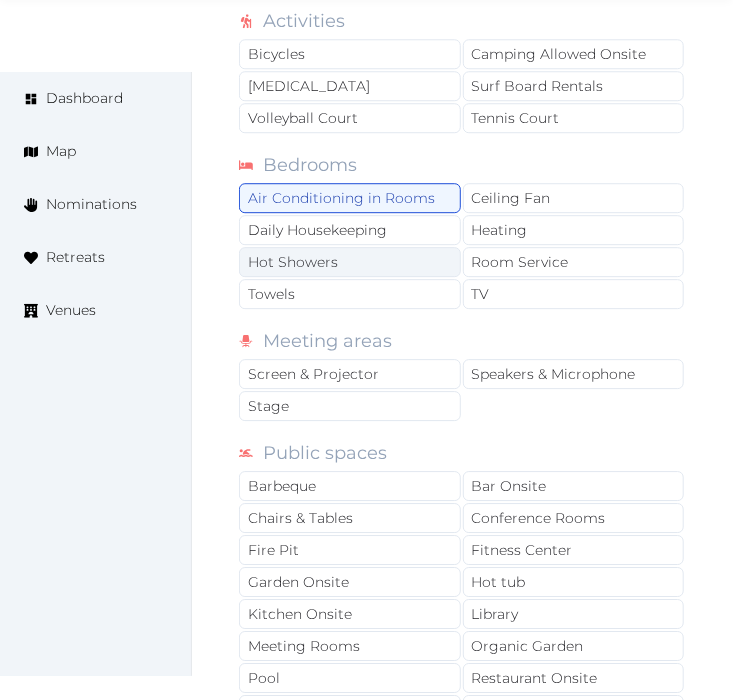 drag, startPoint x: 371, startPoint y: 195, endPoint x: 362, endPoint y: 221, distance: 27.513634 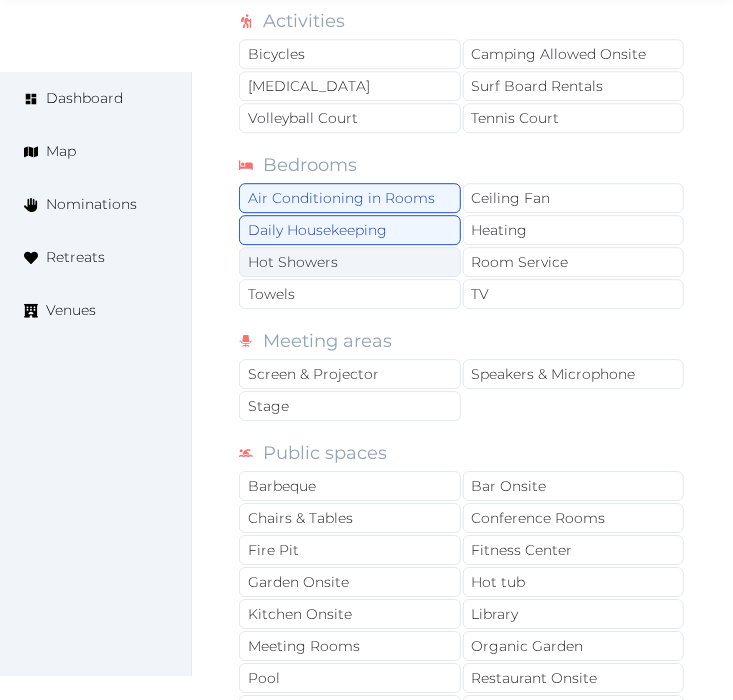 drag, startPoint x: 358, startPoint y: 225, endPoint x: 363, endPoint y: 244, distance: 19.646883 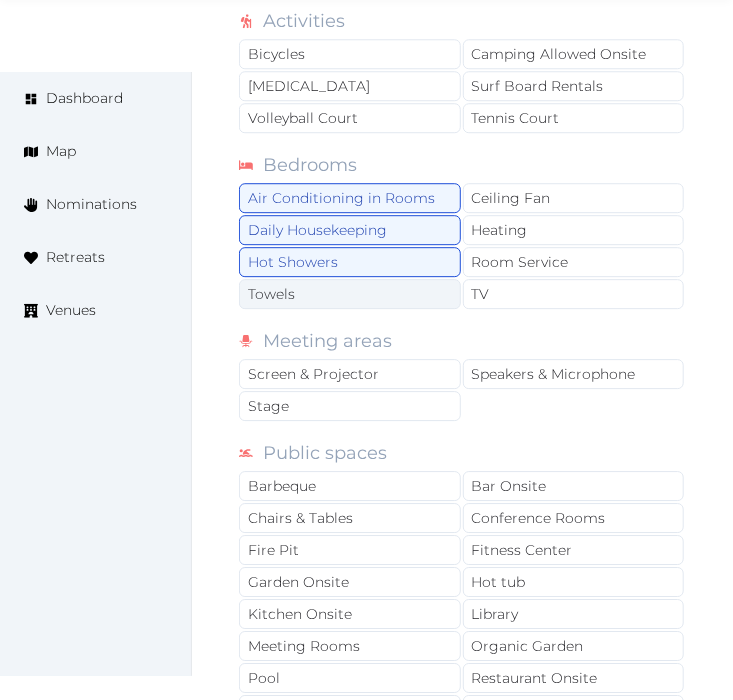 click on "Towels" at bounding box center (350, 294) 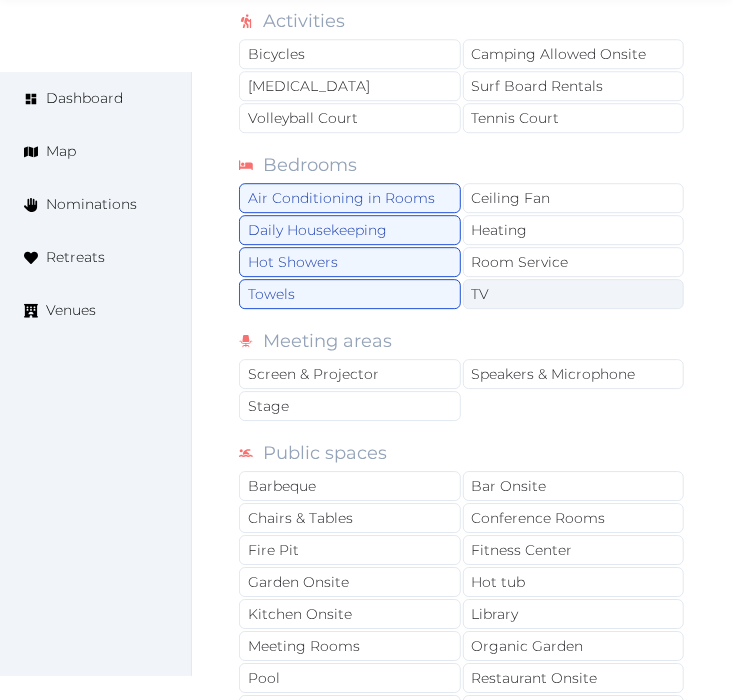 click on "TV" at bounding box center (574, 294) 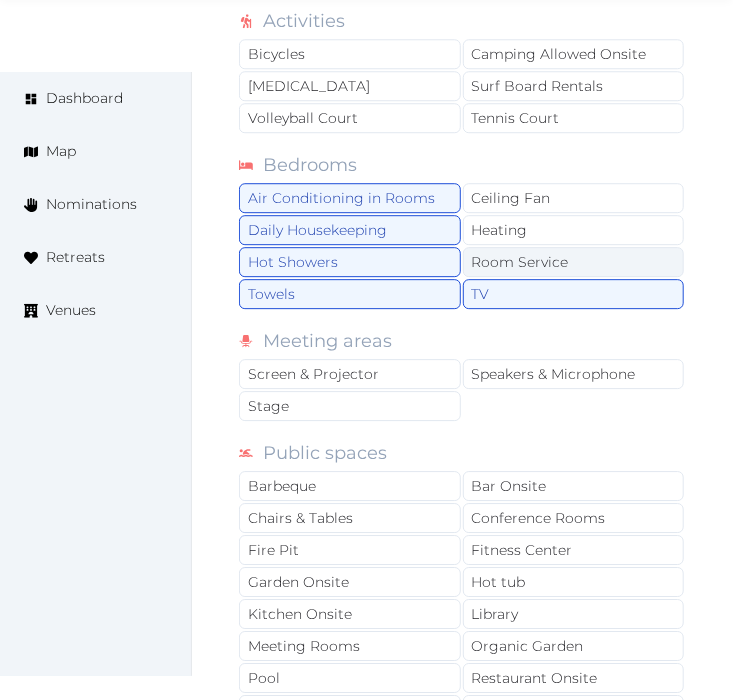 click on "Room Service" at bounding box center (574, 262) 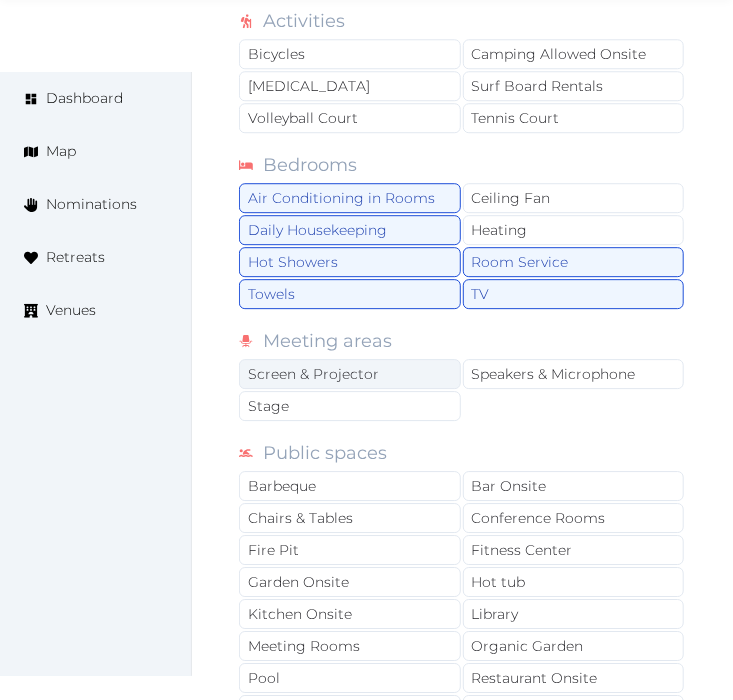 drag, startPoint x: 421, startPoint y: 340, endPoint x: 486, endPoint y: 330, distance: 65.76473 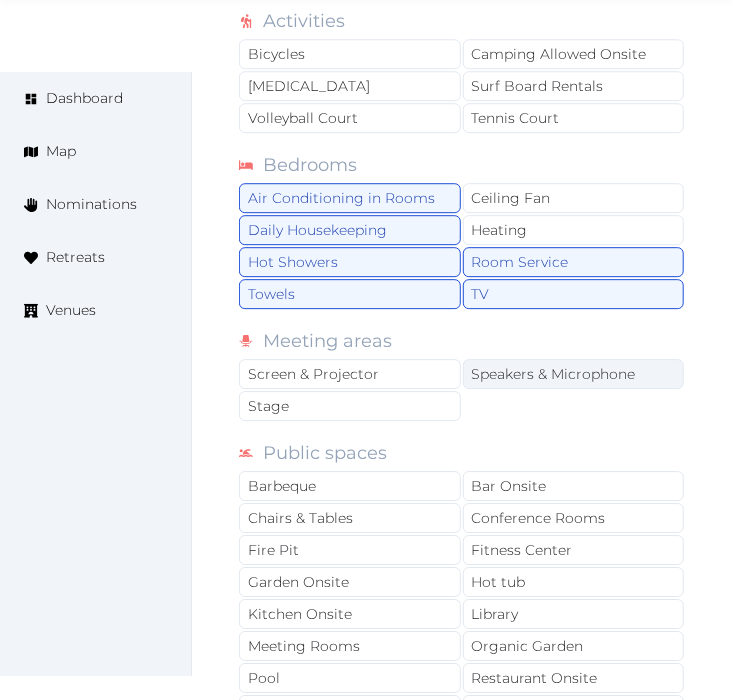 click on "Screen & Projector" at bounding box center [350, 374] 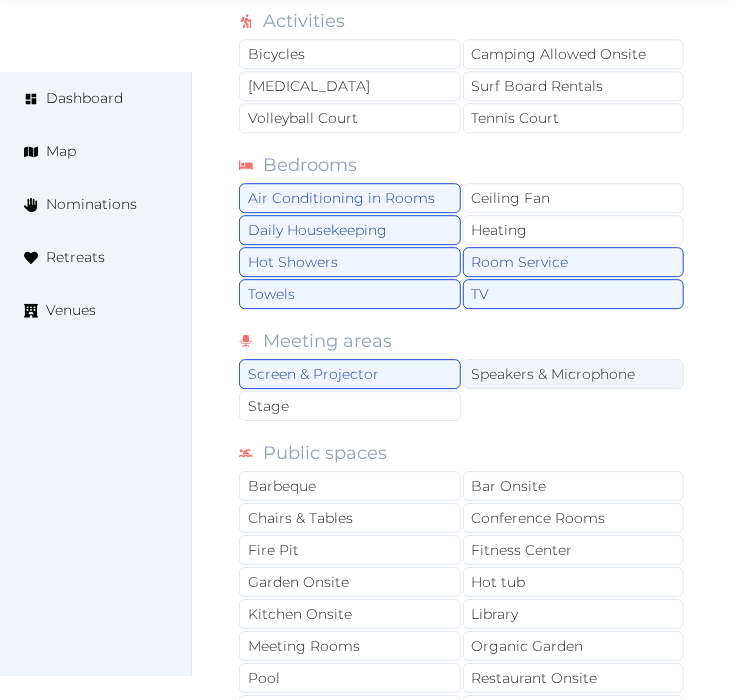 click on "Speakers & Microphone" at bounding box center [574, 374] 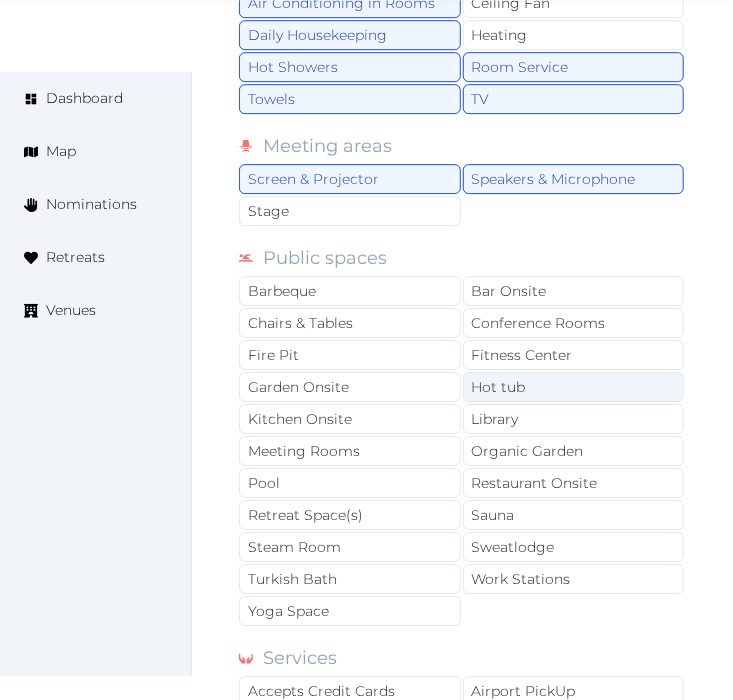 scroll, scrollTop: 2000, scrollLeft: 0, axis: vertical 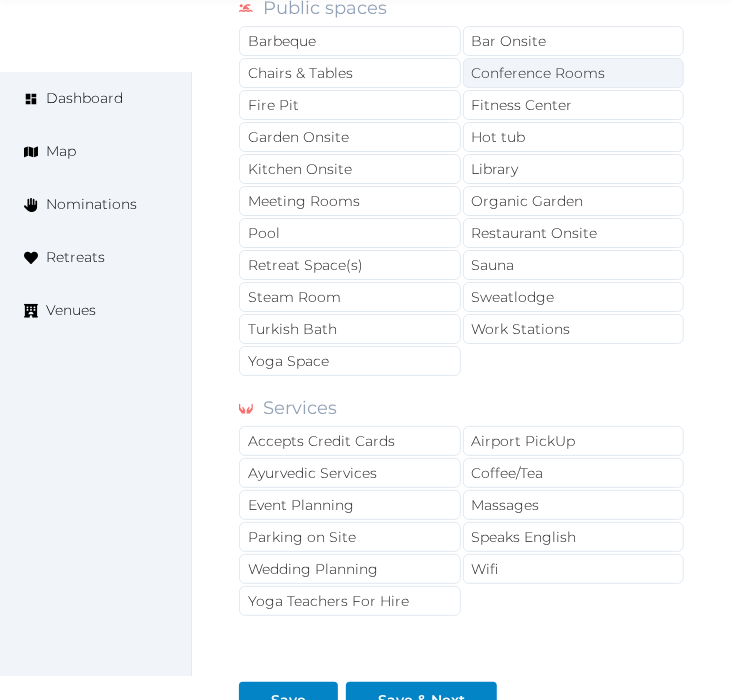 click on "Conference Rooms" at bounding box center (574, 73) 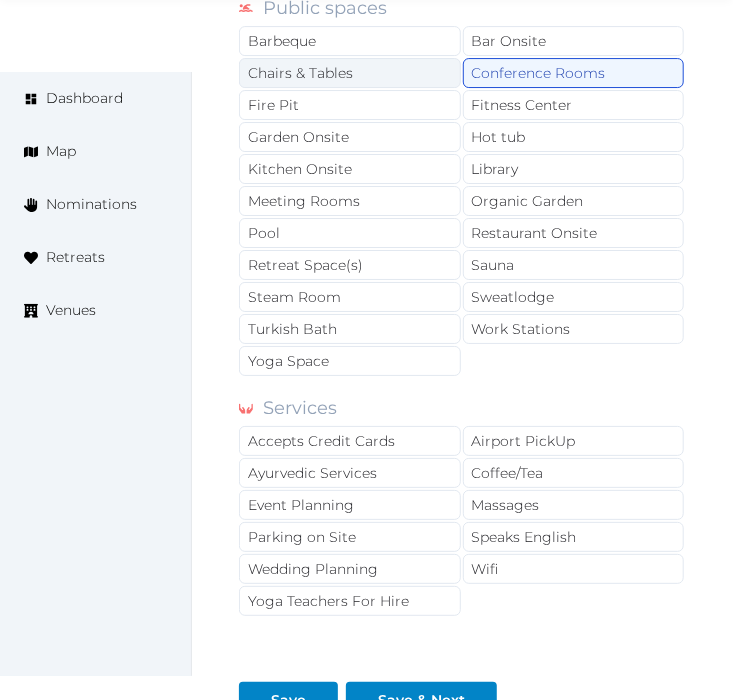 click on "Chairs & Tables" at bounding box center [350, 73] 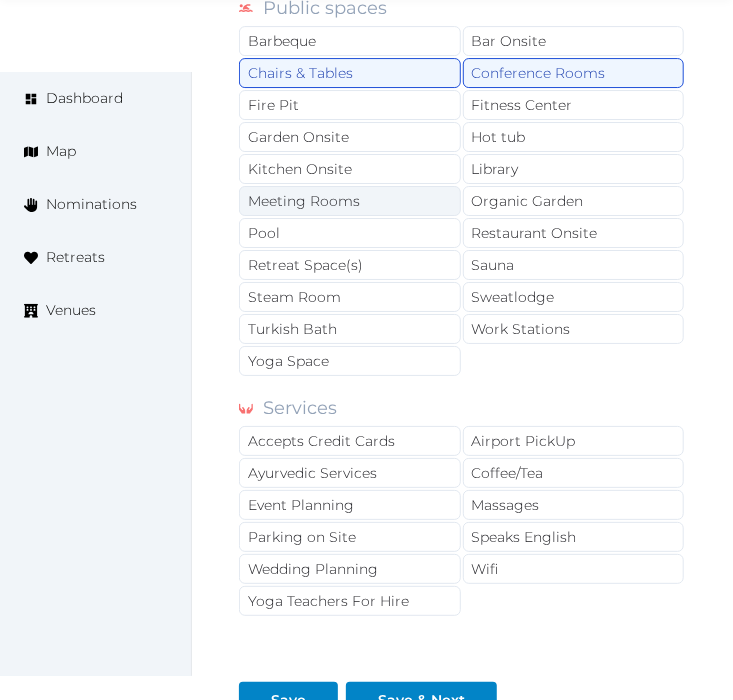 click on "Meeting Rooms" at bounding box center [350, 201] 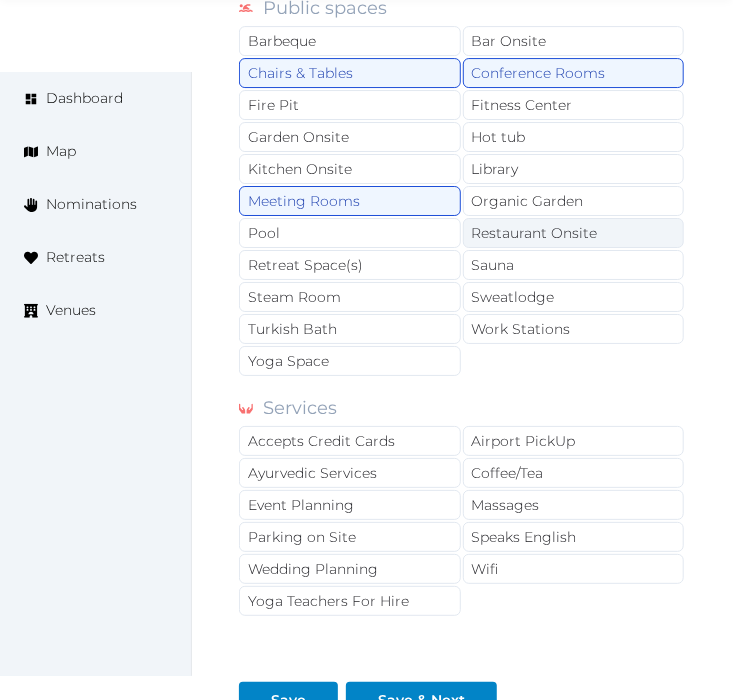 click on "Restaurant Onsite" at bounding box center [574, 233] 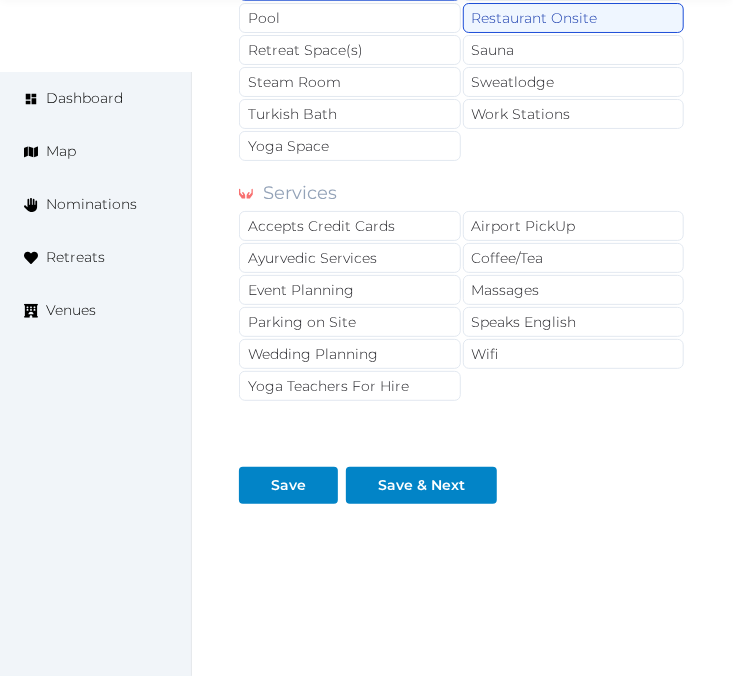 scroll, scrollTop: 2216, scrollLeft: 0, axis: vertical 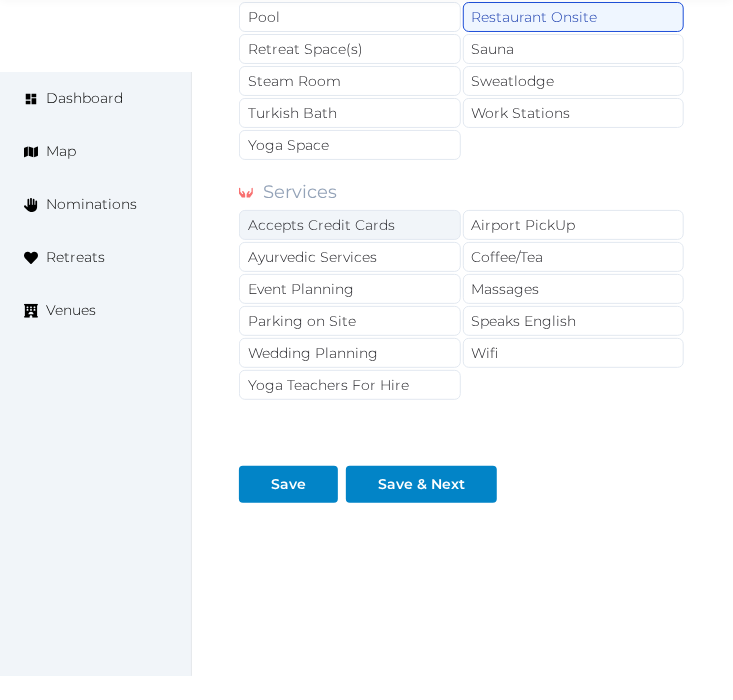 click on "Accepts Credit Cards" at bounding box center (350, 225) 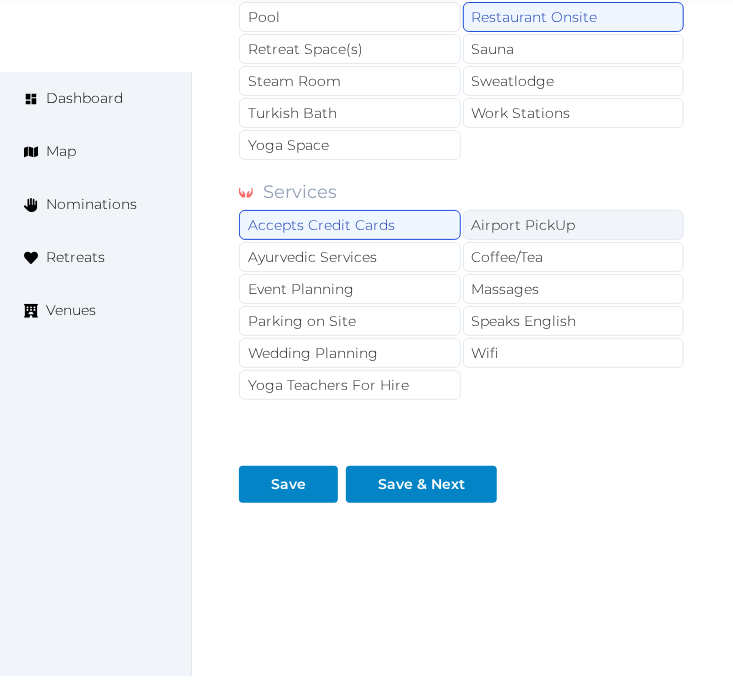 click on "Airport PickUp" at bounding box center (574, 225) 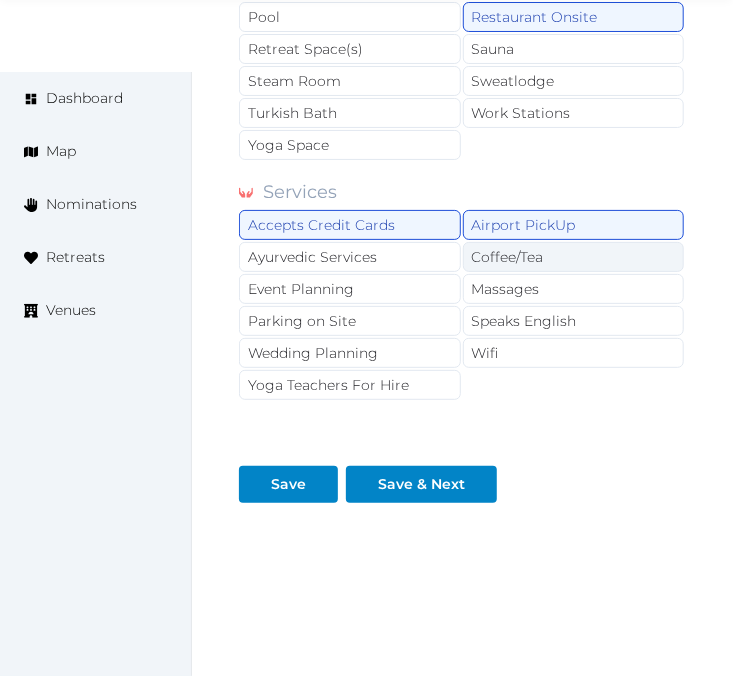 drag, startPoint x: 552, startPoint y: 221, endPoint x: 573, endPoint y: 274, distance: 57.00877 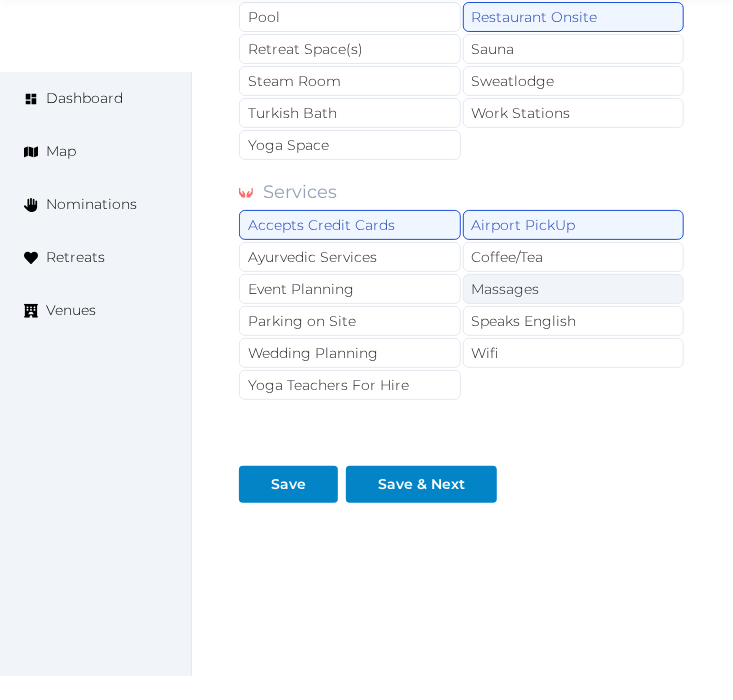 click on "Coffee/Tea" at bounding box center (574, 257) 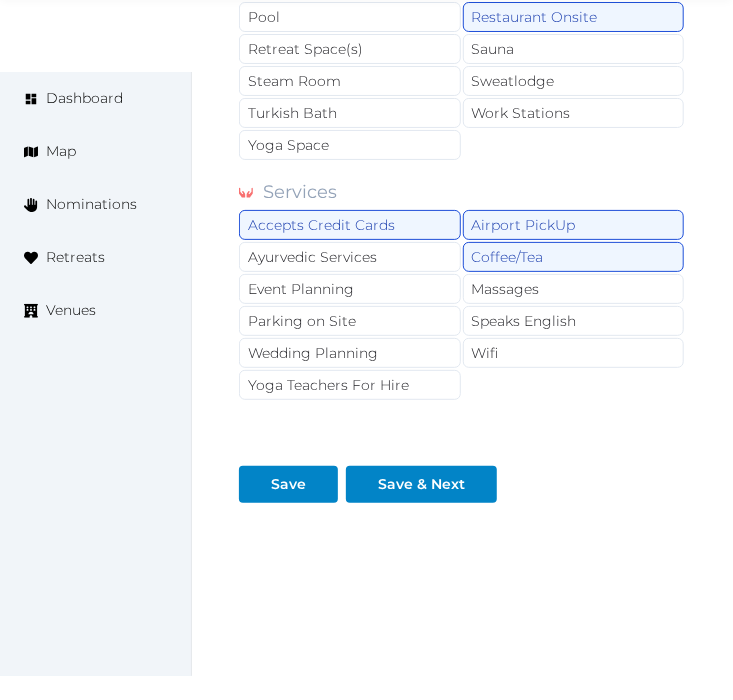 click on "Accepts Credit Cards Airport PickUp Ayurvedic Services Coffee/Tea Event Planning Massages Parking on Site Speaks English Wedding Planning Wifi Yoga Teachers For Hire" at bounding box center (462, 306) 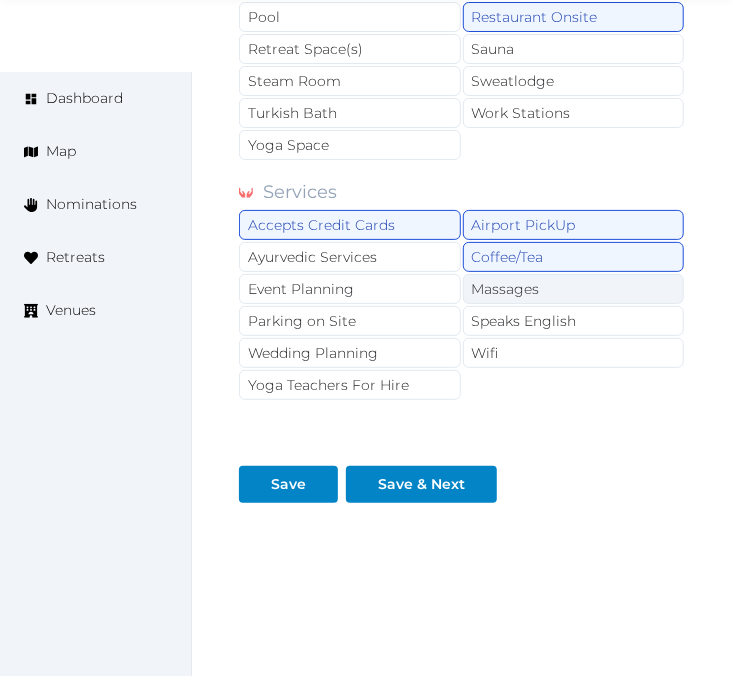 click on "Massages" at bounding box center (574, 289) 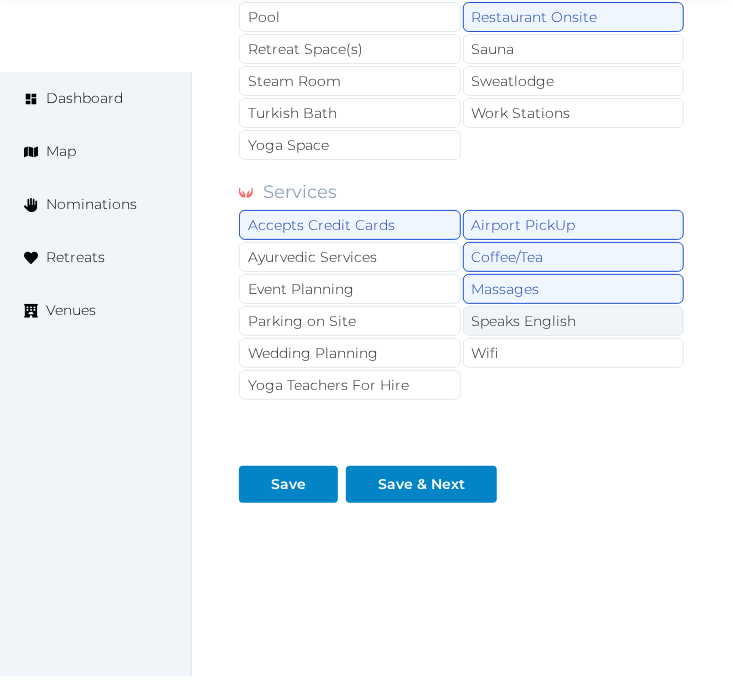 click on "Speaks English" at bounding box center [574, 321] 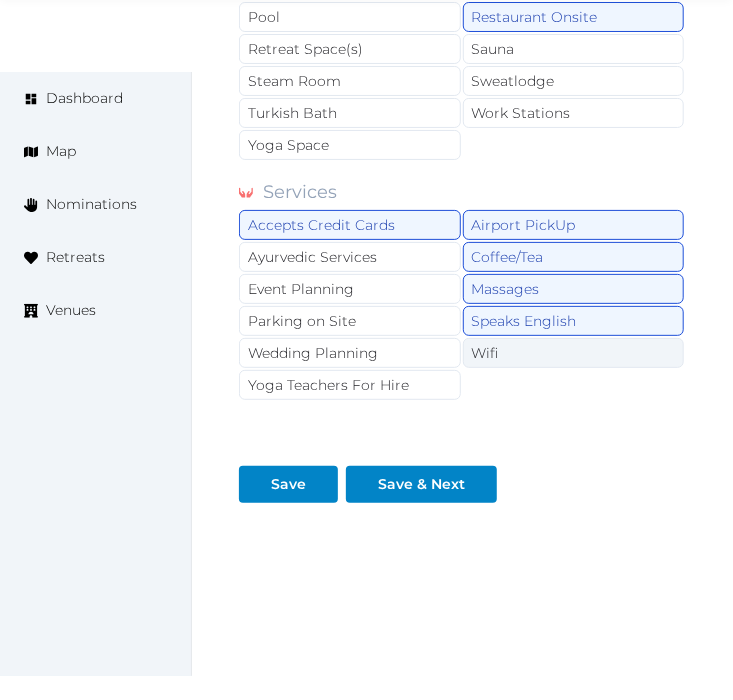 click on "Wifi" at bounding box center (574, 353) 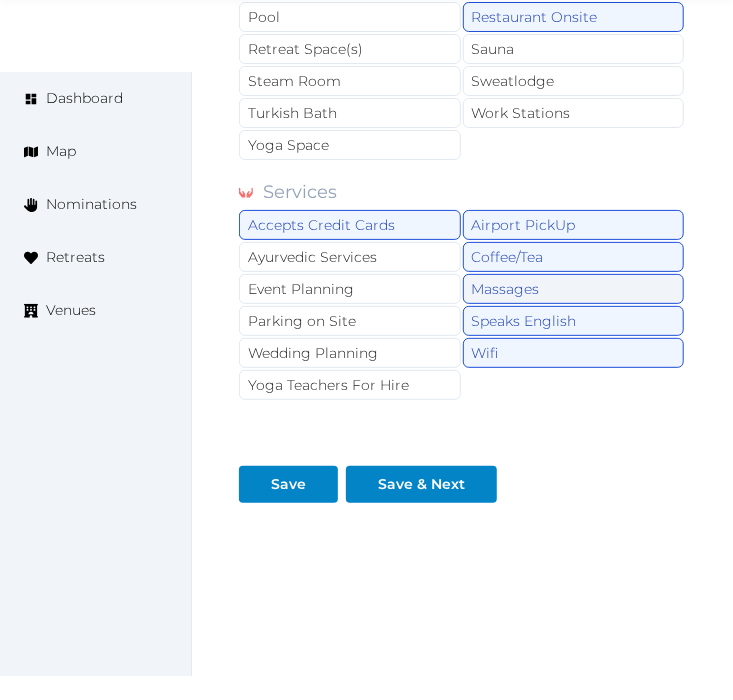click on "Massages" at bounding box center [574, 289] 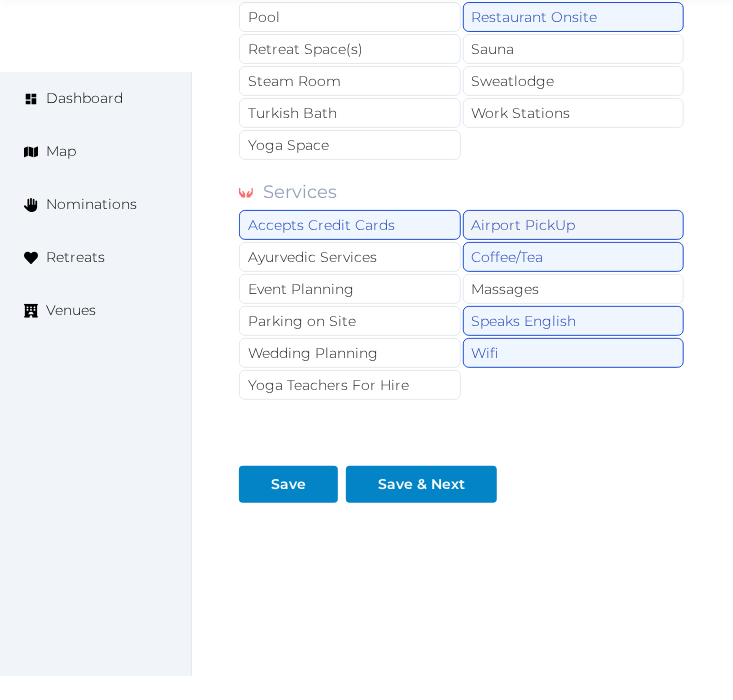 click on "Airport PickUp" at bounding box center [574, 225] 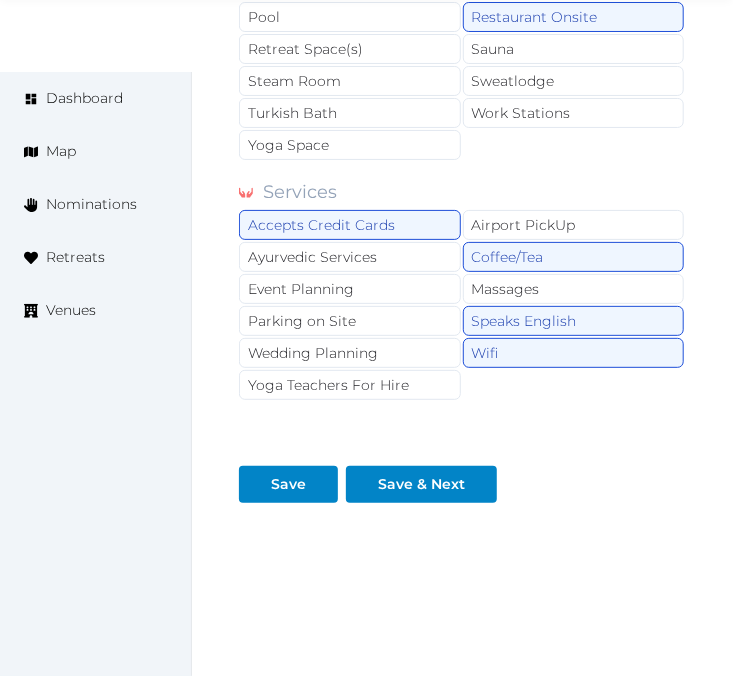 click on "Save & Next" at bounding box center [425, 476] 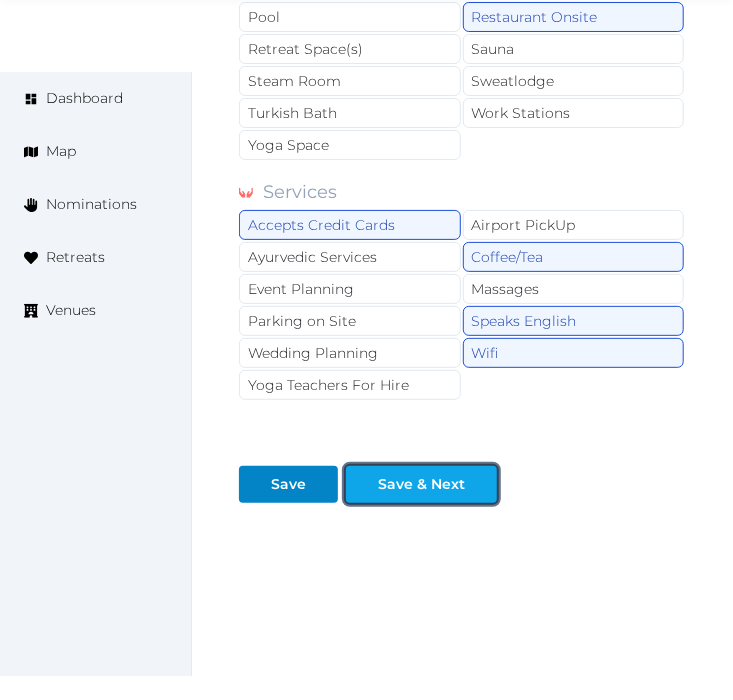 click on "Save & Next" at bounding box center (421, 484) 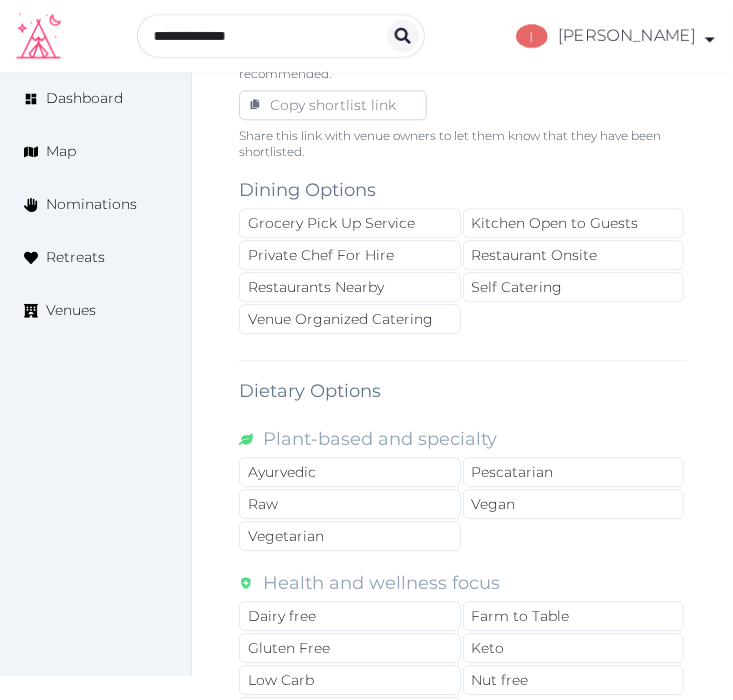 scroll, scrollTop: 1333, scrollLeft: 0, axis: vertical 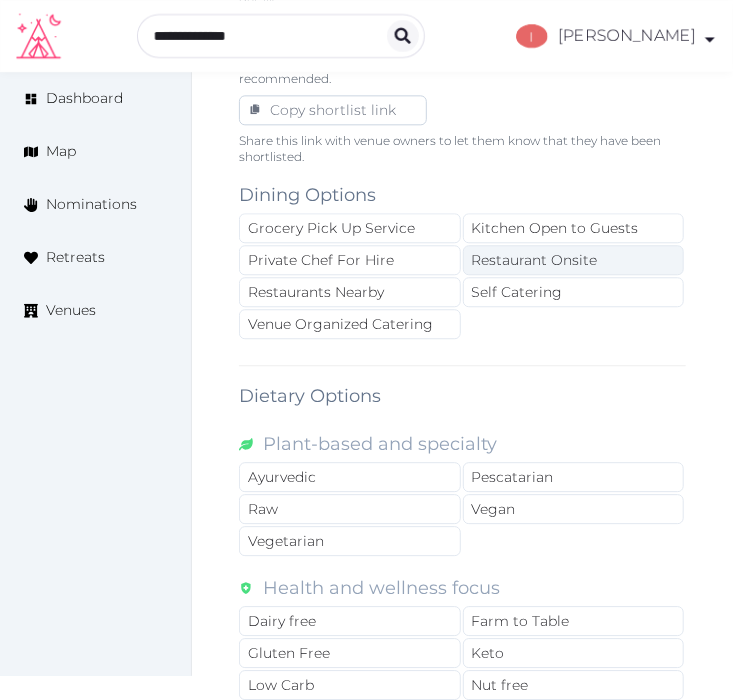 drag, startPoint x: 573, startPoint y: 222, endPoint x: 563, endPoint y: 228, distance: 11.661903 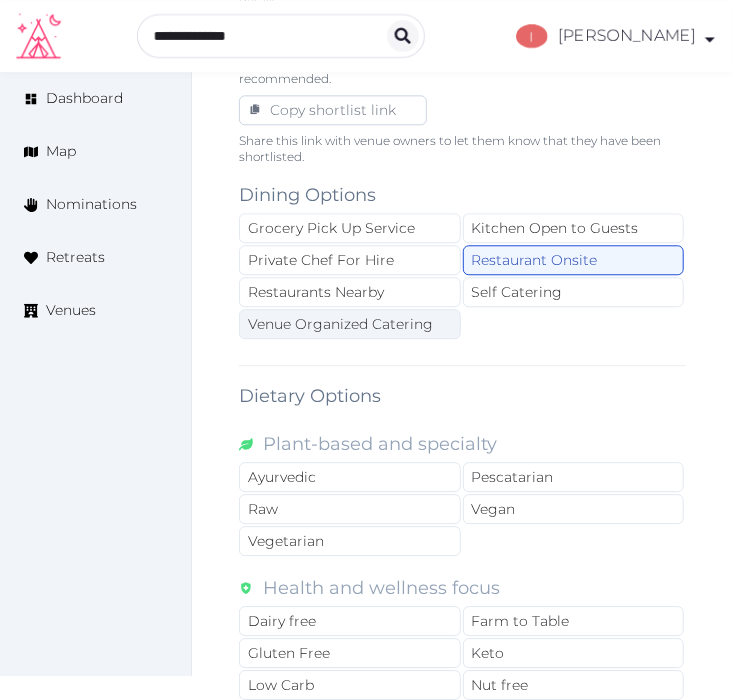 click on "Venue Organized Catering" at bounding box center [350, 324] 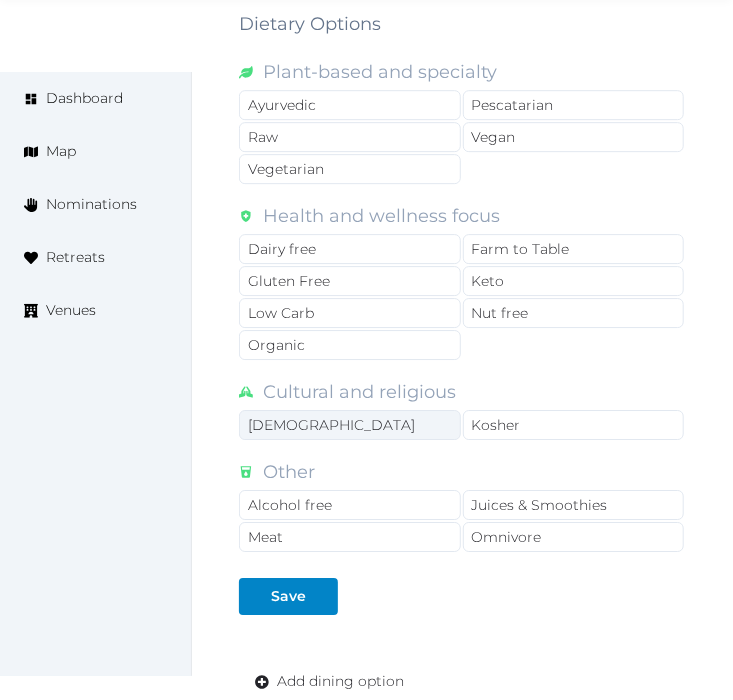 scroll, scrollTop: 1666, scrollLeft: 0, axis: vertical 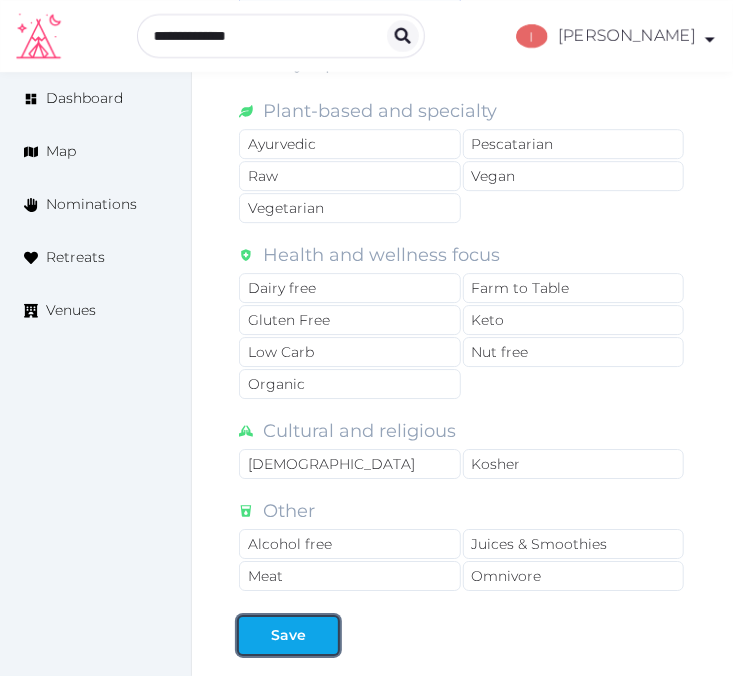 click on "Save" at bounding box center (288, 635) 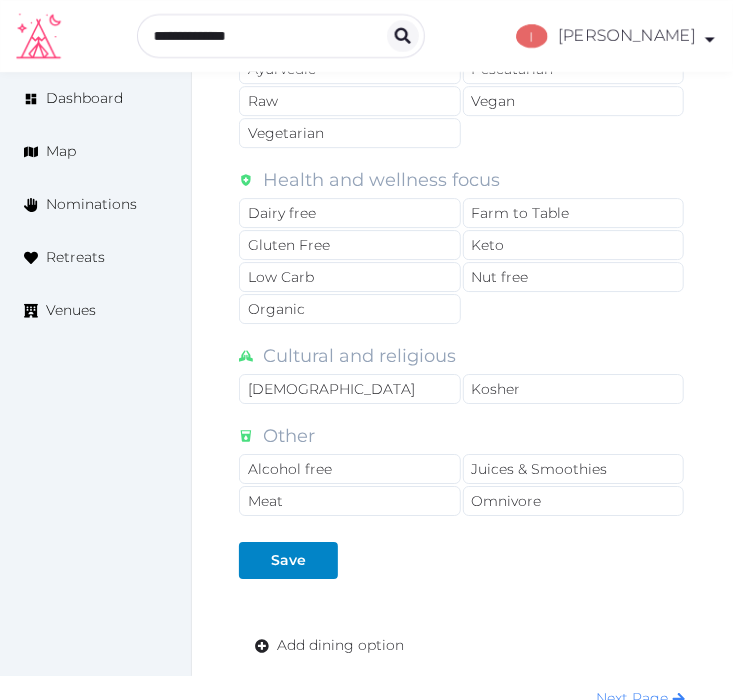 scroll, scrollTop: 1777, scrollLeft: 0, axis: vertical 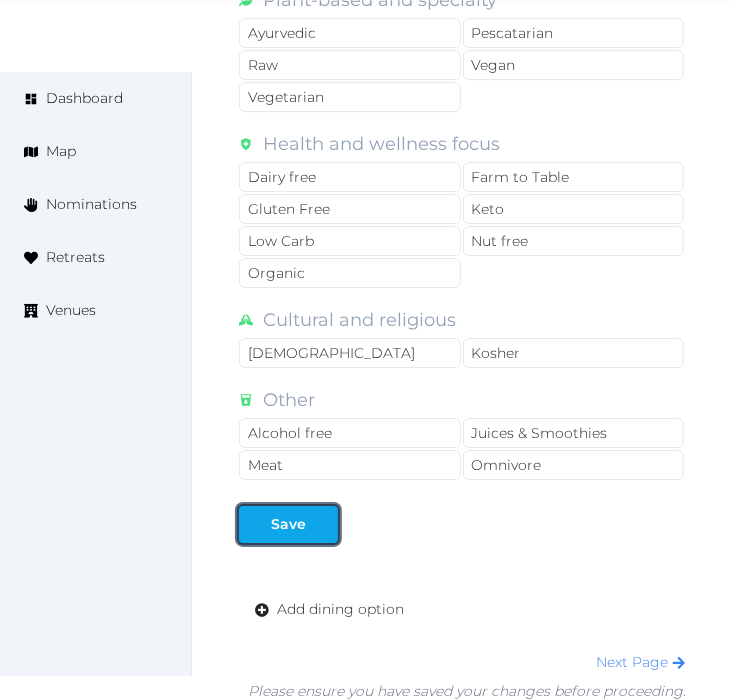 click at bounding box center [322, 524] 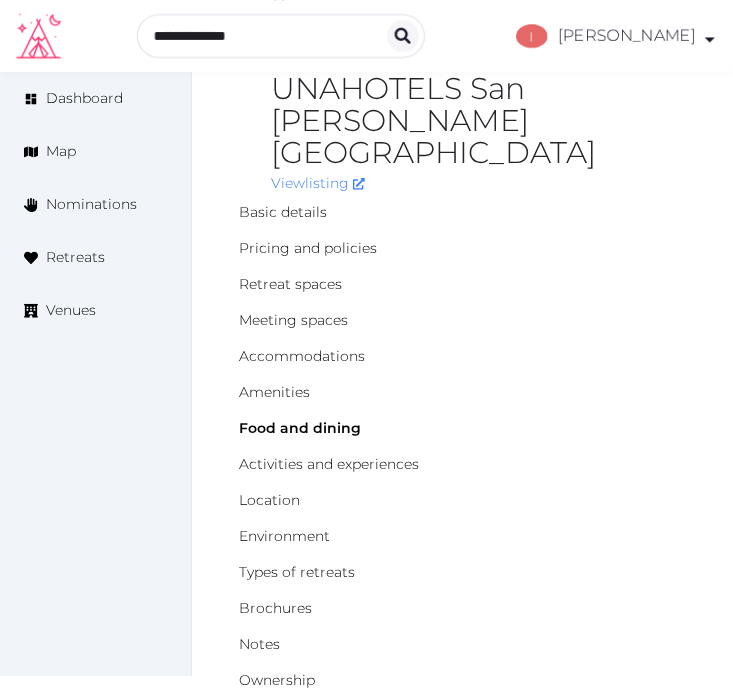 scroll, scrollTop: 111, scrollLeft: 0, axis: vertical 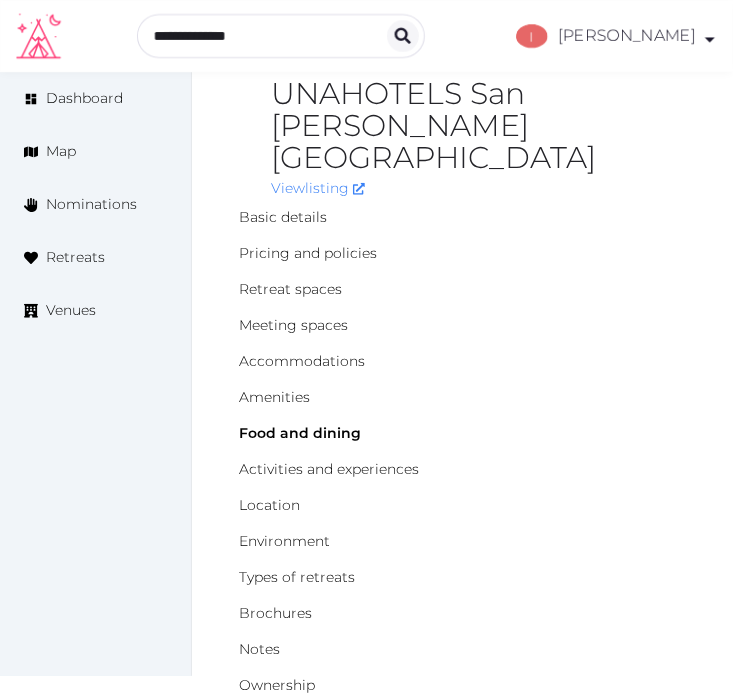 click on "UNAHOTELS San [PERSON_NAME] [GEOGRAPHIC_DATA]" at bounding box center [478, 126] 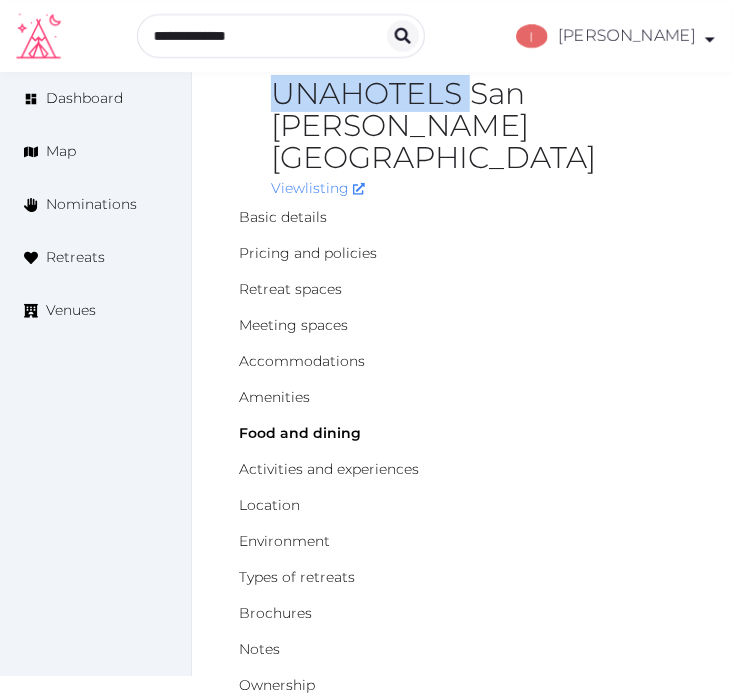 click on "UNAHOTELS San [PERSON_NAME] [GEOGRAPHIC_DATA]" at bounding box center [478, 126] 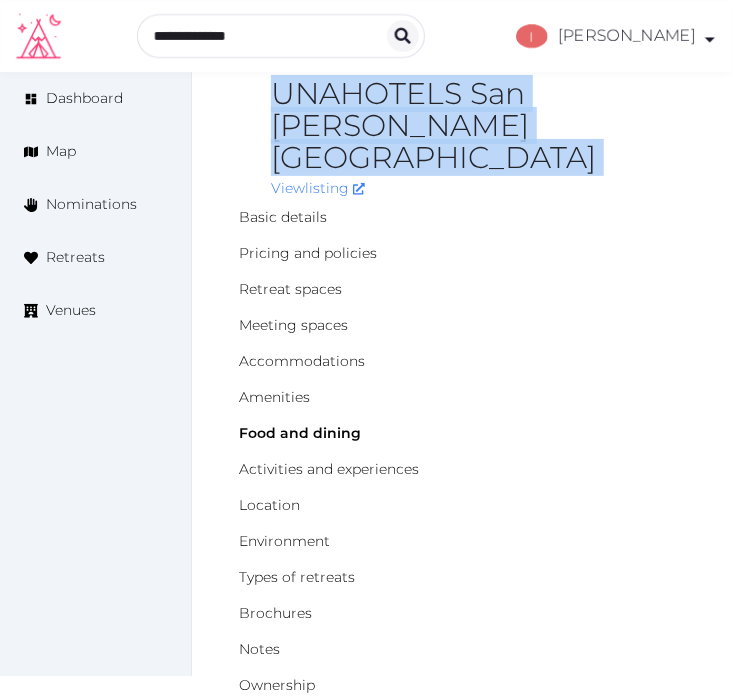 click on "UNAHOTELS San [PERSON_NAME] [GEOGRAPHIC_DATA]" at bounding box center [478, 126] 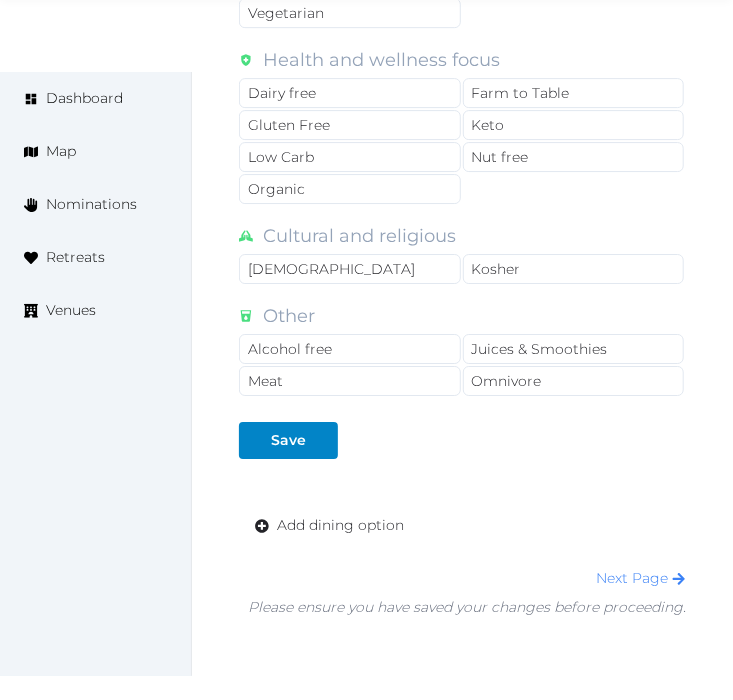 scroll, scrollTop: 1974, scrollLeft: 0, axis: vertical 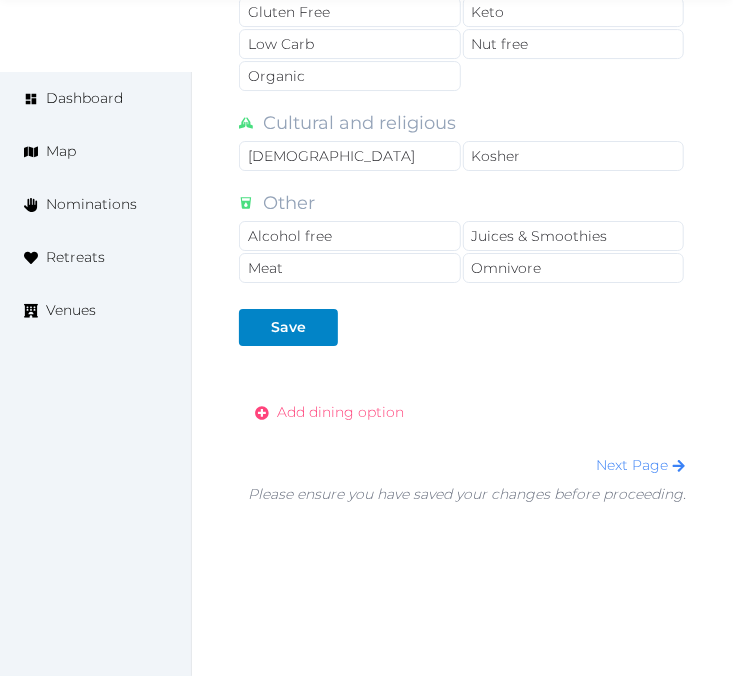 click on "Add dining option" at bounding box center (340, 412) 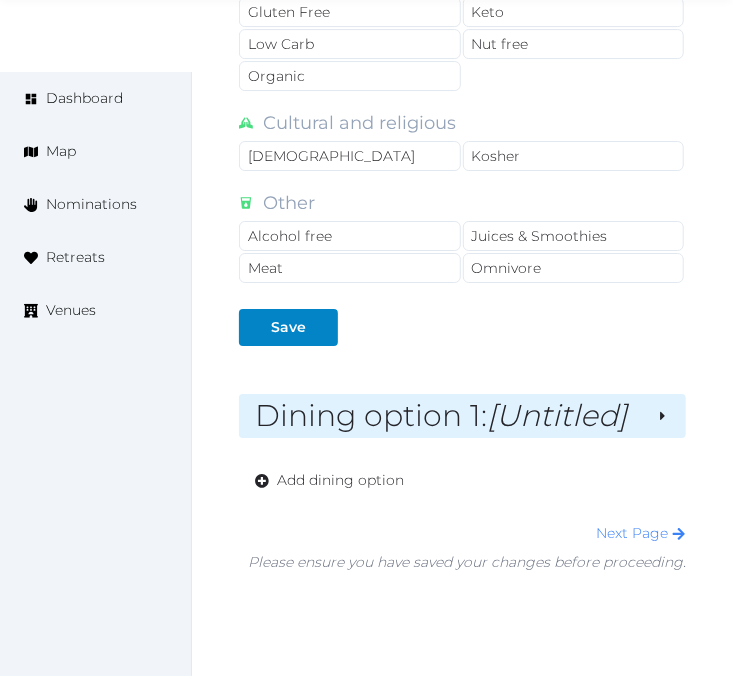 click on "[Untitled]" at bounding box center (557, 415) 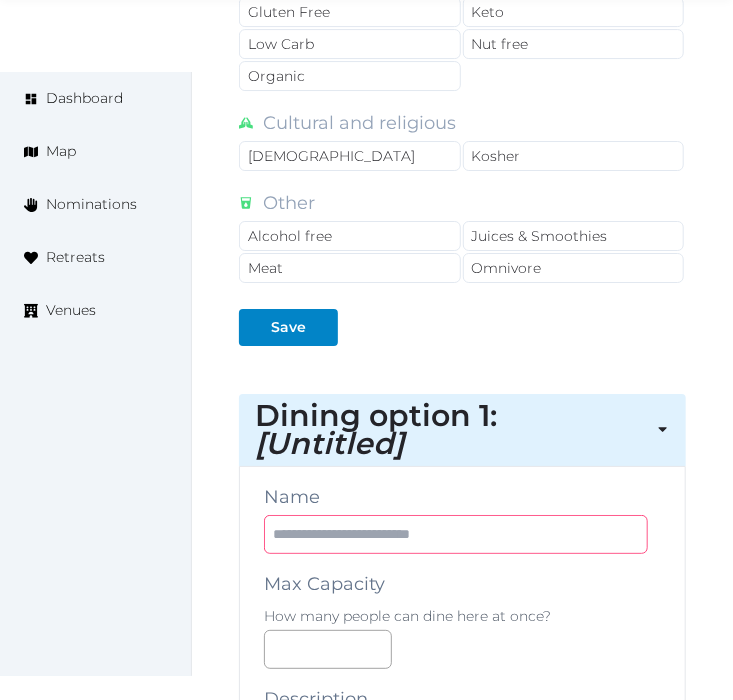 click at bounding box center (456, 534) 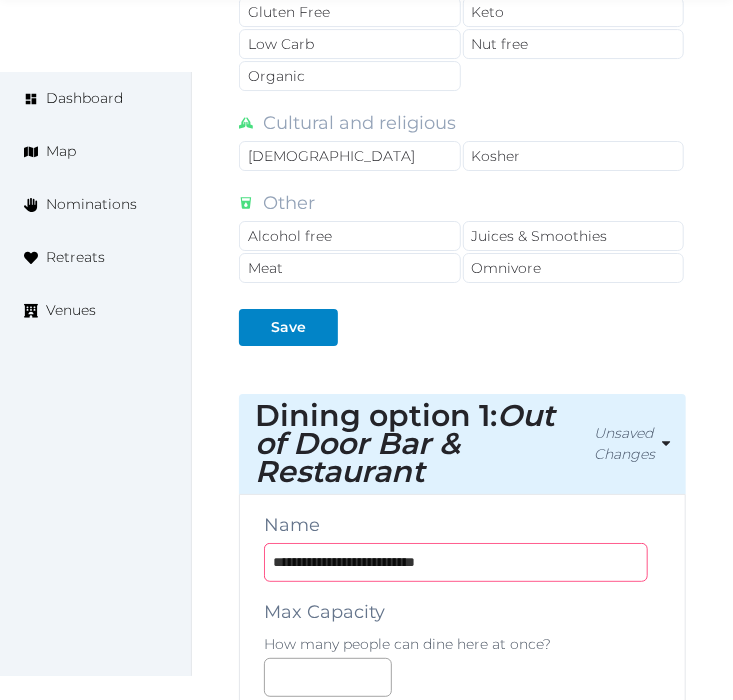 type on "**********" 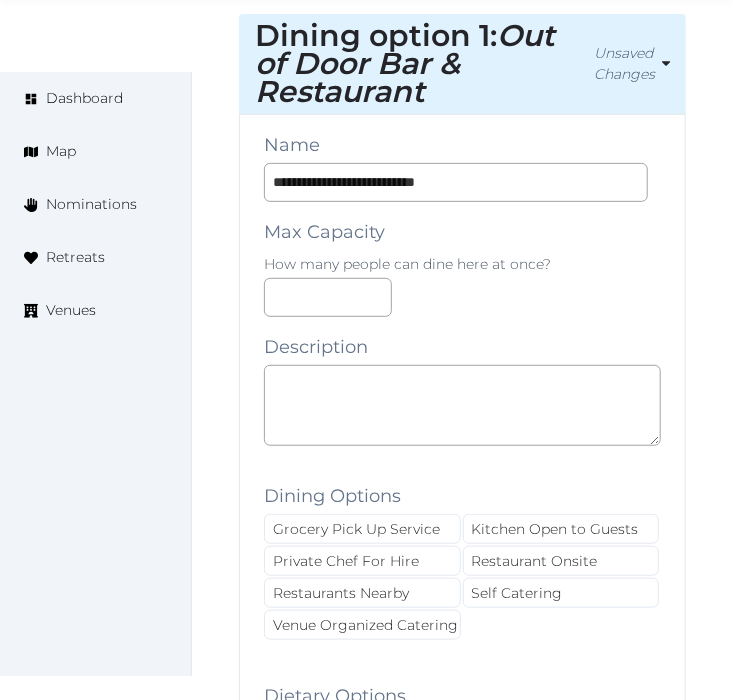 scroll, scrollTop: 2418, scrollLeft: 0, axis: vertical 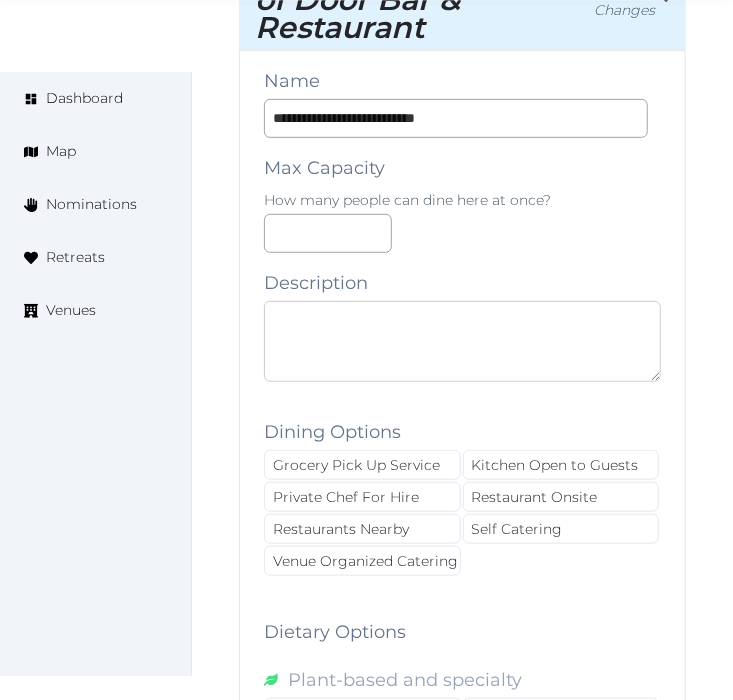 paste on "**********" 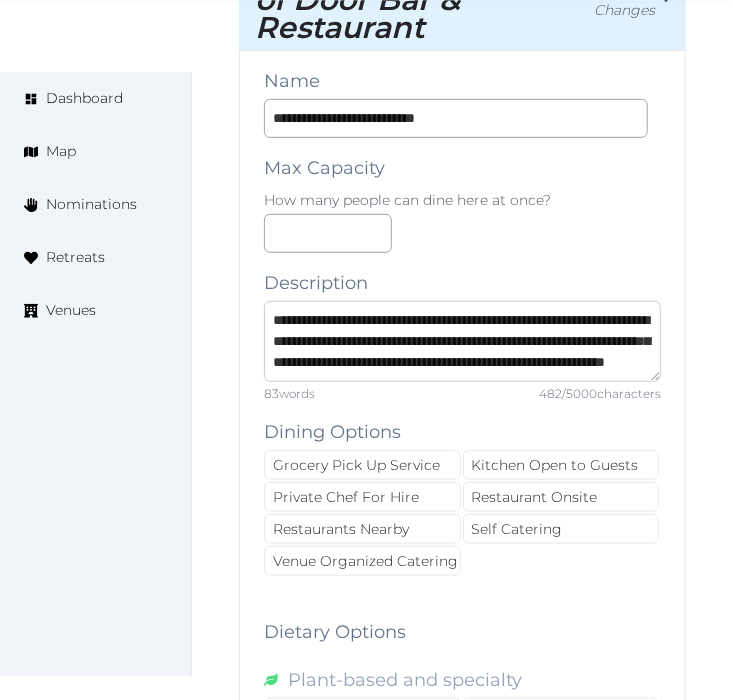 scroll, scrollTop: 177, scrollLeft: 0, axis: vertical 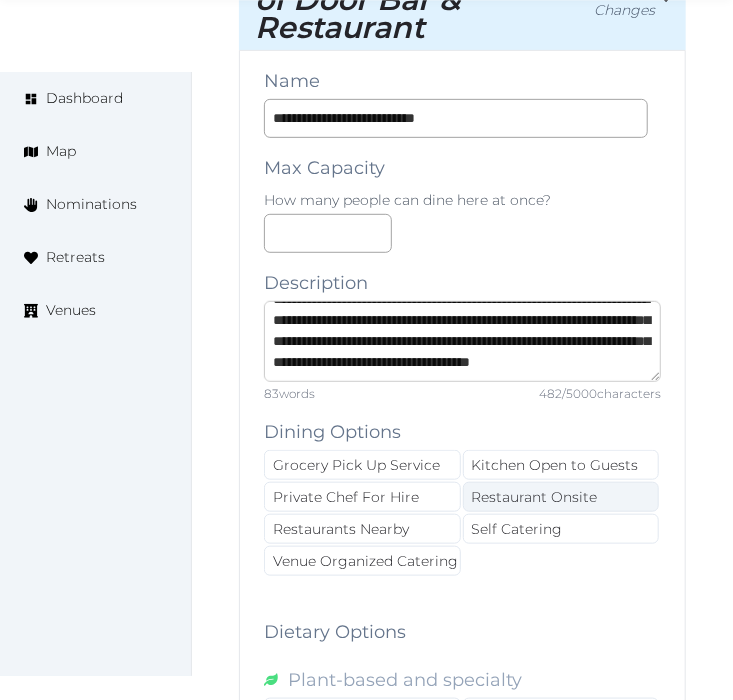 type on "**********" 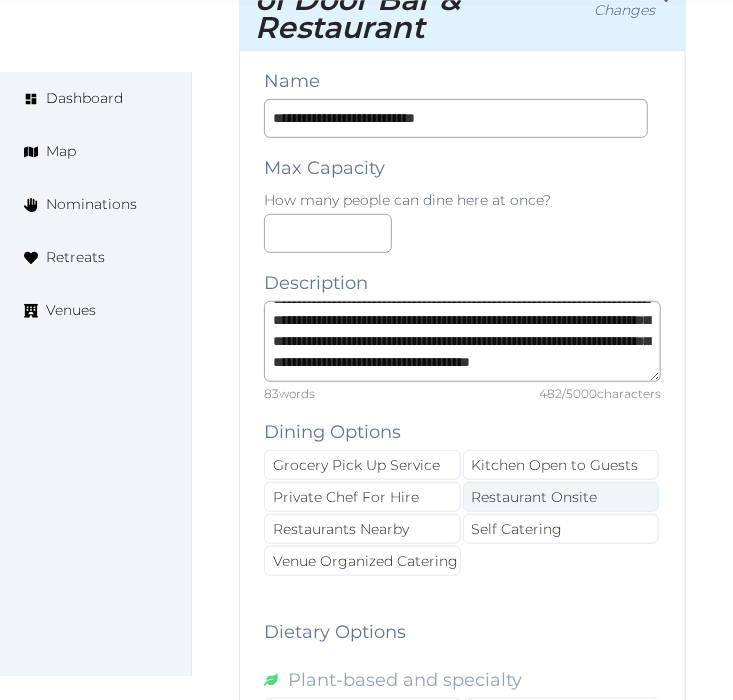 click on "Restaurant Onsite" at bounding box center [561, 497] 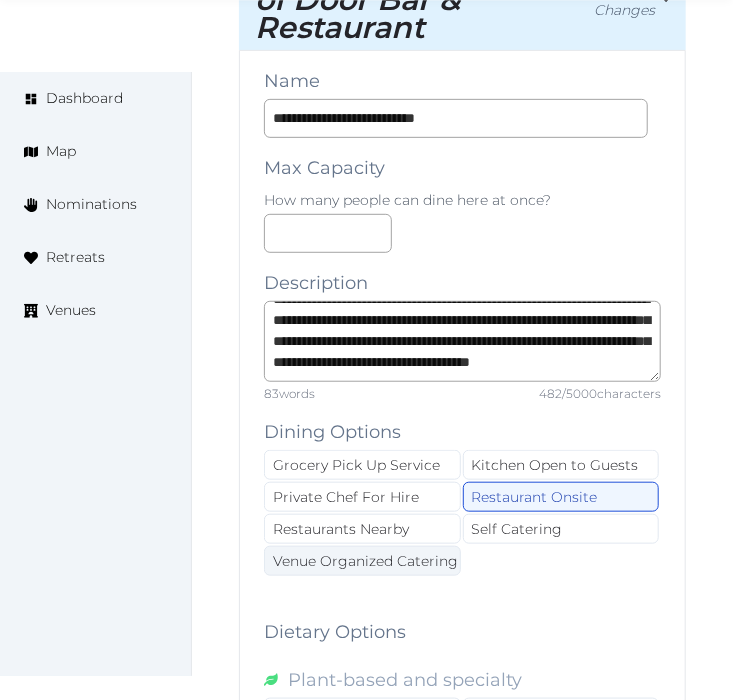 click on "Venue Organized Catering" at bounding box center (362, 561) 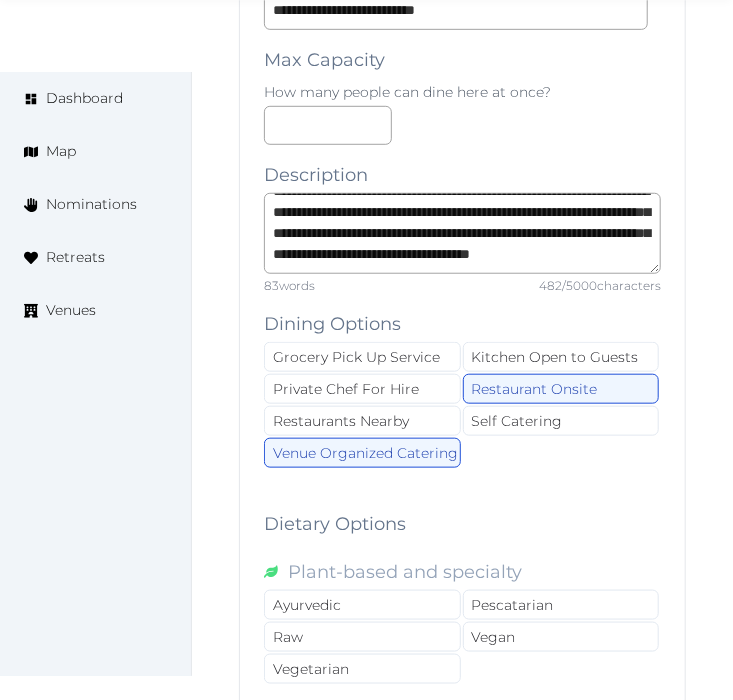 scroll, scrollTop: 2530, scrollLeft: 0, axis: vertical 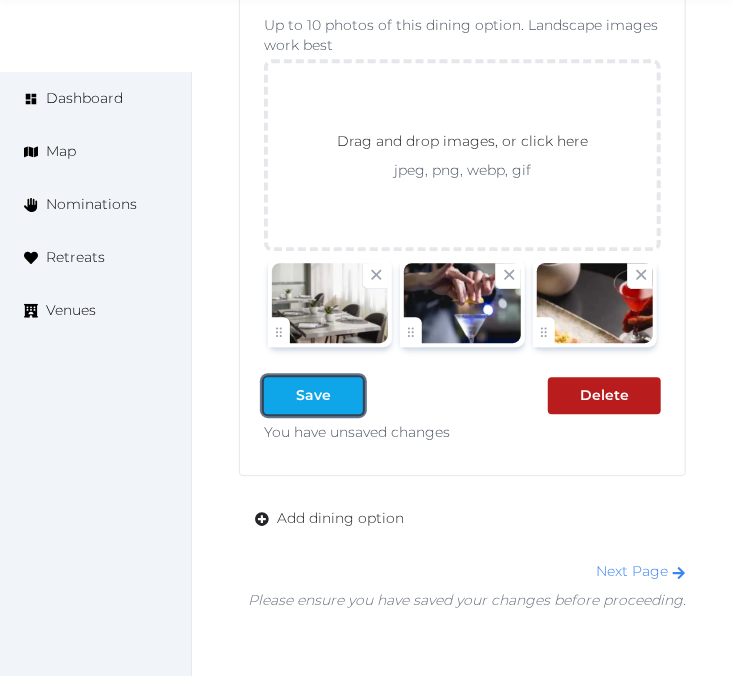 click at bounding box center (347, 395) 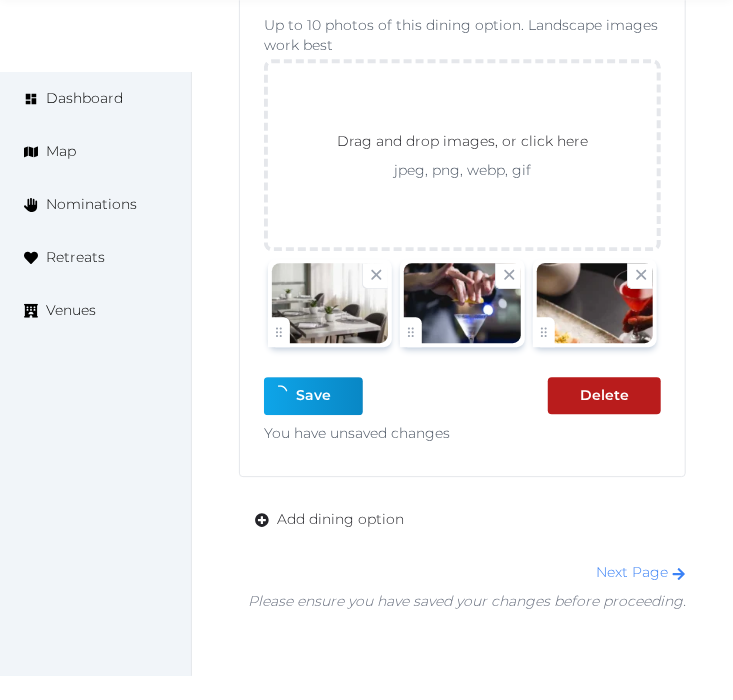 scroll, scrollTop: 3613, scrollLeft: 0, axis: vertical 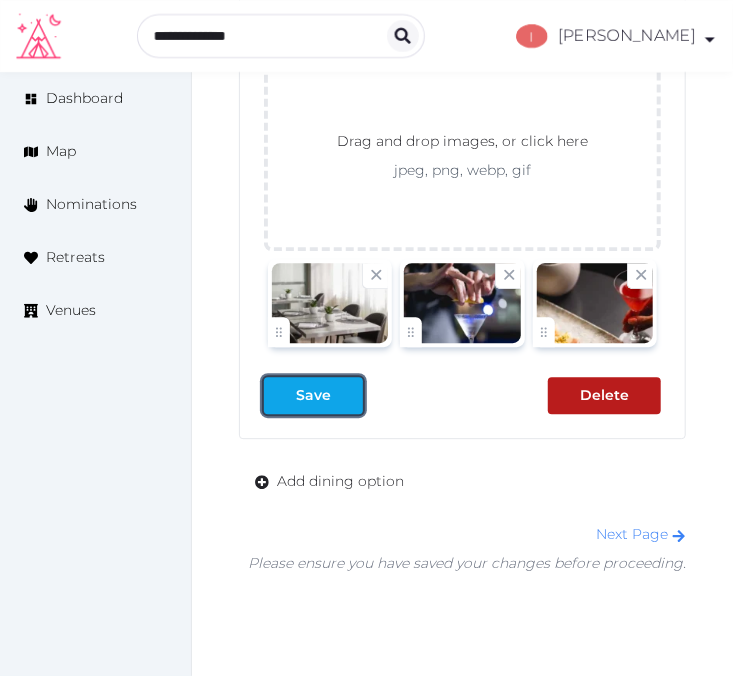 click at bounding box center (347, 395) 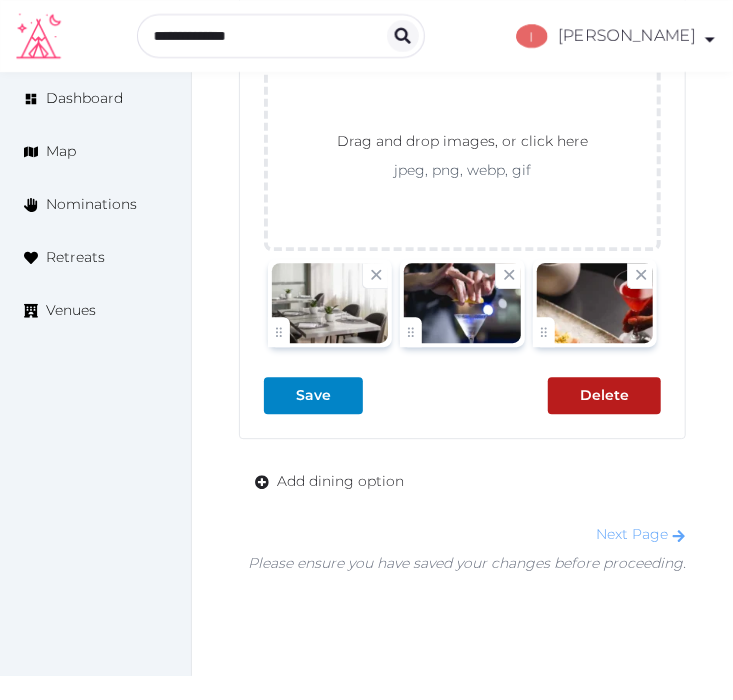 click on "Next Page" at bounding box center (641, 534) 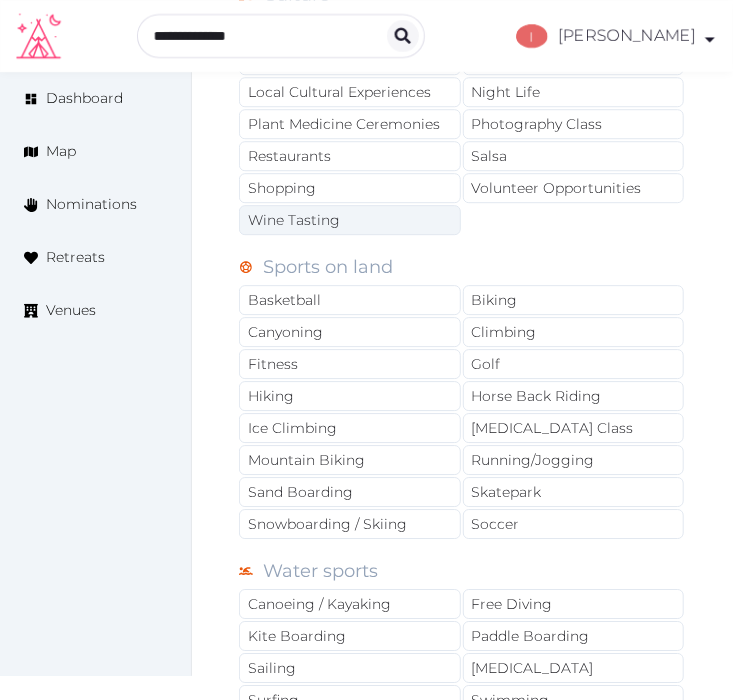 scroll, scrollTop: 1555, scrollLeft: 0, axis: vertical 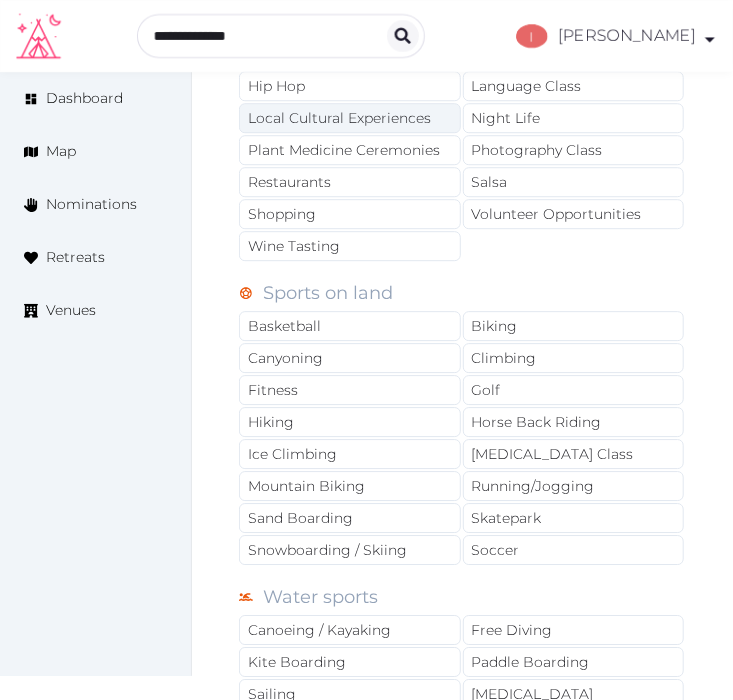 click on "Local Cultural Experiences" at bounding box center (350, 118) 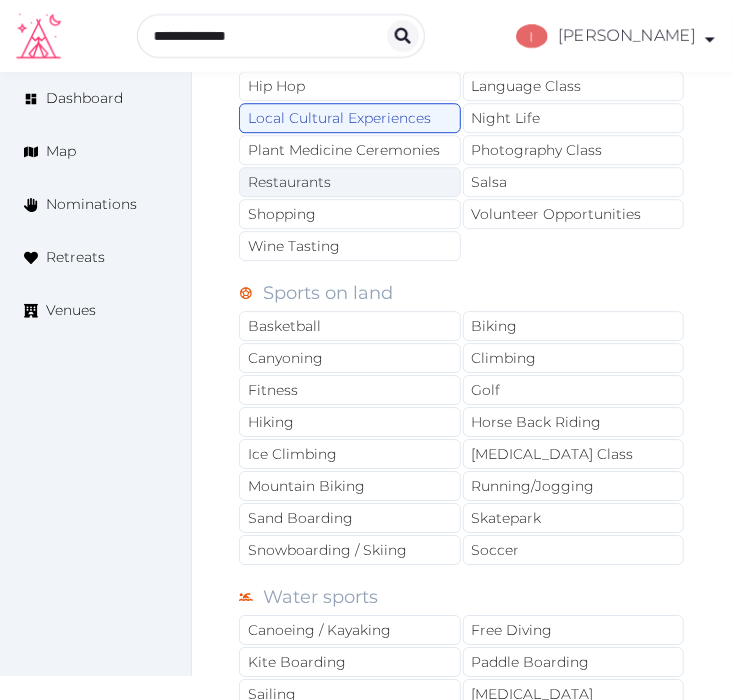 click on "Restaurants" at bounding box center [350, 182] 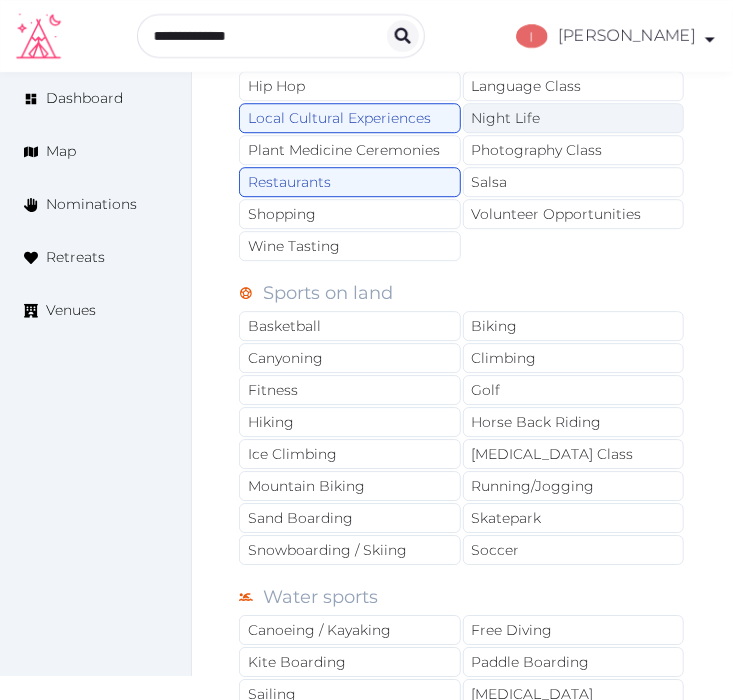 click on "Night Life" at bounding box center (574, 118) 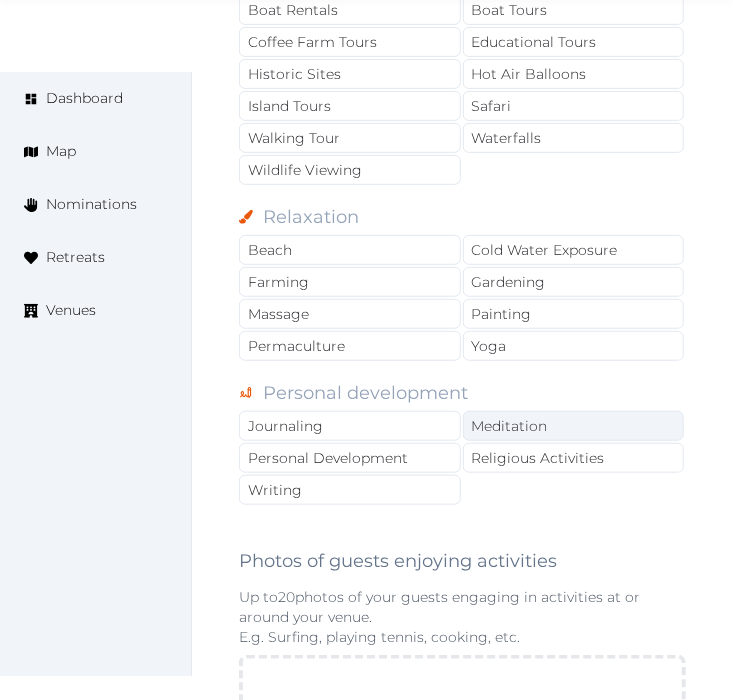 scroll, scrollTop: 2444, scrollLeft: 0, axis: vertical 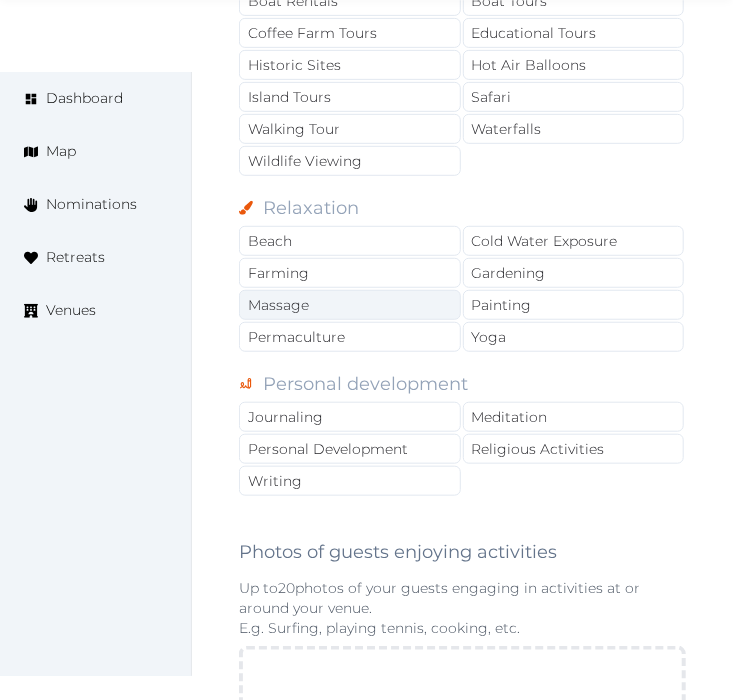 click on "Massage" at bounding box center [350, 305] 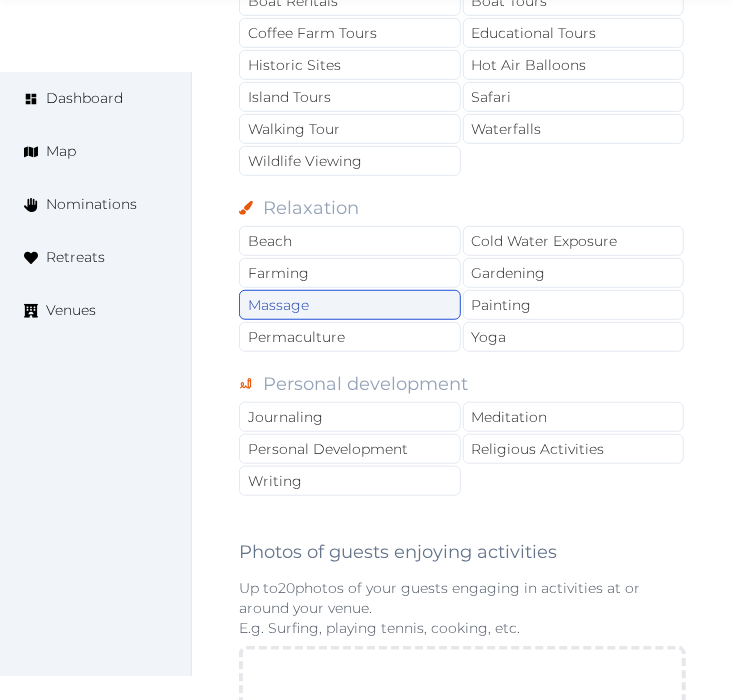 click on "Massage" at bounding box center (350, 305) 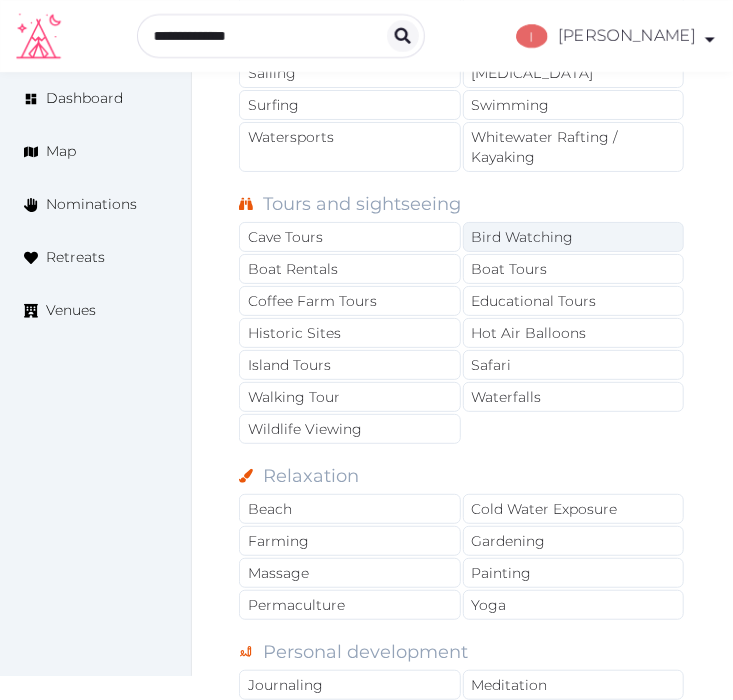 scroll, scrollTop: 2444, scrollLeft: 0, axis: vertical 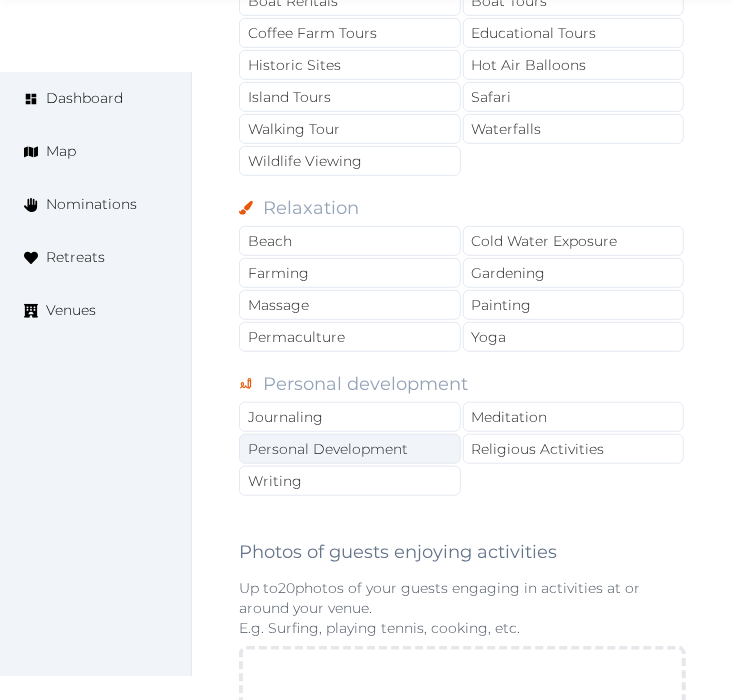 click on "Personal Development" at bounding box center (350, 449) 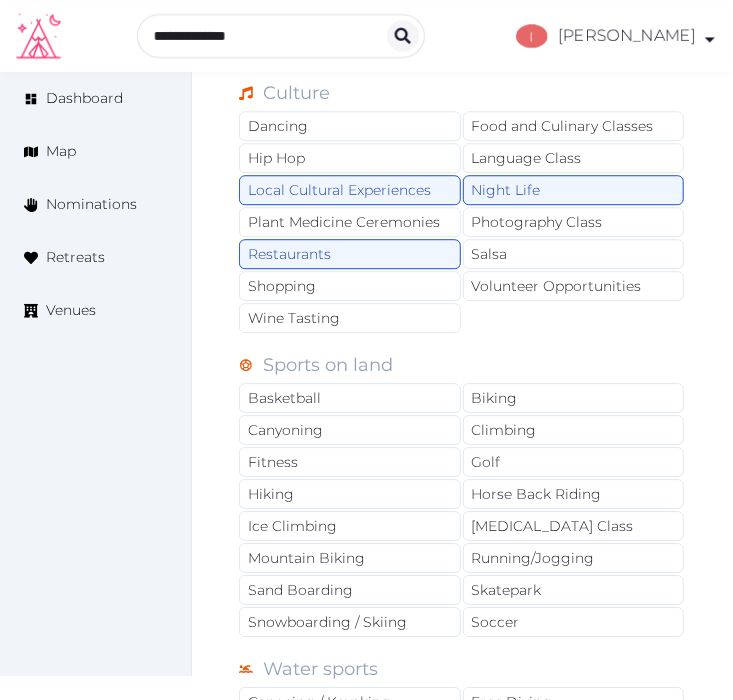 scroll, scrollTop: 1444, scrollLeft: 0, axis: vertical 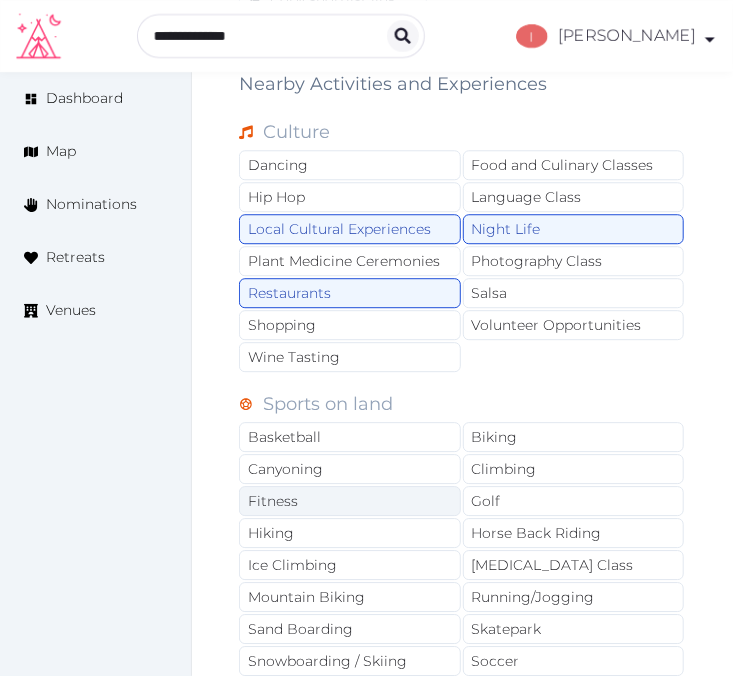 click on "Fitness" at bounding box center [350, 501] 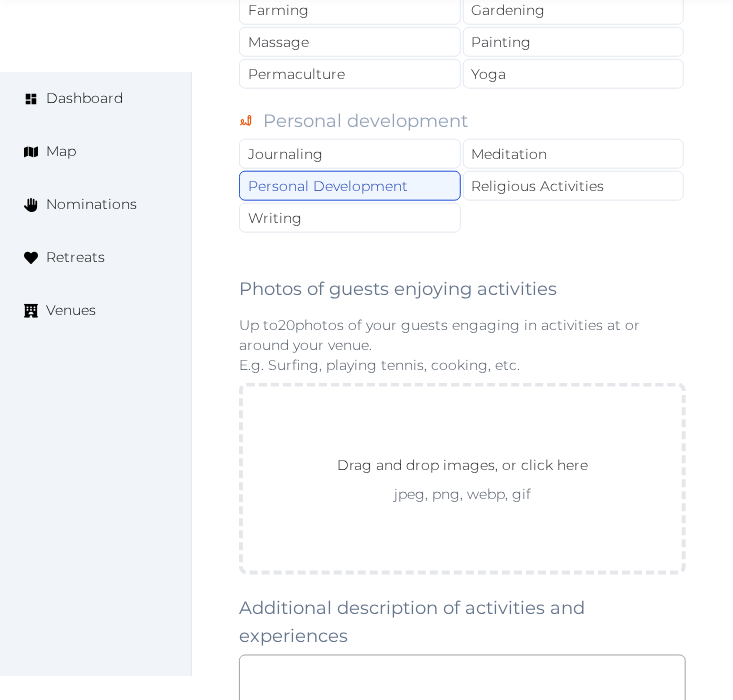 scroll, scrollTop: 3020, scrollLeft: 0, axis: vertical 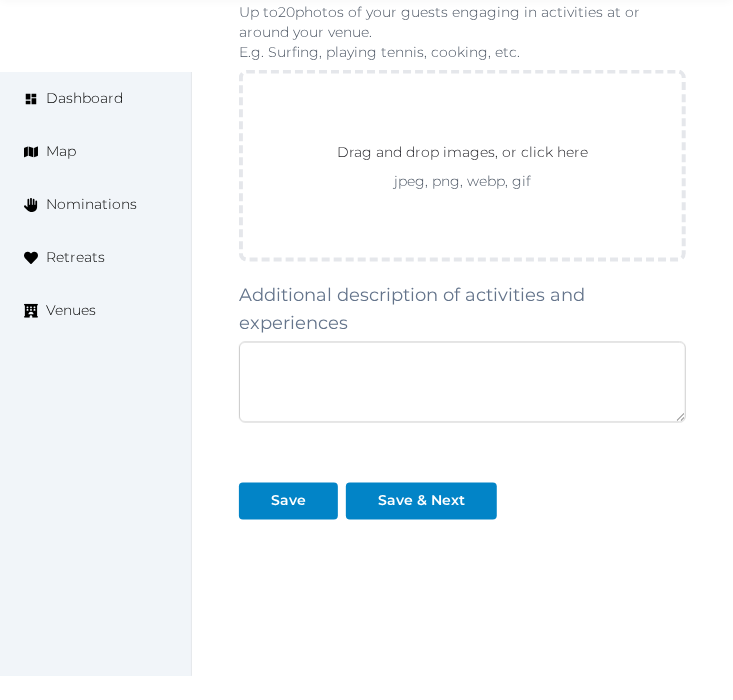 click at bounding box center (462, 382) 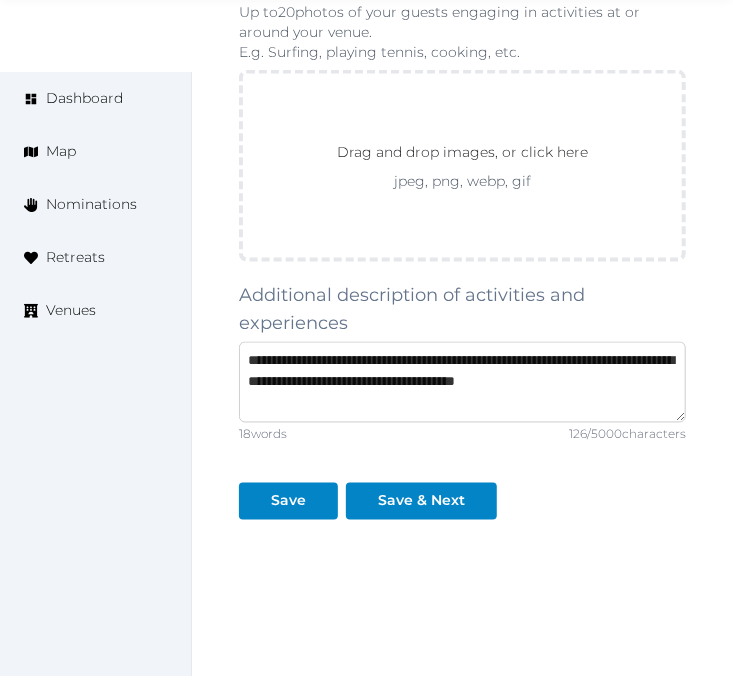 type on "**********" 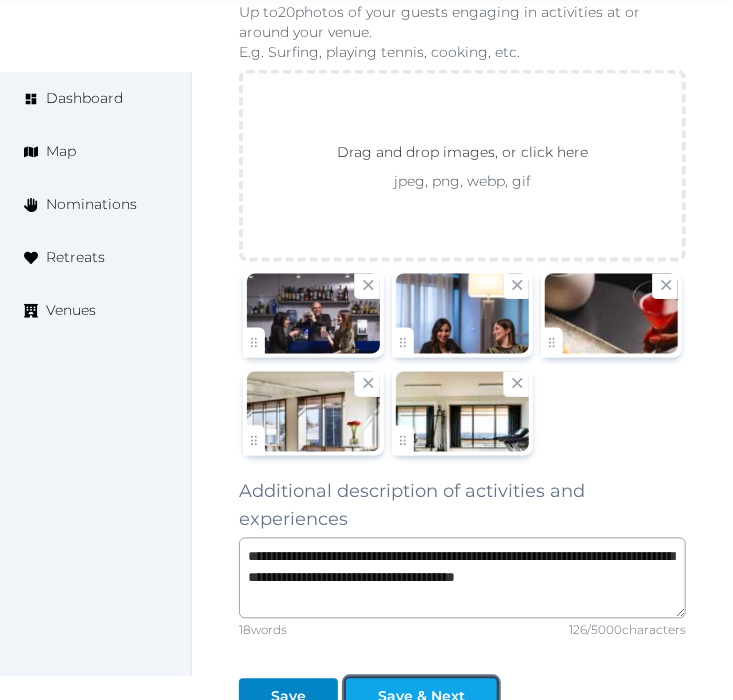 click on "Save & Next" at bounding box center (421, 697) 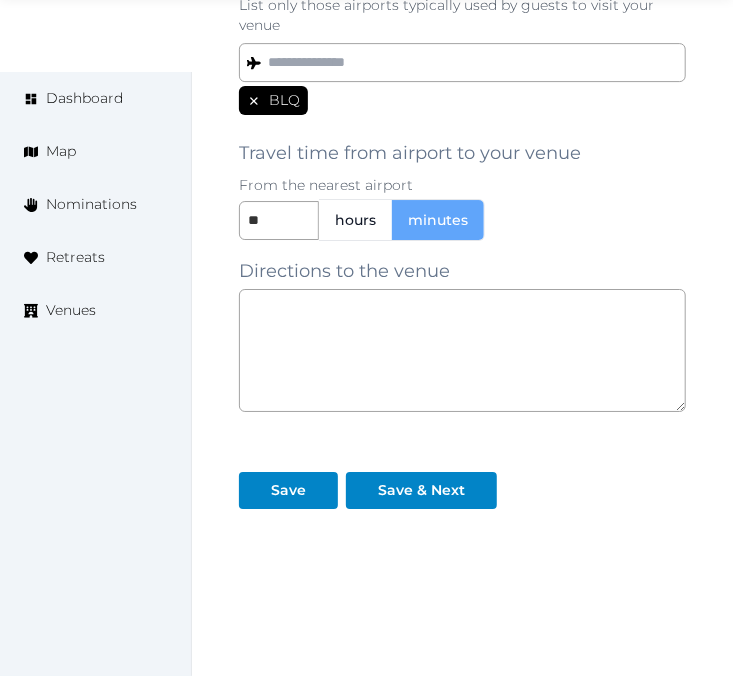 scroll, scrollTop: 1894, scrollLeft: 0, axis: vertical 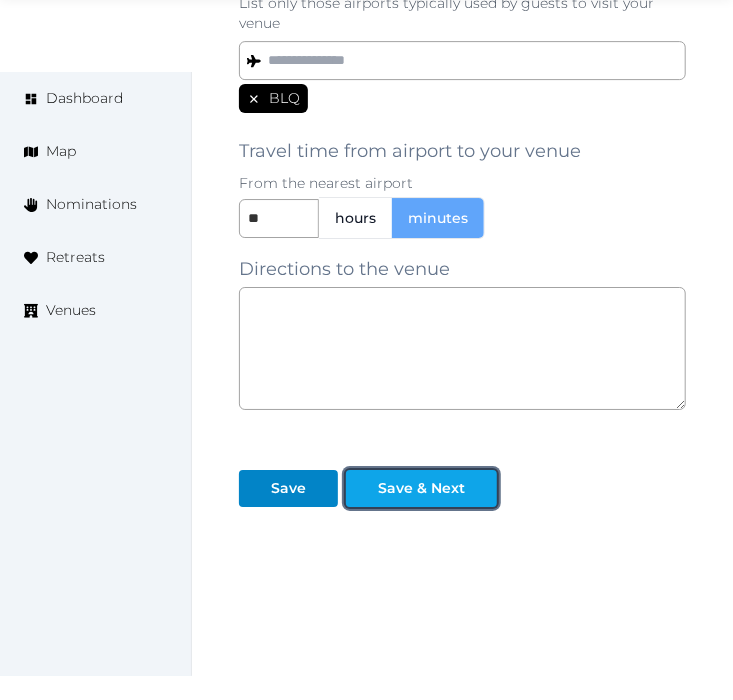 click on "Save & Next" at bounding box center (421, 488) 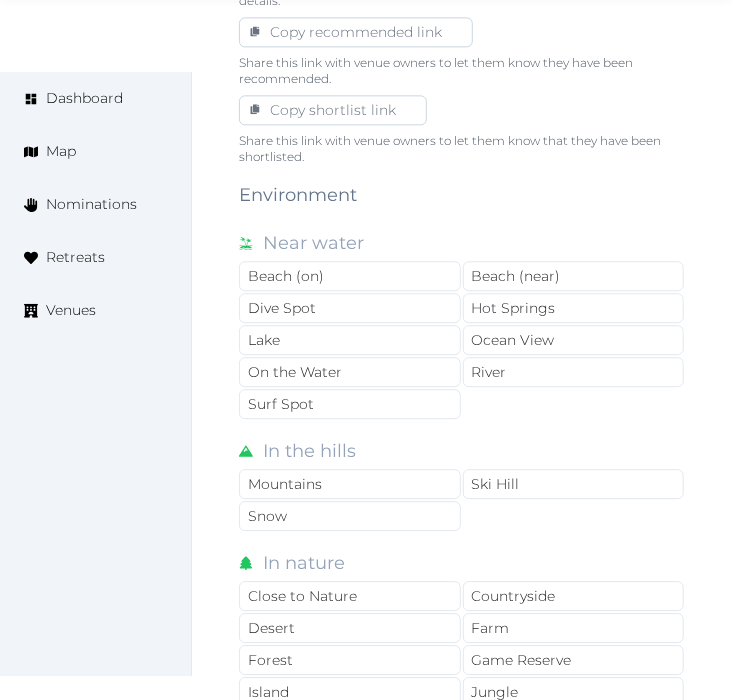 scroll, scrollTop: 1666, scrollLeft: 0, axis: vertical 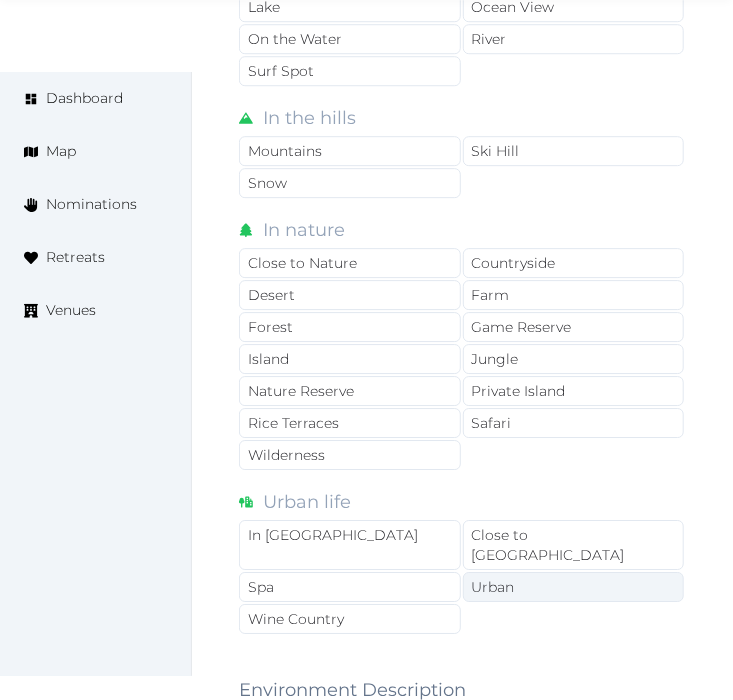 click on "Urban" at bounding box center (574, 587) 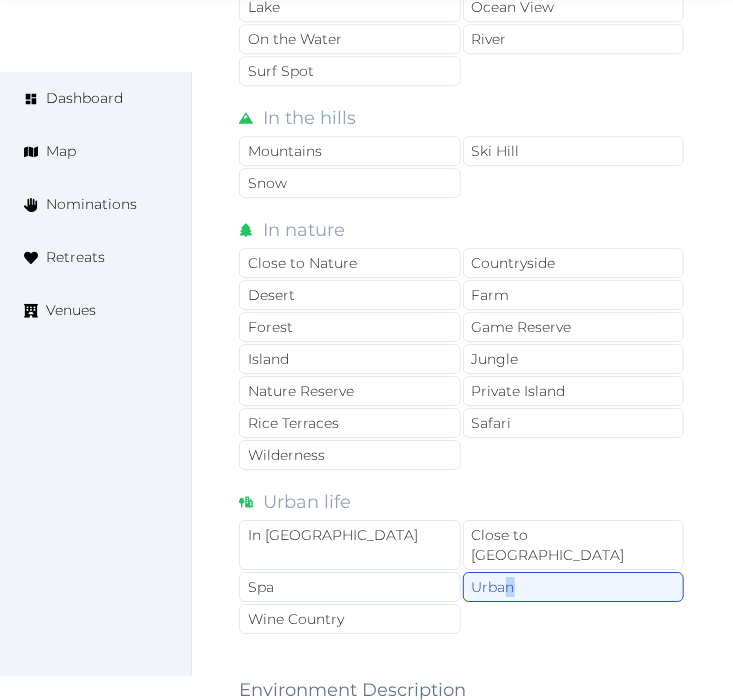 scroll, scrollTop: 2070, scrollLeft: 0, axis: vertical 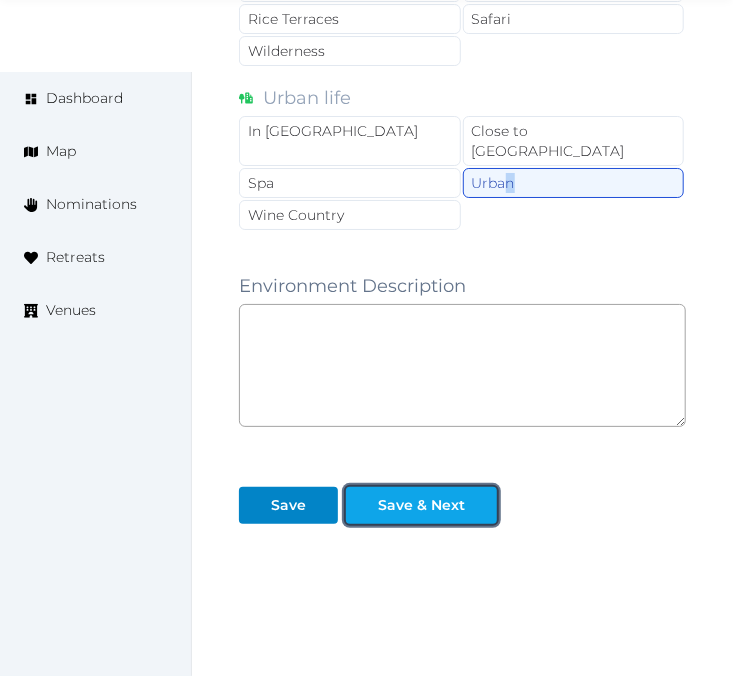 click at bounding box center (481, 505) 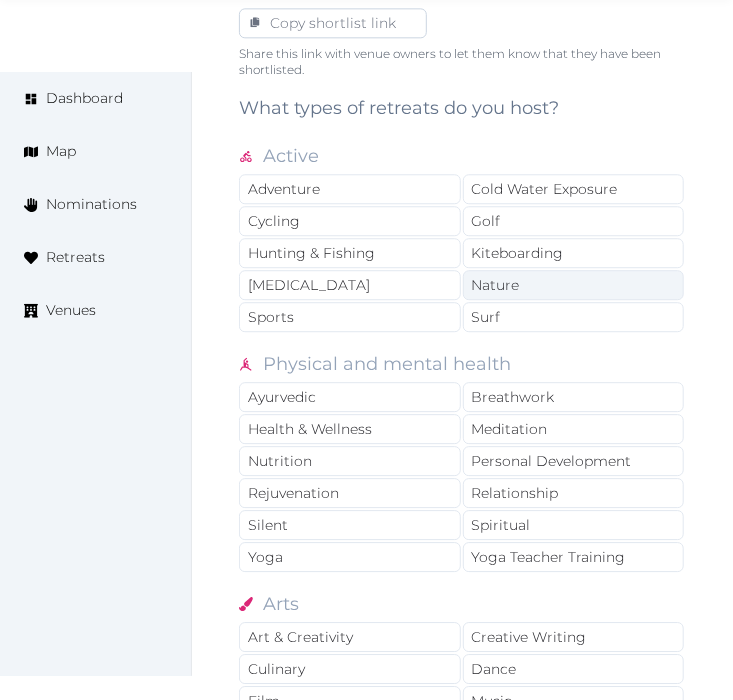 scroll, scrollTop: 1555, scrollLeft: 0, axis: vertical 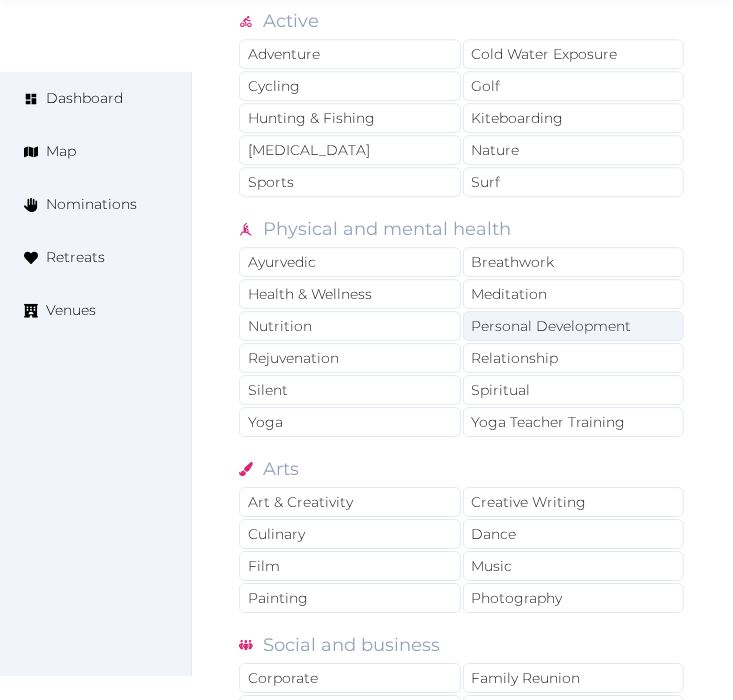click on "Personal Development" at bounding box center (574, 326) 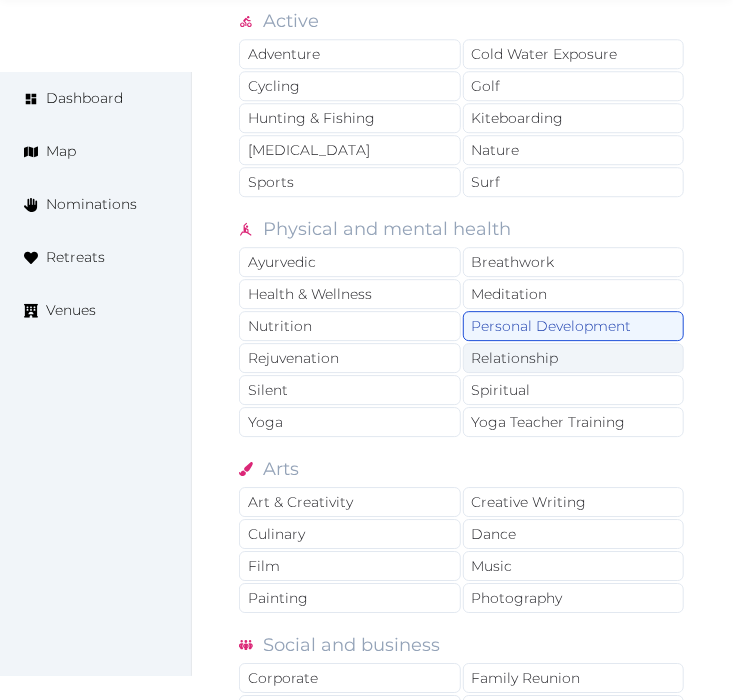 click on "Relationship" at bounding box center (574, 358) 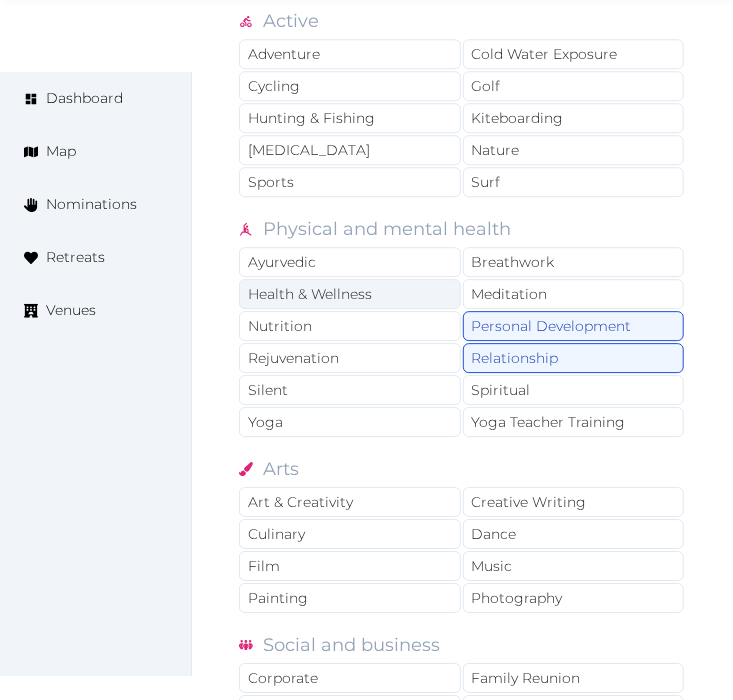 click on "Health & Wellness" at bounding box center (350, 294) 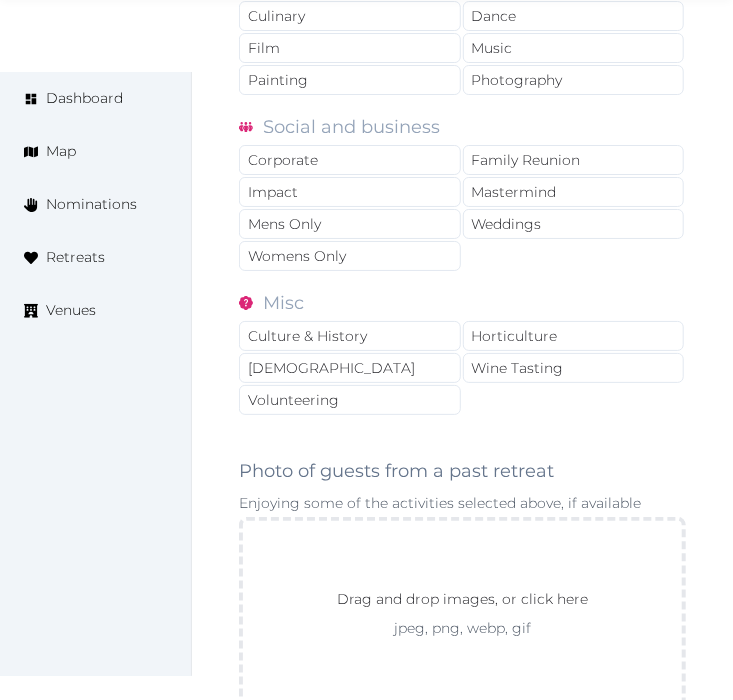 scroll, scrollTop: 2111, scrollLeft: 0, axis: vertical 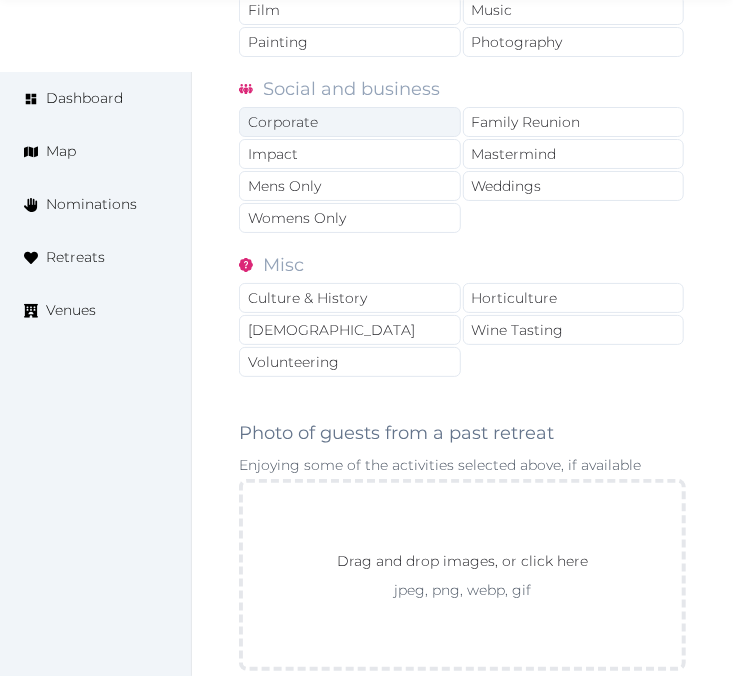 click on "Corporate" at bounding box center [350, 122] 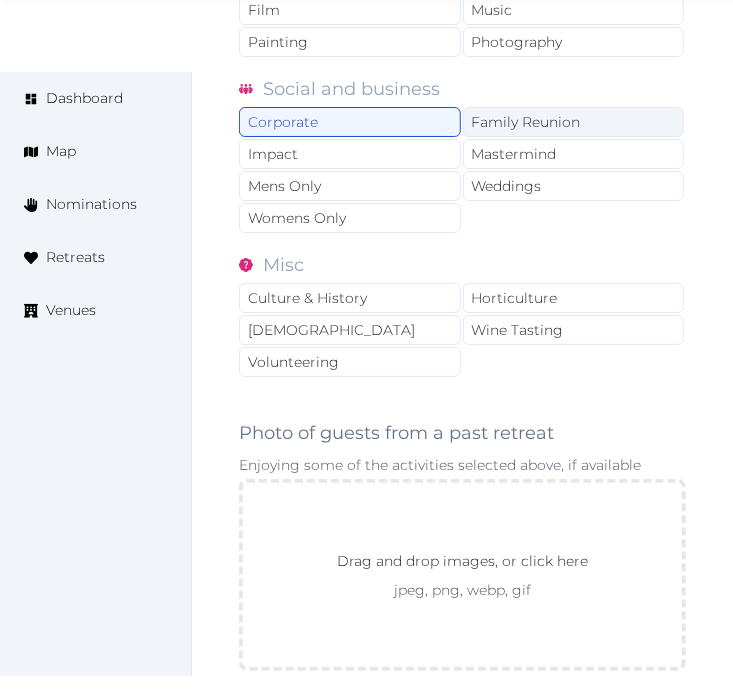 click on "Family Reunion" at bounding box center (574, 122) 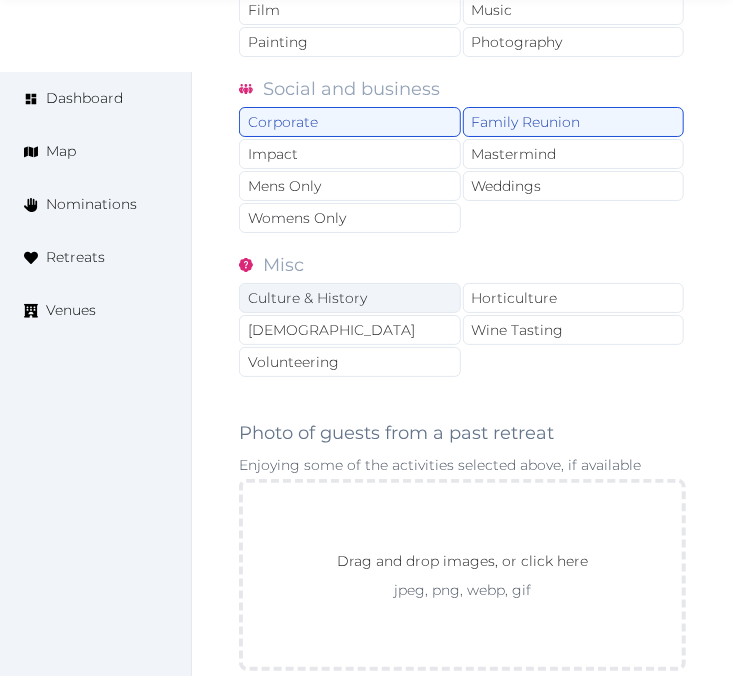 click on "Culture & History" at bounding box center (350, 298) 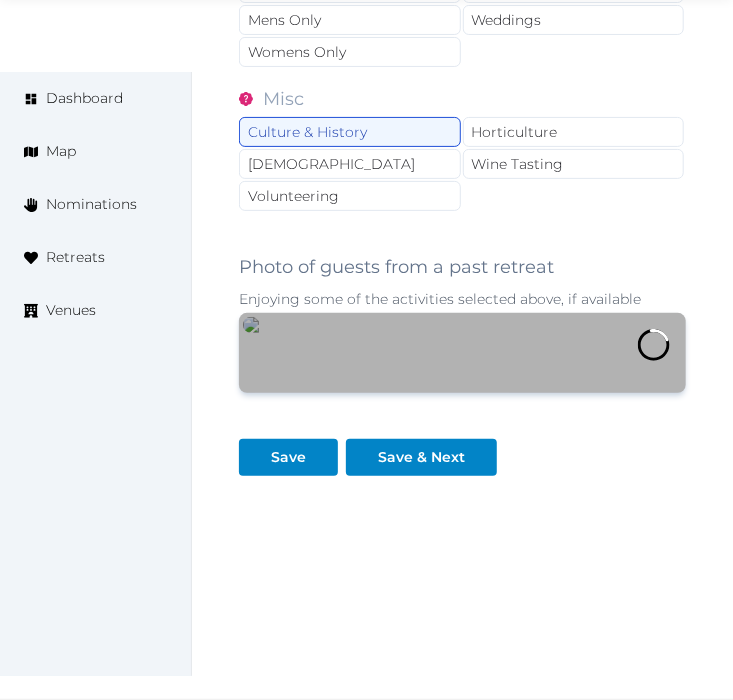 scroll, scrollTop: 2470, scrollLeft: 0, axis: vertical 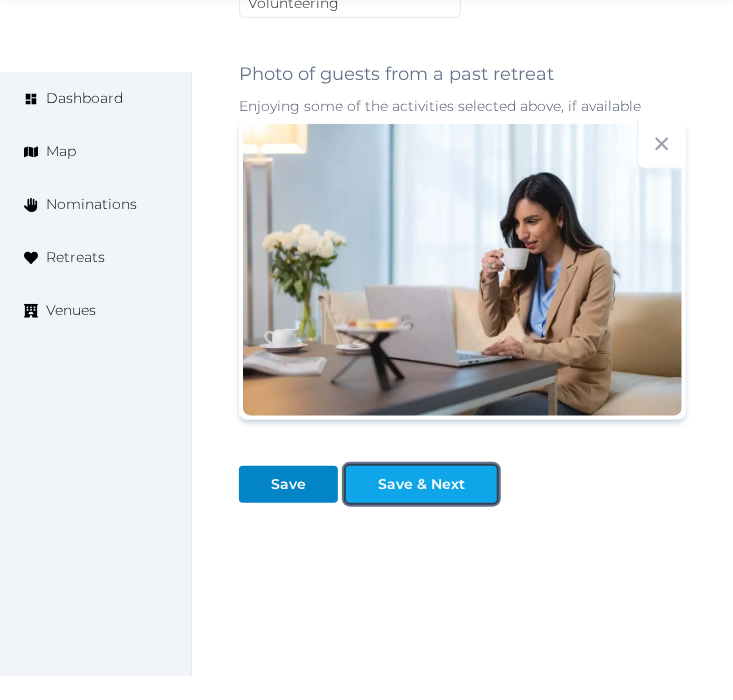 click on "Save & Next" at bounding box center (421, 484) 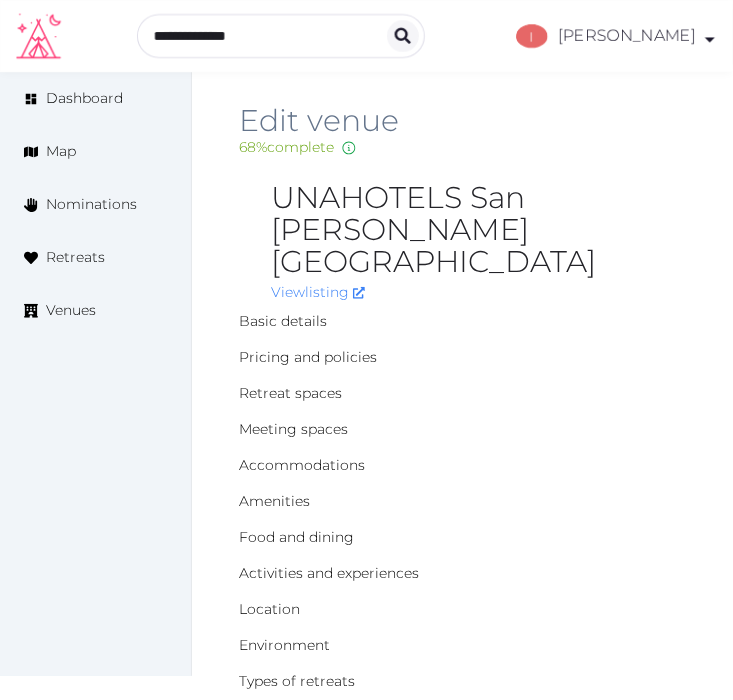 scroll, scrollTop: 0, scrollLeft: 0, axis: both 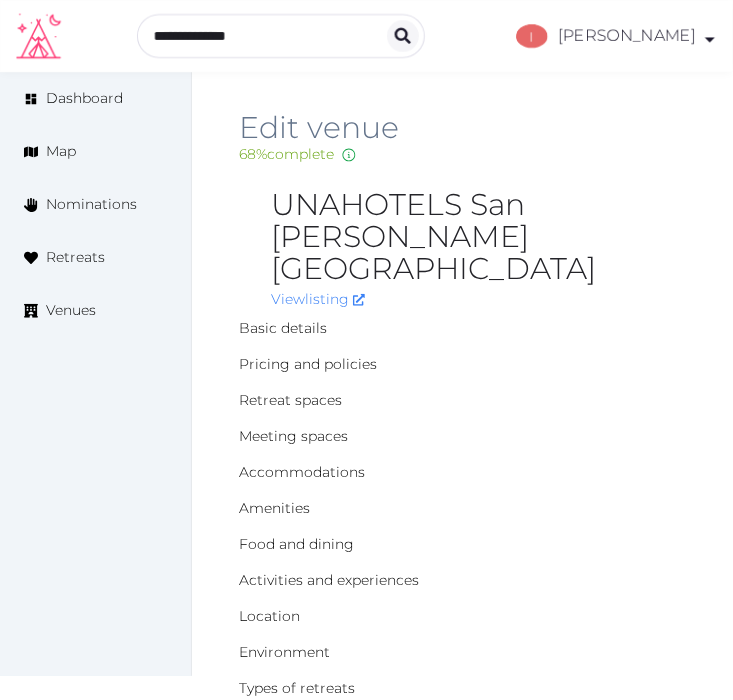 click on "UNAHOTELS San [PERSON_NAME] [GEOGRAPHIC_DATA]" at bounding box center (478, 237) 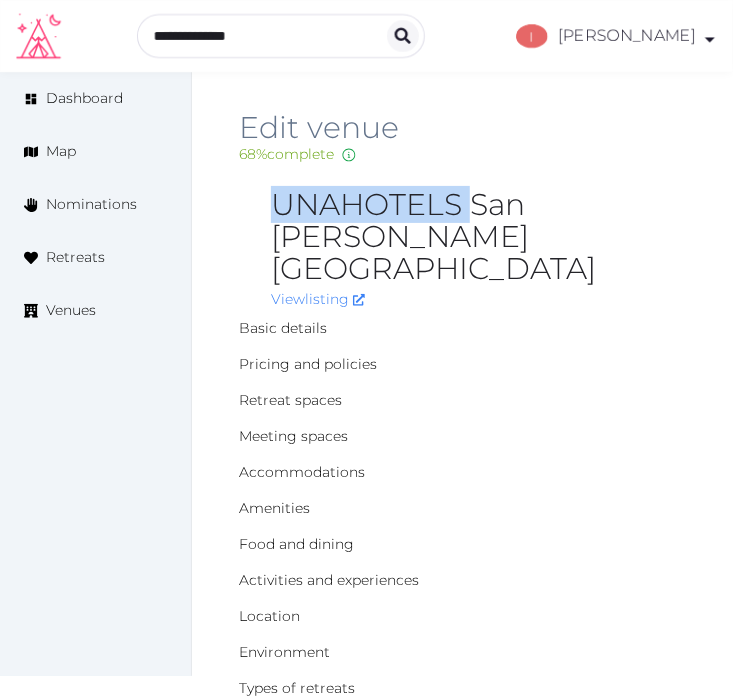 click on "UNAHOTELS San [PERSON_NAME] [GEOGRAPHIC_DATA]" at bounding box center (478, 237) 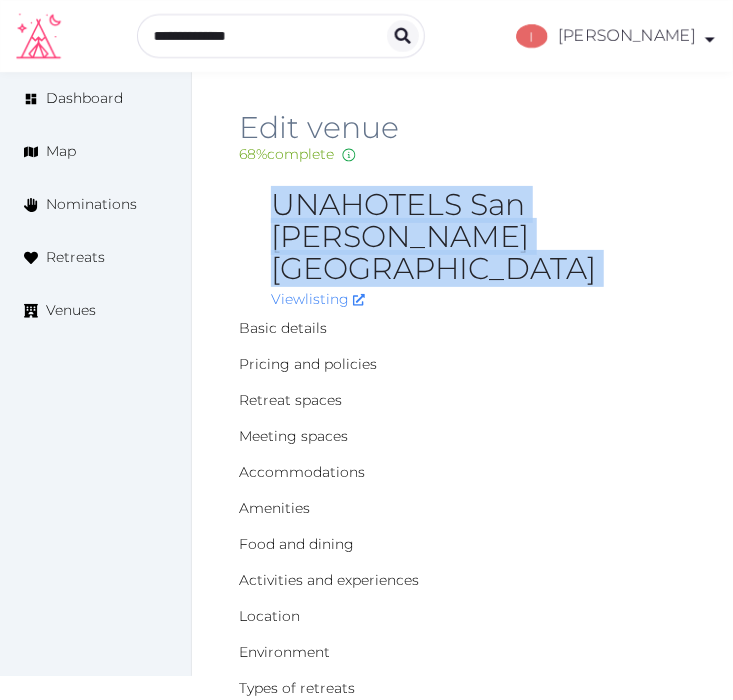 click on "UNAHOTELS San Vitale Bologna" at bounding box center [478, 237] 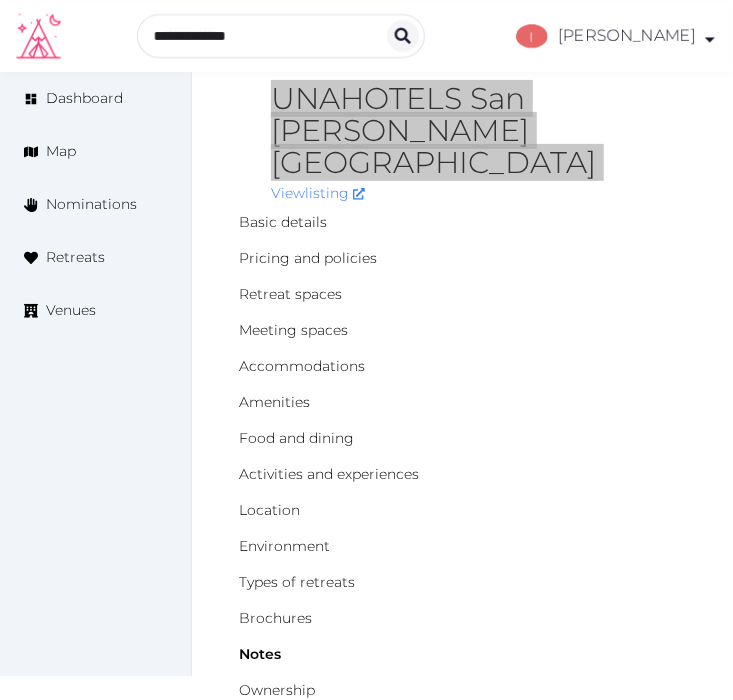 scroll, scrollTop: 0, scrollLeft: 0, axis: both 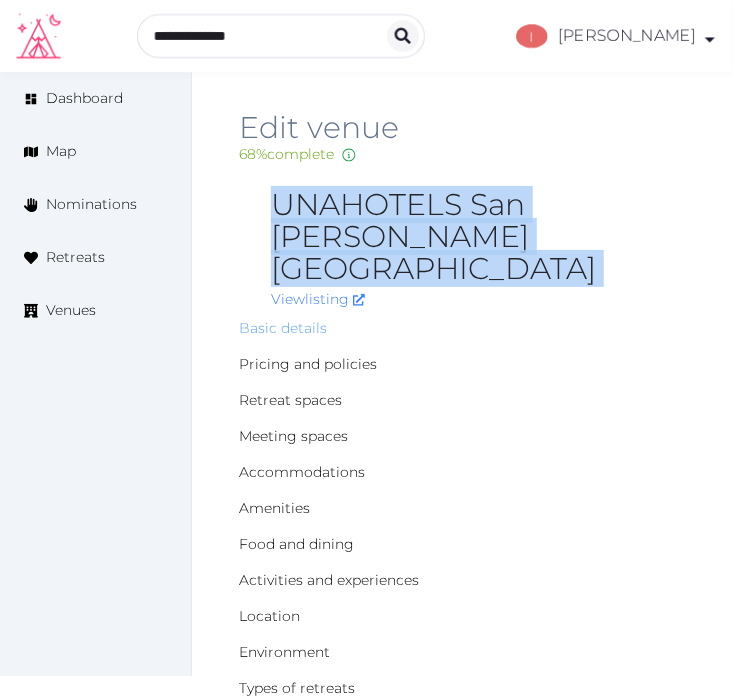 click on "Basic details" at bounding box center [283, 328] 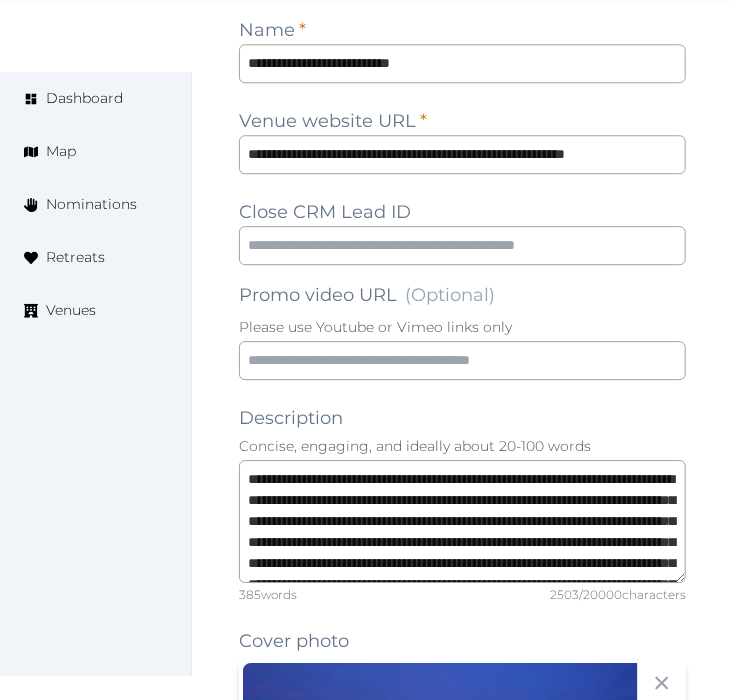 scroll, scrollTop: 1555, scrollLeft: 0, axis: vertical 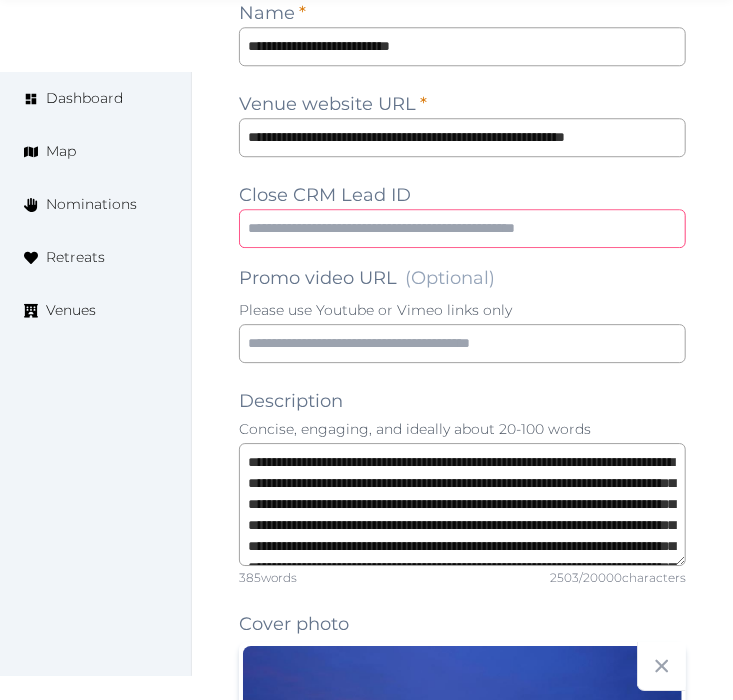 click at bounding box center [462, 228] 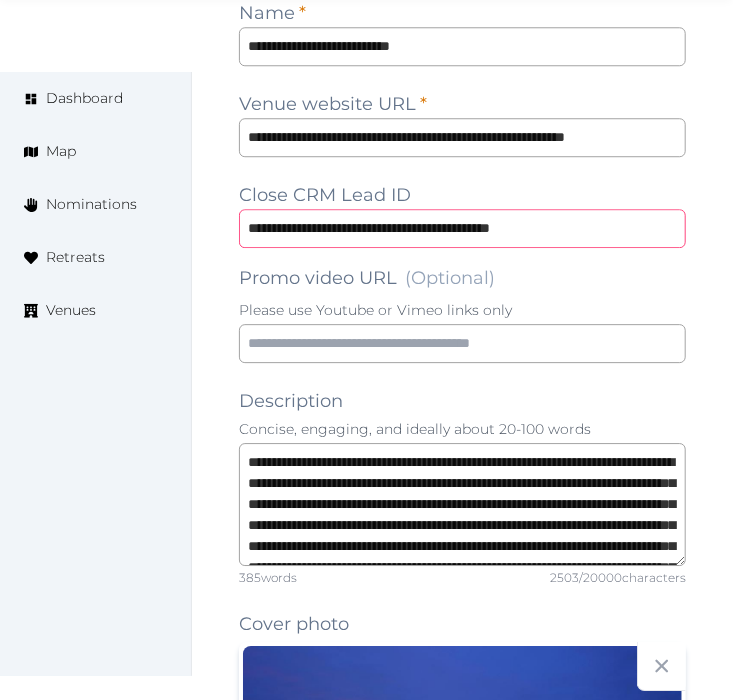 type on "**********" 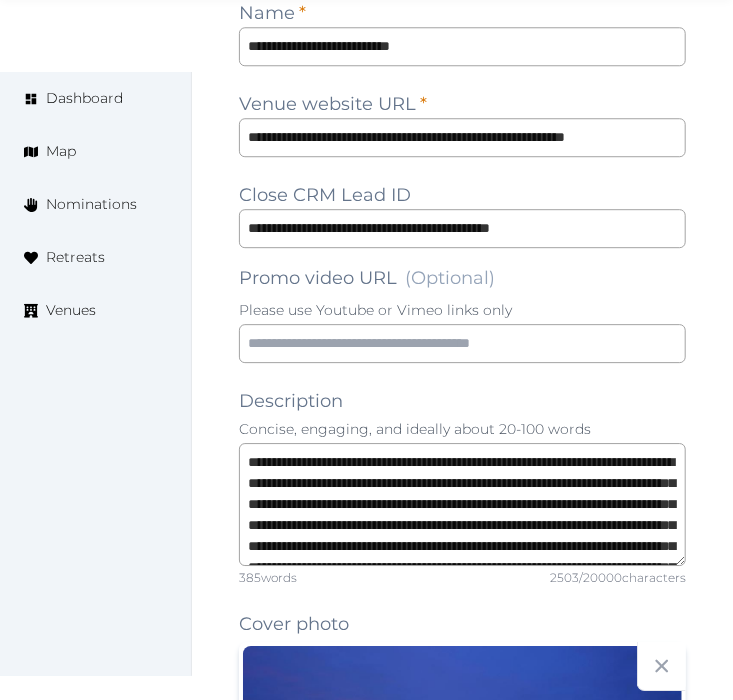 click on "**********" at bounding box center [462, 1335] 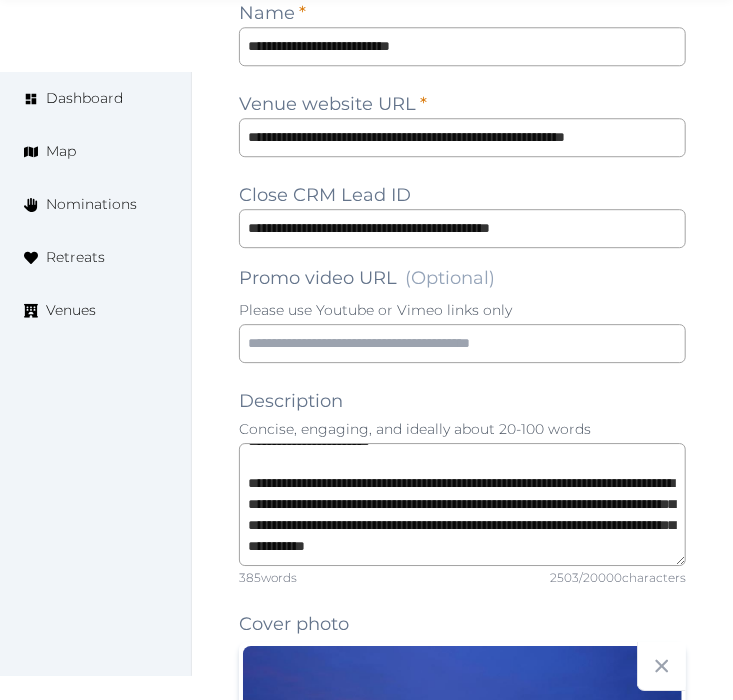 scroll, scrollTop: 986, scrollLeft: 0, axis: vertical 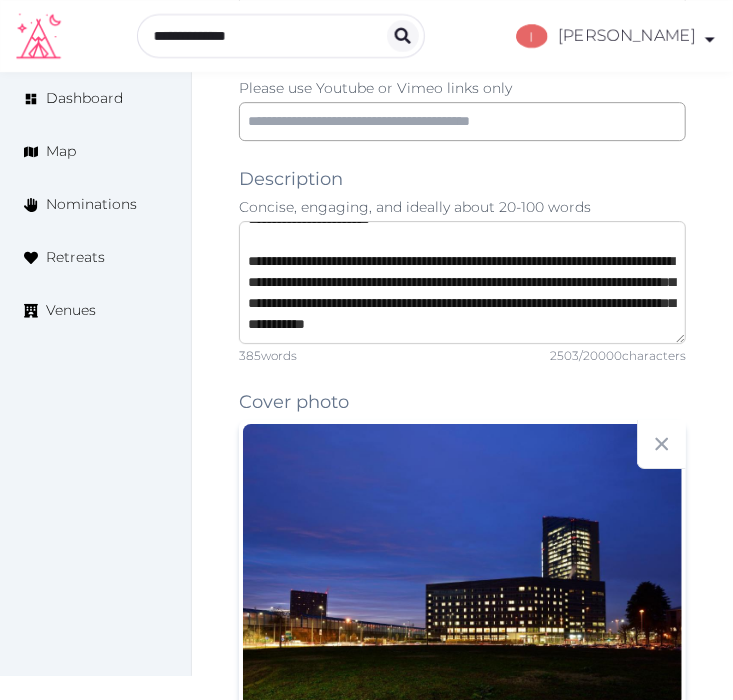 drag, startPoint x: 430, startPoint y: 221, endPoint x: 242, endPoint y: 223, distance: 188.01064 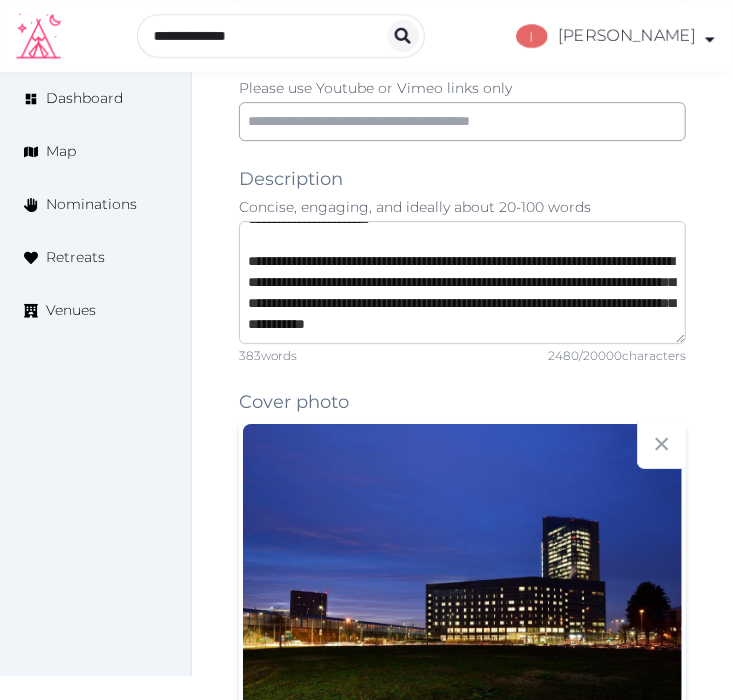 scroll, scrollTop: 868, scrollLeft: 0, axis: vertical 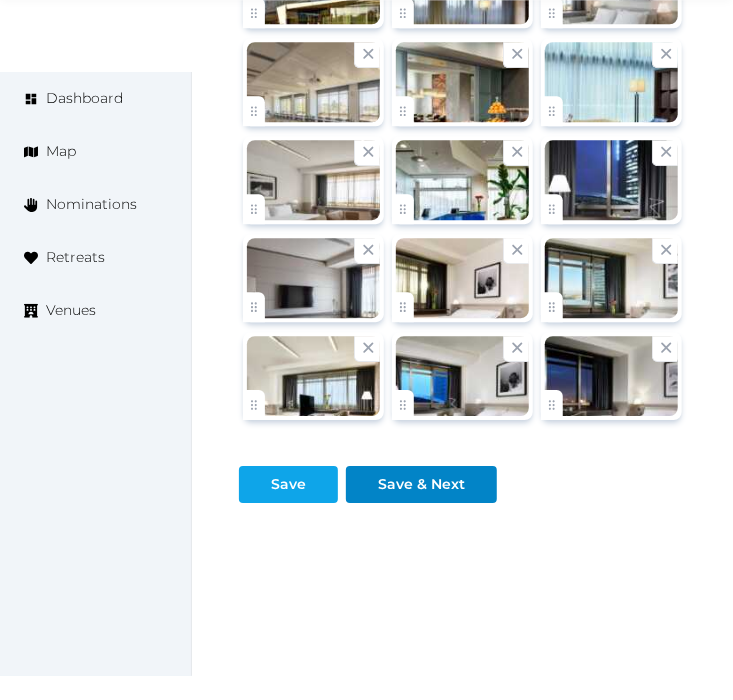 type on "**********" 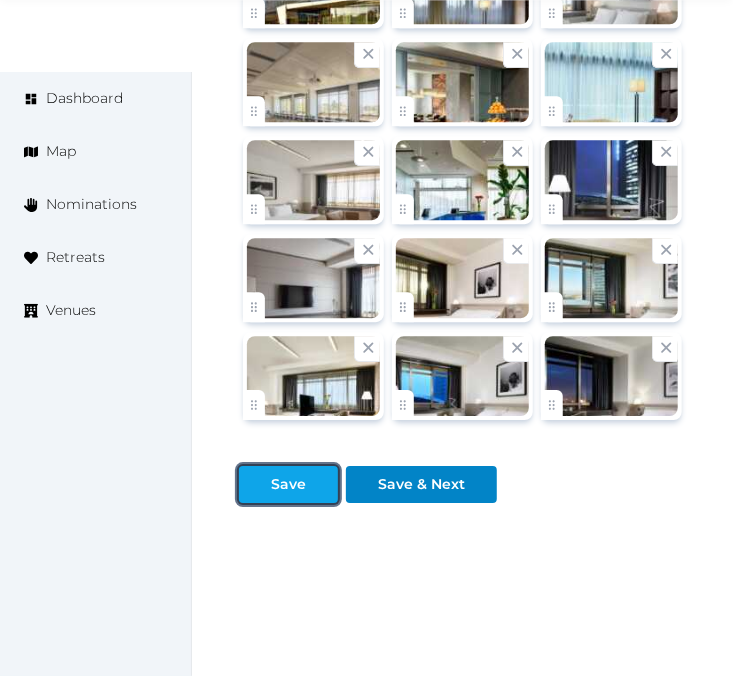 click on "Save" at bounding box center [288, 484] 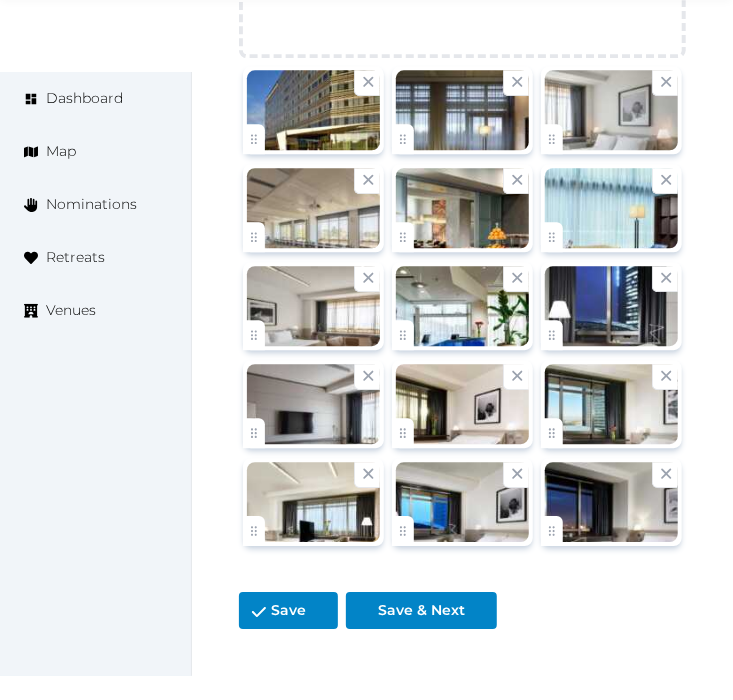 scroll, scrollTop: 3776, scrollLeft: 0, axis: vertical 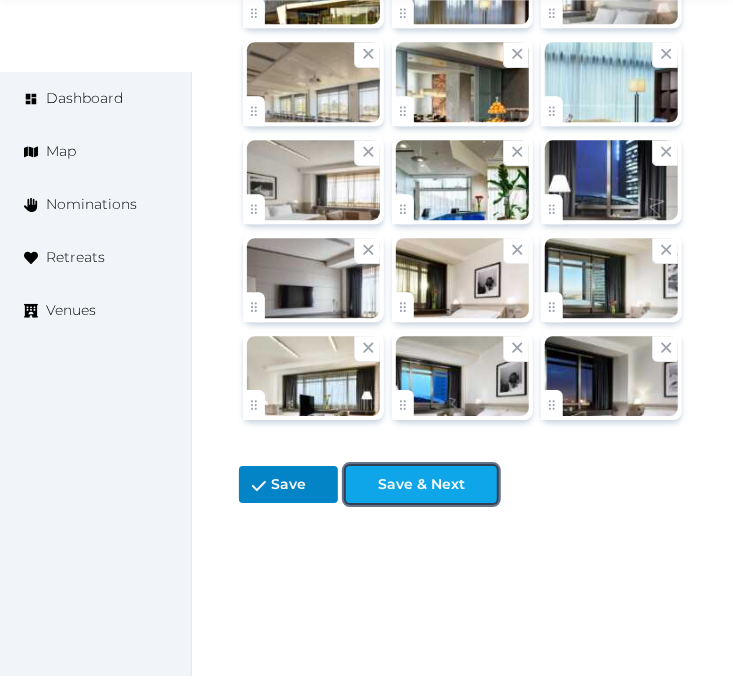 click on "Save & Next" at bounding box center [421, 484] 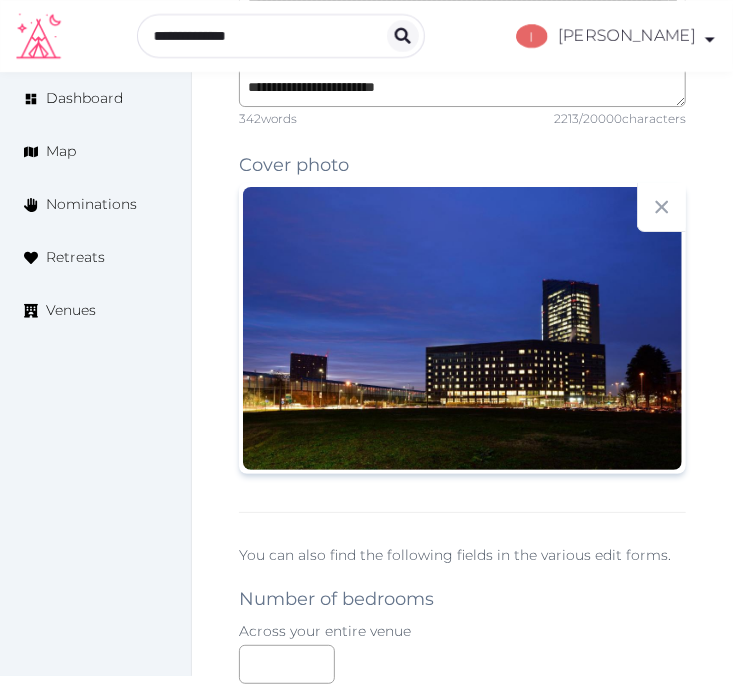 scroll, scrollTop: 1998, scrollLeft: 0, axis: vertical 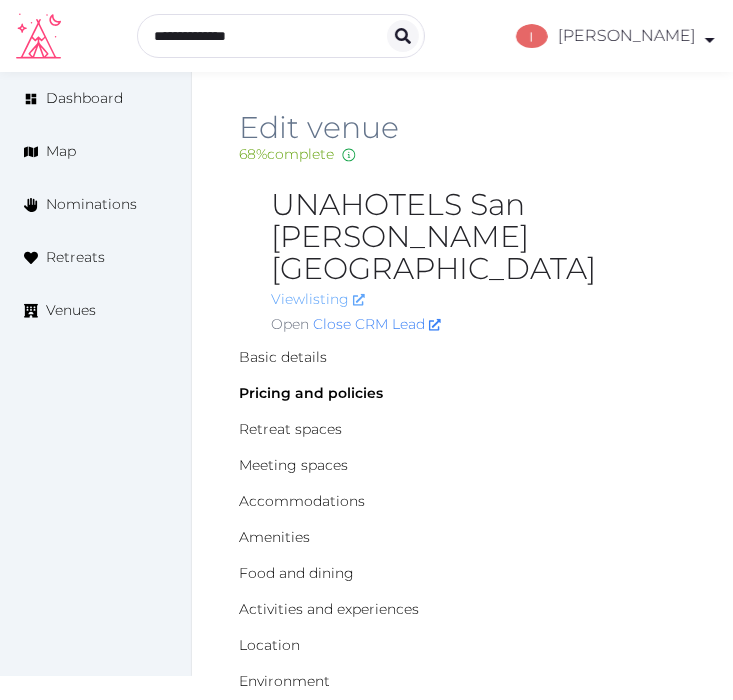 click on "View  listing" at bounding box center [318, 299] 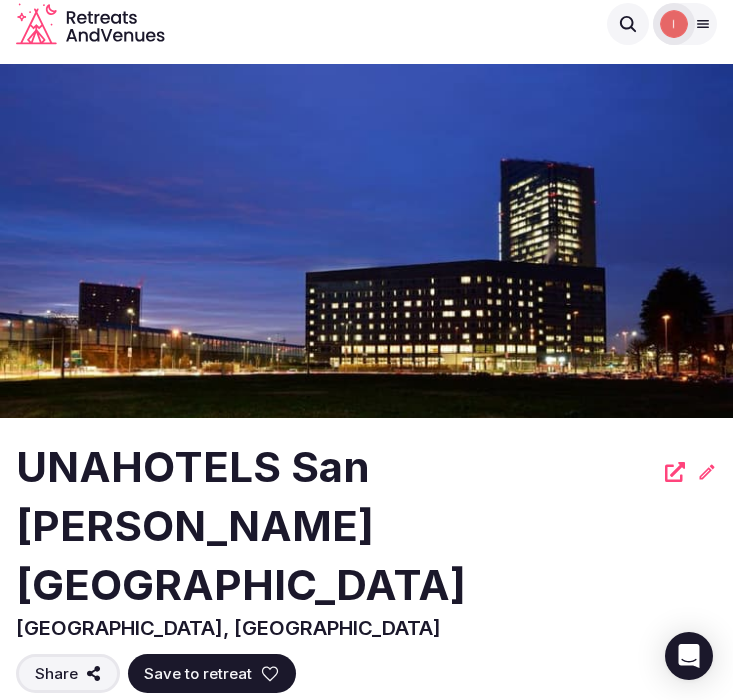 scroll, scrollTop: 0, scrollLeft: 0, axis: both 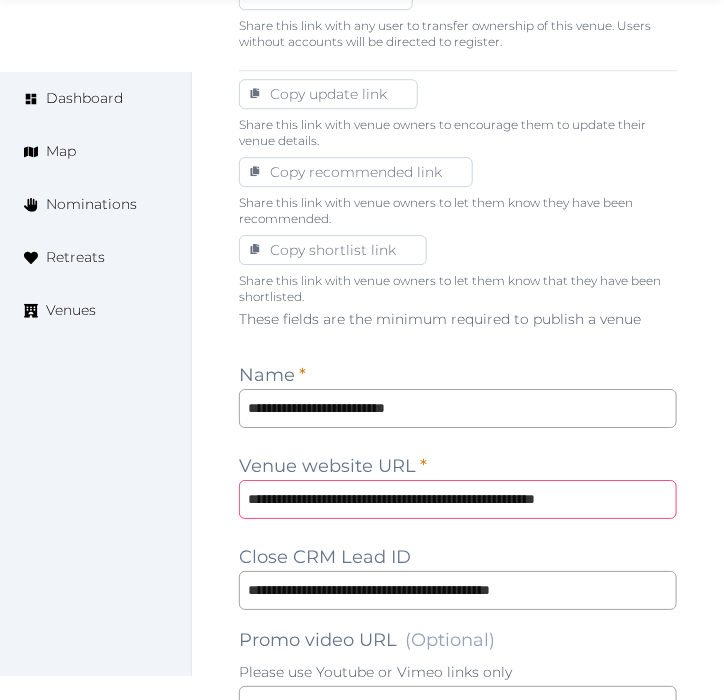 click on "**********" at bounding box center [458, 499] 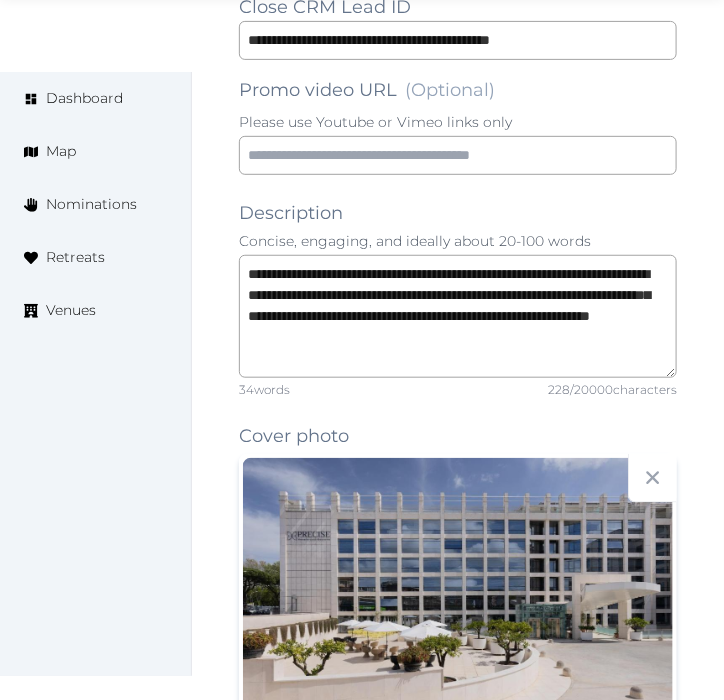 scroll, scrollTop: 1777, scrollLeft: 0, axis: vertical 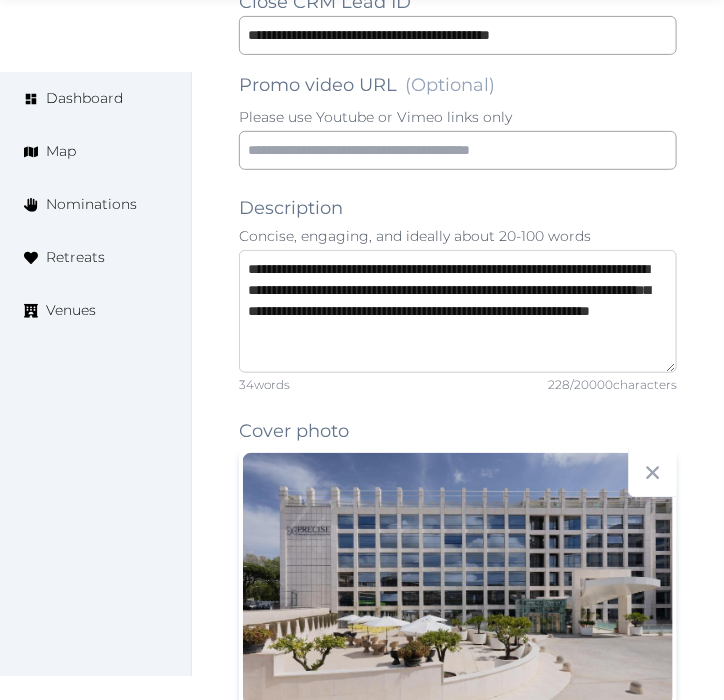 click on "**********" at bounding box center (458, 311) 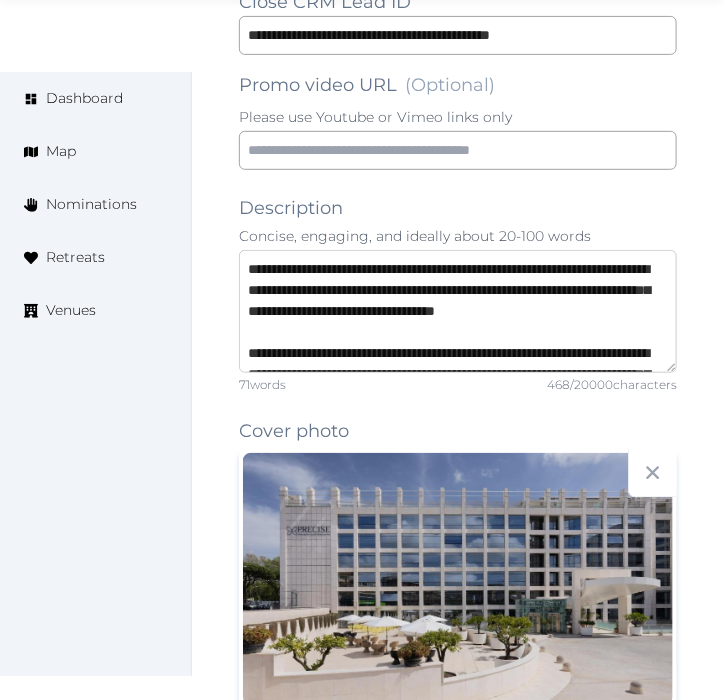 scroll, scrollTop: 94, scrollLeft: 0, axis: vertical 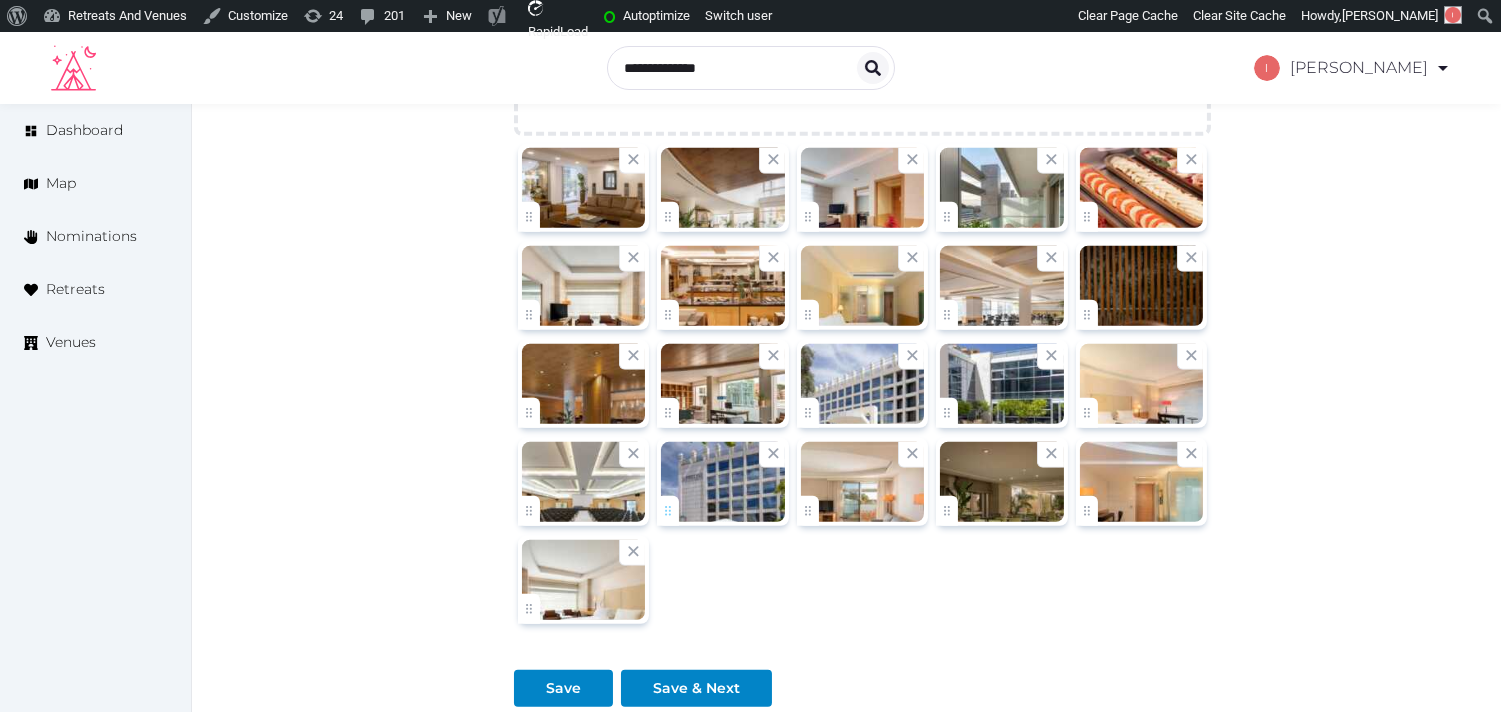 type on "**********" 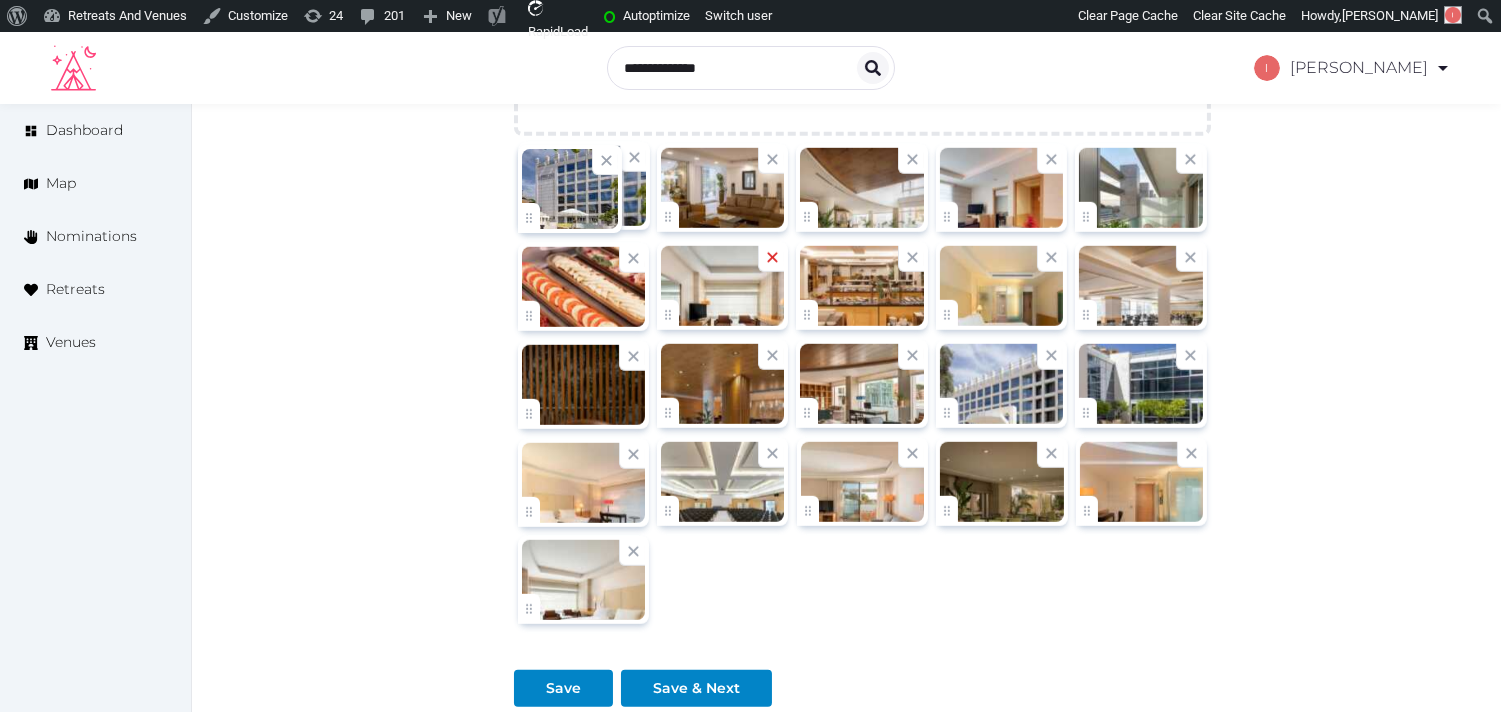 drag, startPoint x: 670, startPoint y: 517, endPoint x: 663, endPoint y: 247, distance: 270.09073 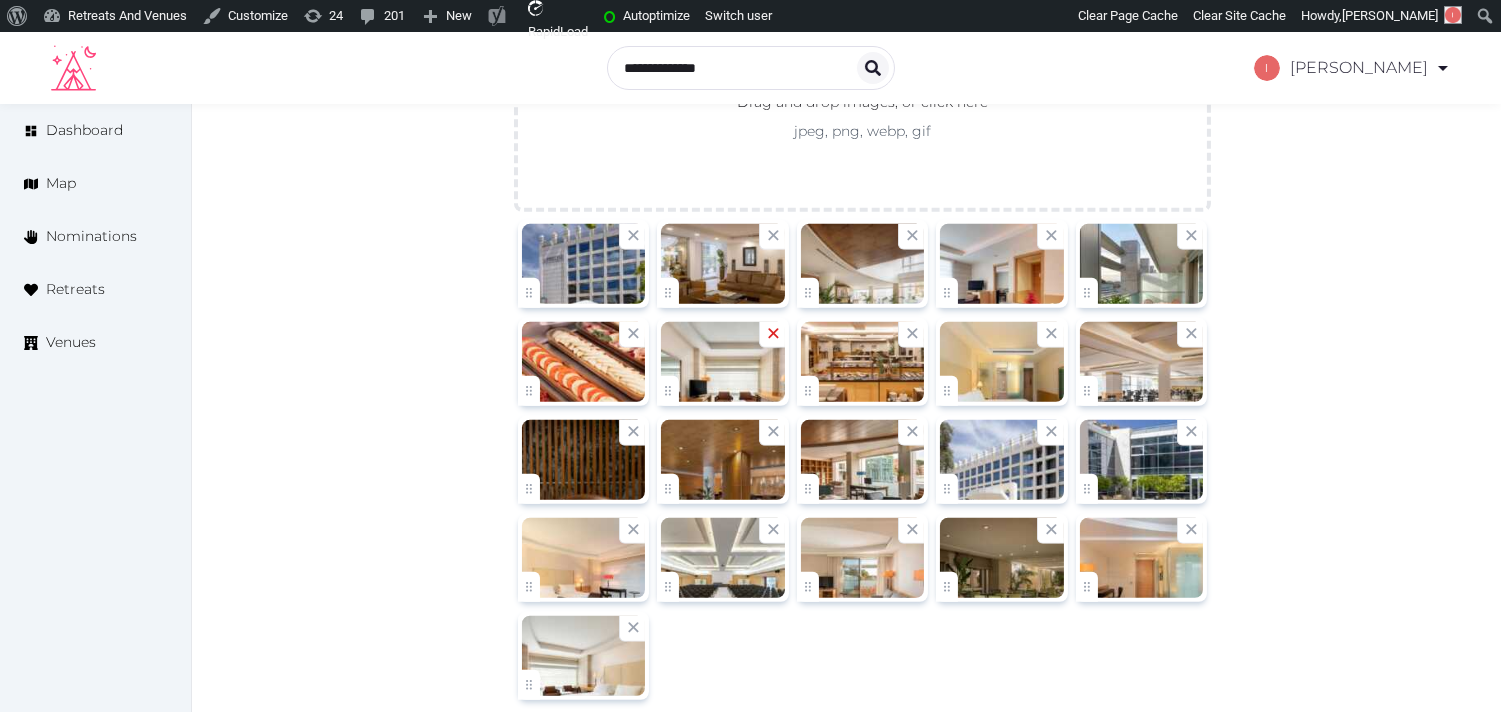 scroll, scrollTop: 2317, scrollLeft: 0, axis: vertical 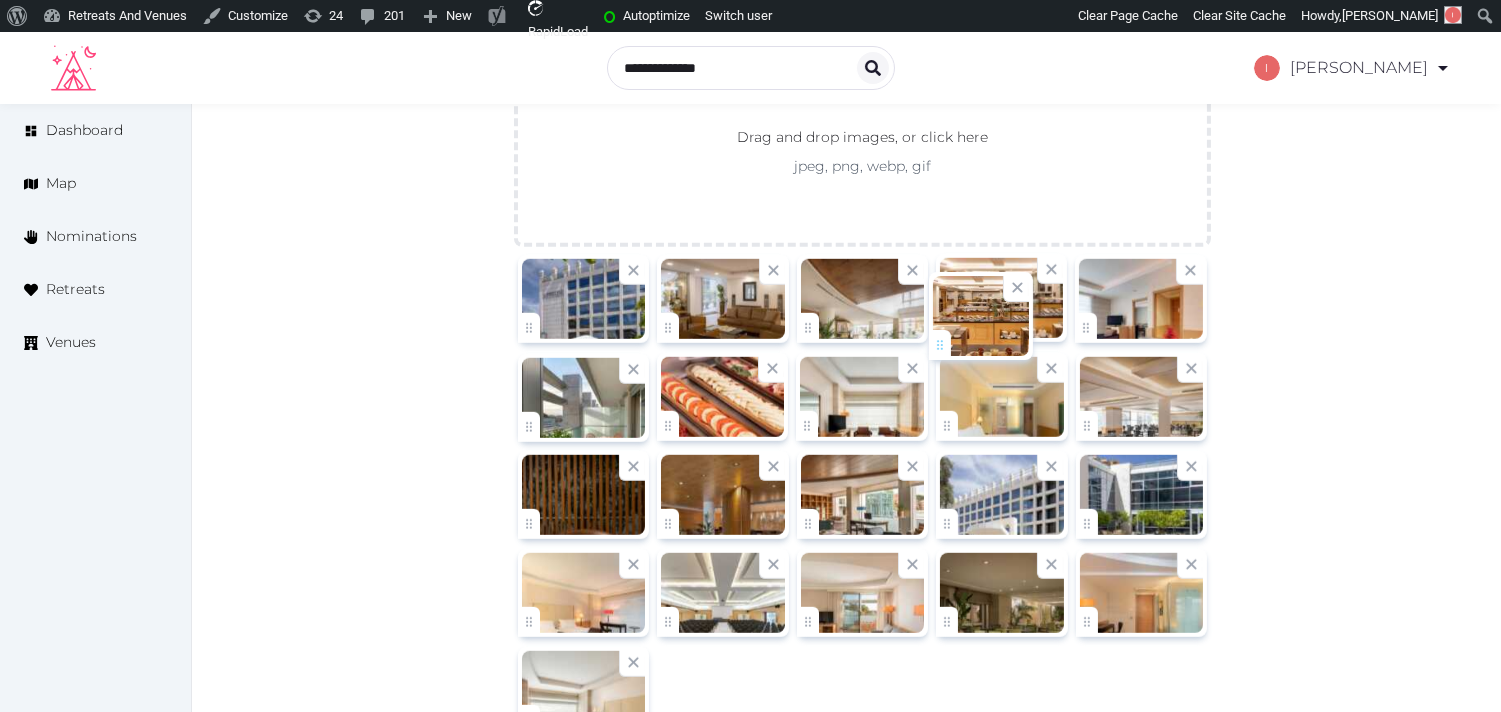 drag, startPoint x: 816, startPoint y: 418, endPoint x: 951, endPoint y: 334, distance: 159 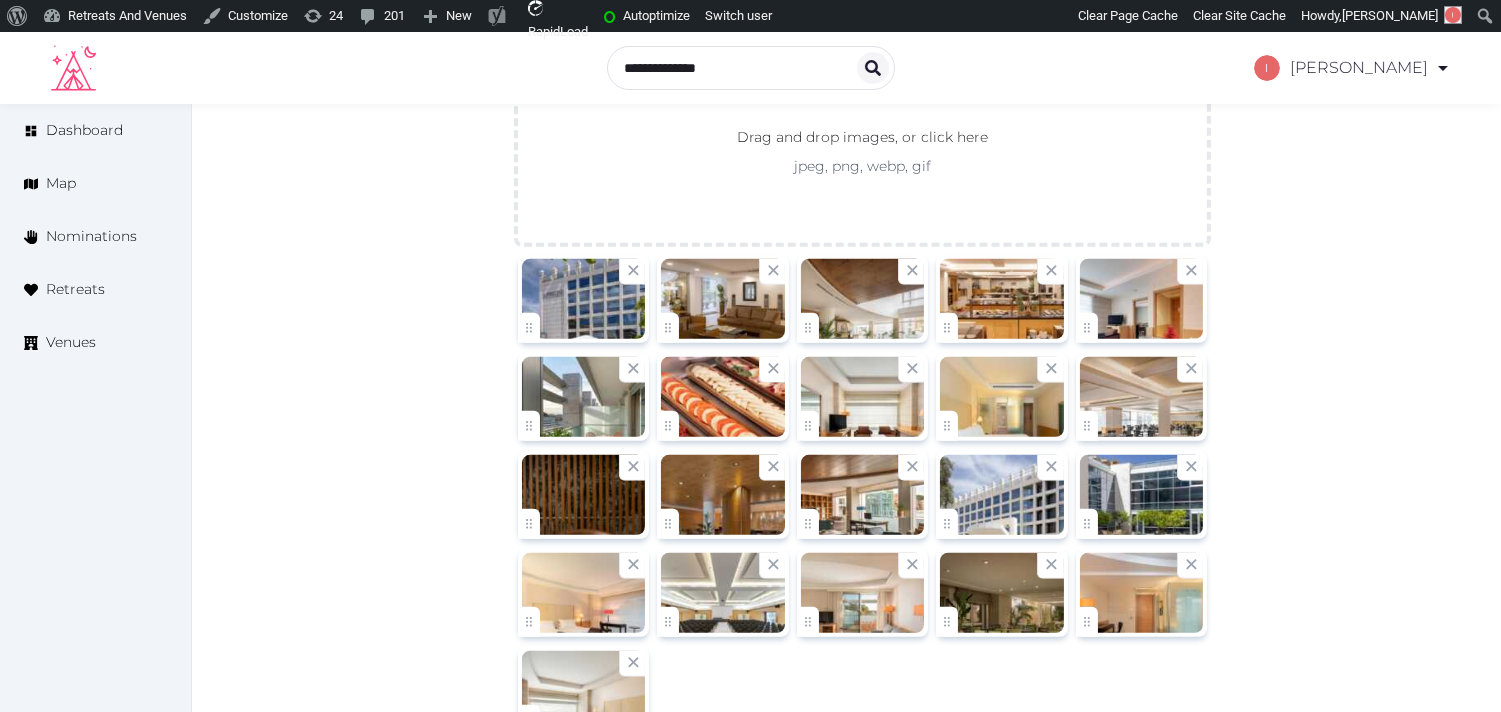 drag, startPoint x: 653, startPoint y: 611, endPoint x: 923, endPoint y: 436, distance: 321.75302 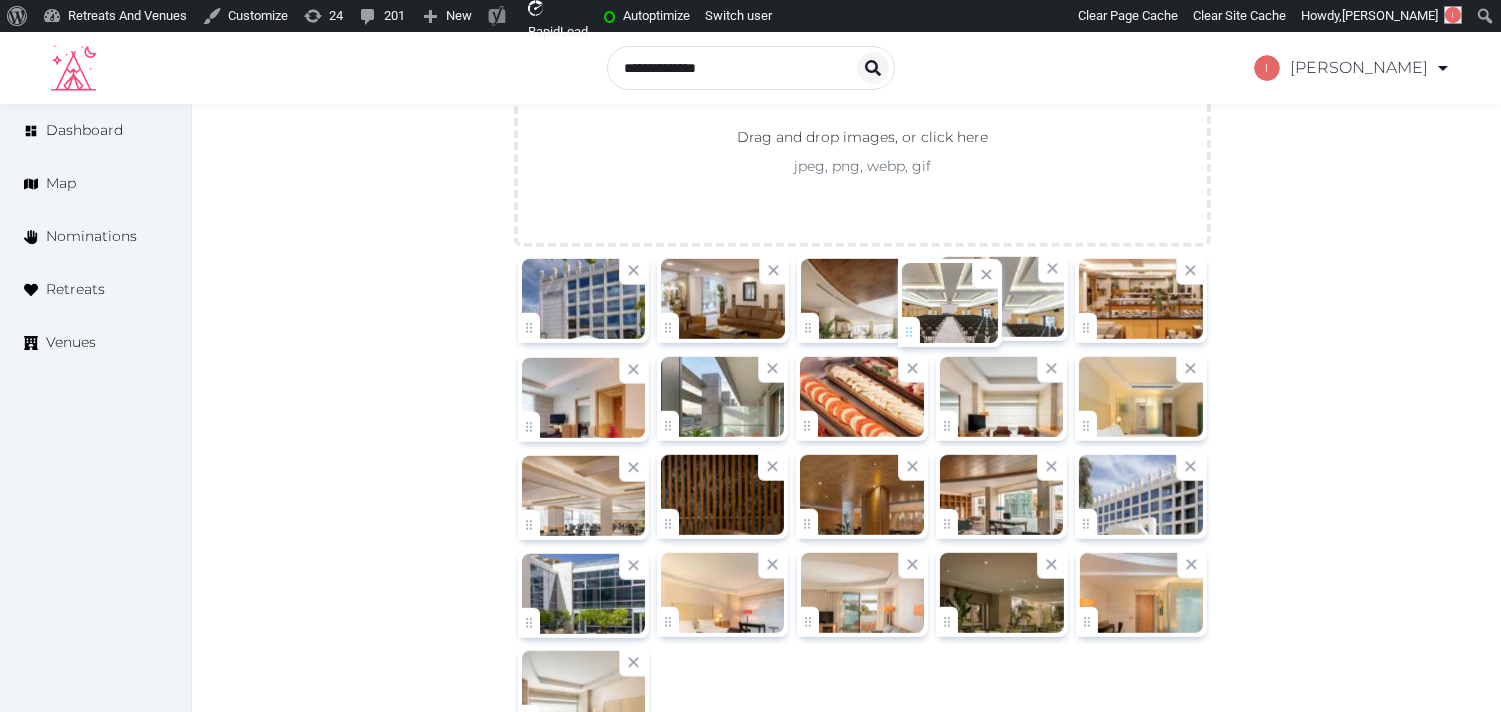 drag, startPoint x: 677, startPoint y: 621, endPoint x: 918, endPoint y: 327, distance: 380.15393 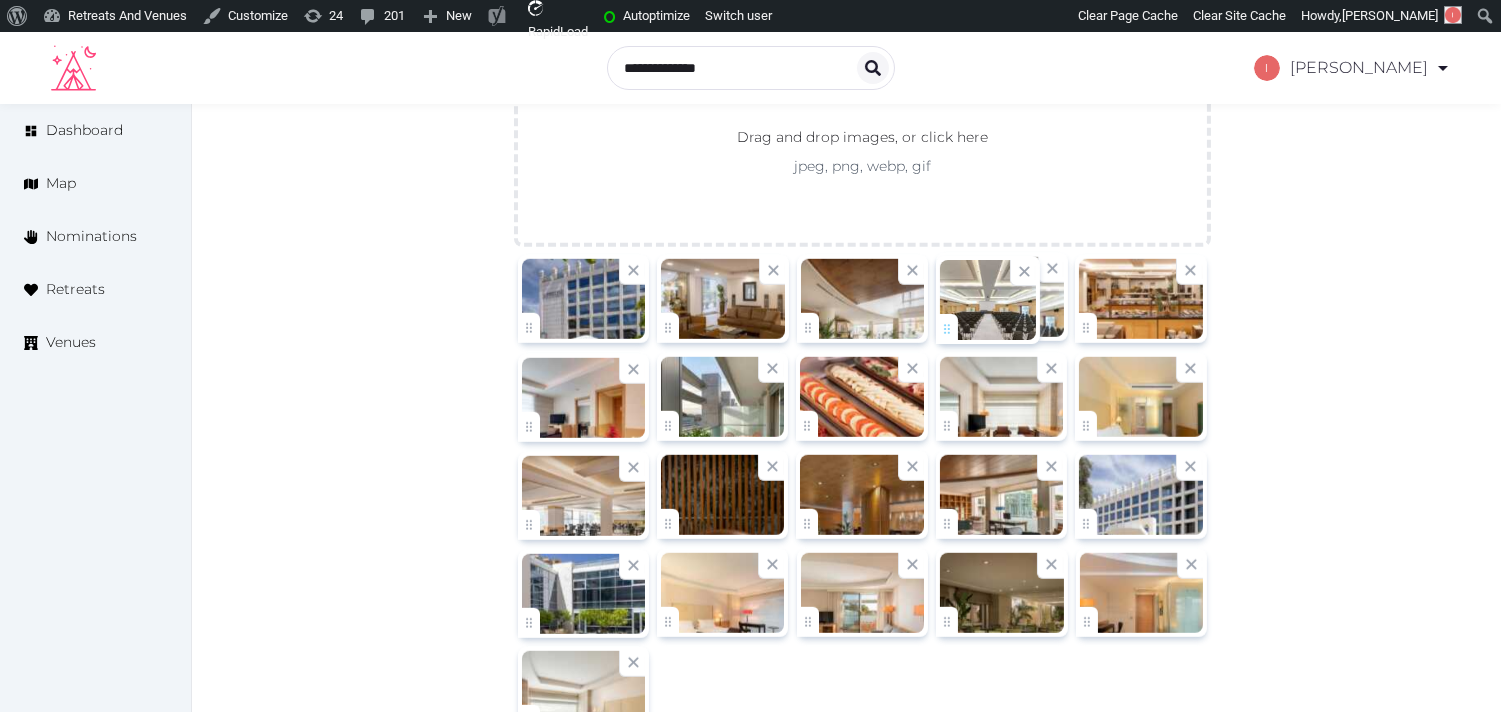 click on "Irene Gonzales   Account My Venue Listings My Retreats Logout      Dashboard Map Nominations Retreats Venues Edit venue 22 %  complete Fill out all the fields in your listing to increase its completion percentage.   A higher completion percentage will make your listing more attractive and result in better matches. Precise House Mantegna Roma   View  listing   Open    Close CRM Lead Basic details Pricing and policies Retreat spaces Meeting spaces Accommodations Amenities Food and dining Activities and experiences Location Environment Types of retreats Brochures Notes Ownership Administration Activity This venue is live and visible to the public Mark draft Archive Venue owned by RetreatsAndVenues Manager c.o.r.e.y.sanford@retreatsandvenues.com Copy ownership transfer link Share this link with any user to transfer ownership of this venue. Users without accounts will be directed to register. Copy update link Copy recommended link Name * * 71 /" at bounding box center (750, -622) 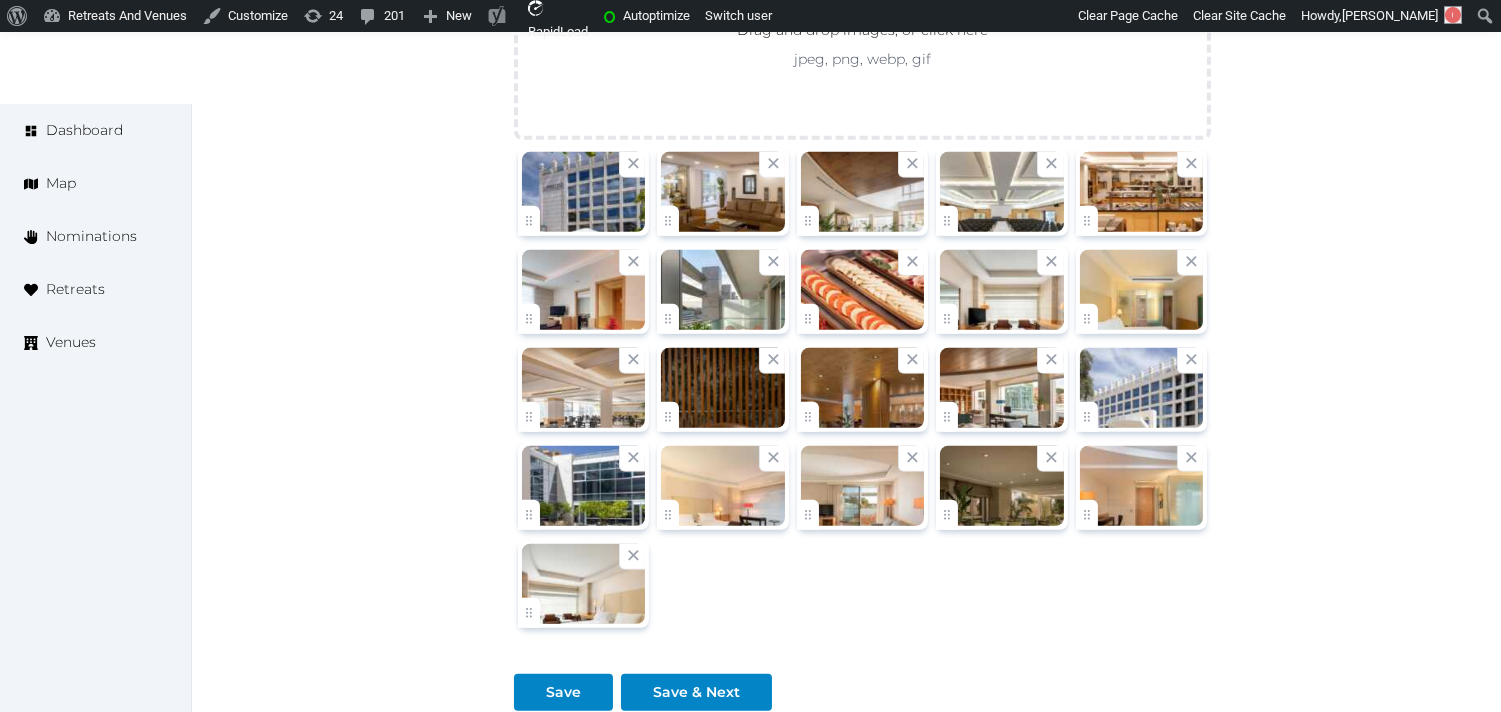 scroll, scrollTop: 2540, scrollLeft: 0, axis: vertical 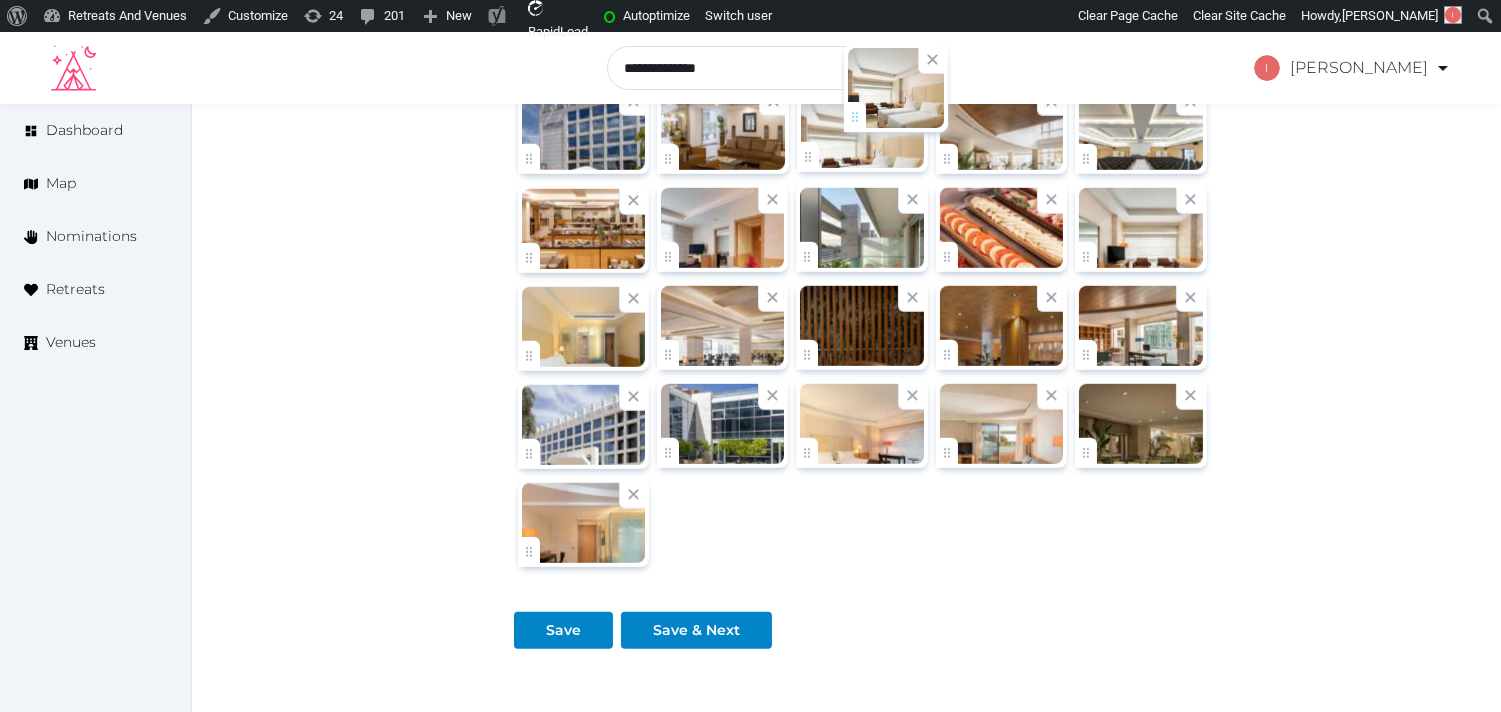 drag, startPoint x: 521, startPoint y: 498, endPoint x: 846, endPoint y: 101, distance: 513.06335 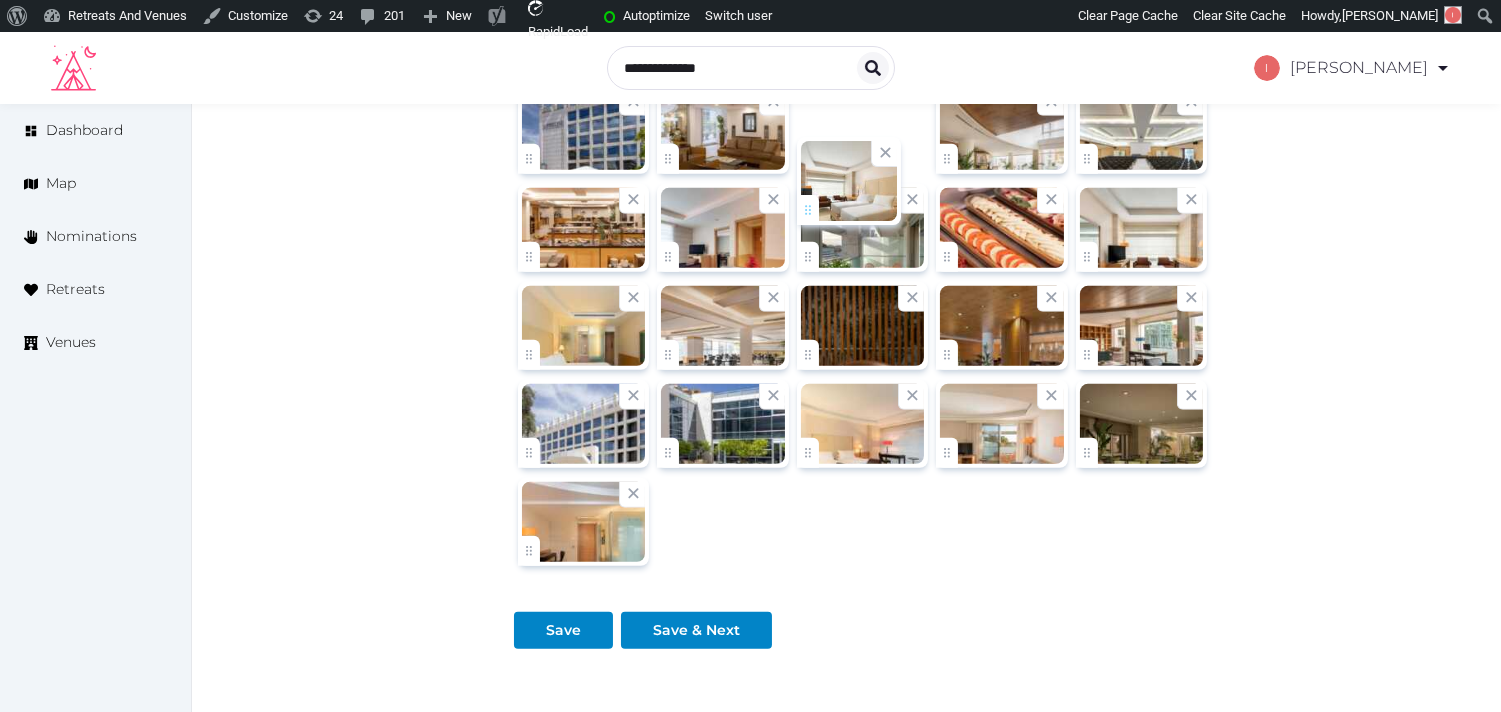 scroll, scrollTop: 2436, scrollLeft: 0, axis: vertical 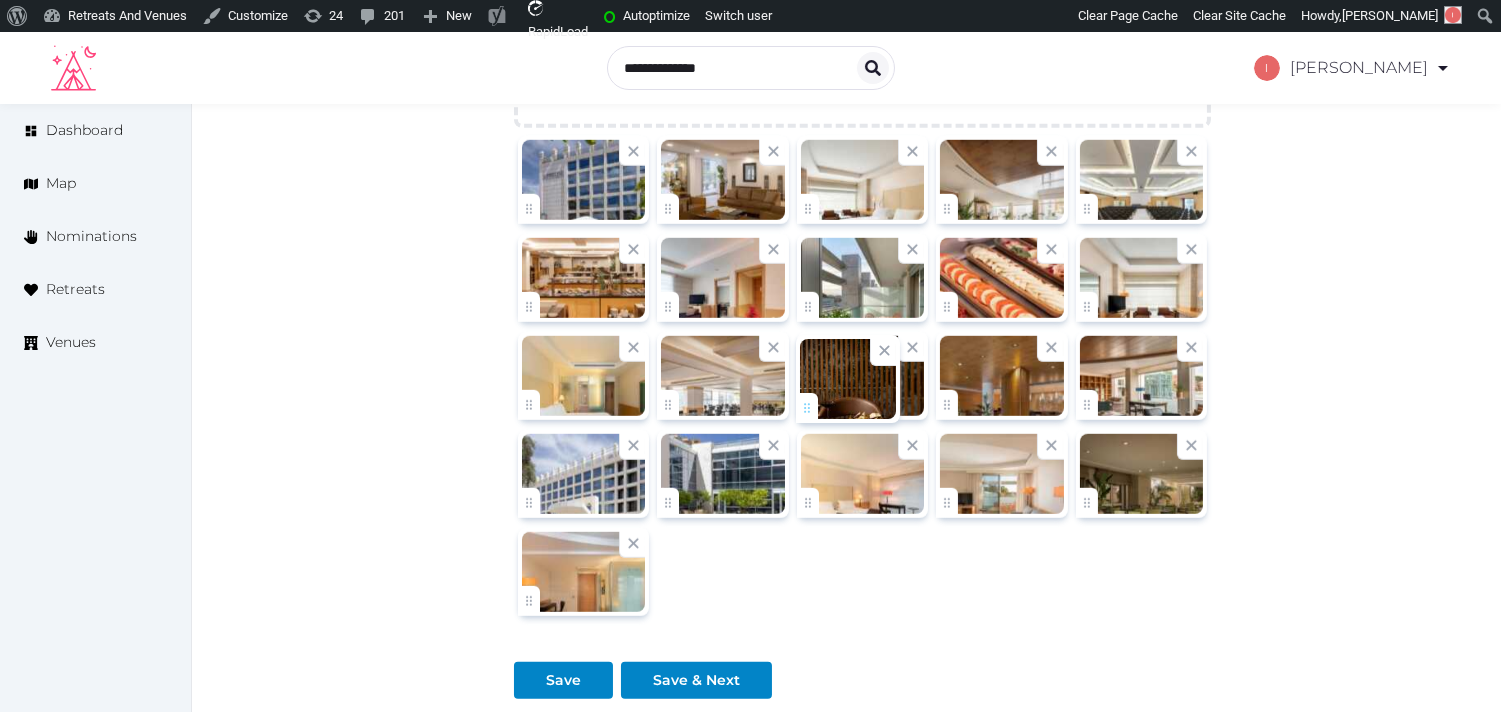 click on "Irene Gonzales   Account My Venue Listings My Retreats Logout      Dashboard Map Nominations Retreats Venues Edit venue 22 %  complete Fill out all the fields in your listing to increase its completion percentage.   A higher completion percentage will make your listing more attractive and result in better matches. Precise House Mantegna Roma   View  listing   Open    Close CRM Lead Basic details Pricing and policies Retreat spaces Meeting spaces Accommodations Amenities Food and dining Activities and experiences Location Environment Types of retreats Brochures Notes Ownership Administration Activity This venue is live and visible to the public Mark draft Archive Venue owned by RetreatsAndVenues Manager c.o.r.e.y.sanford@retreatsandvenues.com Copy ownership transfer link Share this link with any user to transfer ownership of this venue. Users without accounts will be directed to register. Copy update link Copy recommended link Name * * 71 /" at bounding box center (750, -741) 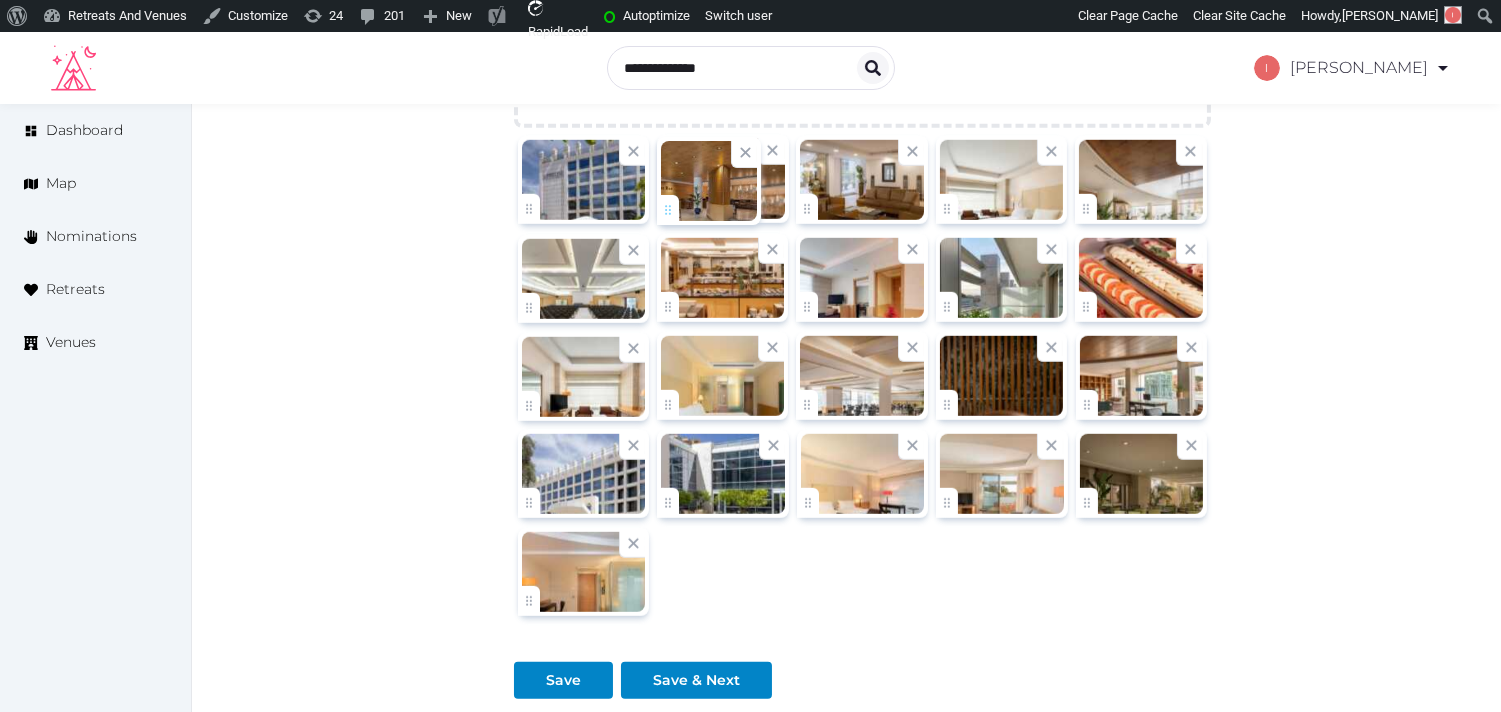 drag, startPoint x: 964, startPoint y: 408, endPoint x: 716, endPoint y: 227, distance: 307.02606 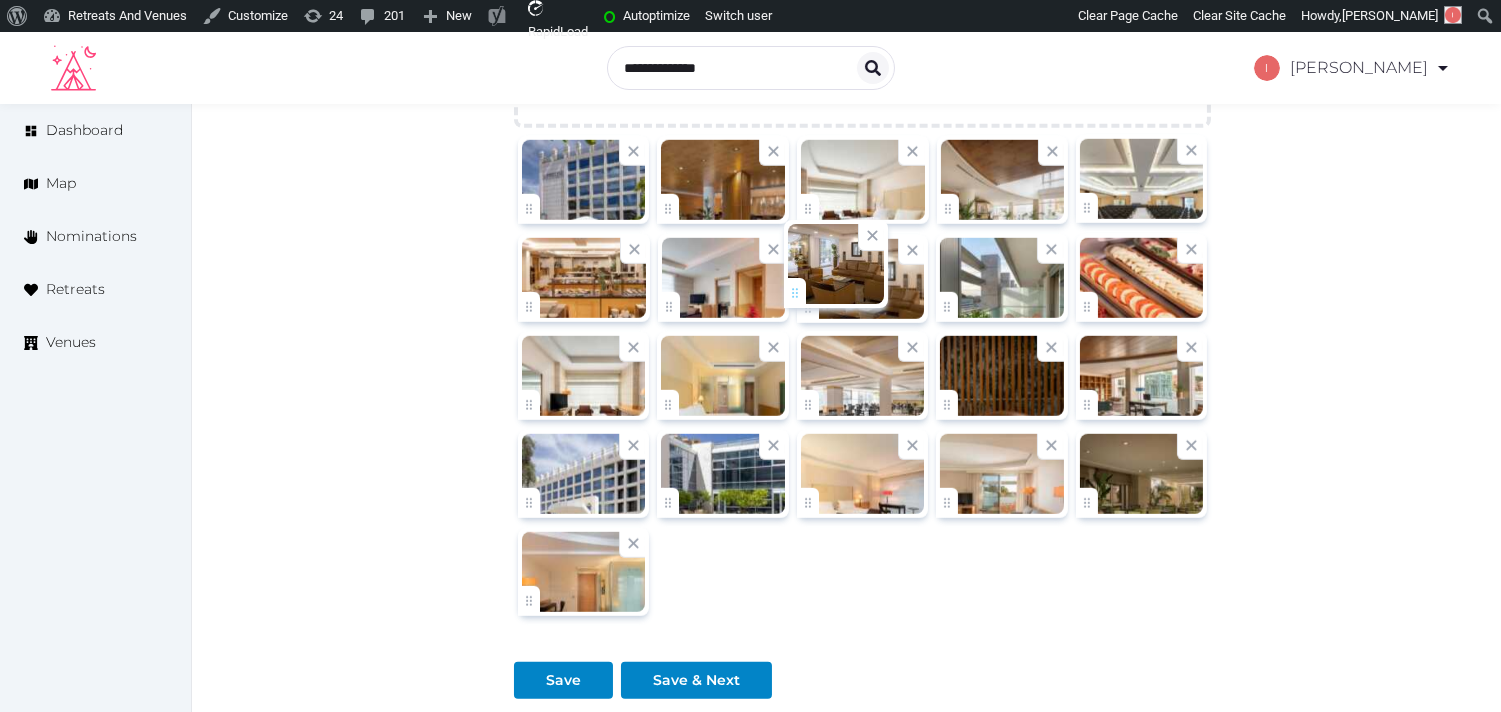 drag, startPoint x: 806, startPoint y: 211, endPoint x: 794, endPoint y: 310, distance: 99.724625 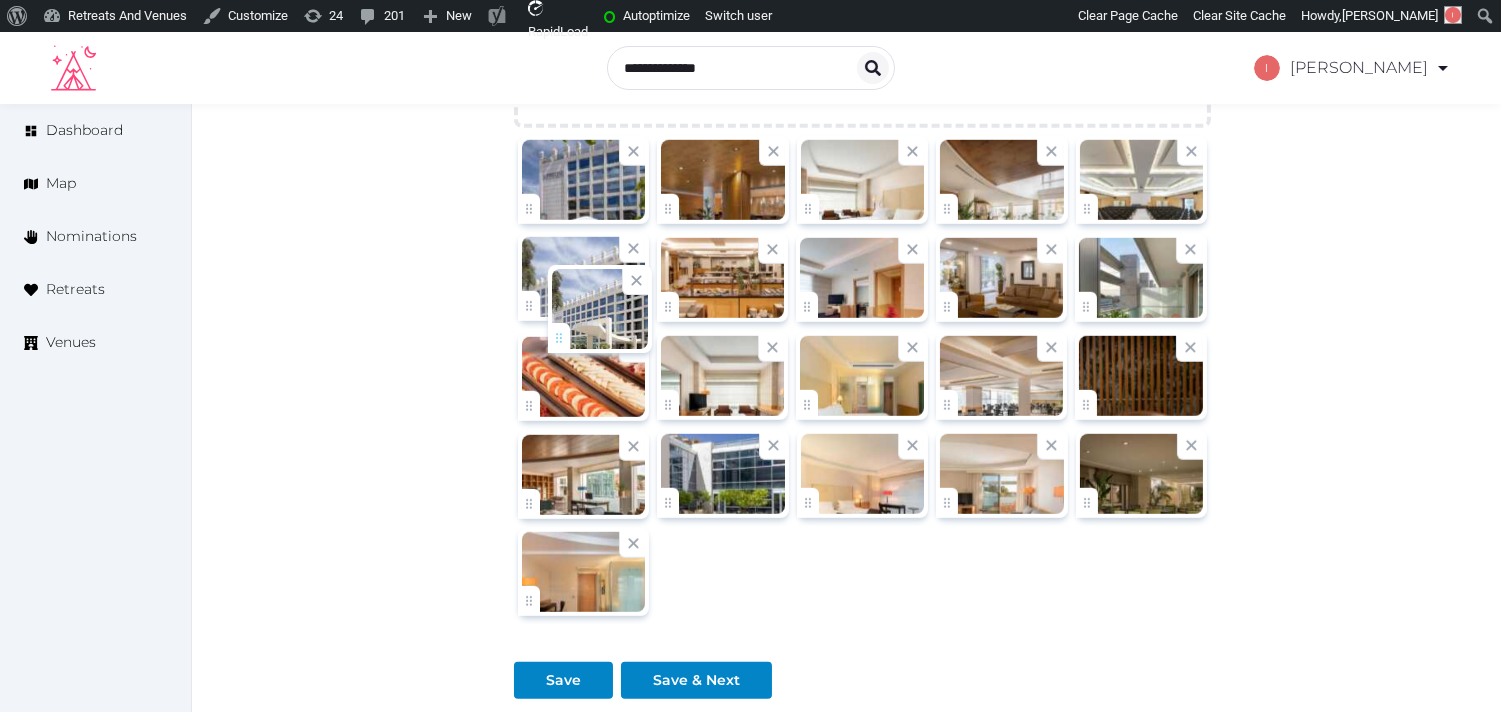 drag, startPoint x: 537, startPoint y: 513, endPoint x: 568, endPoint y: 344, distance: 171.81967 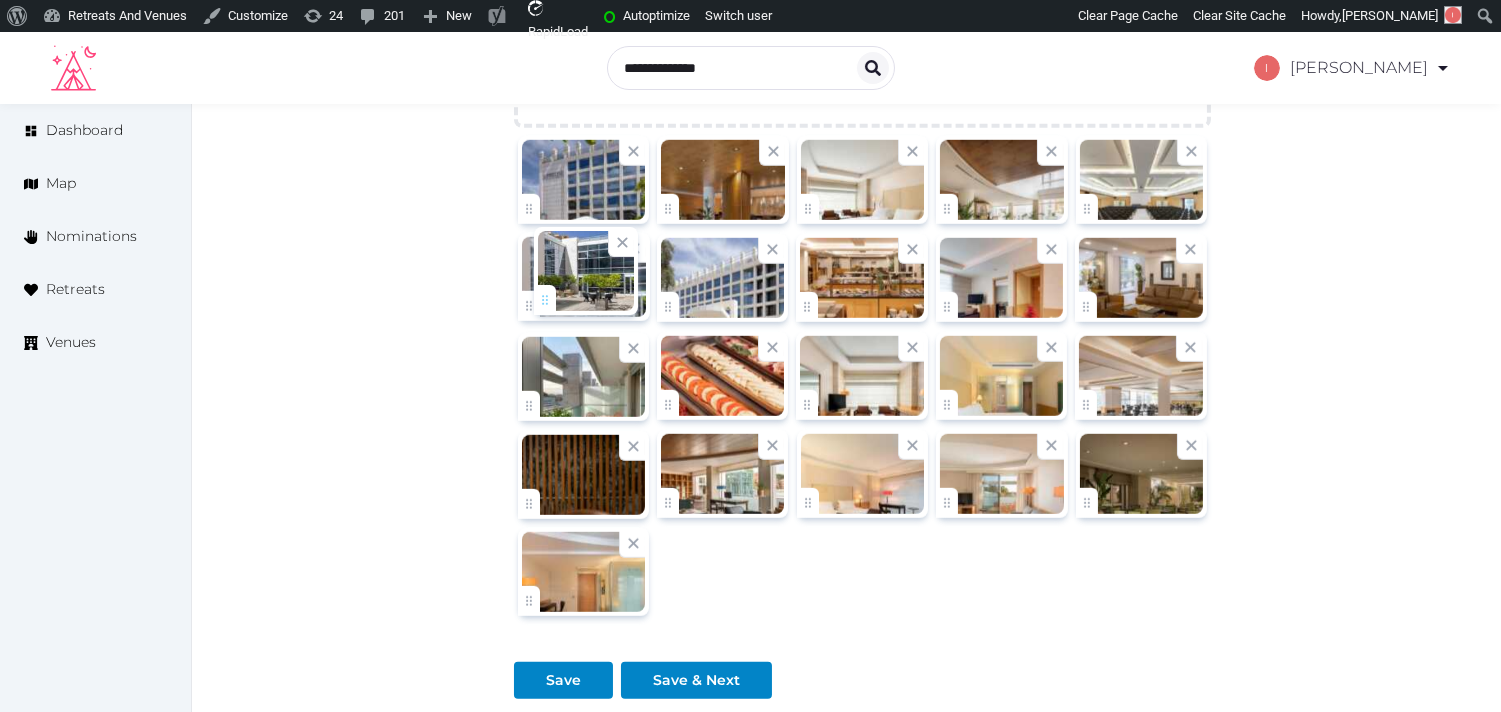 drag, startPoint x: 673, startPoint y: 501, endPoint x: 550, endPoint y: 295, distance: 239.92708 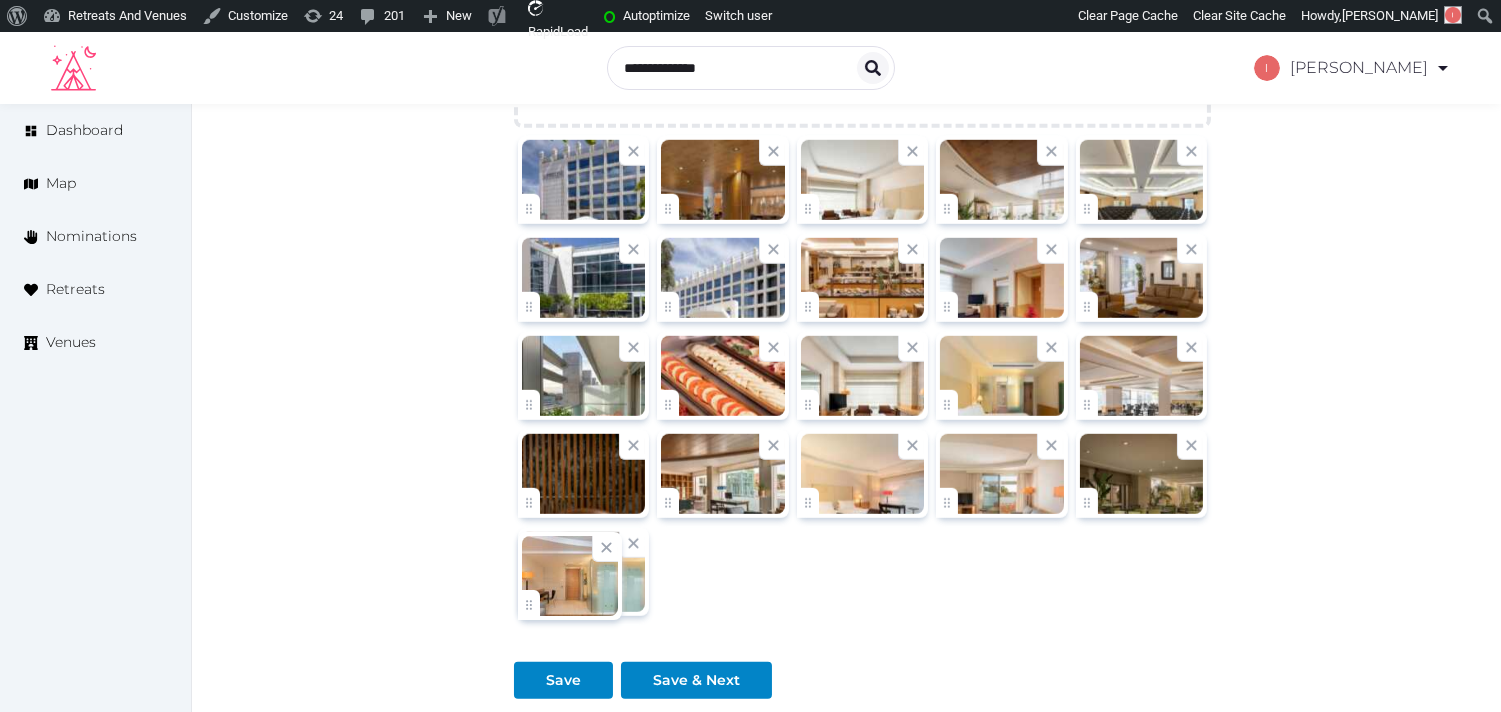 click on "Irene Gonzales   Account My Venue Listings My Retreats Logout      Dashboard Map Nominations Retreats Venues Edit venue 22 %  complete Fill out all the fields in your listing to increase its completion percentage.   A higher completion percentage will make your listing more attractive and result in better matches. Precise House Mantegna Roma   View  listing   Open    Close CRM Lead Basic details Pricing and policies Retreat spaces Meeting spaces Accommodations Amenities Food and dining Activities and experiences Location Environment Types of retreats Brochures Notes Ownership Administration Activity This venue is live and visible to the public Mark draft Archive Venue owned by RetreatsAndVenues Manager c.o.r.e.y.sanford@retreatsandvenues.com Copy ownership transfer link Share this link with any user to transfer ownership of this venue. Users without accounts will be directed to register. Copy update link Copy recommended link Name * * 71 /" at bounding box center [750, -741] 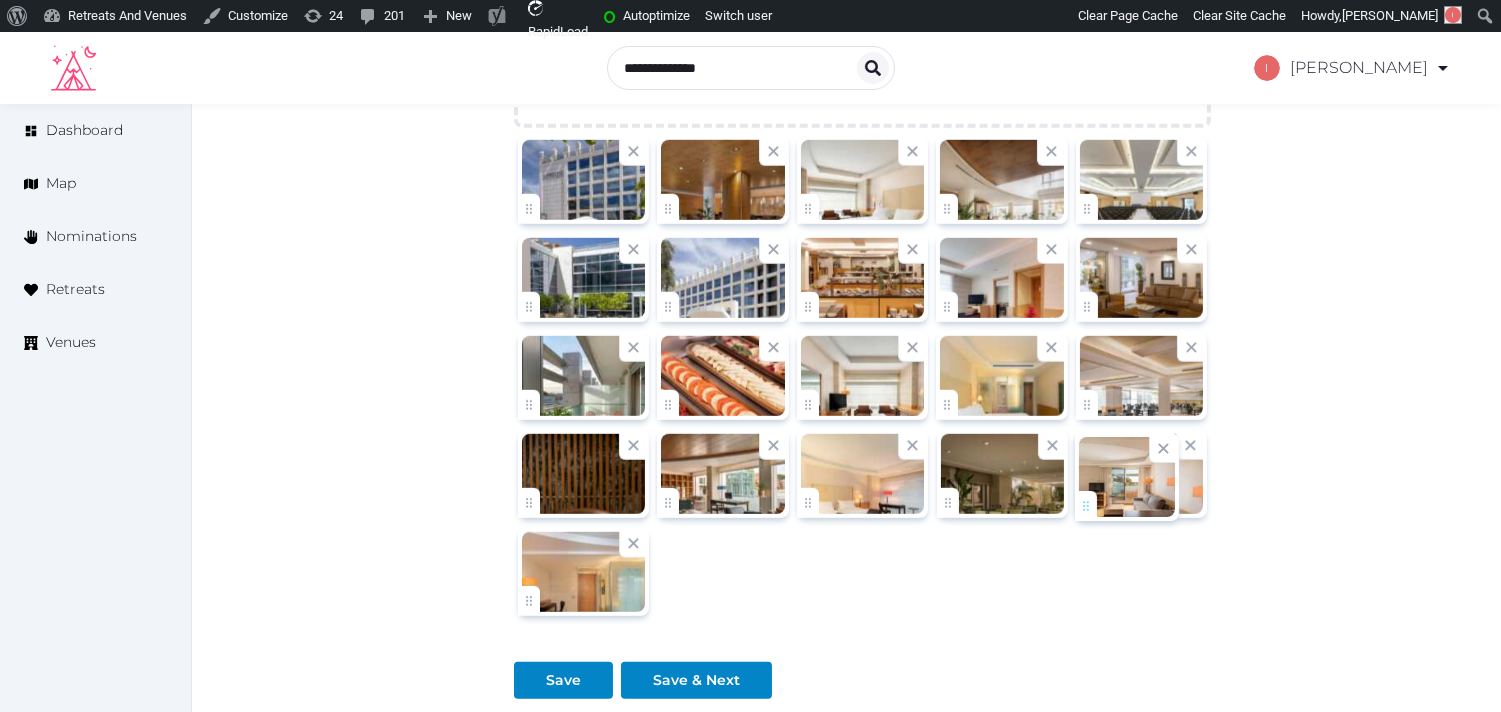 drag, startPoint x: 968, startPoint y: 503, endPoint x: 1085, endPoint y: 500, distance: 117.03845 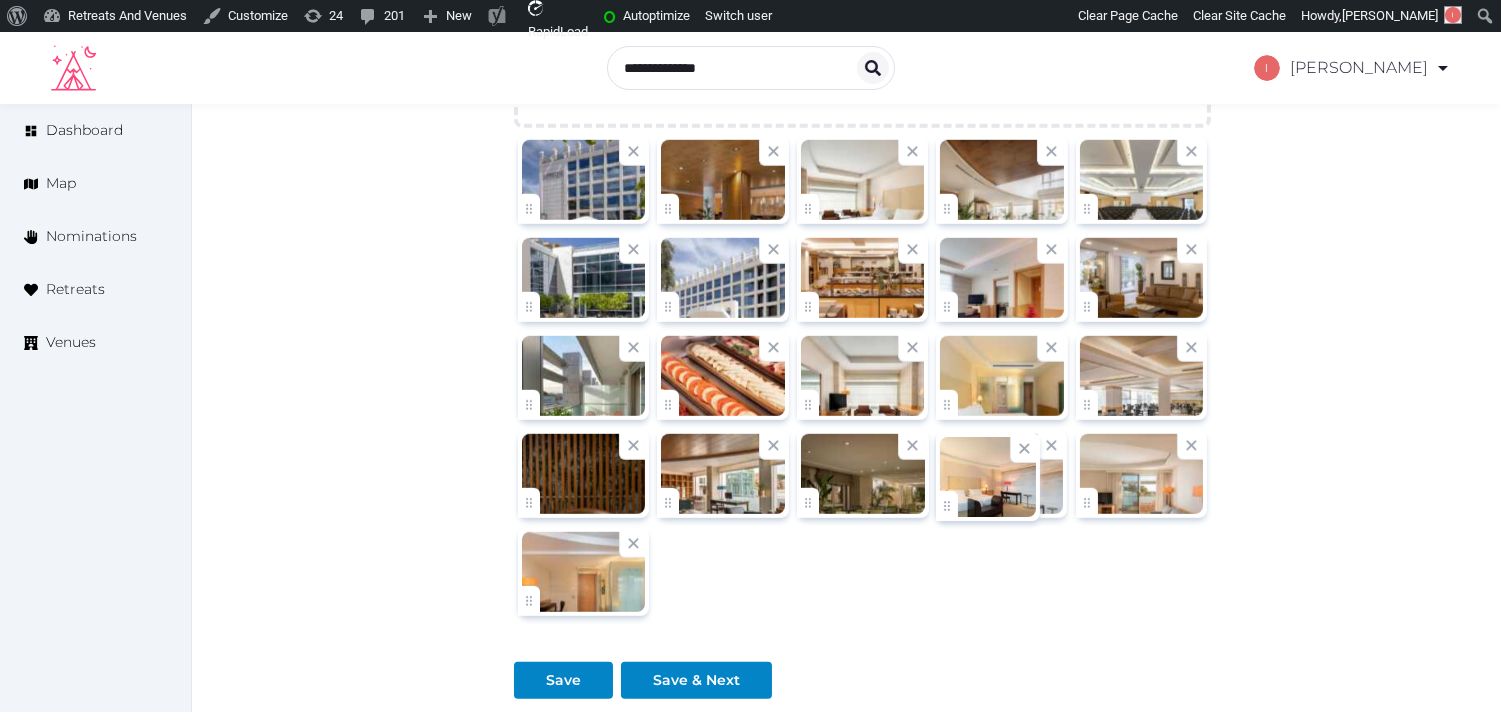 drag, startPoint x: 805, startPoint y: 516, endPoint x: 913, endPoint y: 508, distance: 108.29589 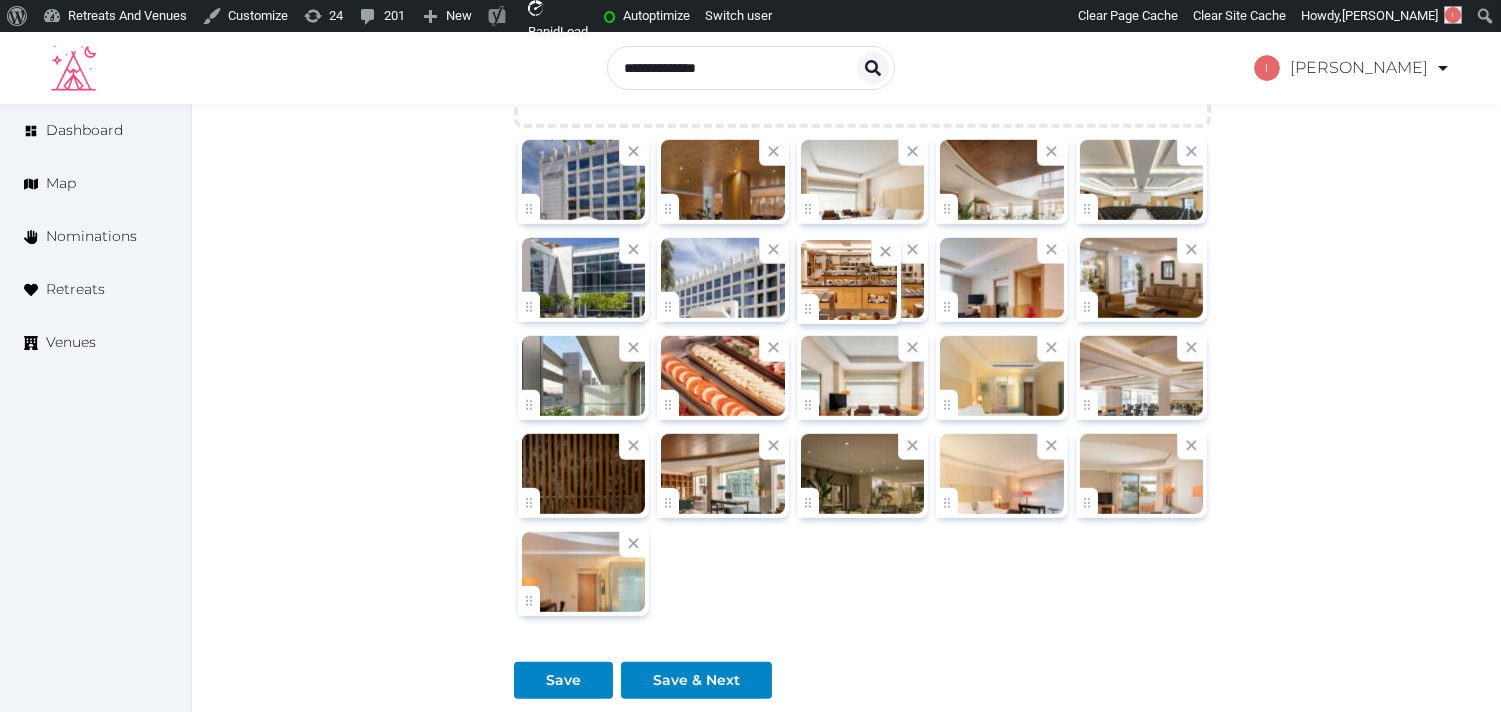 click on "Irene Gonzales   Account My Venue Listings My Retreats Logout      Dashboard Map Nominations Retreats Venues Edit venue 22 %  complete Fill out all the fields in your listing to increase its completion percentage.   A higher completion percentage will make your listing more attractive and result in better matches. Precise House Mantegna Roma   View  listing   Open    Close CRM Lead Basic details Pricing and policies Retreat spaces Meeting spaces Accommodations Amenities Food and dining Activities and experiences Location Environment Types of retreats Brochures Notes Ownership Administration Activity This venue is live and visible to the public Mark draft Archive Venue owned by RetreatsAndVenues Manager c.o.r.e.y.sanford@retreatsandvenues.com Copy ownership transfer link Share this link with any user to transfer ownership of this venue. Users without accounts will be directed to register. Copy update link Copy recommended link Name * * 71 /" at bounding box center (750, -741) 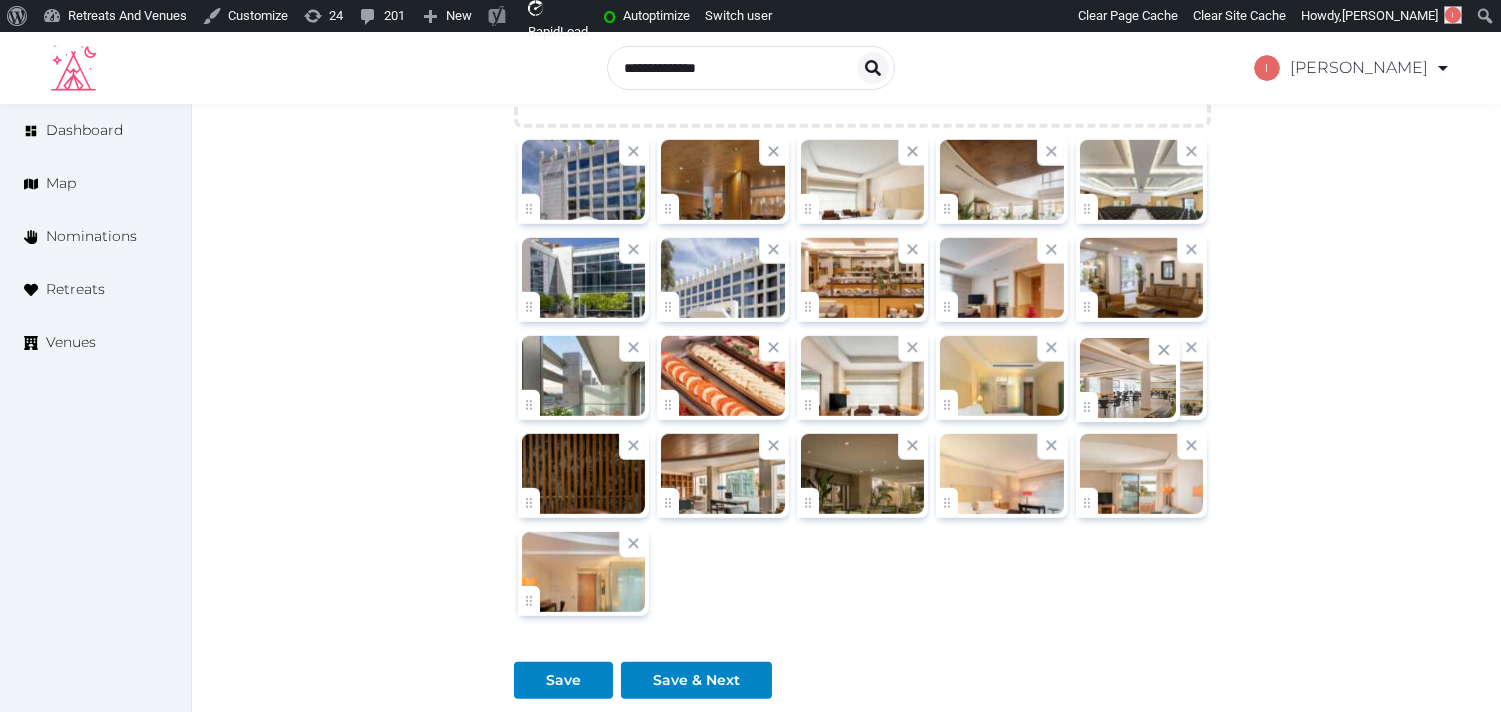 click on "Irene Gonzales   Account My Venue Listings My Retreats Logout      Dashboard Map Nominations Retreats Venues Edit venue 22 %  complete Fill out all the fields in your listing to increase its completion percentage.   A higher completion percentage will make your listing more attractive and result in better matches. Precise House Mantegna Roma   View  listing   Open    Close CRM Lead Basic details Pricing and policies Retreat spaces Meeting spaces Accommodations Amenities Food and dining Activities and experiences Location Environment Types of retreats Brochures Notes Ownership Administration Activity This venue is live and visible to the public Mark draft Archive Venue owned by RetreatsAndVenues Manager c.o.r.e.y.sanford@retreatsandvenues.com Copy ownership transfer link Share this link with any user to transfer ownership of this venue. Users without accounts will be directed to register. Copy update link Copy recommended link Name * * 71 /" at bounding box center (750, -741) 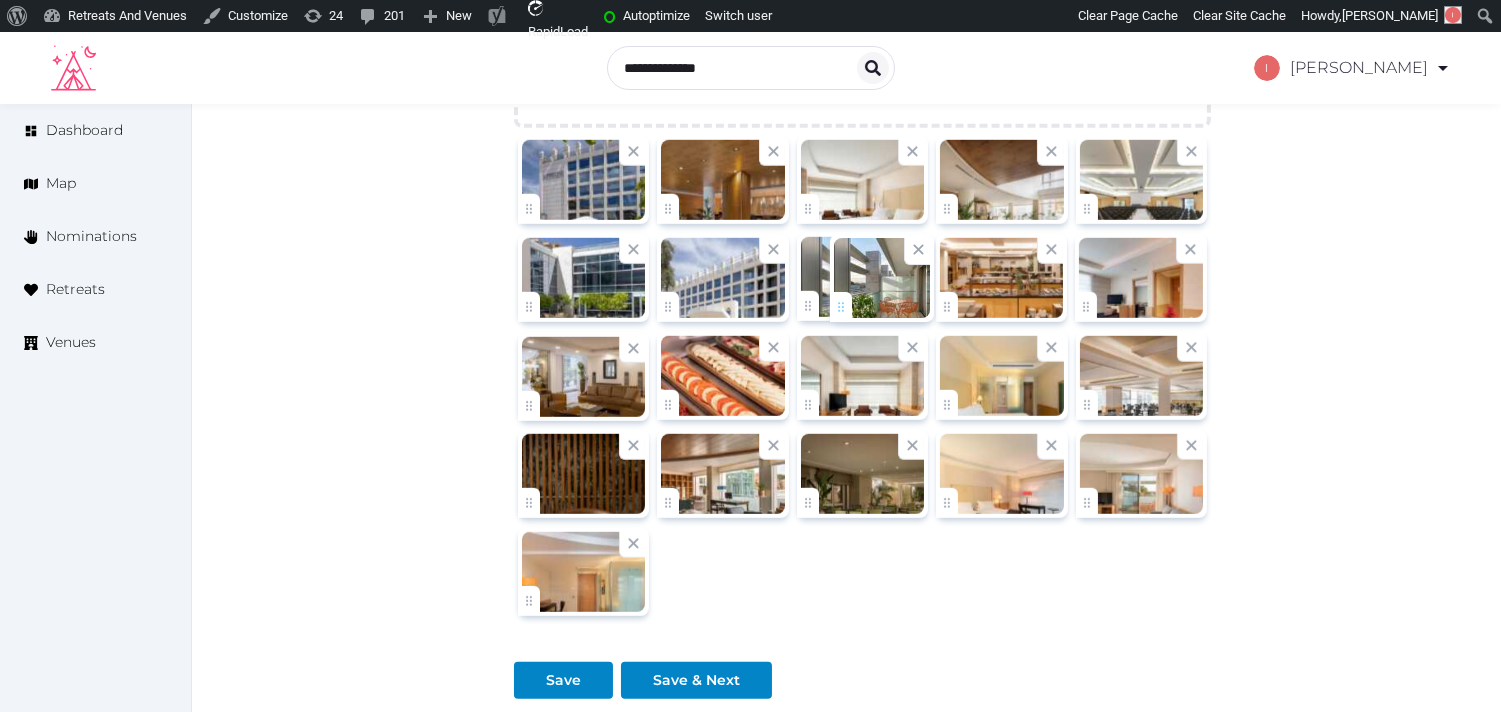 drag, startPoint x: 531, startPoint y: 418, endPoint x: 843, endPoint y: 318, distance: 327.63394 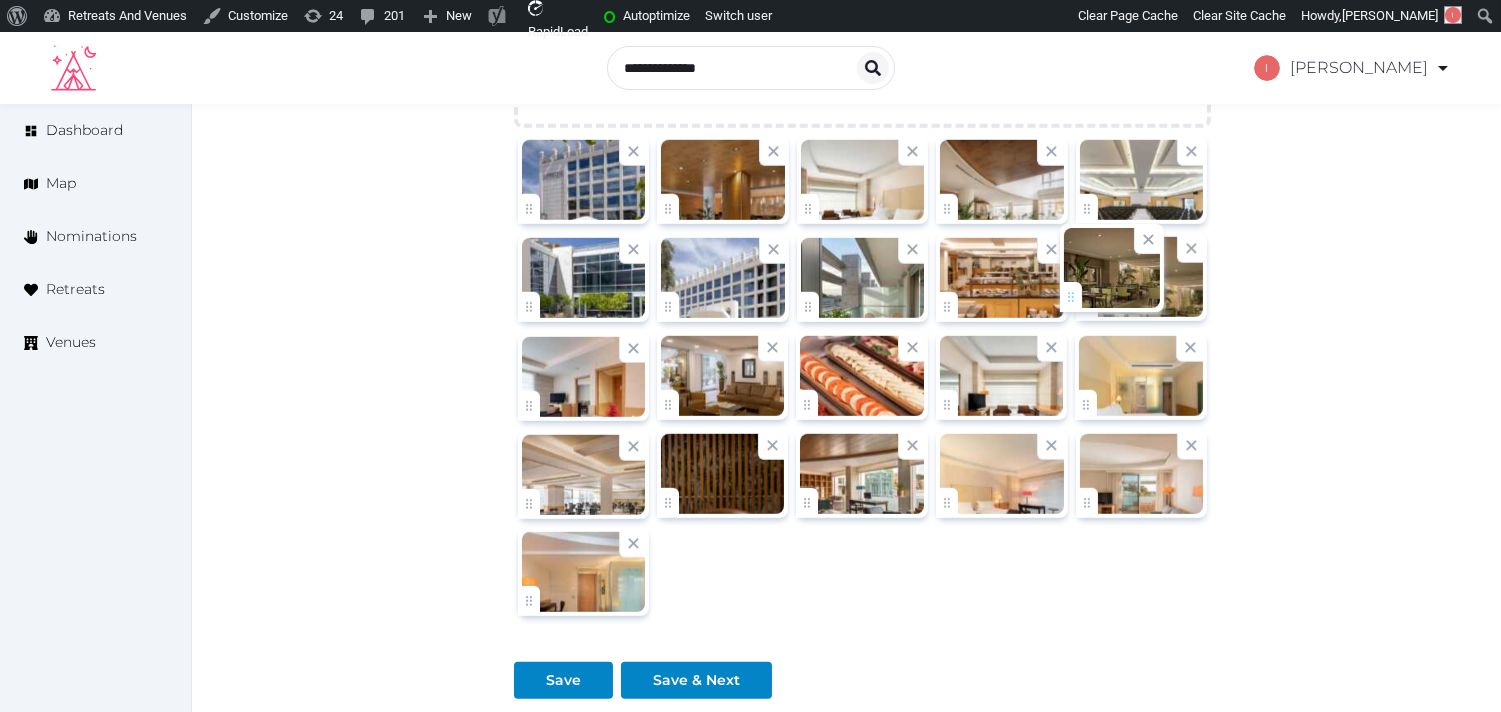 drag, startPoint x: 814, startPoint y: 504, endPoint x: 1077, endPoint y: 295, distance: 335.93155 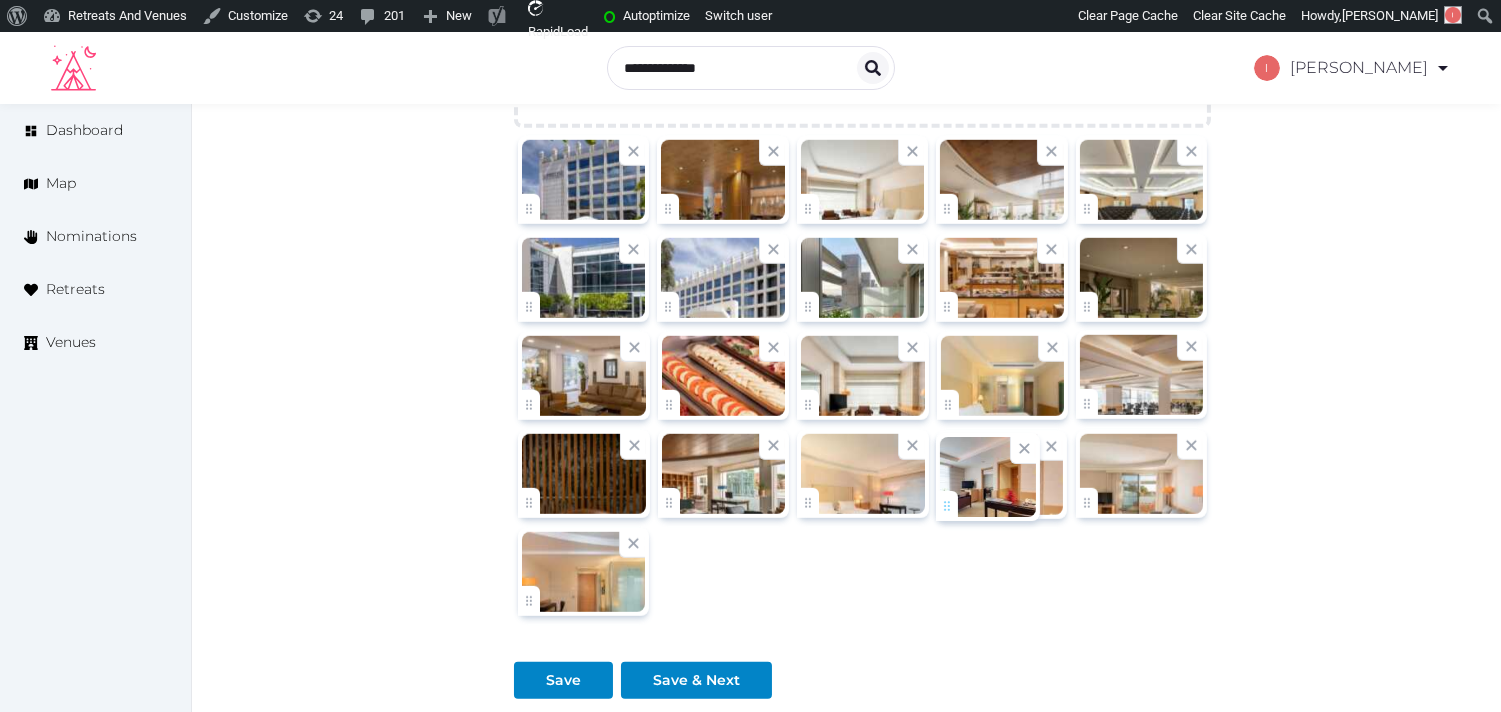 drag, startPoint x: 543, startPoint y: 410, endPoint x: 1003, endPoint y: 501, distance: 468.9147 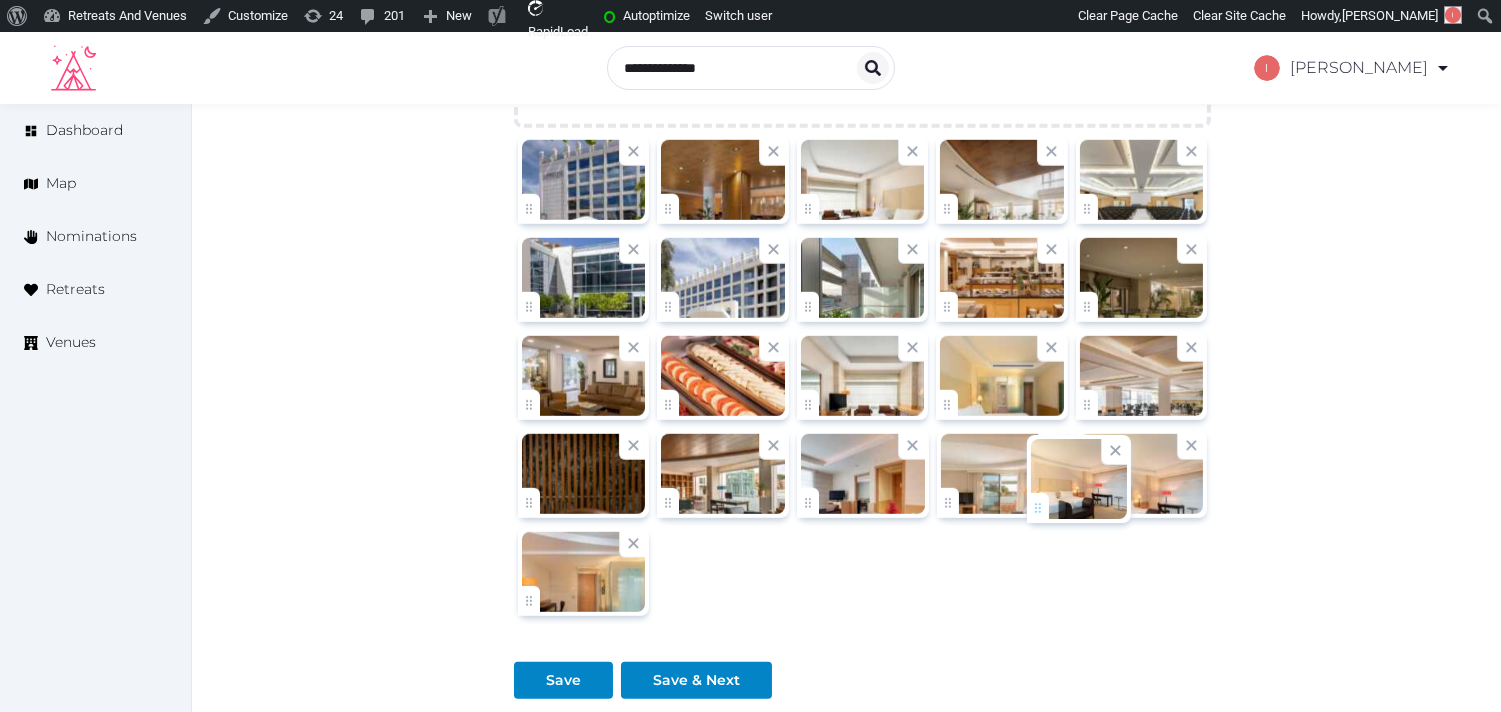 drag, startPoint x: 805, startPoint y: 500, endPoint x: 1035, endPoint y: 502, distance: 230.0087 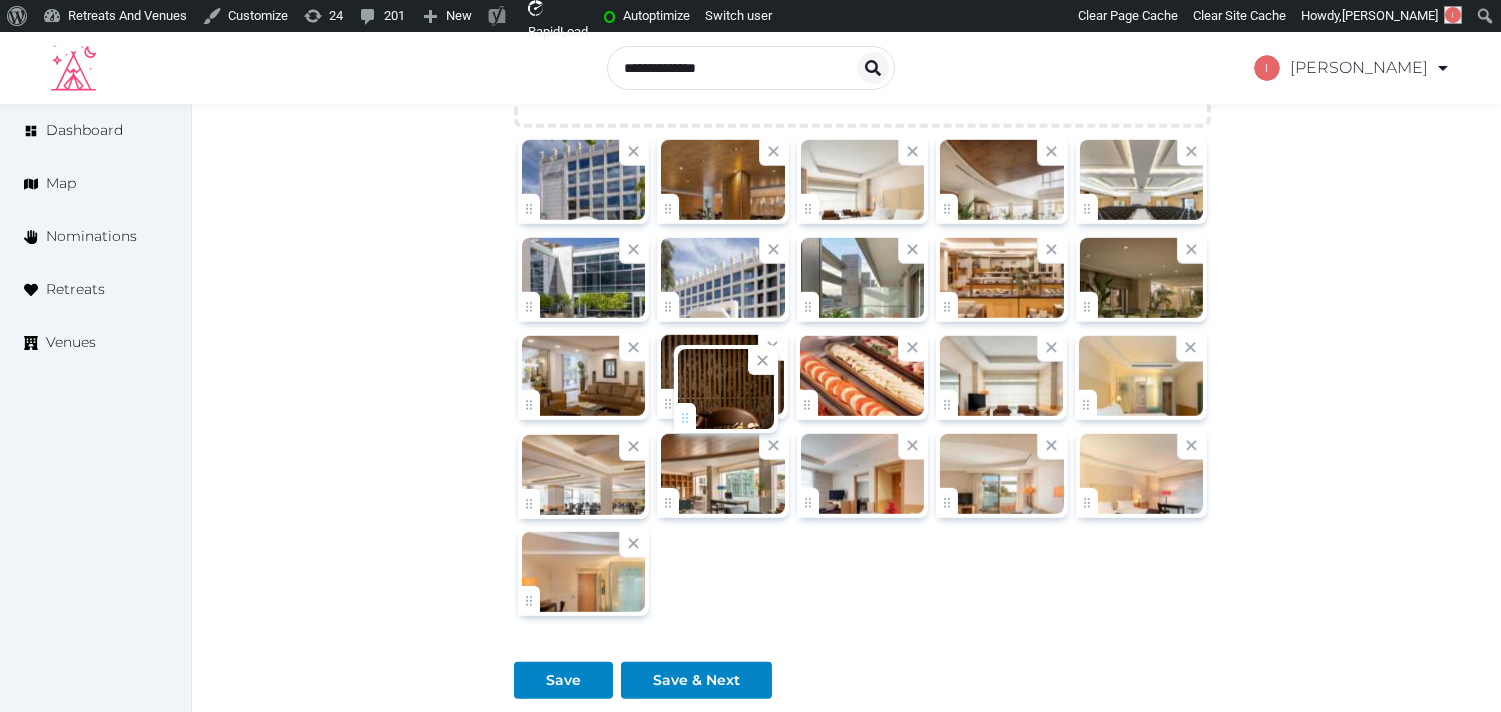 drag, startPoint x: 526, startPoint y: 507, endPoint x: 682, endPoint y: 420, distance: 178.6197 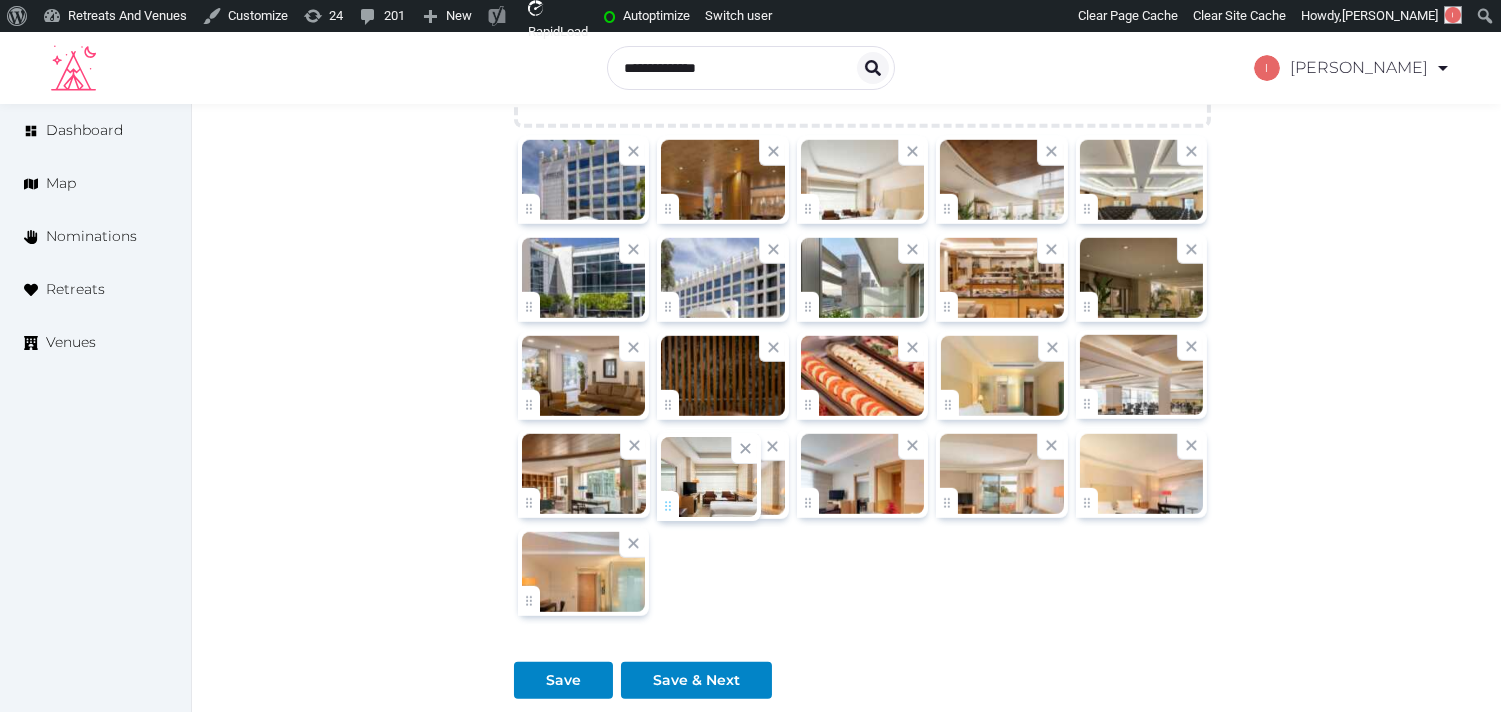 drag, startPoint x: 958, startPoint y: 395, endPoint x: 725, endPoint y: 493, distance: 252.77065 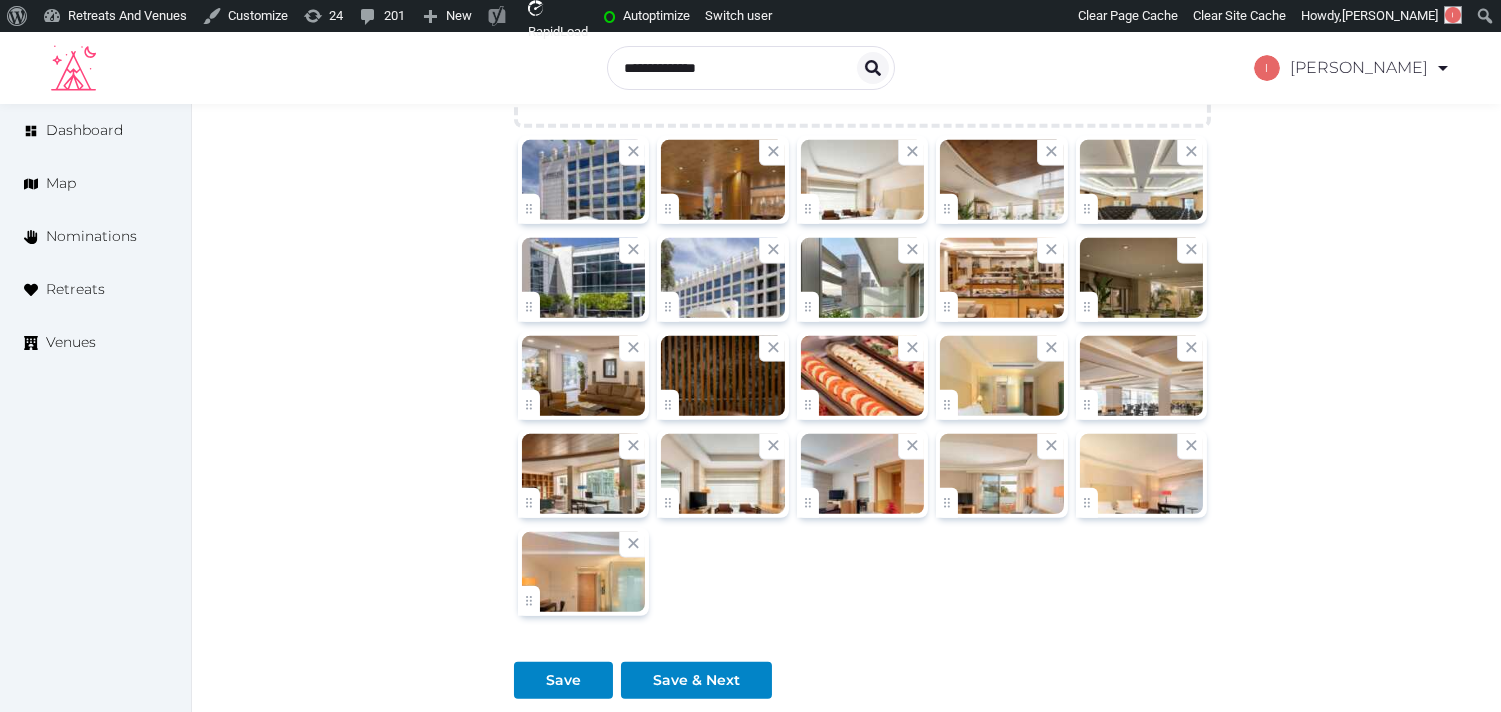 click at bounding box center (1141, 376) 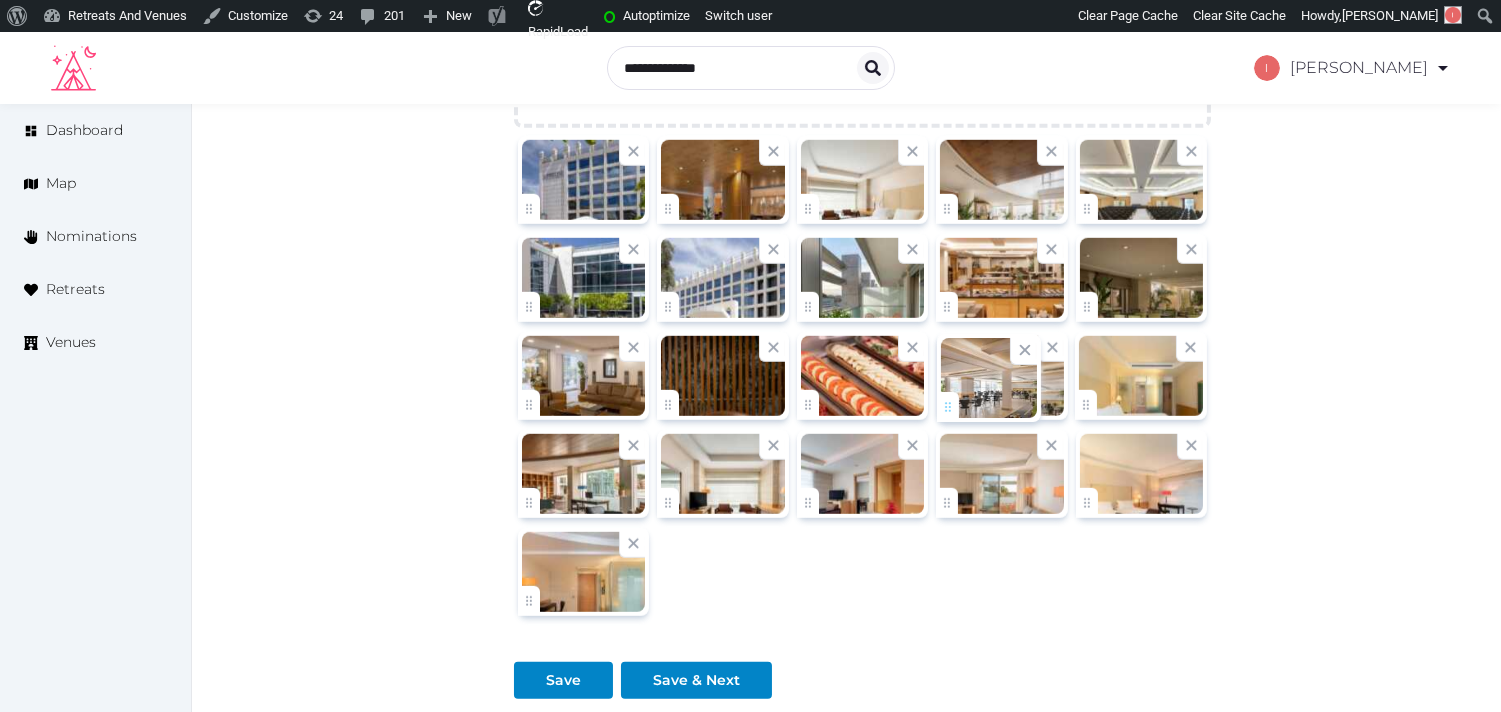drag, startPoint x: 1094, startPoint y: 404, endPoint x: 957, endPoint y: 407, distance: 137.03284 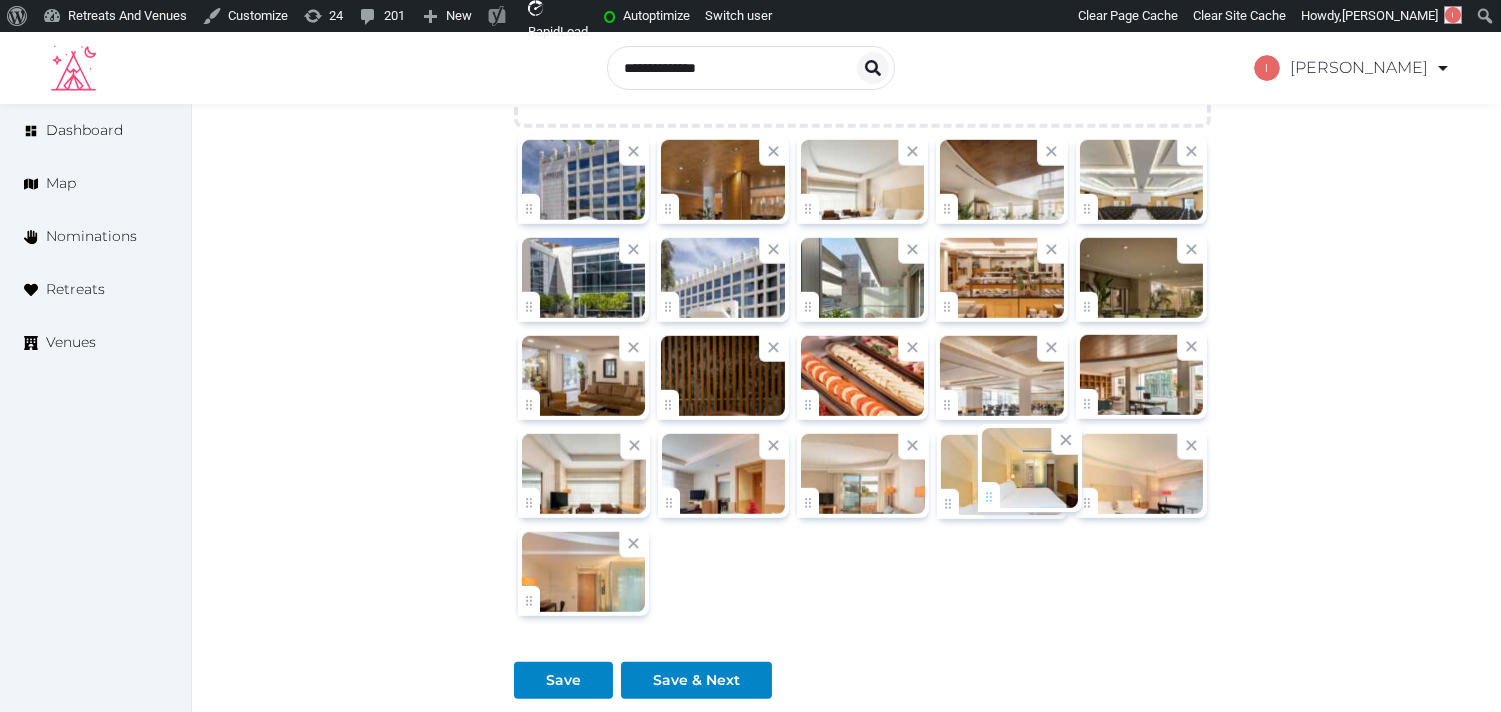 drag, startPoint x: 1085, startPoint y: 404, endPoint x: 987, endPoint y: 494, distance: 133.05638 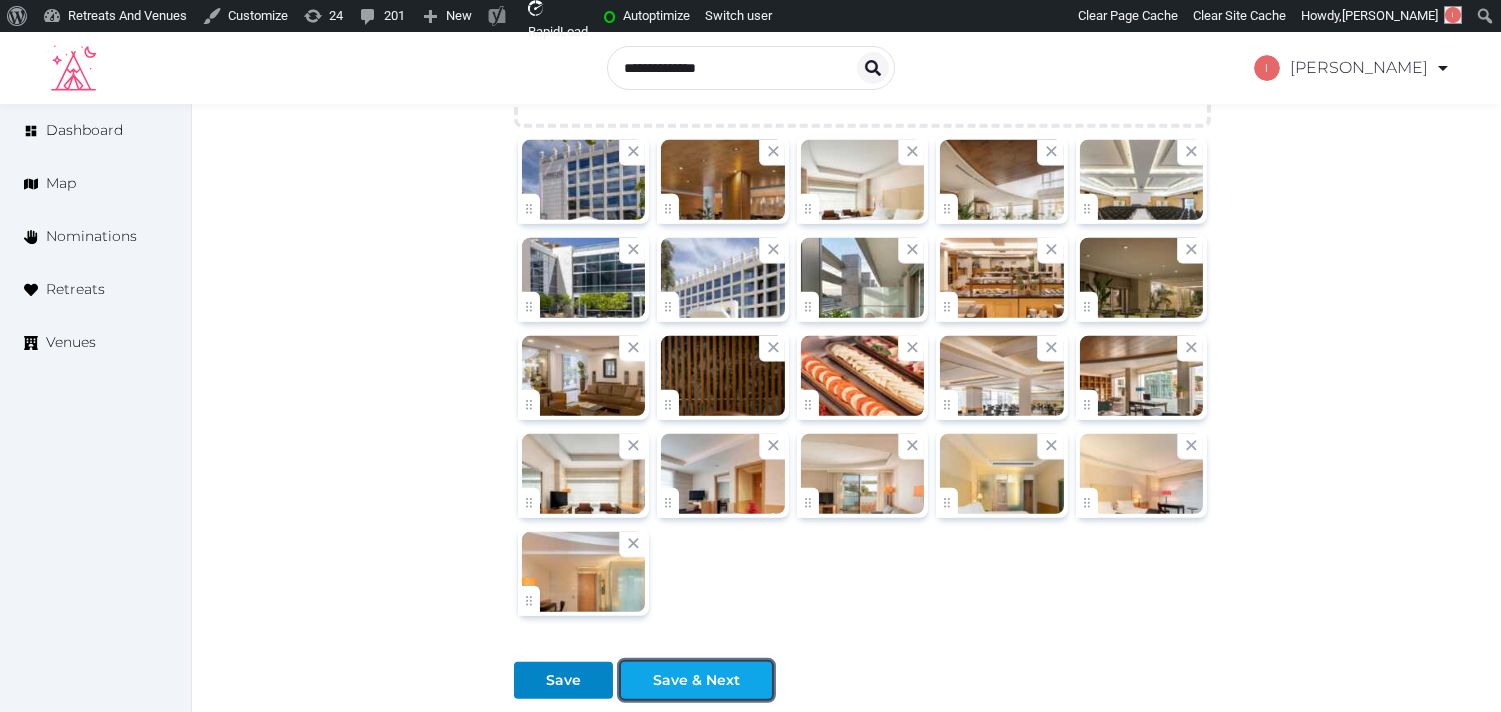 click on "Save & Next" at bounding box center (696, 680) 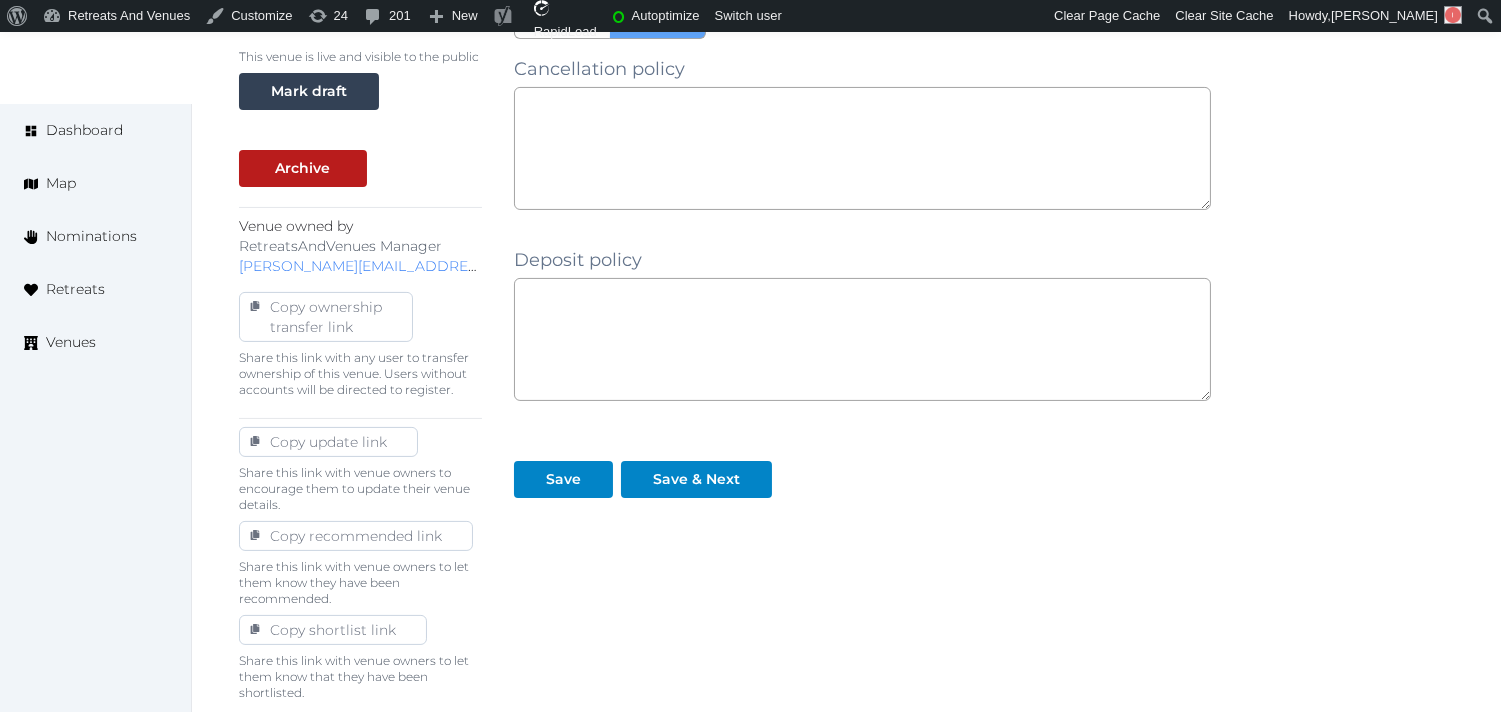 scroll, scrollTop: 802, scrollLeft: 0, axis: vertical 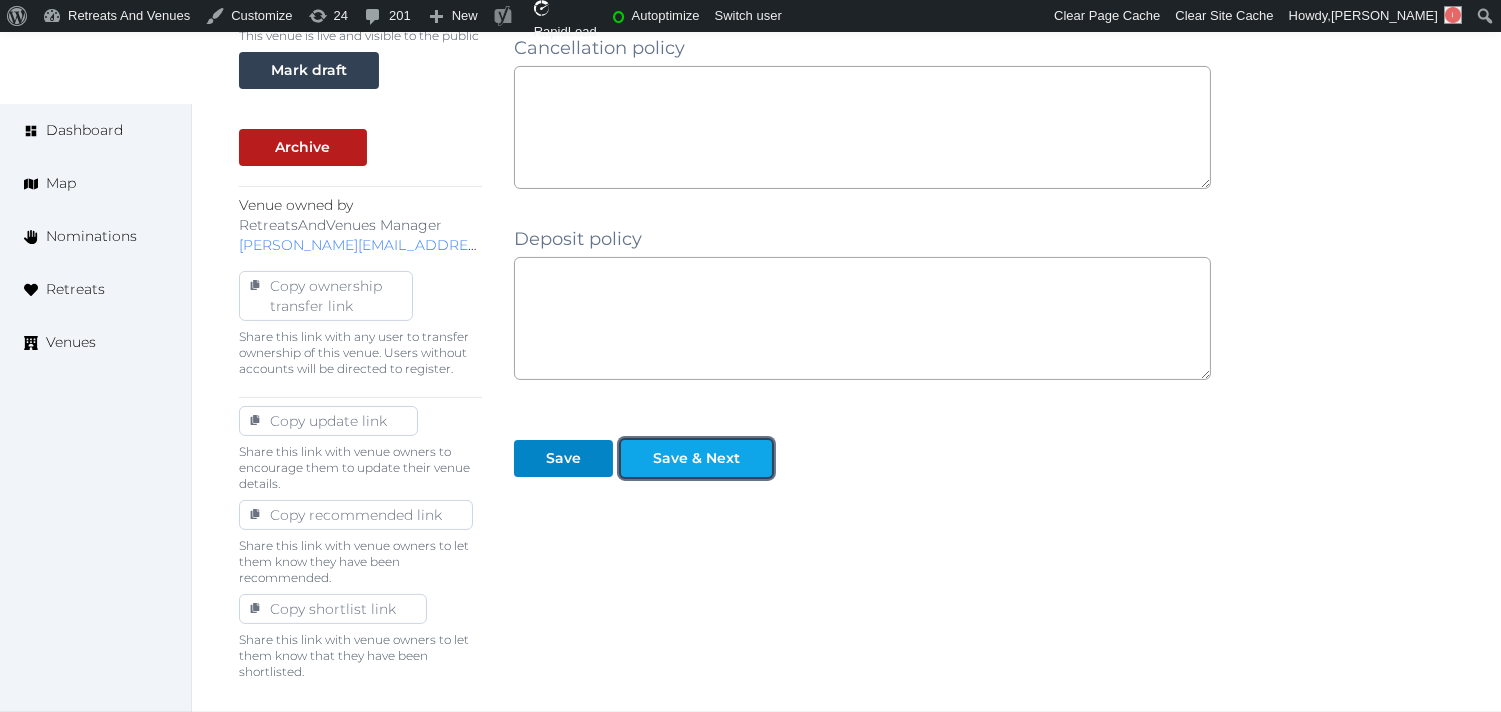 click on "Save & Next" at bounding box center [696, 458] 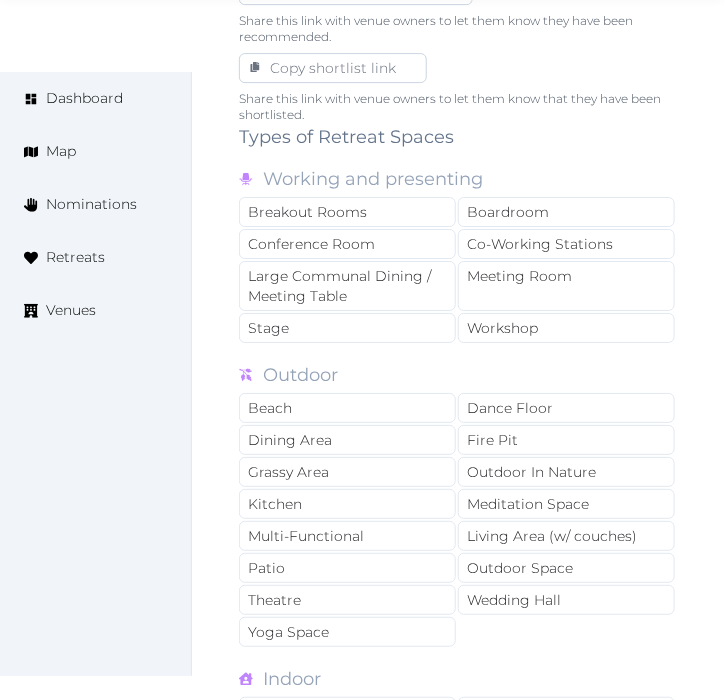scroll, scrollTop: 1444, scrollLeft: 0, axis: vertical 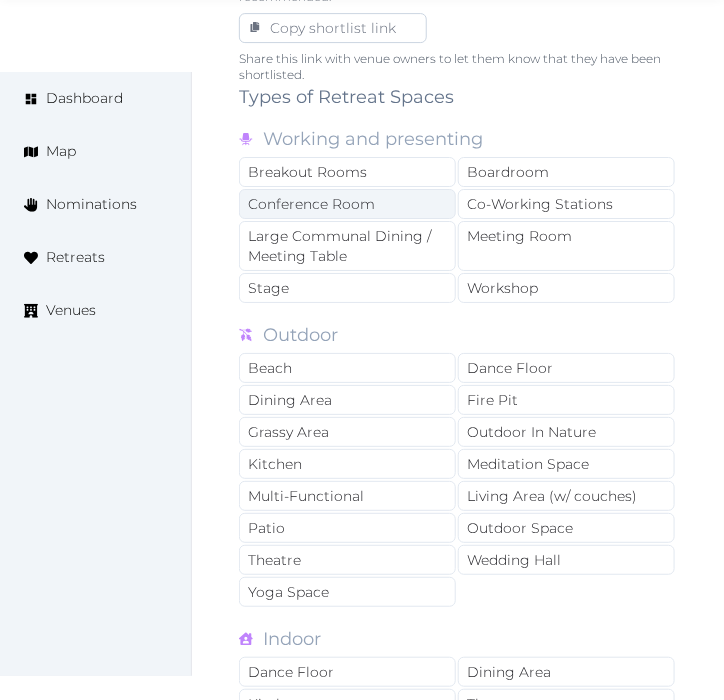 drag, startPoint x: 382, startPoint y: 161, endPoint x: 394, endPoint y: 195, distance: 36.05551 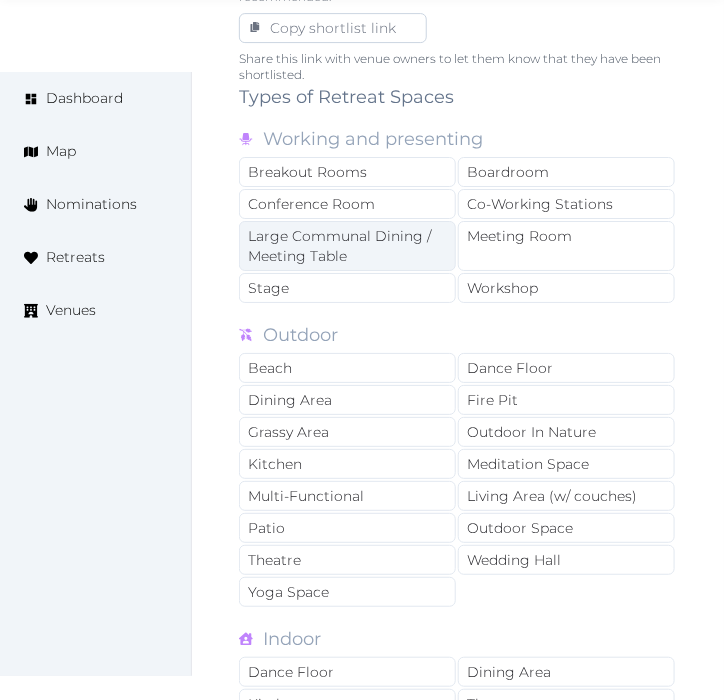 click on "Conference Room" at bounding box center [347, 204] 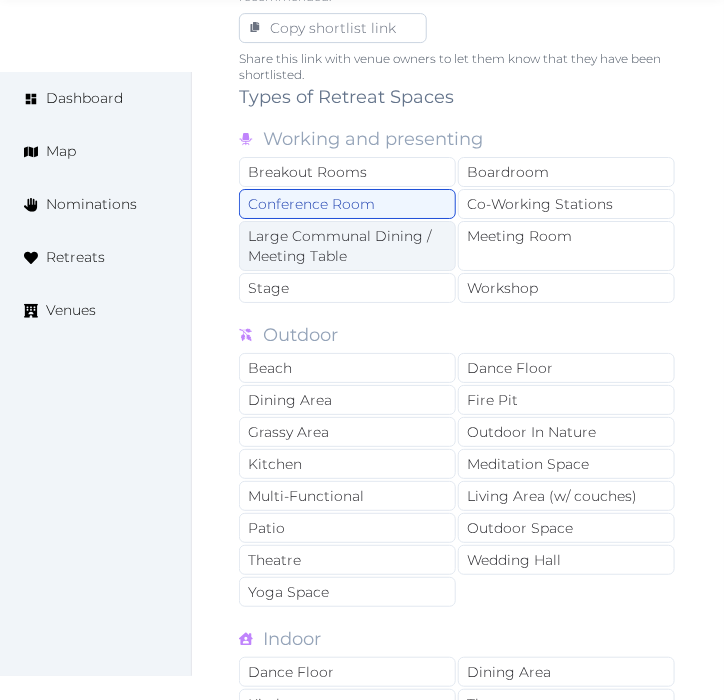 drag, startPoint x: 410, startPoint y: 213, endPoint x: 425, endPoint y: 213, distance: 15 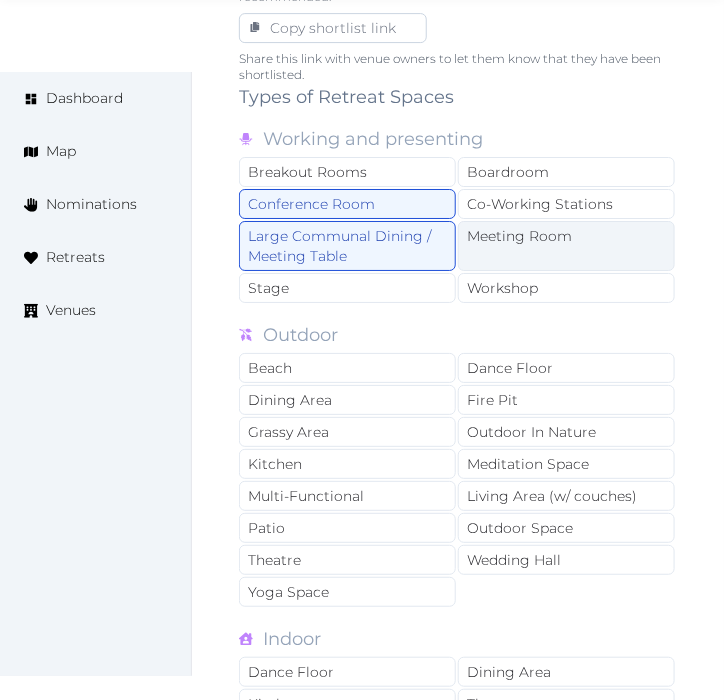 click on "Meeting Room" at bounding box center (566, 246) 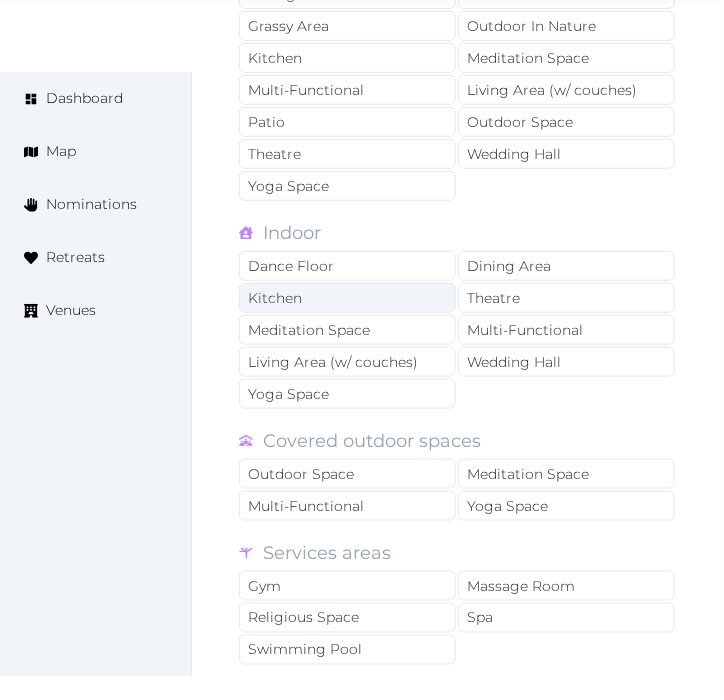 scroll, scrollTop: 1888, scrollLeft: 0, axis: vertical 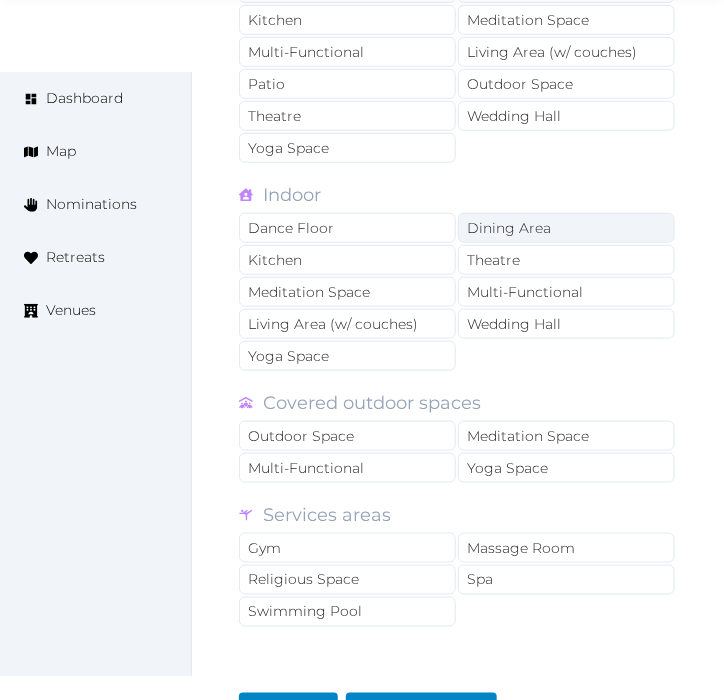 click on "Dining Area" at bounding box center [566, 228] 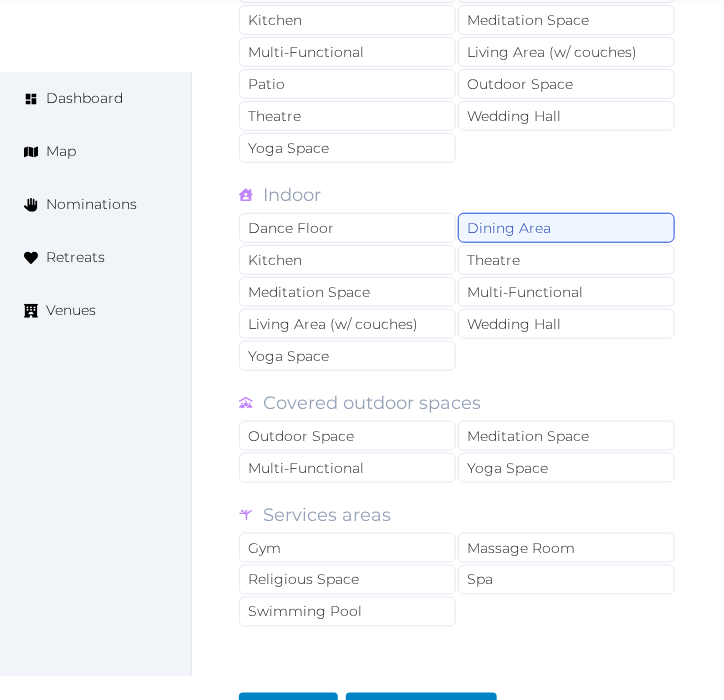 click on "Dance Floor Dining Area Kitchen Theatre Meditation Space Multi-Functional Living Area (w/ couches) Wedding Hall Yoga Space" at bounding box center (458, 293) 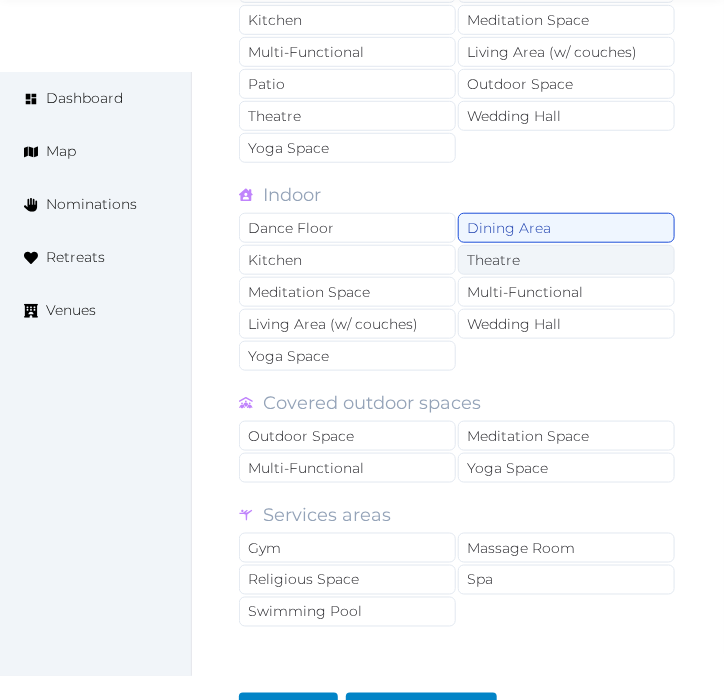 click on "Theatre" at bounding box center (566, 260) 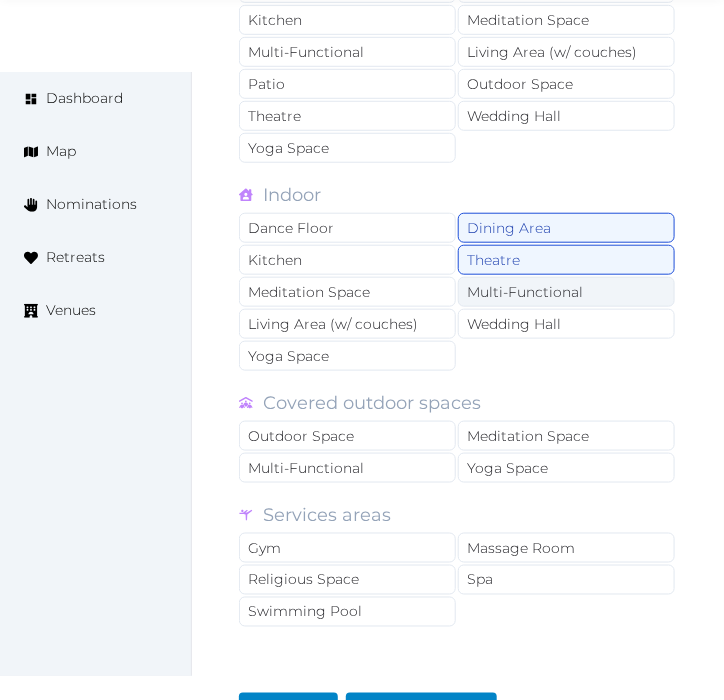 click on "Multi-Functional" at bounding box center (566, 292) 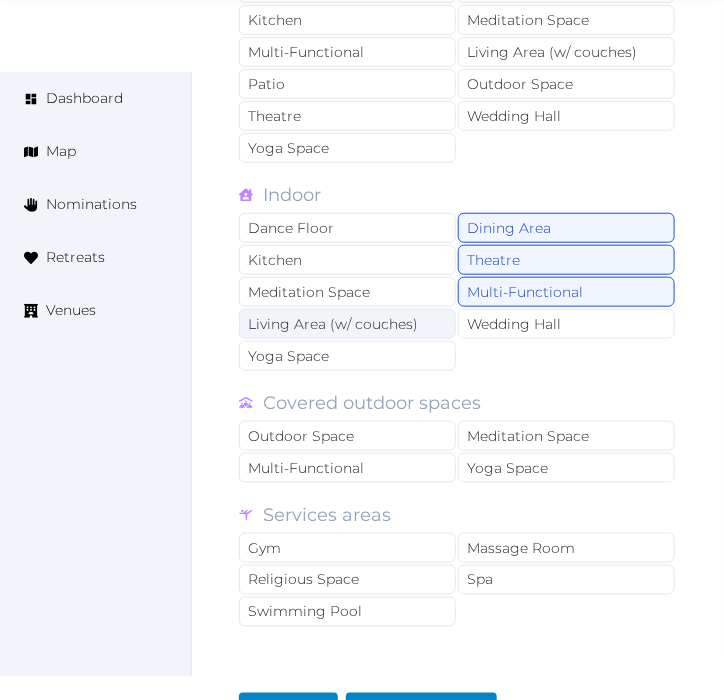 click on "Living Area (w/ couches)" at bounding box center [347, 324] 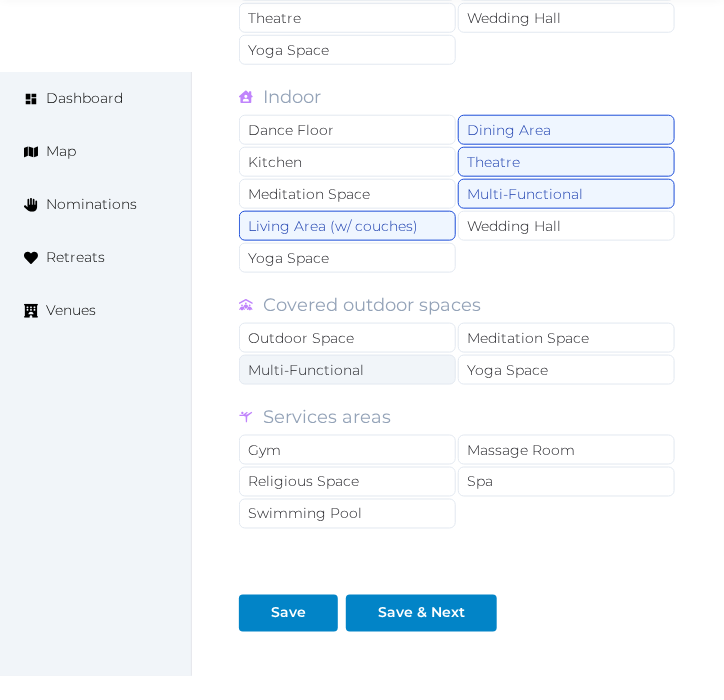 scroll, scrollTop: 2111, scrollLeft: 0, axis: vertical 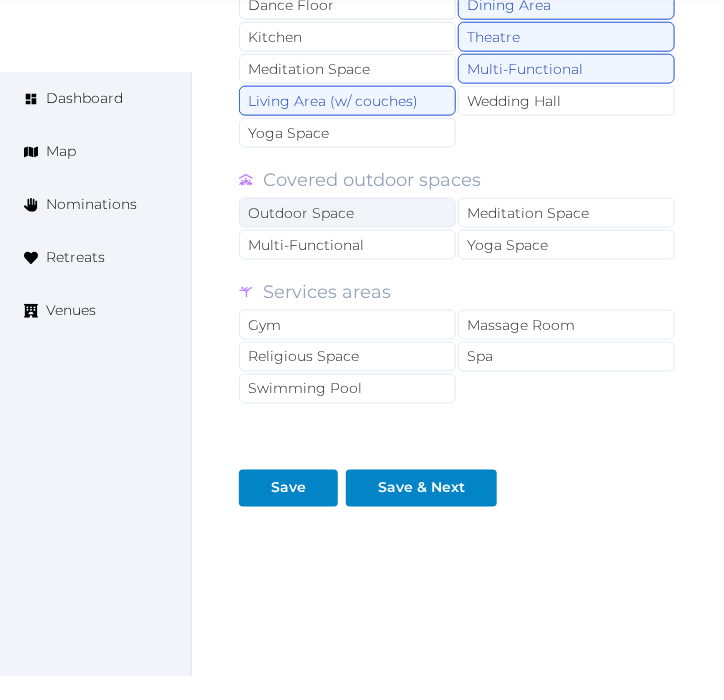 click on "Outdoor Space" at bounding box center (347, 213) 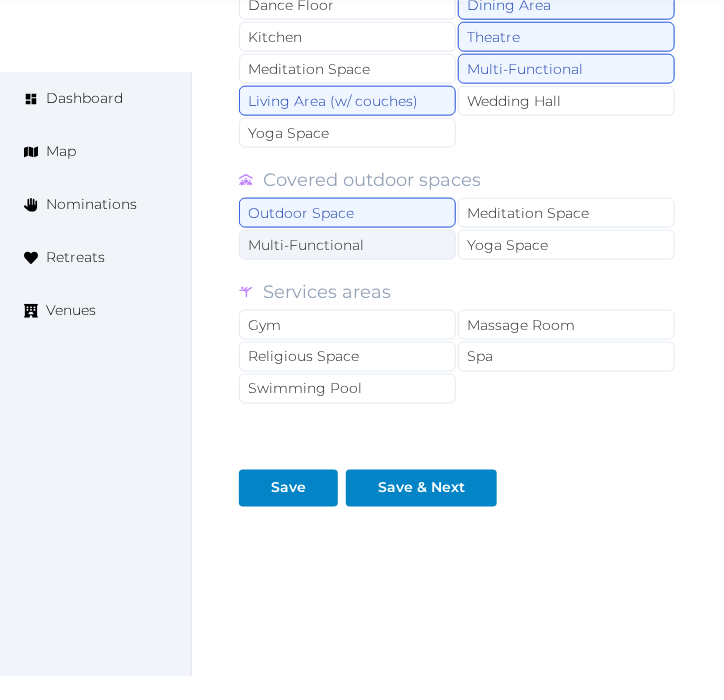 click on "Multi-Functional" at bounding box center [347, 245] 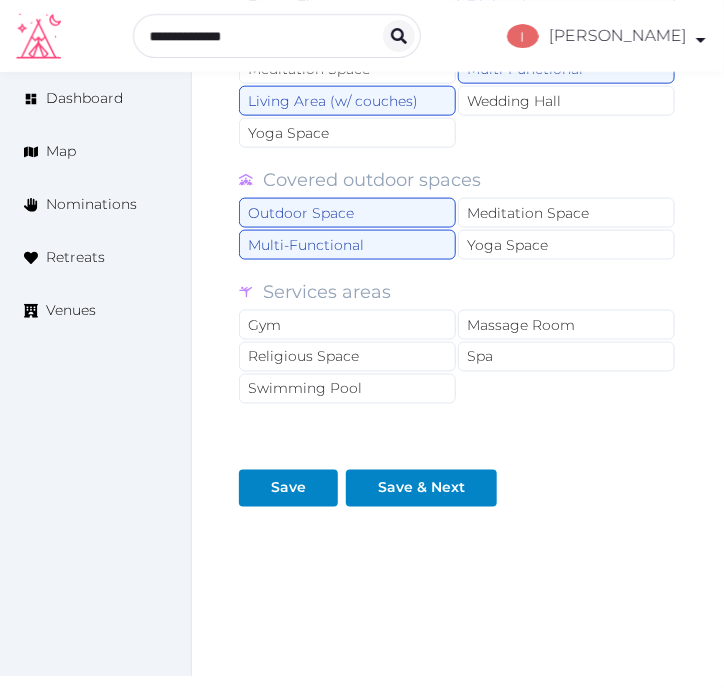 scroll, scrollTop: 2000, scrollLeft: 0, axis: vertical 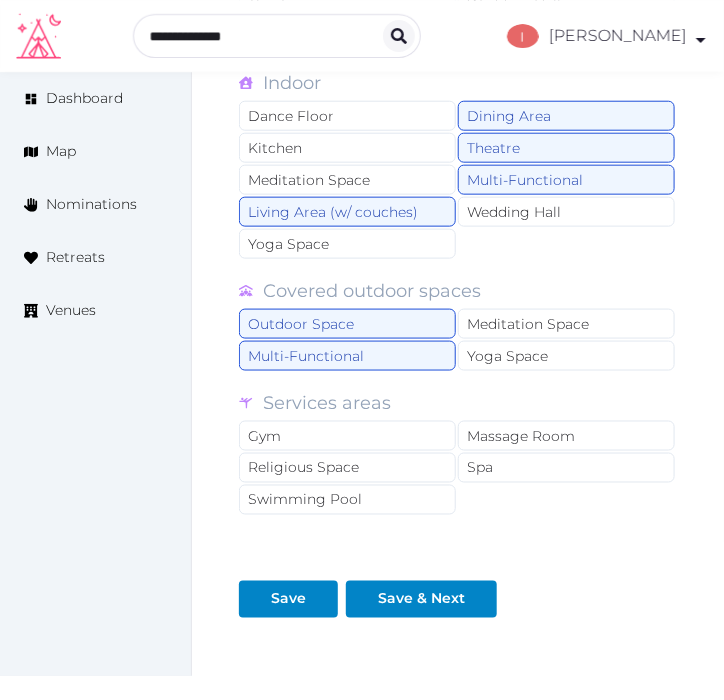 click on "Save & Next" at bounding box center [425, 591] 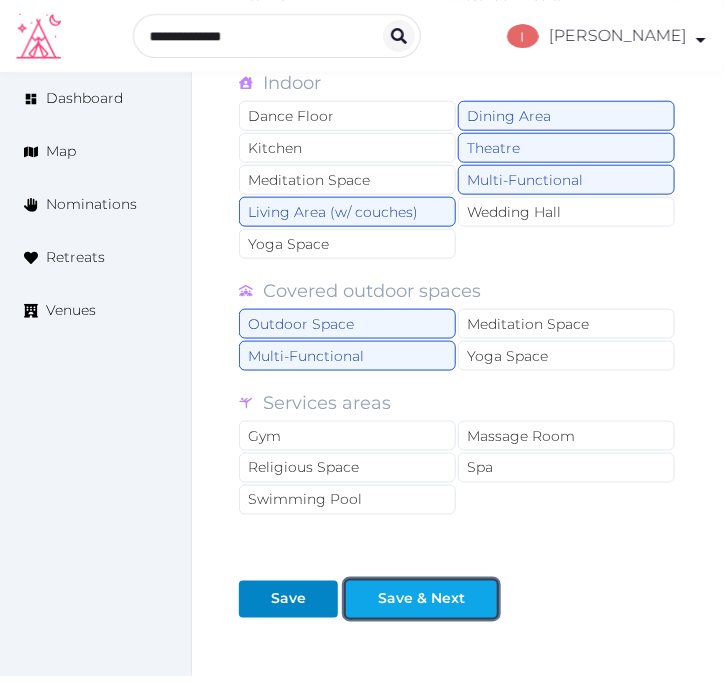 click on "Save & Next" at bounding box center (421, 599) 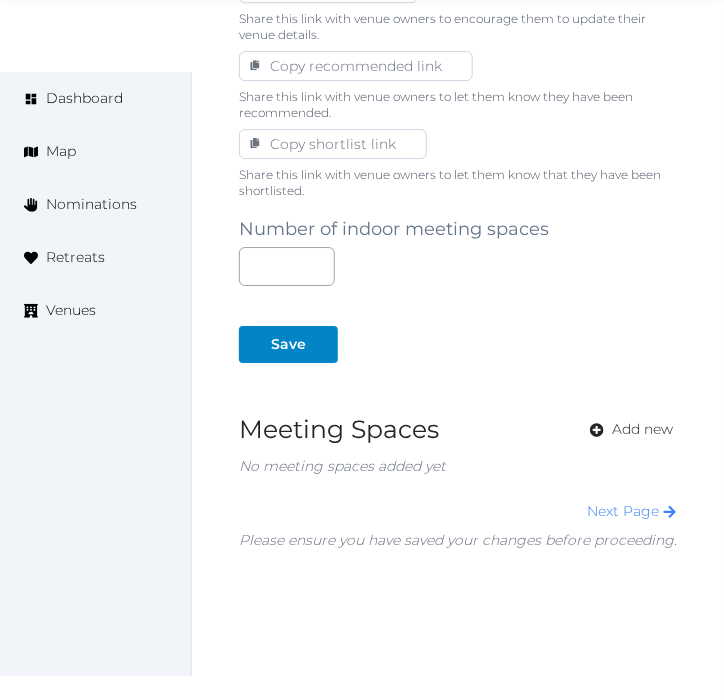 scroll, scrollTop: 1371, scrollLeft: 0, axis: vertical 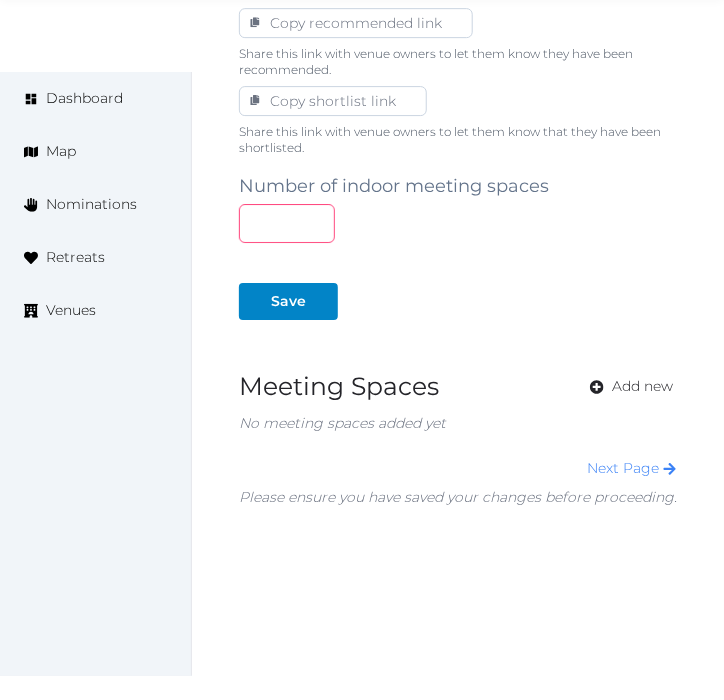 click at bounding box center (287, 223) 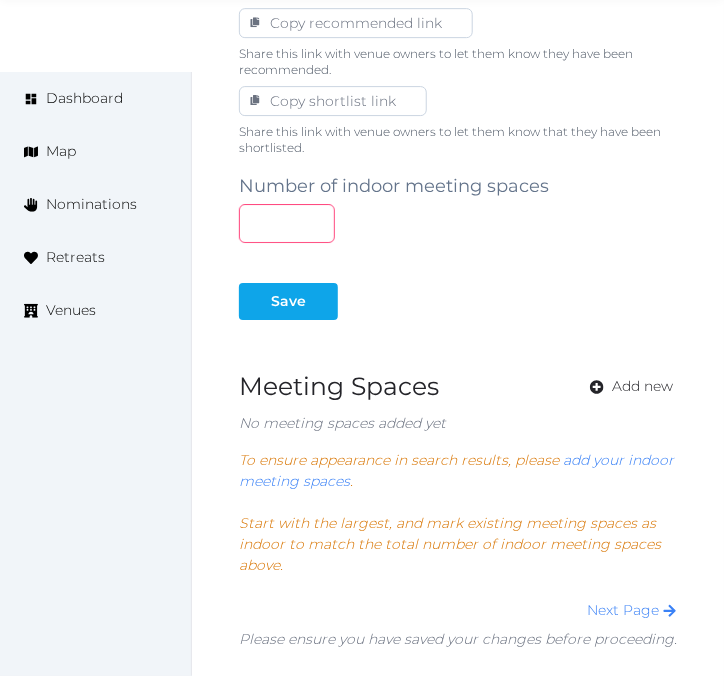type on "**" 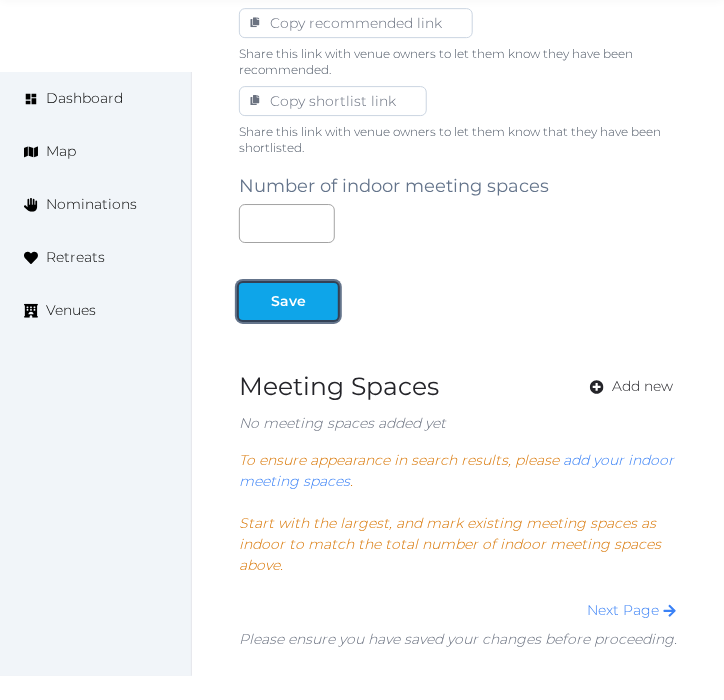 click at bounding box center [255, 301] 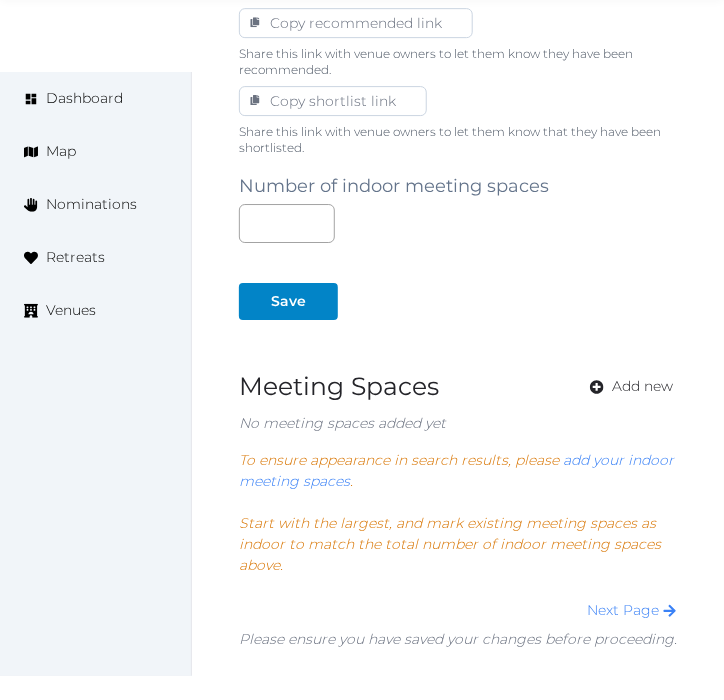 click on "Number of indoor meeting spaces ** Save  Meeting Spaces Add new No meeting spaces added yet
To pick up a draggable item, press the space bar.
While dragging, use the arrow keys to move the item.
Press space again to drop the item in its new position, or press escape to cancel.
To ensure appearance in search results, please   add your indoor meeting spaces . Start with the largest, and mark existing meeting spaces as indoor to match the total number of indoor meeting spaces above. Next Page  Please ensure you have saved your changes before proceeding." at bounding box center (458, 403) 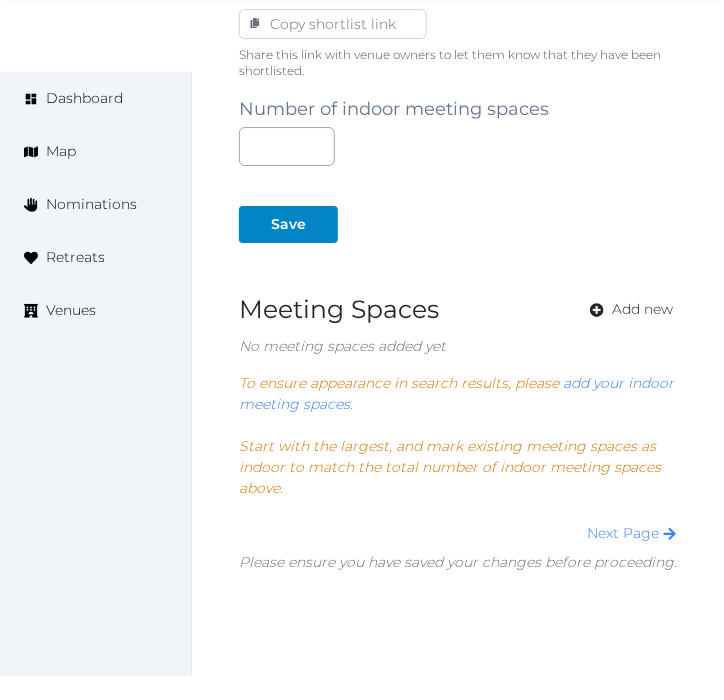 scroll, scrollTop: 1482, scrollLeft: 0, axis: vertical 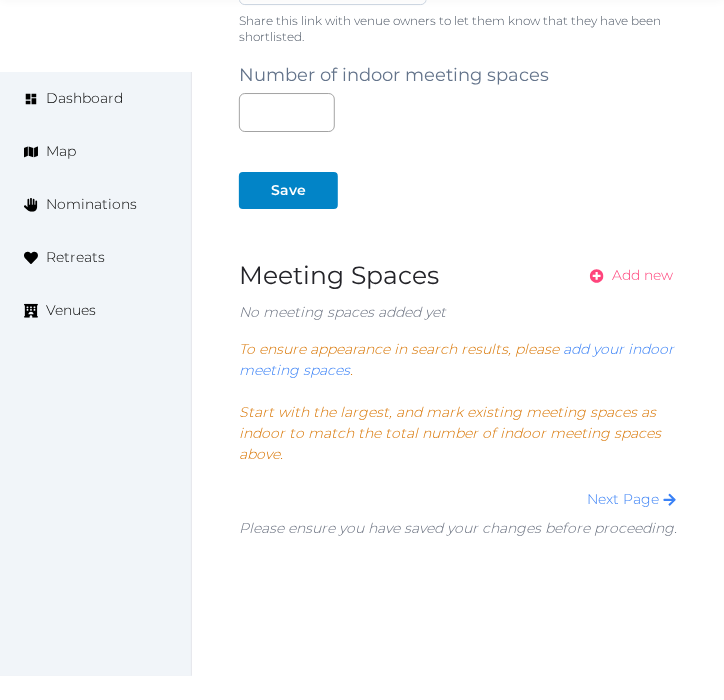 click on "Add new" at bounding box center [625, 275] 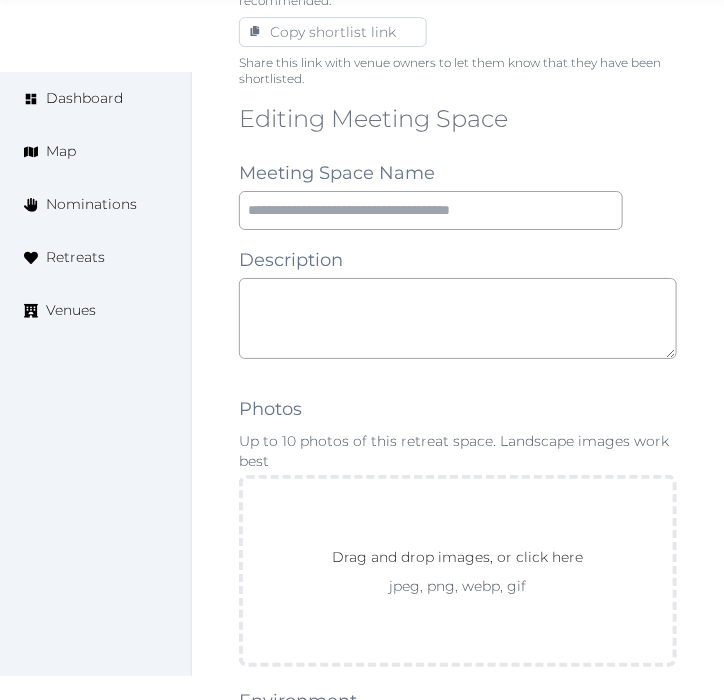 scroll, scrollTop: 1444, scrollLeft: 0, axis: vertical 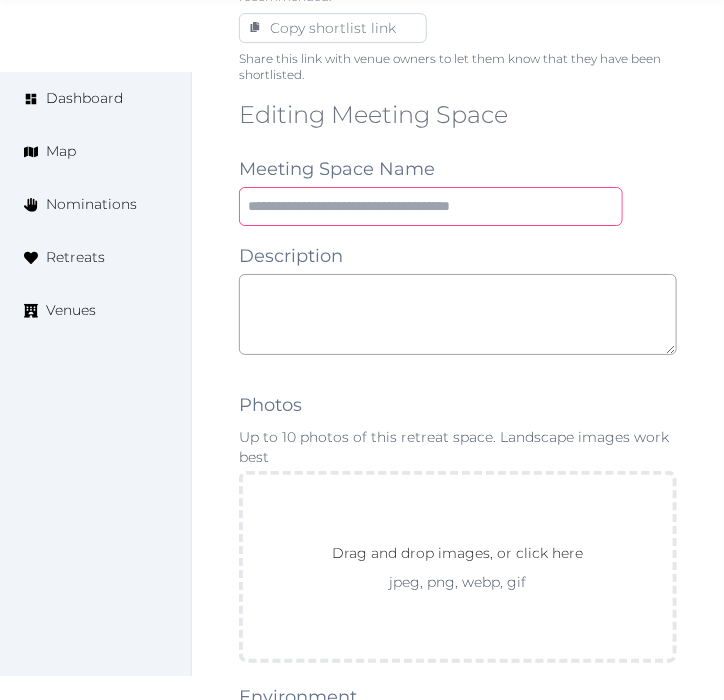 click at bounding box center [431, 206] 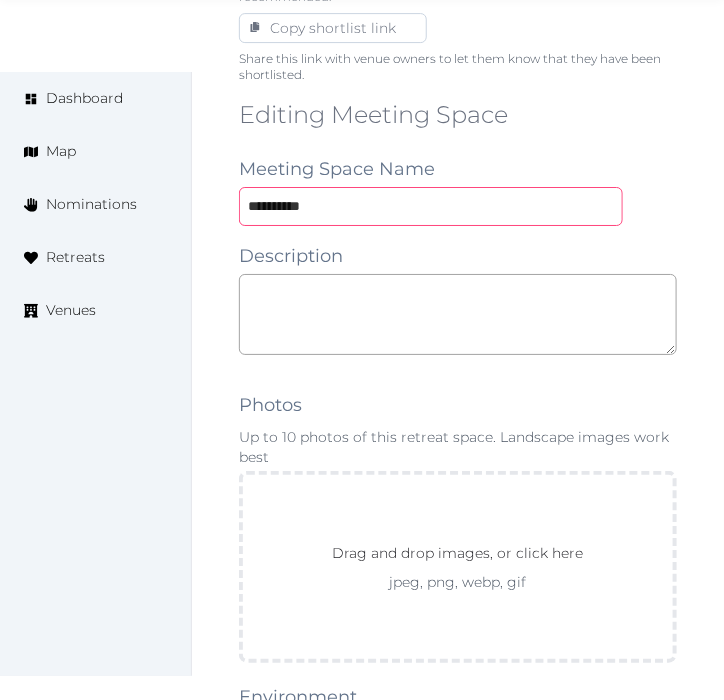 type on "**********" 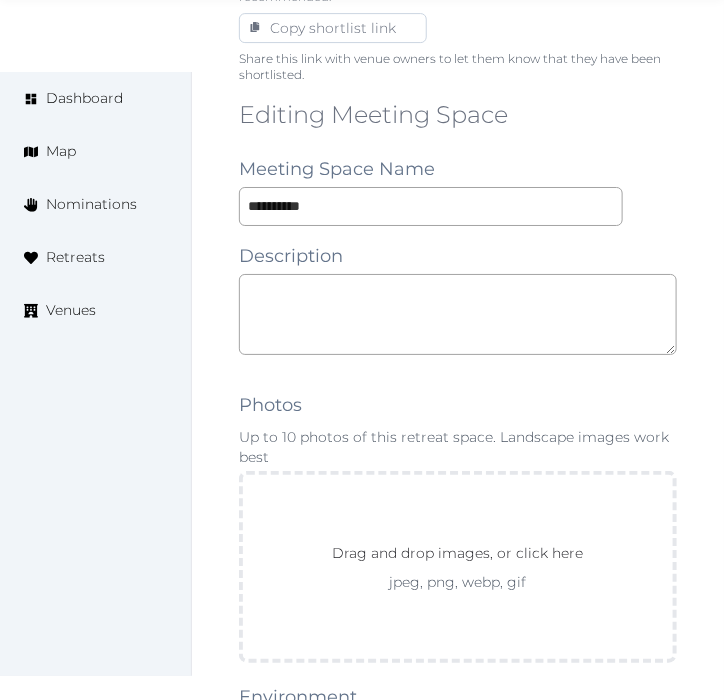 drag, startPoint x: 417, startPoint y: 234, endPoint x: 406, endPoint y: 248, distance: 17.804493 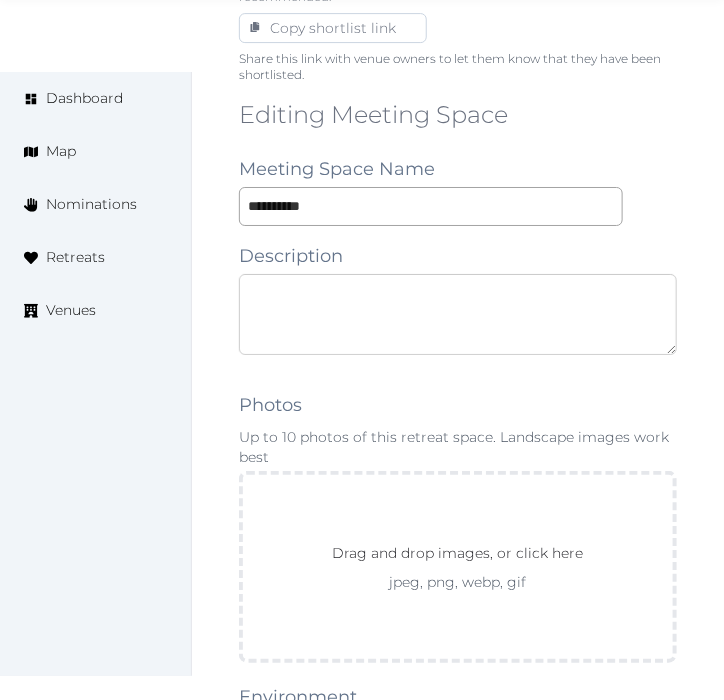 paste on "**********" 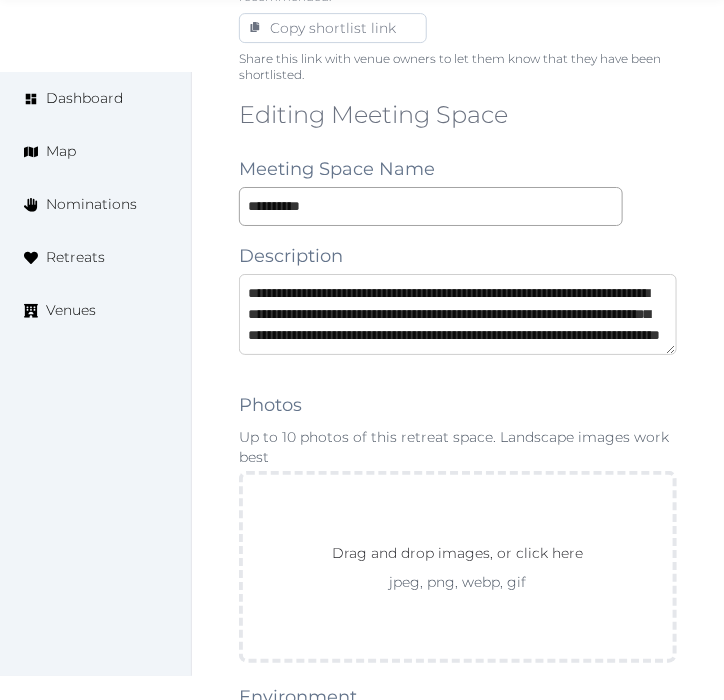 click on "**********" at bounding box center [458, 314] 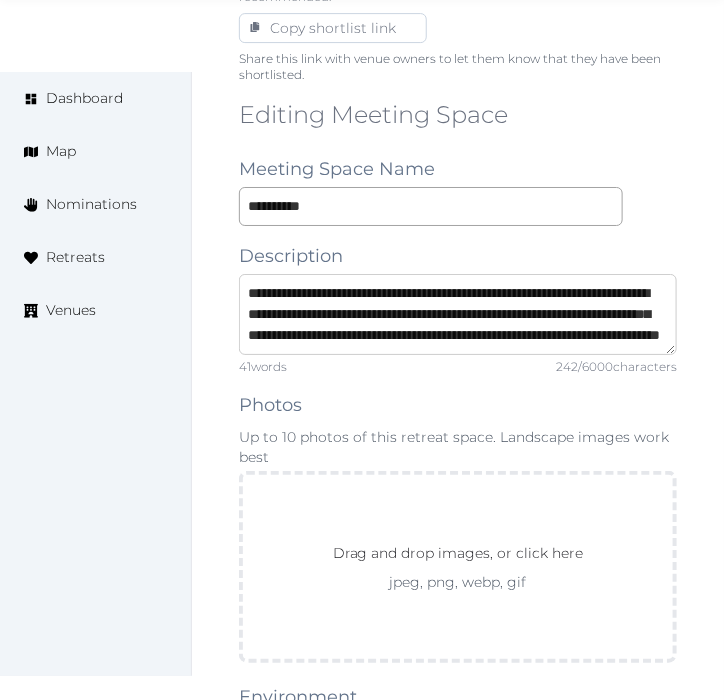 scroll, scrollTop: 0, scrollLeft: 0, axis: both 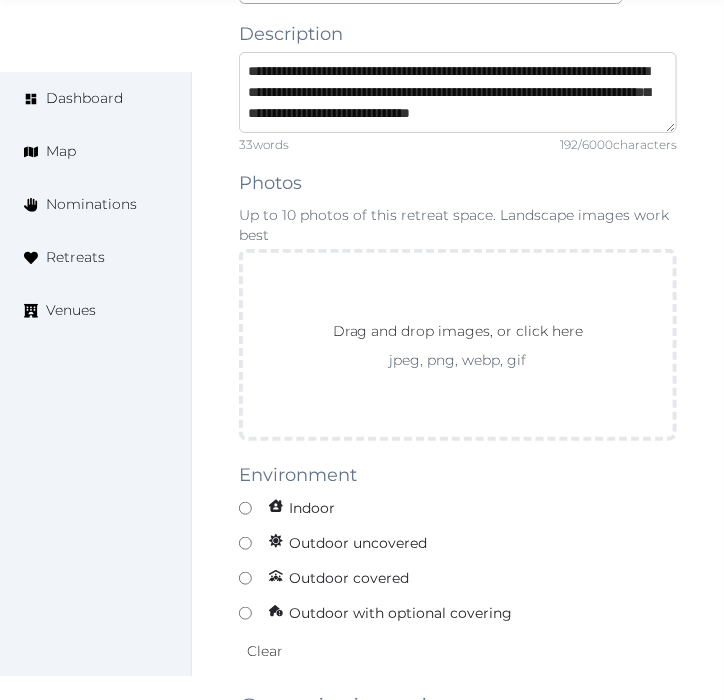 type on "**********" 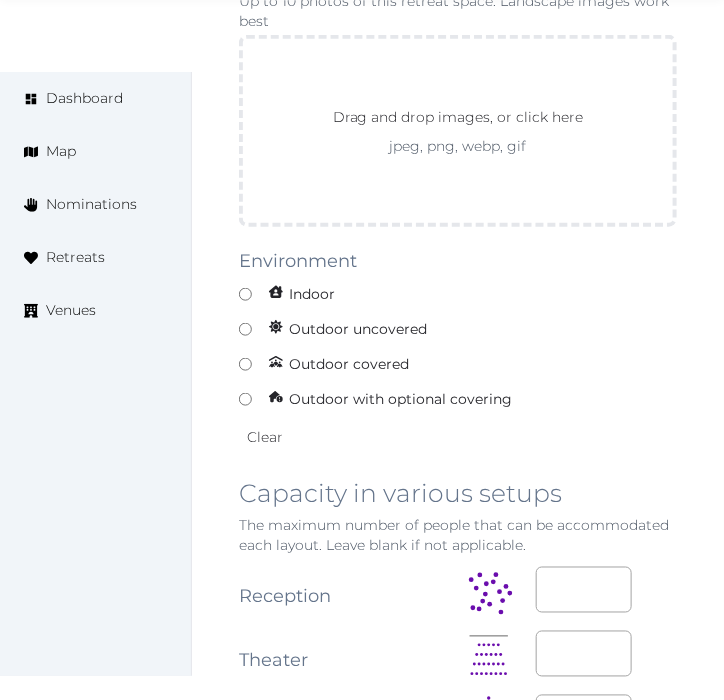 scroll, scrollTop: 1888, scrollLeft: 0, axis: vertical 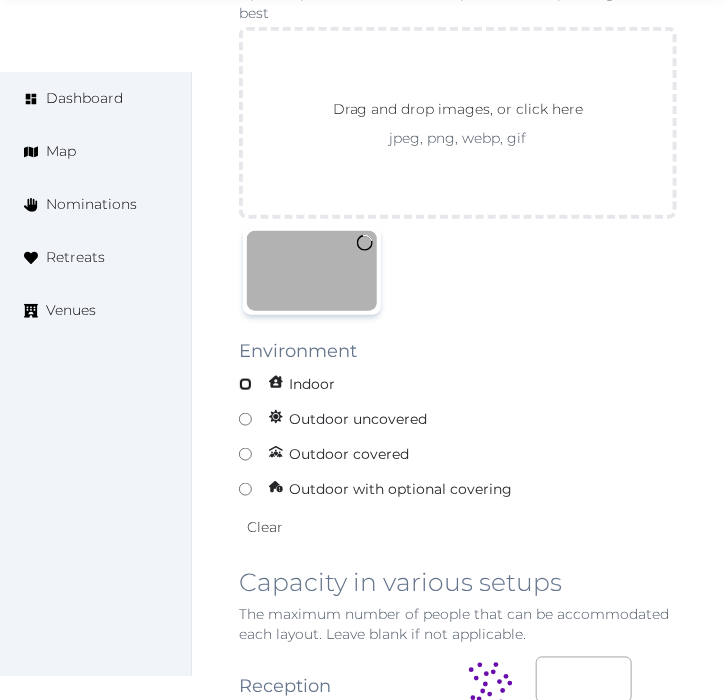 click on "Indoor" at bounding box center [458, 384] 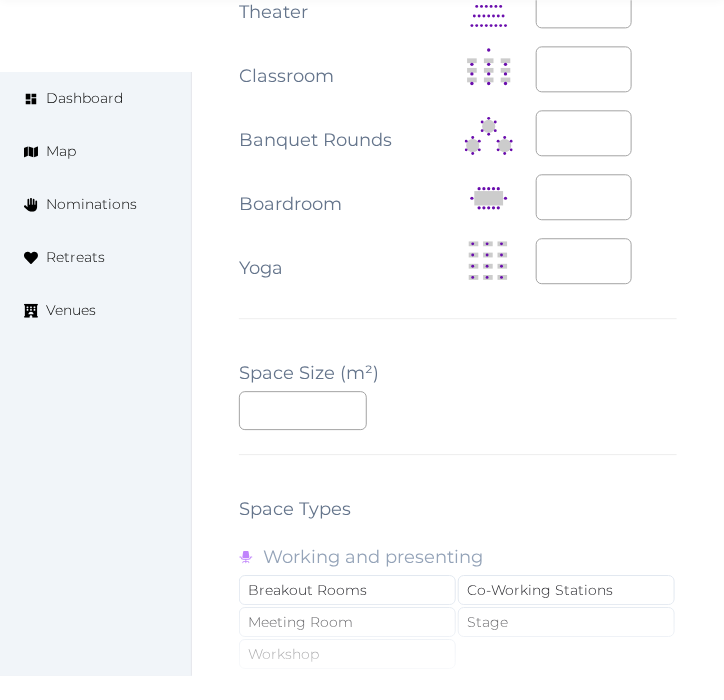 scroll, scrollTop: 2666, scrollLeft: 0, axis: vertical 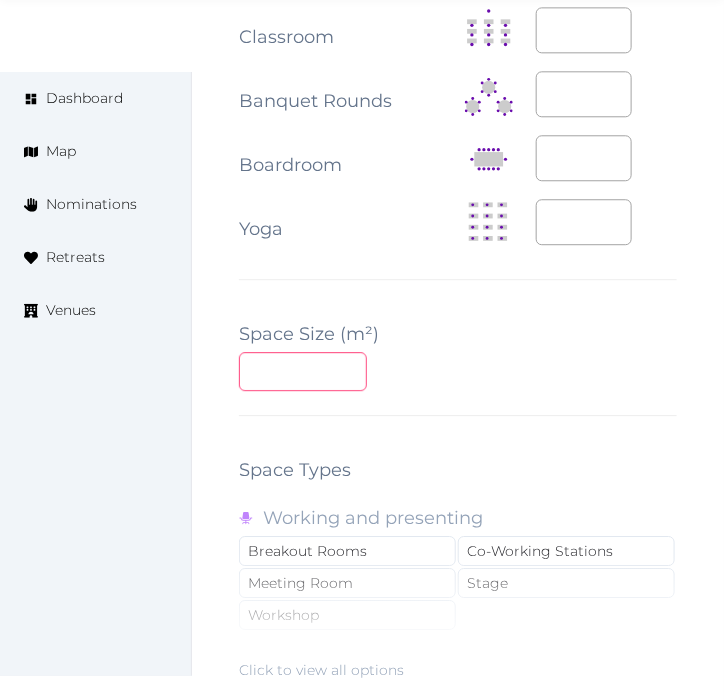 click at bounding box center [303, 371] 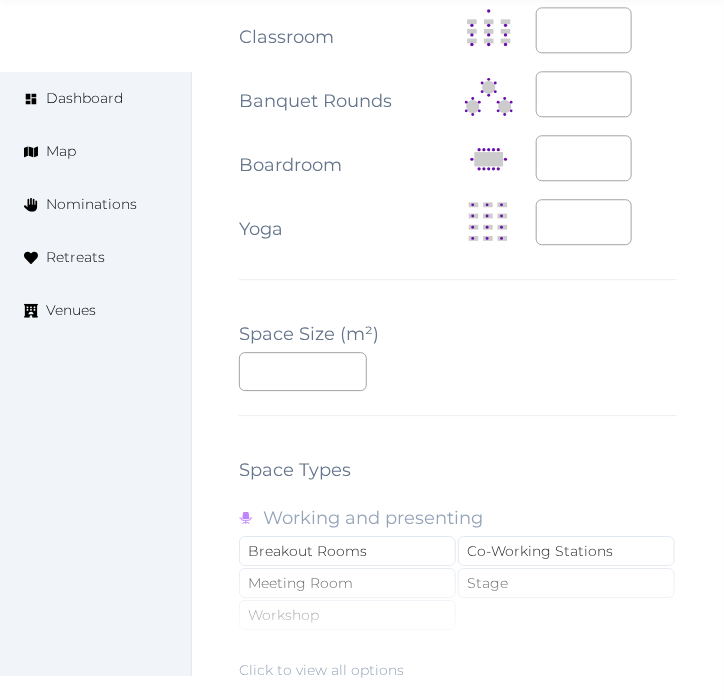 click on "**********" at bounding box center [458, -644] 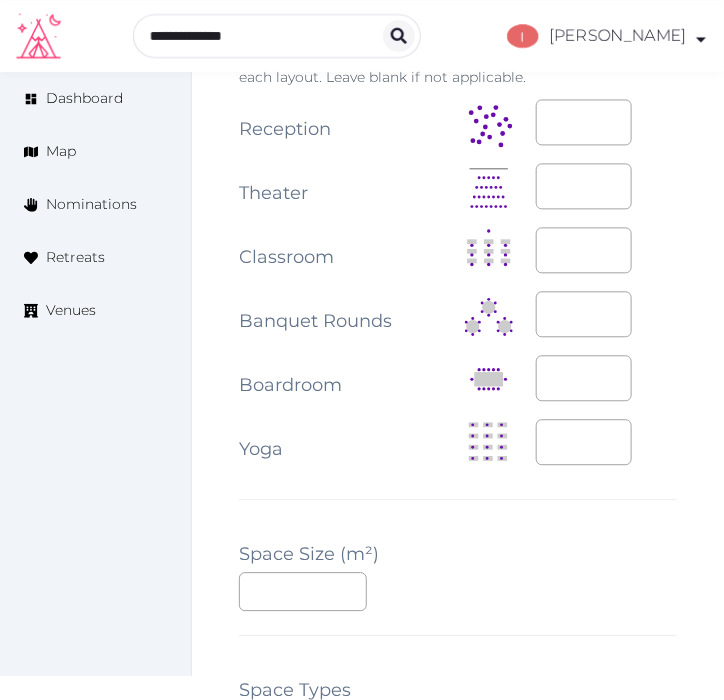 scroll, scrollTop: 2444, scrollLeft: 0, axis: vertical 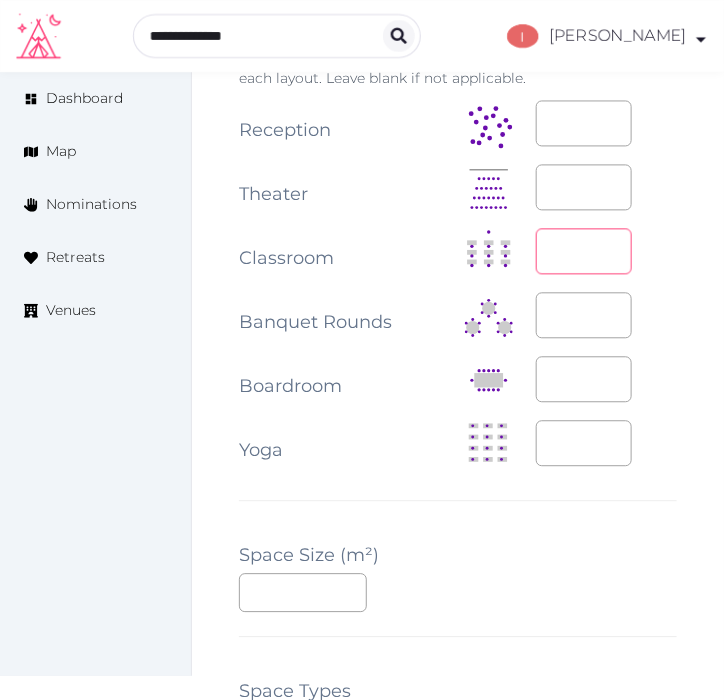click at bounding box center [584, 252] 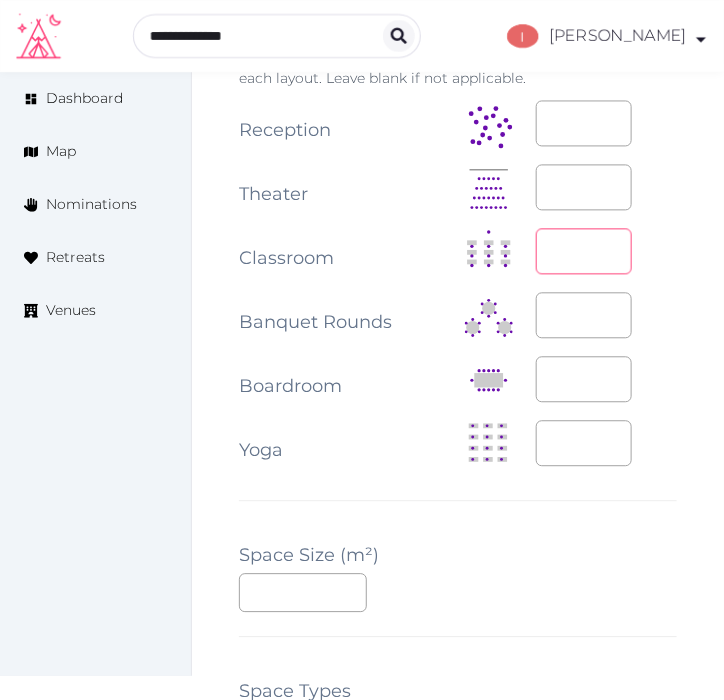 type on "***" 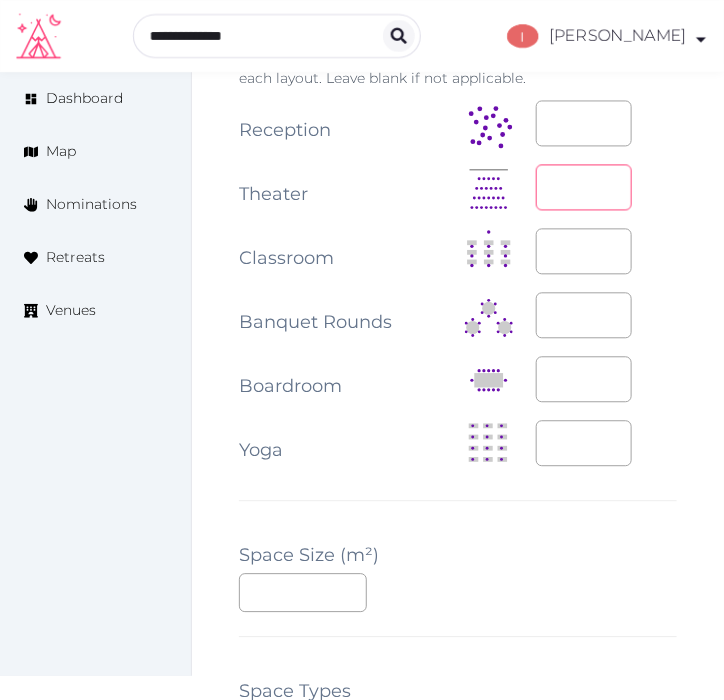 click at bounding box center (584, 188) 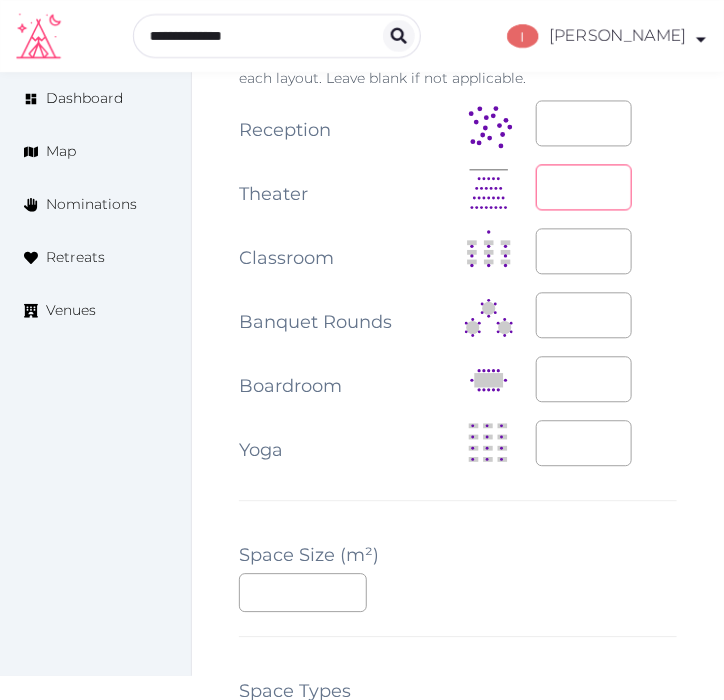 type on "***" 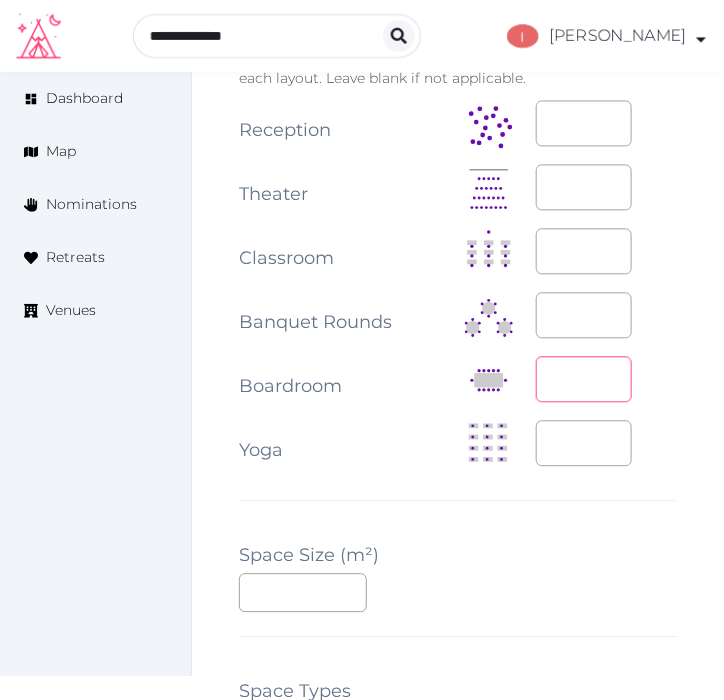 click at bounding box center (584, 380) 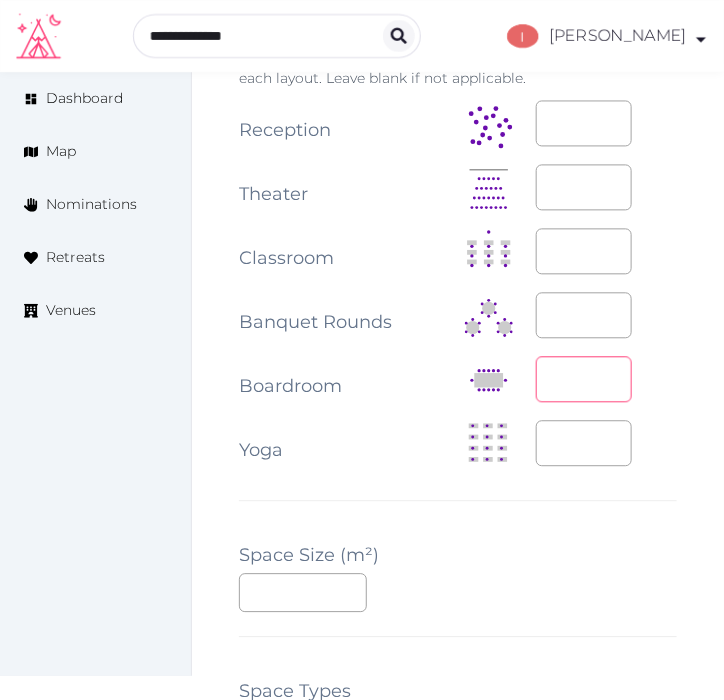 type on "**" 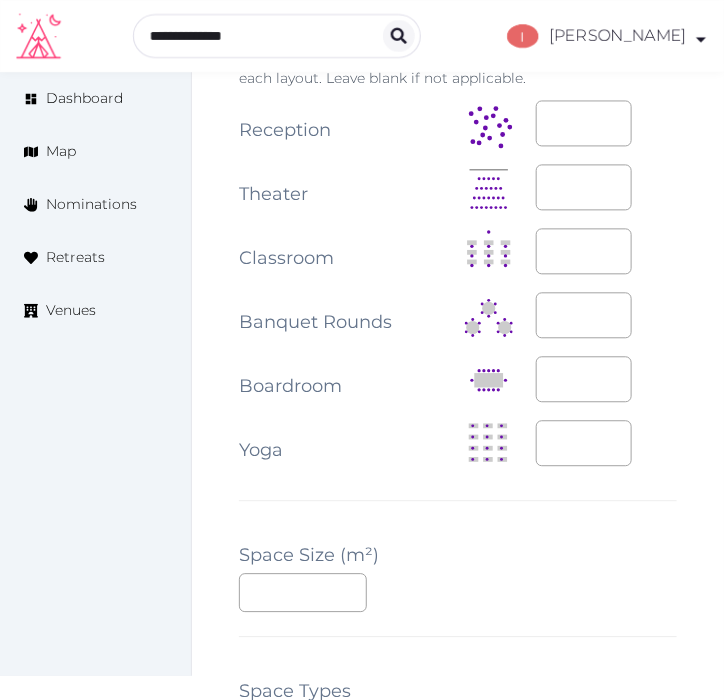 click on "**********" at bounding box center (458, 286) 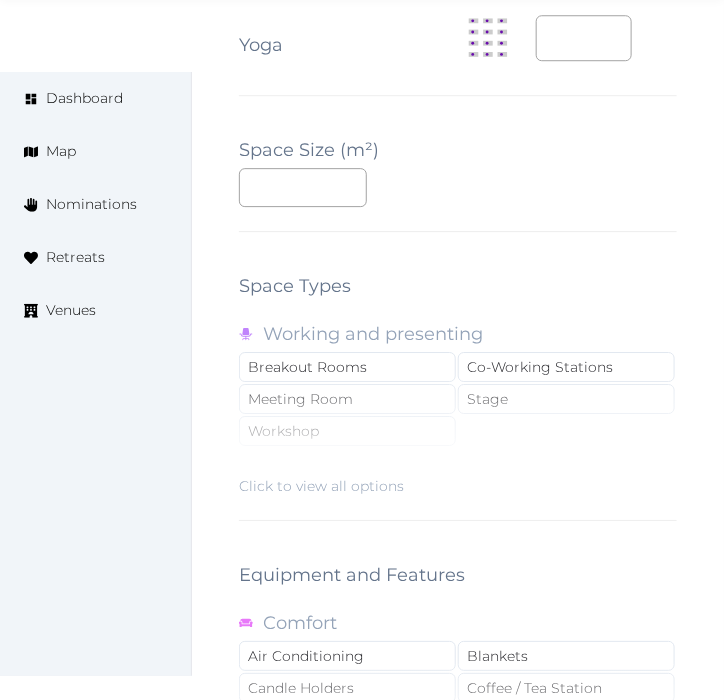 scroll, scrollTop: 2888, scrollLeft: 0, axis: vertical 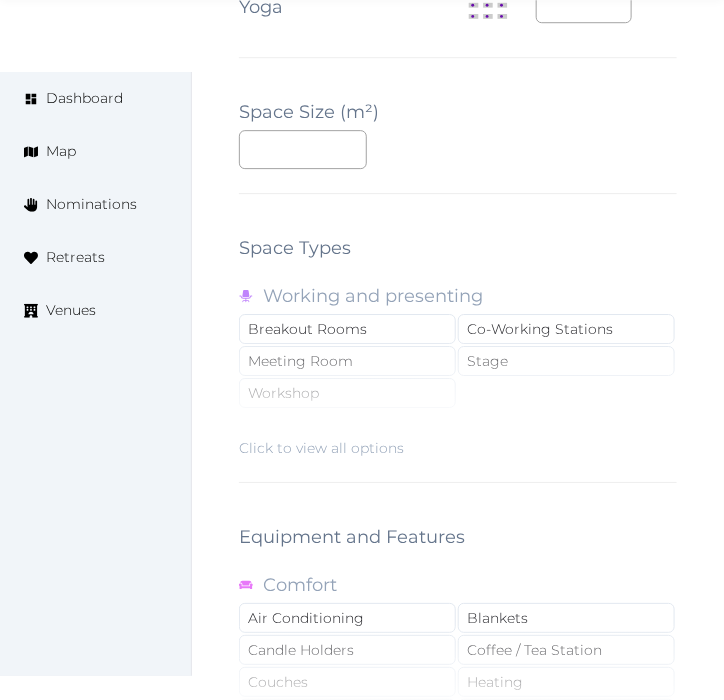 click on "Click to view all options" at bounding box center (321, 448) 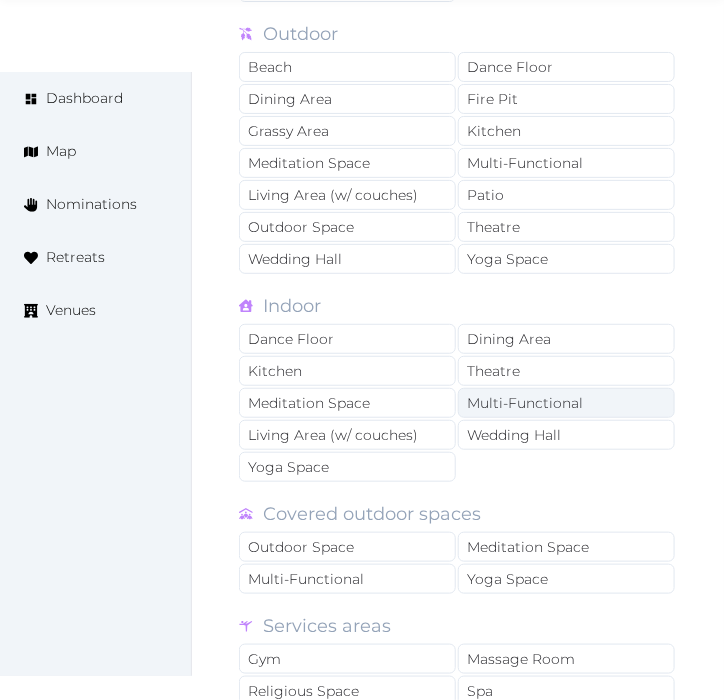 scroll, scrollTop: 3333, scrollLeft: 0, axis: vertical 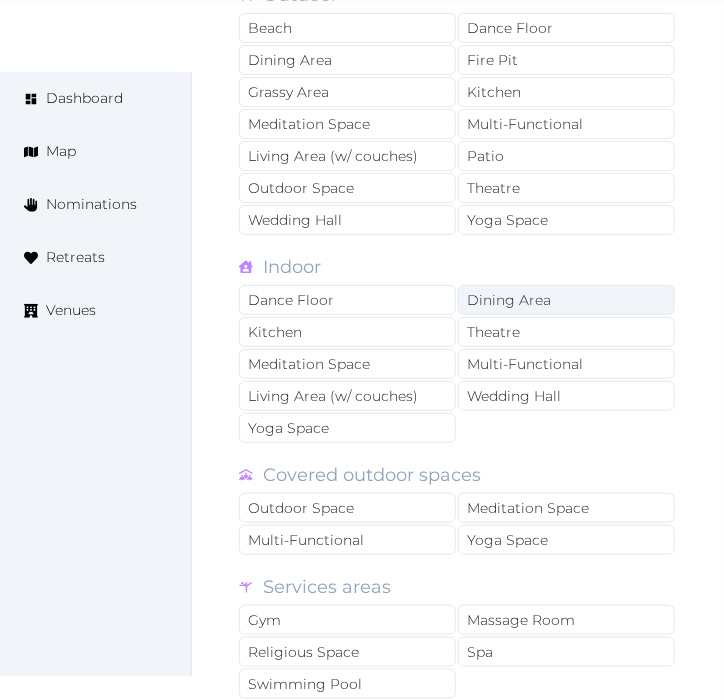 click on "Dining Area" at bounding box center (566, 300) 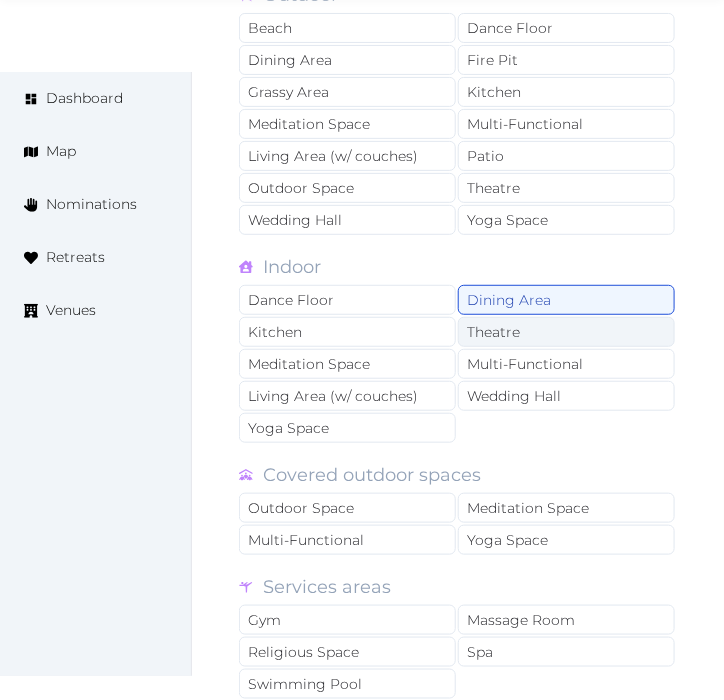 click on "Theatre" at bounding box center [566, 332] 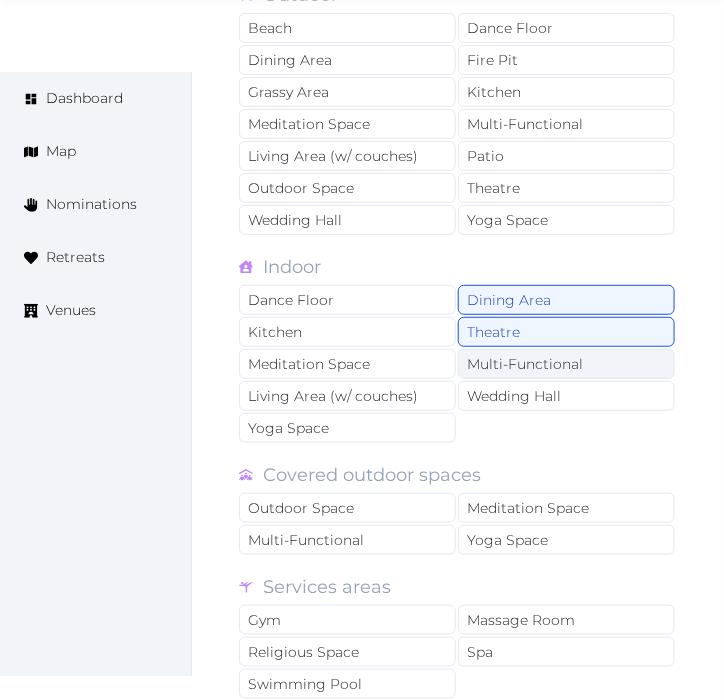 click on "Multi-Functional" at bounding box center [566, 364] 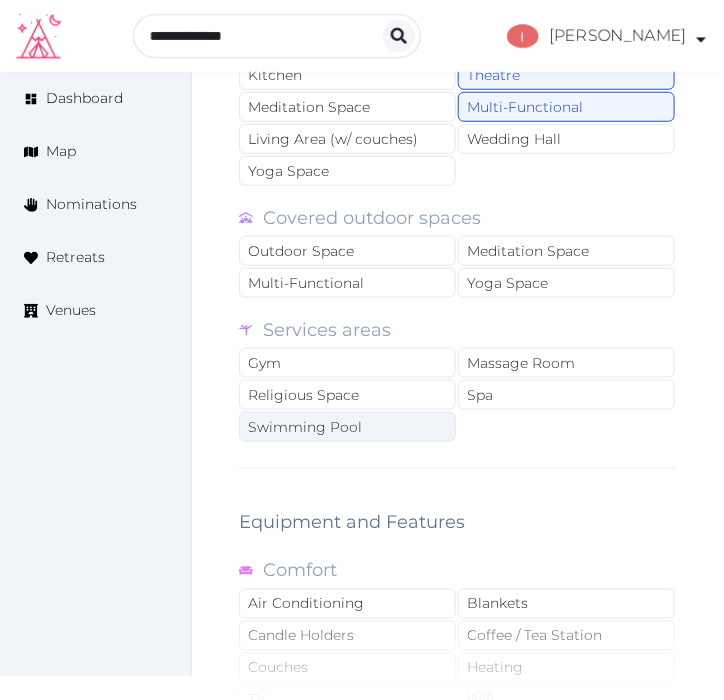 scroll, scrollTop: 3444, scrollLeft: 0, axis: vertical 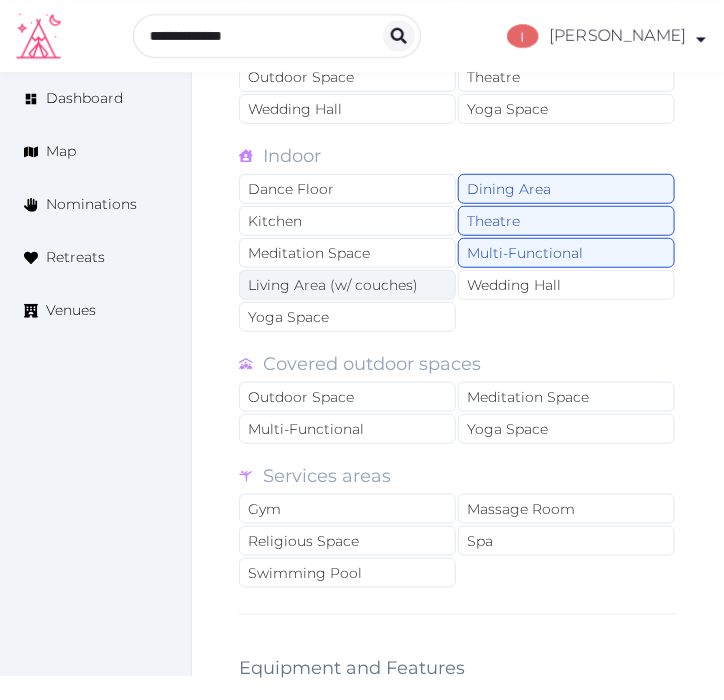 click on "Living Area (w/ couches)" at bounding box center [347, 285] 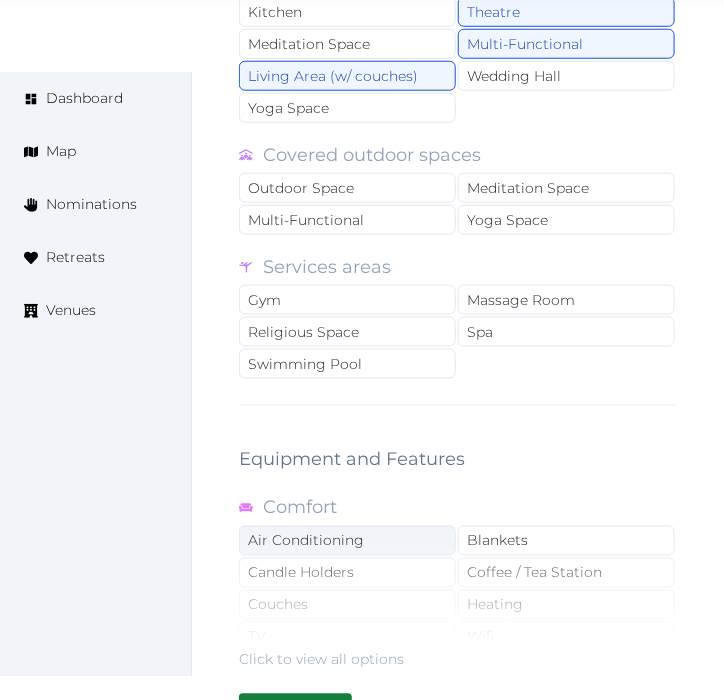 scroll, scrollTop: 3777, scrollLeft: 0, axis: vertical 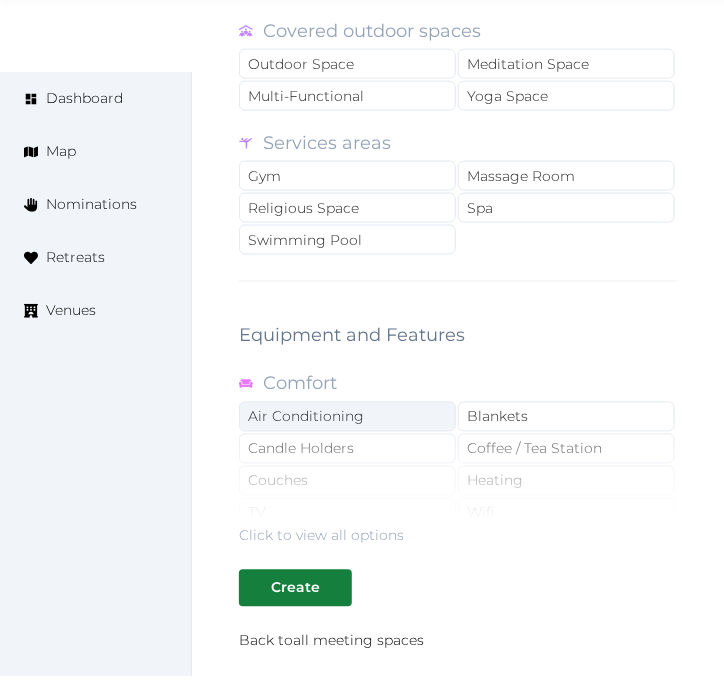 click on "Air Conditioning" at bounding box center (347, 417) 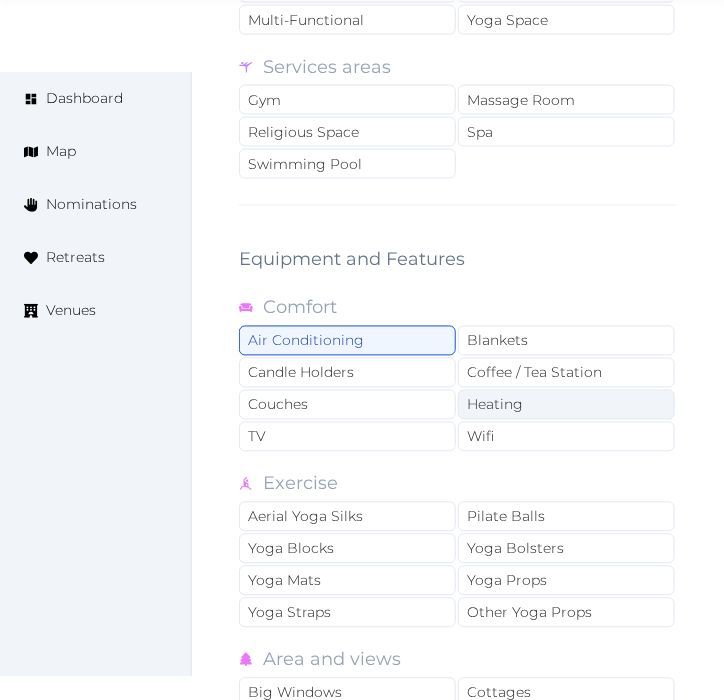 scroll, scrollTop: 3888, scrollLeft: 0, axis: vertical 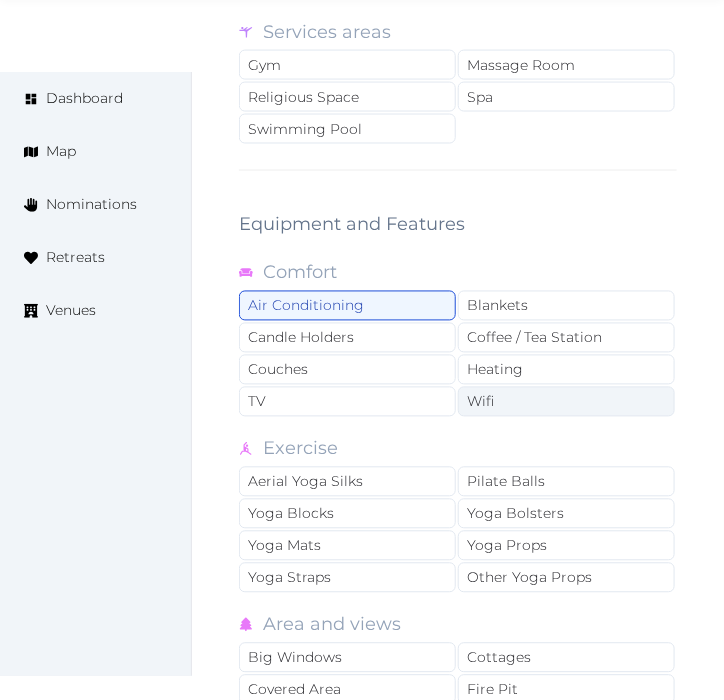 click on "Wifi" at bounding box center (566, 402) 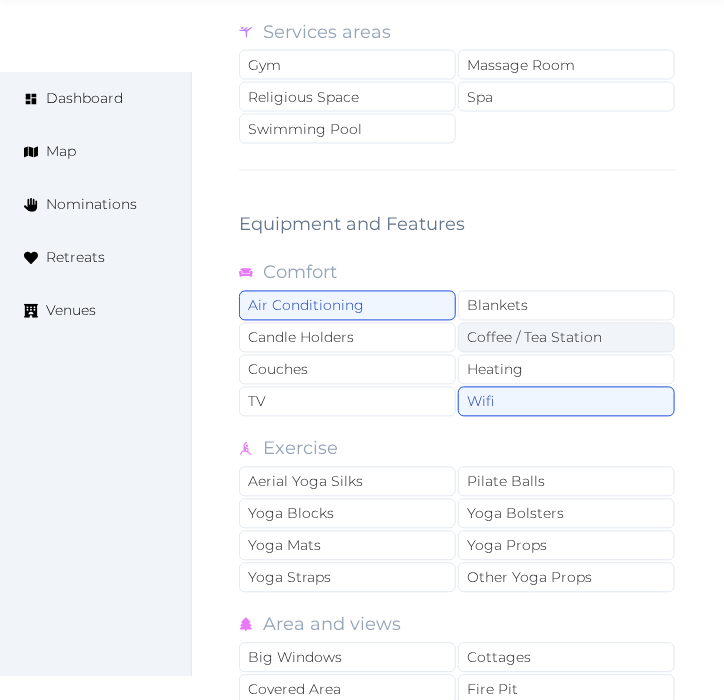 click on "Coffee / Tea Station" at bounding box center [566, 338] 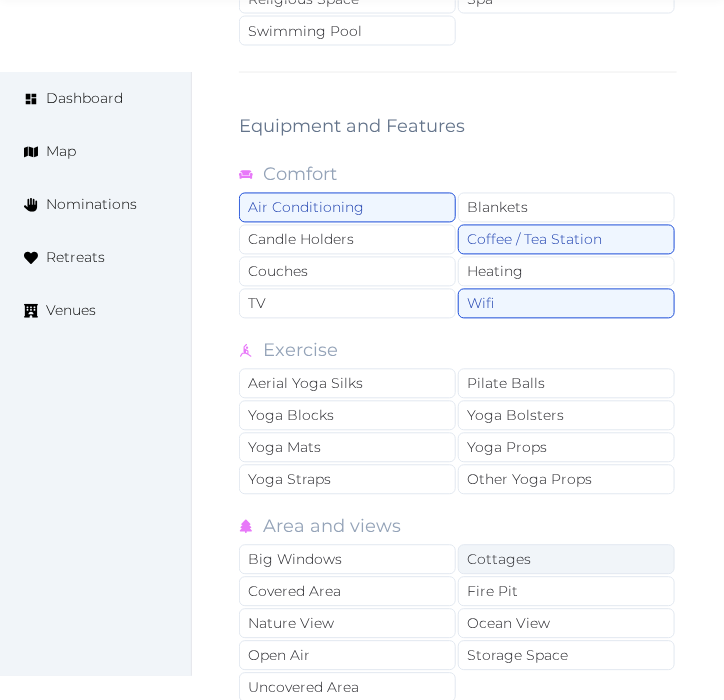 scroll, scrollTop: 4111, scrollLeft: 0, axis: vertical 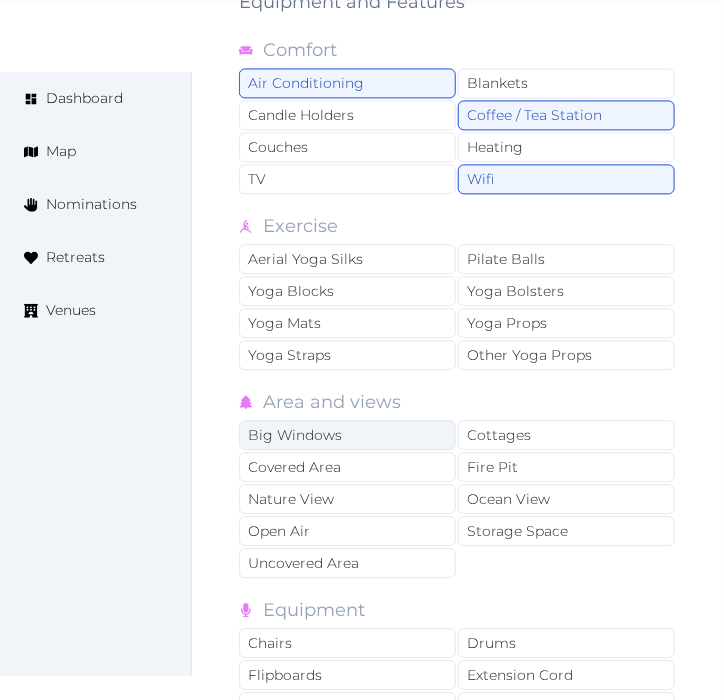 click on "Big Windows" at bounding box center (347, 435) 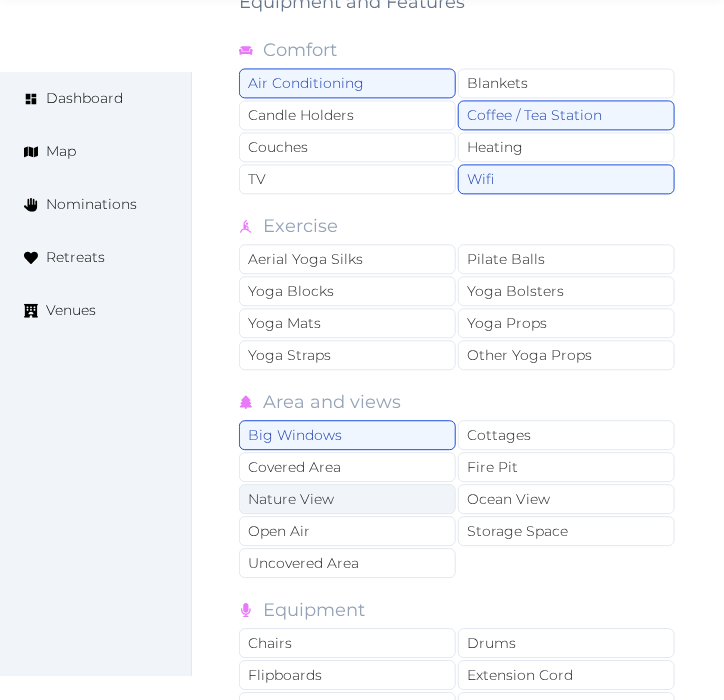 click on "Nature View" at bounding box center [347, 499] 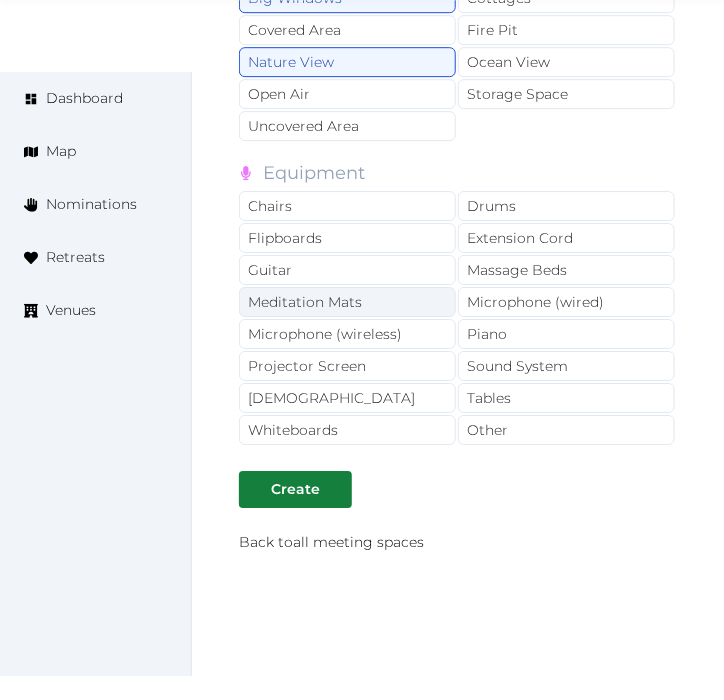 scroll, scrollTop: 4555, scrollLeft: 0, axis: vertical 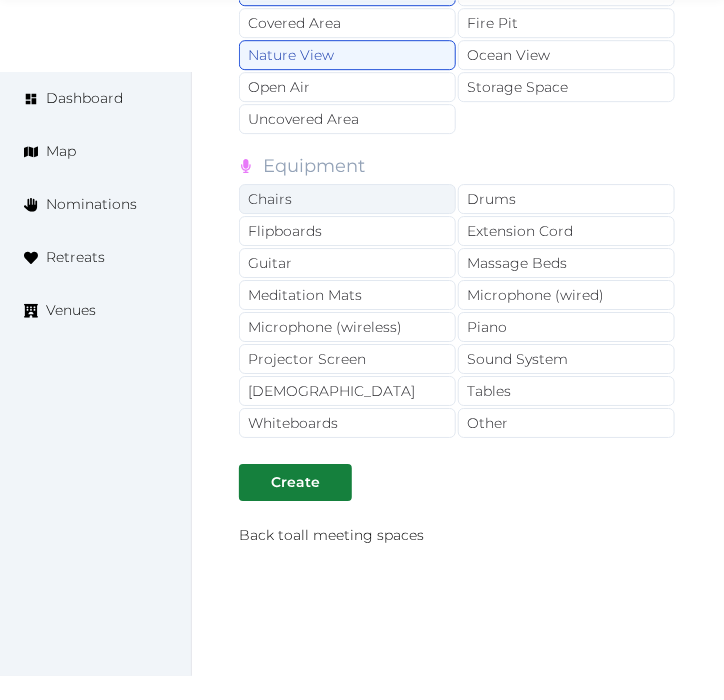 click on "Chairs" at bounding box center (347, 199) 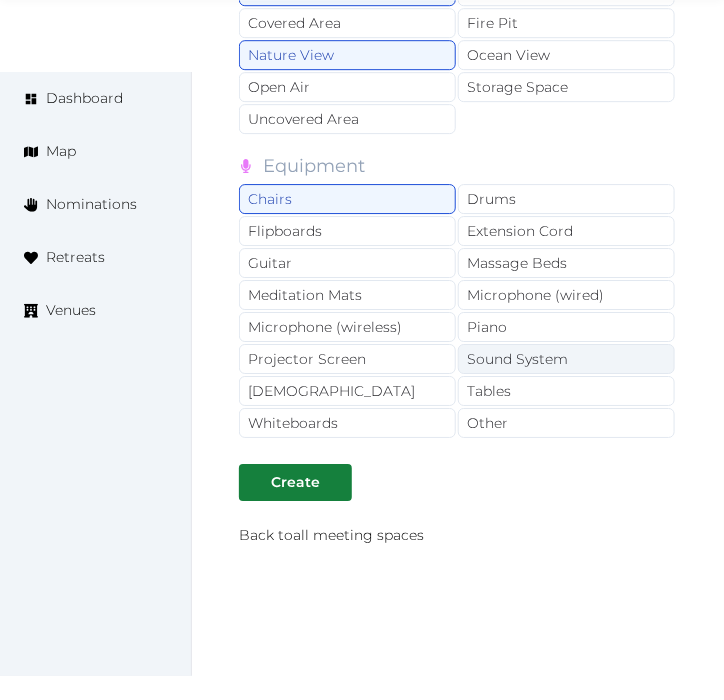 drag, startPoint x: 558, startPoint y: 342, endPoint x: 511, endPoint y: 345, distance: 47.095646 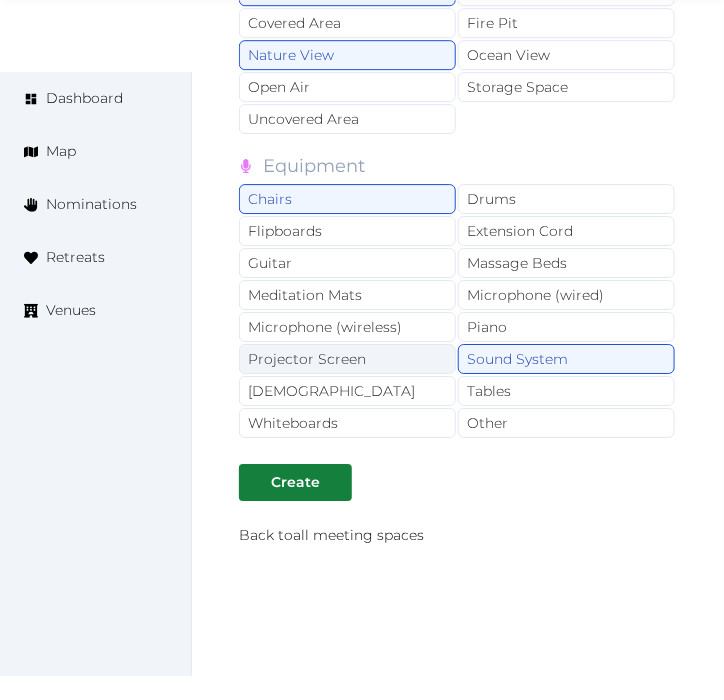 click on "Projector Screen" at bounding box center (347, 359) 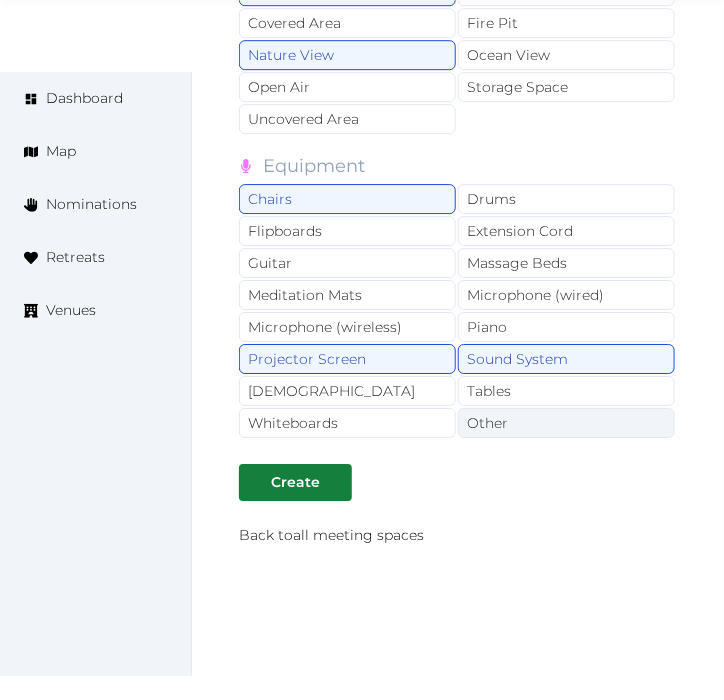 click on "Other" at bounding box center (566, 423) 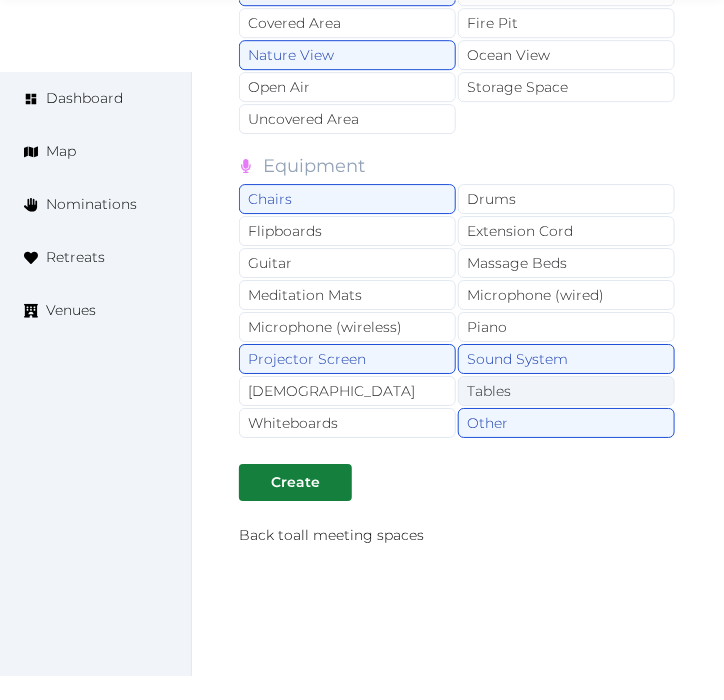click on "Tables" at bounding box center [566, 391] 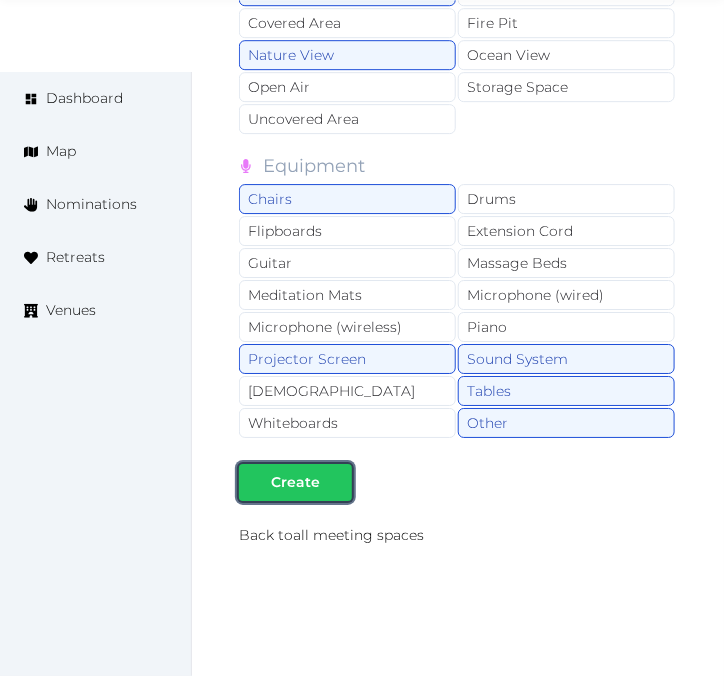 click on "Create" at bounding box center [295, 482] 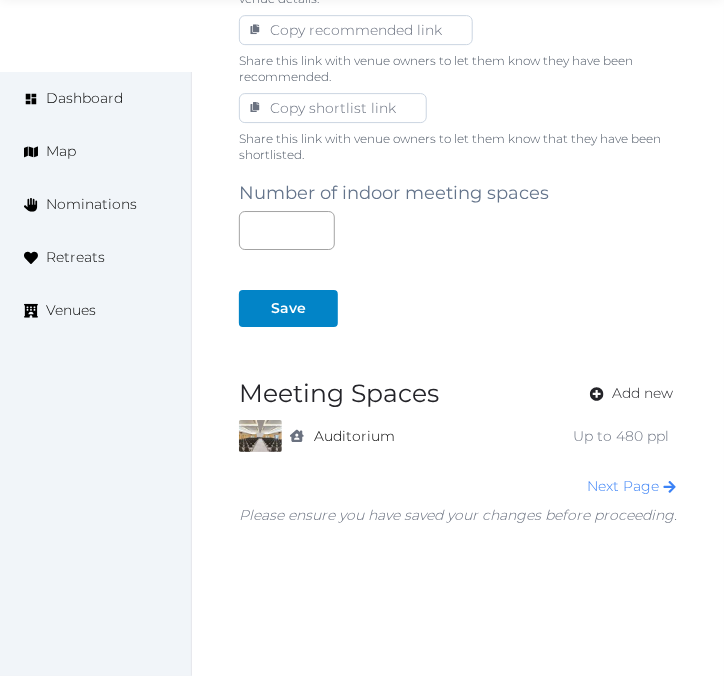 scroll, scrollTop: 1382, scrollLeft: 0, axis: vertical 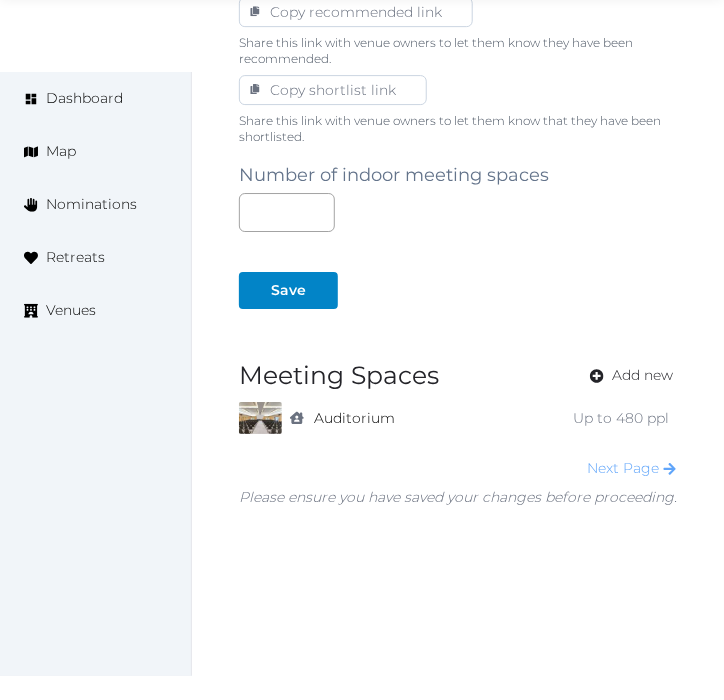 click on "Next Page" at bounding box center [632, 468] 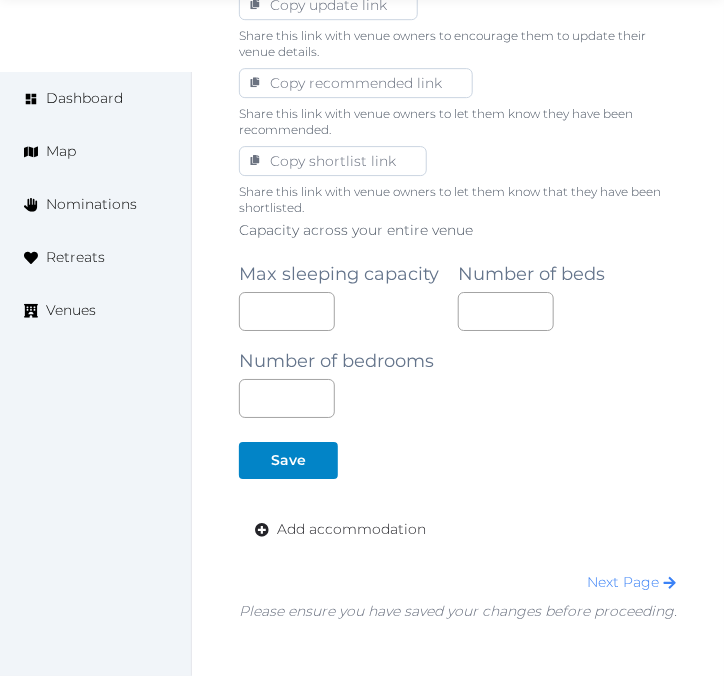scroll, scrollTop: 1425, scrollLeft: 0, axis: vertical 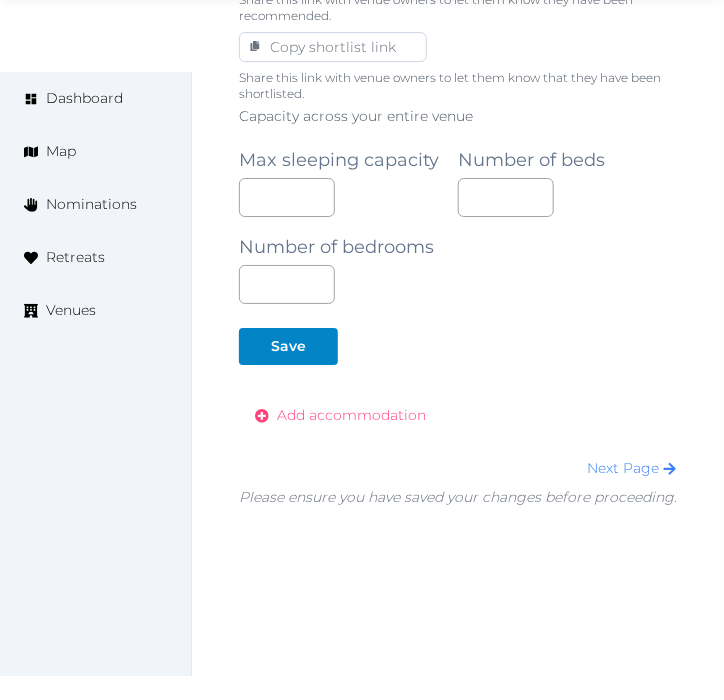 click on "Add accommodation" at bounding box center (351, 415) 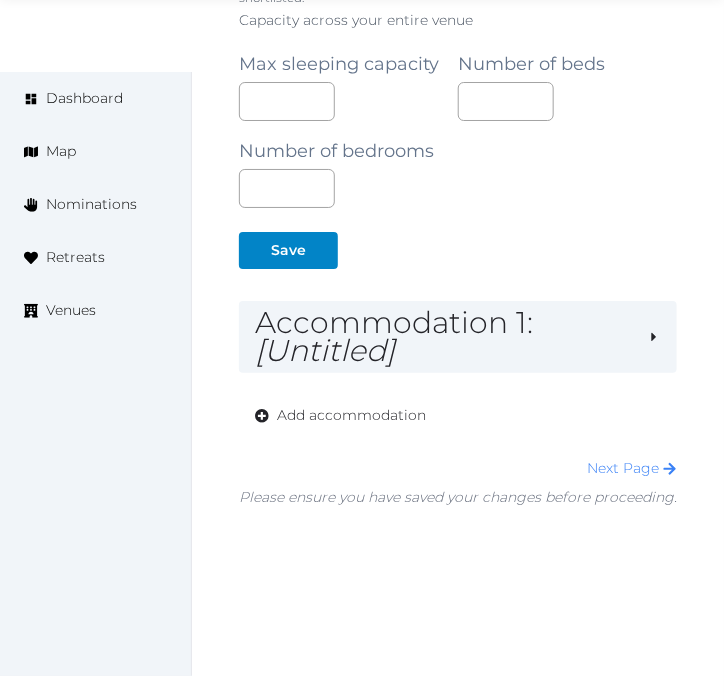scroll, scrollTop: 1522, scrollLeft: 0, axis: vertical 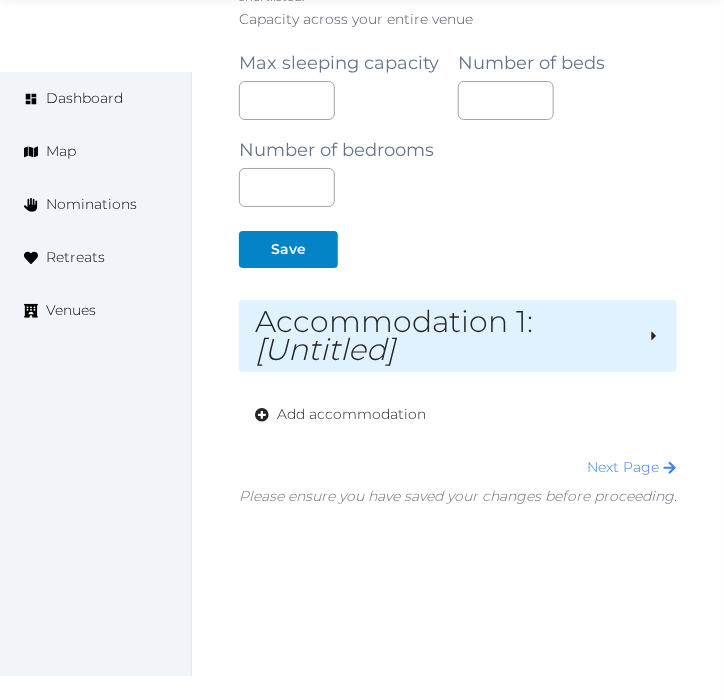 click on "Accommodation 1 :  [Untitled]" at bounding box center (458, 336) 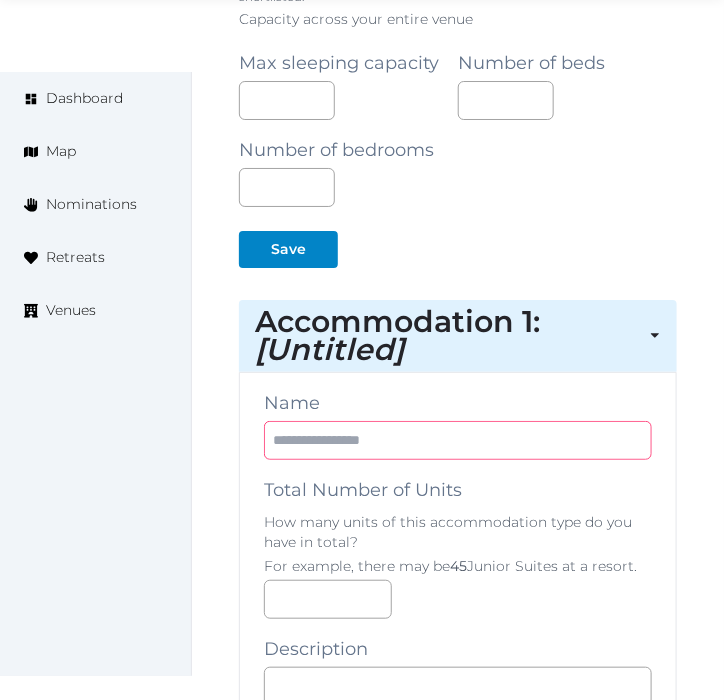 click at bounding box center [458, 440] 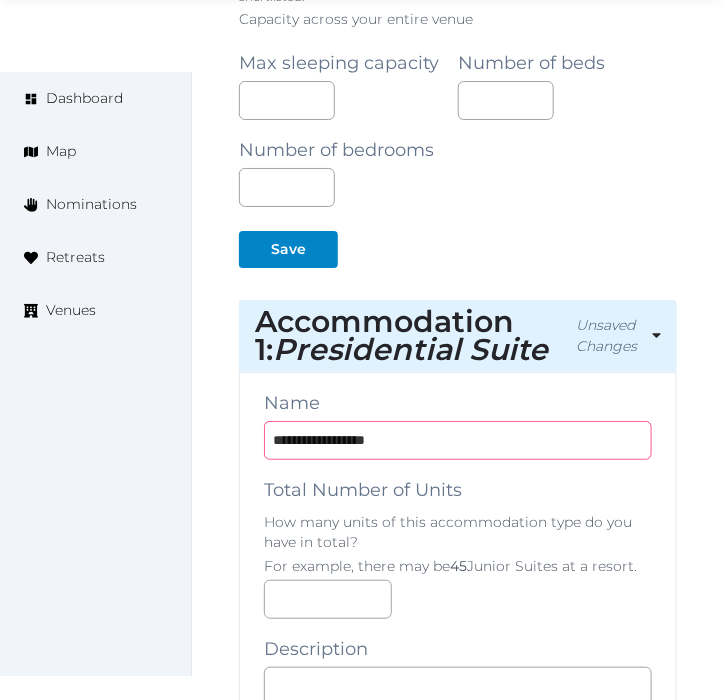 type on "**********" 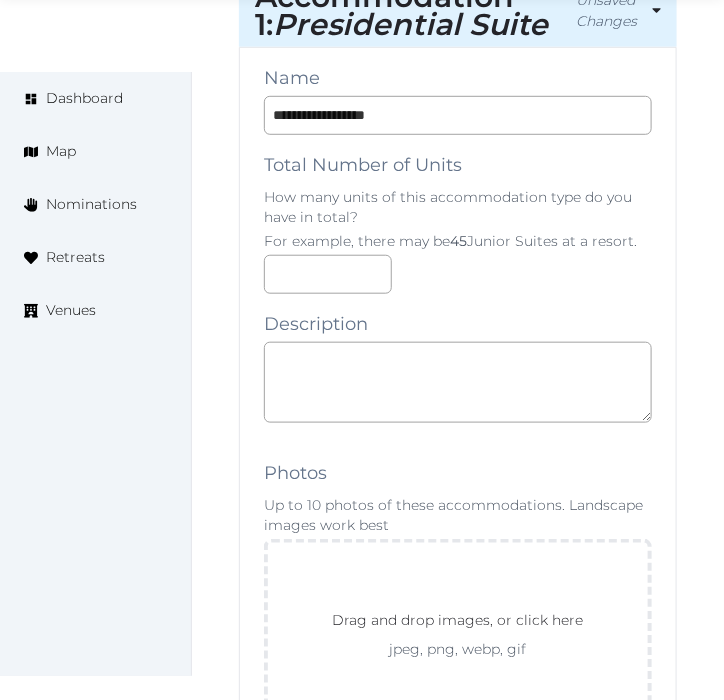 scroll, scrollTop: 1855, scrollLeft: 0, axis: vertical 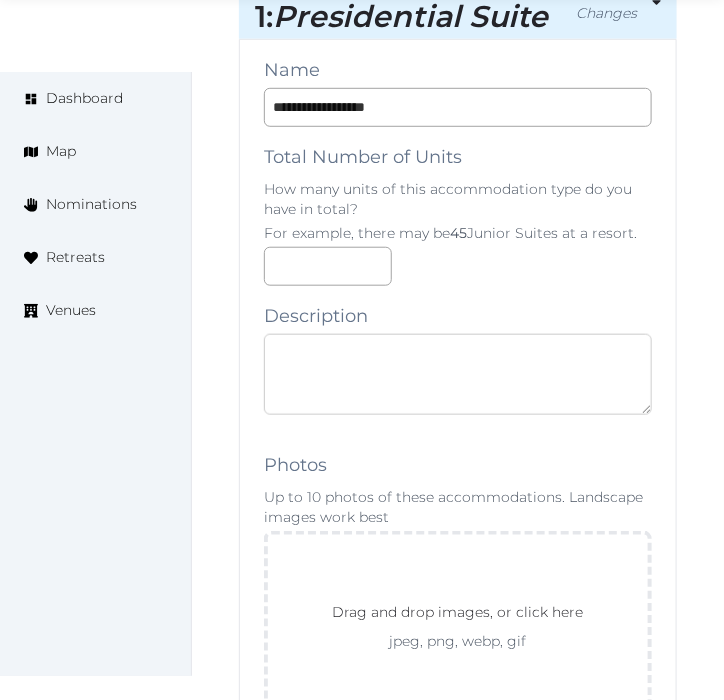 click at bounding box center [458, 374] 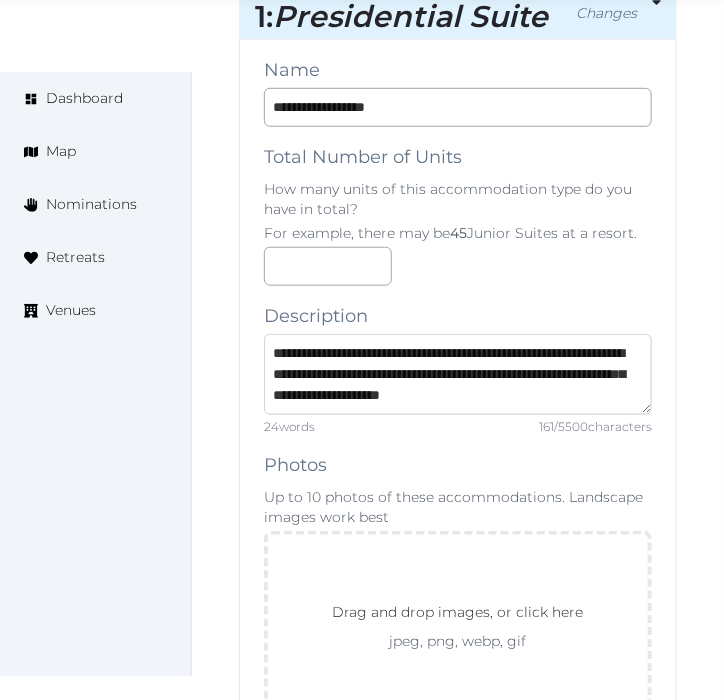 scroll, scrollTop: 53, scrollLeft: 0, axis: vertical 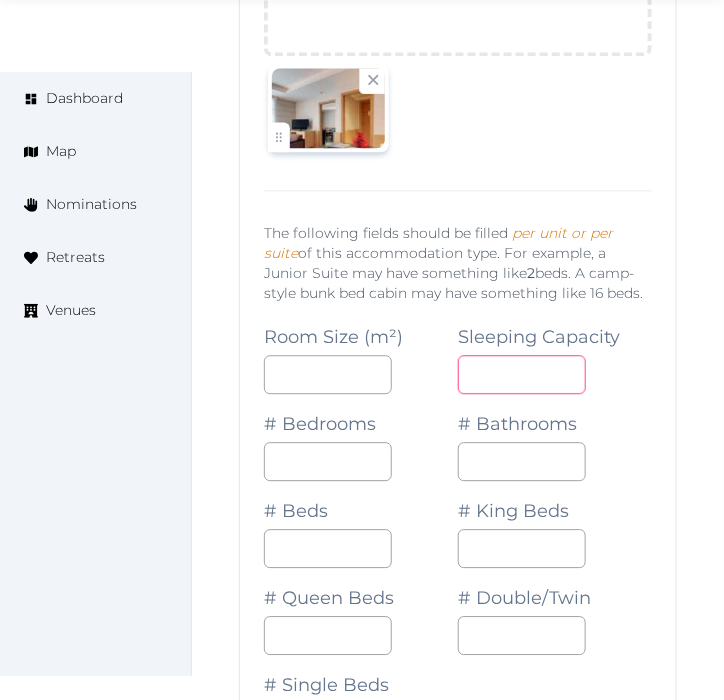 click at bounding box center [522, 374] 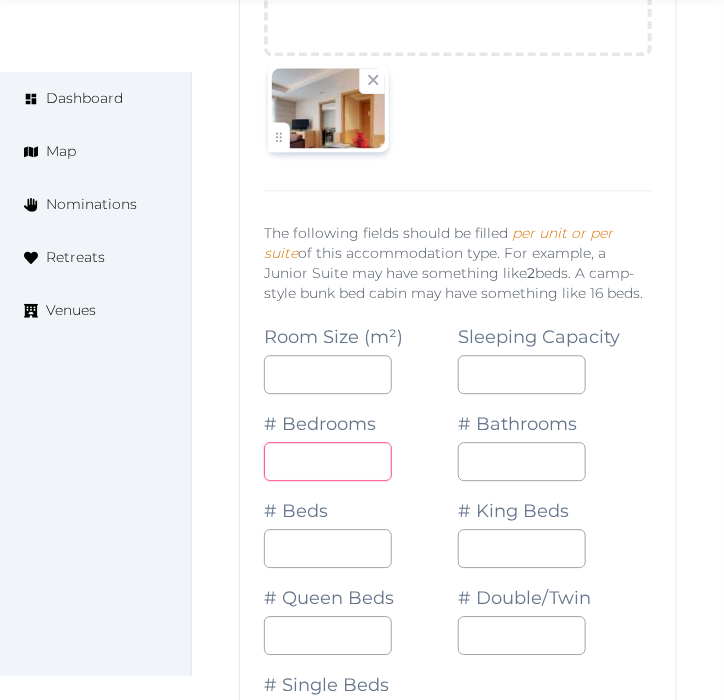 drag, startPoint x: 294, startPoint y: 434, endPoint x: 396, endPoint y: 431, distance: 102.044106 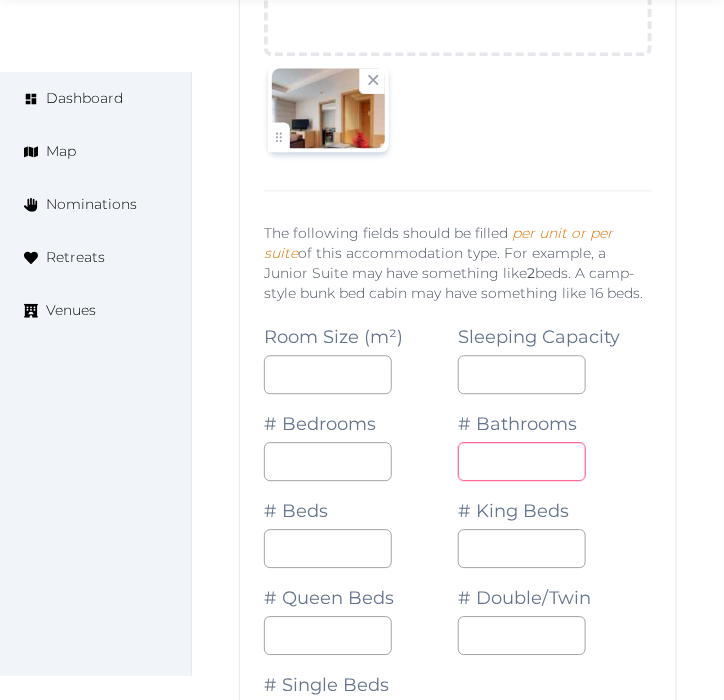 click at bounding box center [522, 461] 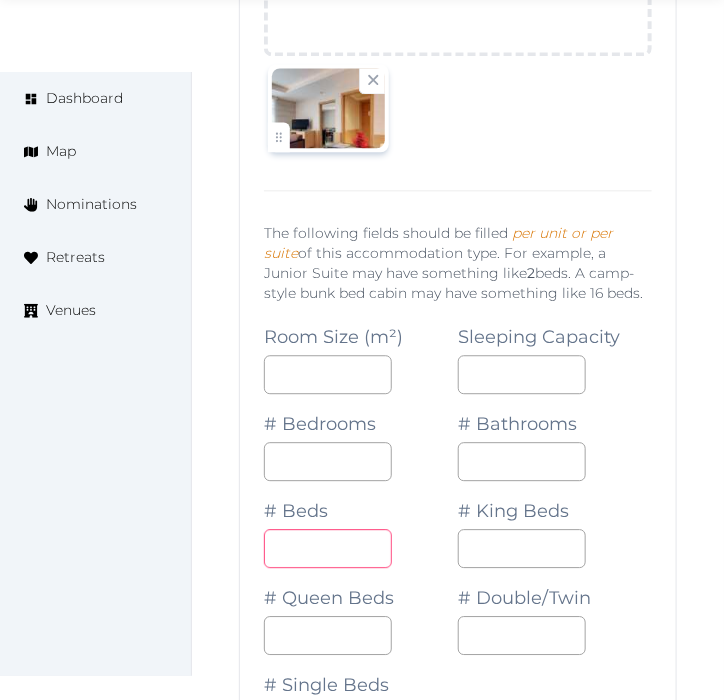 click on "*" at bounding box center (328, 548) 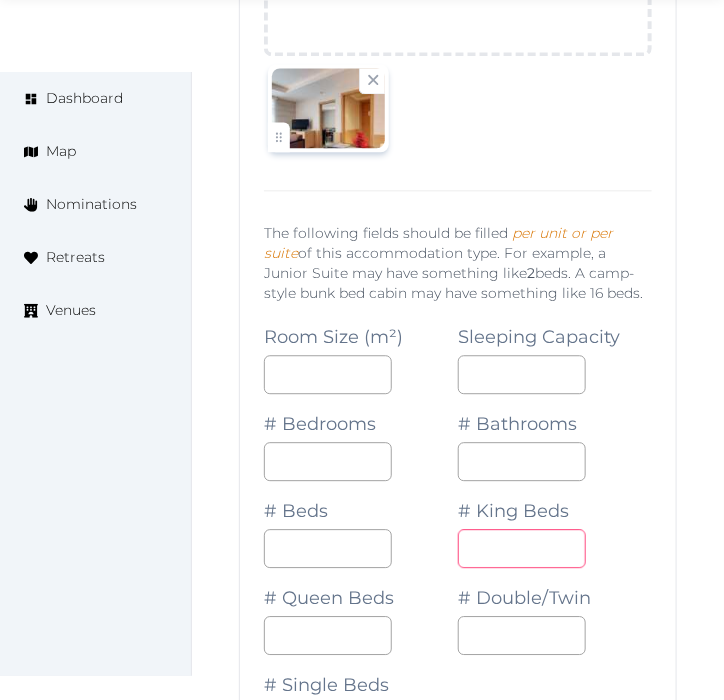 click at bounding box center (522, 548) 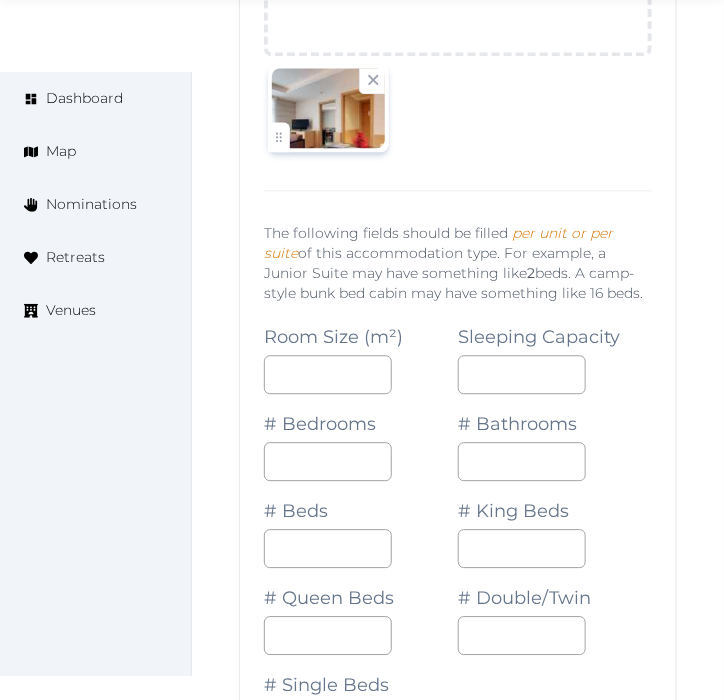 click on "*" at bounding box center [555, 548] 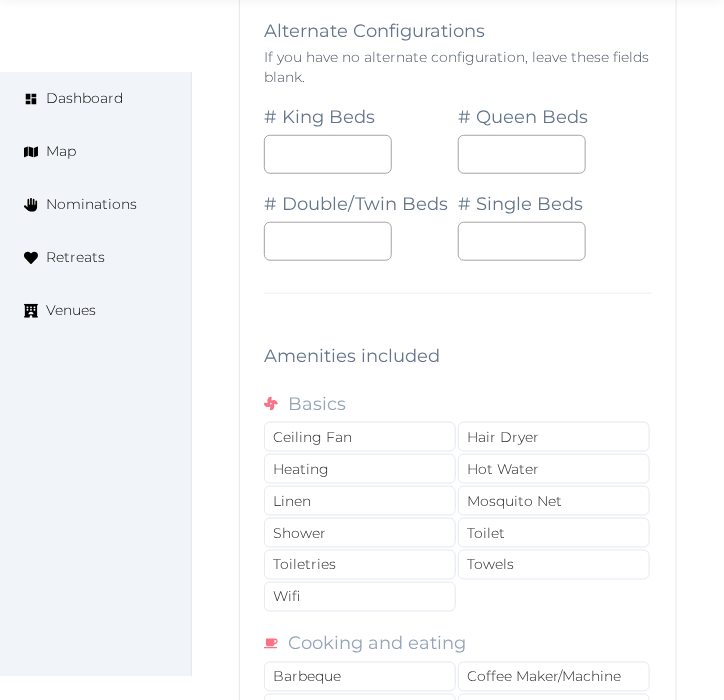scroll, scrollTop: 3633, scrollLeft: 0, axis: vertical 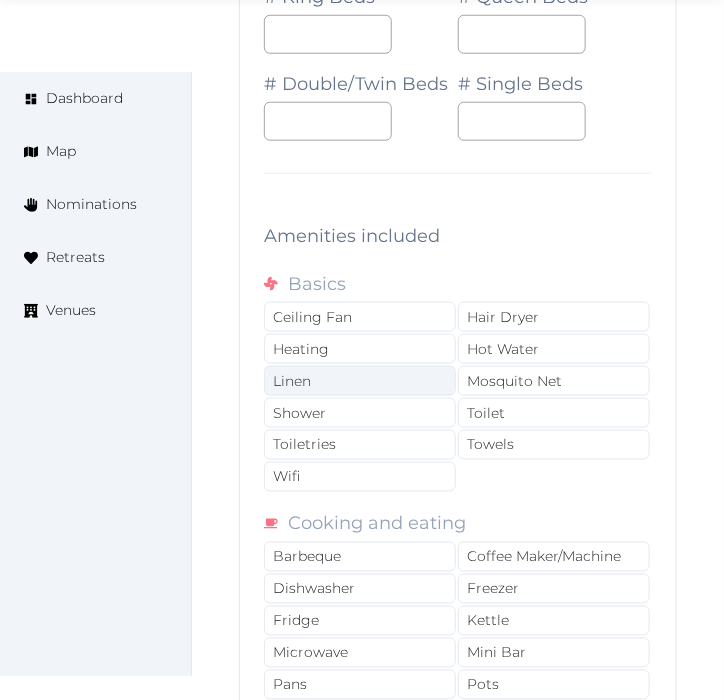 click on "Linen" at bounding box center (360, 381) 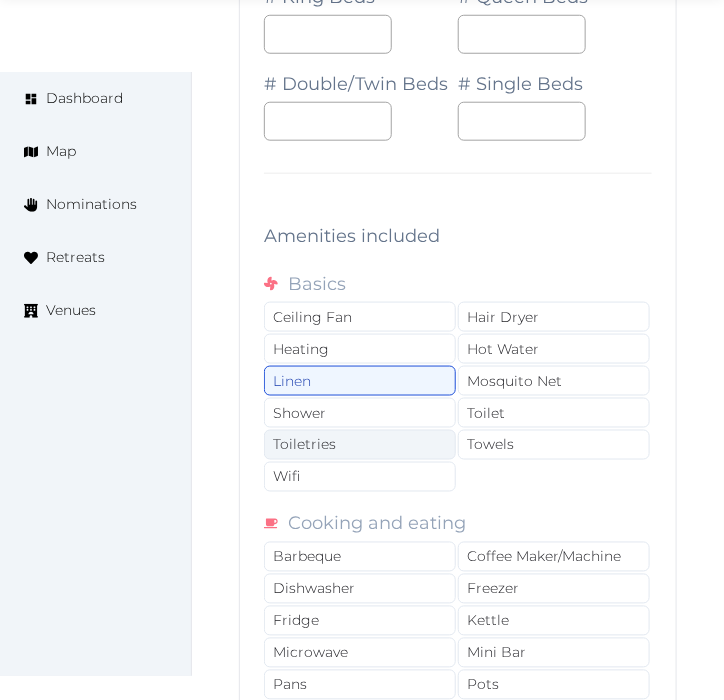 drag, startPoint x: 383, startPoint y: 387, endPoint x: 395, endPoint y: 423, distance: 37.94733 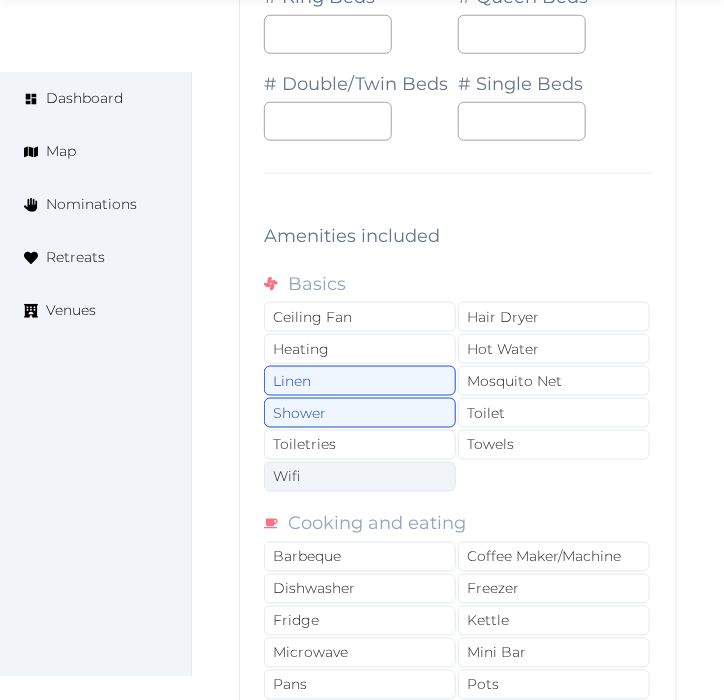drag, startPoint x: 395, startPoint y: 432, endPoint x: 396, endPoint y: 454, distance: 22.022715 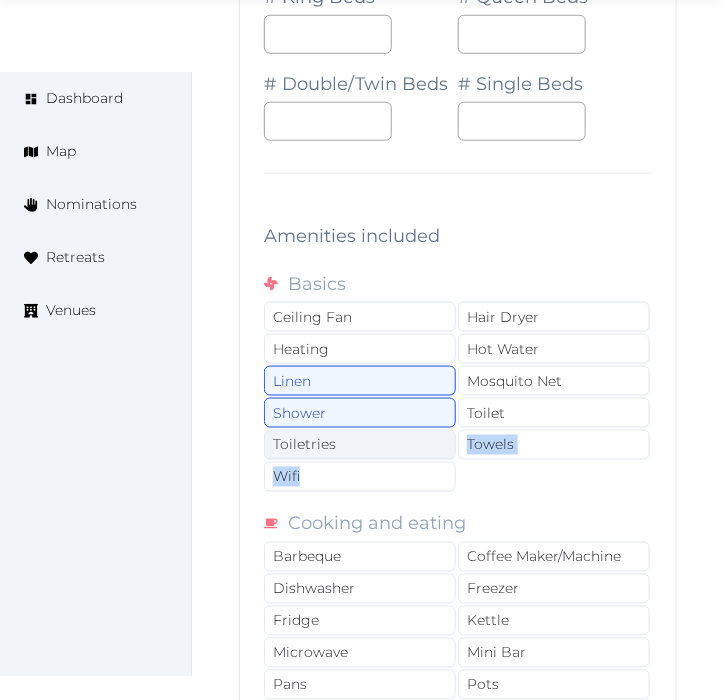 click on "Toiletries" at bounding box center [360, 445] 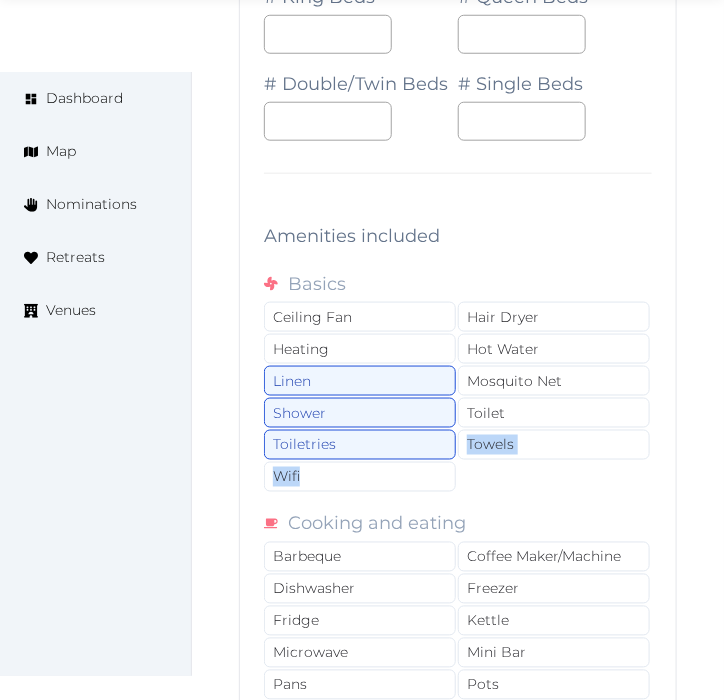 drag, startPoint x: 415, startPoint y: 443, endPoint x: 462, endPoint y: 441, distance: 47.042534 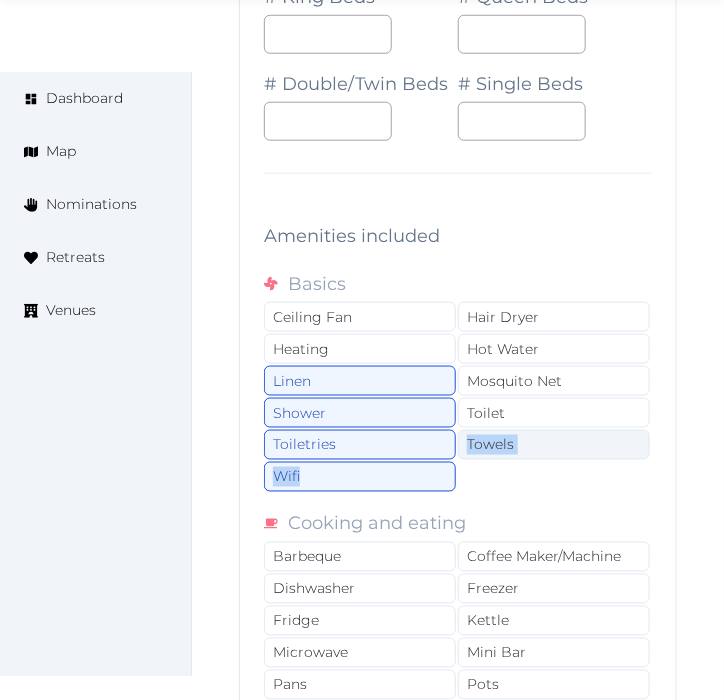 click on "Towels" at bounding box center (554, 445) 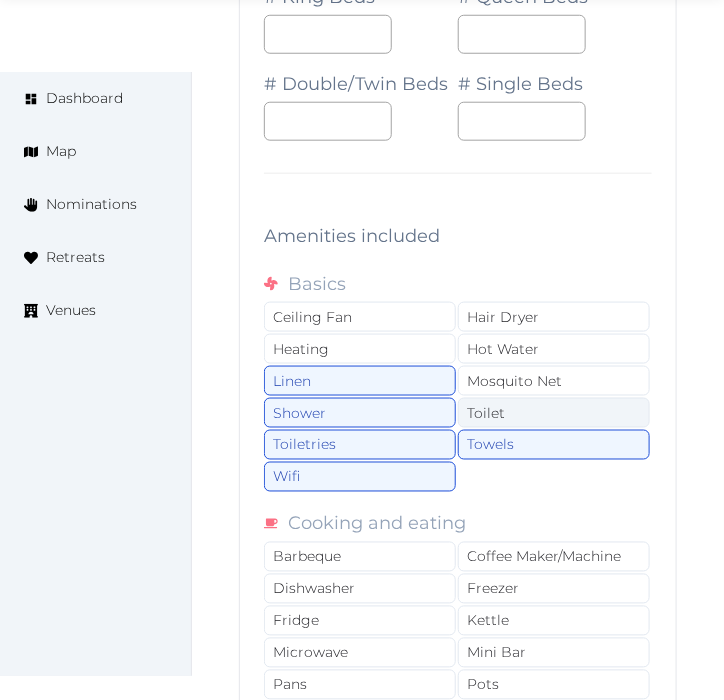 click on "Toilet" at bounding box center [554, 413] 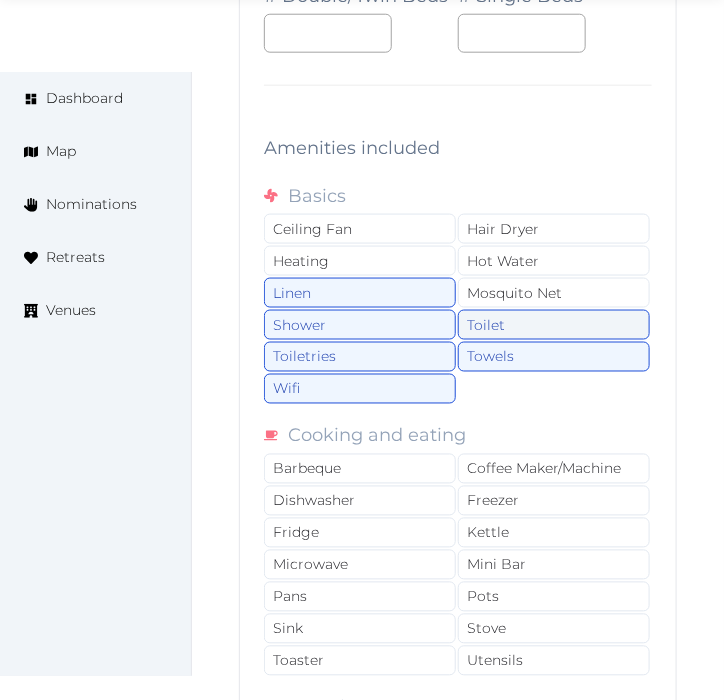 scroll, scrollTop: 3855, scrollLeft: 0, axis: vertical 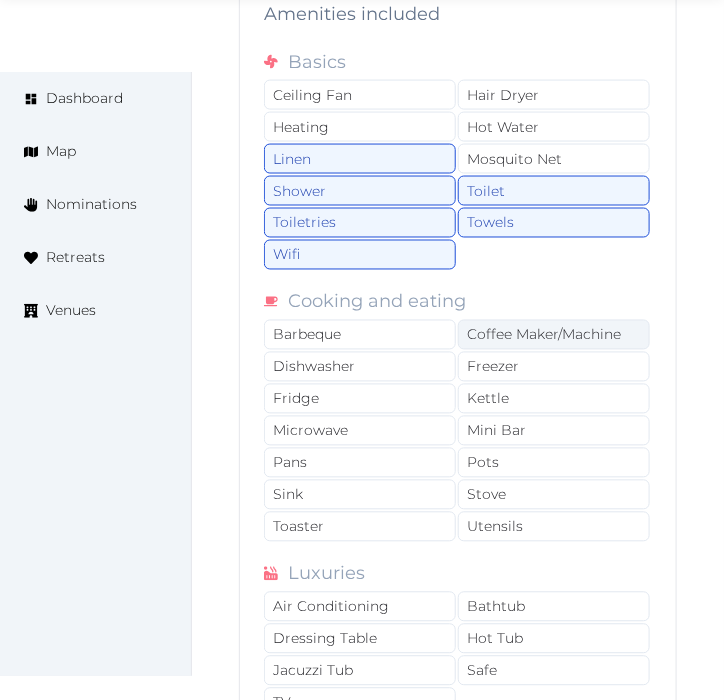 click on "Coffee Maker/Machine" at bounding box center (554, 335) 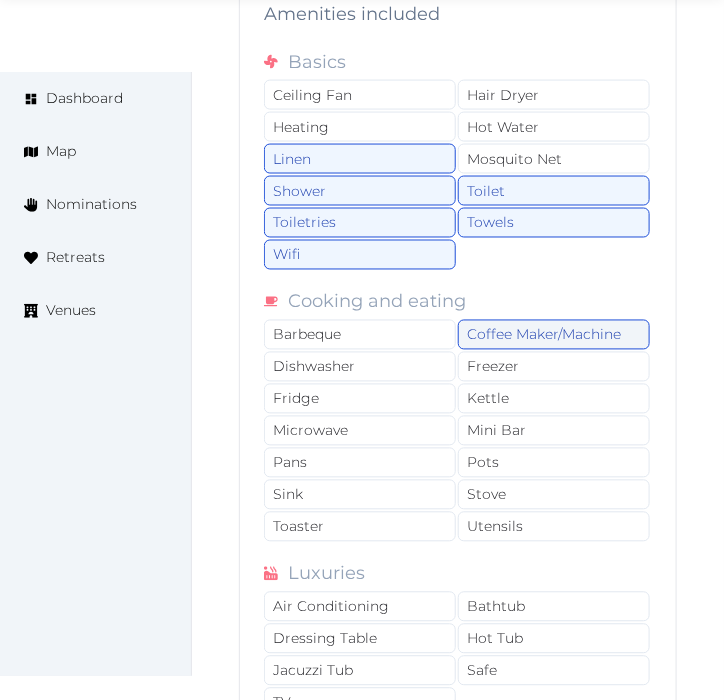 drag, startPoint x: 482, startPoint y: 296, endPoint x: 481, endPoint y: 307, distance: 11.045361 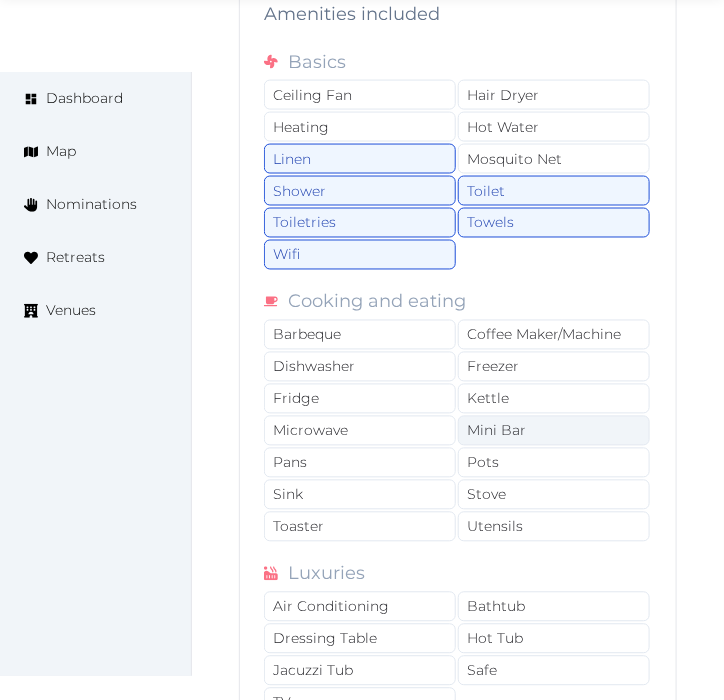 click on "Mini Bar" at bounding box center (554, 431) 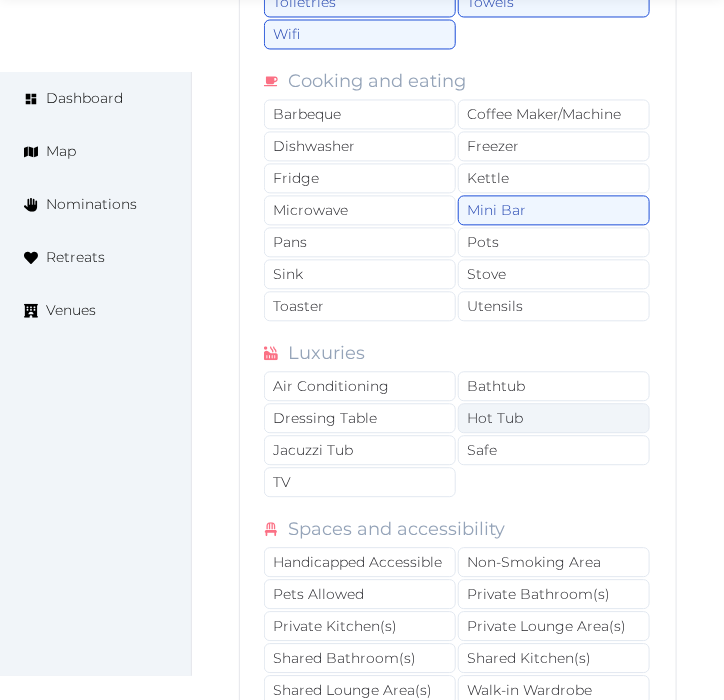 scroll, scrollTop: 4077, scrollLeft: 0, axis: vertical 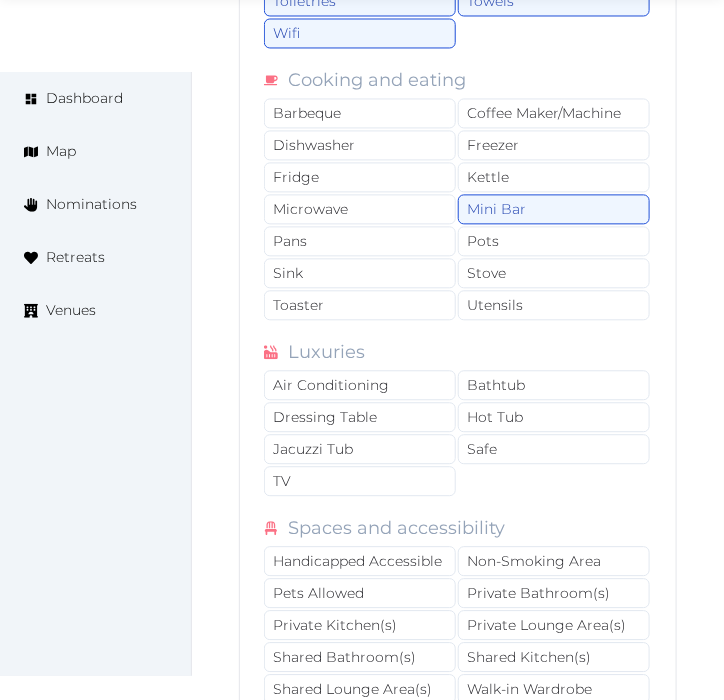 click on "Luxuries Air Conditioning Bathtub Dressing Table Hot Tub Jacuzzi Tub Safe TV" at bounding box center [458, 418] 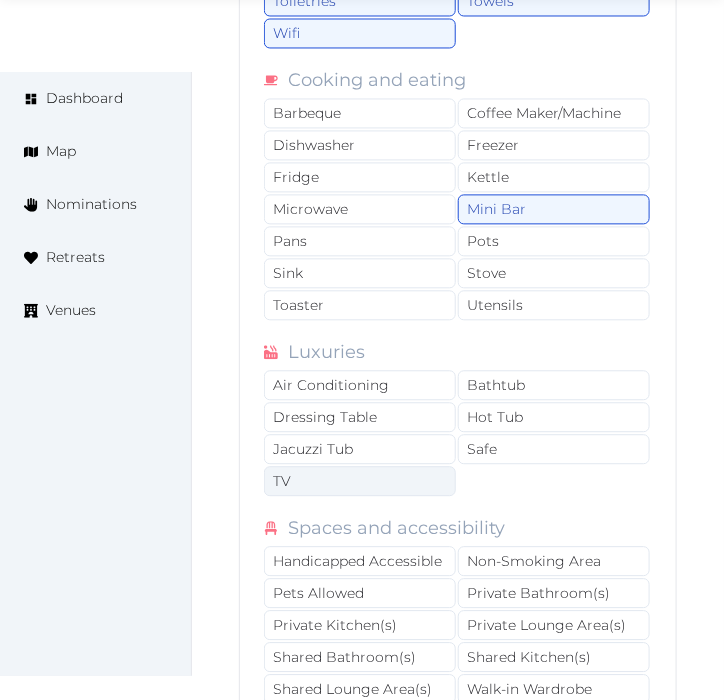 click on "TV" at bounding box center [360, 481] 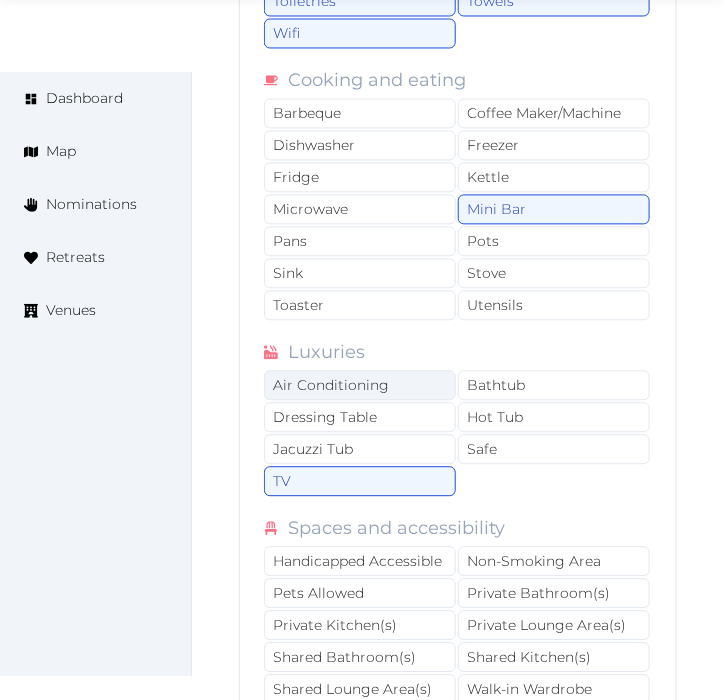 drag, startPoint x: 411, startPoint y: 356, endPoint x: 468, endPoint y: 363, distance: 57.428215 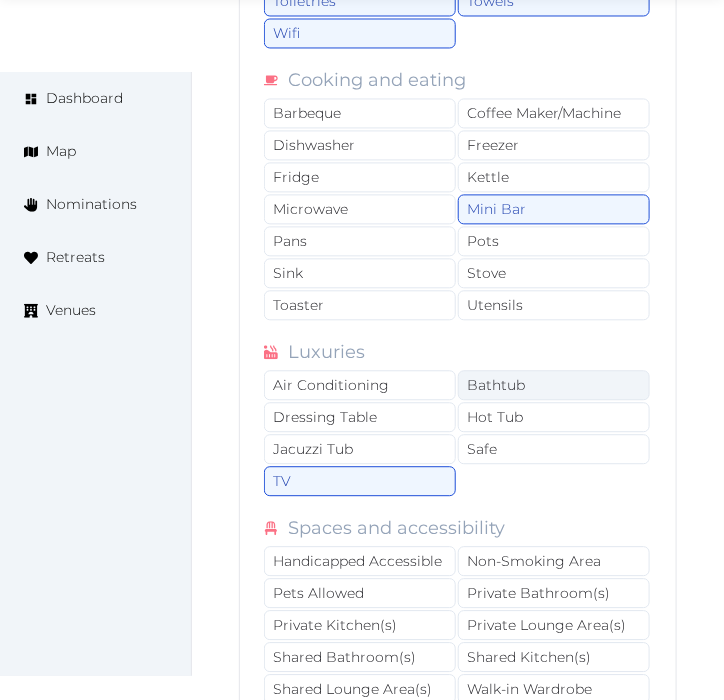 click on "Air Conditioning" at bounding box center (360, 385) 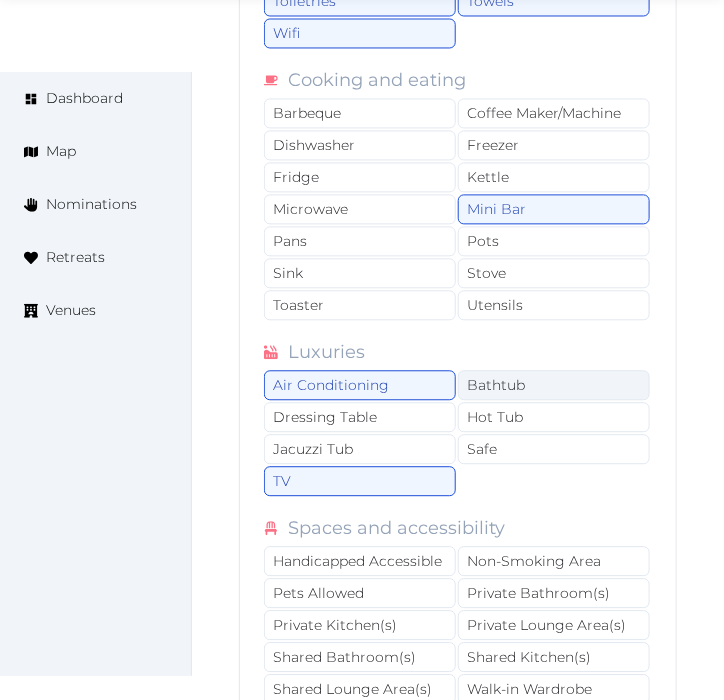 click on "Bathtub" at bounding box center (554, 385) 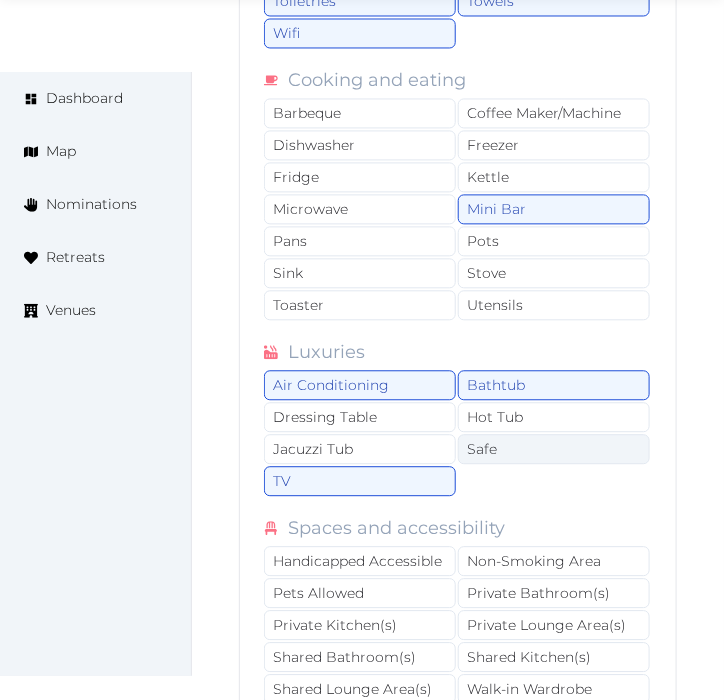 click on "Safe" at bounding box center [554, 449] 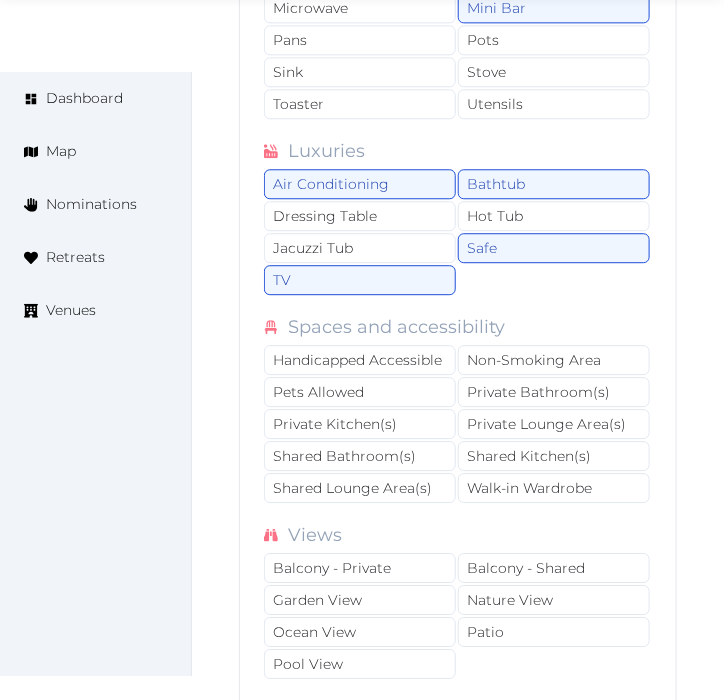 scroll, scrollTop: 4300, scrollLeft: 0, axis: vertical 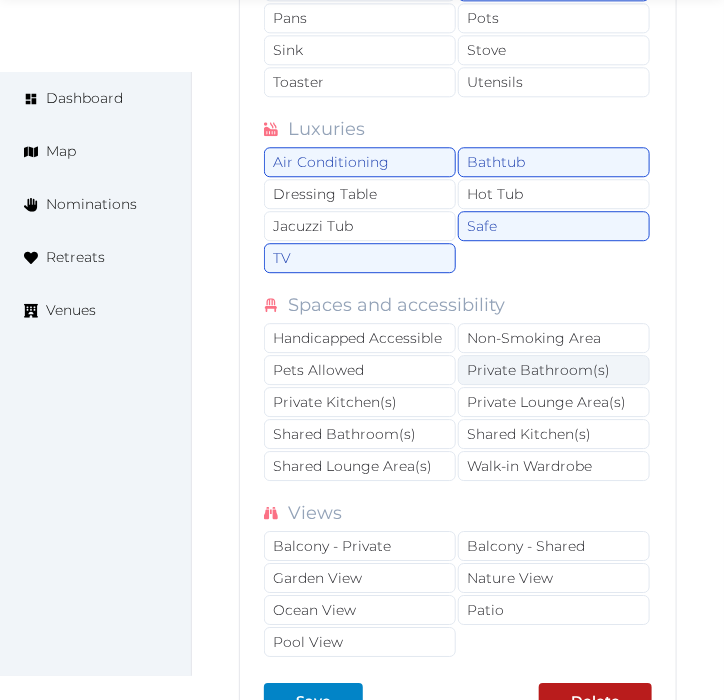 click on "Private Bathroom(s)" at bounding box center [554, 370] 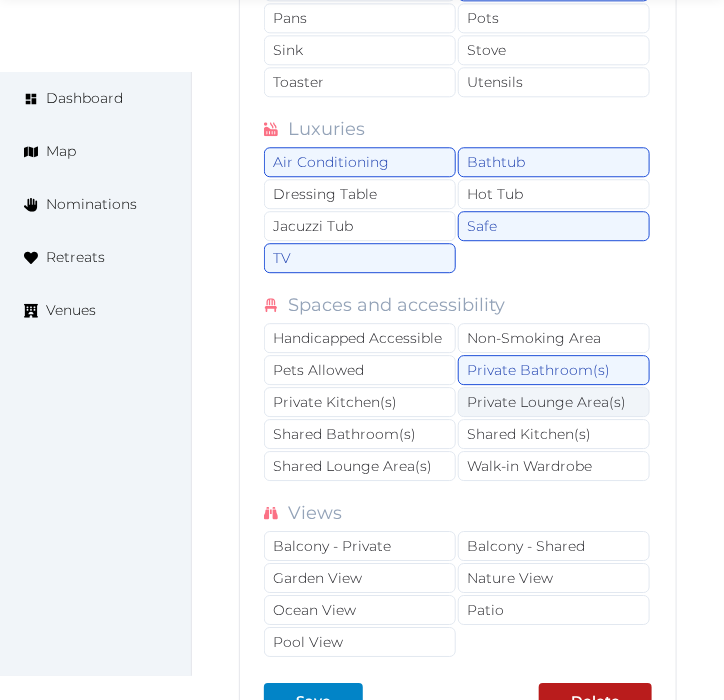 click on "Private Lounge Area(s)" at bounding box center (554, 402) 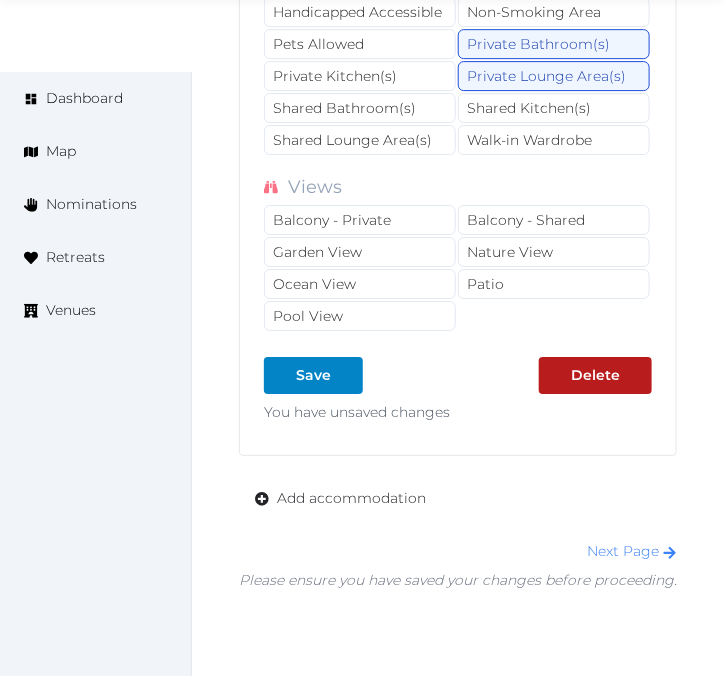 scroll, scrollTop: 4633, scrollLeft: 0, axis: vertical 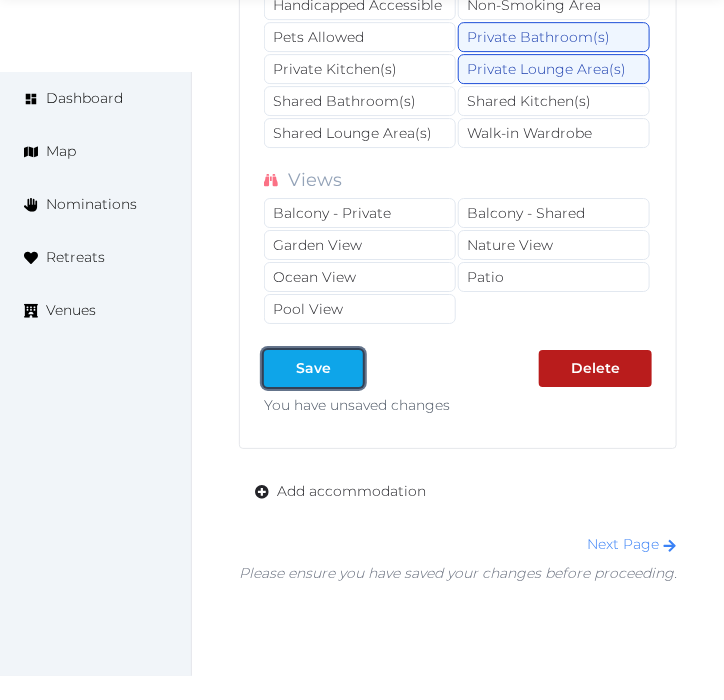 click on "Save" at bounding box center (313, 368) 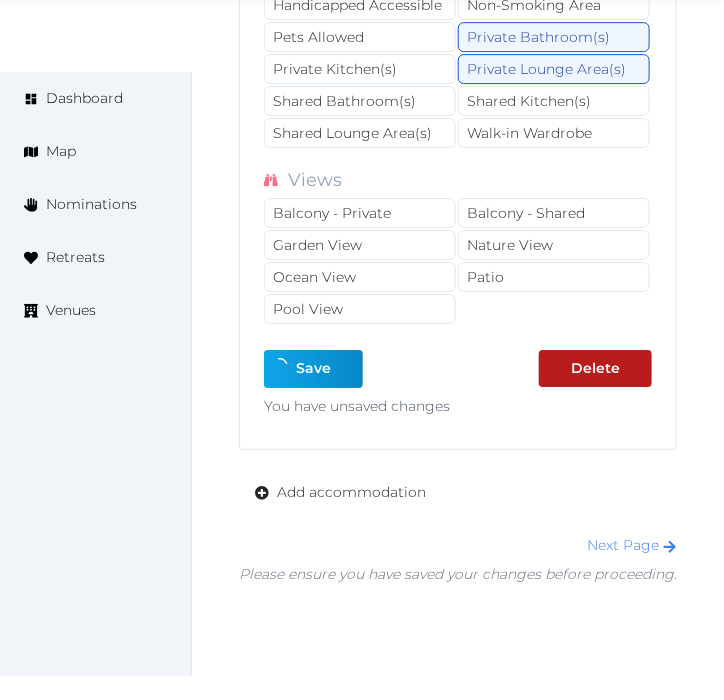 type on "*" 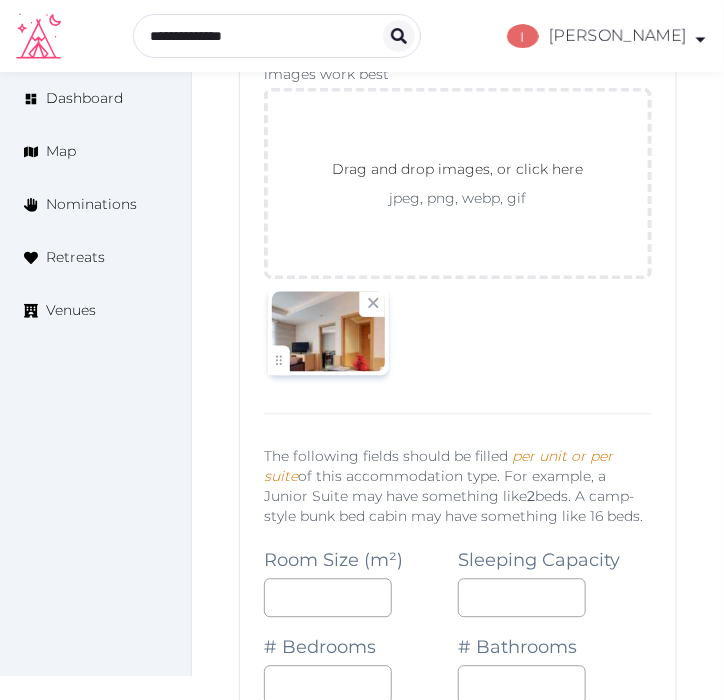 scroll, scrollTop: 2077, scrollLeft: 0, axis: vertical 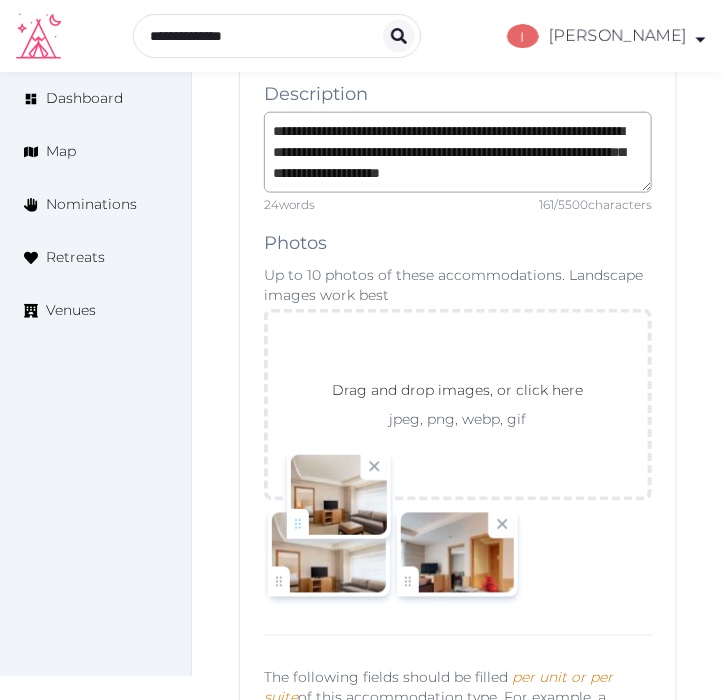 drag, startPoint x: 405, startPoint y: 552, endPoint x: 293, endPoint y: 525, distance: 115.2085 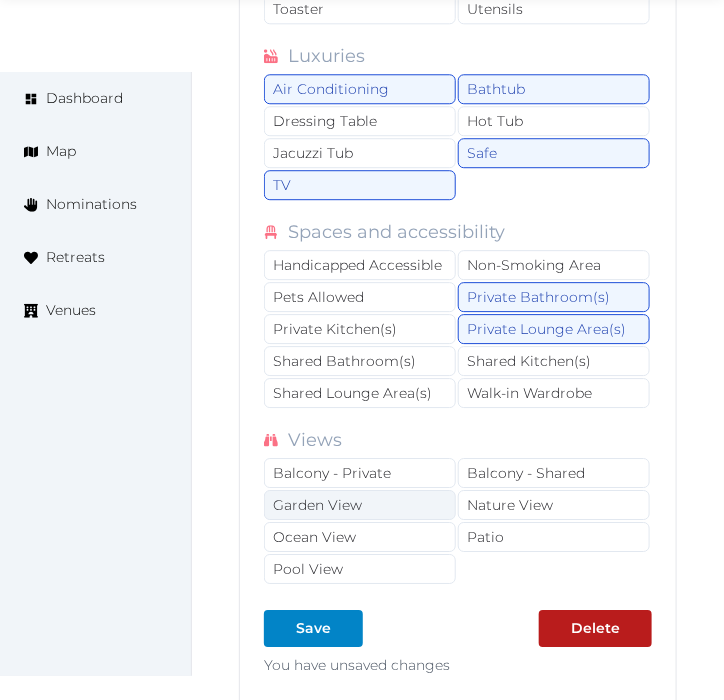 scroll, scrollTop: 4633, scrollLeft: 0, axis: vertical 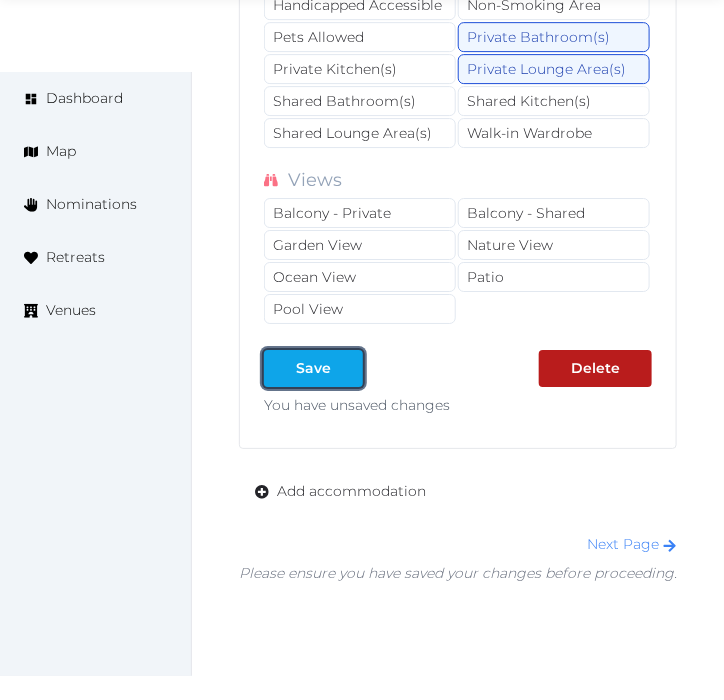 drag, startPoint x: 308, startPoint y: 338, endPoint x: 320, endPoint y: 330, distance: 14.422205 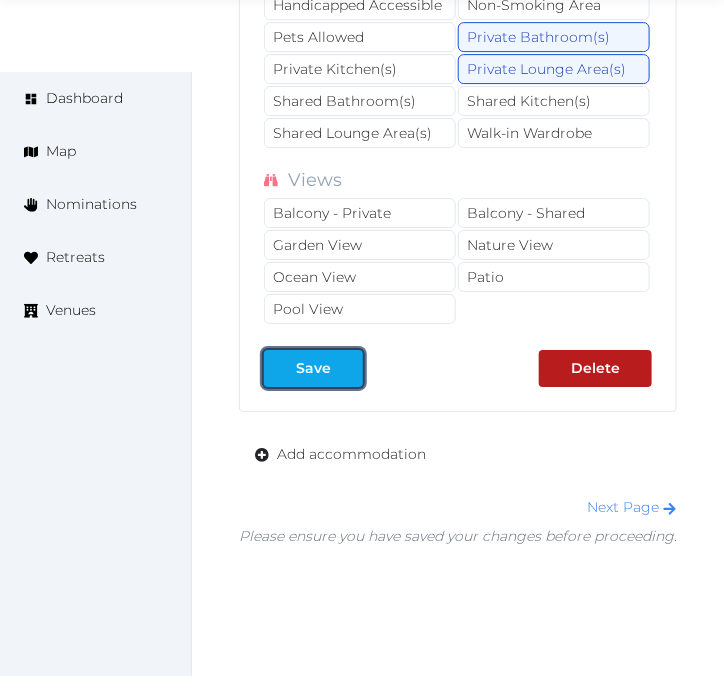 click on "Save" at bounding box center [313, 368] 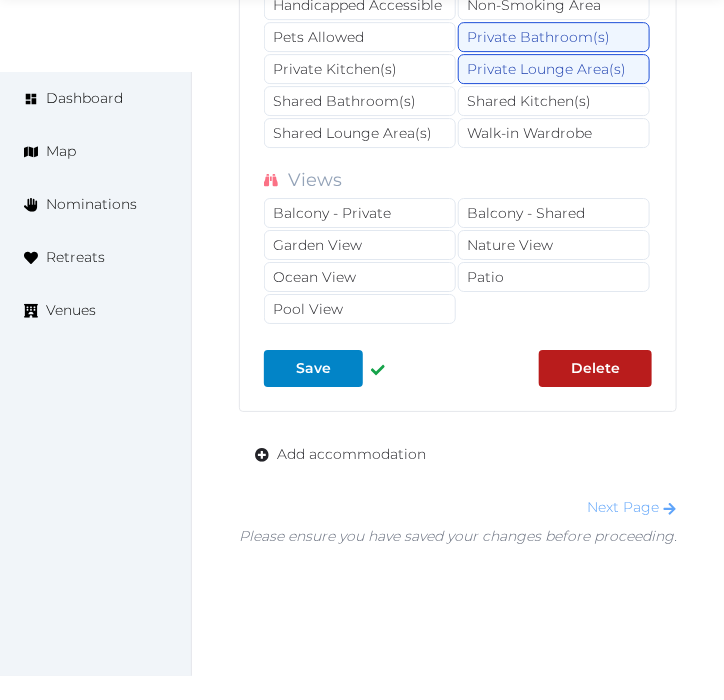 click on "Next Page" at bounding box center [632, 507] 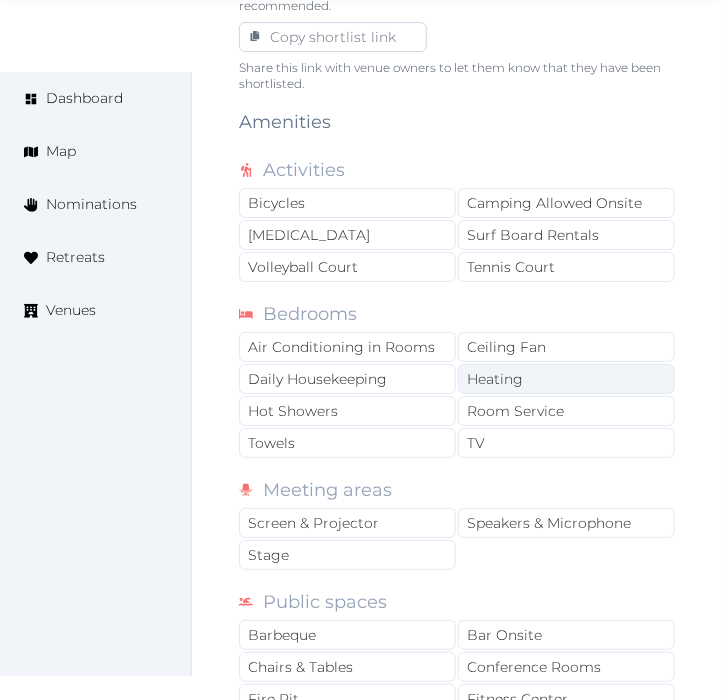 scroll, scrollTop: 1555, scrollLeft: 0, axis: vertical 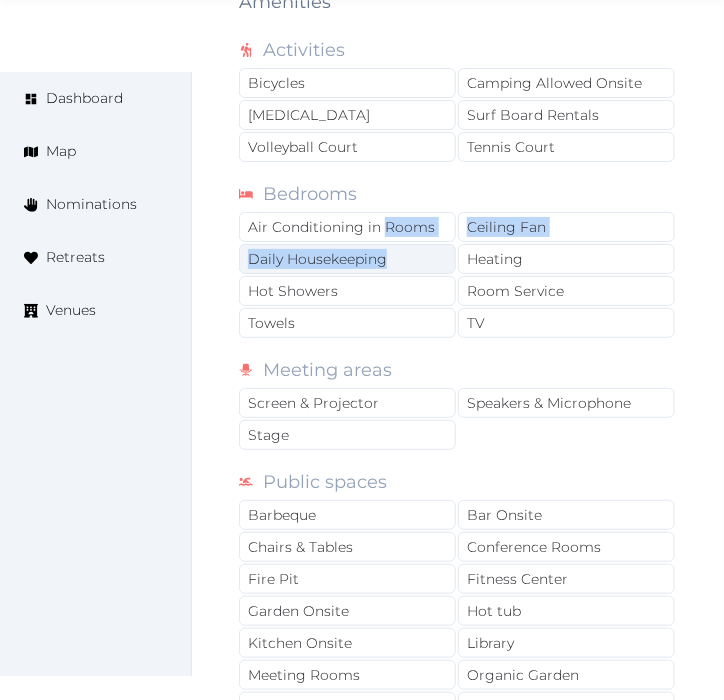 click on "Air Conditioning in Rooms Ceiling Fan Daily Housekeeping Heating Hot Showers Room Service Towels TV" at bounding box center (458, 276) 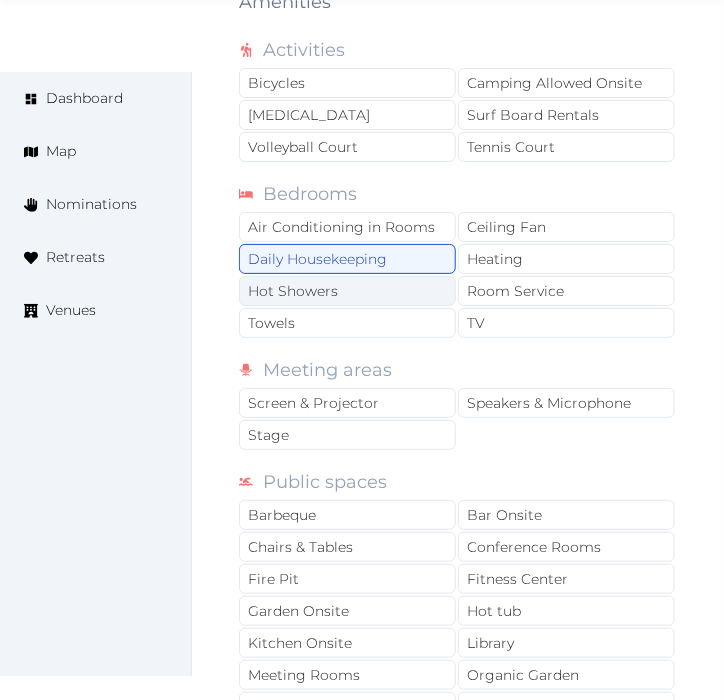 drag, startPoint x: 402, startPoint y: 280, endPoint x: 401, endPoint y: 254, distance: 26.019224 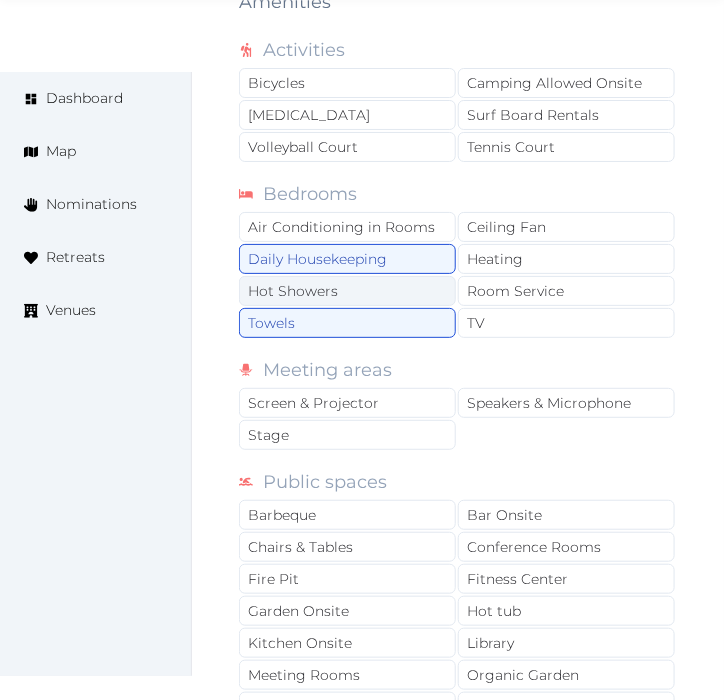 click on "Hot Showers" at bounding box center (347, 291) 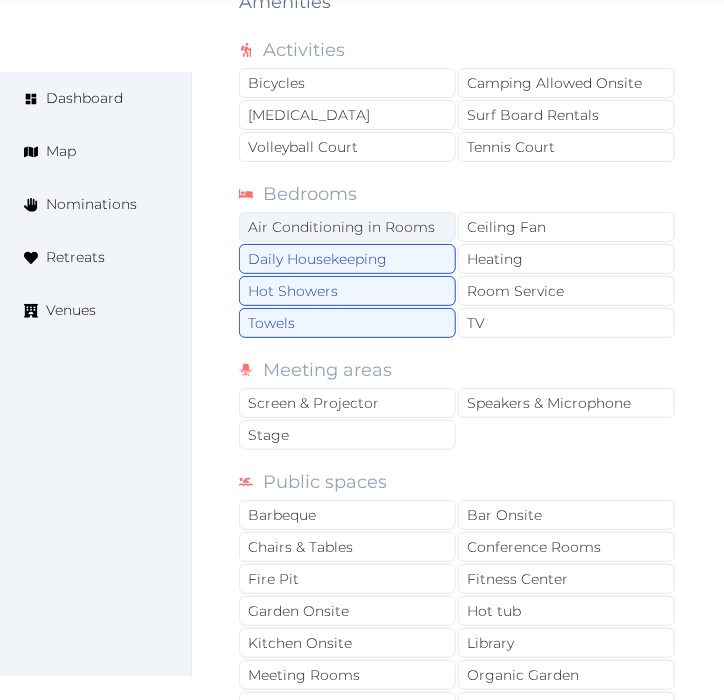click on "Air Conditioning in Rooms" at bounding box center (347, 227) 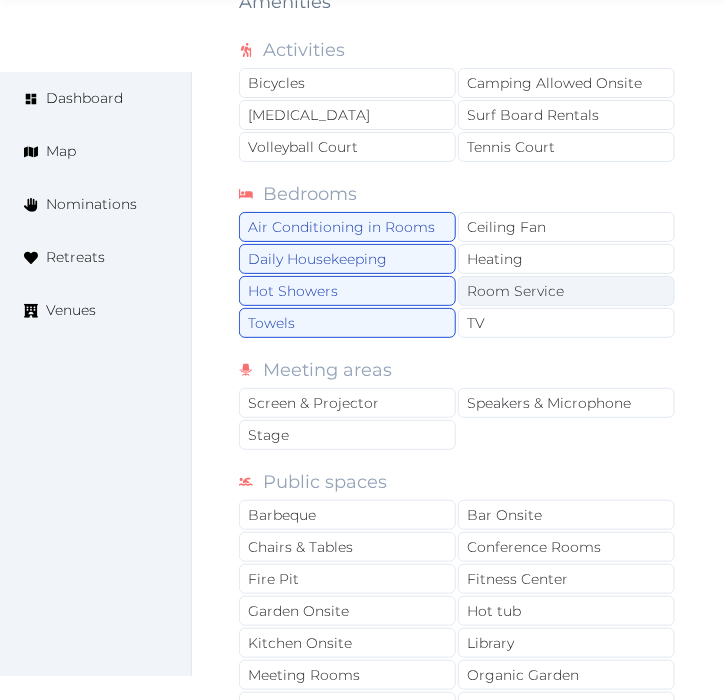 click on "Room Service" at bounding box center (566, 291) 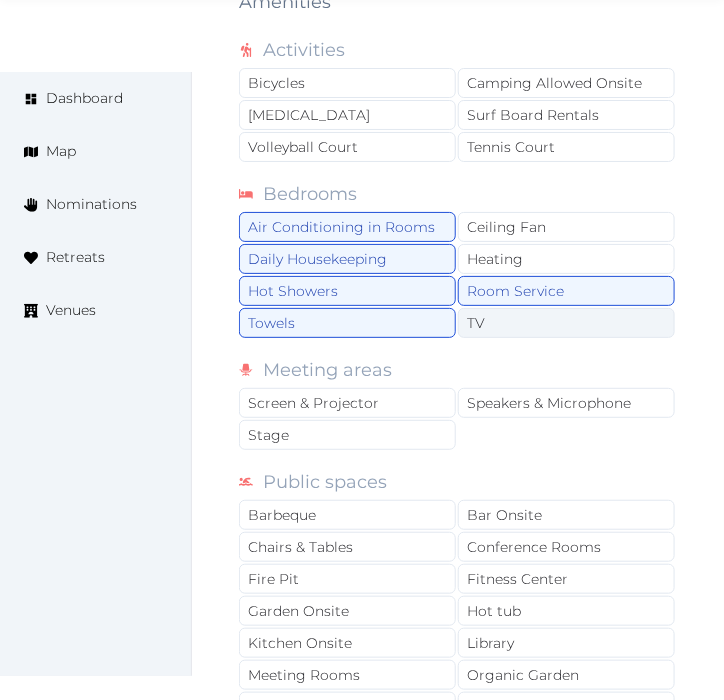 click on "TV" at bounding box center (566, 323) 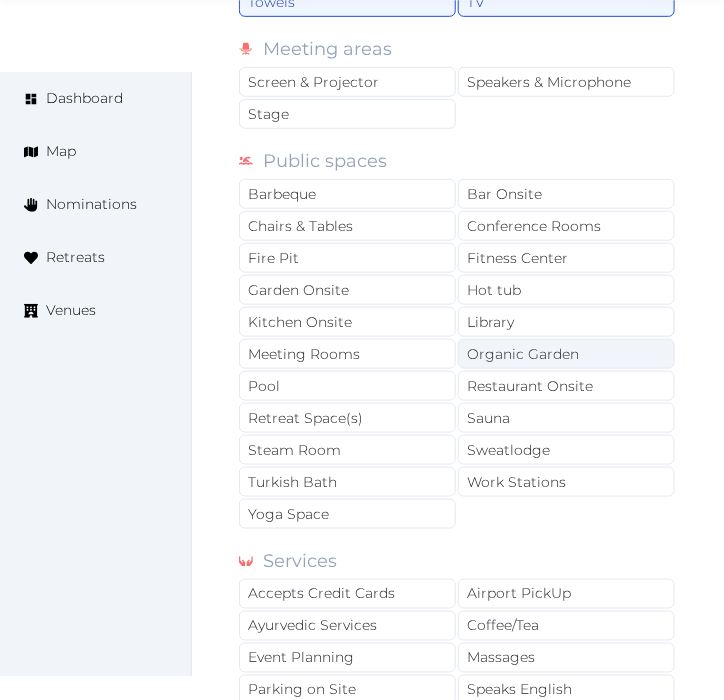 scroll, scrollTop: 1888, scrollLeft: 0, axis: vertical 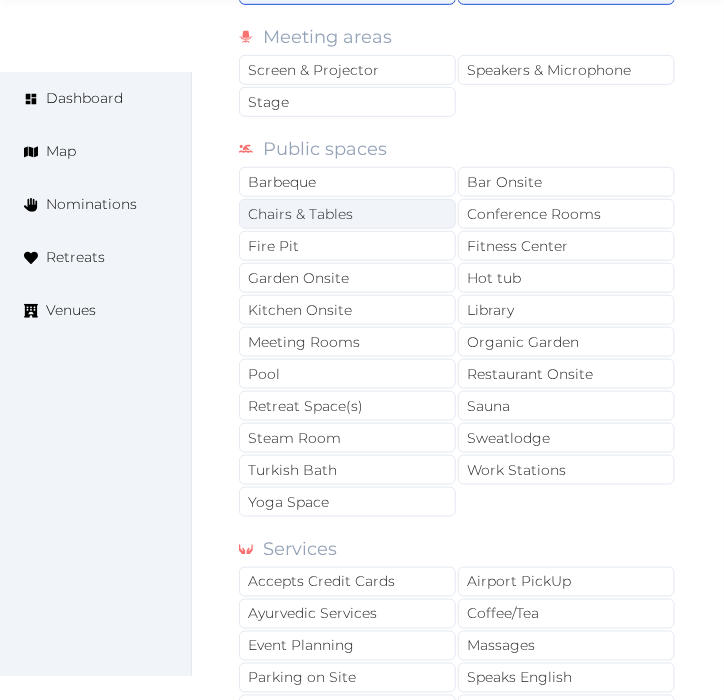 drag, startPoint x: 336, startPoint y: 176, endPoint x: 402, endPoint y: 184, distance: 66.48308 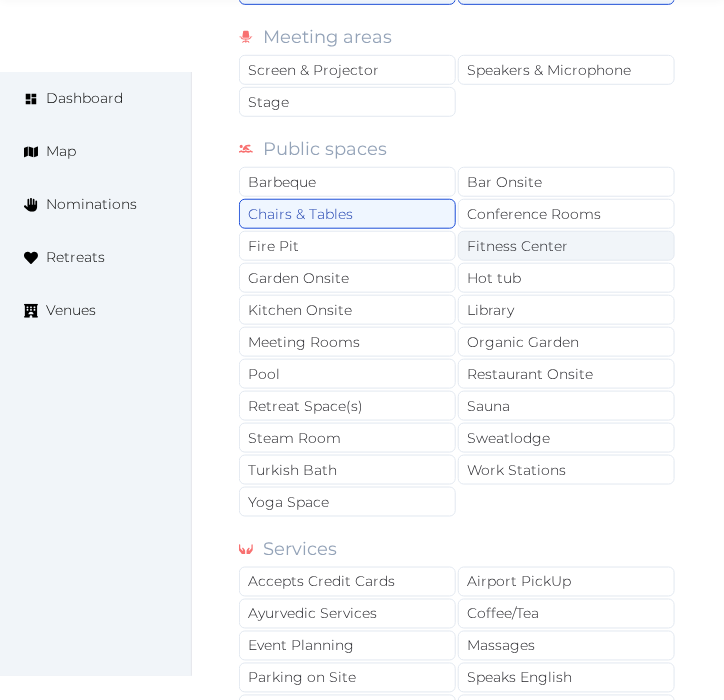 click on "Fitness Center" at bounding box center [566, 246] 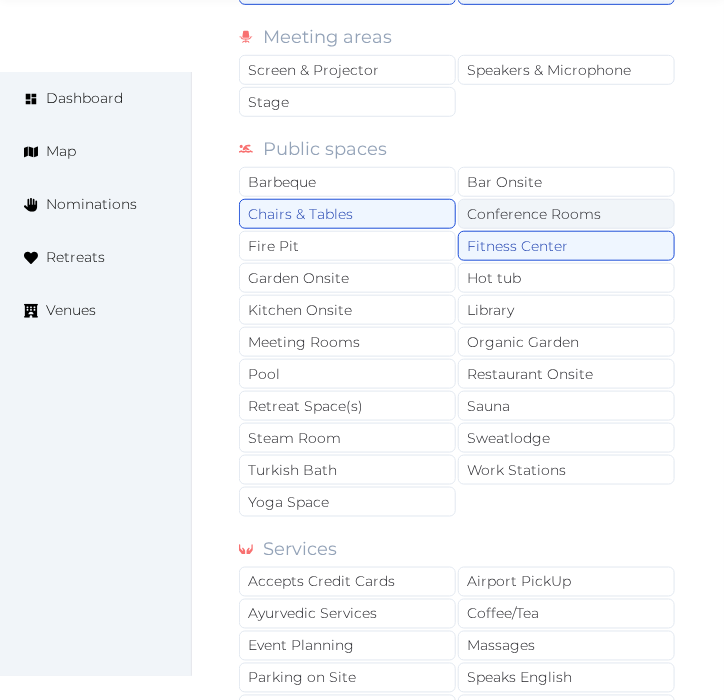 drag, startPoint x: 471, startPoint y: 220, endPoint x: 500, endPoint y: 180, distance: 49.40648 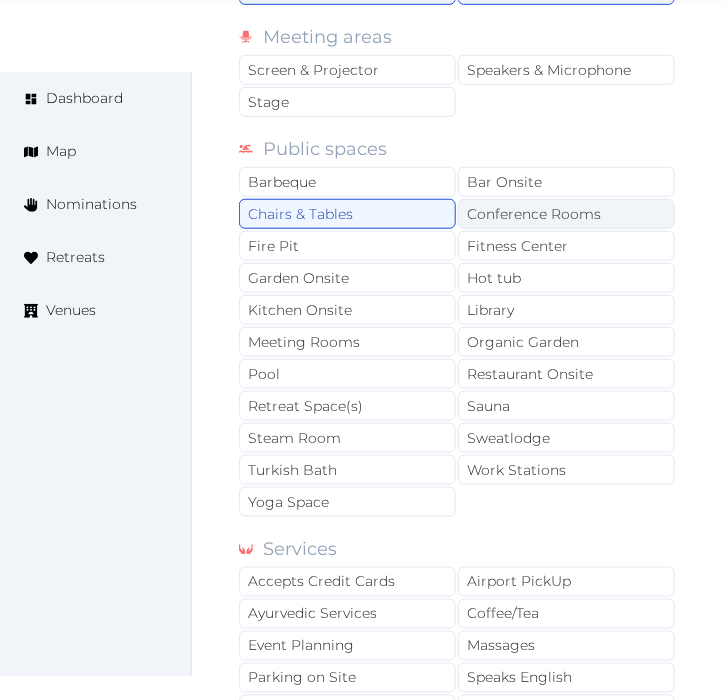 click on "Conference Rooms" at bounding box center (566, 214) 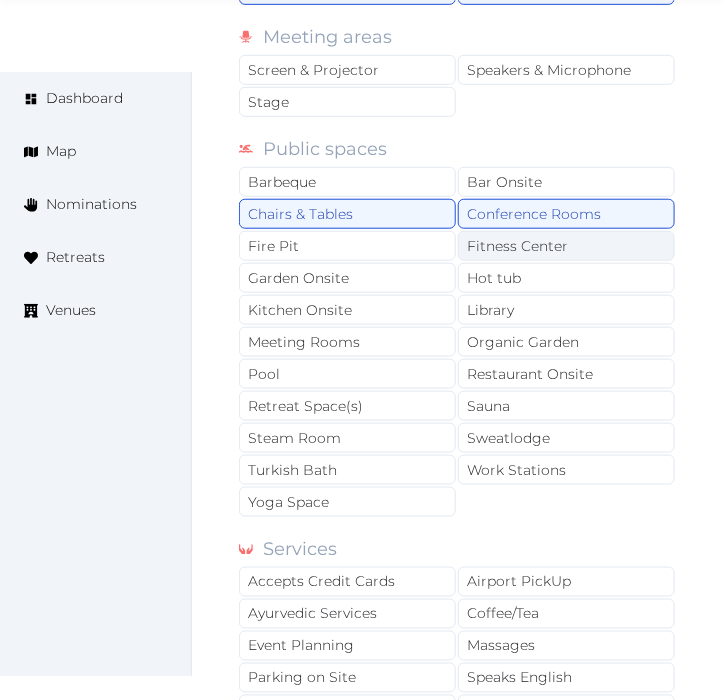 click on "Fitness Center" at bounding box center [566, 246] 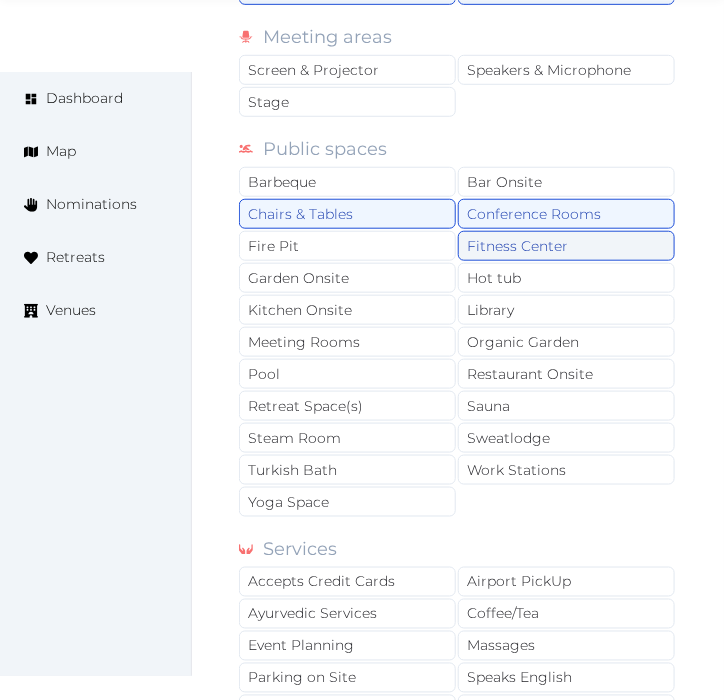 click on "Fitness Center" at bounding box center (566, 246) 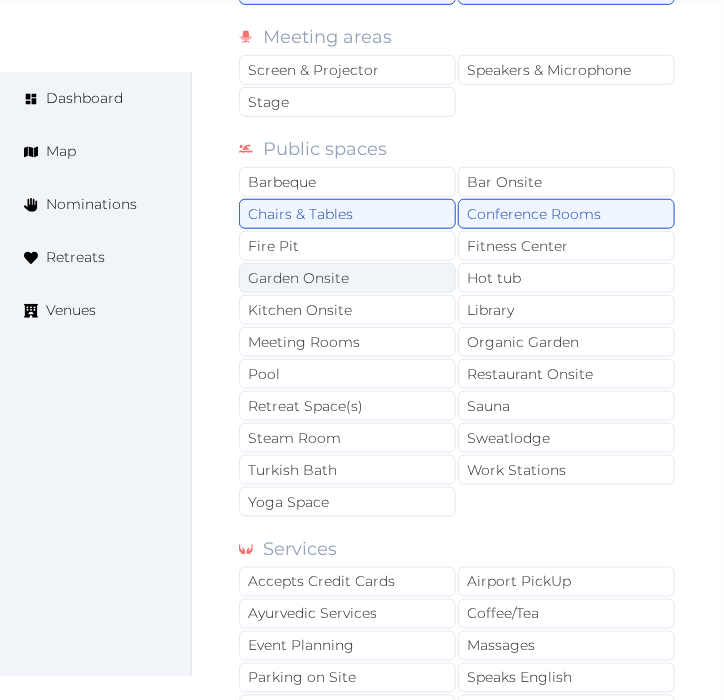 click on "Garden Onsite" at bounding box center [347, 278] 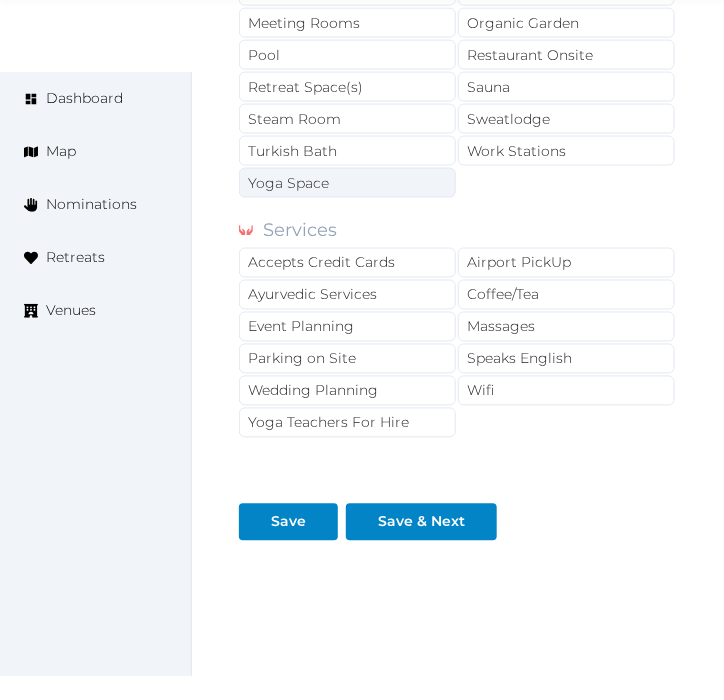 scroll, scrollTop: 2111, scrollLeft: 0, axis: vertical 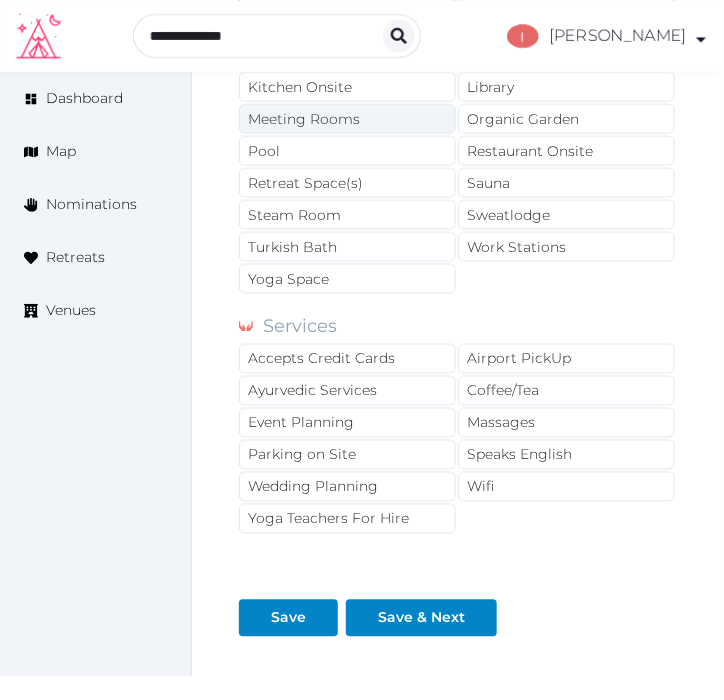 drag, startPoint x: 350, startPoint y: 92, endPoint x: 361, endPoint y: 128, distance: 37.64306 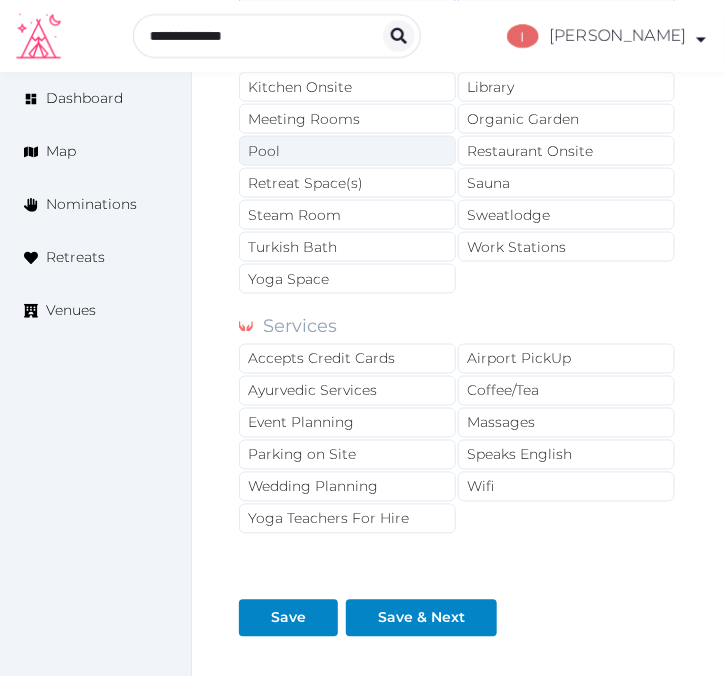 click on "Meeting Rooms" at bounding box center (347, 119) 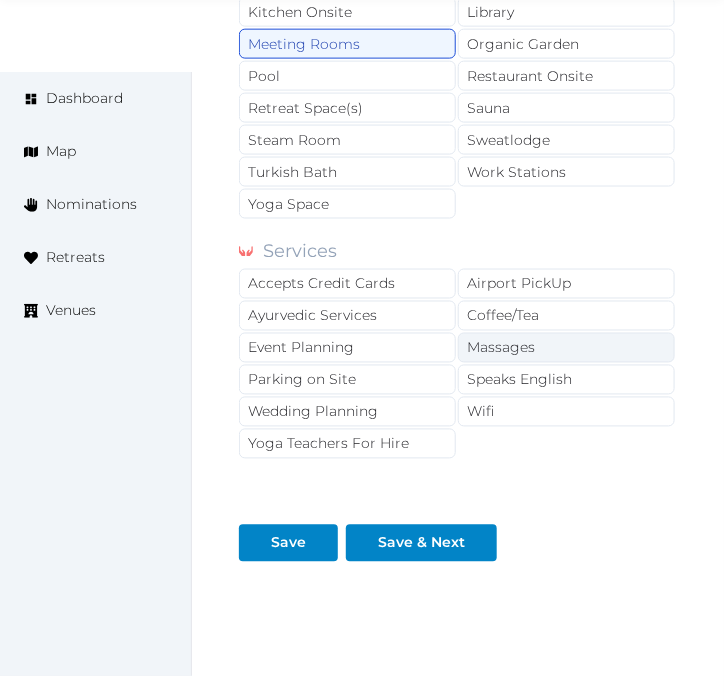 scroll, scrollTop: 2222, scrollLeft: 0, axis: vertical 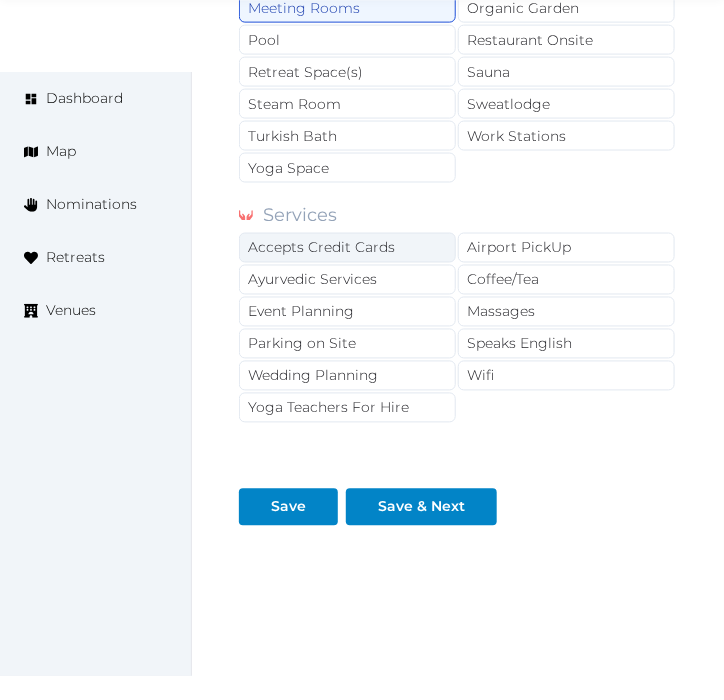 drag, startPoint x: 414, startPoint y: 218, endPoint x: 426, endPoint y: 215, distance: 12.369317 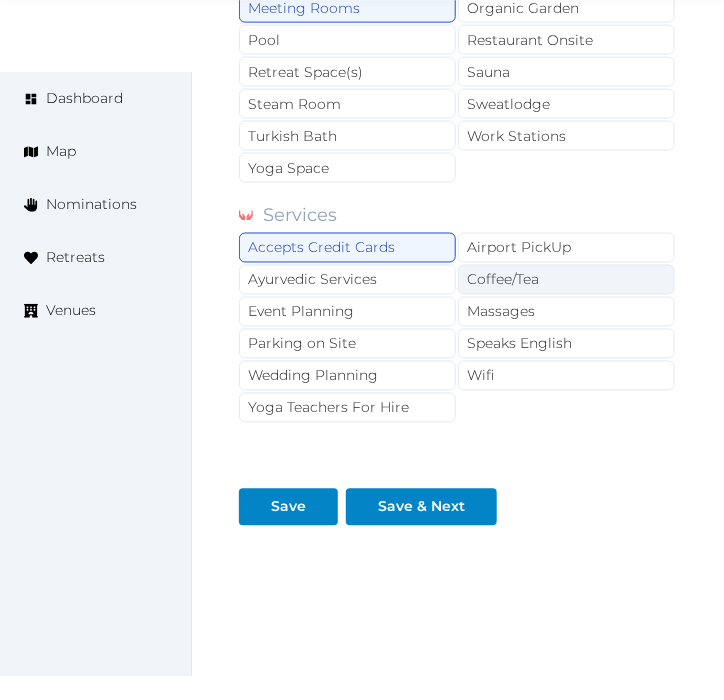 click on "Coffee/Tea" at bounding box center [566, 280] 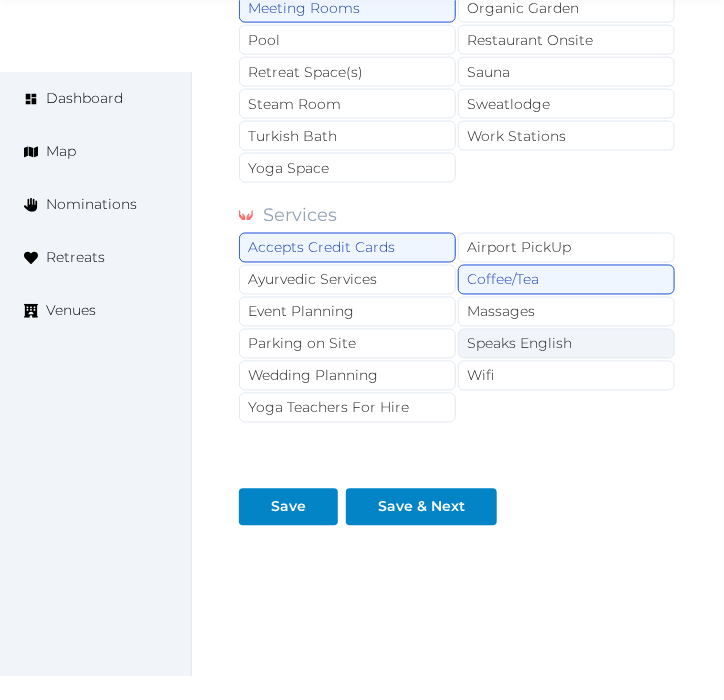 click on "Speaks English" at bounding box center [566, 344] 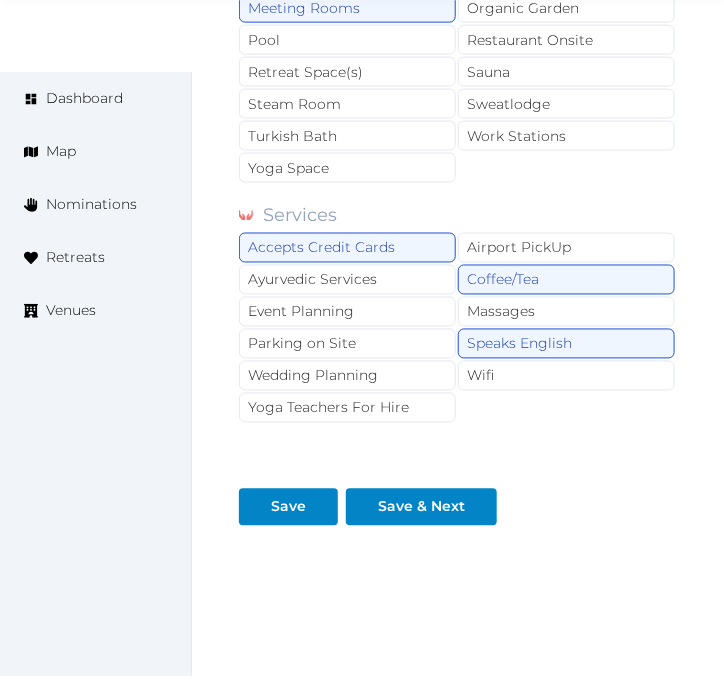 drag, startPoint x: 487, startPoint y: 345, endPoint x: 728, endPoint y: 322, distance: 242.09502 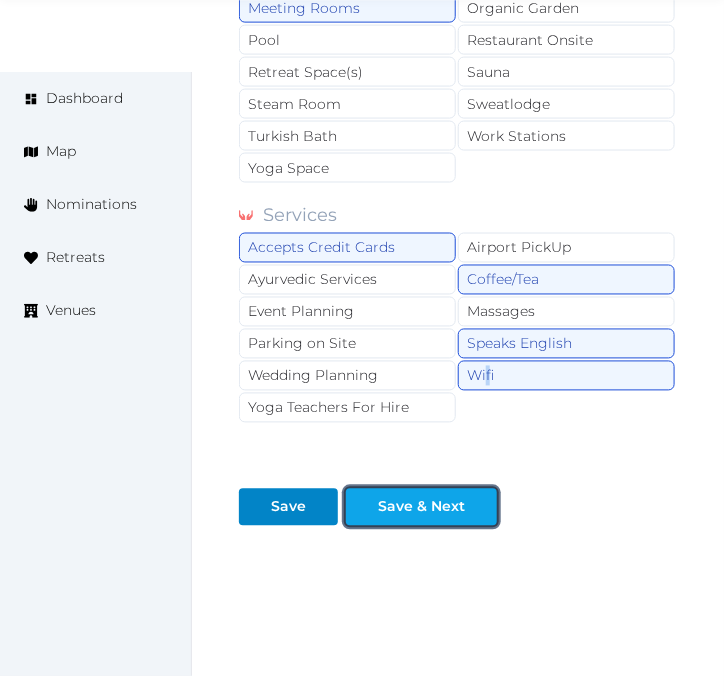 click on "Save & Next" at bounding box center (421, 507) 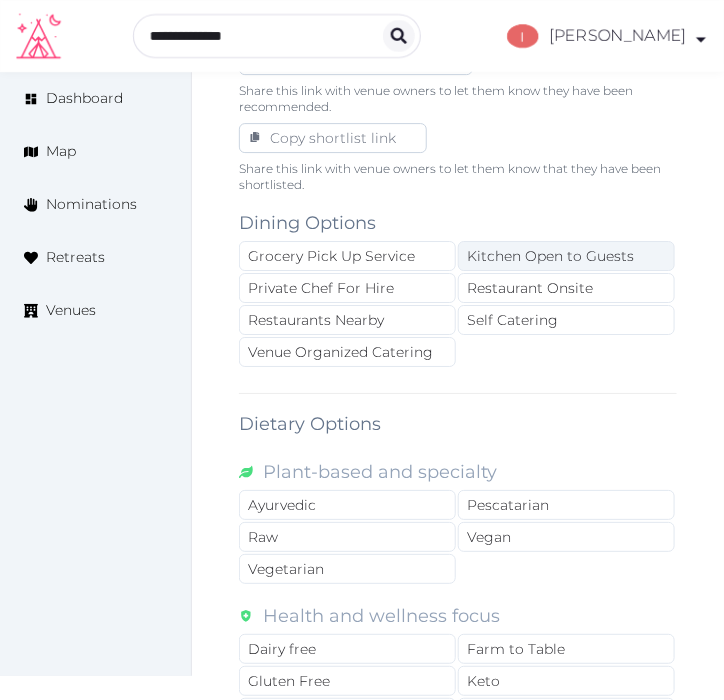 scroll, scrollTop: 1333, scrollLeft: 0, axis: vertical 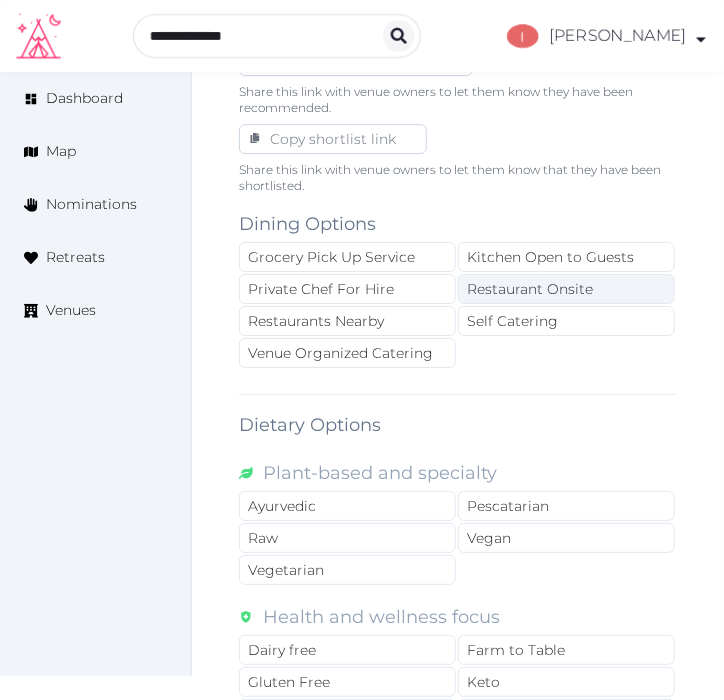 click on "Restaurant Onsite" at bounding box center (566, 289) 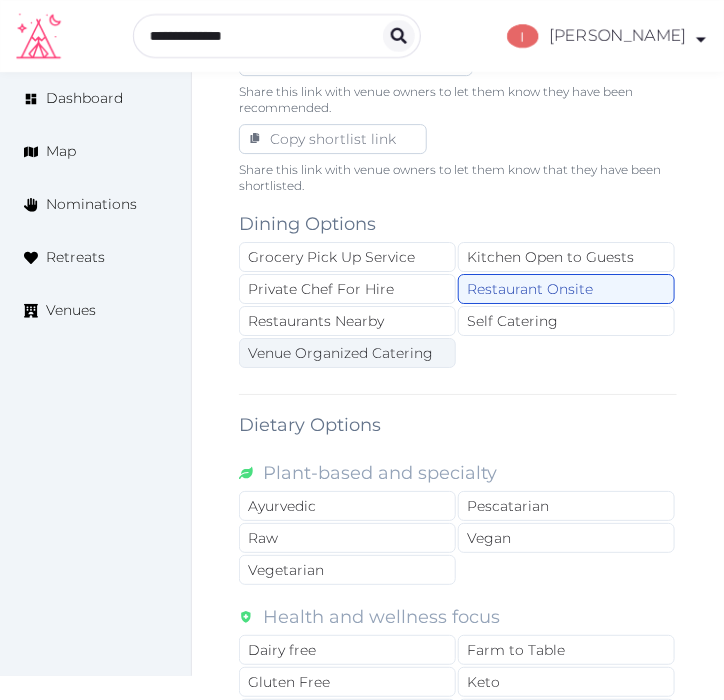 click on "Venue Organized Catering" at bounding box center (347, 353) 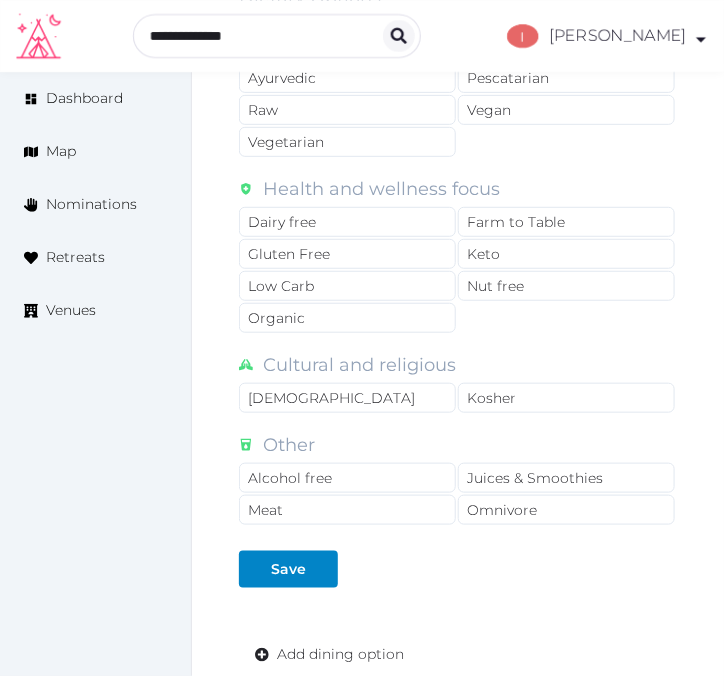 scroll, scrollTop: 1888, scrollLeft: 0, axis: vertical 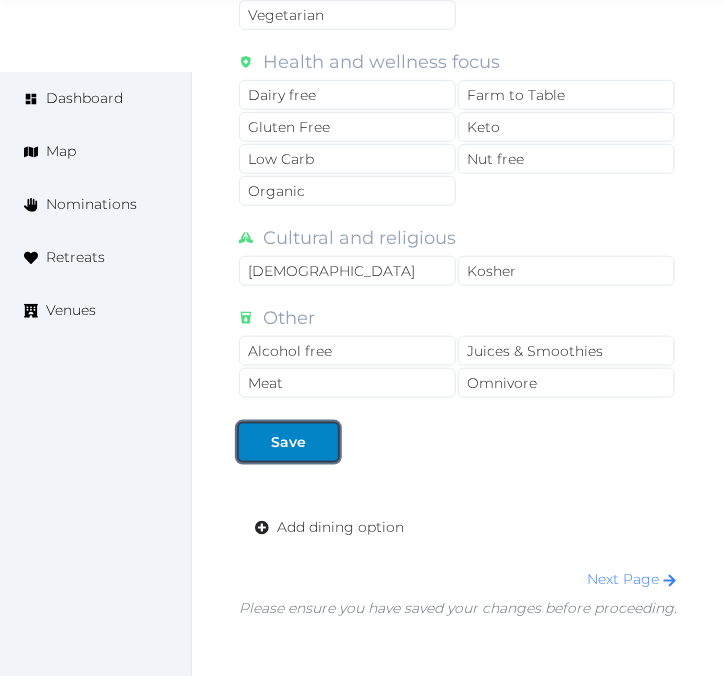drag, startPoint x: 312, startPoint y: 431, endPoint x: 717, endPoint y: 234, distance: 450.37097 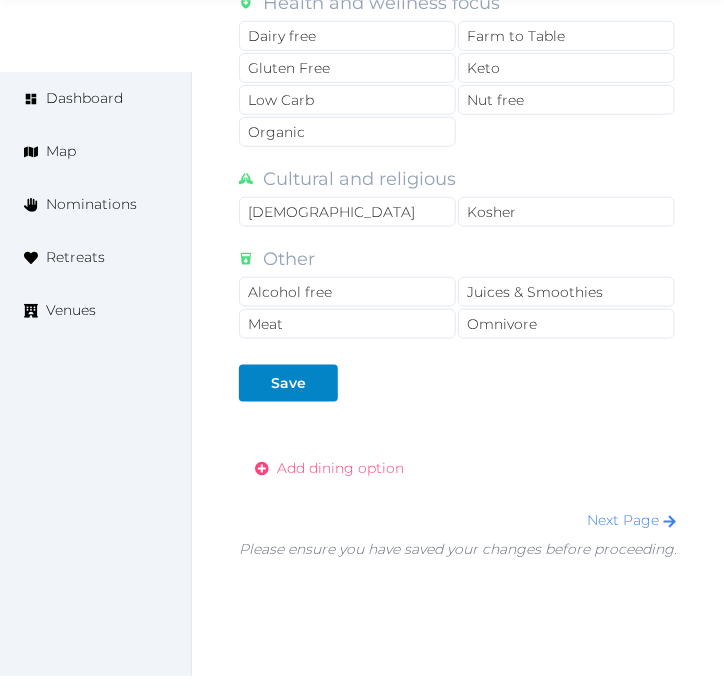 scroll, scrollTop: 2003, scrollLeft: 0, axis: vertical 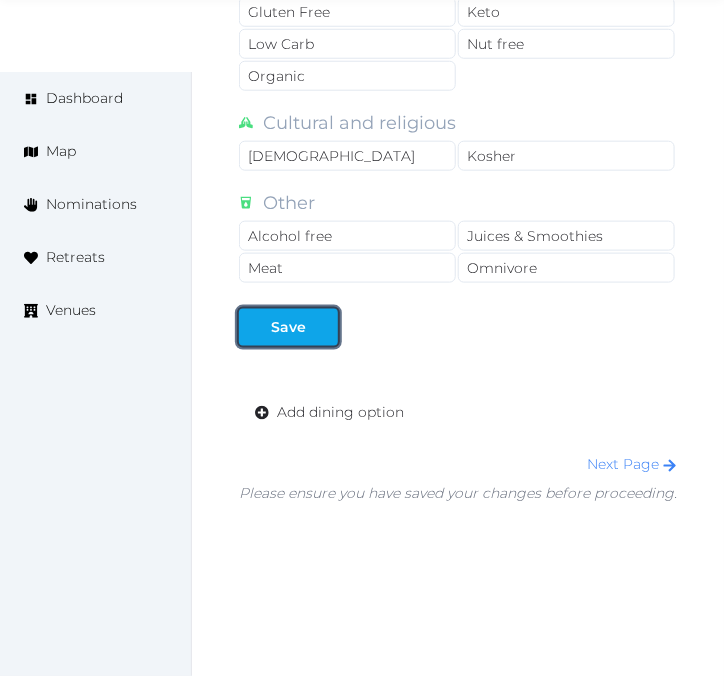 drag, startPoint x: 275, startPoint y: 308, endPoint x: 287, endPoint y: 304, distance: 12.649111 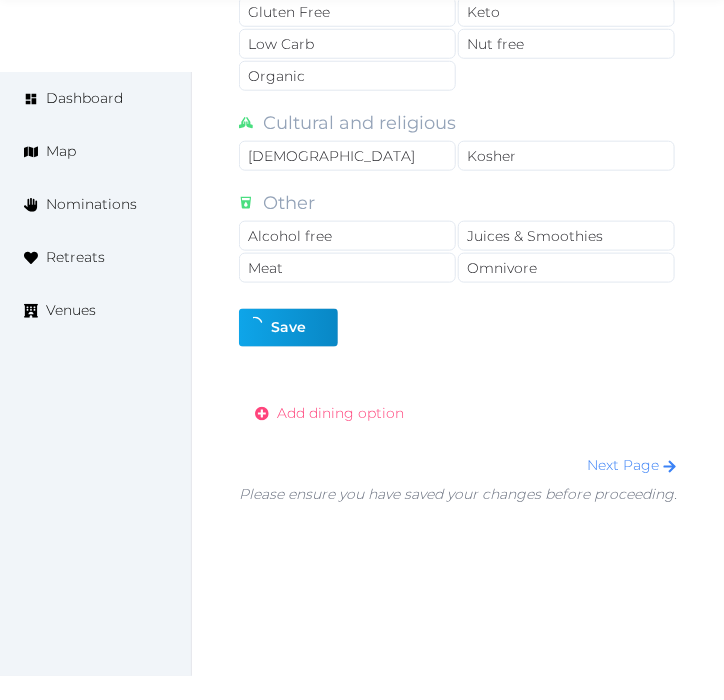 click on "Add dining option" at bounding box center (329, 413) 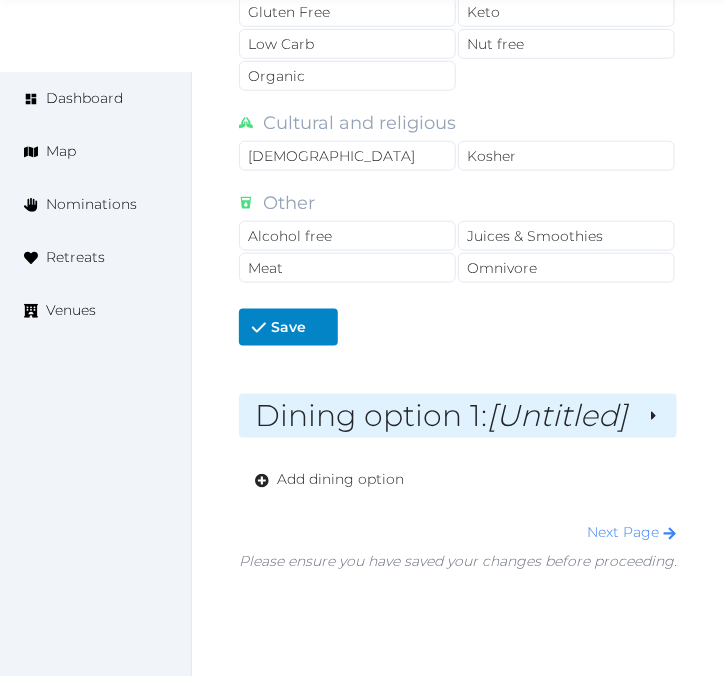 click on "Dining option 1 :  [Untitled]" at bounding box center [443, 416] 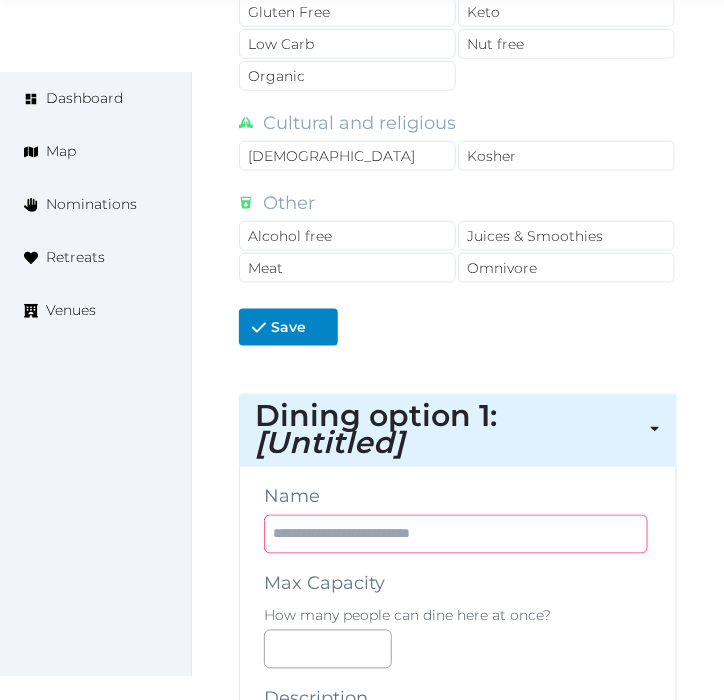 click at bounding box center (456, 534) 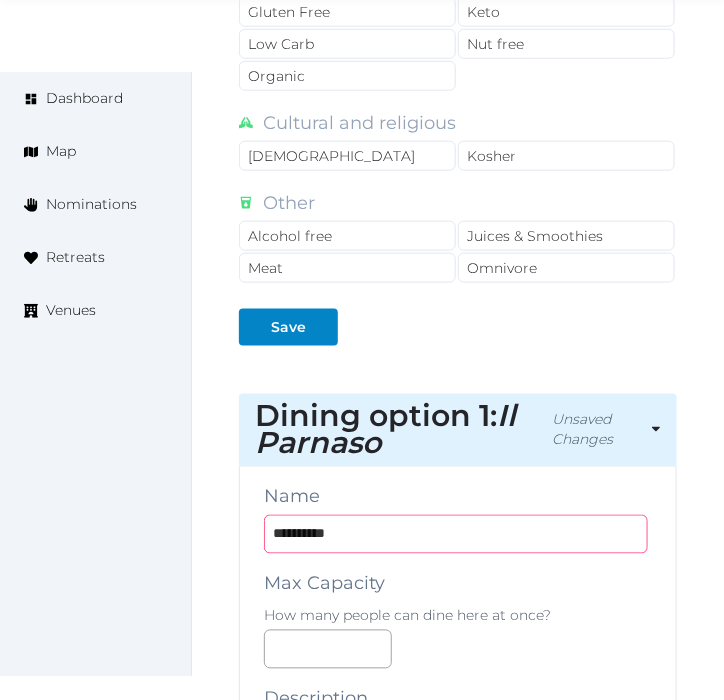 scroll, scrollTop: 2114, scrollLeft: 0, axis: vertical 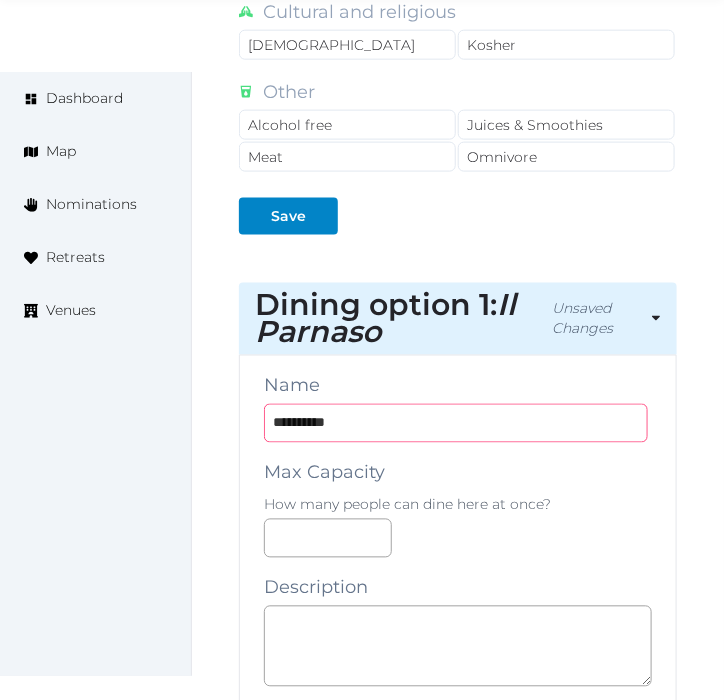 type on "**********" 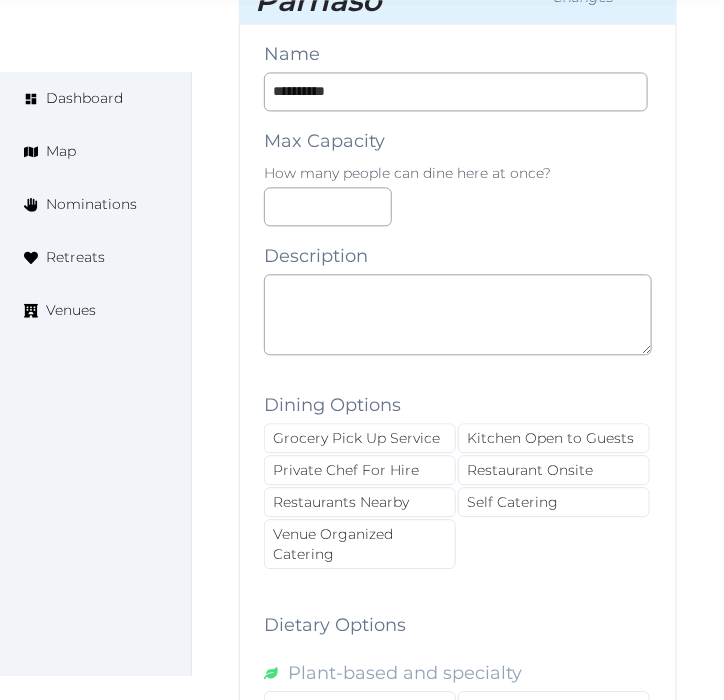 scroll, scrollTop: 2447, scrollLeft: 0, axis: vertical 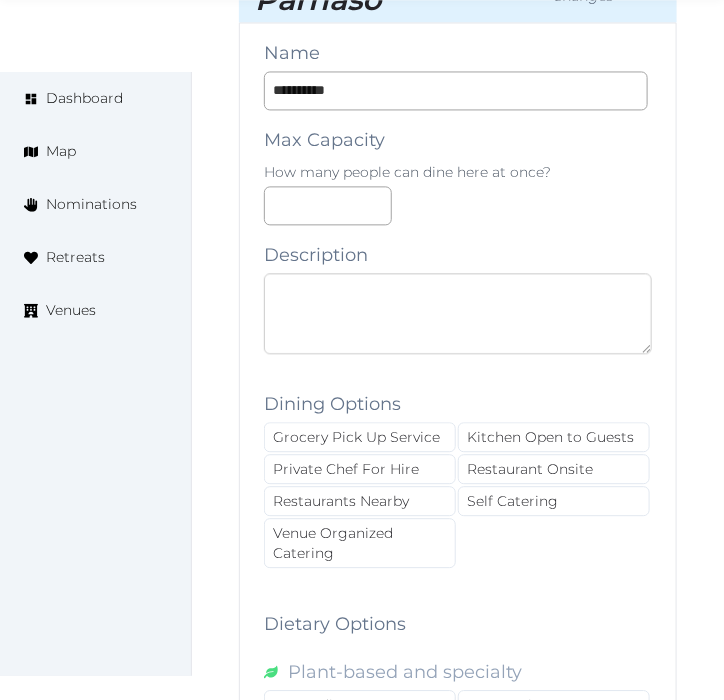 click at bounding box center [458, 313] 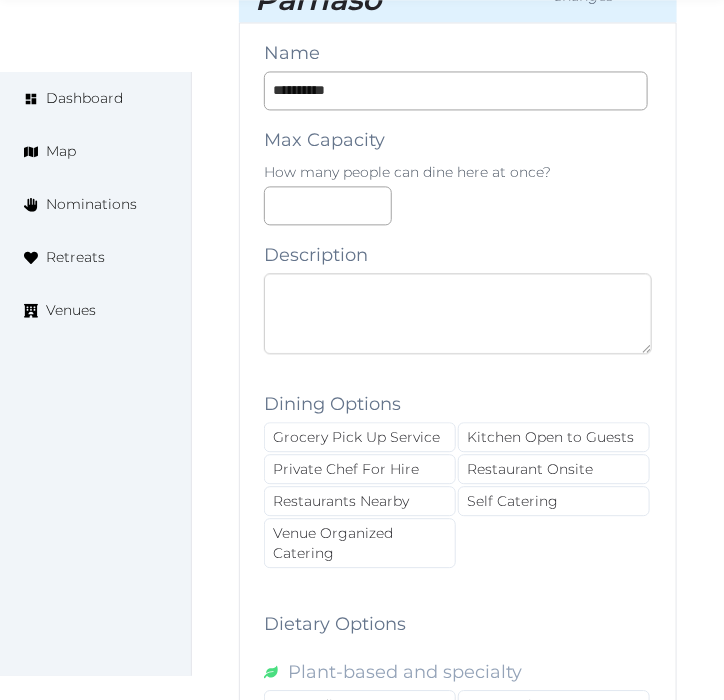 paste on "**********" 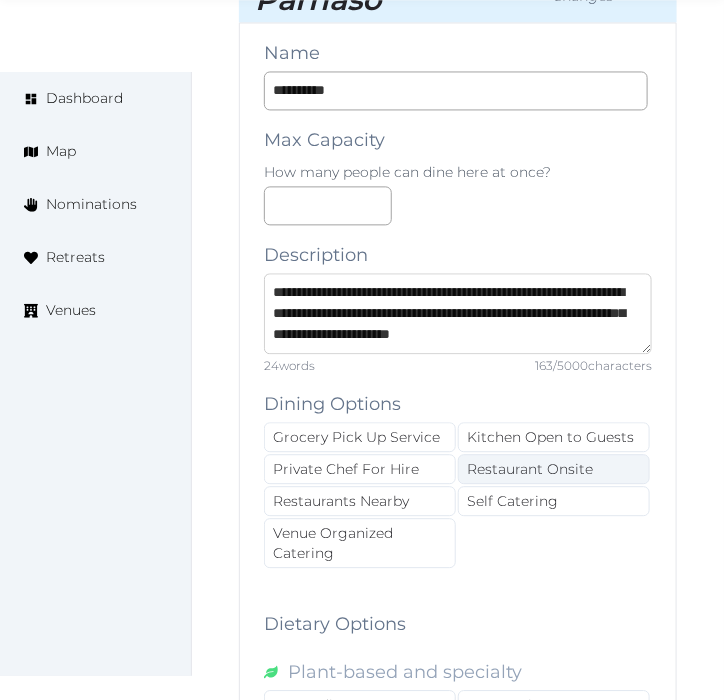 scroll, scrollTop: 52, scrollLeft: 0, axis: vertical 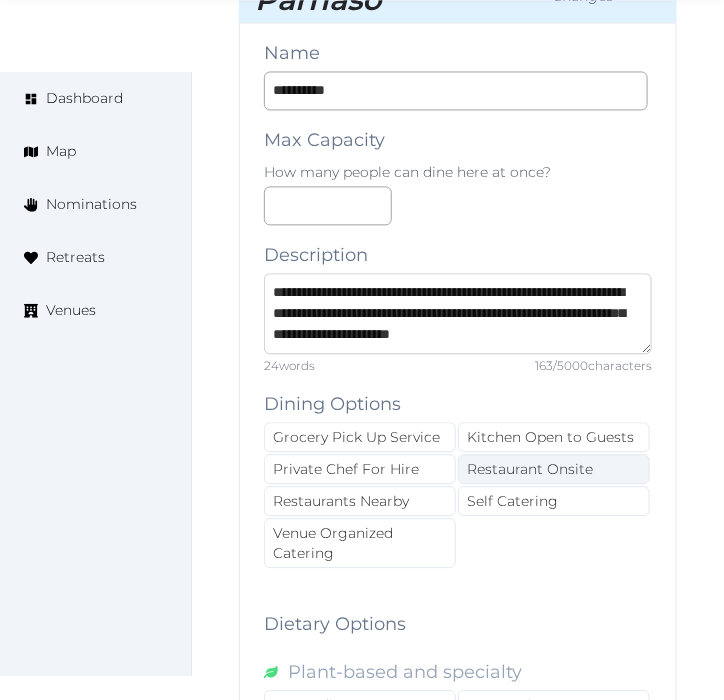 type on "**********" 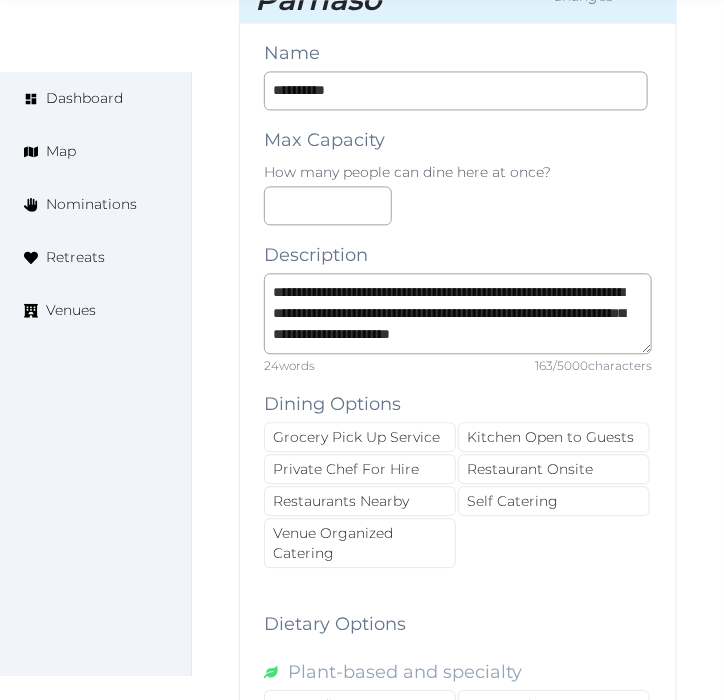 drag, startPoint x: 563, startPoint y: 442, endPoint x: 463, endPoint y: 492, distance: 111.8034 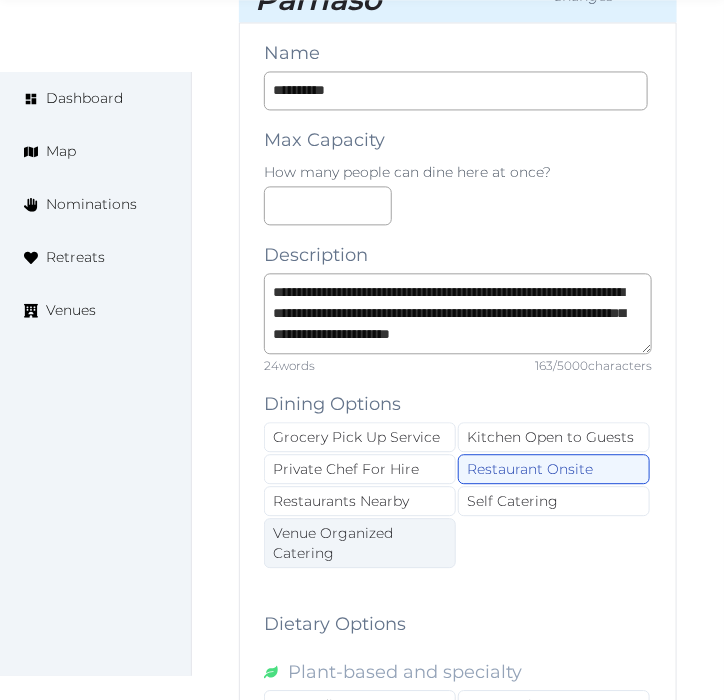 drag, startPoint x: 375, startPoint y: 513, endPoint x: 596, endPoint y: 385, distance: 255.39186 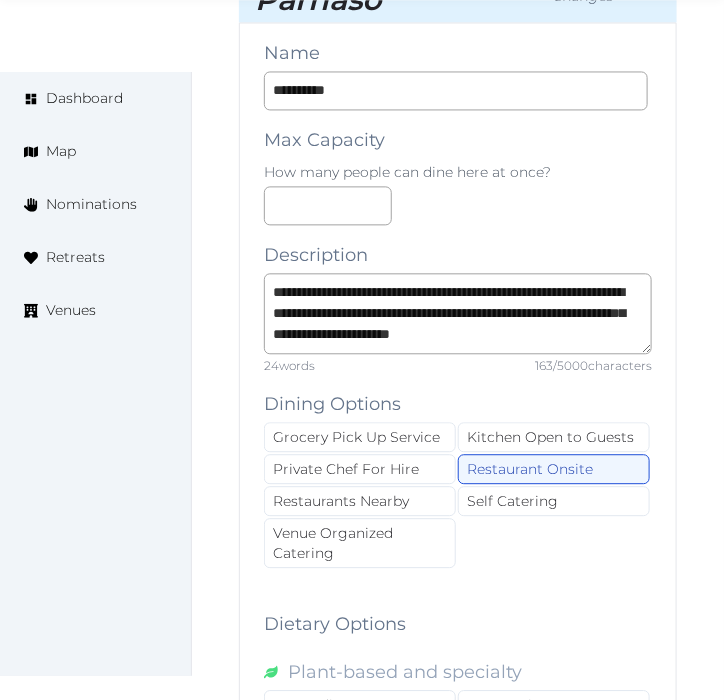 click on "Venue Organized Catering" at bounding box center [360, 543] 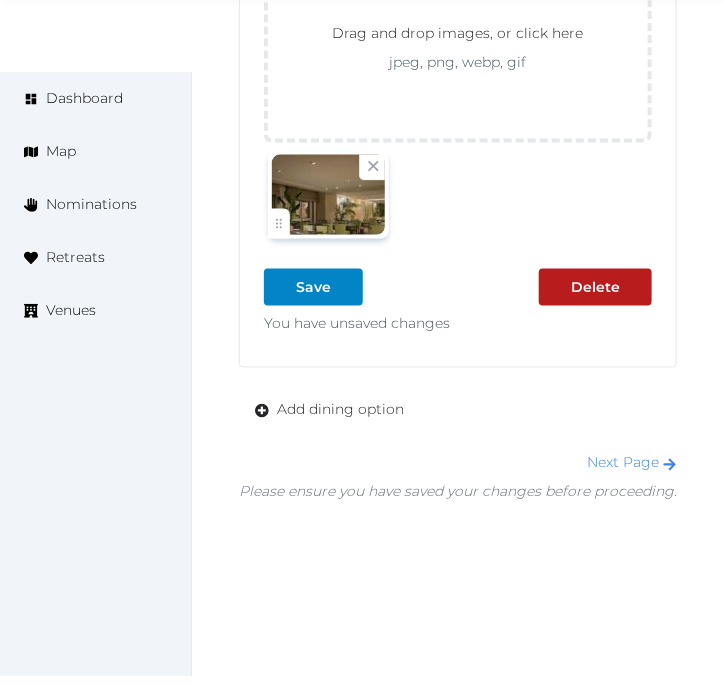 scroll, scrollTop: 3772, scrollLeft: 0, axis: vertical 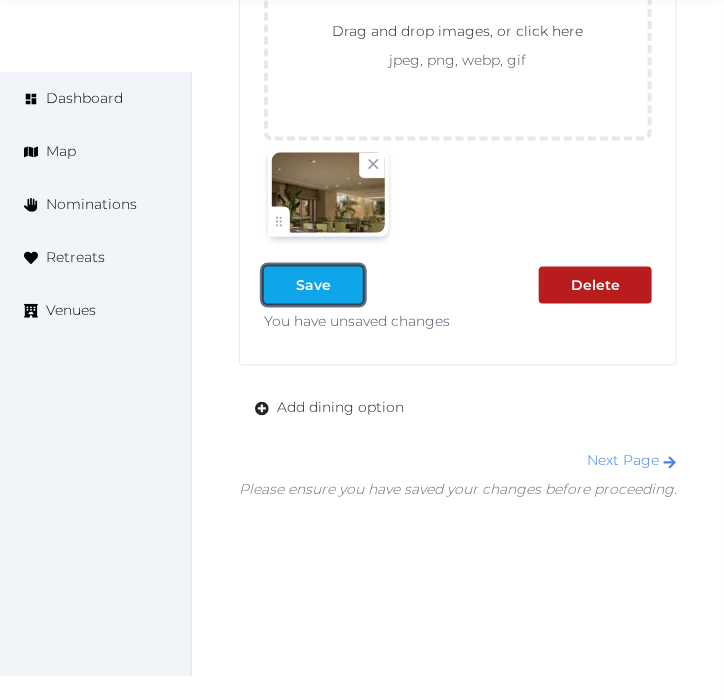 click at bounding box center (347, 285) 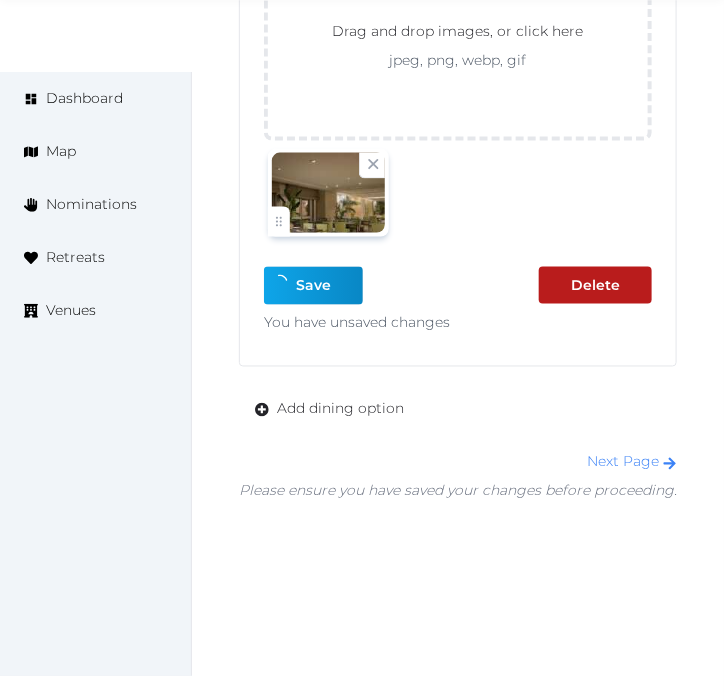 scroll, scrollTop: 3735, scrollLeft: 0, axis: vertical 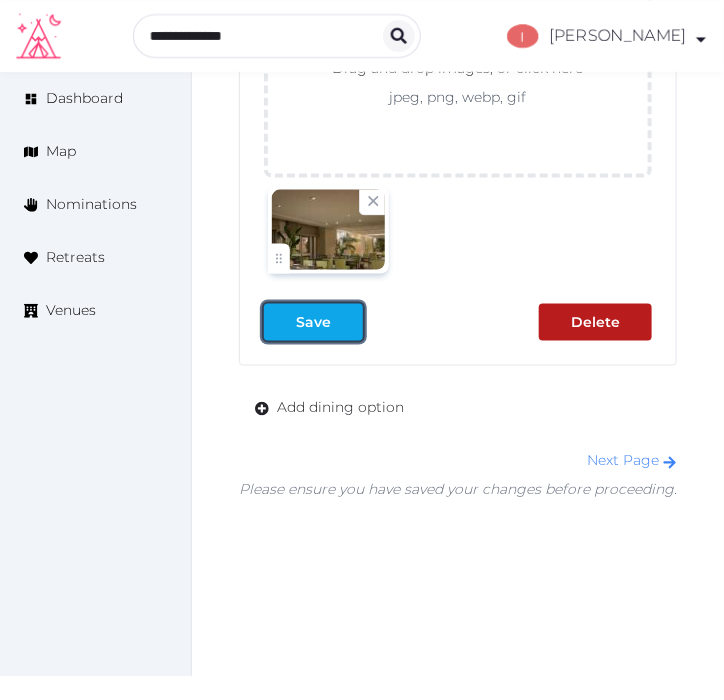 click on "Save" at bounding box center (313, 322) 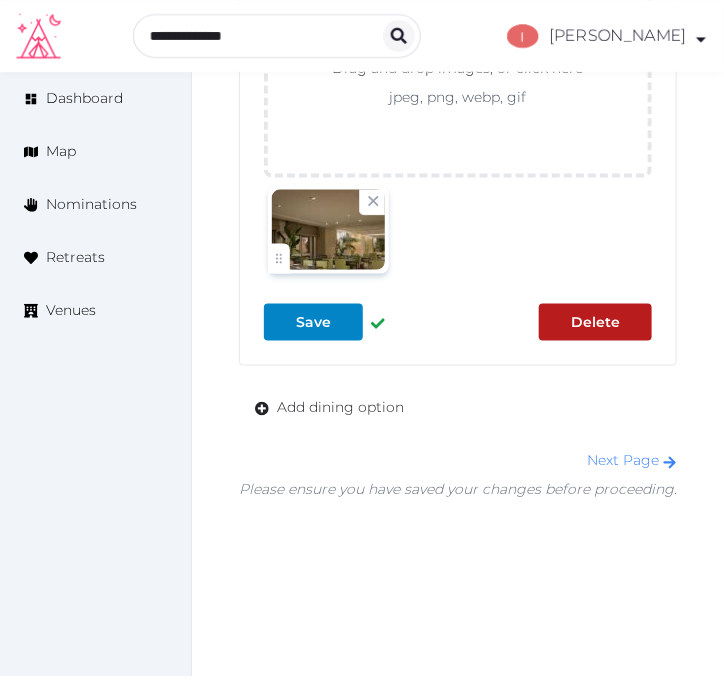 click on "**********" at bounding box center (458, -854) 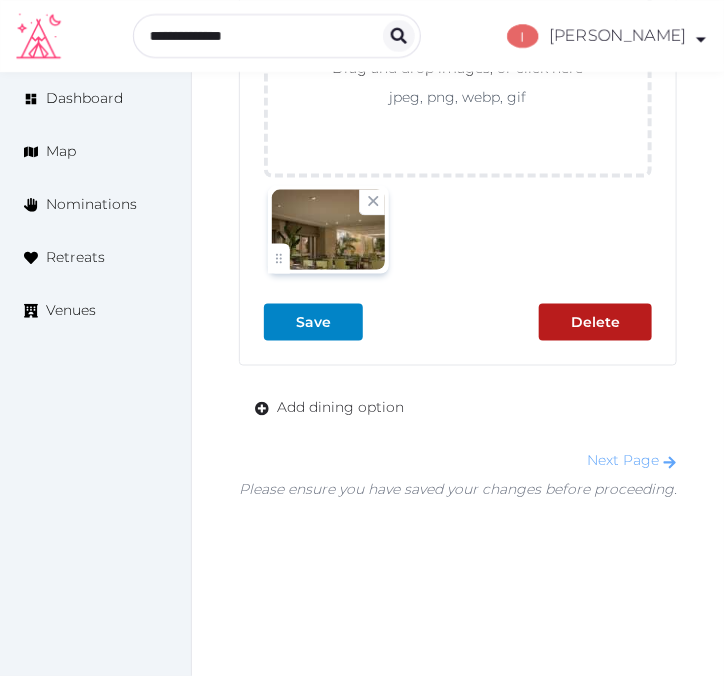 click on "Next Page" at bounding box center (632, 461) 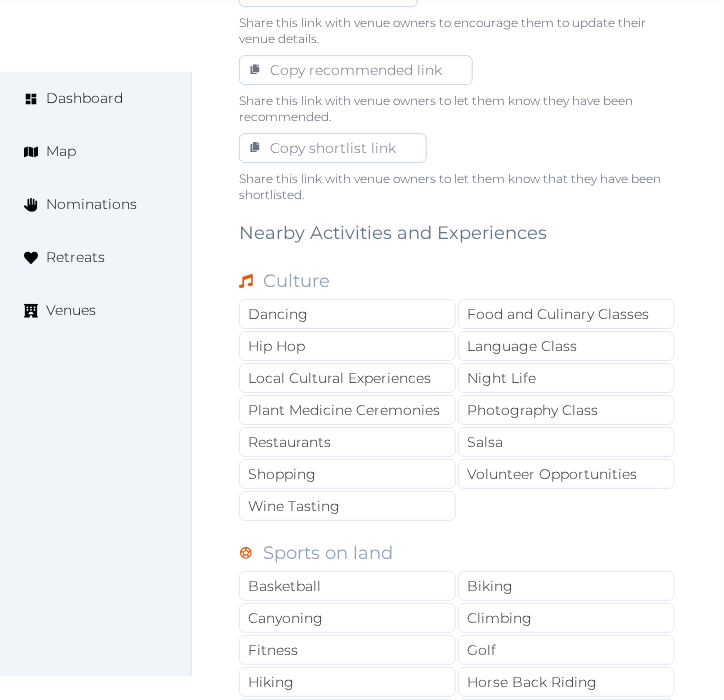 scroll, scrollTop: 1555, scrollLeft: 0, axis: vertical 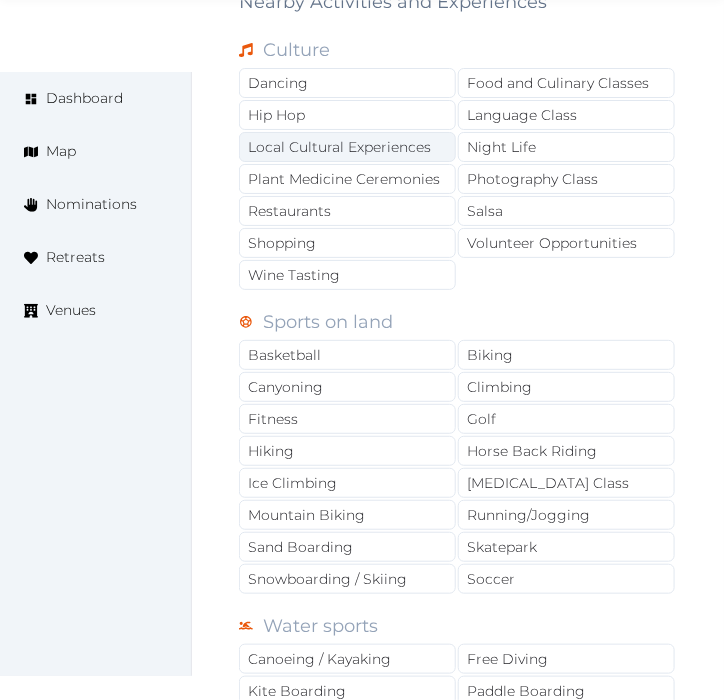 click on "Local Cultural Experiences" at bounding box center [347, 147] 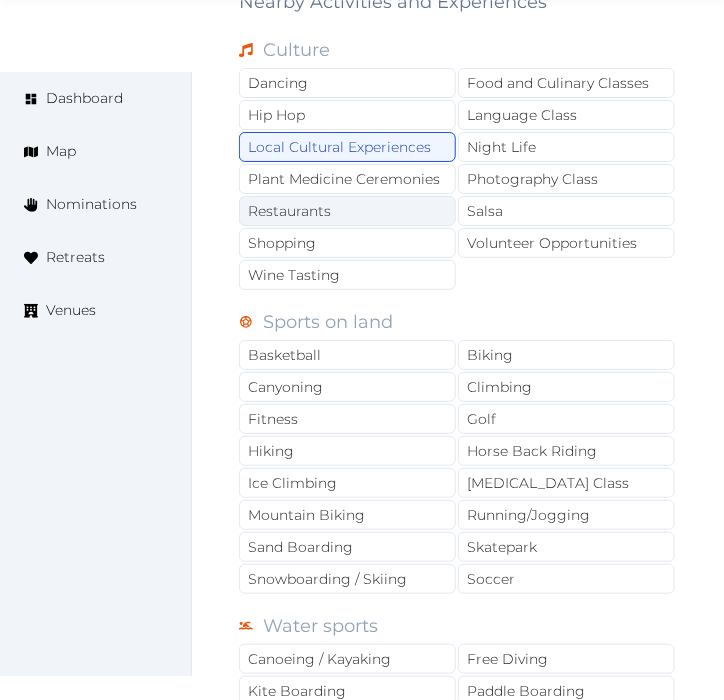 click on "Restaurants" at bounding box center [347, 211] 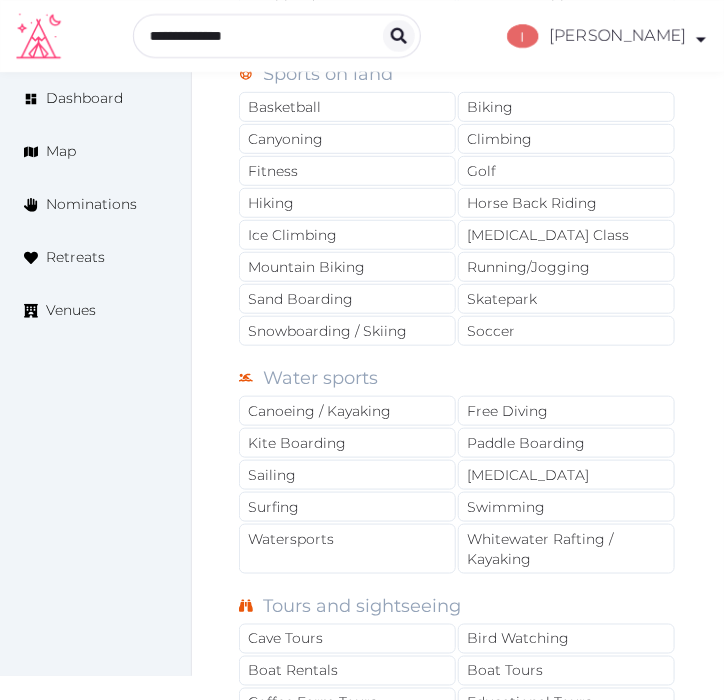scroll, scrollTop: 1444, scrollLeft: 0, axis: vertical 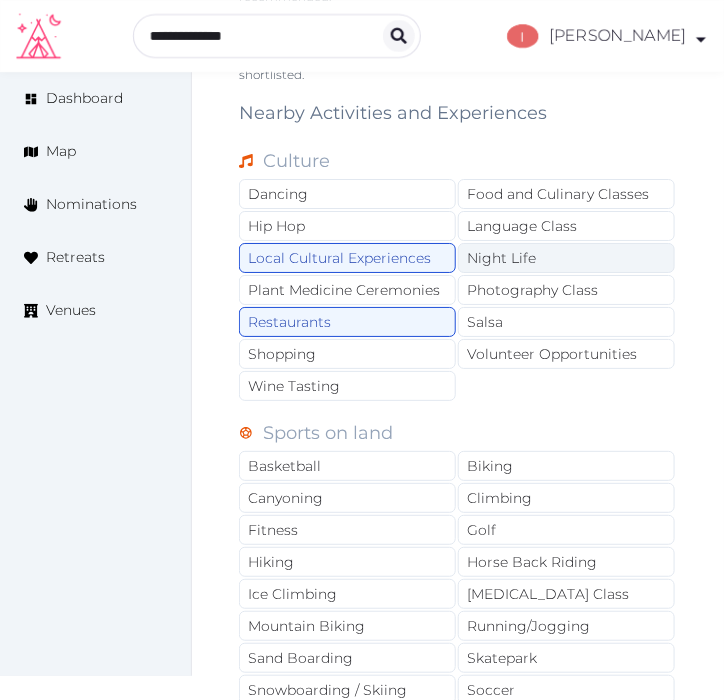 click on "Night Life" at bounding box center (566, 258) 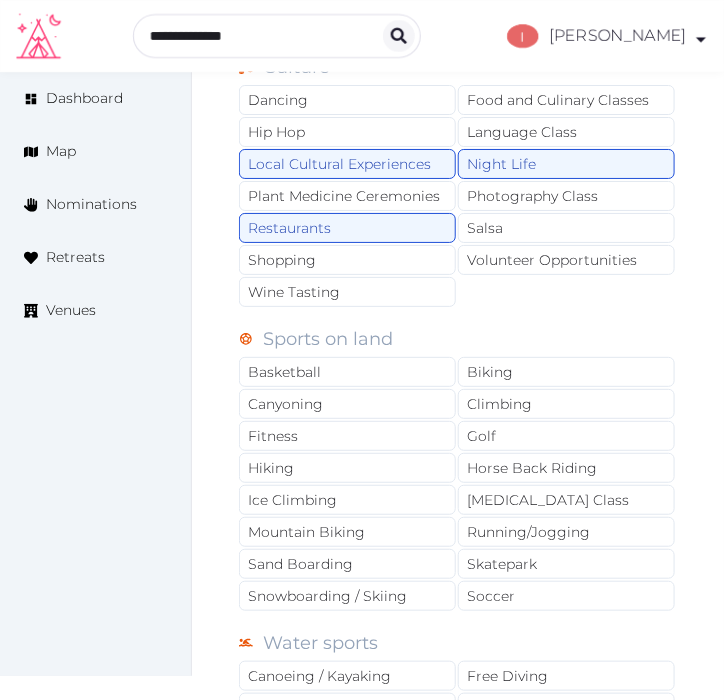 scroll, scrollTop: 1666, scrollLeft: 0, axis: vertical 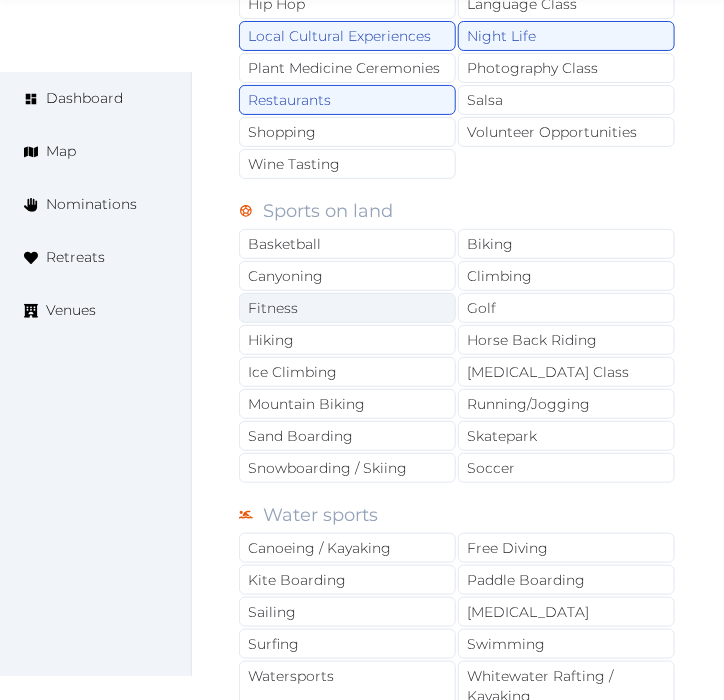 click on "Fitness" at bounding box center (347, 308) 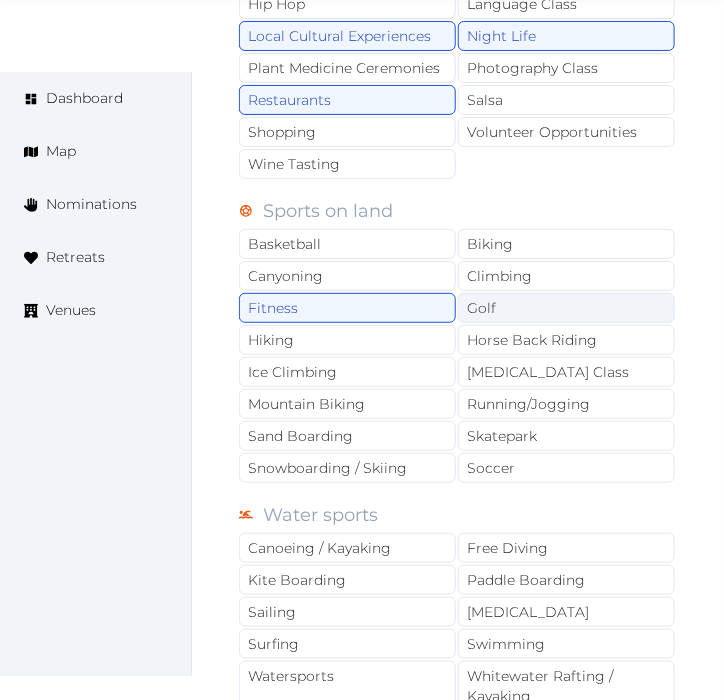 drag, startPoint x: 398, startPoint y: 275, endPoint x: 524, endPoint y: 284, distance: 126.32102 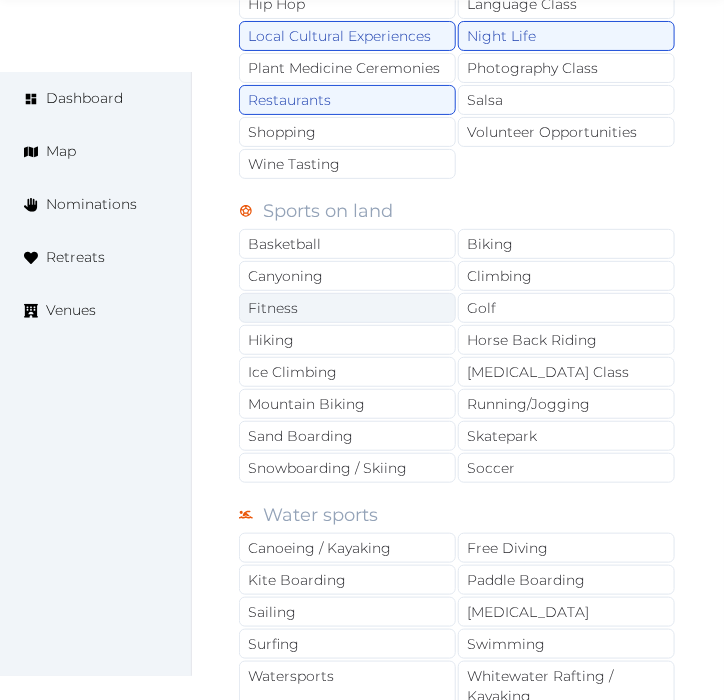 click on "Fitness" at bounding box center (347, 308) 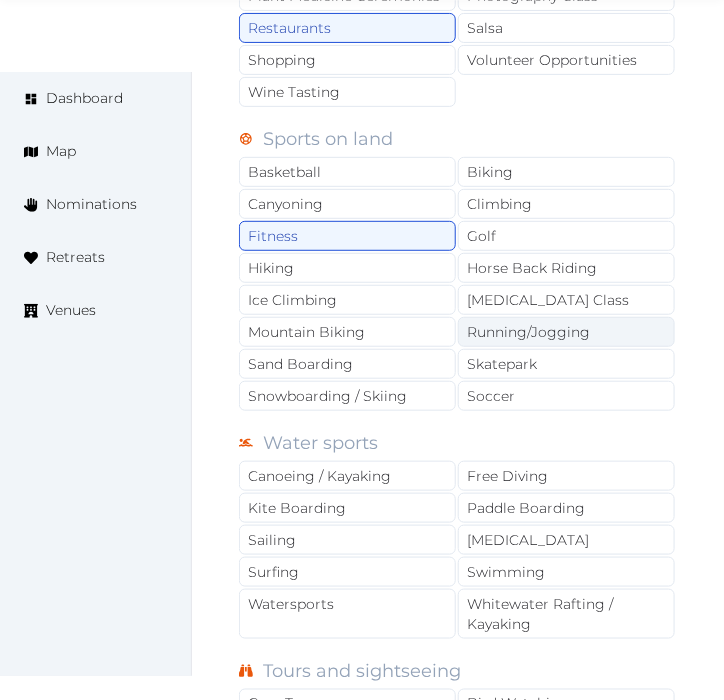 scroll, scrollTop: 1777, scrollLeft: 0, axis: vertical 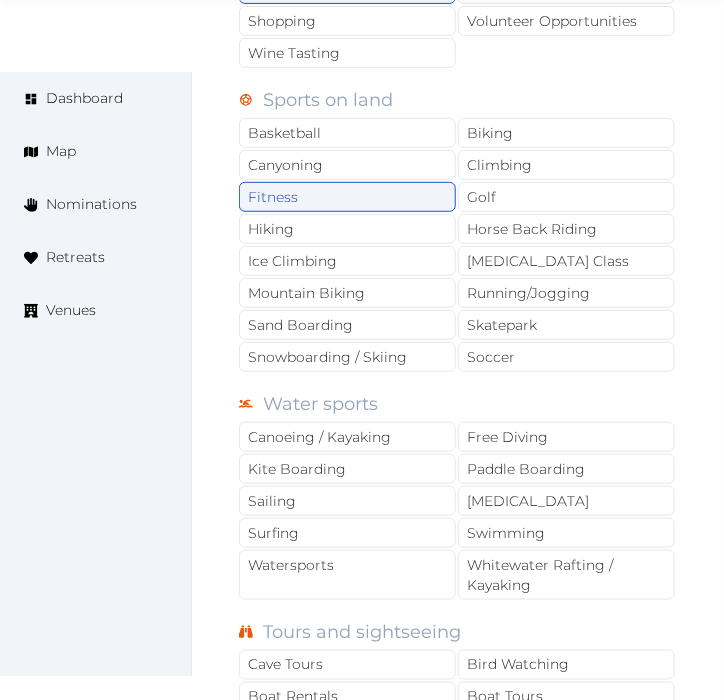 click on "Fitness" at bounding box center [347, 197] 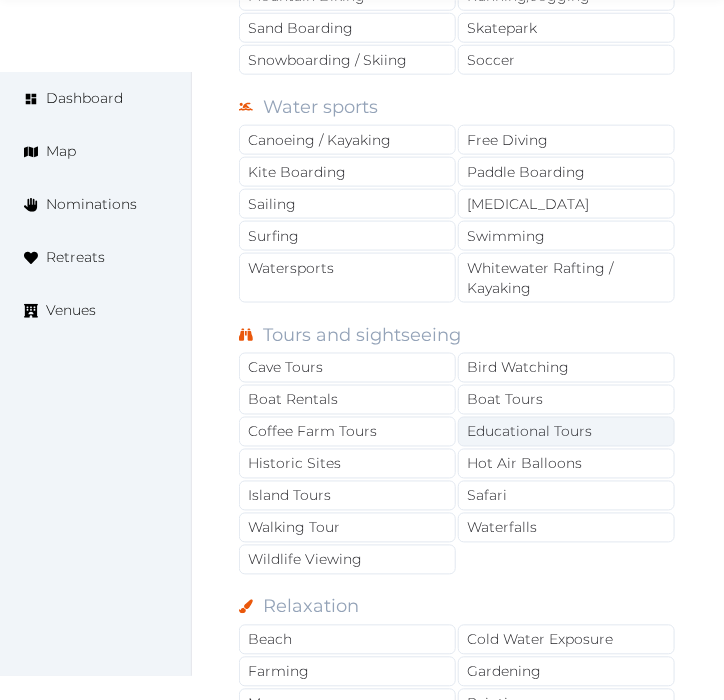 scroll, scrollTop: 2111, scrollLeft: 0, axis: vertical 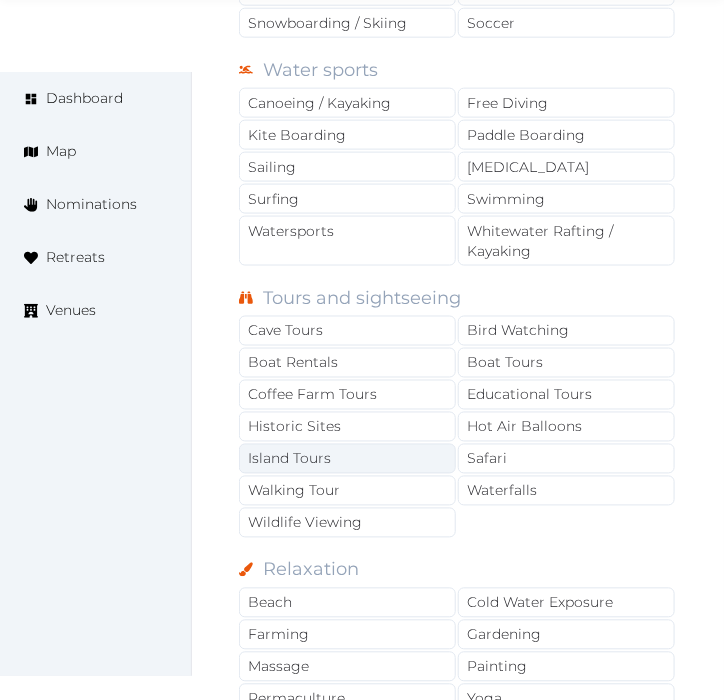 click on "Island Tours" at bounding box center [347, 459] 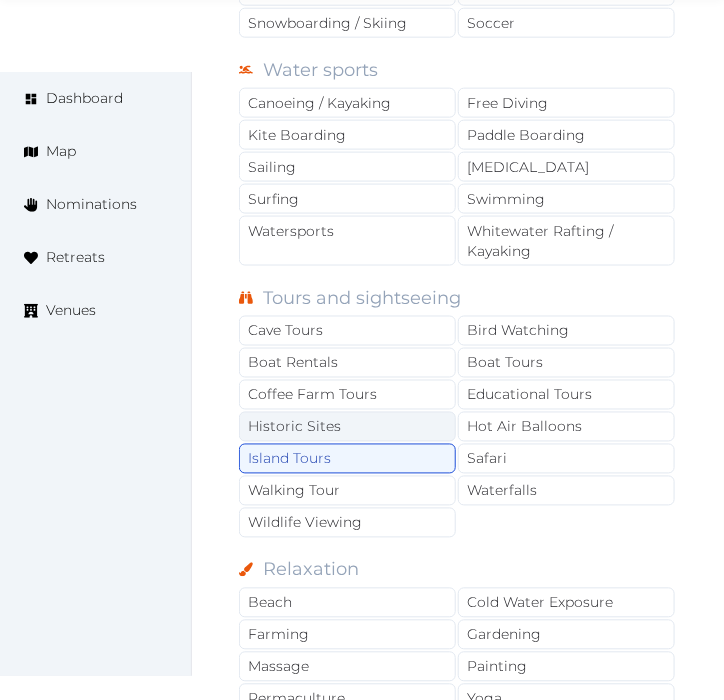 click on "Historic Sites" at bounding box center (347, 427) 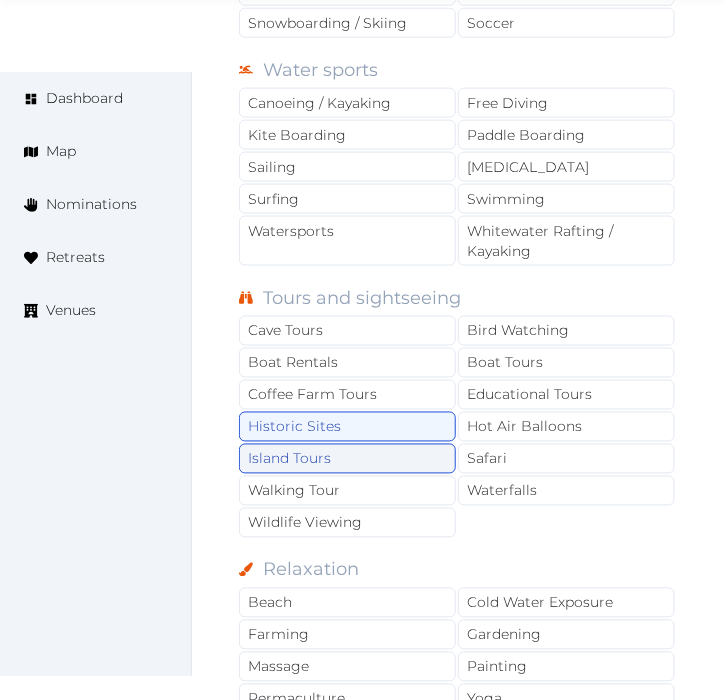 click on "Island Tours" at bounding box center [347, 459] 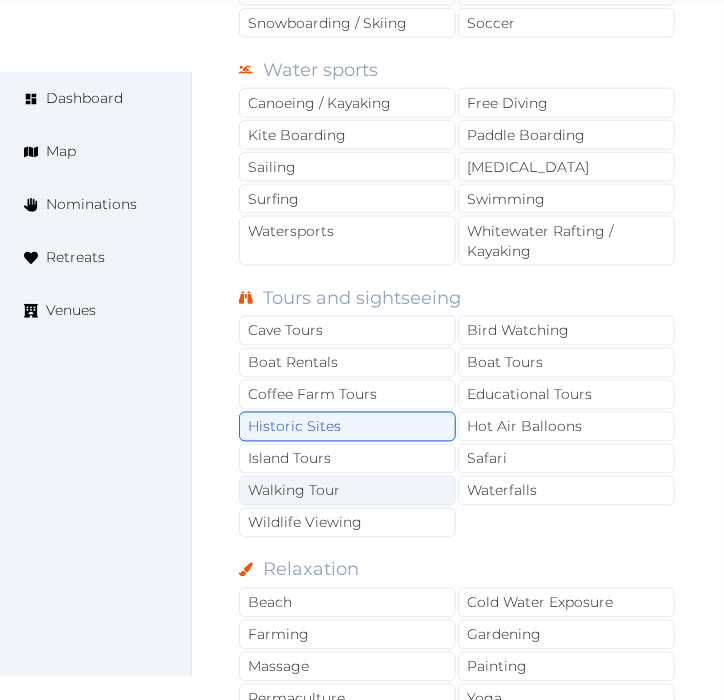 click on "Walking Tour" at bounding box center (347, 491) 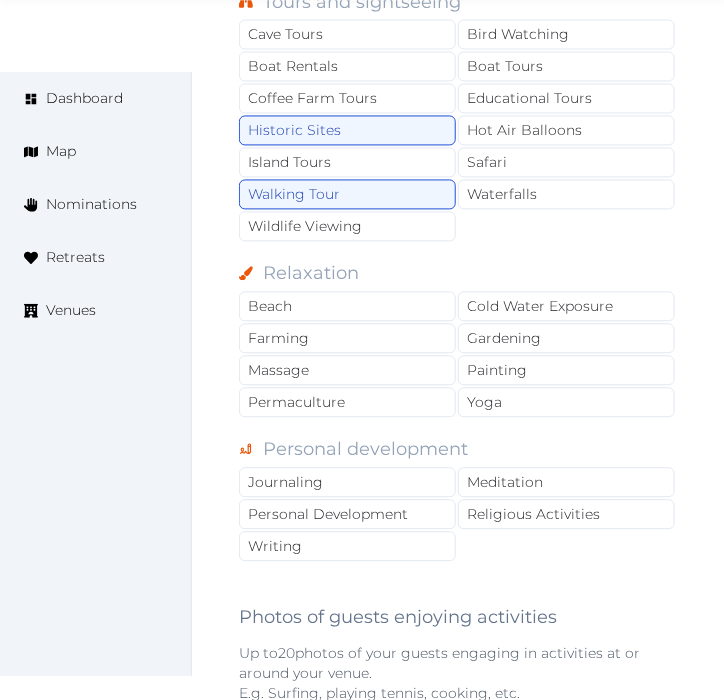 scroll, scrollTop: 2555, scrollLeft: 0, axis: vertical 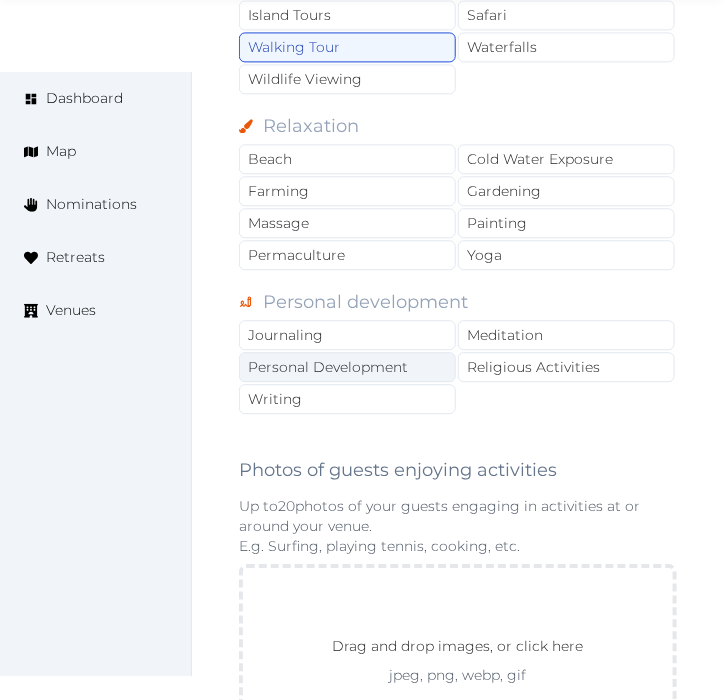 click on "Personal Development" at bounding box center (347, 367) 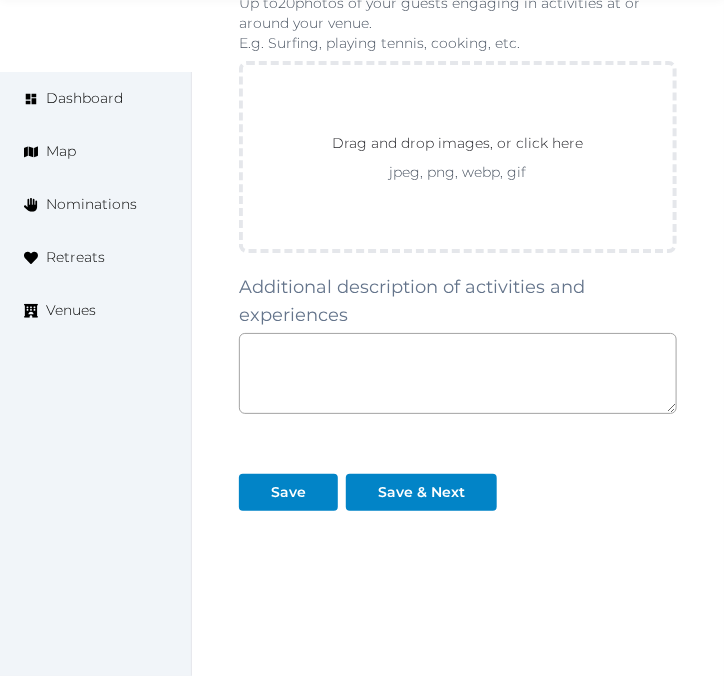 scroll, scrollTop: 3068, scrollLeft: 0, axis: vertical 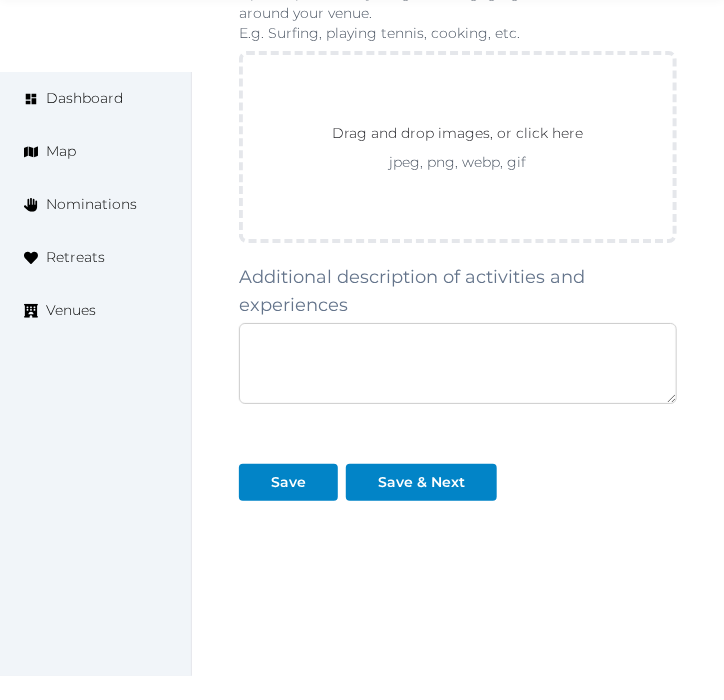 click at bounding box center (458, 363) 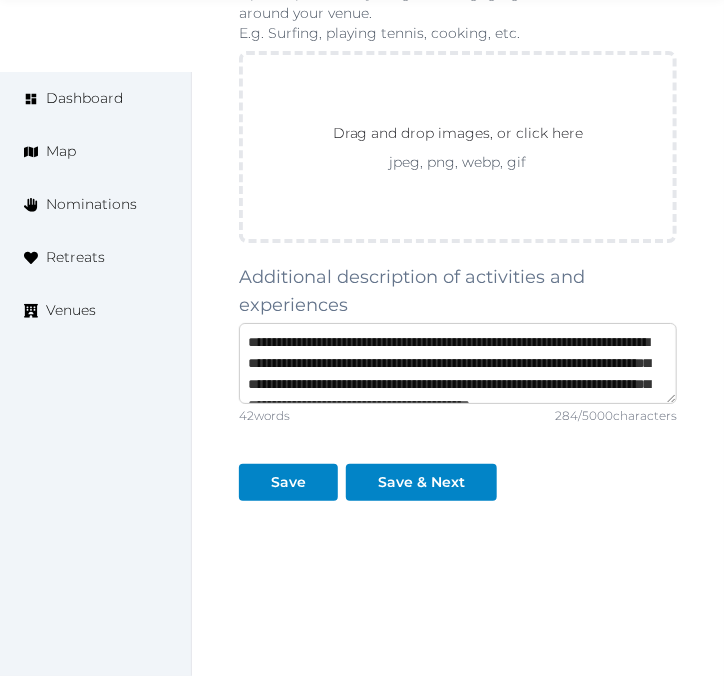 scroll, scrollTop: 31, scrollLeft: 0, axis: vertical 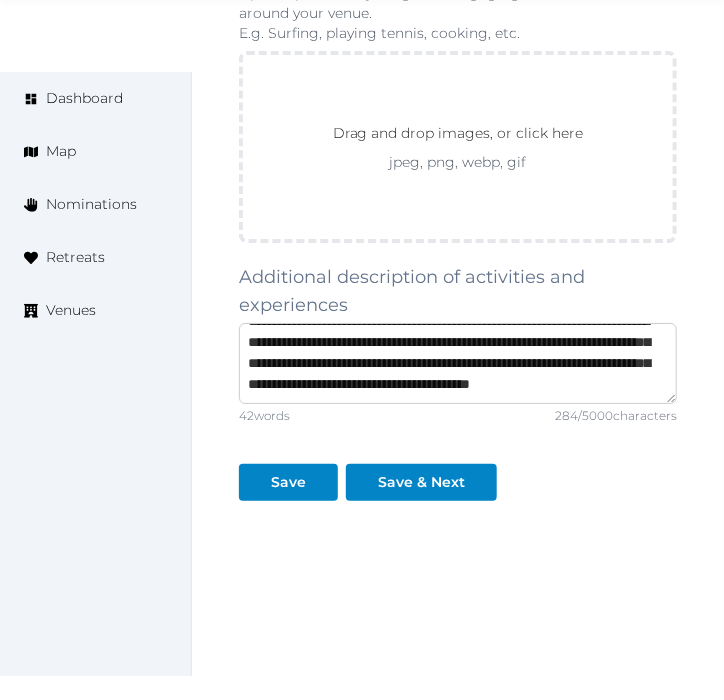 type on "**********" 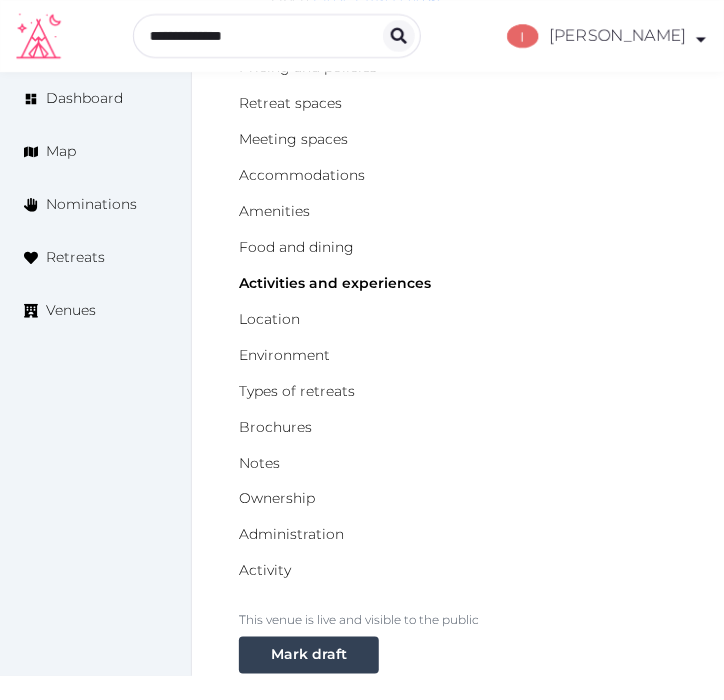 scroll, scrollTop: 111, scrollLeft: 0, axis: vertical 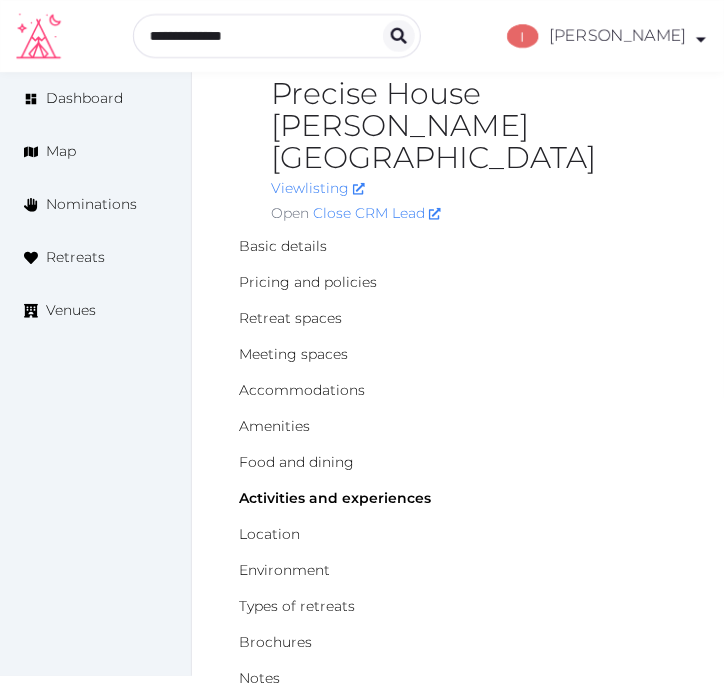 click on "Precise House [PERSON_NAME][GEOGRAPHIC_DATA]" at bounding box center [474, 126] 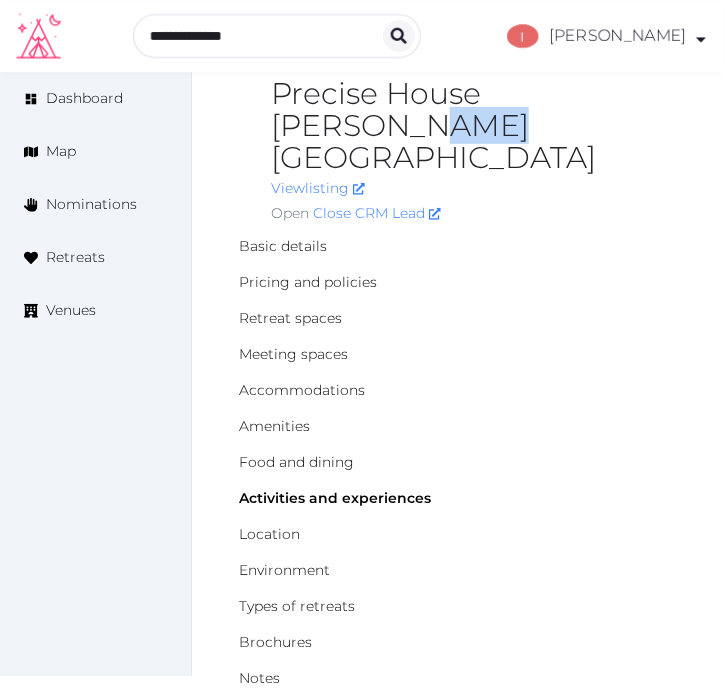 click on "Precise House [PERSON_NAME][GEOGRAPHIC_DATA]" at bounding box center (474, 126) 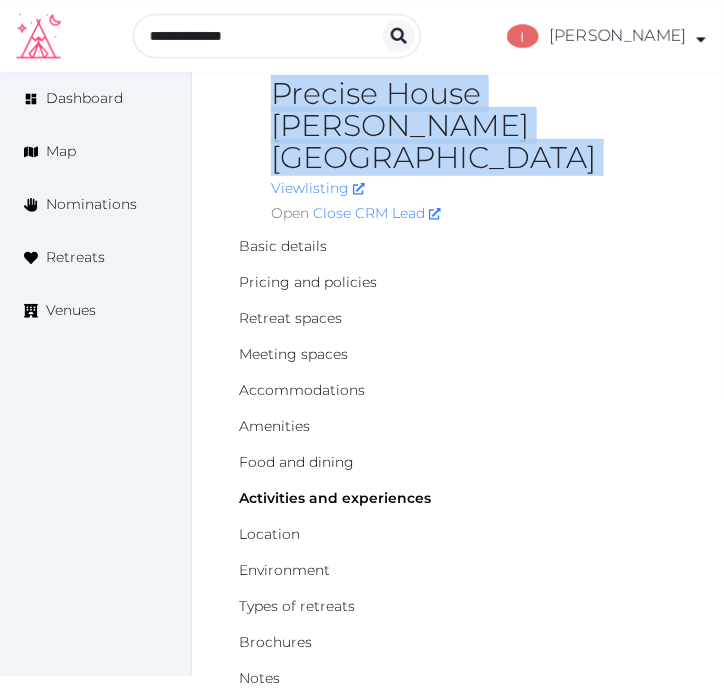 click on "Precise House [PERSON_NAME][GEOGRAPHIC_DATA]" at bounding box center [474, 126] 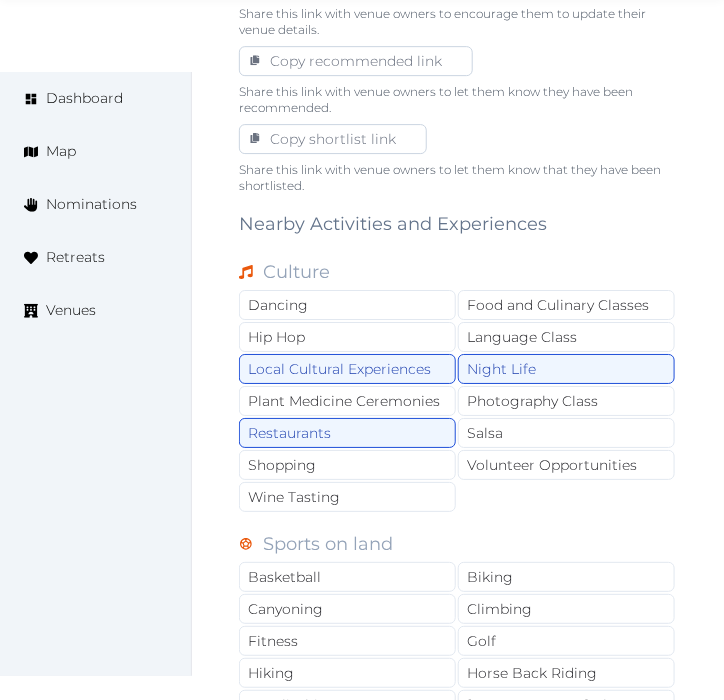 scroll, scrollTop: 1777, scrollLeft: 0, axis: vertical 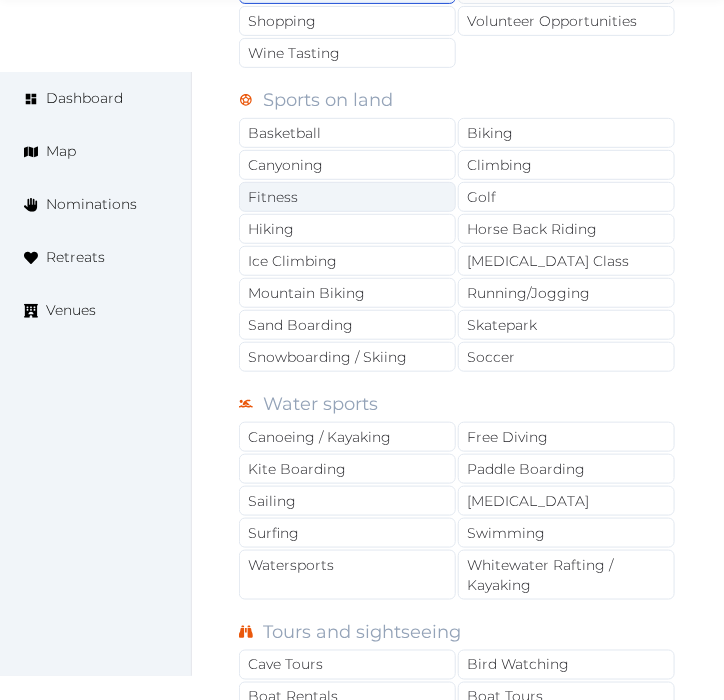 click on "Fitness" at bounding box center [347, 197] 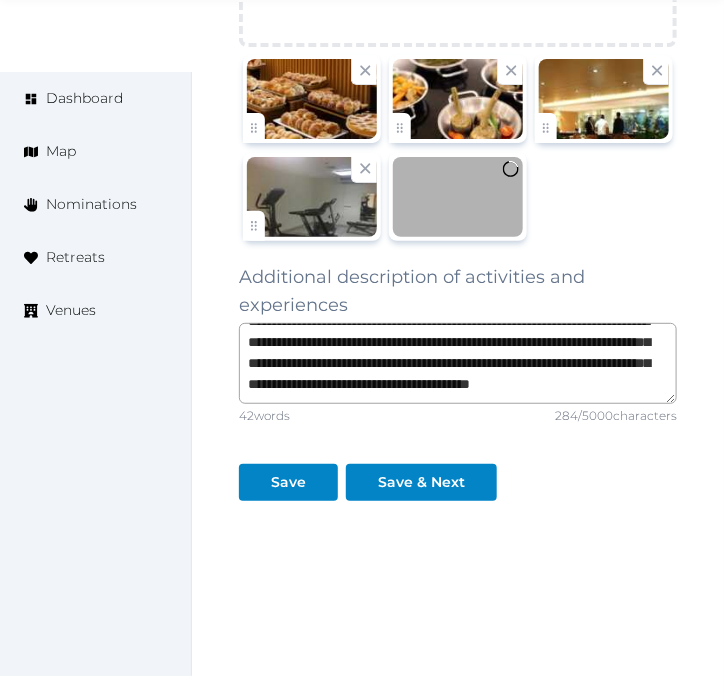 scroll, scrollTop: 3265, scrollLeft: 0, axis: vertical 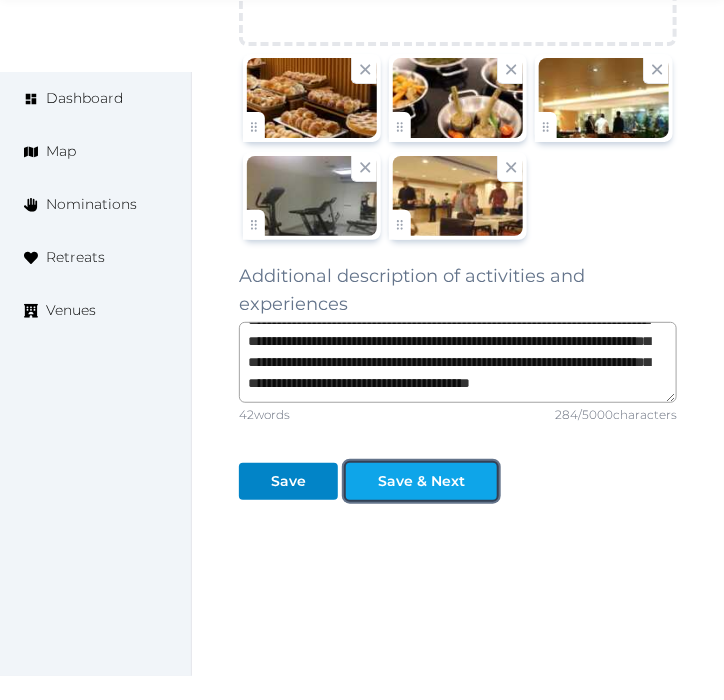 click on "Save & Next" at bounding box center (421, 481) 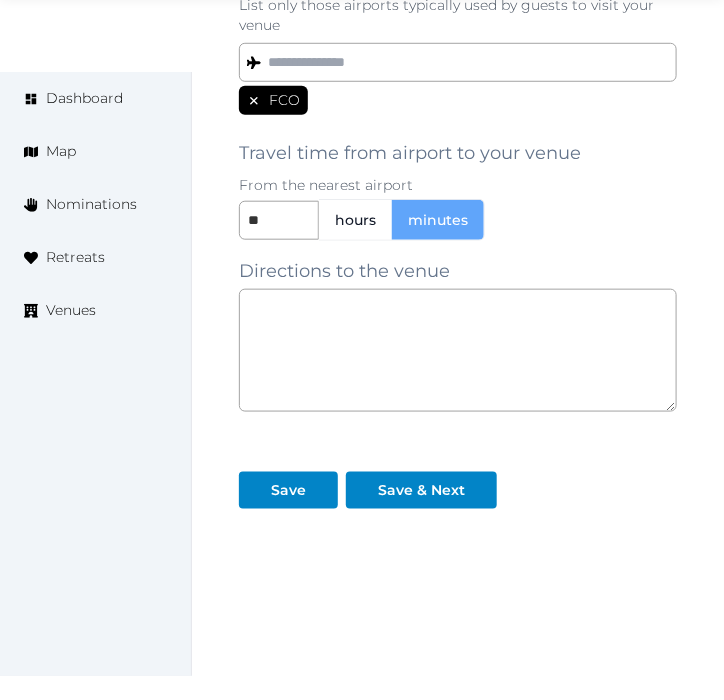 scroll, scrollTop: 1923, scrollLeft: 0, axis: vertical 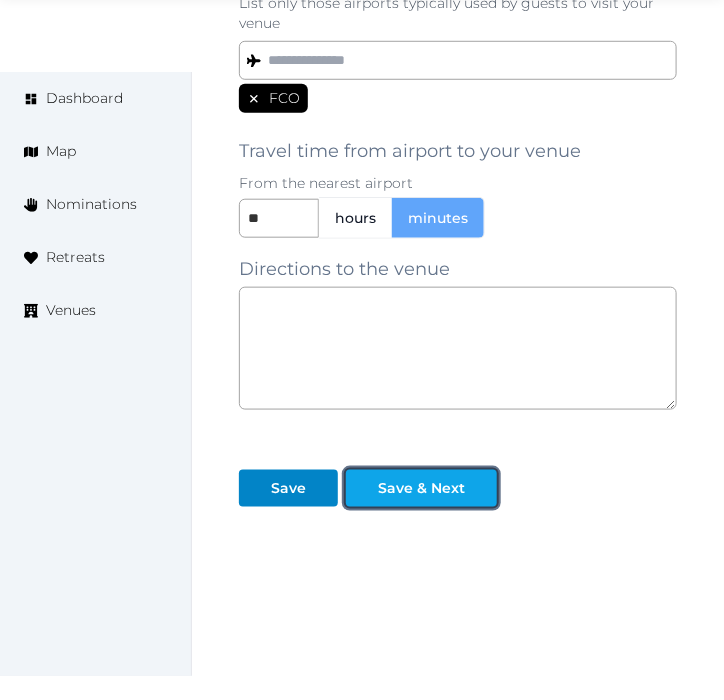 click on "Save & Next" at bounding box center (421, 488) 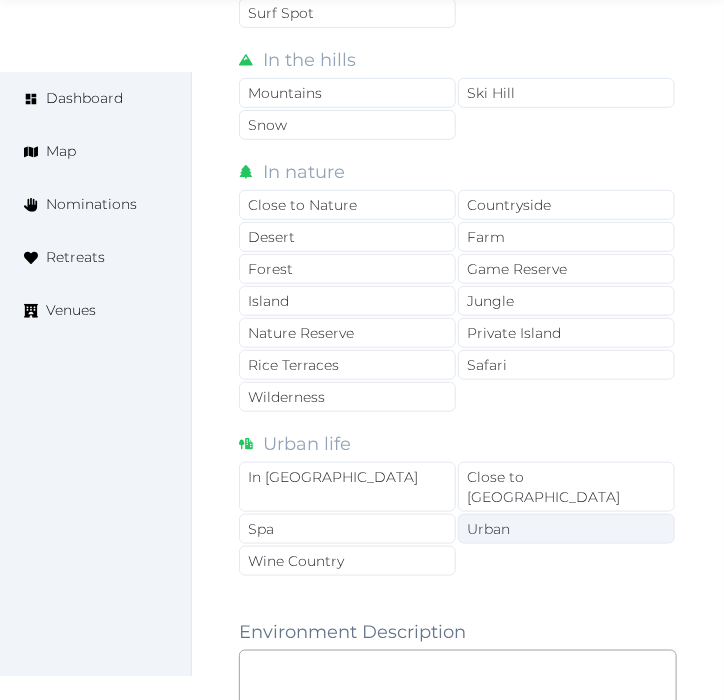 scroll, scrollTop: 1777, scrollLeft: 0, axis: vertical 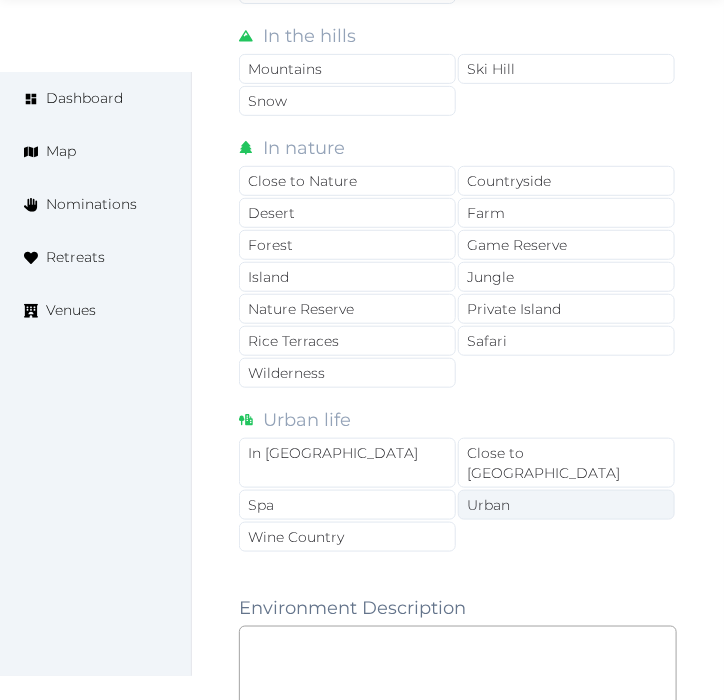 click on "Urban" at bounding box center [566, 505] 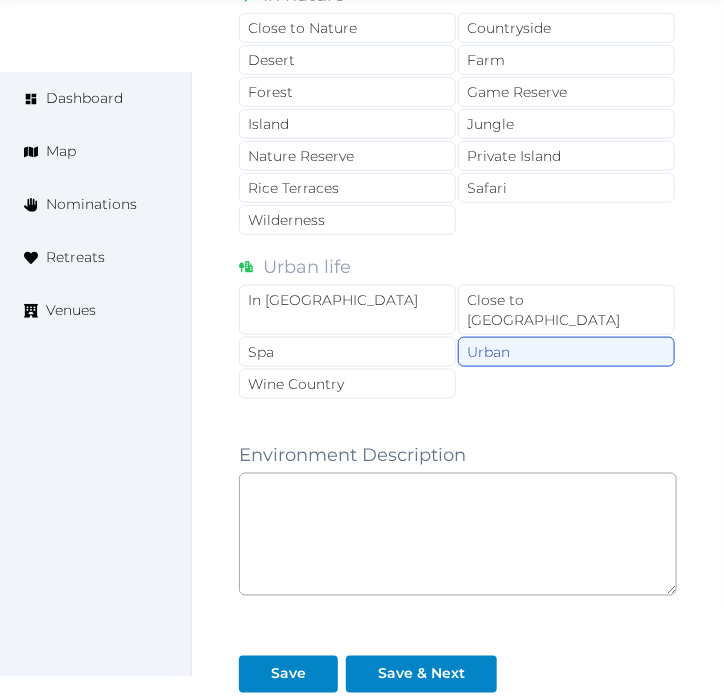 scroll, scrollTop: 2098, scrollLeft: 0, axis: vertical 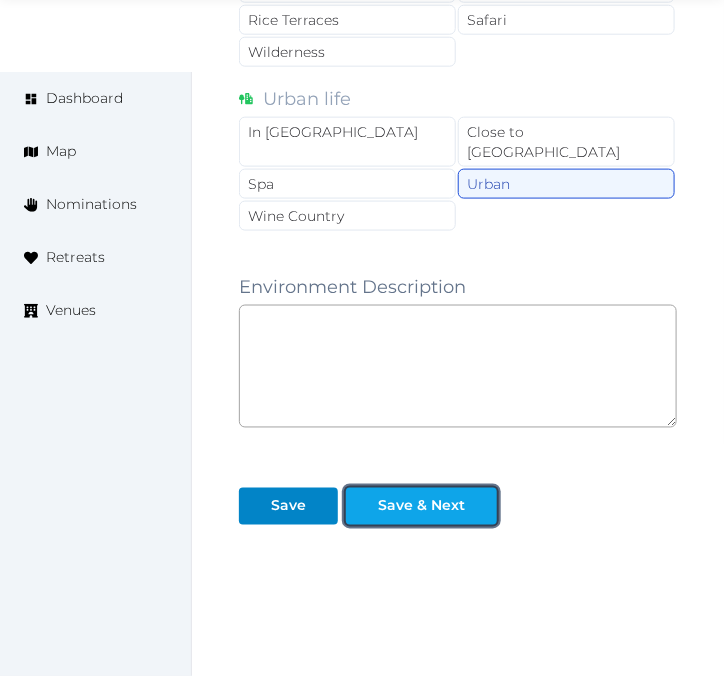 click on "Save & Next" at bounding box center (421, 506) 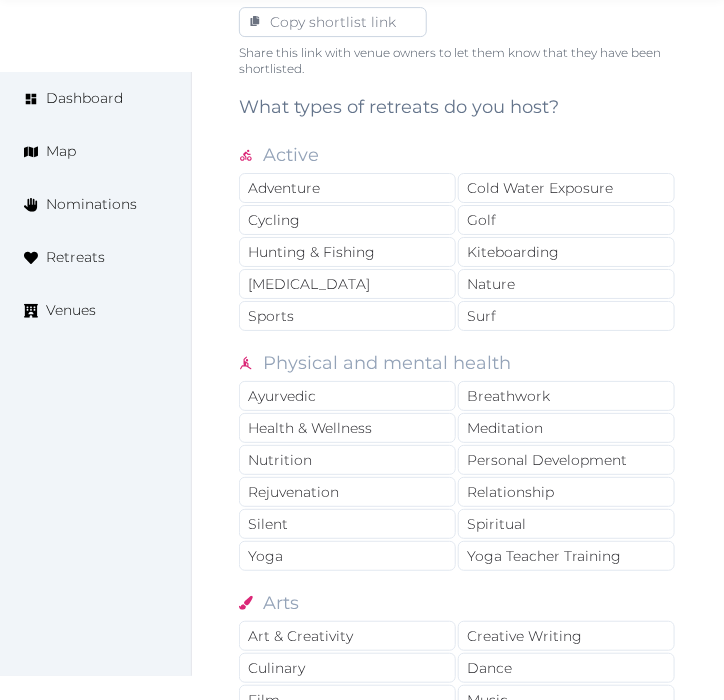 scroll, scrollTop: 1666, scrollLeft: 0, axis: vertical 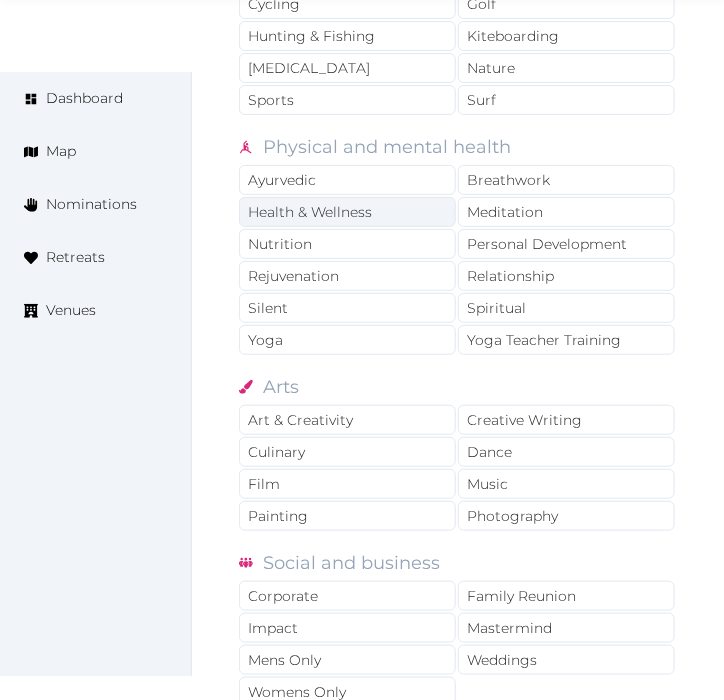 click on "Health & Wellness" at bounding box center [347, 212] 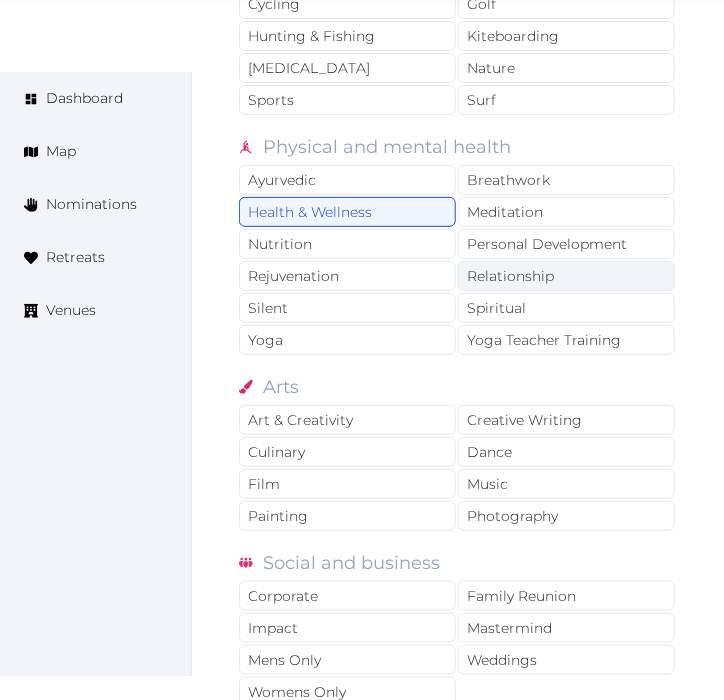 click on "Relationship" at bounding box center [566, 276] 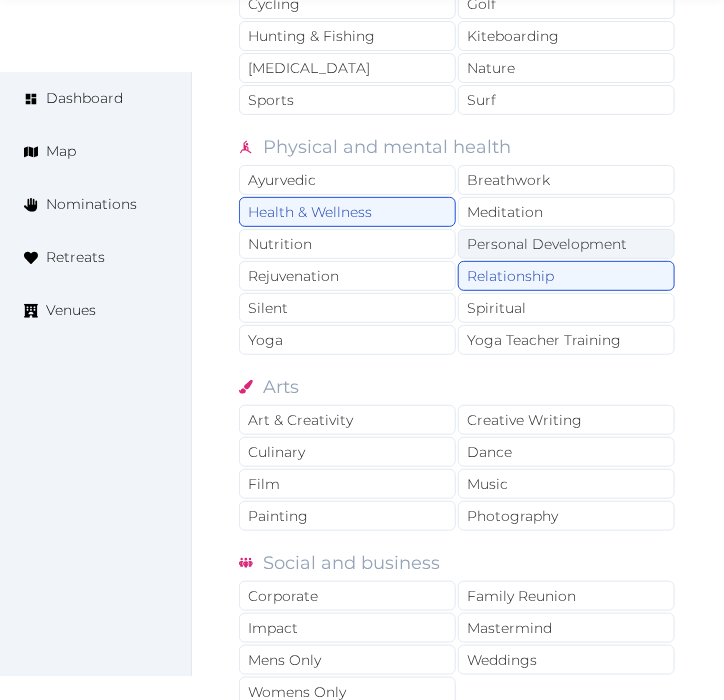 click on "Personal Development" at bounding box center (566, 244) 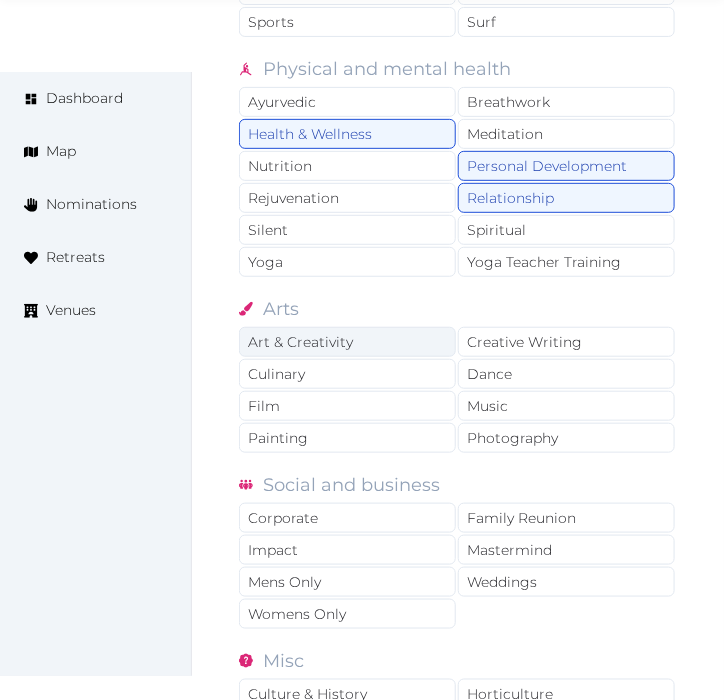 scroll, scrollTop: 1888, scrollLeft: 0, axis: vertical 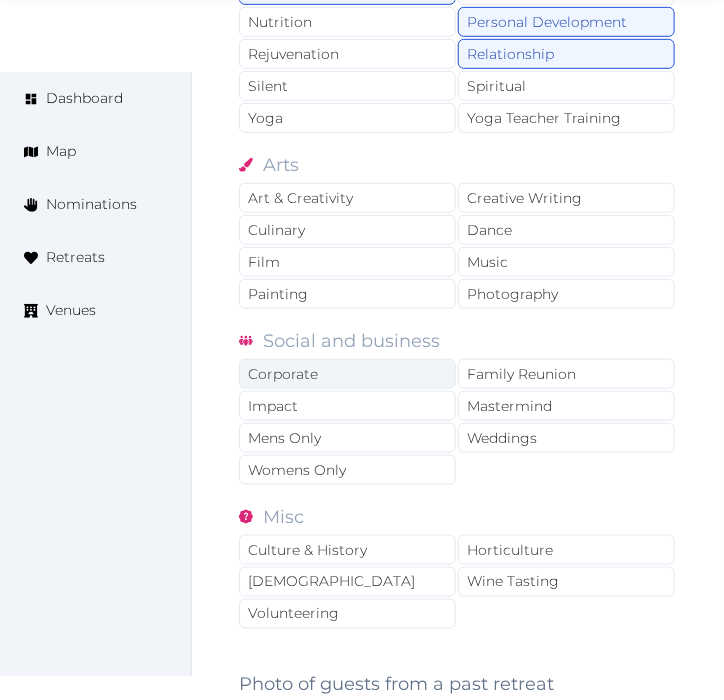 click on "Corporate" at bounding box center (347, 374) 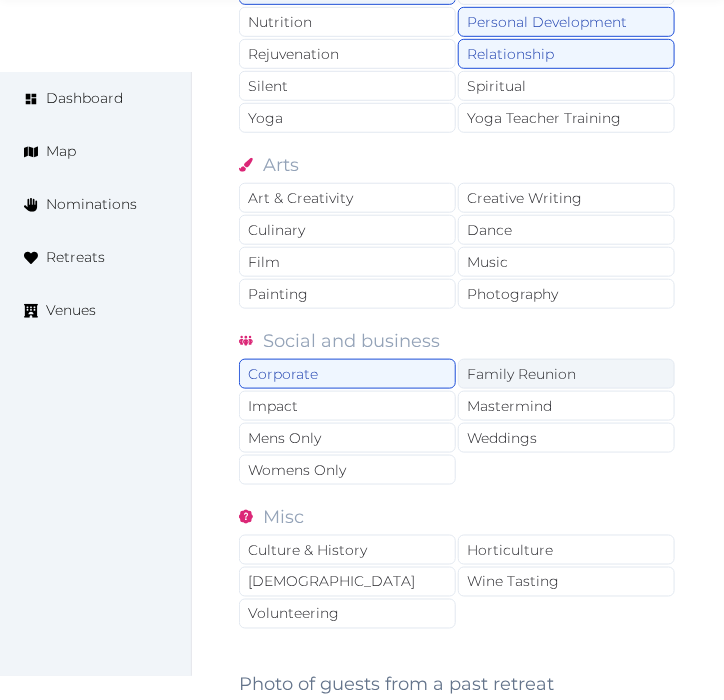click on "Family Reunion" at bounding box center [566, 374] 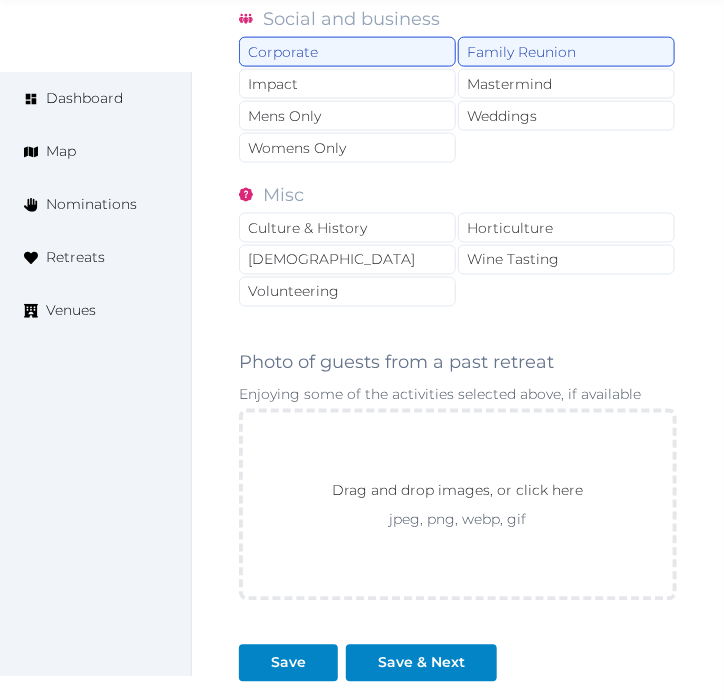 scroll, scrollTop: 2222, scrollLeft: 0, axis: vertical 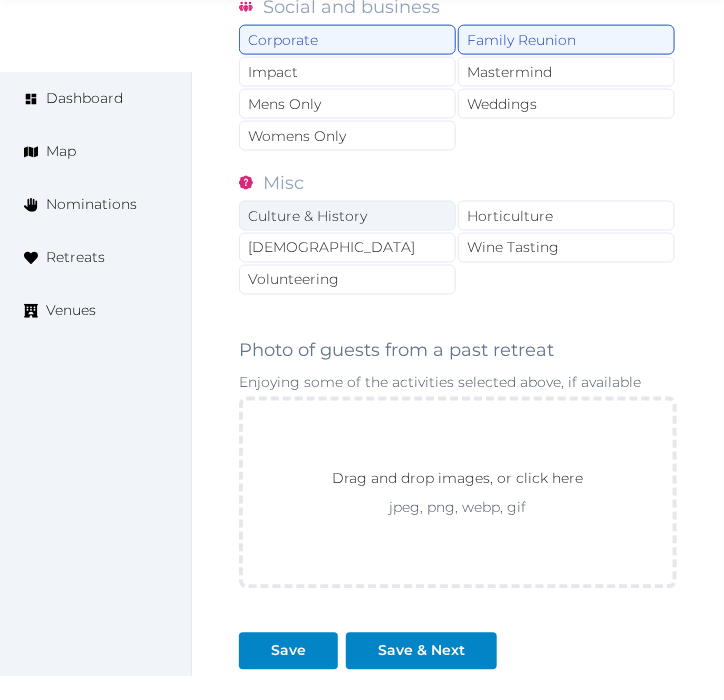 click on "Culture & History" at bounding box center (347, 216) 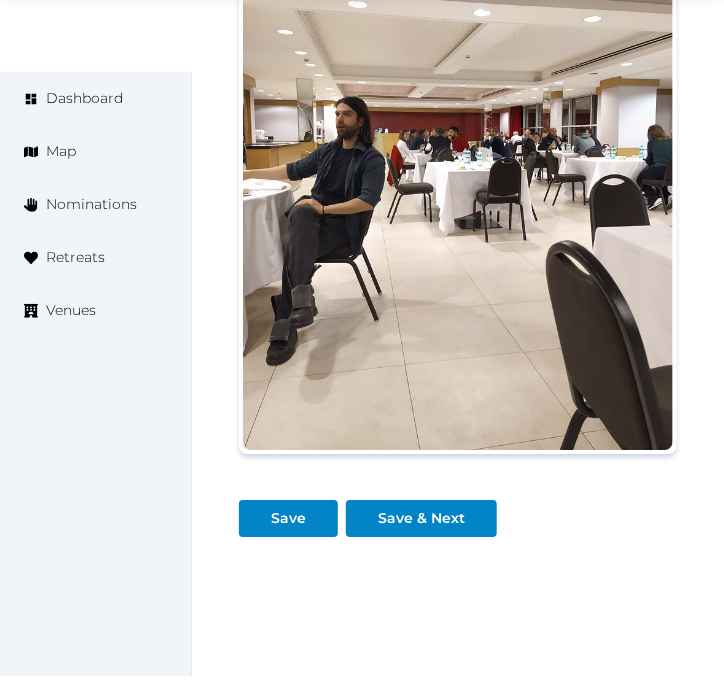 scroll, scrollTop: 2781, scrollLeft: 0, axis: vertical 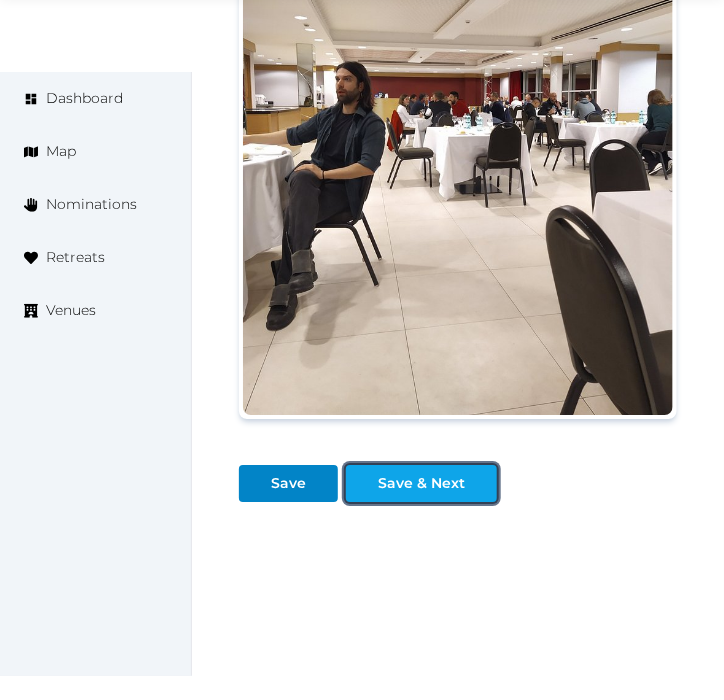 click on "Save & Next" at bounding box center (421, 483) 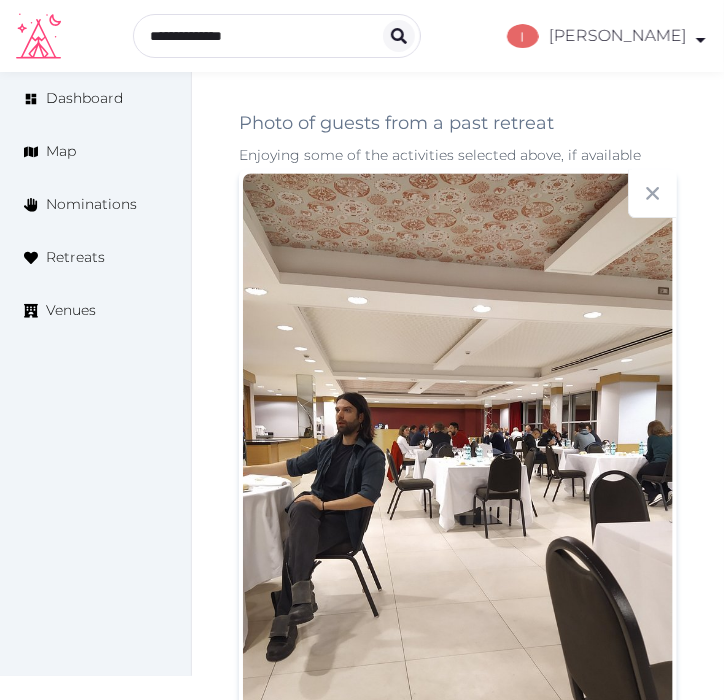 scroll, scrollTop: 2447, scrollLeft: 0, axis: vertical 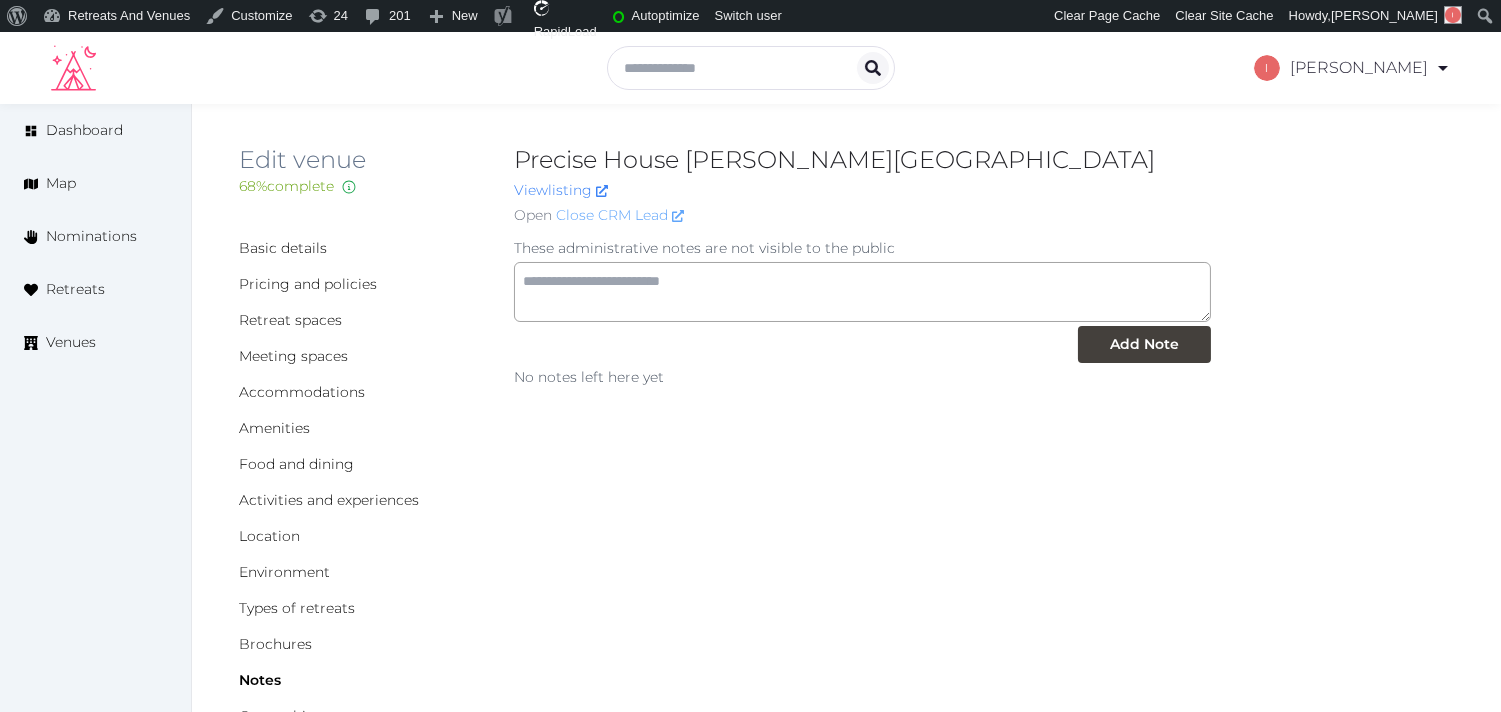 click on "Close CRM Lead" at bounding box center [620, 215] 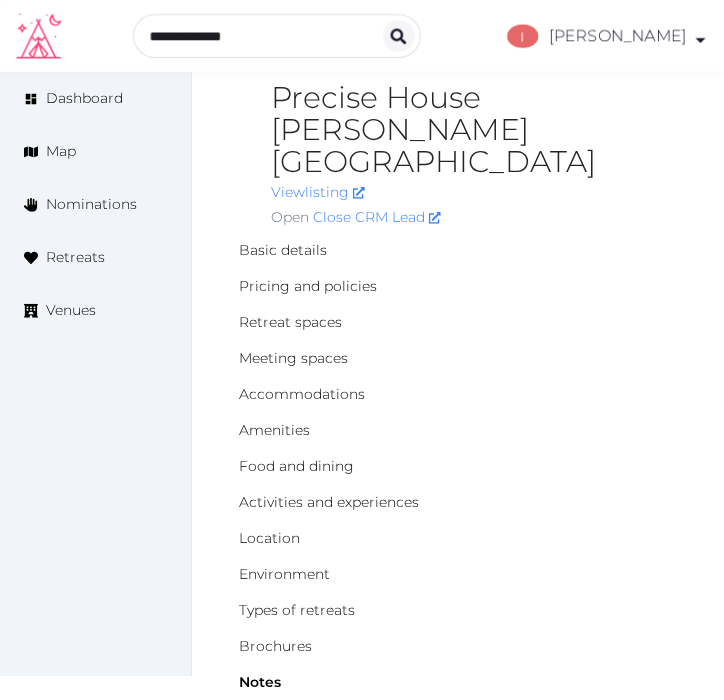 scroll, scrollTop: 0, scrollLeft: 0, axis: both 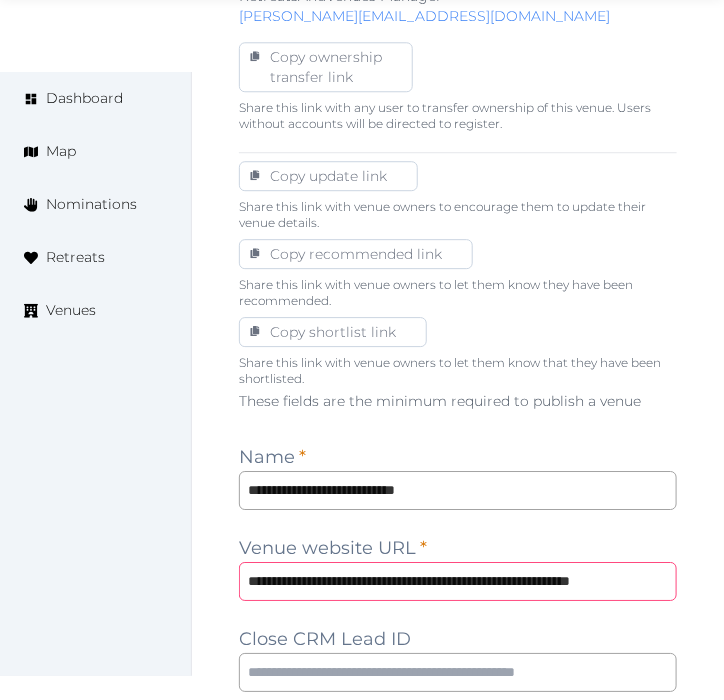 click on "**********" at bounding box center (458, 581) 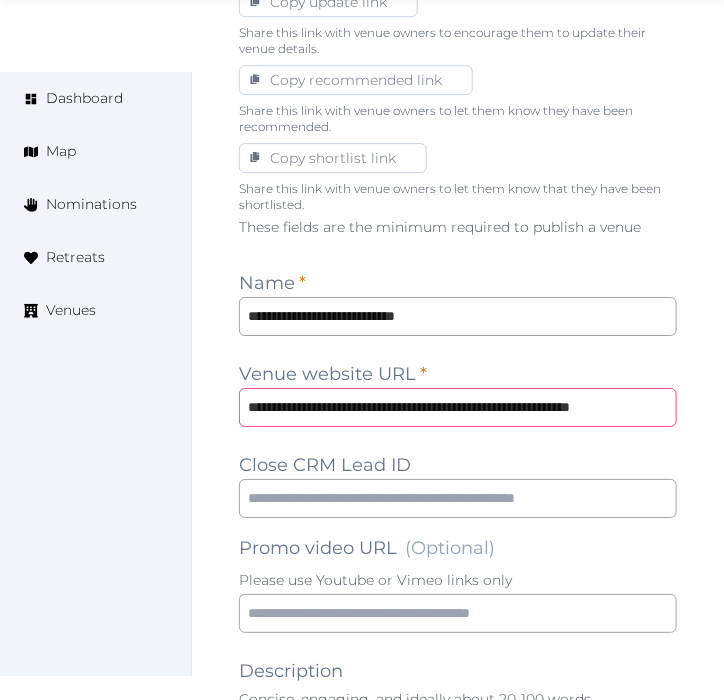 scroll, scrollTop: 1555, scrollLeft: 0, axis: vertical 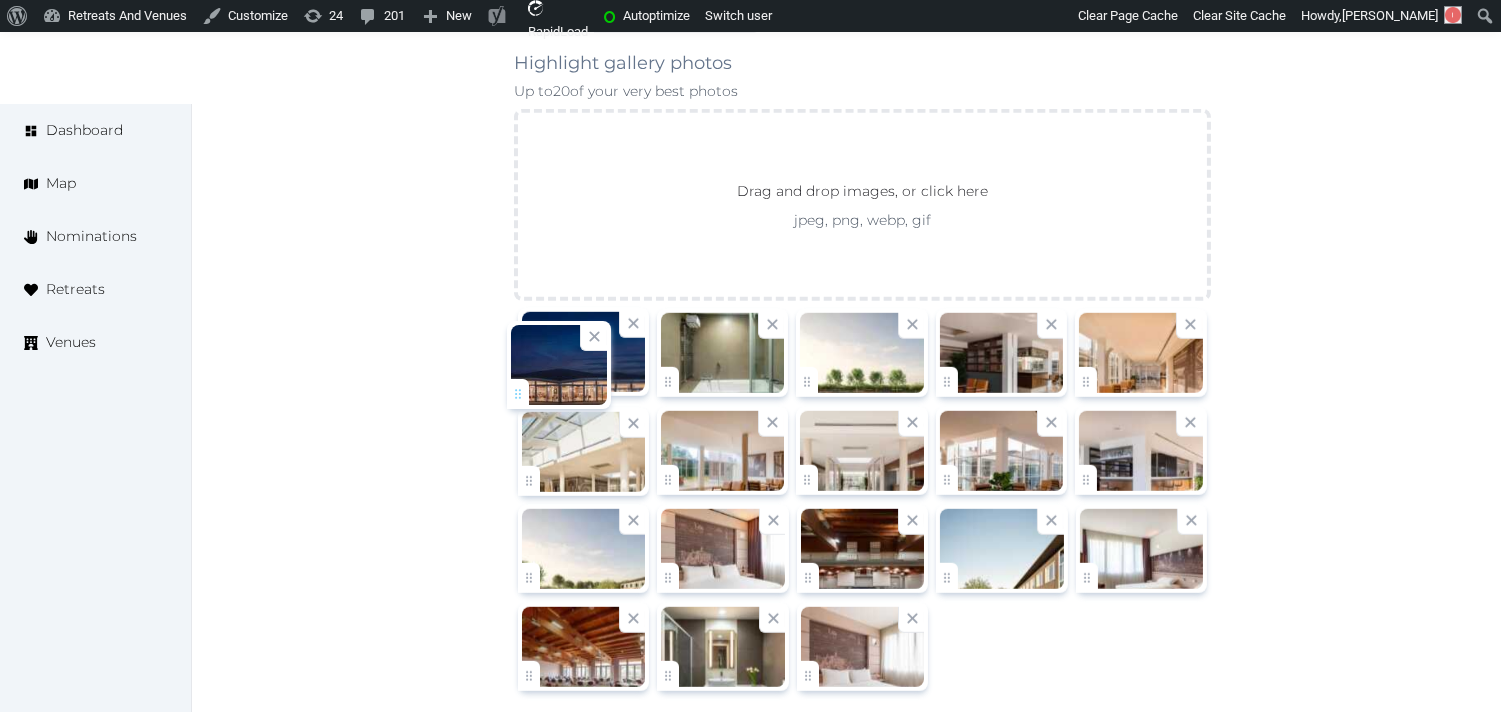 drag, startPoint x: 1080, startPoint y: 464, endPoint x: 511, endPoint y: 392, distance: 573.5373 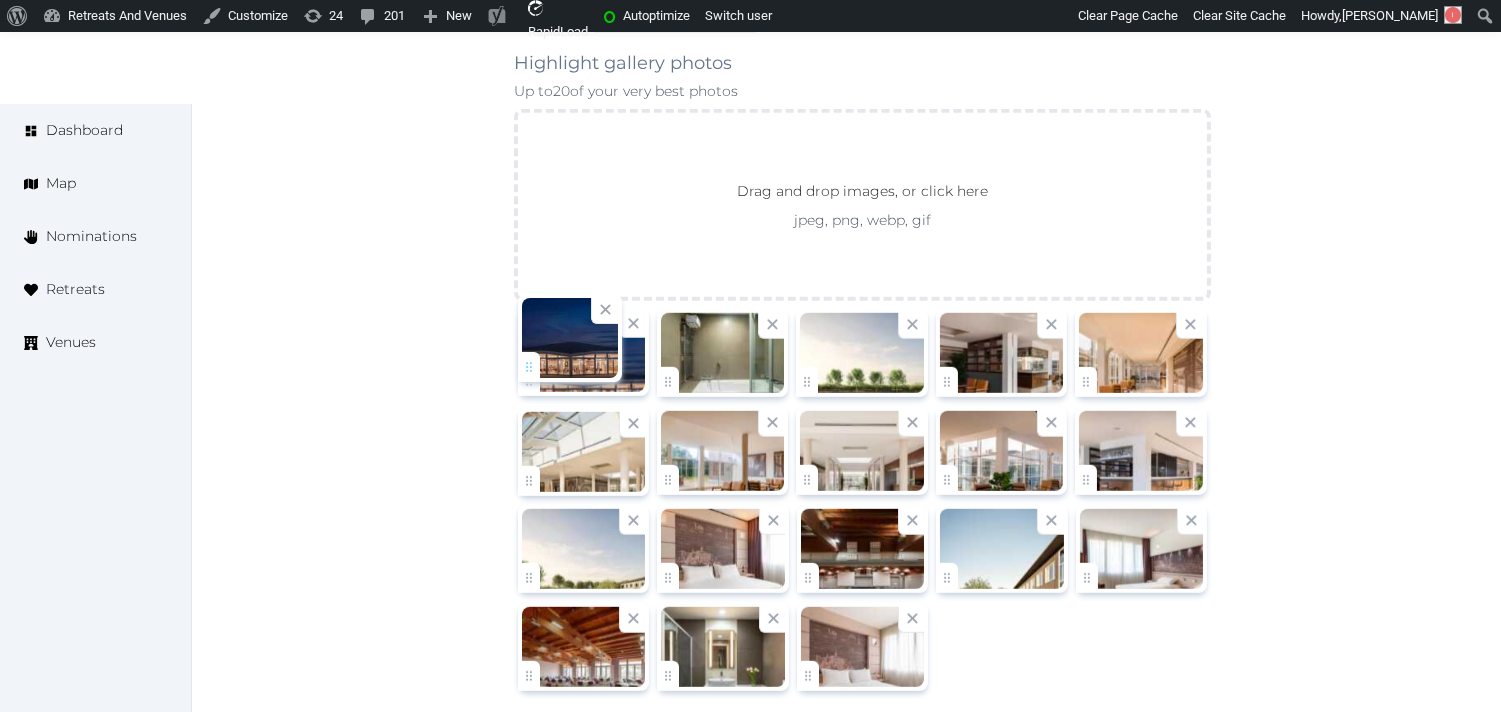 click on "Irene Gonzales   Account My Venue Listings My Retreats Logout      Dashboard Map Nominations Retreats Venues Edit venue 24 %  complete Fill out all the fields in your listing to increase its completion percentage.   A higher completion percentage will make your listing more attractive and result in better matches. UNAHOTELS Bologna San Lazzaro   View  listing   Basic details Pricing and policies Retreat spaces Meeting spaces Accommodations Amenities Food and dining Activities and experiences Location Environment Types of retreats Brochures Notes Ownership Administration Activity This venue is live and visible to the public Mark draft Archive Venue owned by RetreatsAndVenues Manager c.o.r.e.y.sanford@retreatsandvenues.com Copy ownership transfer link Share this link with any user to transfer ownership of this venue. Users without accounts will be directed to register. Copy update link Copy recommended link Copy shortlist link Name * * 172 / $" at bounding box center [750, -647] 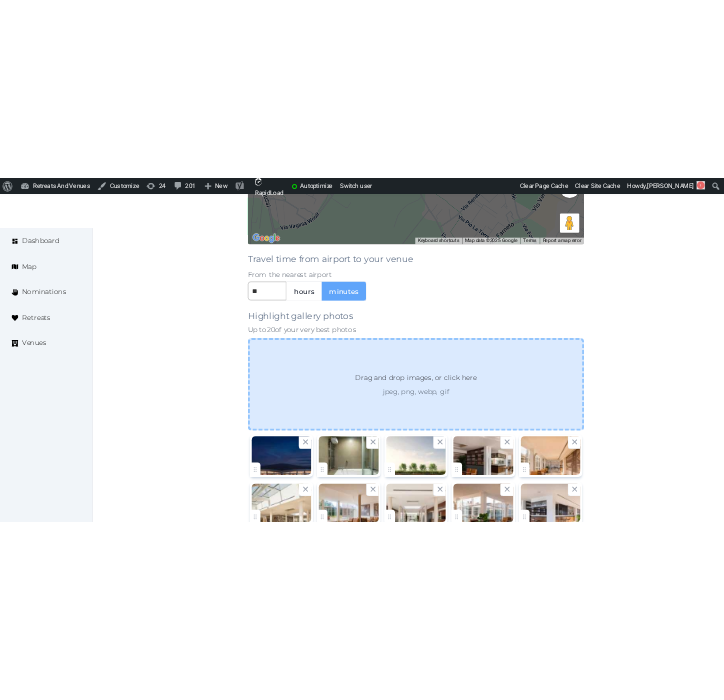 scroll, scrollTop: 2545, scrollLeft: 0, axis: vertical 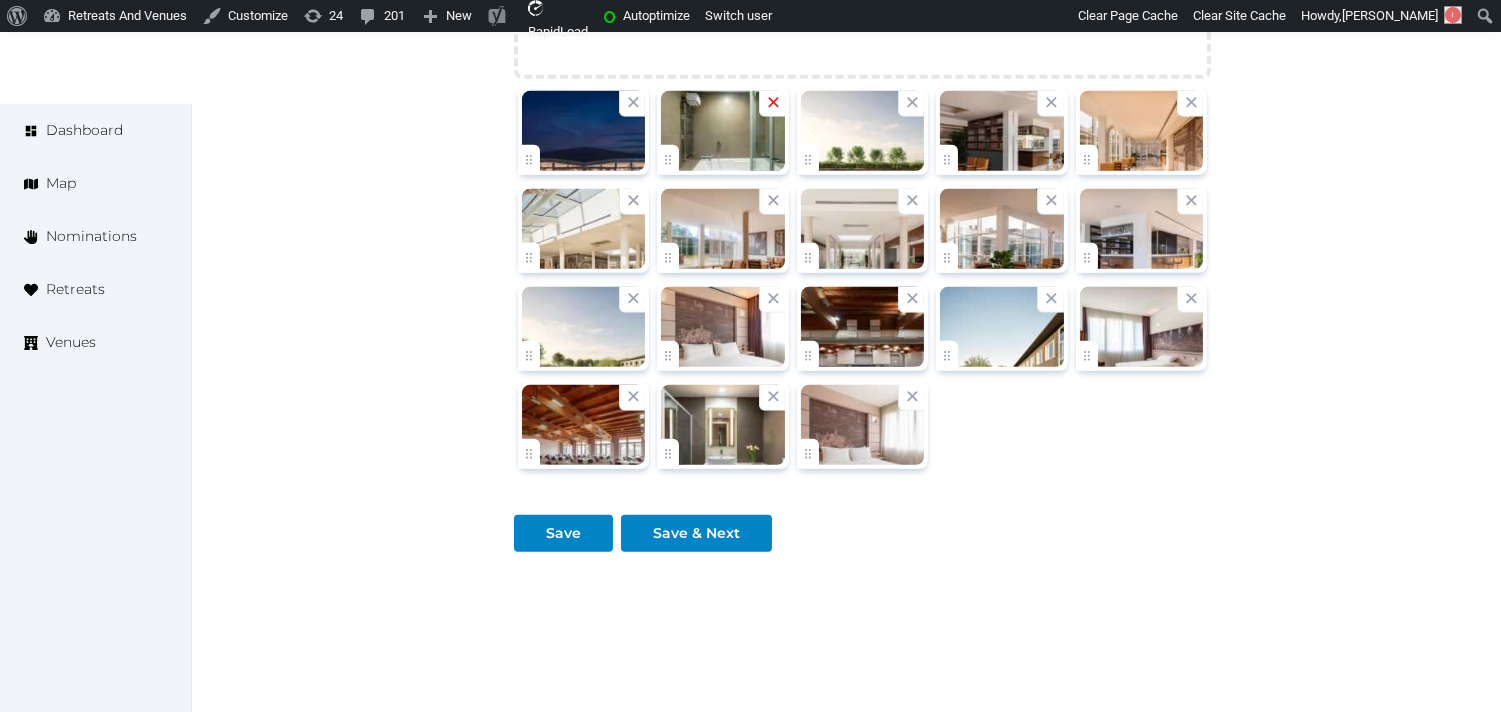 click 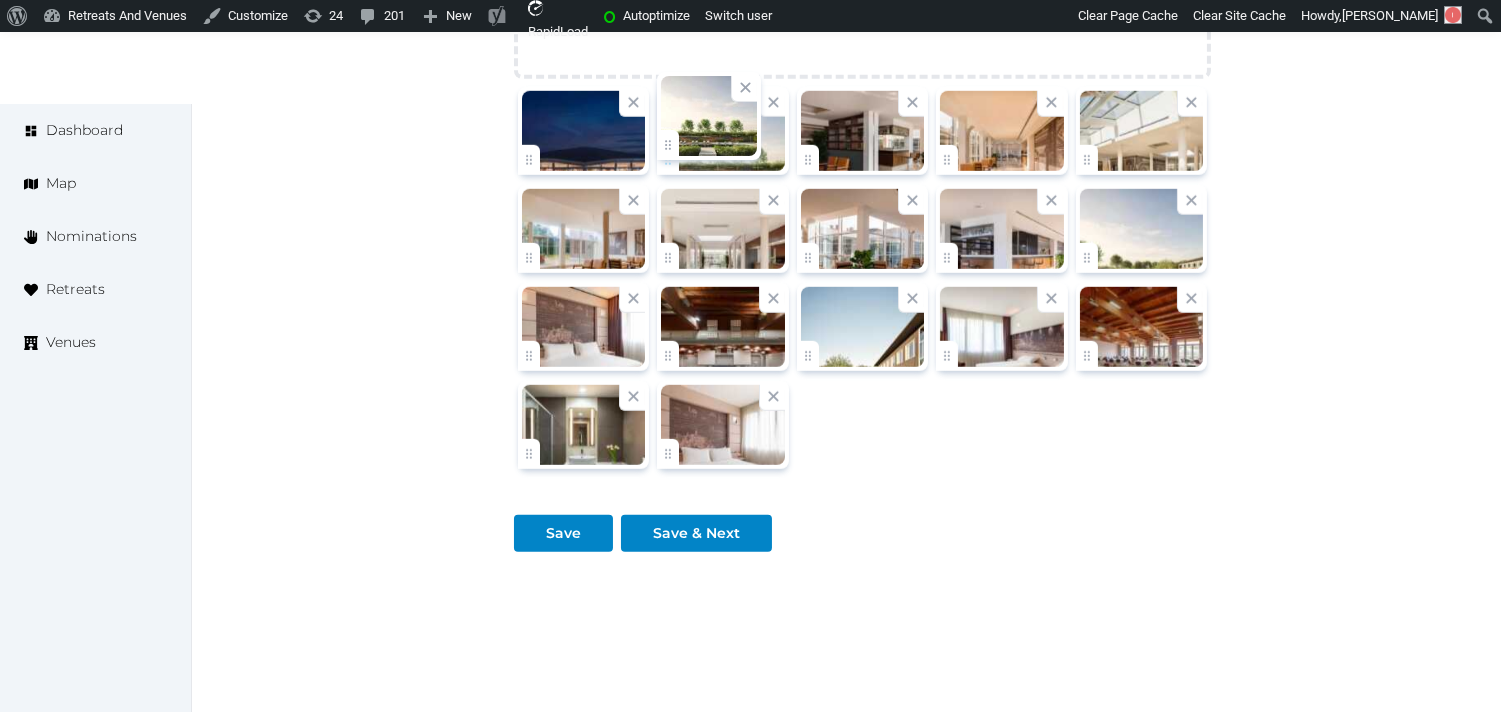 click on "Irene Gonzales   Account My Venue Listings My Retreats Logout      Dashboard Map Nominations Retreats Venues Edit venue 24 %  complete Fill out all the fields in your listing to increase its completion percentage.   A higher completion percentage will make your listing more attractive and result in better matches. UNAHOTELS Bologna San Lazzaro   View  listing   Basic details Pricing and policies Retreat spaces Meeting spaces Accommodations Amenities Food and dining Activities and experiences Location Environment Types of retreats Brochures Notes Ownership Administration Activity This venue is live and visible to the public Mark draft Archive Venue owned by RetreatsAndVenues Manager c.o.r.e.y.sanford@retreatsandvenues.com Copy ownership transfer link Share this link with any user to transfer ownership of this venue. Users without accounts will be directed to register. Copy update link Copy recommended link Copy shortlist link Name * * 172 / $" at bounding box center [750, -869] 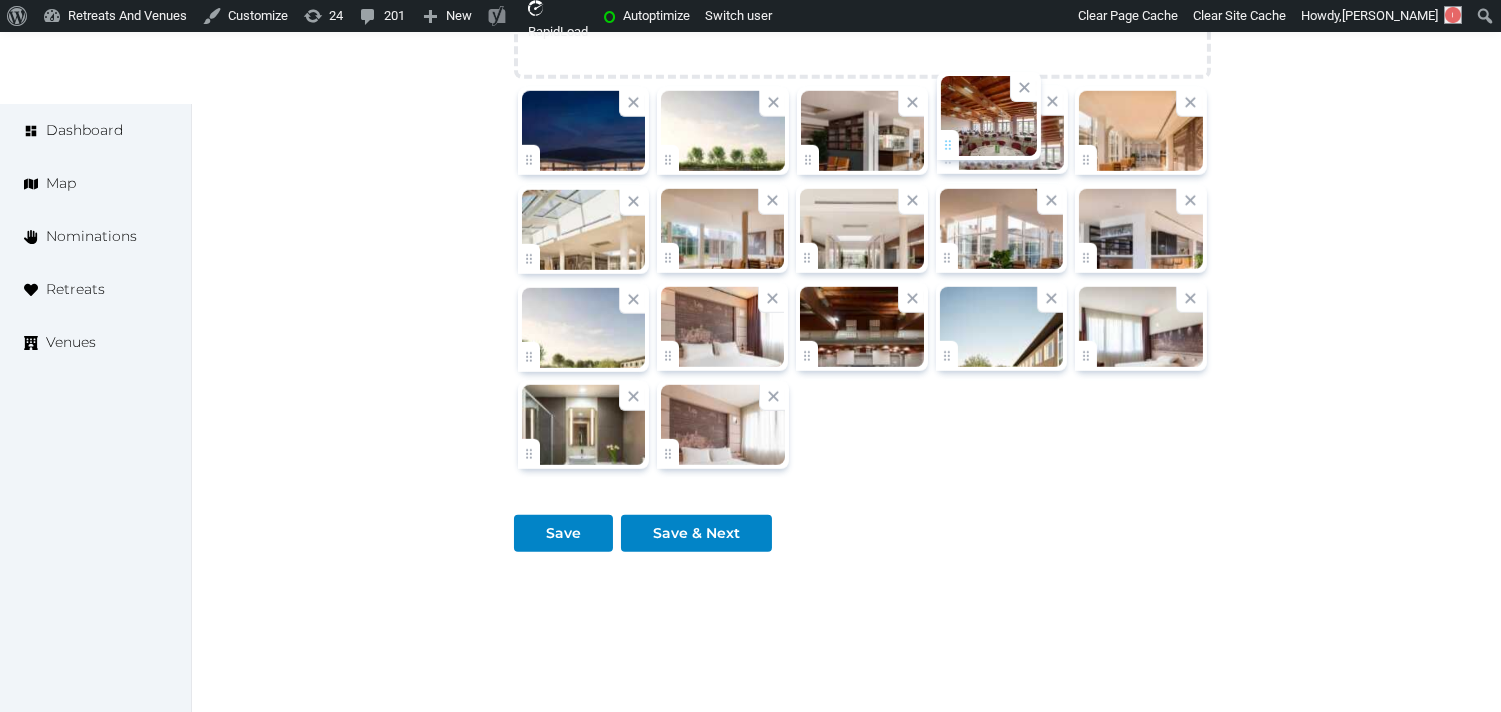drag, startPoint x: 1091, startPoint y: 342, endPoint x: 956, endPoint y: 141, distance: 242.12807 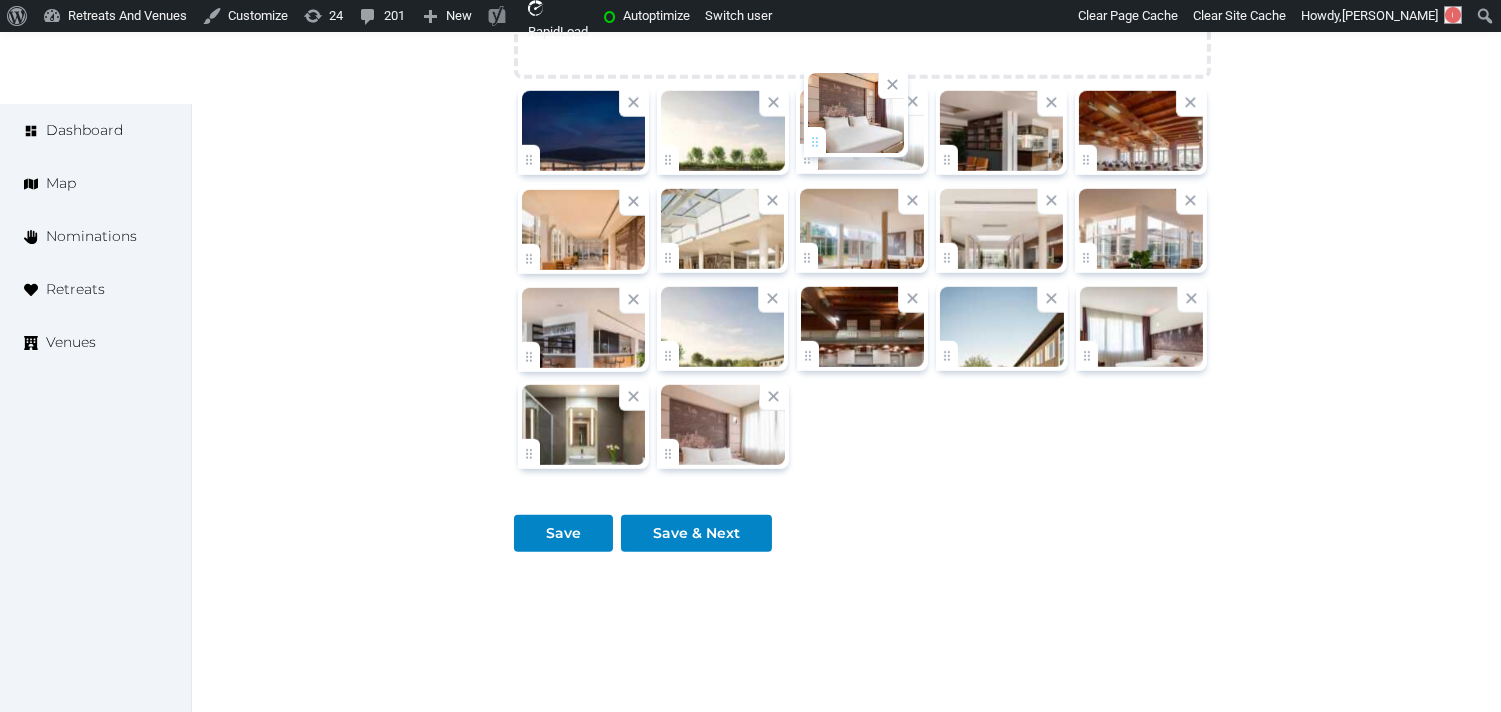 drag, startPoint x: 677, startPoint y: 345, endPoint x: 824, endPoint y: 145, distance: 248.21161 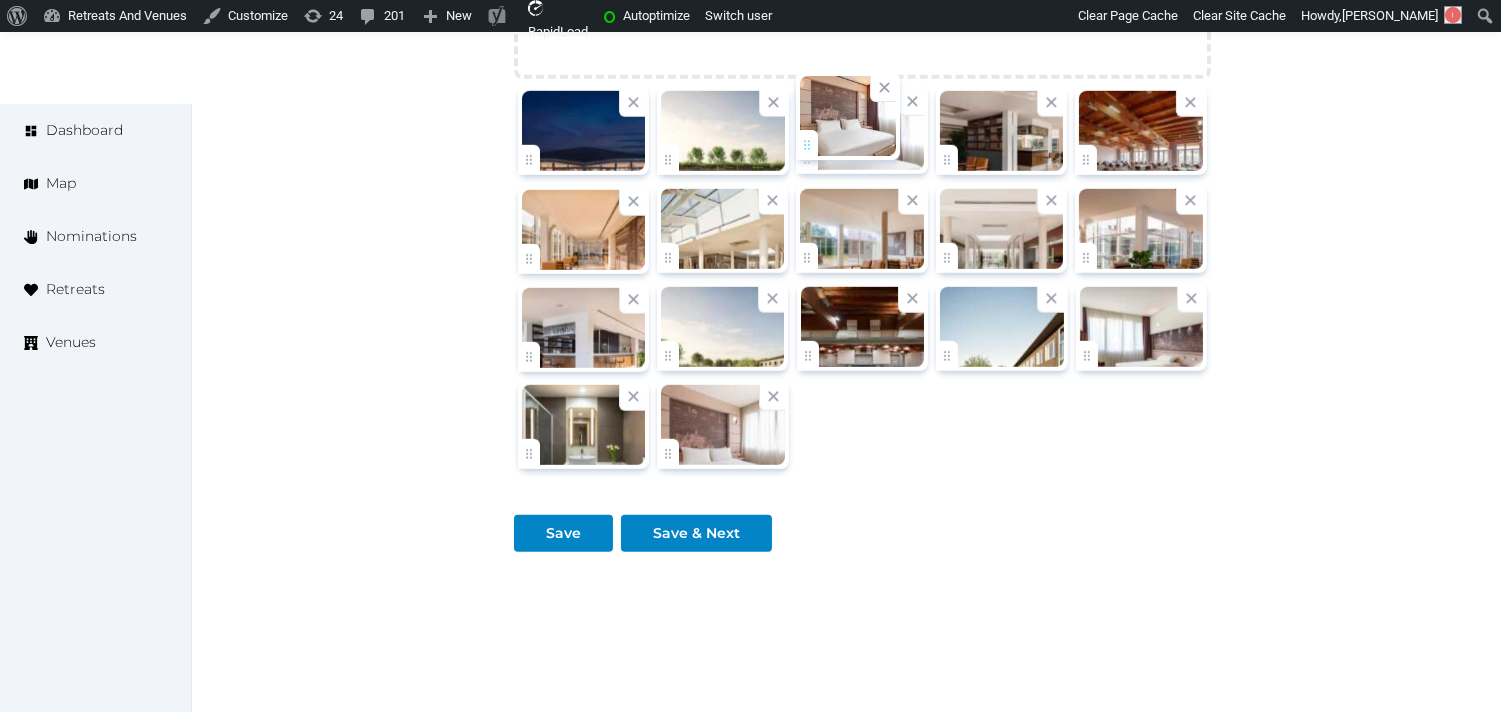 click on "Irene Gonzales   Account My Venue Listings My Retreats Logout      Dashboard Map Nominations Retreats Venues Edit venue 24 %  complete Fill out all the fields in your listing to increase its completion percentage.   A higher completion percentage will make your listing more attractive and result in better matches. UNAHOTELS Bologna San Lazzaro   View  listing   Basic details Pricing and policies Retreat spaces Meeting spaces Accommodations Amenities Food and dining Activities and experiences Location Environment Types of retreats Brochures Notes Ownership Administration Activity This venue is live and visible to the public Mark draft Archive Venue owned by RetreatsAndVenues Manager c.o.r.e.y.sanford@retreatsandvenues.com Copy ownership transfer link Share this link with any user to transfer ownership of this venue. Users without accounts will be directed to register. Copy update link Copy recommended link Copy shortlist link Name * * 172 / $" at bounding box center (750, -869) 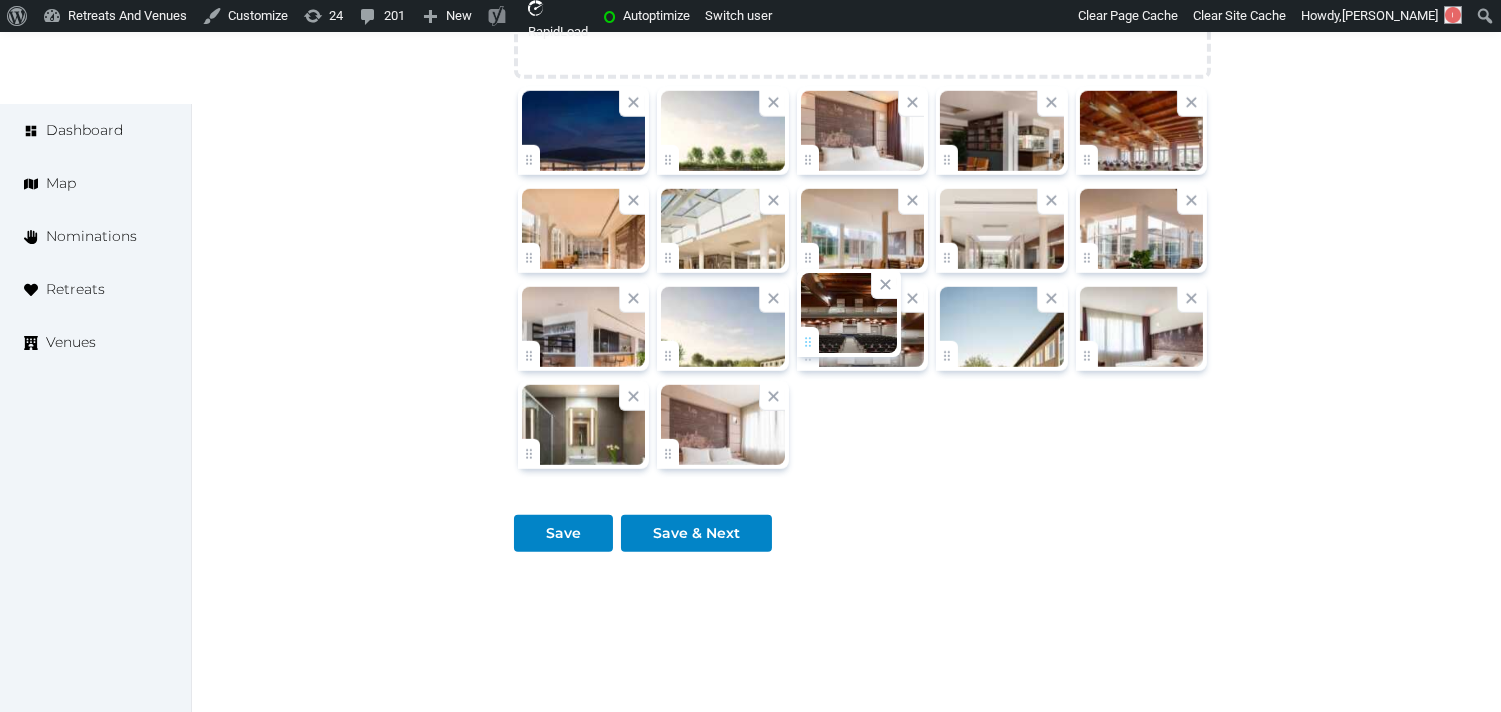 click on "Irene Gonzales   Account My Venue Listings My Retreats Logout      Dashboard Map Nominations Retreats Venues Edit venue 24 %  complete Fill out all the fields in your listing to increase its completion percentage.   A higher completion percentage will make your listing more attractive and result in better matches. UNAHOTELS Bologna San Lazzaro   View  listing   Basic details Pricing and policies Retreat spaces Meeting spaces Accommodations Amenities Food and dining Activities and experiences Location Environment Types of retreats Brochures Notes Ownership Administration Activity This venue is live and visible to the public Mark draft Archive Venue owned by RetreatsAndVenues Manager c.o.r.e.y.sanford@retreatsandvenues.com Copy ownership transfer link Share this link with any user to transfer ownership of this venue. Users without accounts will be directed to register. Copy update link Copy recommended link Copy shortlist link Name * * 172 / $" at bounding box center (750, -869) 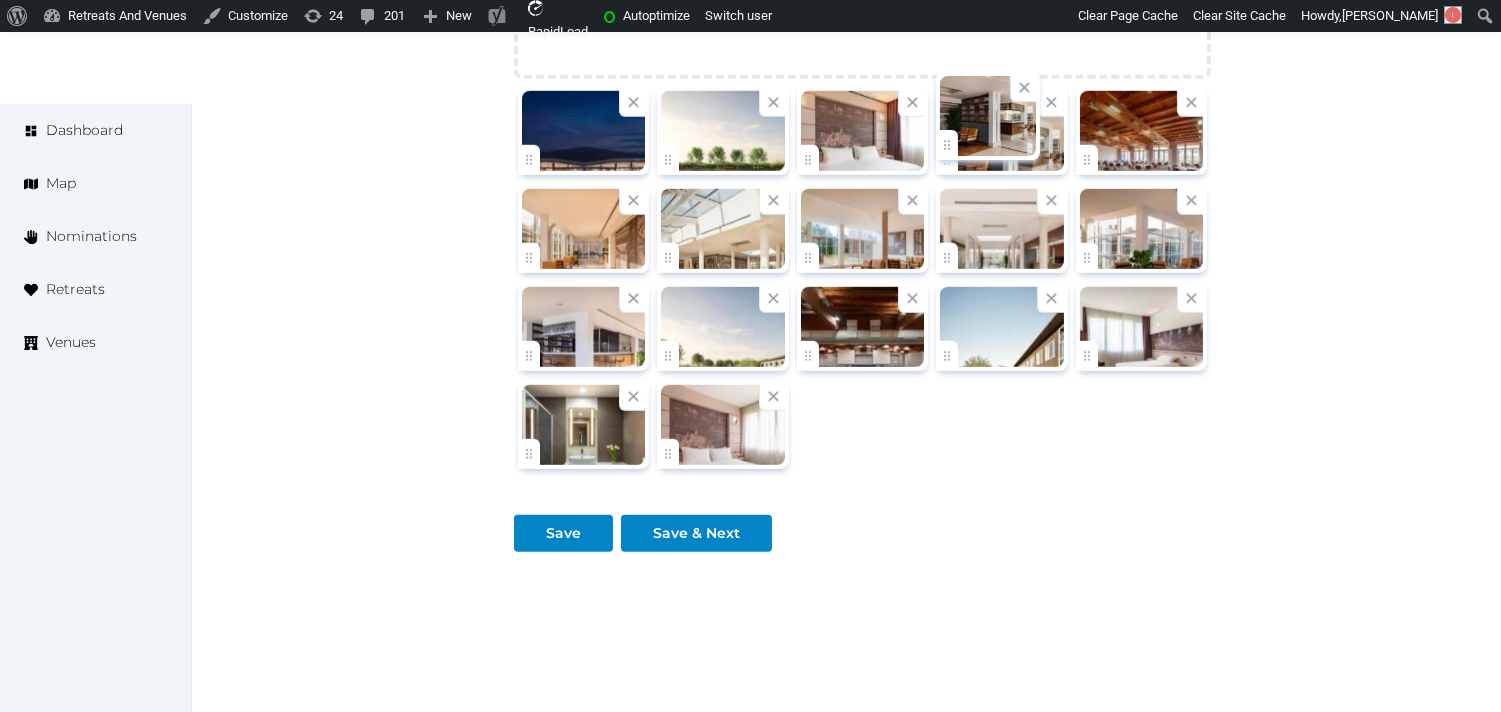 click on "Irene Gonzales   Account My Venue Listings My Retreats Logout      Dashboard Map Nominations Retreats Venues Edit venue 24 %  complete Fill out all the fields in your listing to increase its completion percentage.   A higher completion percentage will make your listing more attractive and result in better matches. UNAHOTELS Bologna San Lazzaro   View  listing   Basic details Pricing and policies Retreat spaces Meeting spaces Accommodations Amenities Food and dining Activities and experiences Location Environment Types of retreats Brochures Notes Ownership Administration Activity This venue is live and visible to the public Mark draft Archive Venue owned by RetreatsAndVenues Manager c.o.r.e.y.sanford@retreatsandvenues.com Copy ownership transfer link Share this link with any user to transfer ownership of this venue. Users without accounts will be directed to register. Copy update link Copy recommended link Copy shortlist link Name * * 172 / $" at bounding box center (750, -869) 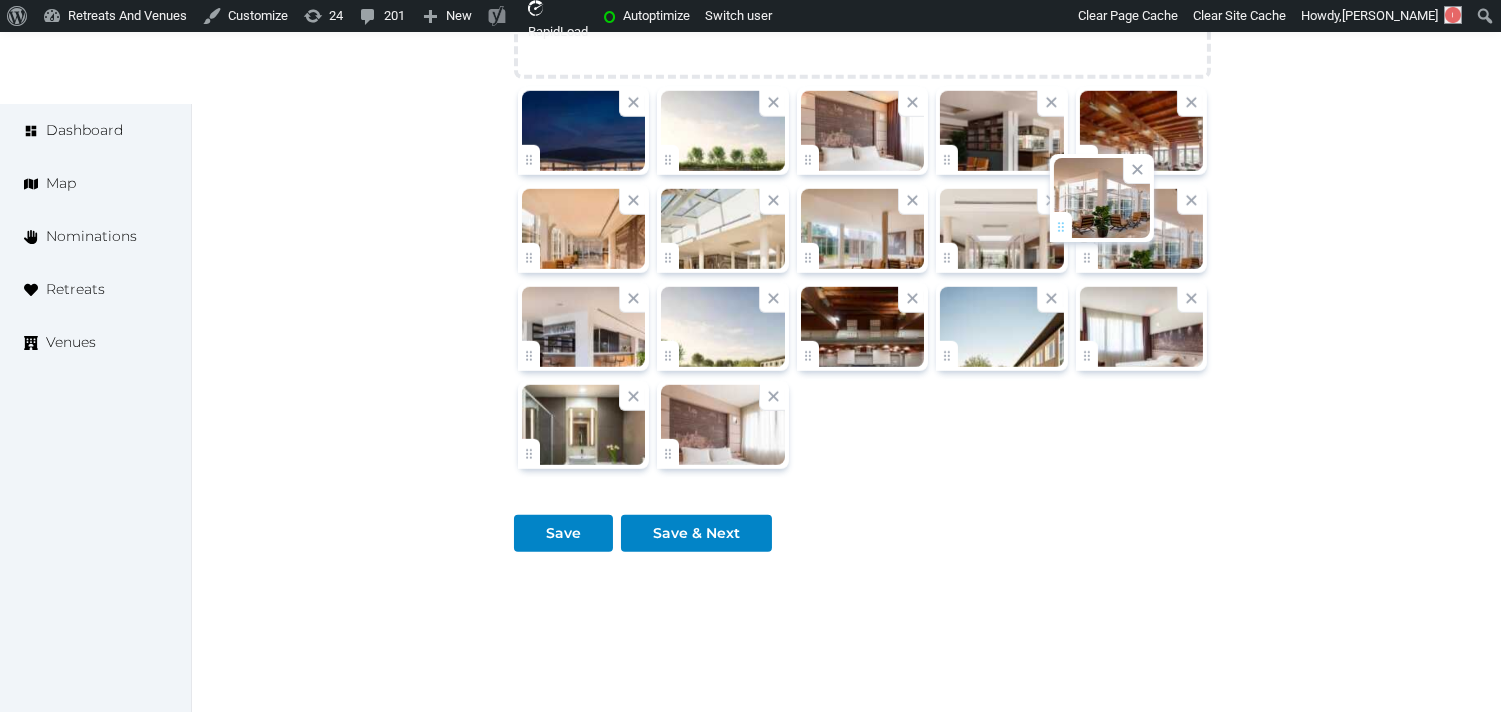 drag, startPoint x: 1096, startPoint y: 230, endPoint x: 1071, endPoint y: 213, distance: 30.232433 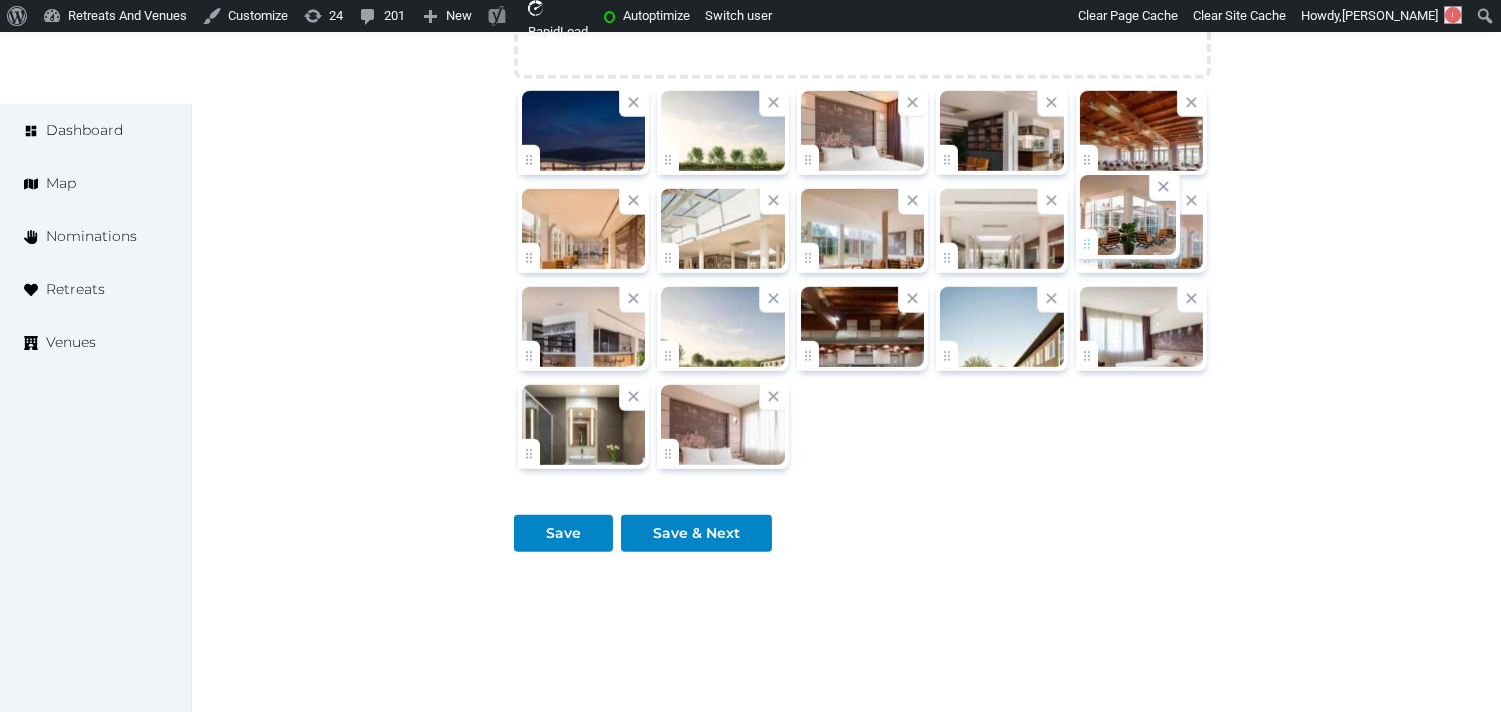 click on "Irene Gonzales   Account My Venue Listings My Retreats Logout      Dashboard Map Nominations Retreats Venues Edit venue 24 %  complete Fill out all the fields in your listing to increase its completion percentage.   A higher completion percentage will make your listing more attractive and result in better matches. UNAHOTELS Bologna San Lazzaro   View  listing   Basic details Pricing and policies Retreat spaces Meeting spaces Accommodations Amenities Food and dining Activities and experiences Location Environment Types of retreats Brochures Notes Ownership Administration Activity This venue is live and visible to the public Mark draft Archive Venue owned by RetreatsAndVenues Manager c.o.r.e.y.sanford@retreatsandvenues.com Copy ownership transfer link Share this link with any user to transfer ownership of this venue. Users without accounts will be directed to register. Copy update link Copy recommended link Copy shortlist link Name * * 172 / $" at bounding box center [750, -869] 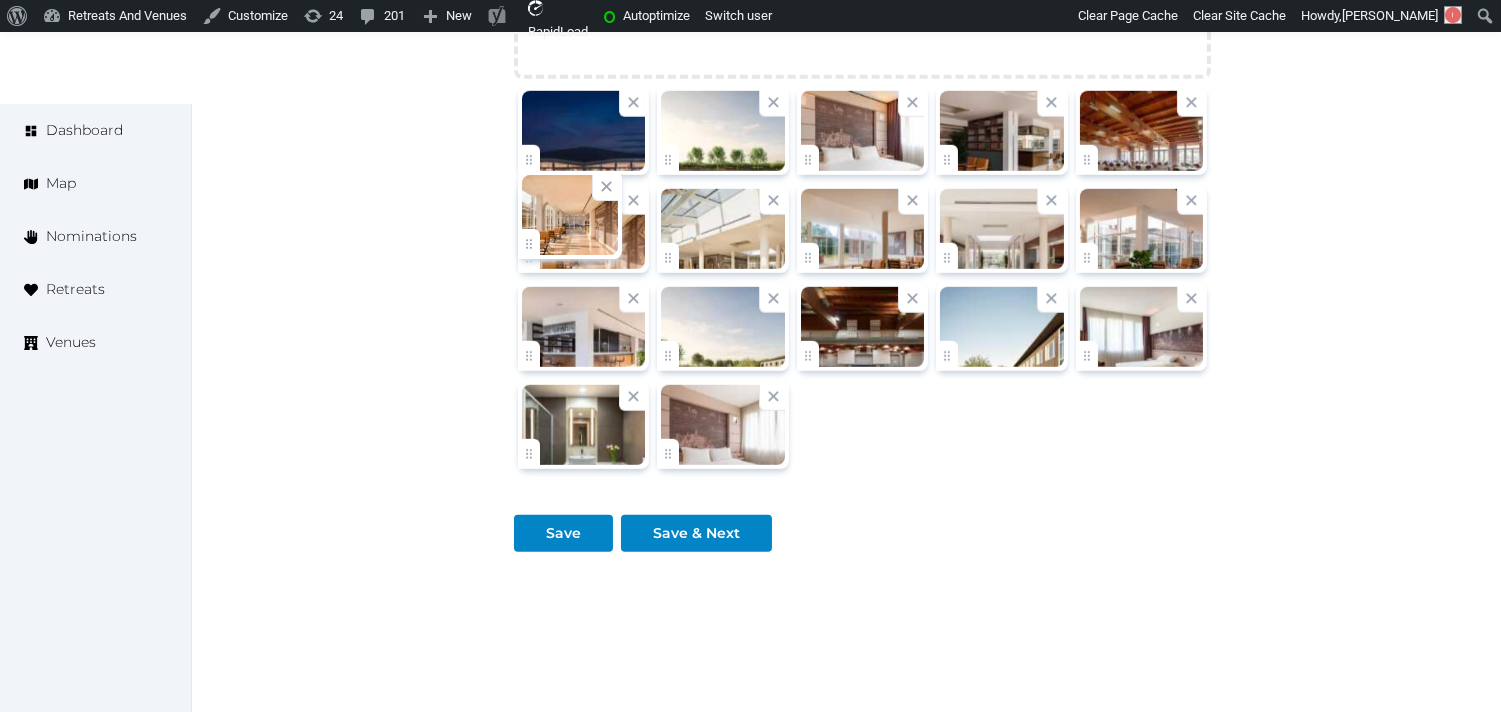 click on "Irene Gonzales   Account My Venue Listings My Retreats Logout      Dashboard Map Nominations Retreats Venues Edit venue 24 %  complete Fill out all the fields in your listing to increase its completion percentage.   A higher completion percentage will make your listing more attractive and result in better matches. UNAHOTELS Bologna San Lazzaro   View  listing   Basic details Pricing and policies Retreat spaces Meeting spaces Accommodations Amenities Food and dining Activities and experiences Location Environment Types of retreats Brochures Notes Ownership Administration Activity This venue is live and visible to the public Mark draft Archive Venue owned by RetreatsAndVenues Manager c.o.r.e.y.sanford@retreatsandvenues.com Copy ownership transfer link Share this link with any user to transfer ownership of this venue. Users without accounts will be directed to register. Copy update link Copy recommended link Copy shortlist link Name * * 172 / $" at bounding box center (750, -869) 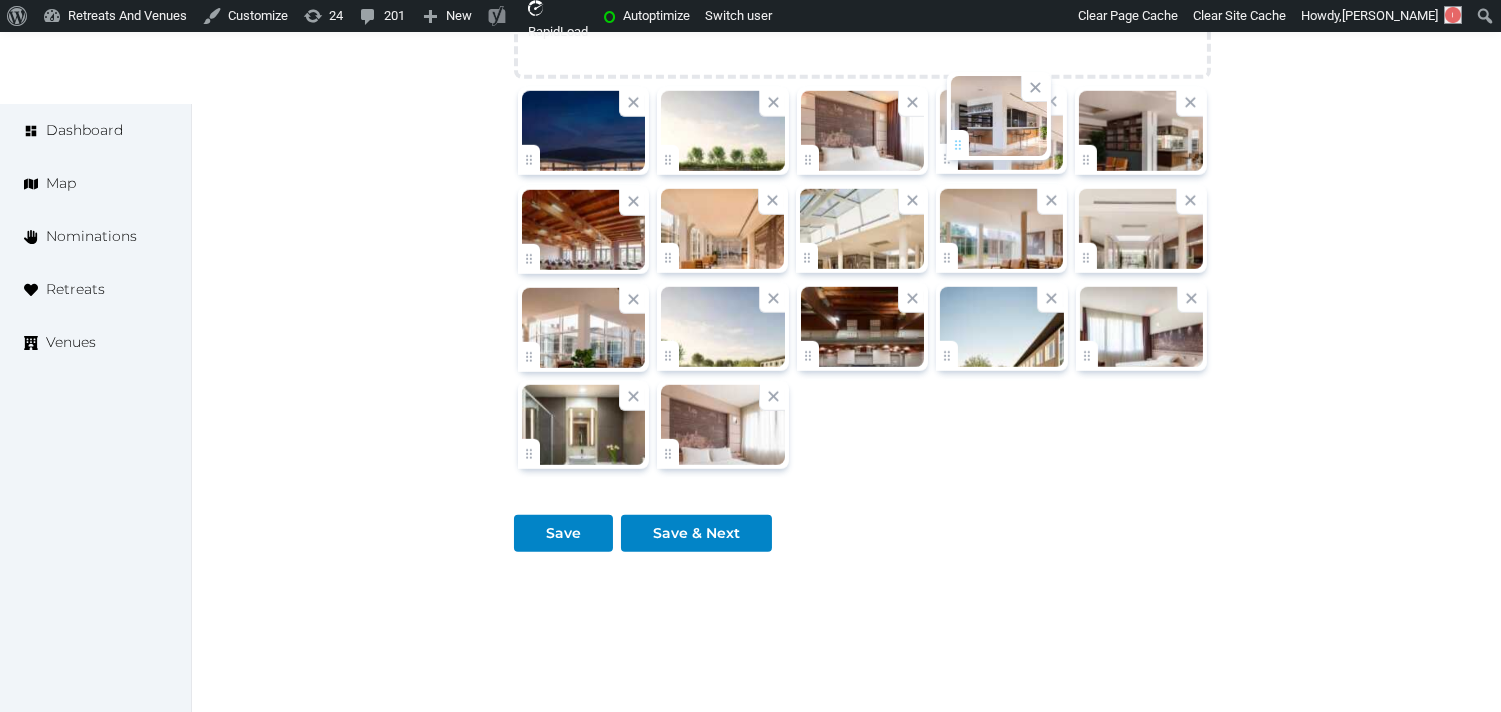 drag, startPoint x: 542, startPoint y: 336, endPoint x: 971, endPoint y: 140, distance: 471.65347 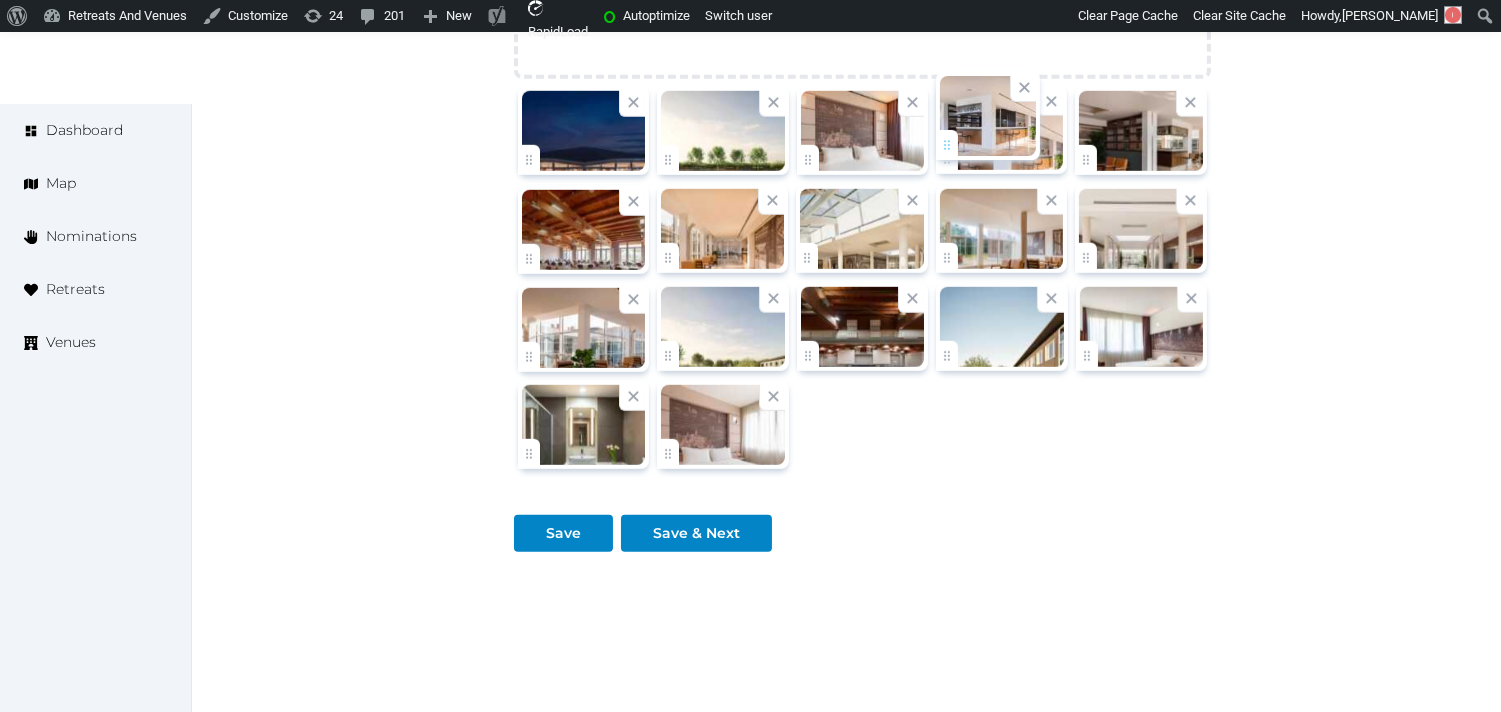 click on "Irene Gonzales   Account My Venue Listings My Retreats Logout      Dashboard Map Nominations Retreats Venues Edit venue 24 %  complete Fill out all the fields in your listing to increase its completion percentage.   A higher completion percentage will make your listing more attractive and result in better matches. UNAHOTELS Bologna San Lazzaro   View  listing   Basic details Pricing and policies Retreat spaces Meeting spaces Accommodations Amenities Food and dining Activities and experiences Location Environment Types of retreats Brochures Notes Ownership Administration Activity This venue is live and visible to the public Mark draft Archive Venue owned by RetreatsAndVenues Manager c.o.r.e.y.sanford@retreatsandvenues.com Copy ownership transfer link Share this link with any user to transfer ownership of this venue. Users without accounts will be directed to register. Copy update link Copy recommended link Copy shortlist link Name * * 172 / $" at bounding box center [750, -869] 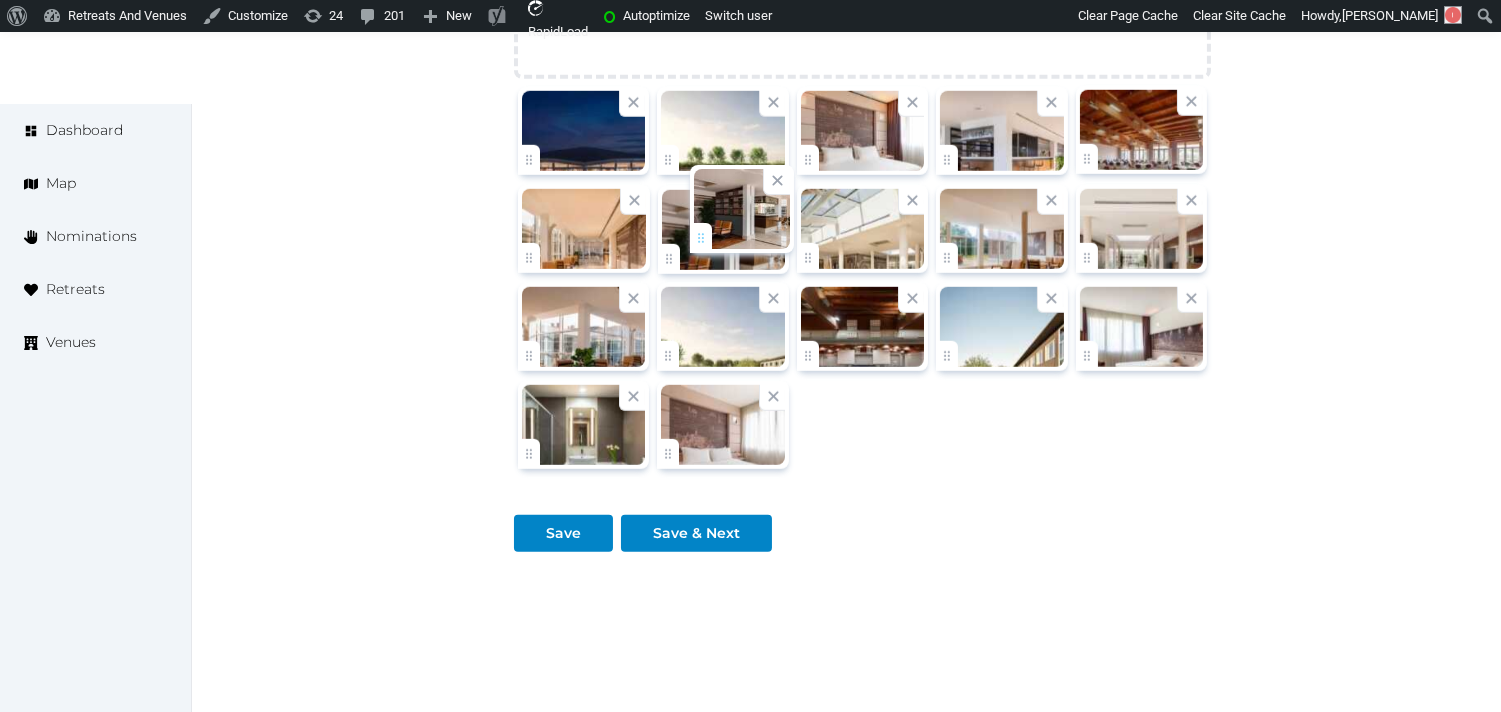 drag, startPoint x: 1083, startPoint y: 153, endPoint x: 697, endPoint y: 246, distance: 397.04535 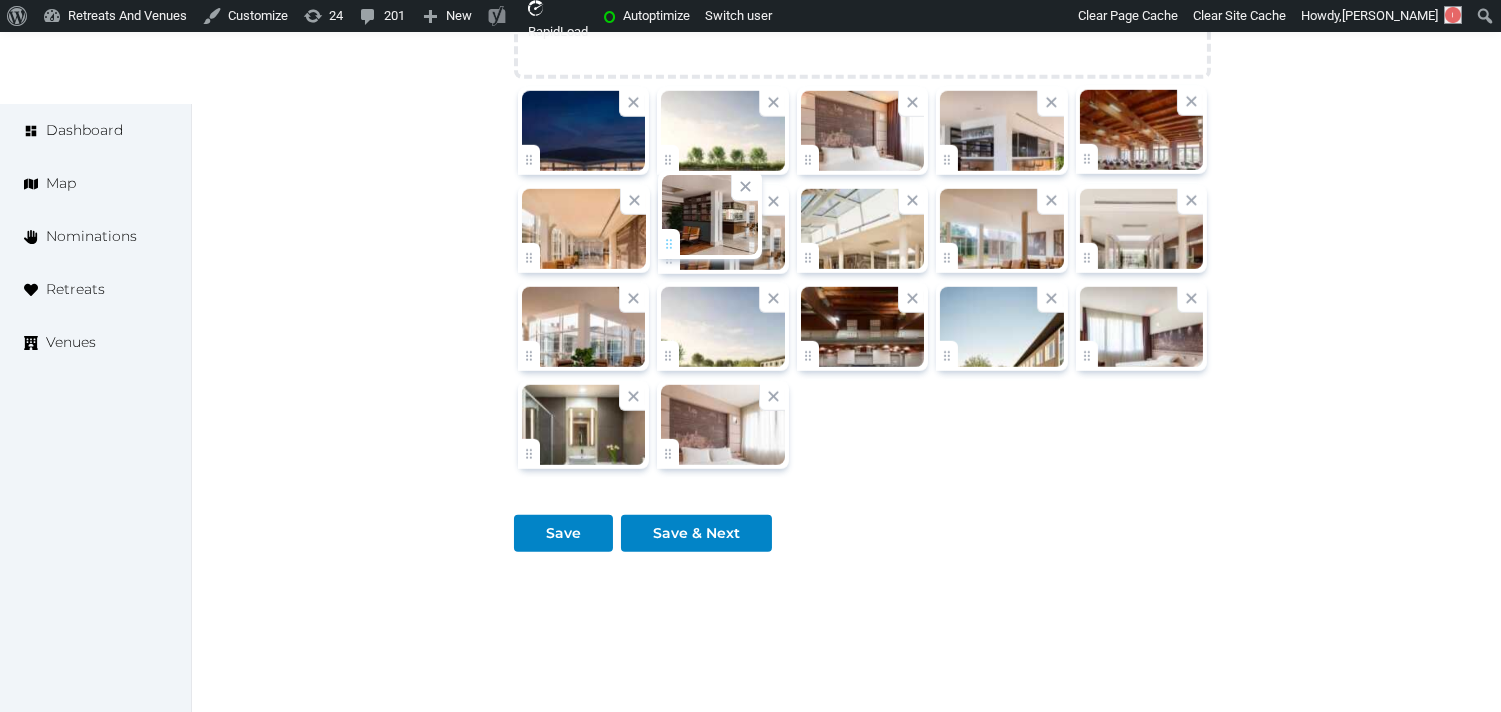click on "Irene Gonzales   Account My Venue Listings My Retreats Logout      Dashboard Map Nominations Retreats Venues Edit venue 24 %  complete Fill out all the fields in your listing to increase its completion percentage.   A higher completion percentage will make your listing more attractive and result in better matches. UNAHOTELS Bologna San Lazzaro   View  listing   Basic details Pricing and policies Retreat spaces Meeting spaces Accommodations Amenities Food and dining Activities and experiences Location Environment Types of retreats Brochures Notes Ownership Administration Activity This venue is live and visible to the public Mark draft Archive Venue owned by RetreatsAndVenues Manager c.o.r.e.y.sanford@retreatsandvenues.com Copy ownership transfer link Share this link with any user to transfer ownership of this venue. Users without accounts will be directed to register. Copy update link Copy recommended link Copy shortlist link Name * * 172 / $" at bounding box center [750, -869] 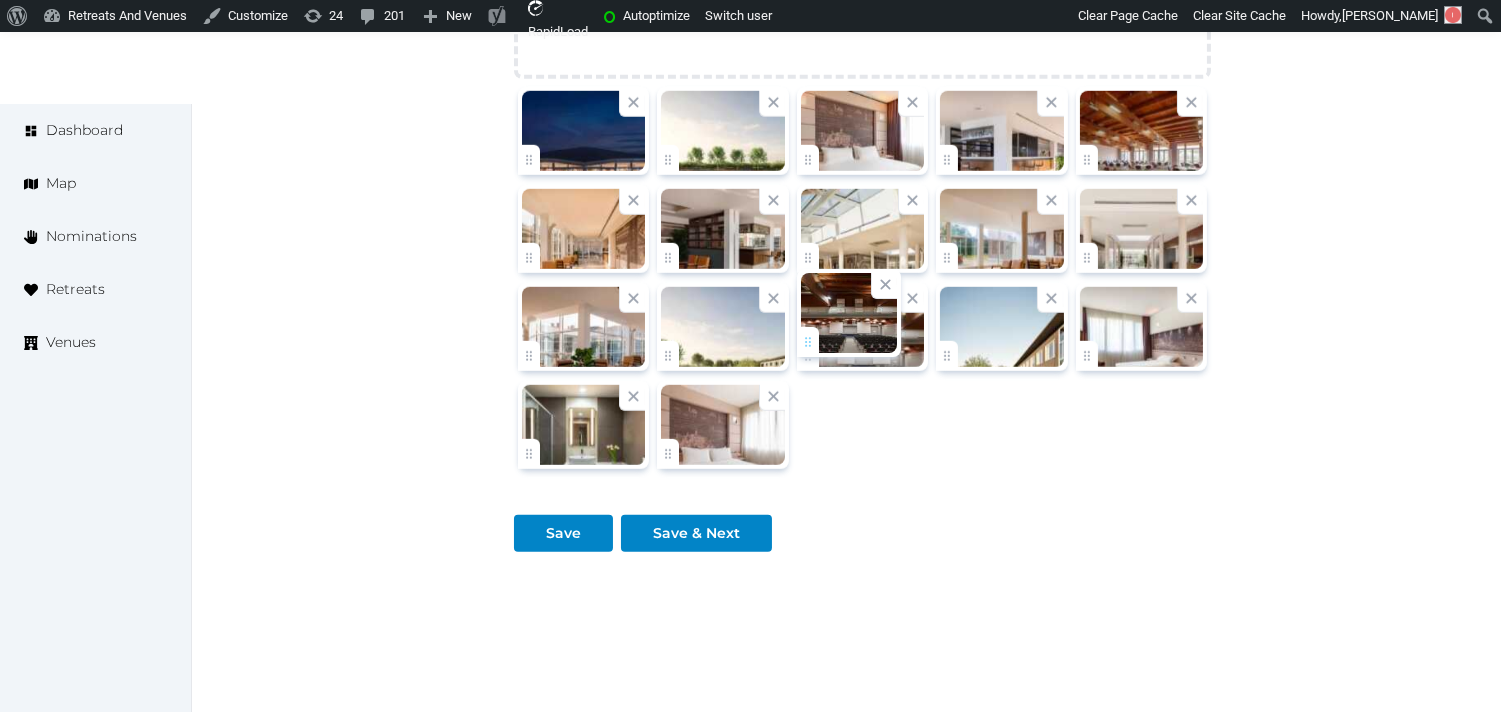 click on "Irene Gonzales   Account My Venue Listings My Retreats Logout      Dashboard Map Nominations Retreats Venues Edit venue 24 %  complete Fill out all the fields in your listing to increase its completion percentage.   A higher completion percentage will make your listing more attractive and result in better matches. UNAHOTELS Bologna San Lazzaro   View  listing   Basic details Pricing and policies Retreat spaces Meeting spaces Accommodations Amenities Food and dining Activities and experiences Location Environment Types of retreats Brochures Notes Ownership Administration Activity This venue is live and visible to the public Mark draft Archive Venue owned by RetreatsAndVenues Manager c.o.r.e.y.sanford@retreatsandvenues.com Copy ownership transfer link Share this link with any user to transfer ownership of this venue. Users without accounts will be directed to register. Copy update link Copy recommended link Copy shortlist link Name * * 172 / $" at bounding box center (750, -869) 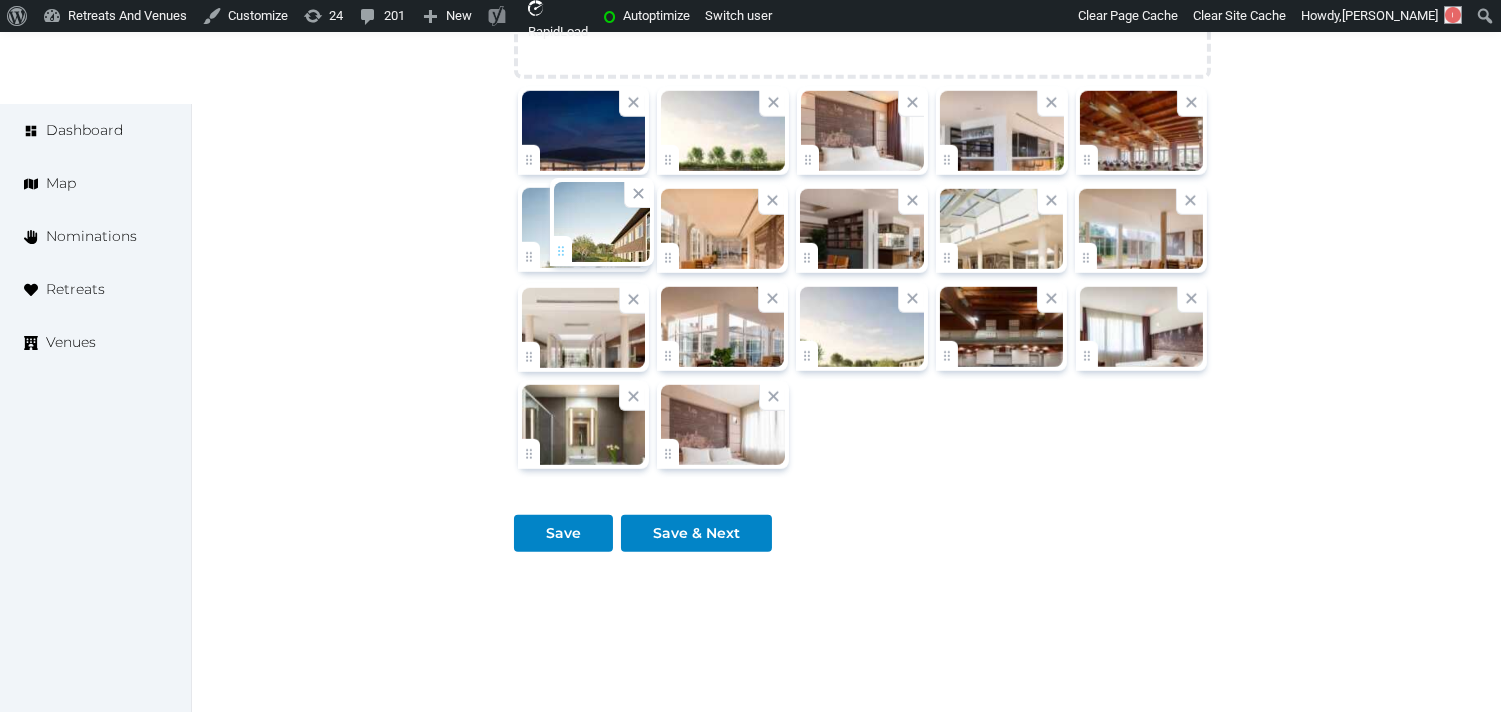 drag, startPoint x: 942, startPoint y: 338, endPoint x: 544, endPoint y: 248, distance: 408.049 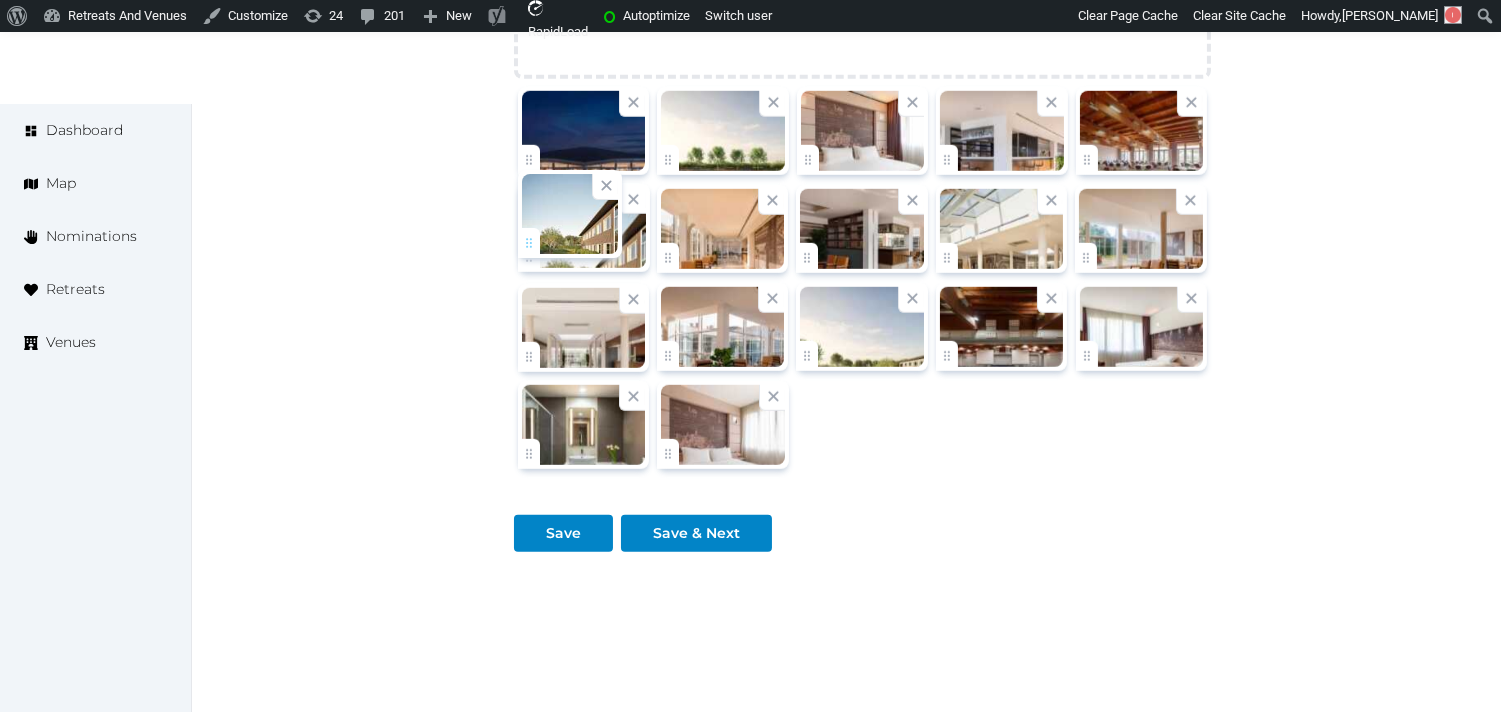 click on "Irene Gonzales   Account My Venue Listings My Retreats Logout      Dashboard Map Nominations Retreats Venues Edit venue 24 %  complete Fill out all the fields in your listing to increase its completion percentage.   A higher completion percentage will make your listing more attractive and result in better matches. UNAHOTELS Bologna San Lazzaro   View  listing   Basic details Pricing and policies Retreat spaces Meeting spaces Accommodations Amenities Food and dining Activities and experiences Location Environment Types of retreats Brochures Notes Ownership Administration Activity This venue is live and visible to the public Mark draft Archive Venue owned by RetreatsAndVenues Manager c.o.r.e.y.sanford@retreatsandvenues.com Copy ownership transfer link Share this link with any user to transfer ownership of this venue. Users without accounts will be directed to register. Copy update link Copy recommended link Copy shortlist link Name * * 172 / $" at bounding box center (750, -869) 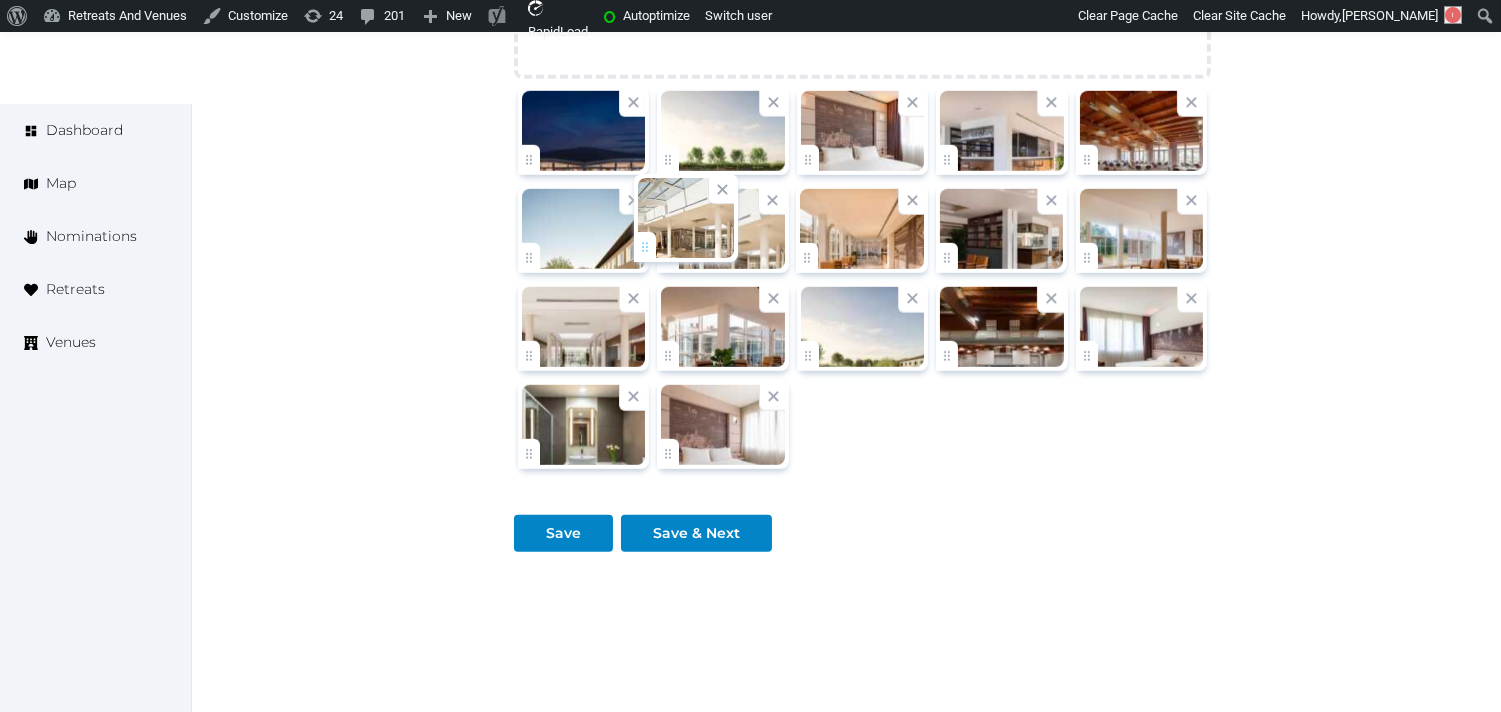 drag, startPoint x: 954, startPoint y: 240, endPoint x: 652, endPoint y: 243, distance: 302.0149 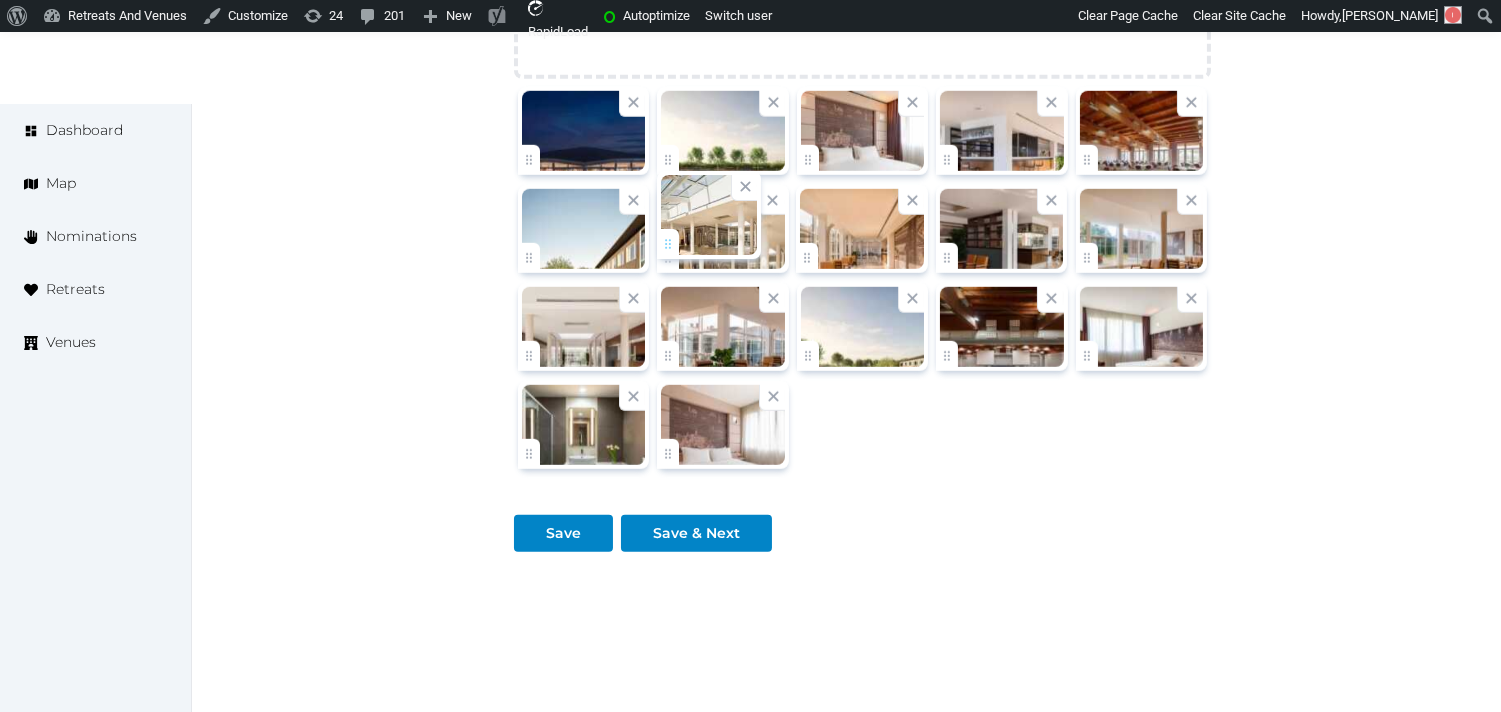 click on "Irene Gonzales   Account My Venue Listings My Retreats Logout      Dashboard Map Nominations Retreats Venues Edit venue 24 %  complete Fill out all the fields in your listing to increase its completion percentage.   A higher completion percentage will make your listing more attractive and result in better matches. UNAHOTELS Bologna San Lazzaro   View  listing   Basic details Pricing and policies Retreat spaces Meeting spaces Accommodations Amenities Food and dining Activities and experiences Location Environment Types of retreats Brochures Notes Ownership Administration Activity This venue is live and visible to the public Mark draft Archive Venue owned by RetreatsAndVenues Manager c.o.r.e.y.sanford@retreatsandvenues.com Copy ownership transfer link Share this link with any user to transfer ownership of this venue. Users without accounts will be directed to register. Copy update link Copy recommended link Copy shortlist link Name * * 172 / $" at bounding box center (750, -869) 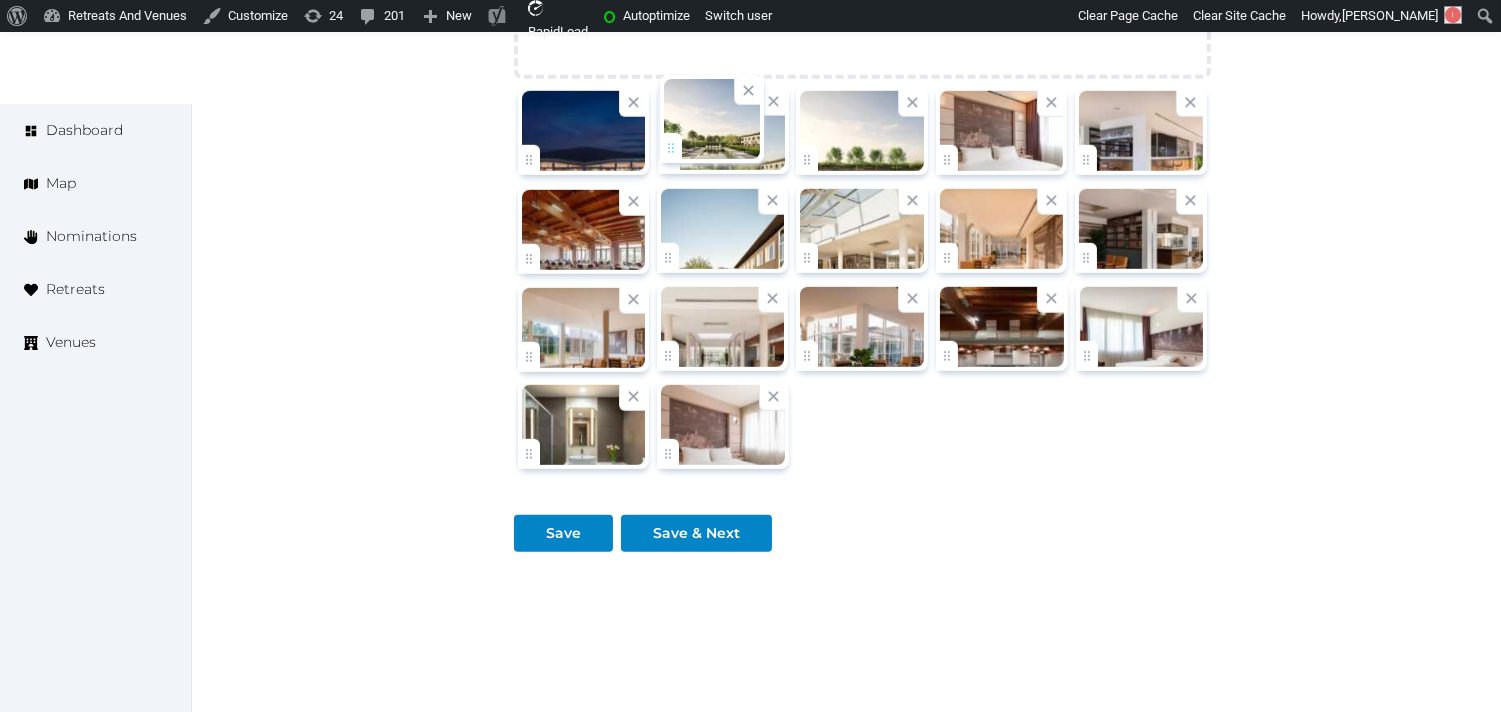 drag, startPoint x: 807, startPoint y: 344, endPoint x: 691, endPoint y: 137, distance: 237.28674 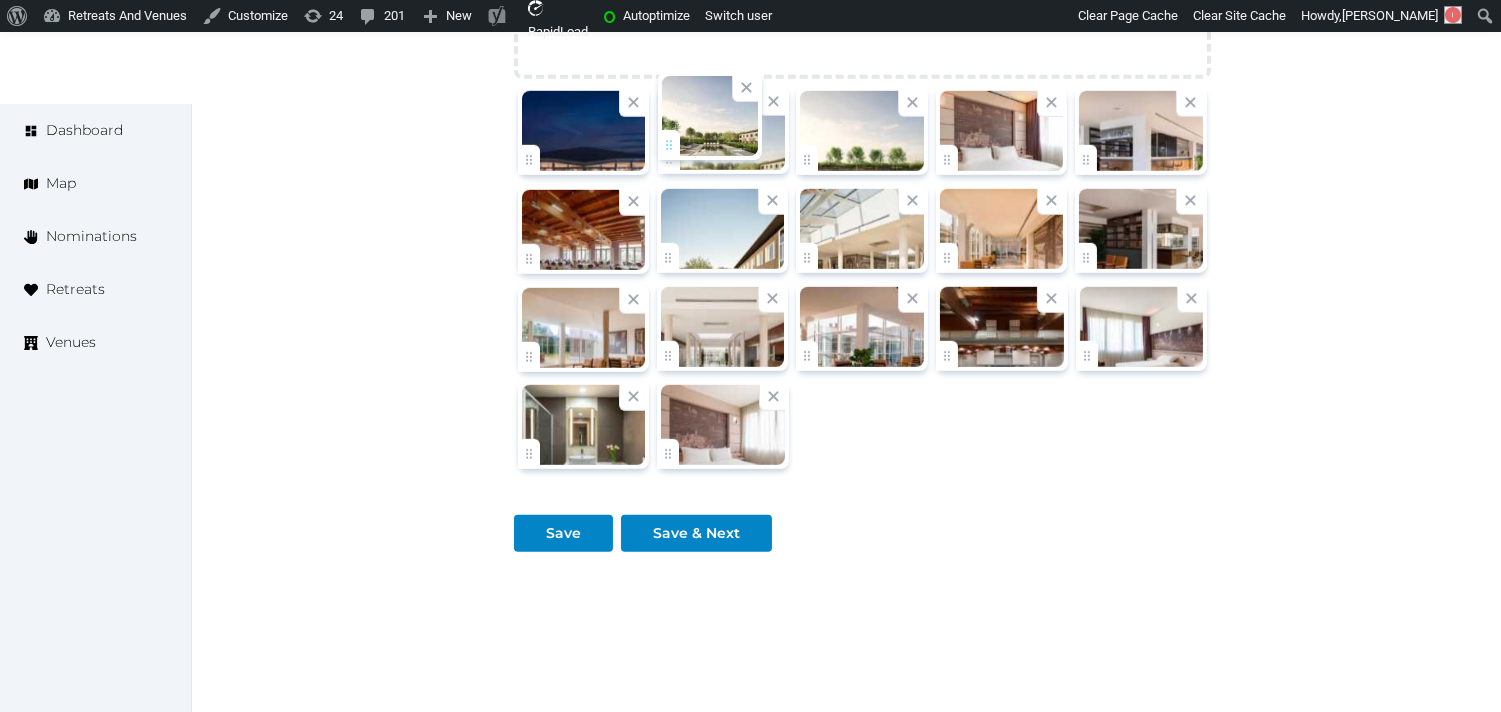 click on "Irene Gonzales   Account My Venue Listings My Retreats Logout      Dashboard Map Nominations Retreats Venues Edit venue 24 %  complete Fill out all the fields in your listing to increase its completion percentage.   A higher completion percentage will make your listing more attractive and result in better matches. UNAHOTELS Bologna San Lazzaro   View  listing   Basic details Pricing and policies Retreat spaces Meeting spaces Accommodations Amenities Food and dining Activities and experiences Location Environment Types of retreats Brochures Notes Ownership Administration Activity This venue is live and visible to the public Mark draft Archive Venue owned by RetreatsAndVenues Manager c.o.r.e.y.sanford@retreatsandvenues.com Copy ownership transfer link Share this link with any user to transfer ownership of this venue. Users without accounts will be directed to register. Copy update link Copy recommended link Copy shortlist link Name * * 172 / $" at bounding box center [750, -869] 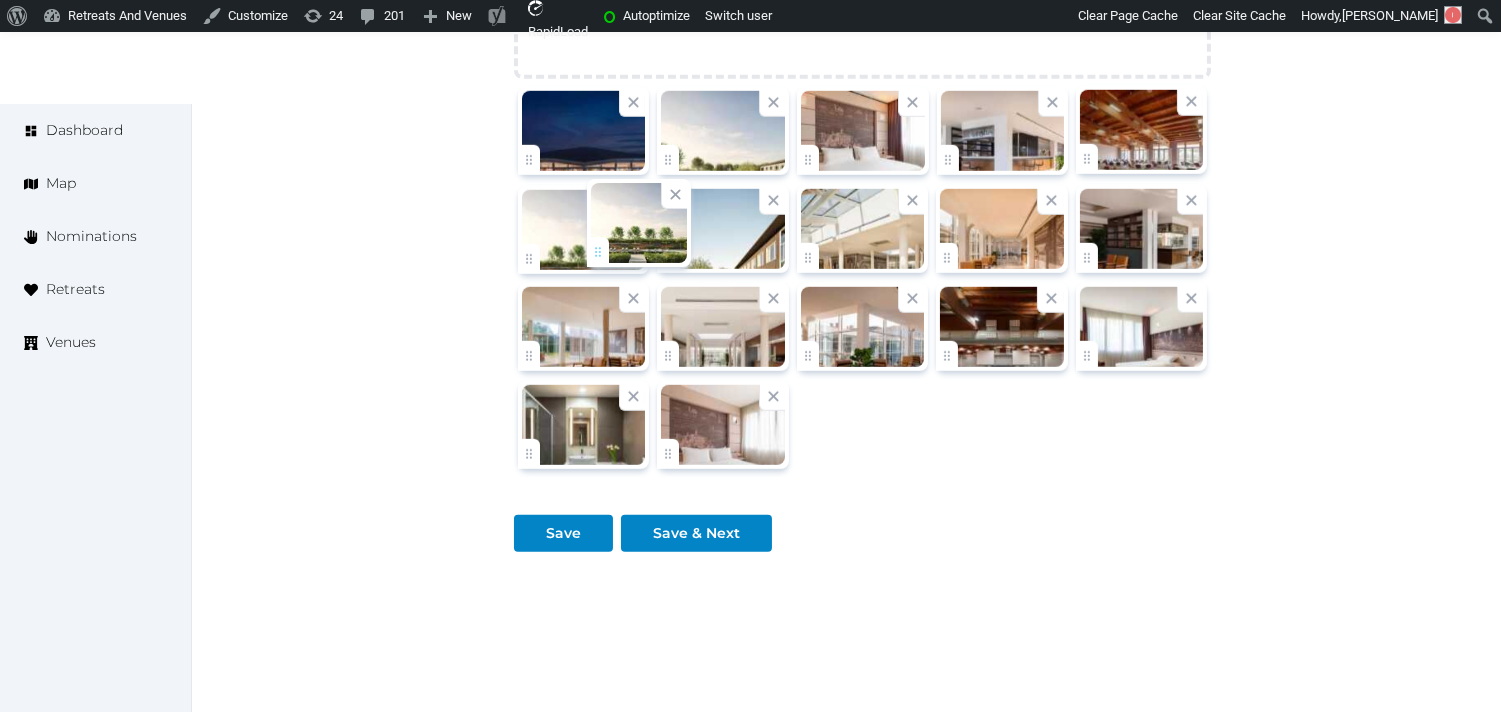 drag, startPoint x: 805, startPoint y: 148, endPoint x: 595, endPoint y: 255, distance: 235.68835 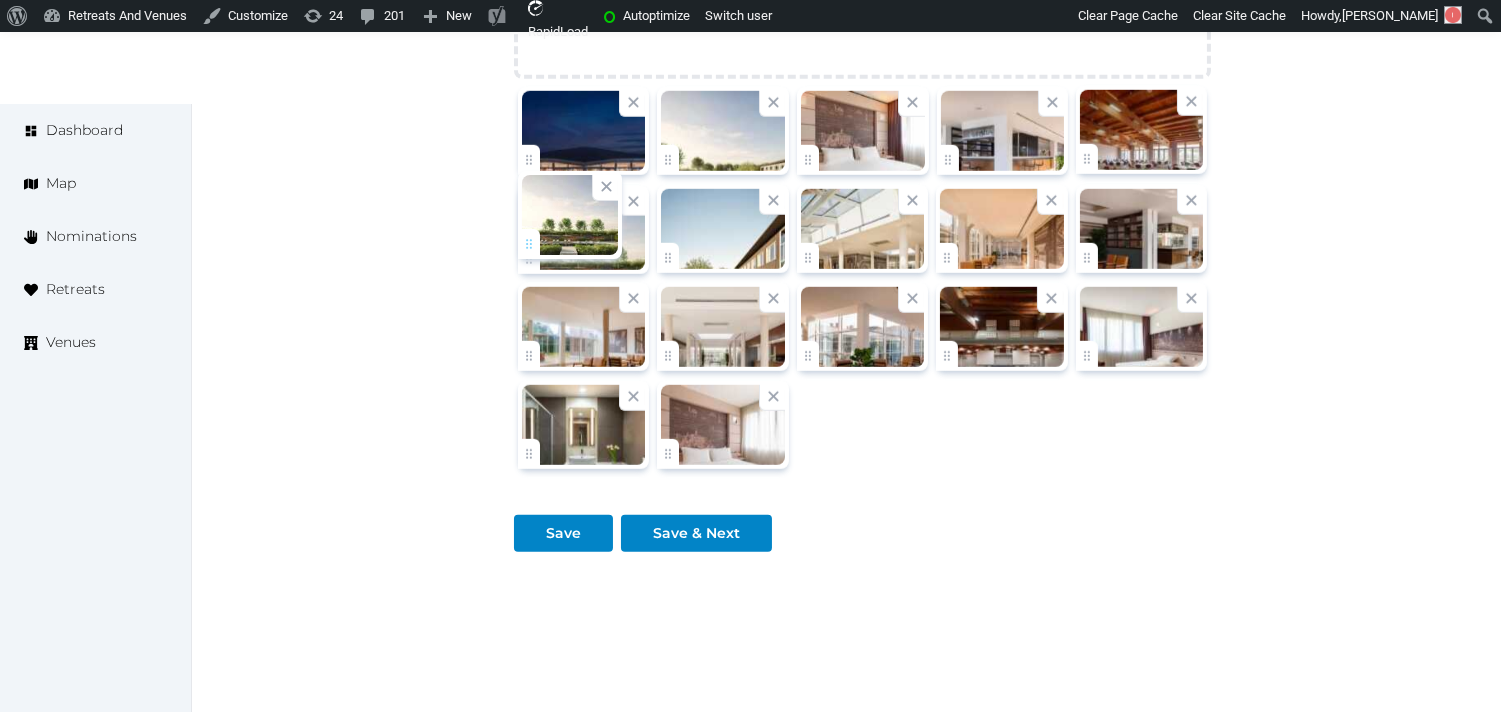 click on "Irene Gonzales   Account My Venue Listings My Retreats Logout      Dashboard Map Nominations Retreats Venues Edit venue 24 %  complete Fill out all the fields in your listing to increase its completion percentage.   A higher completion percentage will make your listing more attractive and result in better matches. UNAHOTELS Bologna San Lazzaro   View  listing   Basic details Pricing and policies Retreat spaces Meeting spaces Accommodations Amenities Food and dining Activities and experiences Location Environment Types of retreats Brochures Notes Ownership Administration Activity This venue is live and visible to the public Mark draft Archive Venue owned by RetreatsAndVenues Manager c.o.r.e.y.sanford@retreatsandvenues.com Copy ownership transfer link Share this link with any user to transfer ownership of this venue. Users without accounts will be directed to register. Copy update link Copy recommended link Copy shortlist link Name * * 172 / $" at bounding box center [750, -869] 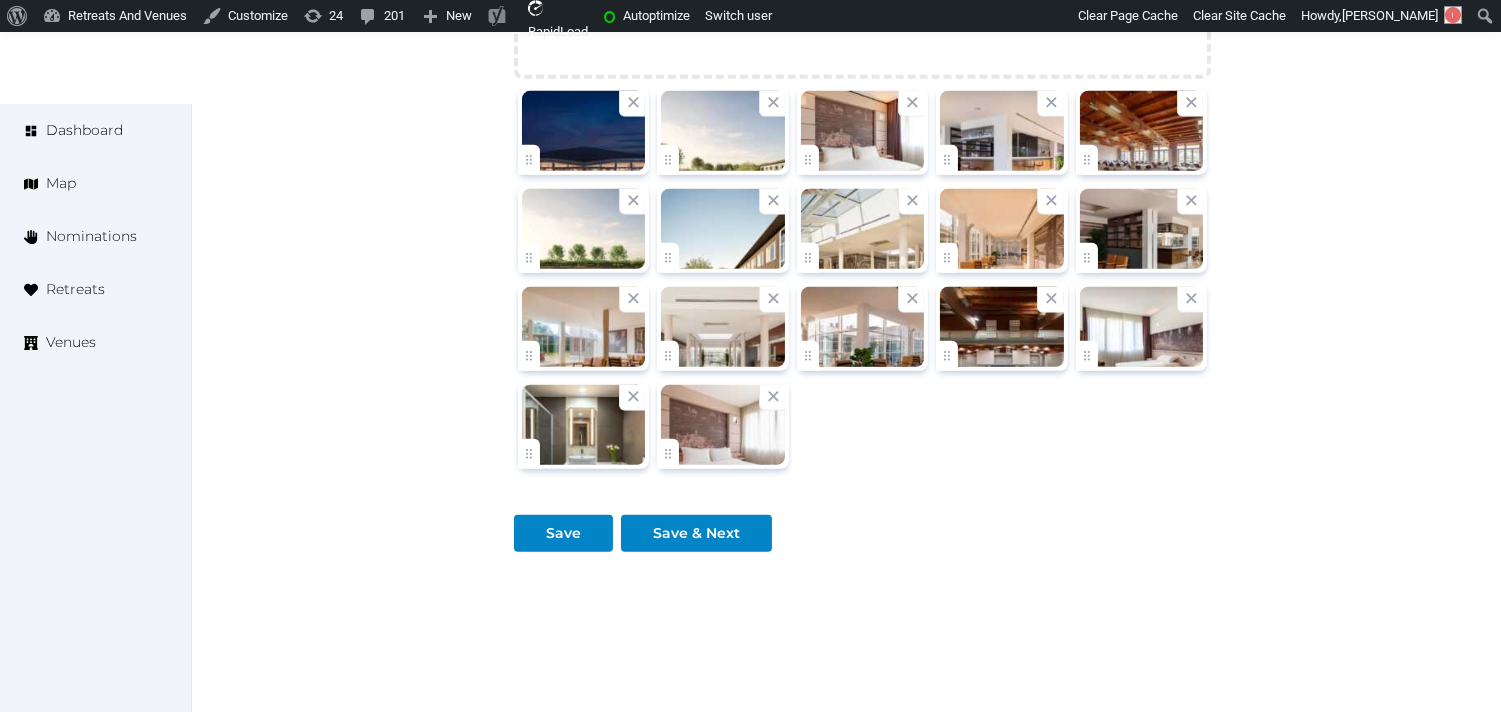 click at bounding box center [583, 229] 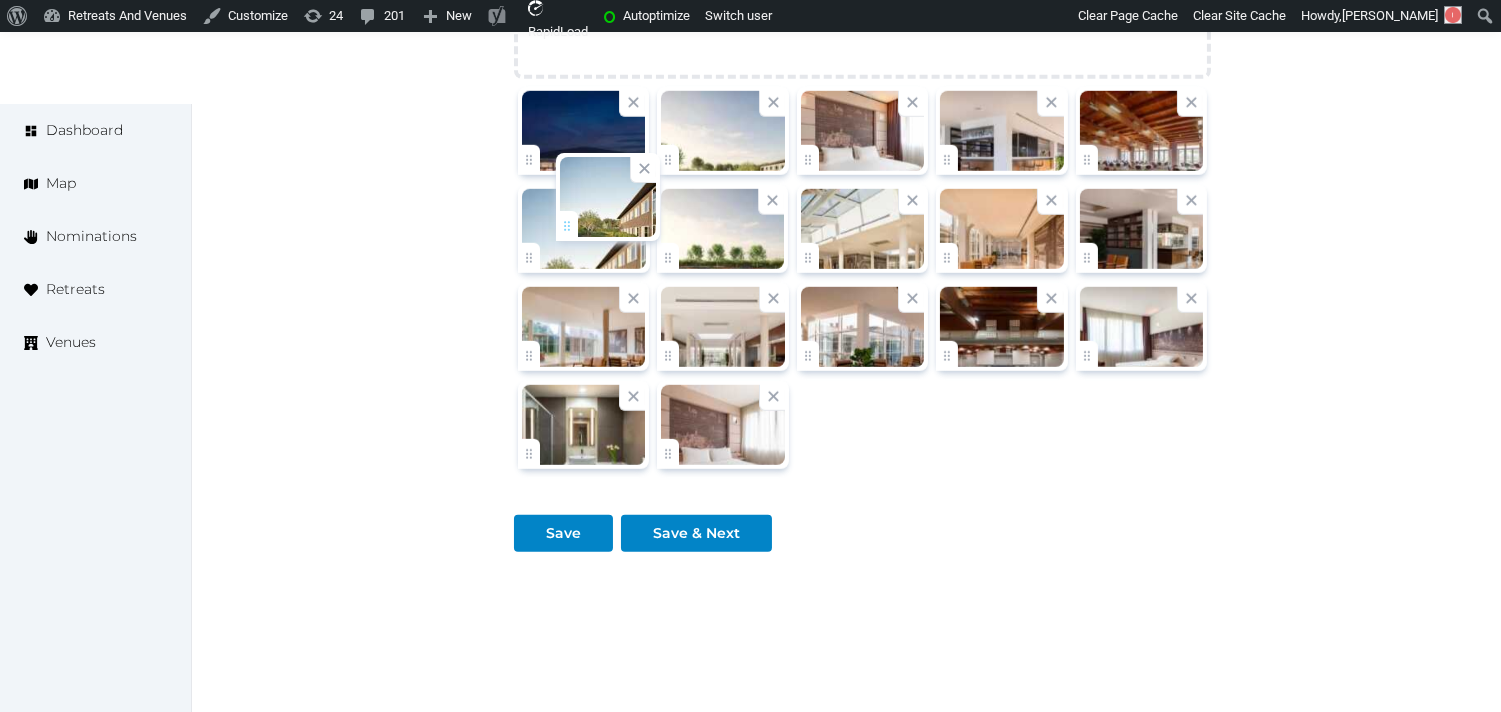 drag, startPoint x: 681, startPoint y: 250, endPoint x: 570, endPoint y: 232, distance: 112.44999 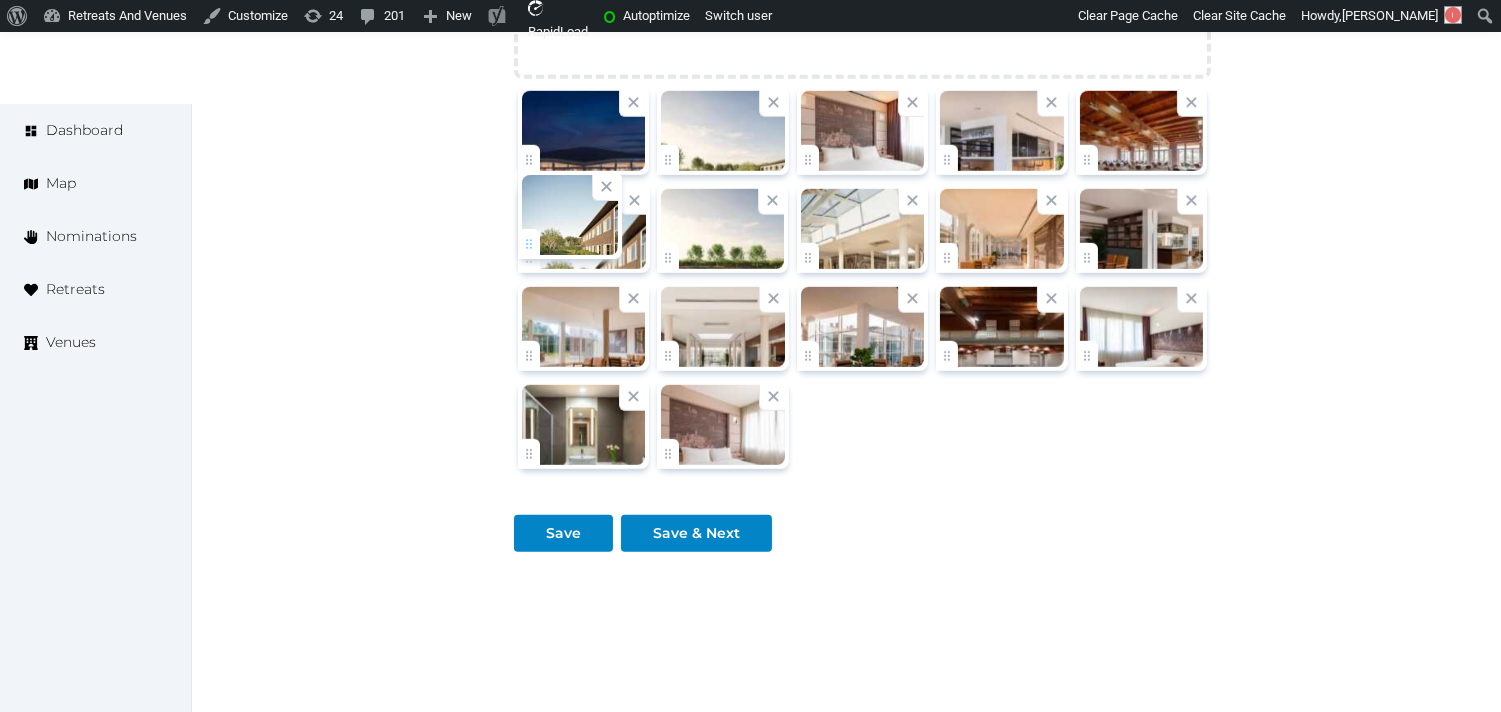 click on "Irene Gonzales   Account My Venue Listings My Retreats Logout      Dashboard Map Nominations Retreats Venues Edit venue 24 %  complete Fill out all the fields in your listing to increase its completion percentage.   A higher completion percentage will make your listing more attractive and result in better matches. UNAHOTELS Bologna San Lazzaro   View  listing   Basic details Pricing and policies Retreat spaces Meeting spaces Accommodations Amenities Food and dining Activities and experiences Location Environment Types of retreats Brochures Notes Ownership Administration Activity This venue is live and visible to the public Mark draft Archive Venue owned by RetreatsAndVenues Manager c.o.r.e.y.sanford@retreatsandvenues.com Copy ownership transfer link Share this link with any user to transfer ownership of this venue. Users without accounts will be directed to register. Copy update link Copy recommended link Copy shortlist link Name * * 172 / $" at bounding box center (750, -869) 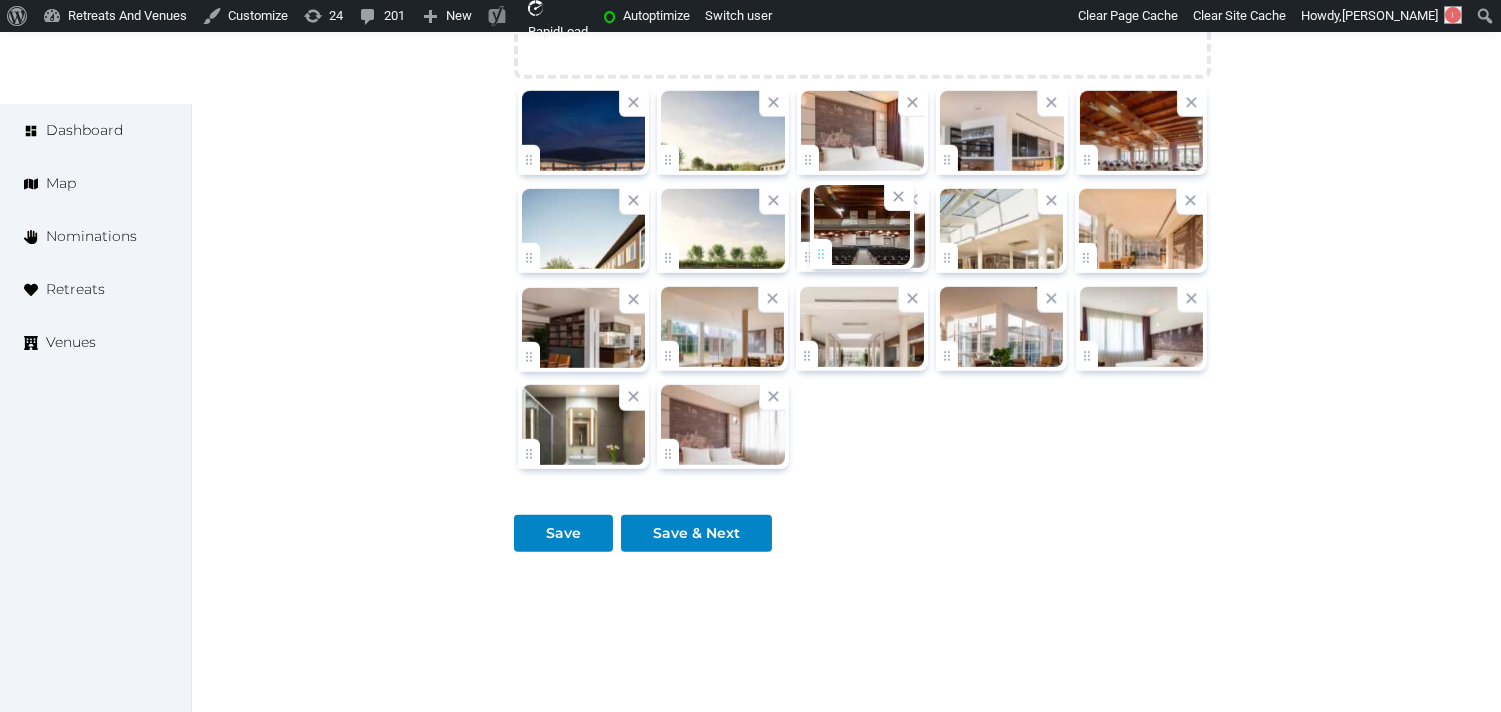 drag, startPoint x: 942, startPoint y: 336, endPoint x: 816, endPoint y: 248, distance: 153.68799 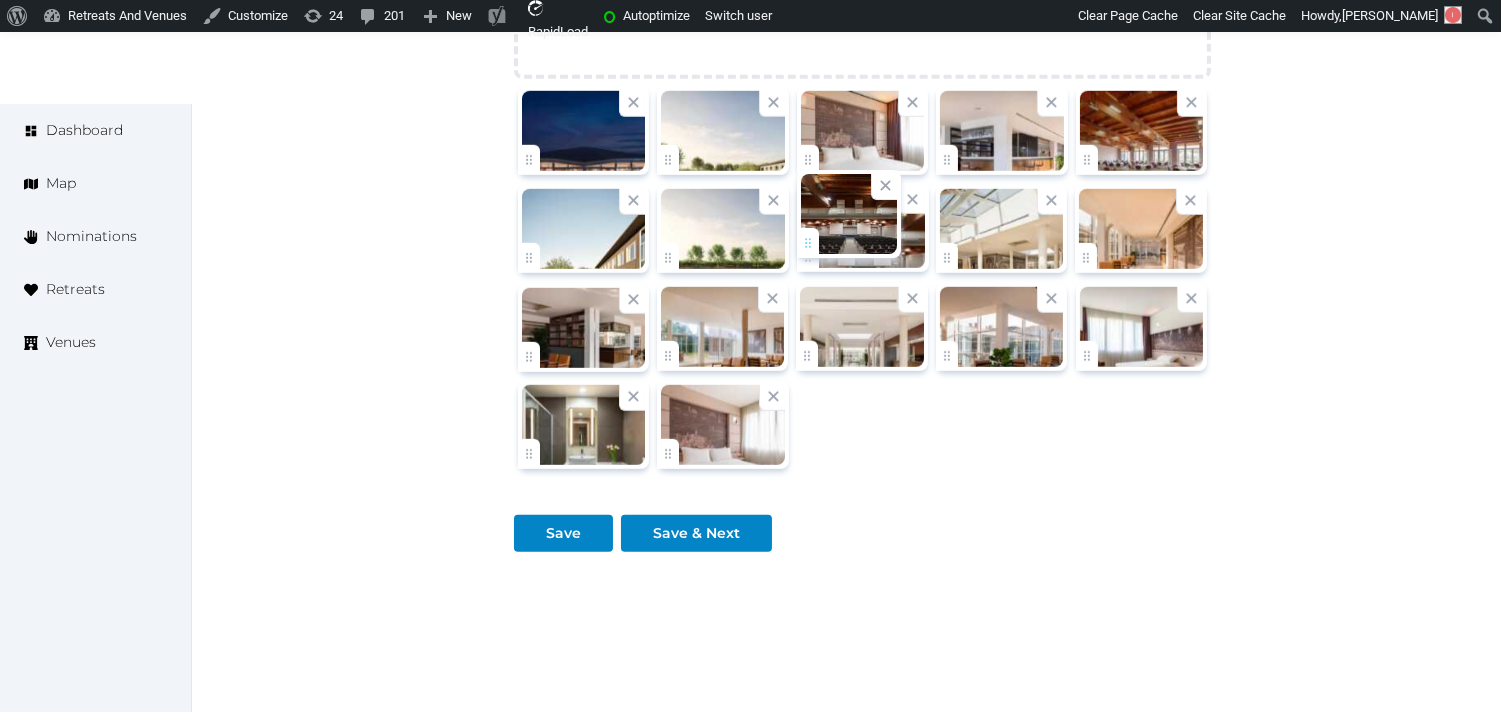 click on "Irene Gonzales   Account My Venue Listings My Retreats Logout      Dashboard Map Nominations Retreats Venues Edit venue 24 %  complete Fill out all the fields in your listing to increase its completion percentage.   A higher completion percentage will make your listing more attractive and result in better matches. UNAHOTELS Bologna San Lazzaro   View  listing   Basic details Pricing and policies Retreat spaces Meeting spaces Accommodations Amenities Food and dining Activities and experiences Location Environment Types of retreats Brochures Notes Ownership Administration Activity This venue is live and visible to the public Mark draft Archive Venue owned by RetreatsAndVenues Manager c.o.r.e.y.sanford@retreatsandvenues.com Copy ownership transfer link Share this link with any user to transfer ownership of this venue. Users without accounts will be directed to register. Copy update link Copy recommended link Copy shortlist link Name * * 172 / $" at bounding box center (750, -869) 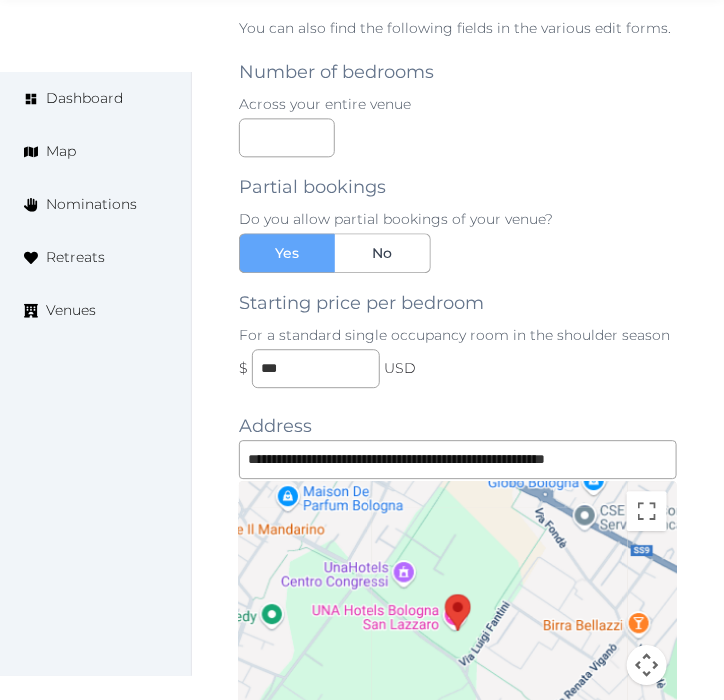 scroll, scrollTop: 482, scrollLeft: 0, axis: vertical 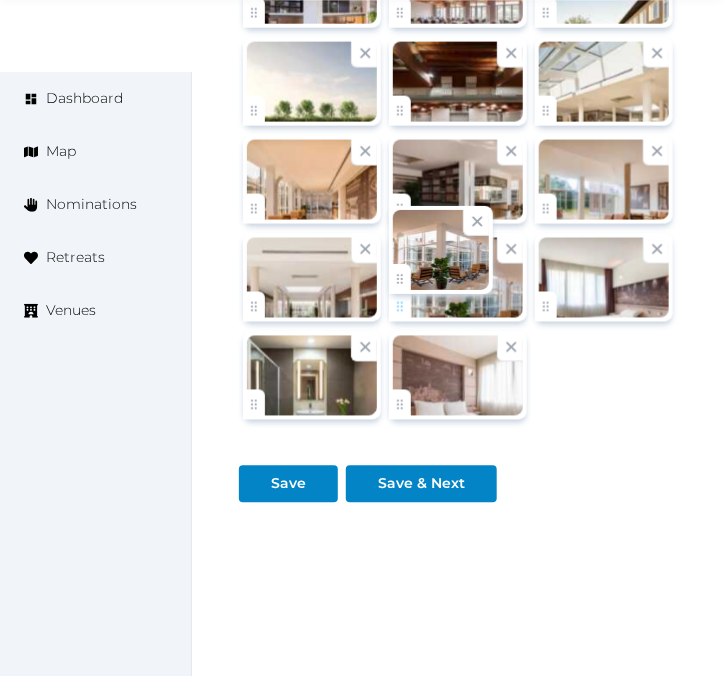 click on "Irene Gonzales   Account My Venue Listings My Retreats Logout      Dashboard Map Nominations Retreats Venues Edit venue 24 %  complete Fill out all the fields in your listing to increase its completion percentage.   A higher completion percentage will make your listing more attractive and result in better matches. UNAHOTELS Bologna San Lazzaro   View  listing   Basic details Pricing and policies Retreat spaces Meeting spaces Accommodations Amenities Food and dining Activities and experiences Location Environment Types of retreats Brochures Notes Ownership Administration Activity This venue is live and visible to the public Mark draft Archive Venue owned by RetreatsAndVenues Manager c.o.r.e.y.sanford@retreatsandvenues.com Copy ownership transfer link Share this link with any user to transfer ownership of this venue. Users without accounts will be directed to register. Copy update link Copy recommended link Copy shortlist link Name * * 172 / $" at bounding box center [362, -1576] 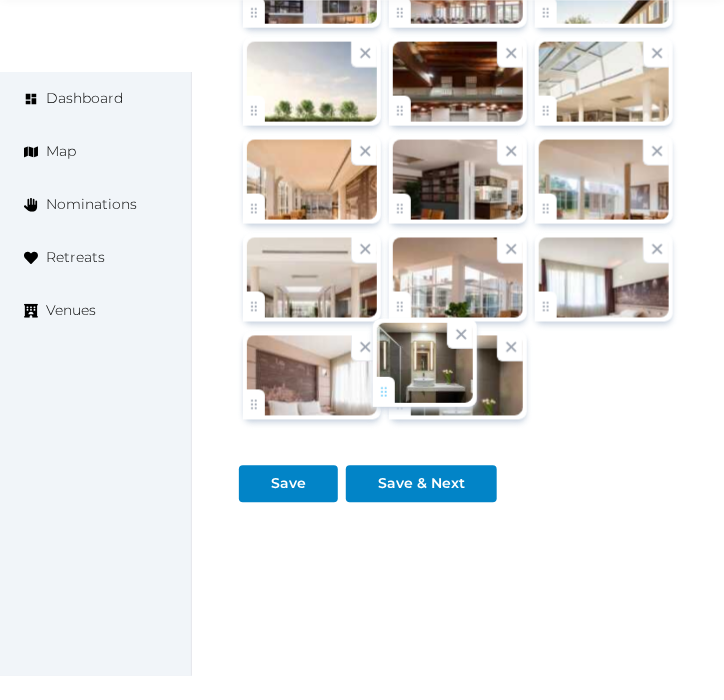 drag, startPoint x: 264, startPoint y: 356, endPoint x: 415, endPoint y: 362, distance: 151.11916 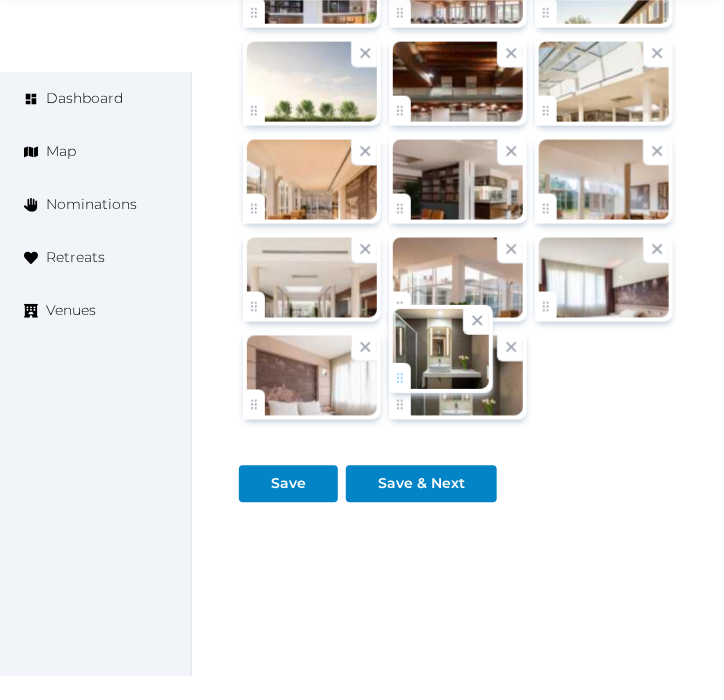 click on "Irene Gonzales   Account My Venue Listings My Retreats Logout      Dashboard Map Nominations Retreats Venues Edit venue 24 %  complete Fill out all the fields in your listing to increase its completion percentage.   A higher completion percentage will make your listing more attractive and result in better matches. UNAHOTELS Bologna San Lazzaro   View  listing   Basic details Pricing and policies Retreat spaces Meeting spaces Accommodations Amenities Food and dining Activities and experiences Location Environment Types of retreats Brochures Notes Ownership Administration Activity This venue is live and visible to the public Mark draft Archive Venue owned by RetreatsAndVenues Manager c.o.r.e.y.sanford@retreatsandvenues.com Copy ownership transfer link Share this link with any user to transfer ownership of this venue. Users without accounts will be directed to register. Copy update link Copy recommended link Copy shortlist link Name * * 172 / $" at bounding box center (362, -1576) 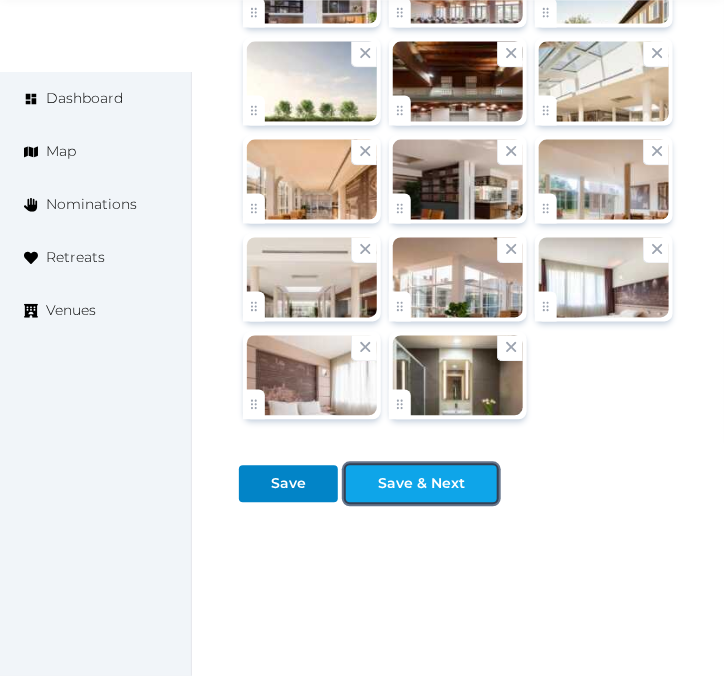 click on "Save & Next" at bounding box center [421, 484] 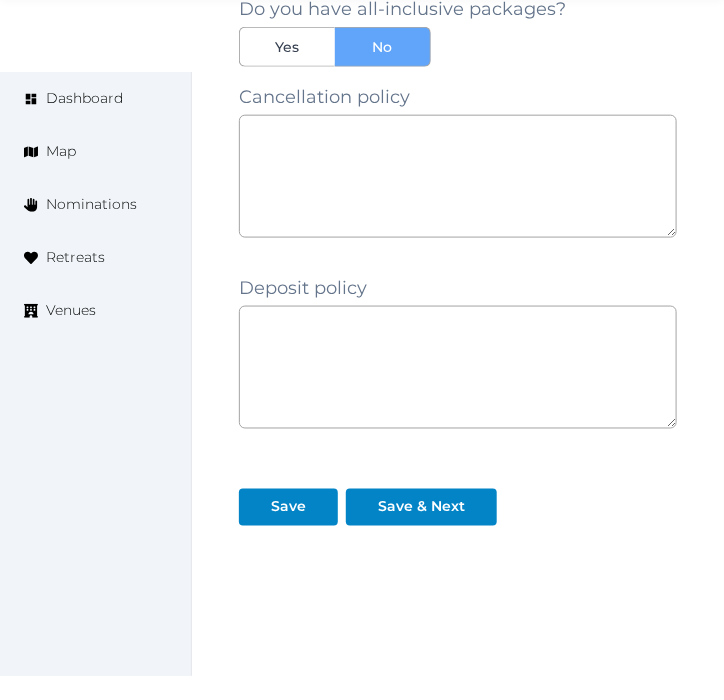 scroll, scrollTop: 2076, scrollLeft: 0, axis: vertical 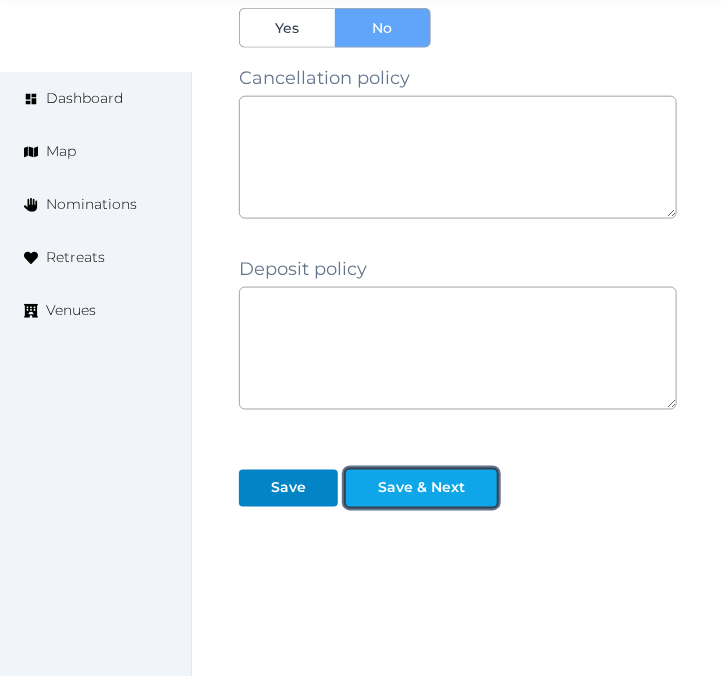 click on "Save & Next" at bounding box center [421, 488] 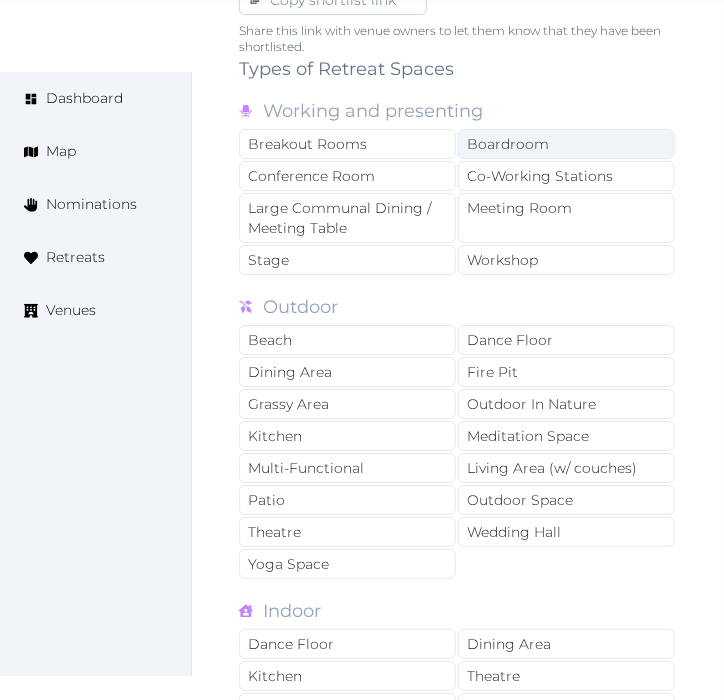 scroll, scrollTop: 1444, scrollLeft: 0, axis: vertical 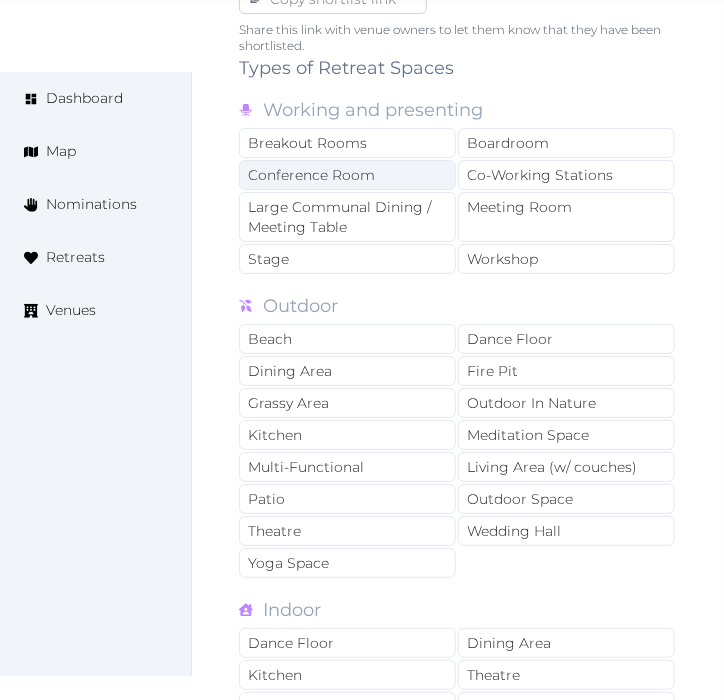 click on "Conference Room" at bounding box center [347, 175] 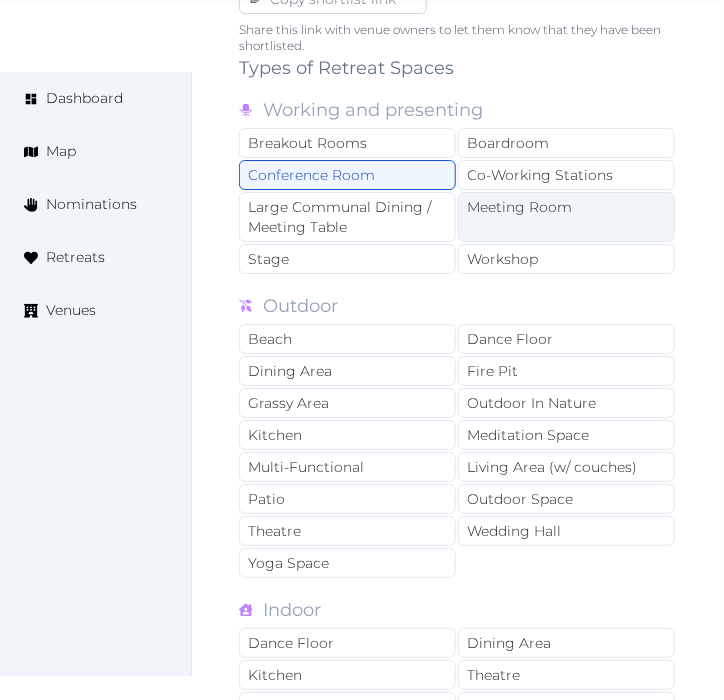 drag, startPoint x: 317, startPoint y: 167, endPoint x: 468, endPoint y: 192, distance: 153.05554 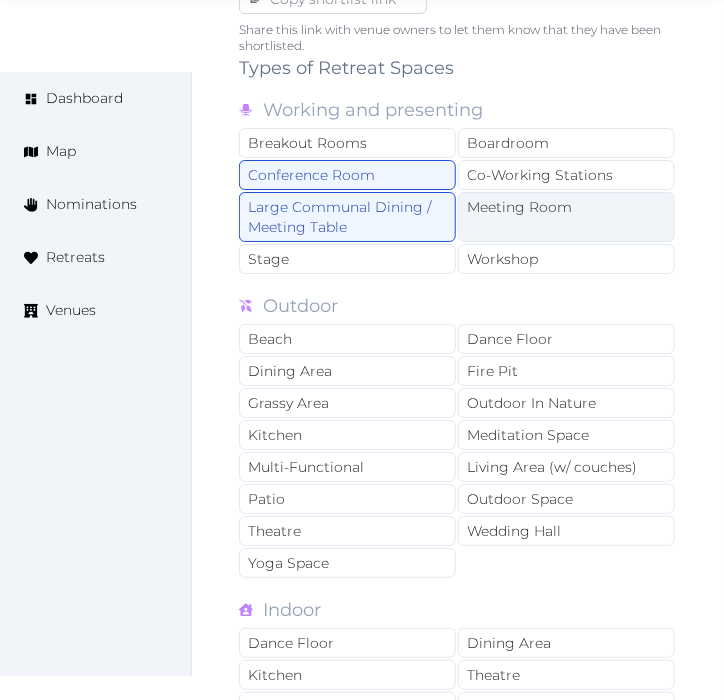 click on "Meeting Room" at bounding box center (566, 217) 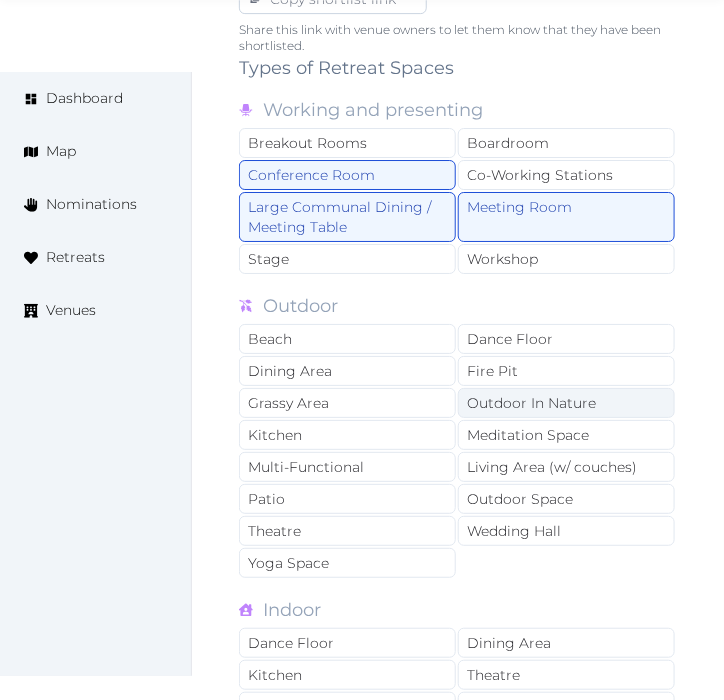 click on "Outdoor In Nature" at bounding box center [566, 403] 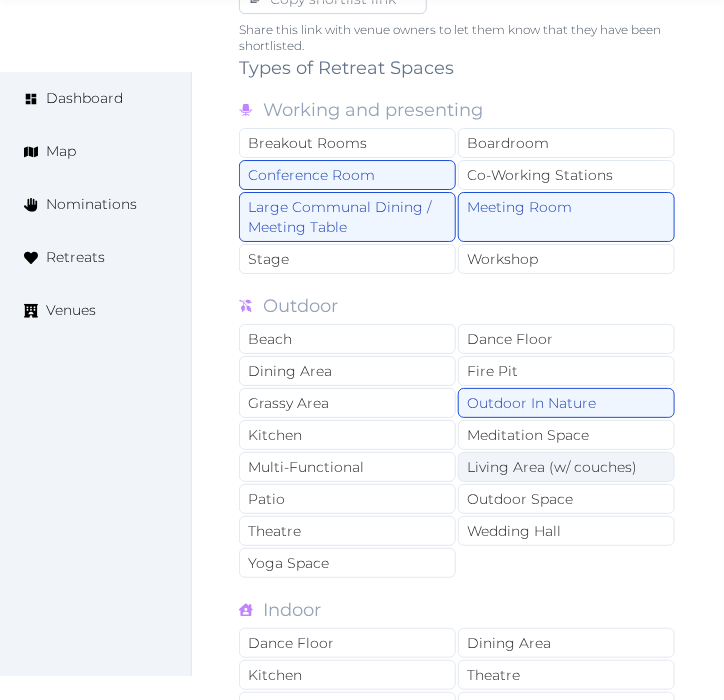 click on "Living Area (w/ couches)" at bounding box center (566, 467) 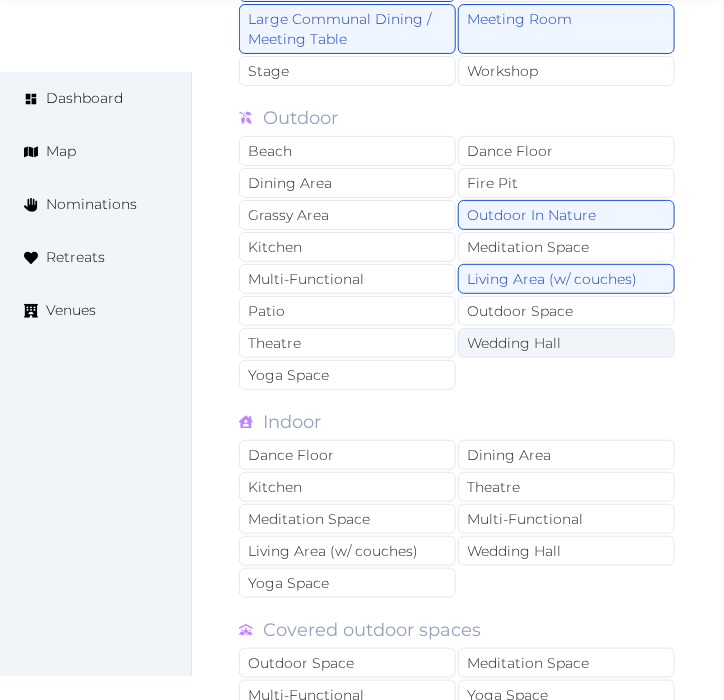 scroll, scrollTop: 1666, scrollLeft: 0, axis: vertical 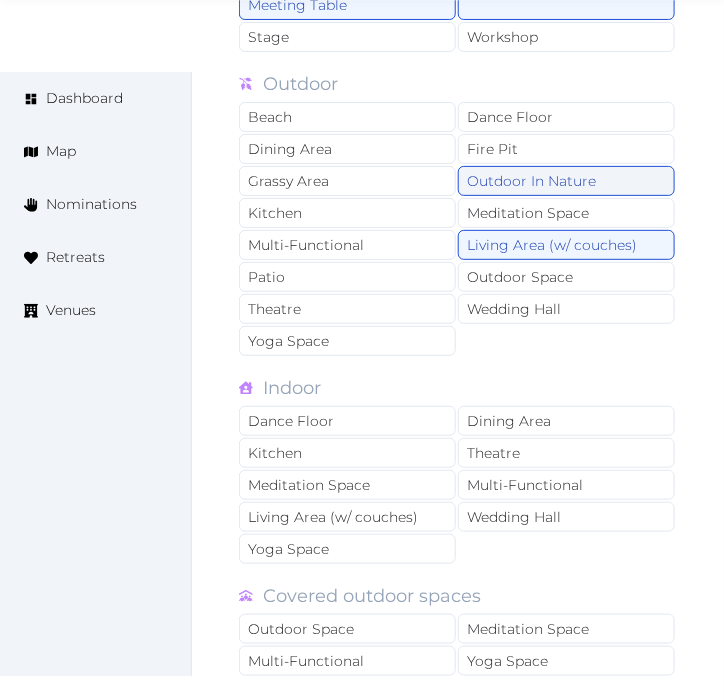 click on "Outdoor In Nature" at bounding box center [566, 181] 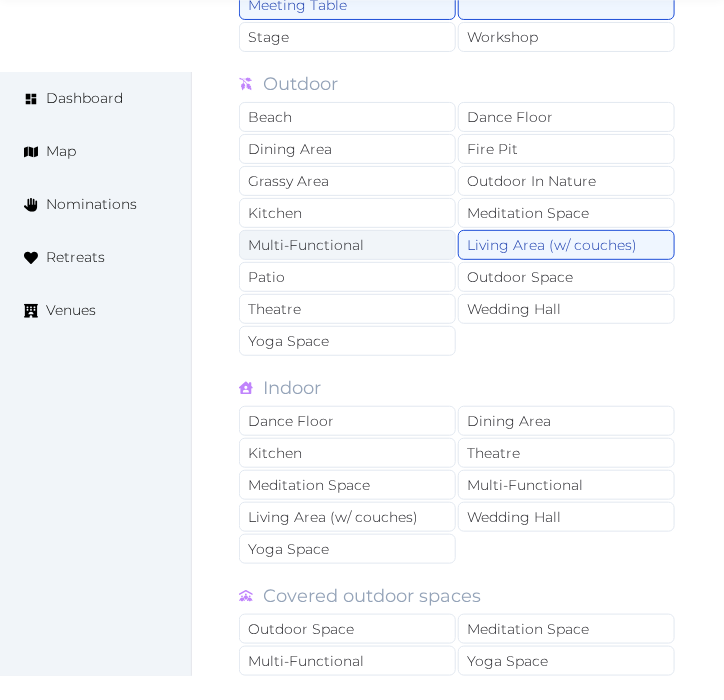 click on "Multi-Functional" at bounding box center (347, 245) 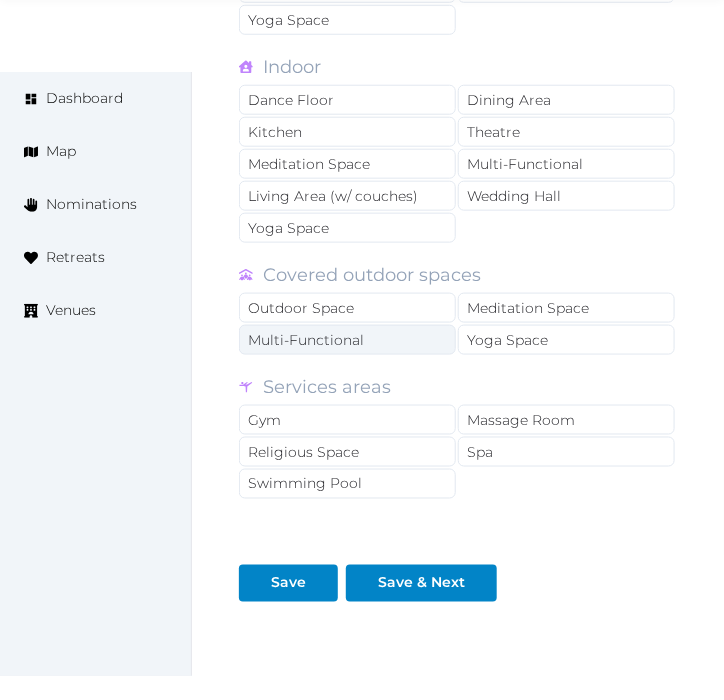 scroll, scrollTop: 2000, scrollLeft: 0, axis: vertical 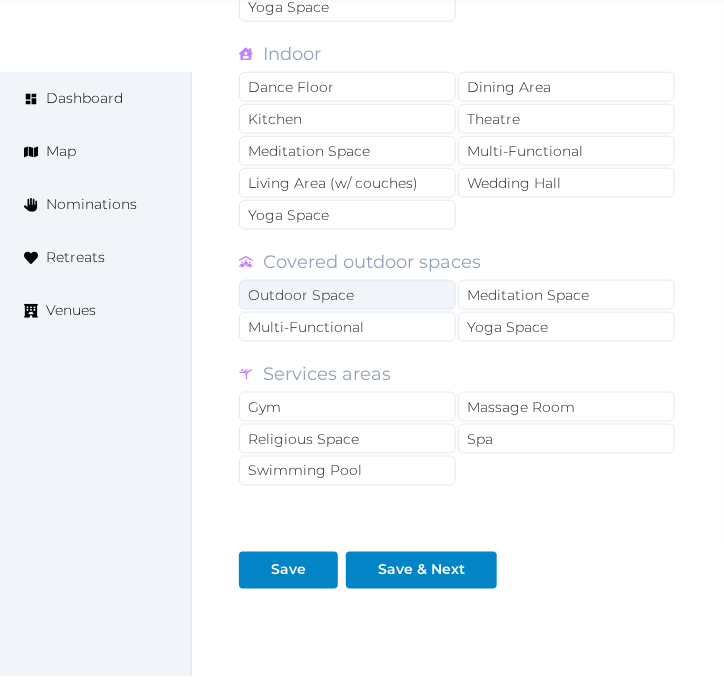 click on "Outdoor Space" at bounding box center [347, 295] 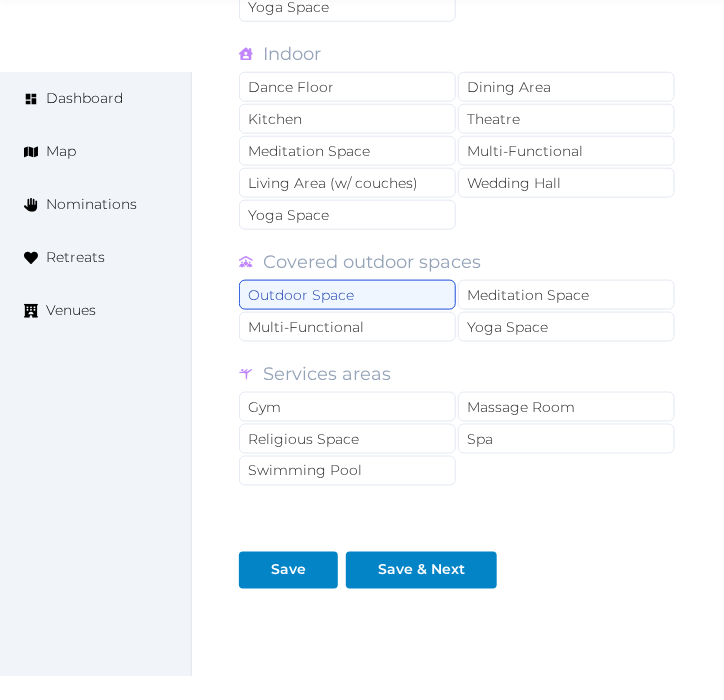 drag, startPoint x: 404, startPoint y: 300, endPoint x: 448, endPoint y: 250, distance: 66.6033 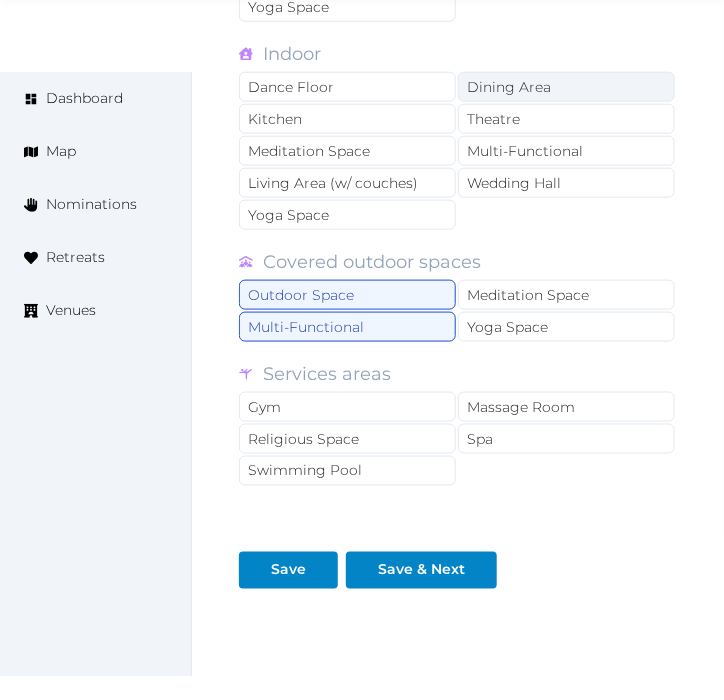 click on "Dining Area" at bounding box center [566, 87] 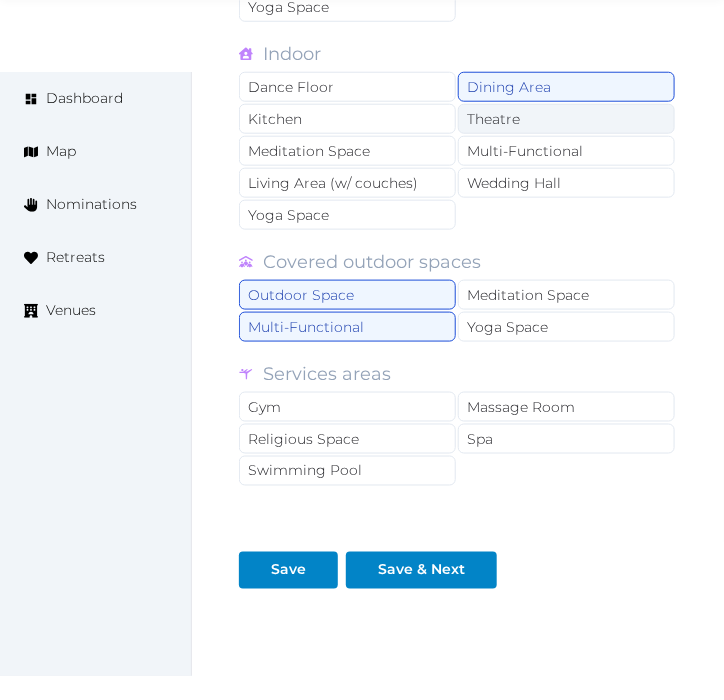 drag, startPoint x: 538, startPoint y: 88, endPoint x: 545, endPoint y: 105, distance: 18.384777 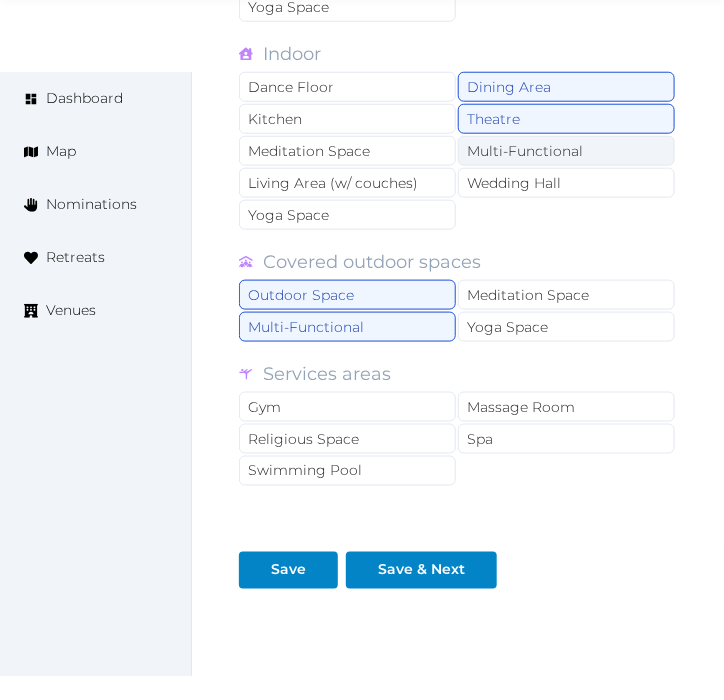 click on "Multi-Functional" at bounding box center [566, 151] 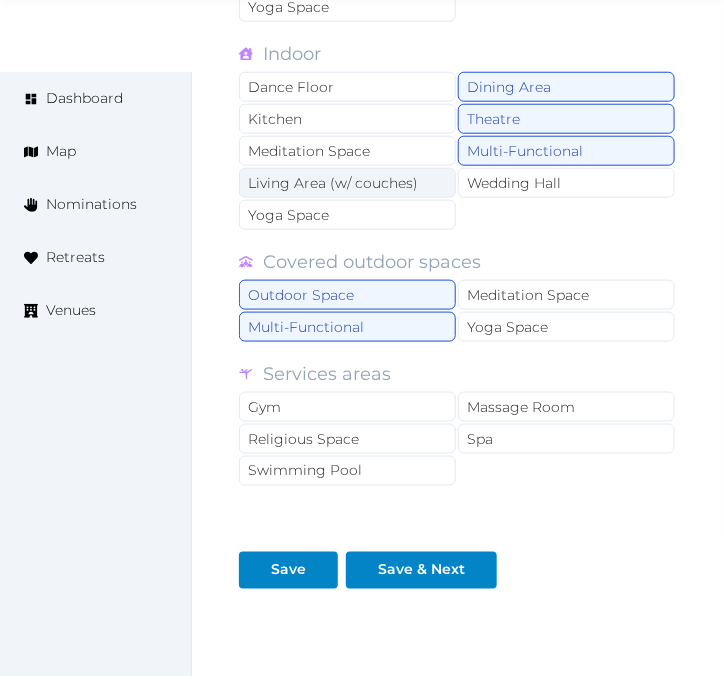 click on "Living Area (w/ couches)" at bounding box center [347, 183] 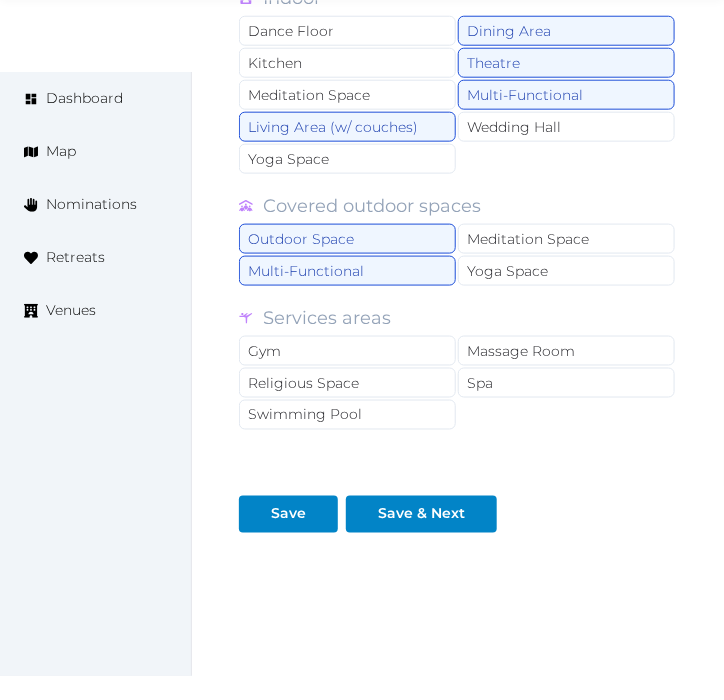 scroll, scrollTop: 2086, scrollLeft: 0, axis: vertical 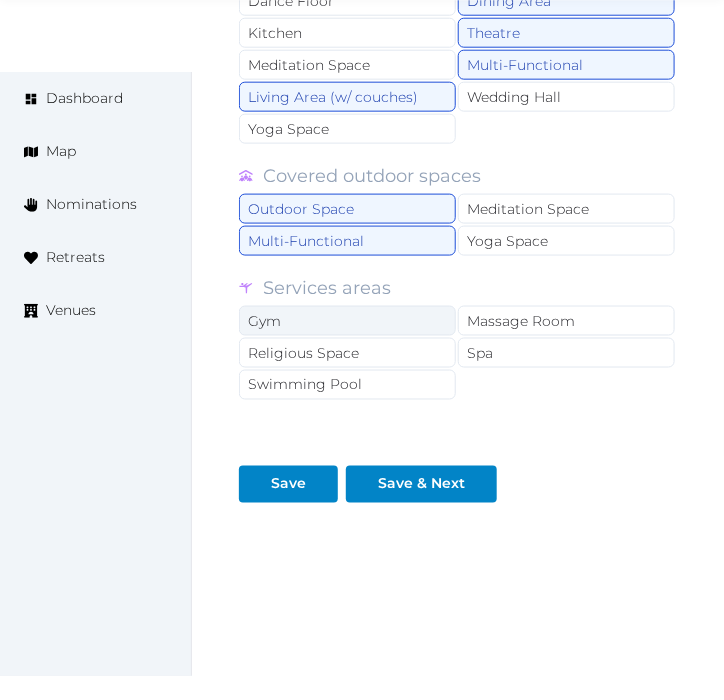 click on "Gym" at bounding box center [347, 321] 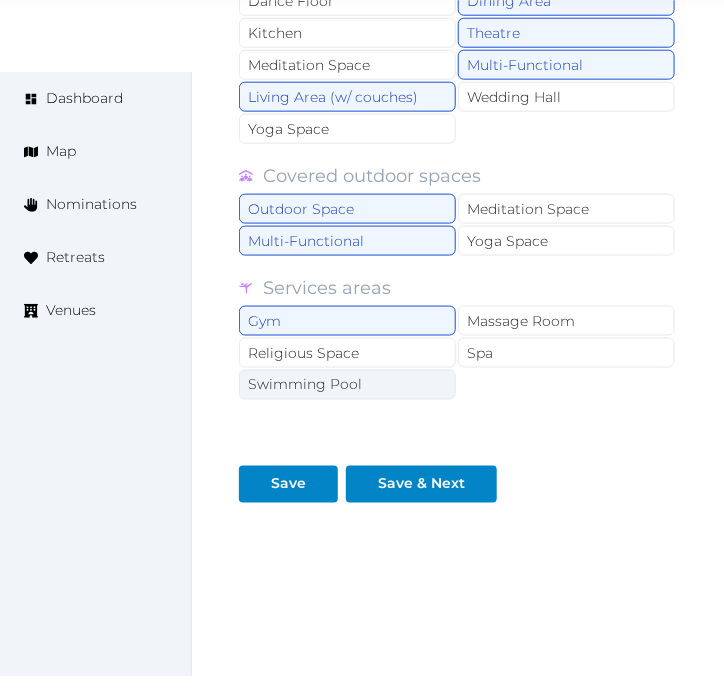 click on "Swimming Pool" at bounding box center (347, 385) 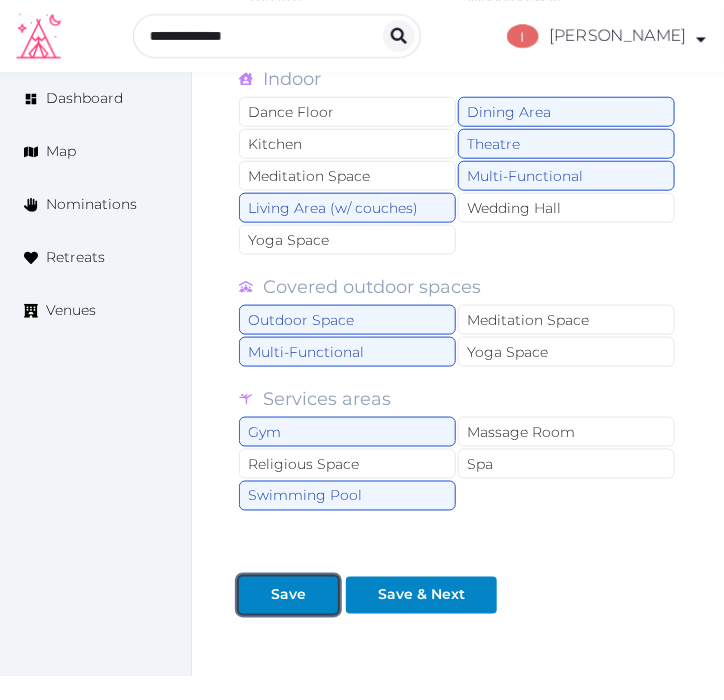 drag, startPoint x: 296, startPoint y: 556, endPoint x: 550, endPoint y: 548, distance: 254.12595 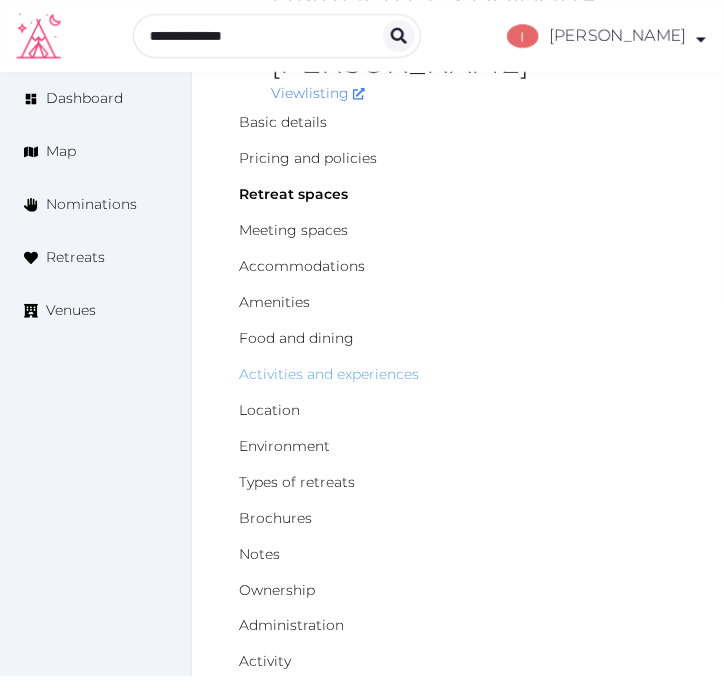 scroll, scrollTop: 0, scrollLeft: 0, axis: both 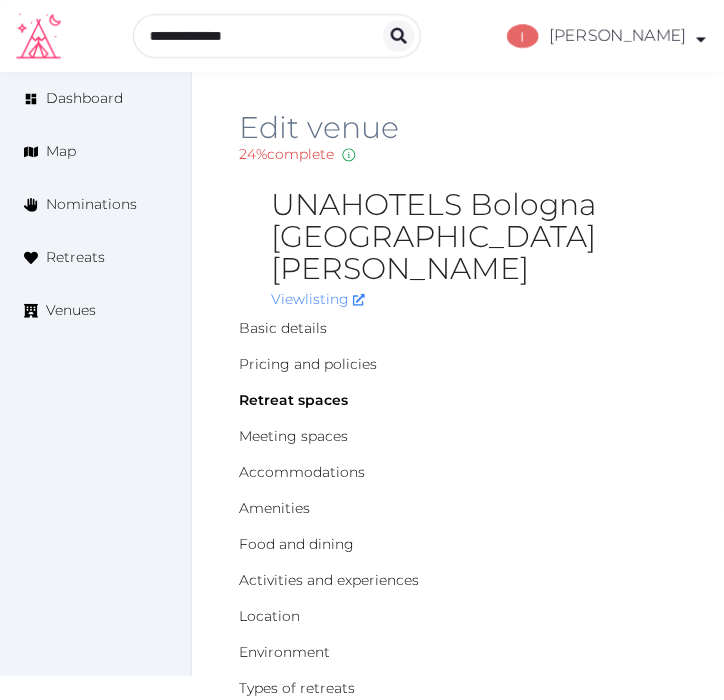 click on "Basic details" at bounding box center (458, 328) 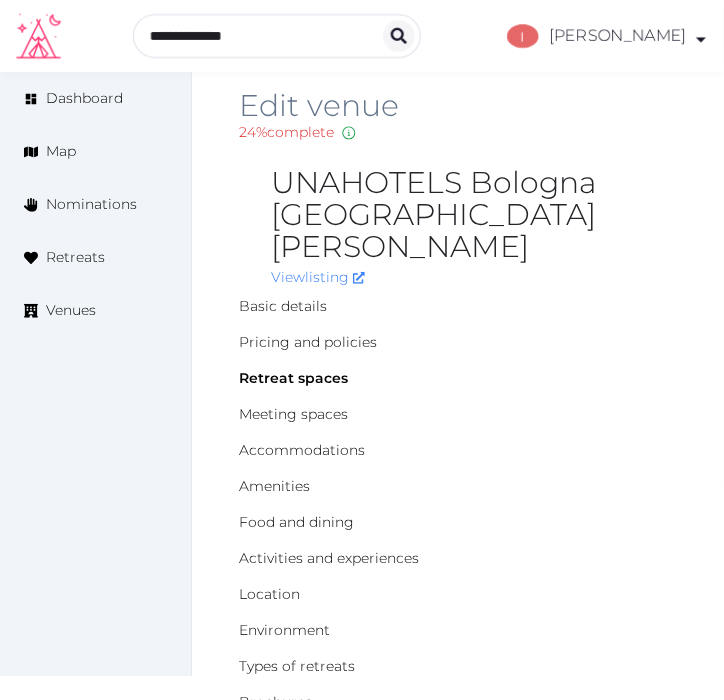 scroll, scrollTop: 0, scrollLeft: 0, axis: both 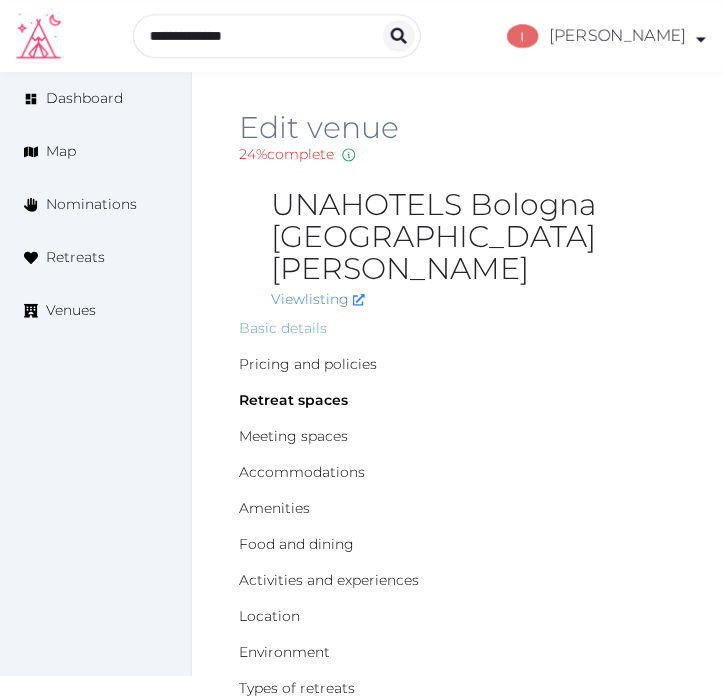click on "Basic details" at bounding box center (283, 328) 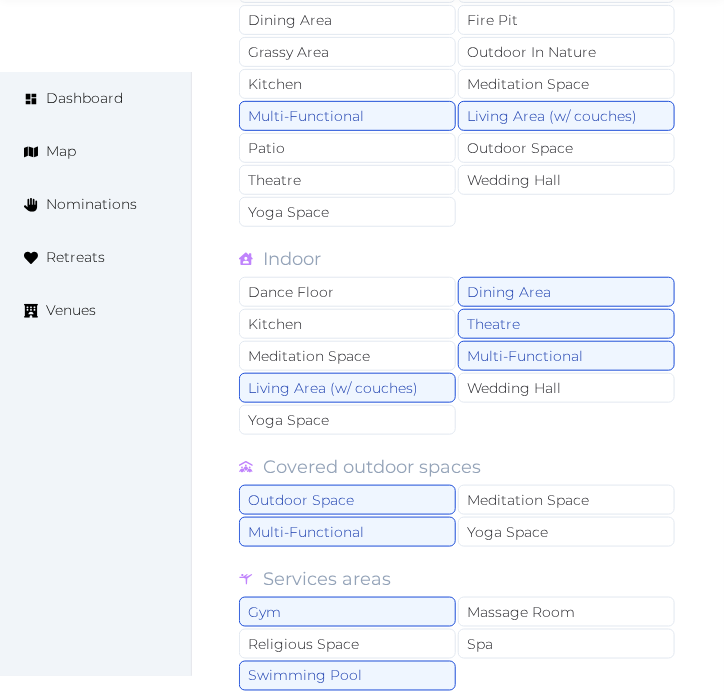 scroll, scrollTop: 2000, scrollLeft: 0, axis: vertical 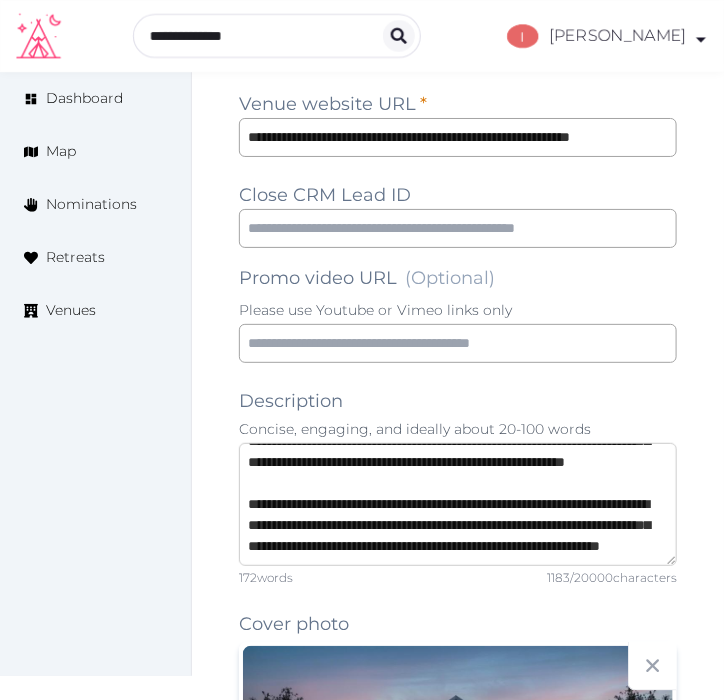 click at bounding box center (458, 504) 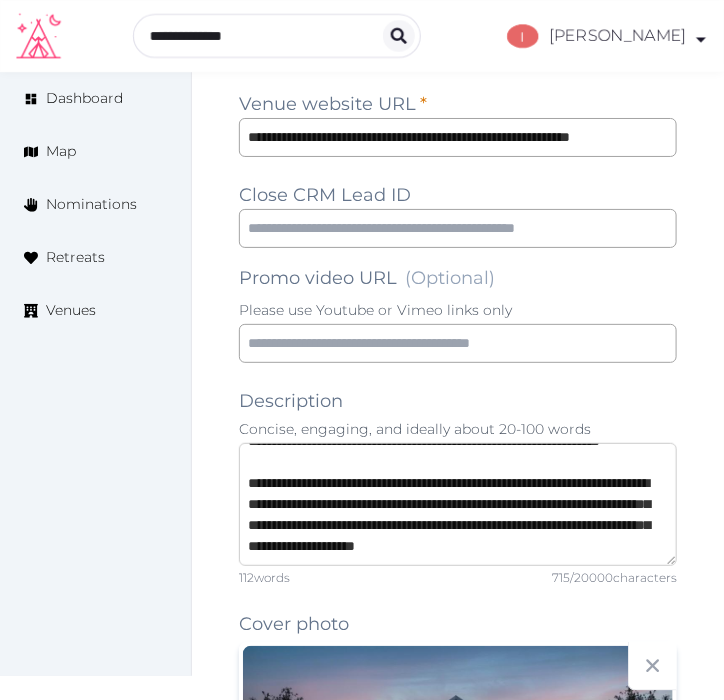scroll, scrollTop: 231, scrollLeft: 0, axis: vertical 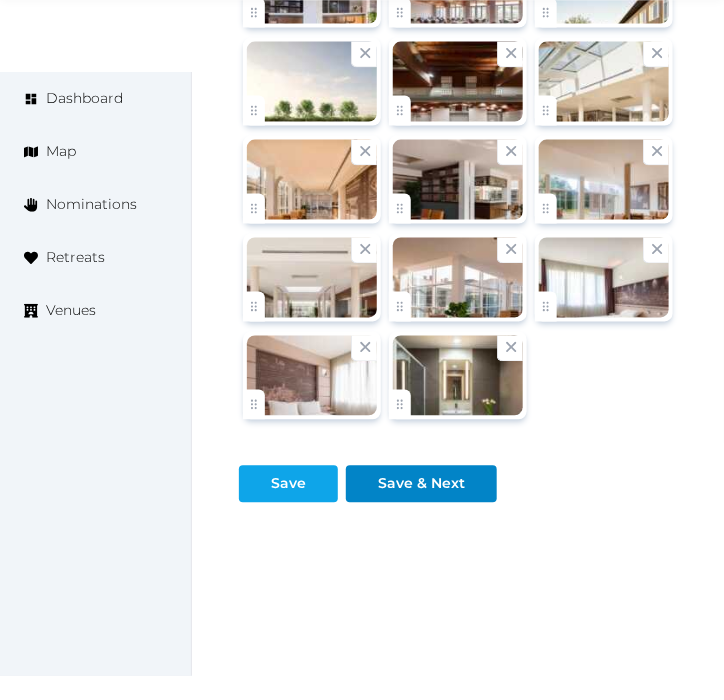 type on "**********" 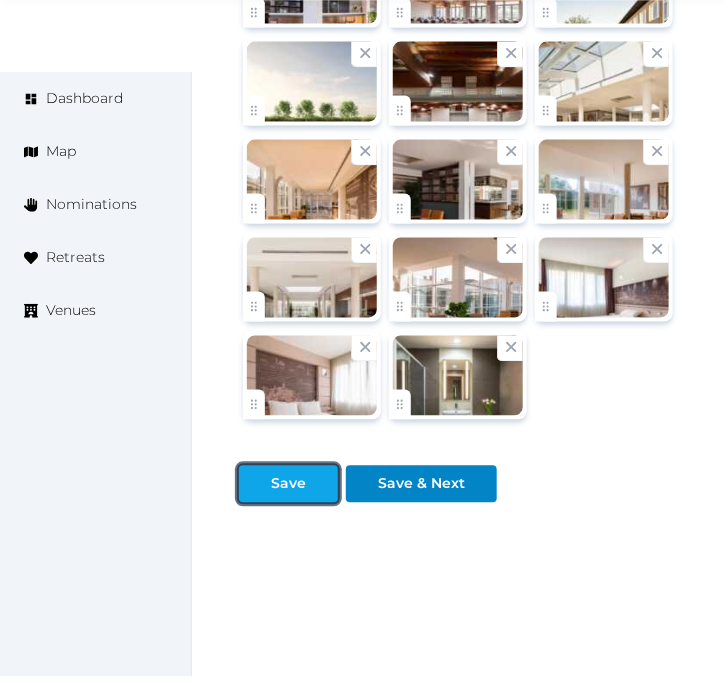 click at bounding box center [322, 484] 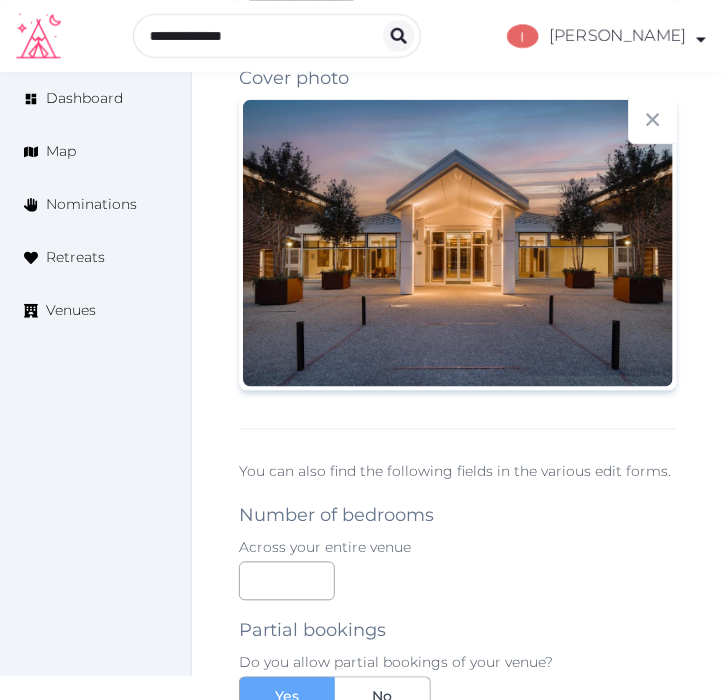 scroll, scrollTop: 1656, scrollLeft: 0, axis: vertical 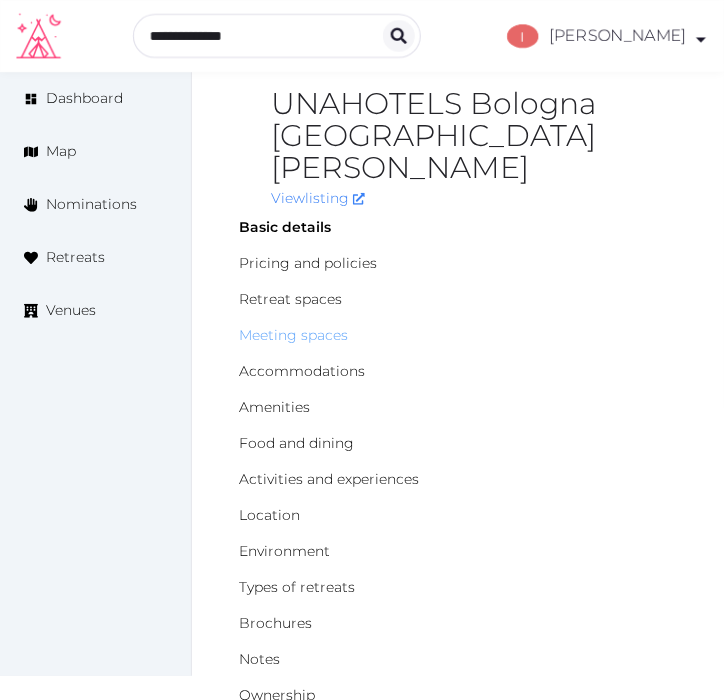 click on "Meeting spaces" at bounding box center (293, 335) 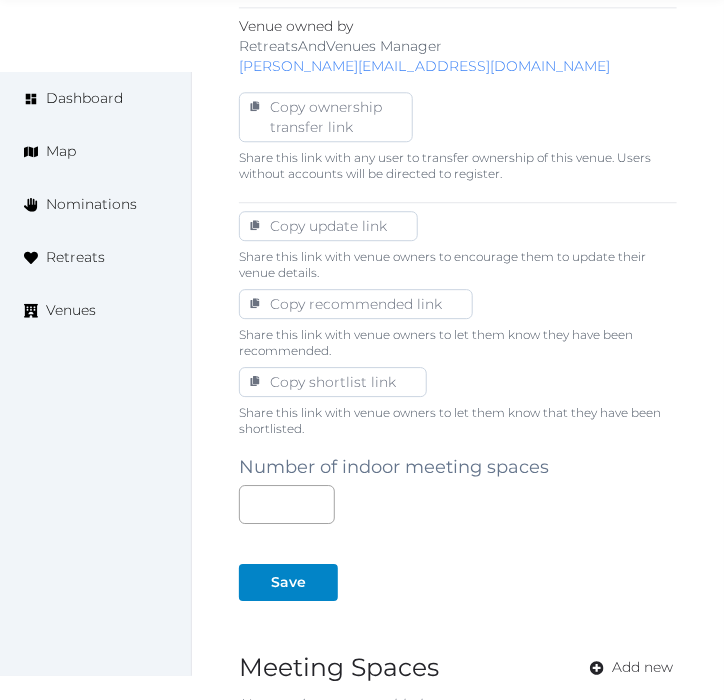 scroll, scrollTop: 1222, scrollLeft: 0, axis: vertical 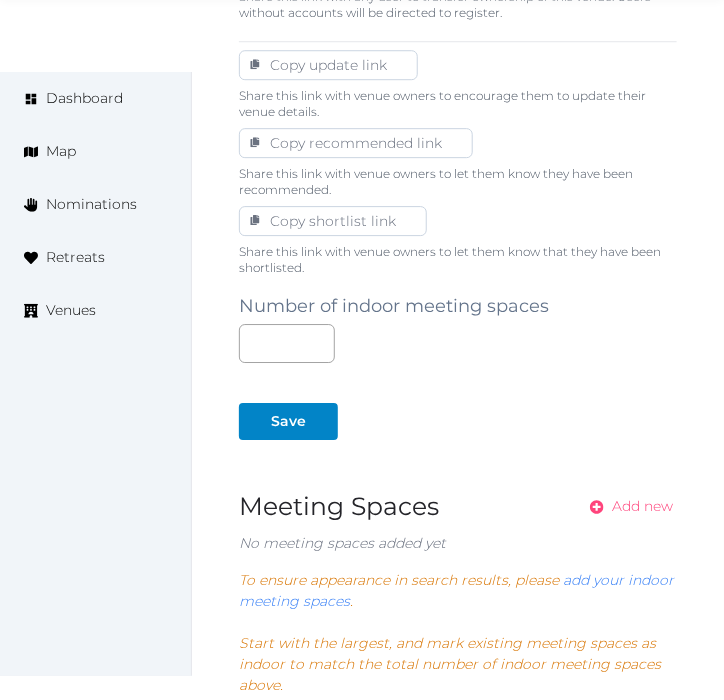 click on "Add new" at bounding box center [625, 506] 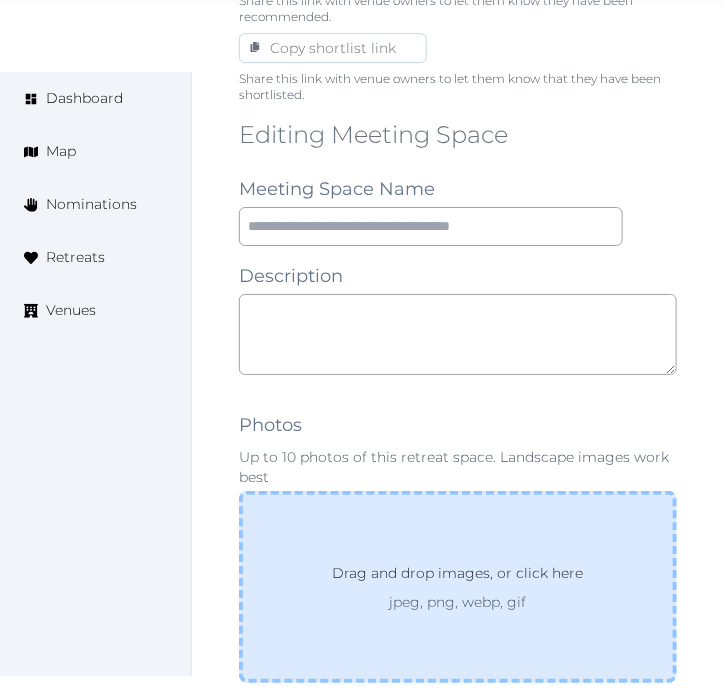 scroll, scrollTop: 1555, scrollLeft: 0, axis: vertical 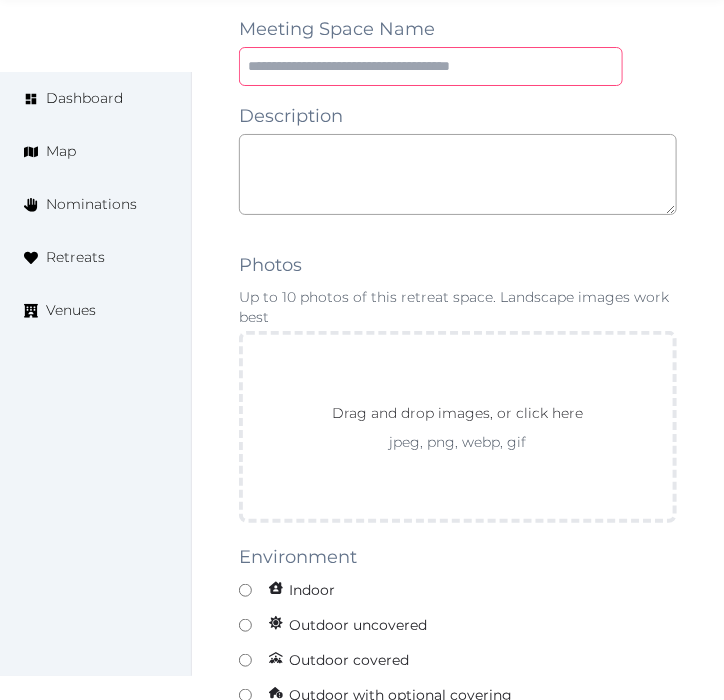 click at bounding box center [431, 66] 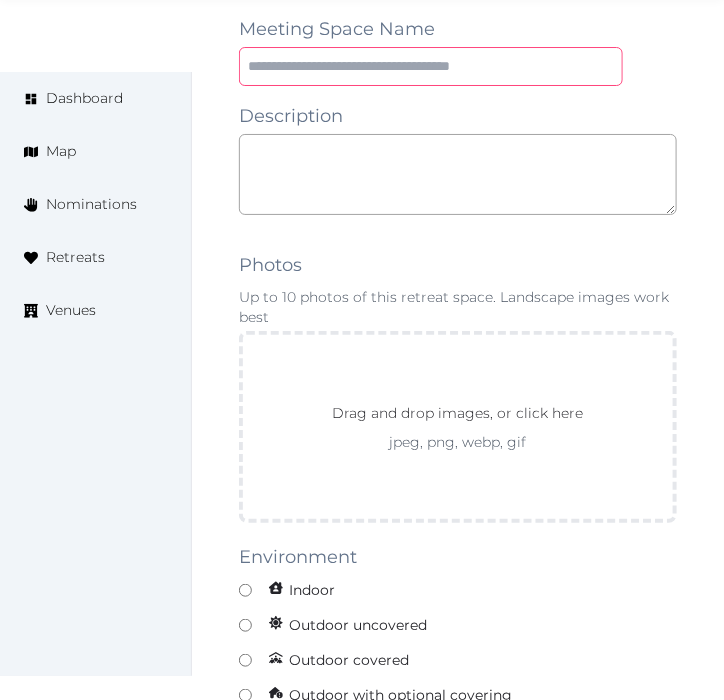 paste on "**********" 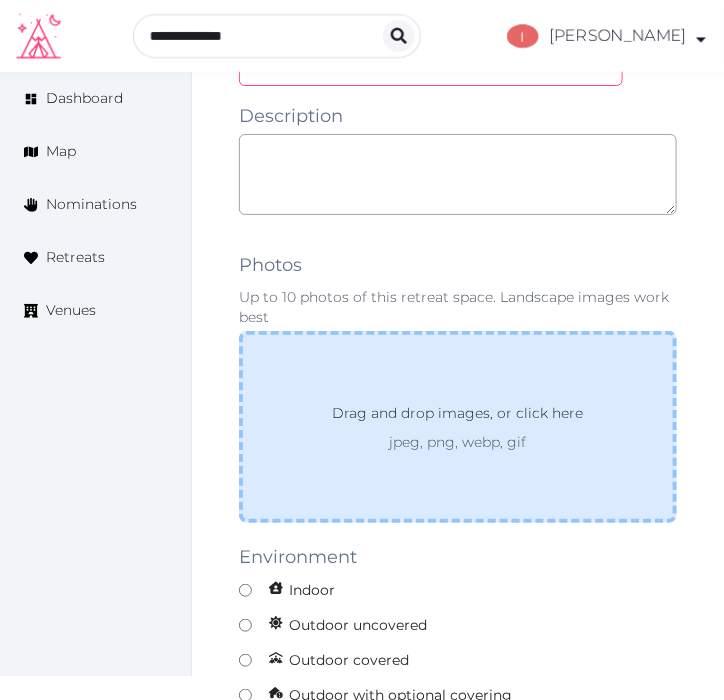 scroll, scrollTop: 1534, scrollLeft: 0, axis: vertical 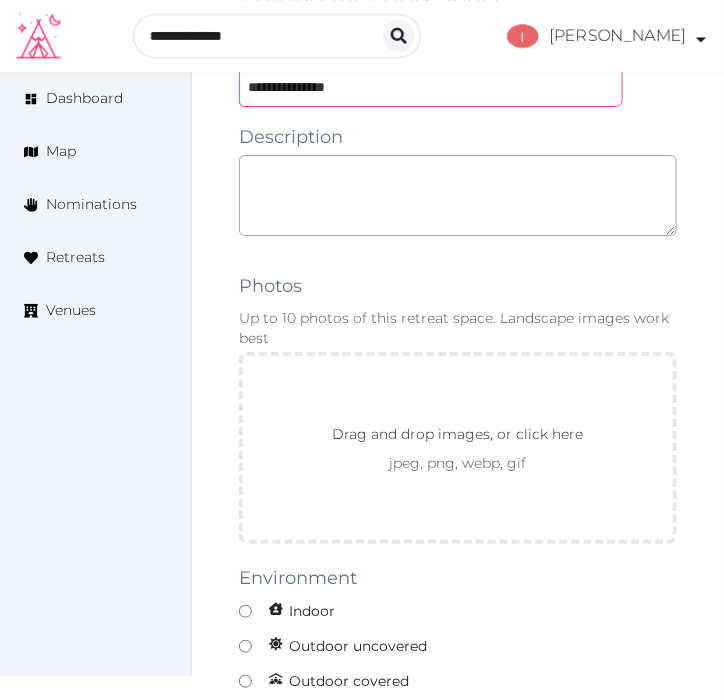 type on "**********" 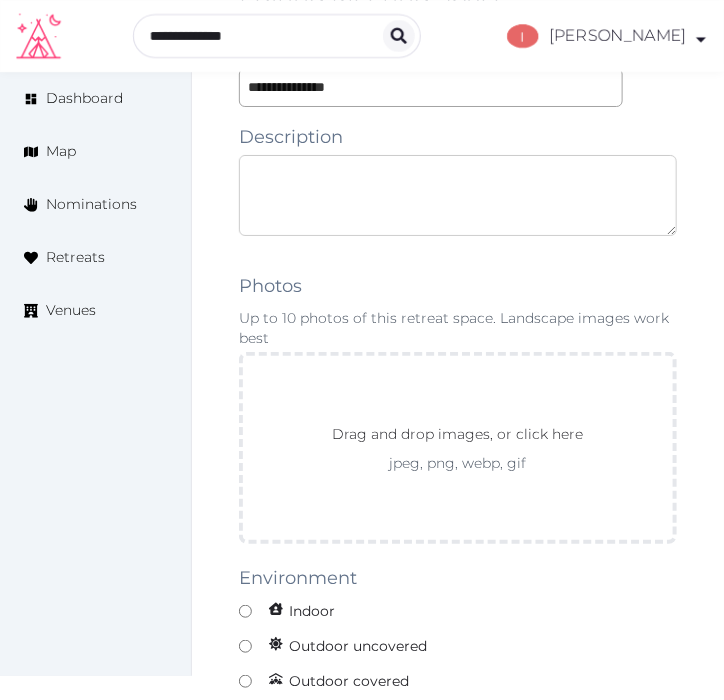 click at bounding box center (458, 195) 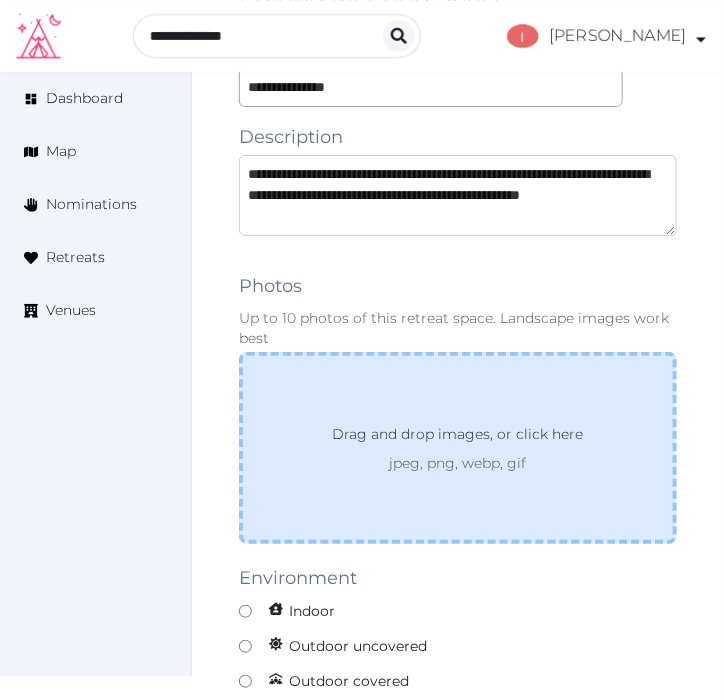 scroll, scrollTop: 10, scrollLeft: 0, axis: vertical 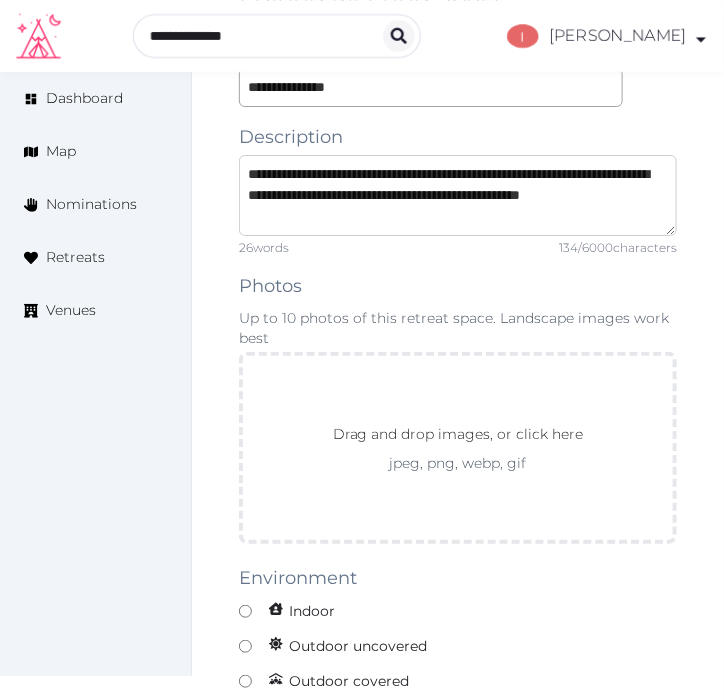 type on "**********" 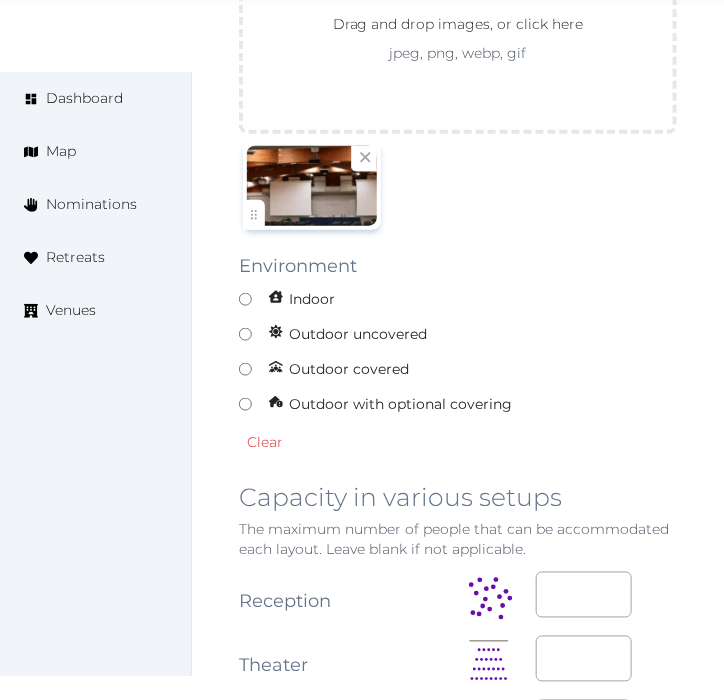 scroll, scrollTop: 1978, scrollLeft: 0, axis: vertical 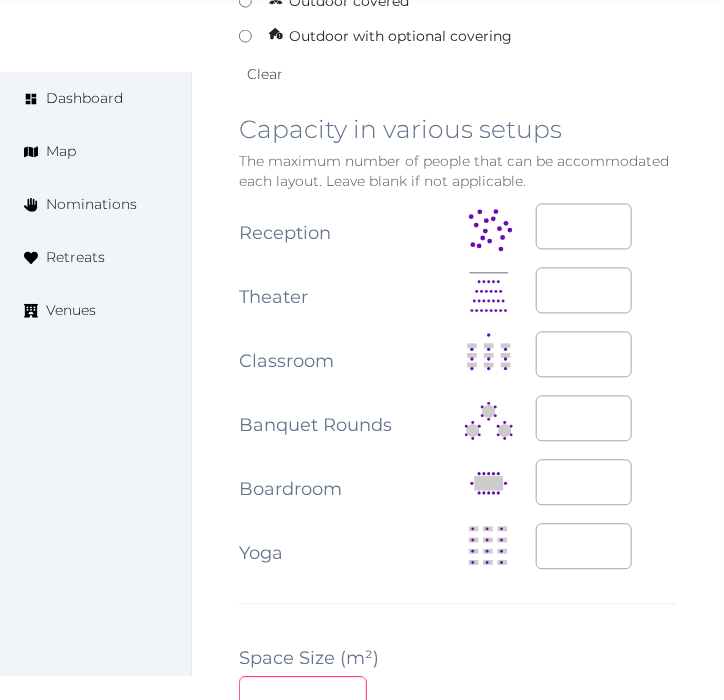 click at bounding box center (303, 696) 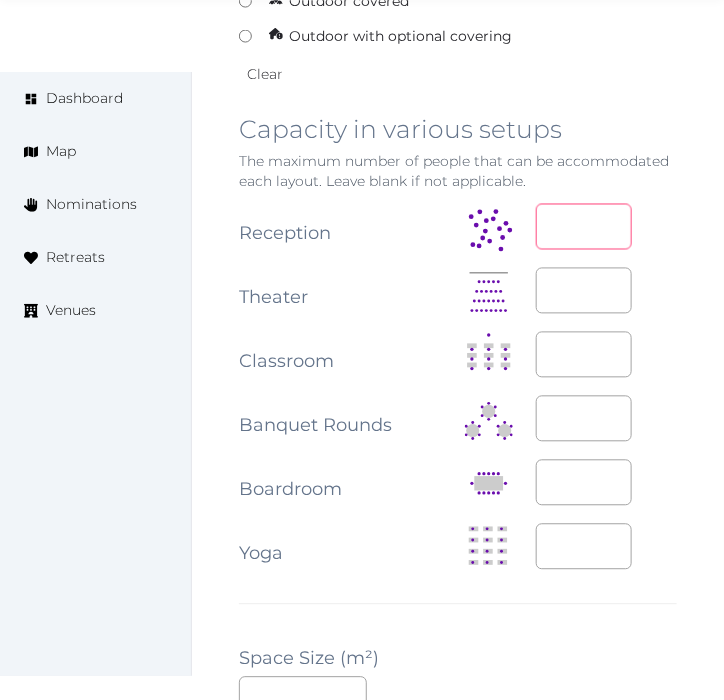 click at bounding box center [584, 227] 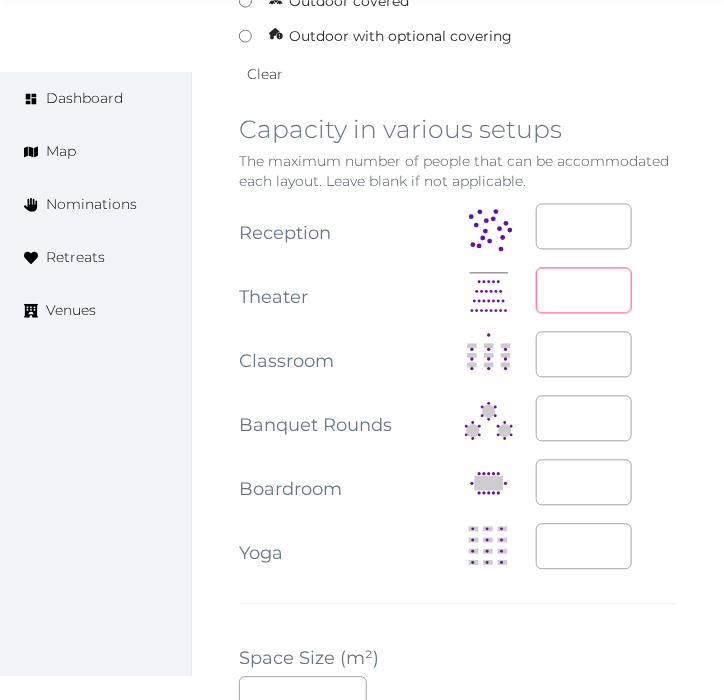 click at bounding box center (584, 291) 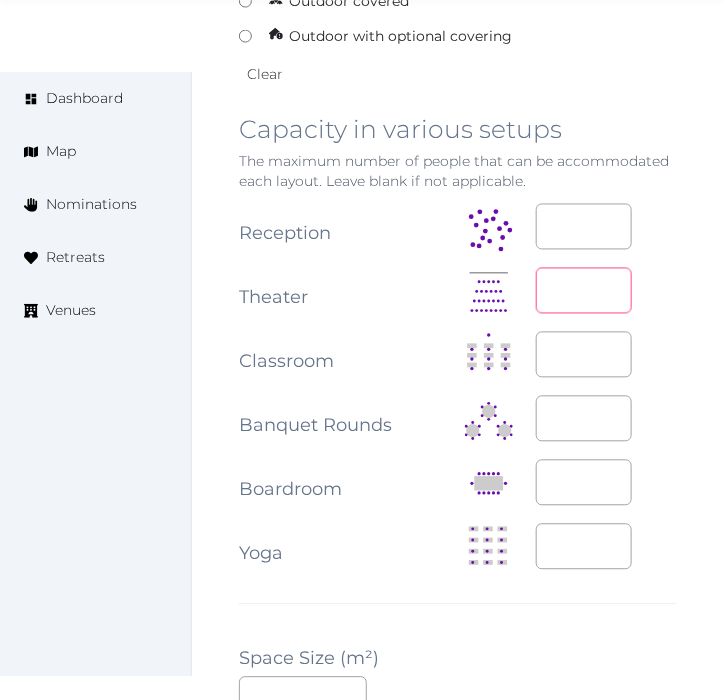 type on "*" 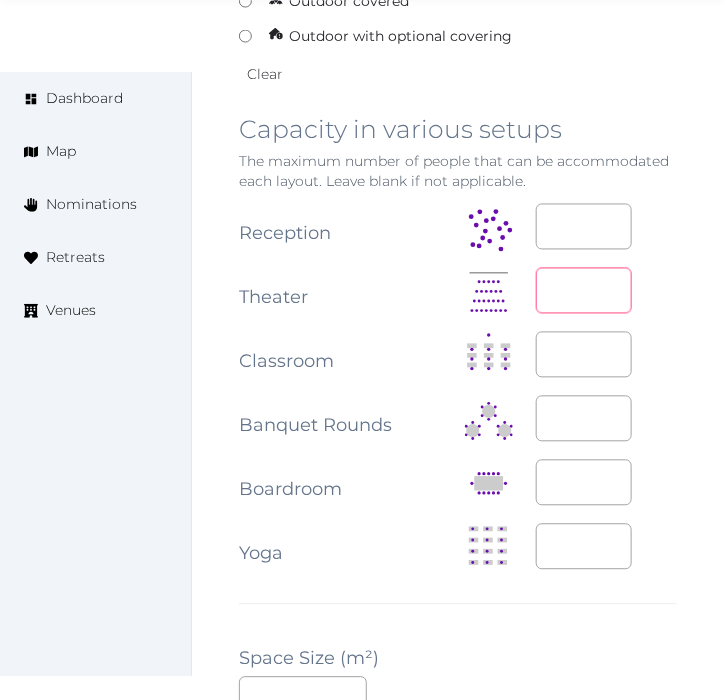 type on "***" 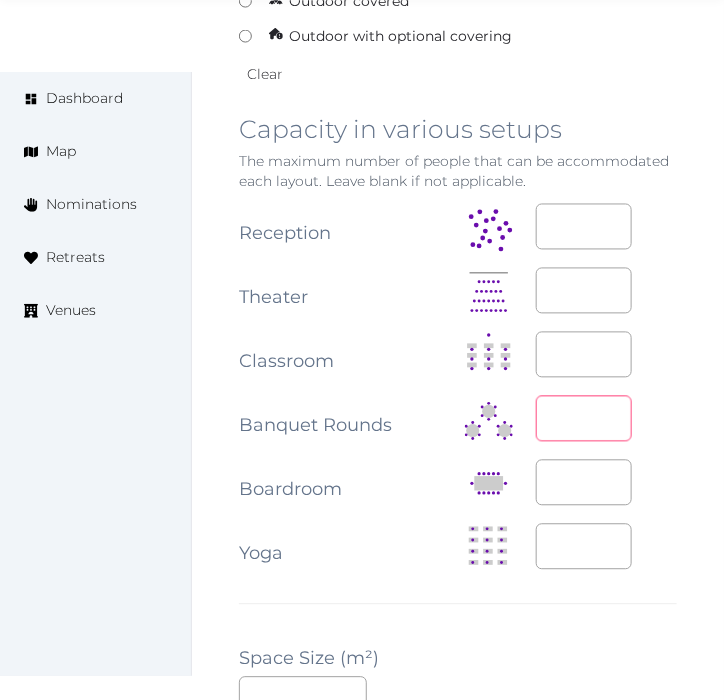 click at bounding box center [584, 419] 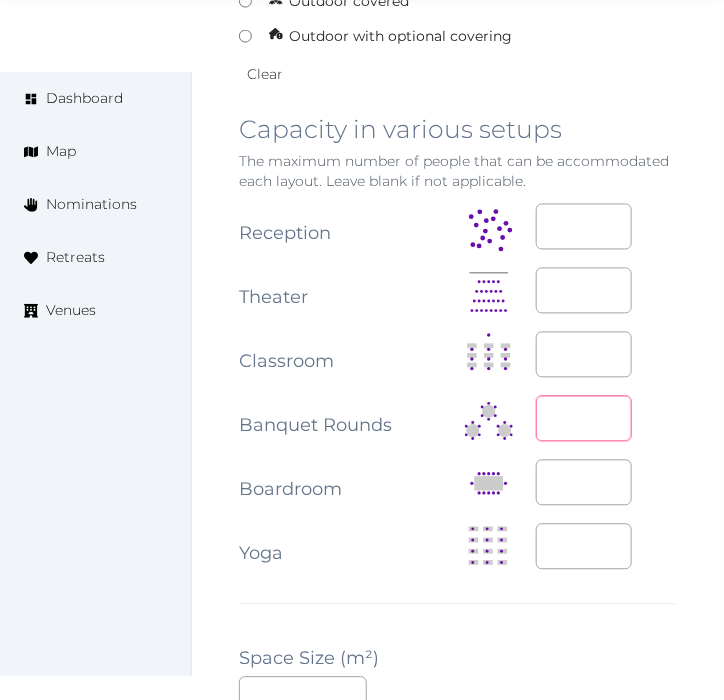 type on "***" 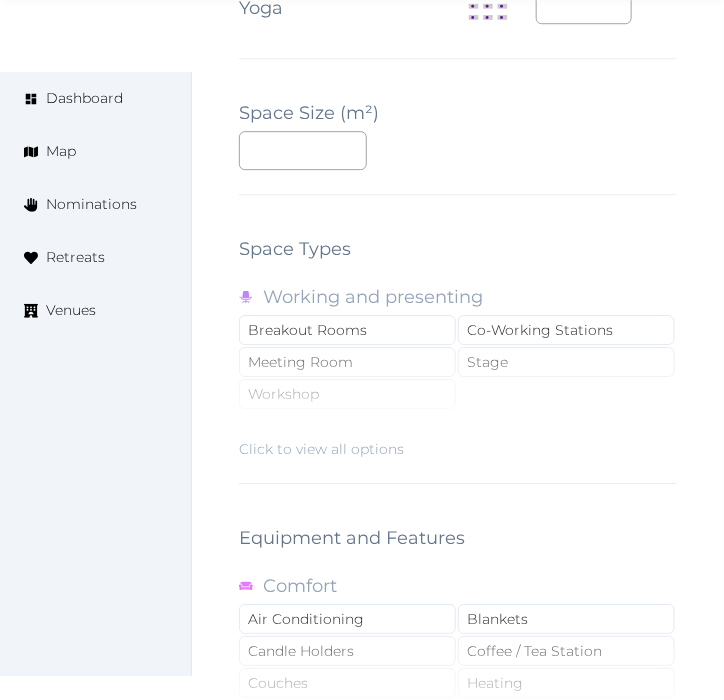 scroll, scrollTop: 2867, scrollLeft: 0, axis: vertical 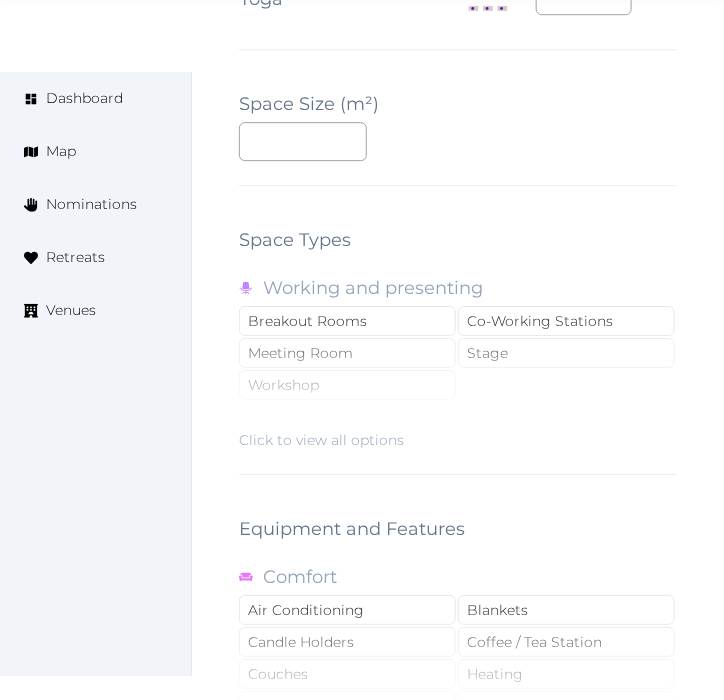 click on "Click to view all options" at bounding box center [458, 386] 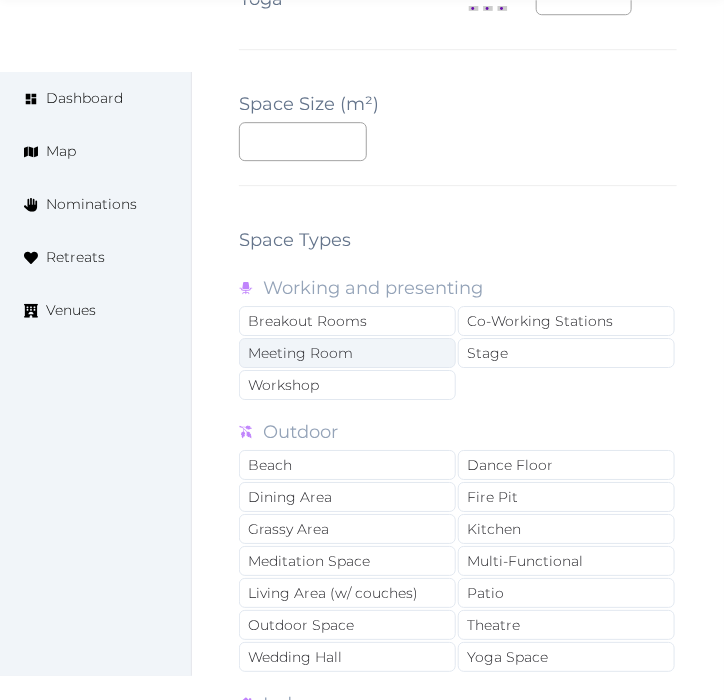 click on "Meeting Room" at bounding box center [347, 353] 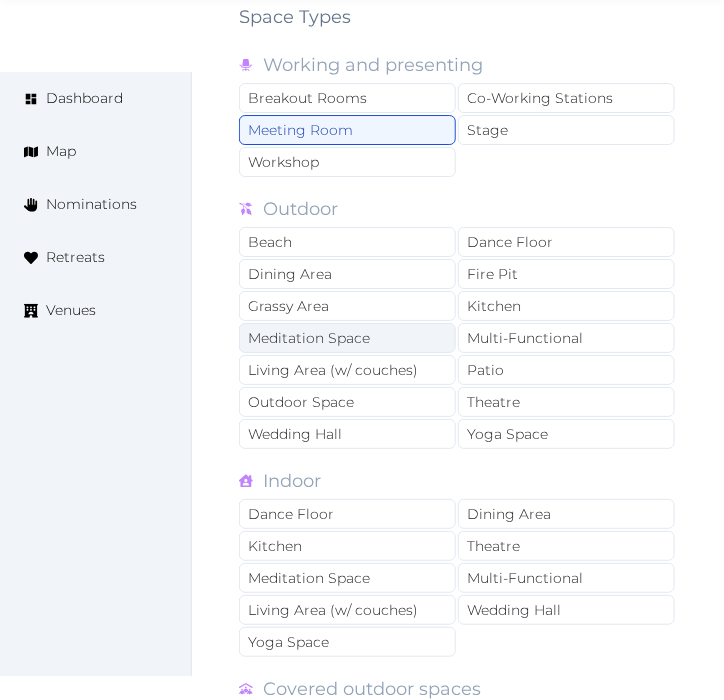 scroll, scrollTop: 3201, scrollLeft: 0, axis: vertical 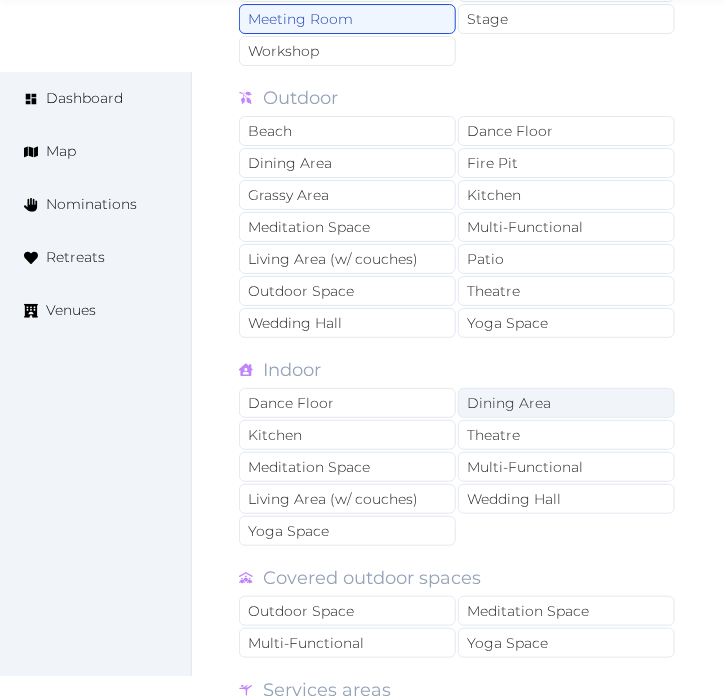 click on "Dining Area" at bounding box center (566, 403) 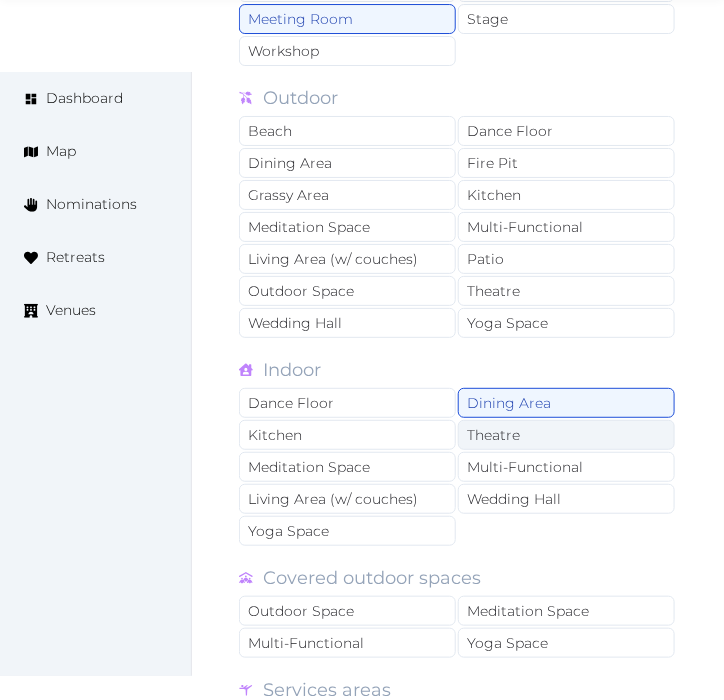 click on "Theatre" at bounding box center (566, 435) 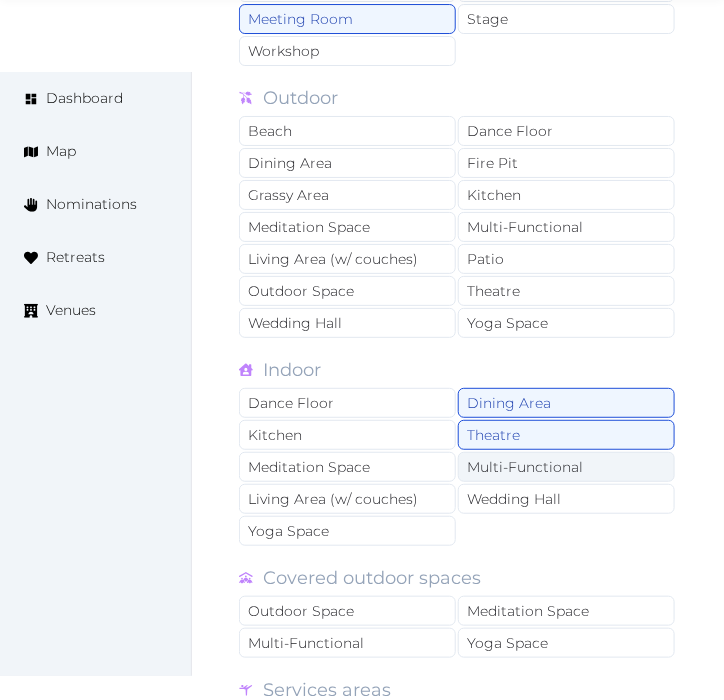 click on "Multi-Functional" at bounding box center (566, 467) 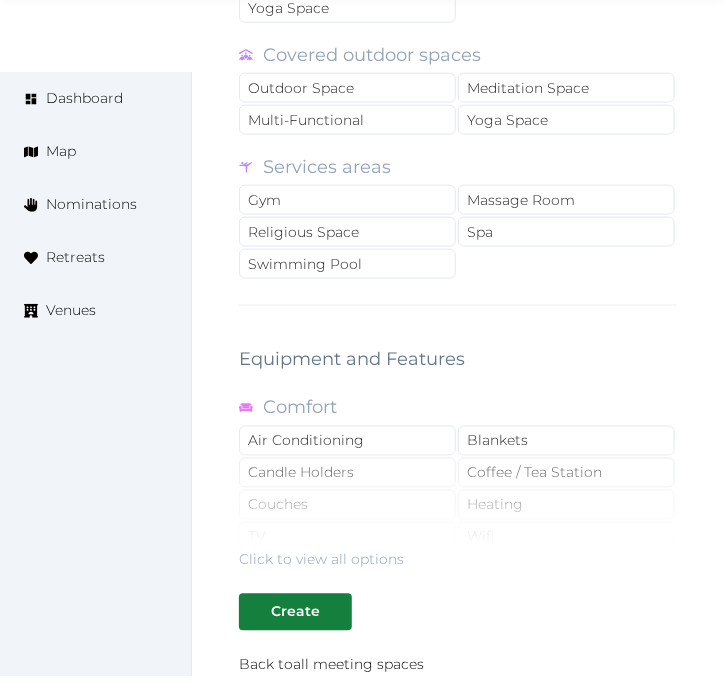 scroll, scrollTop: 3756, scrollLeft: 0, axis: vertical 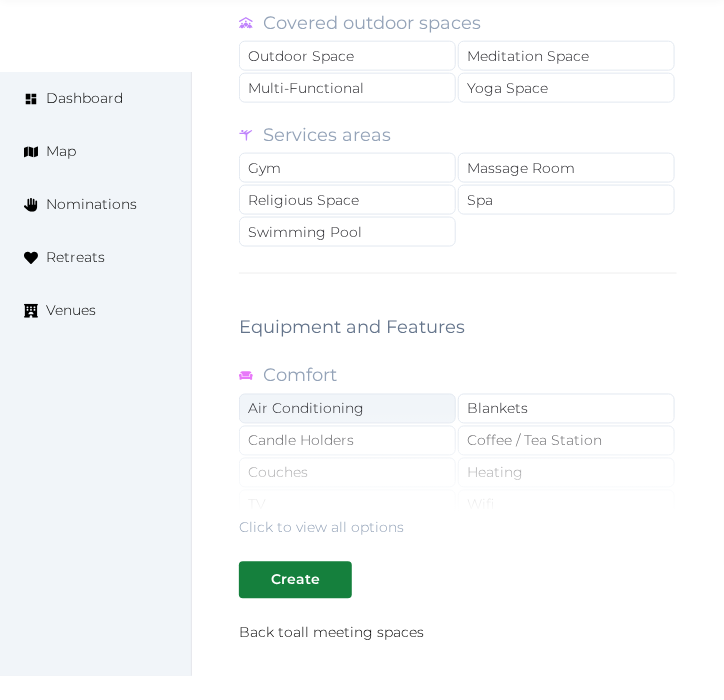 click on "Air Conditioning" at bounding box center [347, 409] 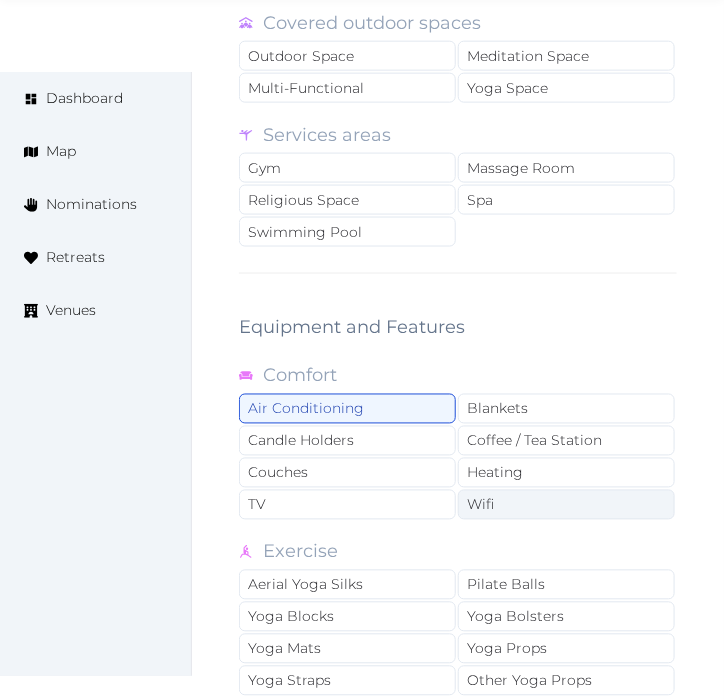 drag, startPoint x: 532, startPoint y: 484, endPoint x: 536, endPoint y: 470, distance: 14.56022 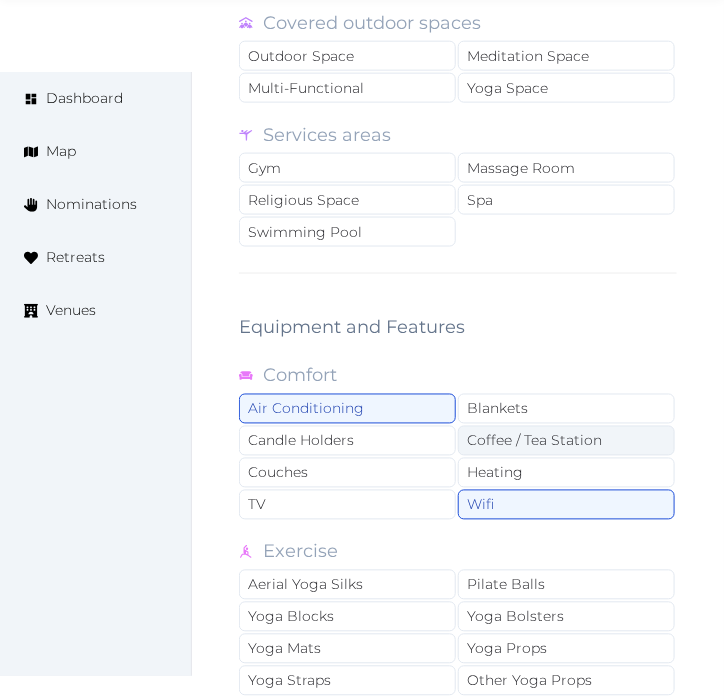 click on "Coffee / Tea Station" at bounding box center [566, 441] 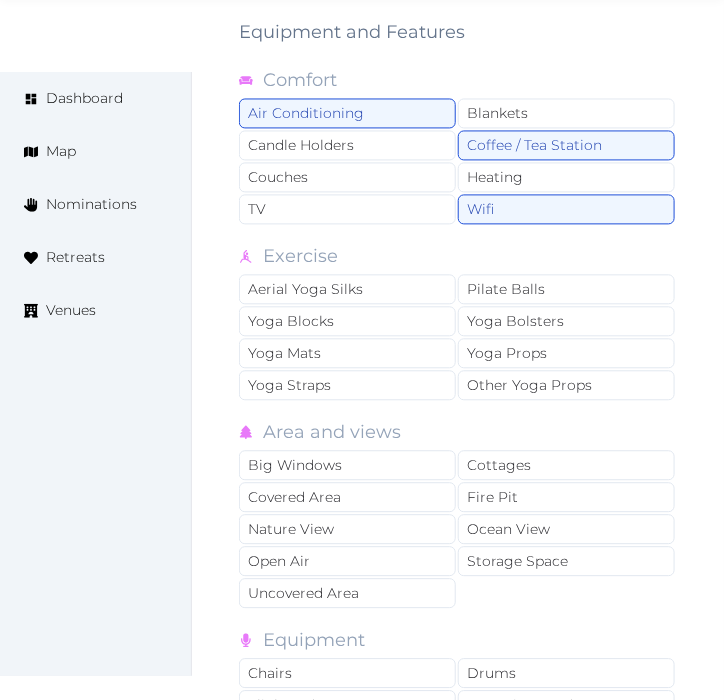 scroll, scrollTop: 4090, scrollLeft: 0, axis: vertical 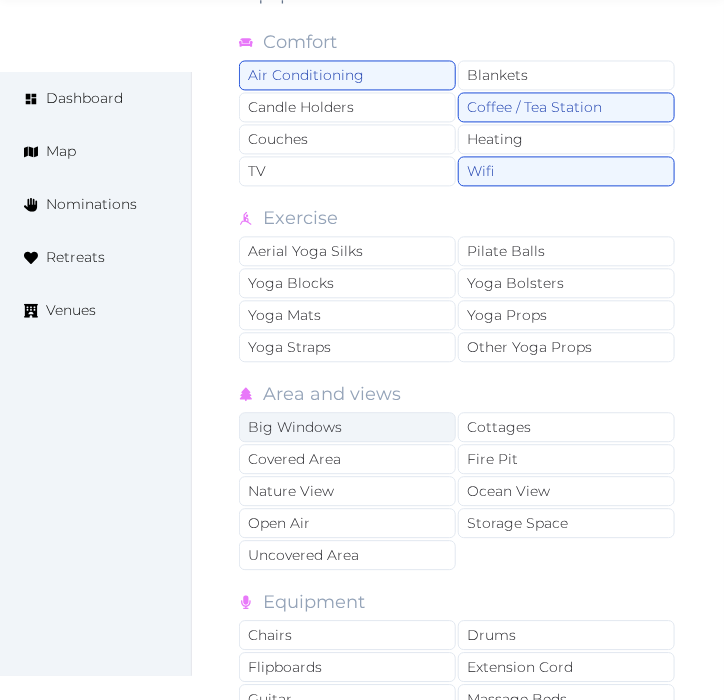 click on "Big Windows" at bounding box center (347, 427) 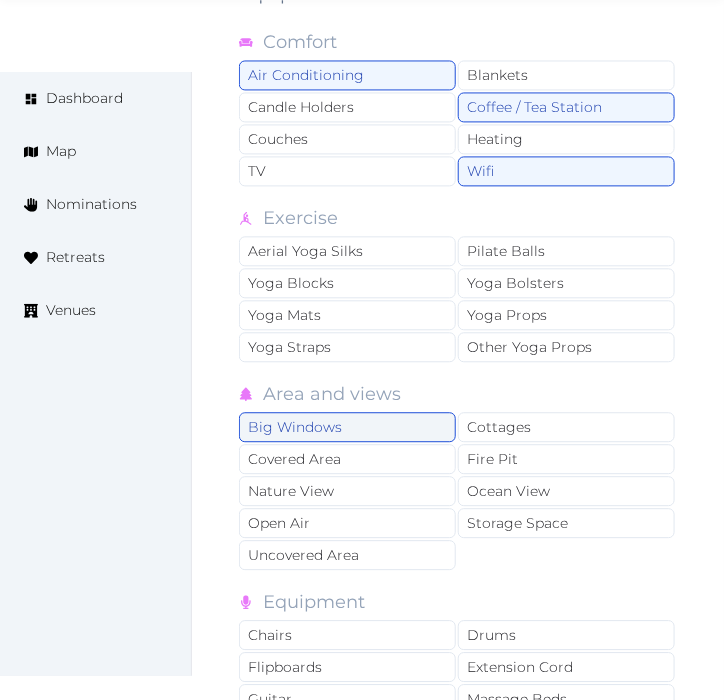 click on "Big Windows" at bounding box center (347, 427) 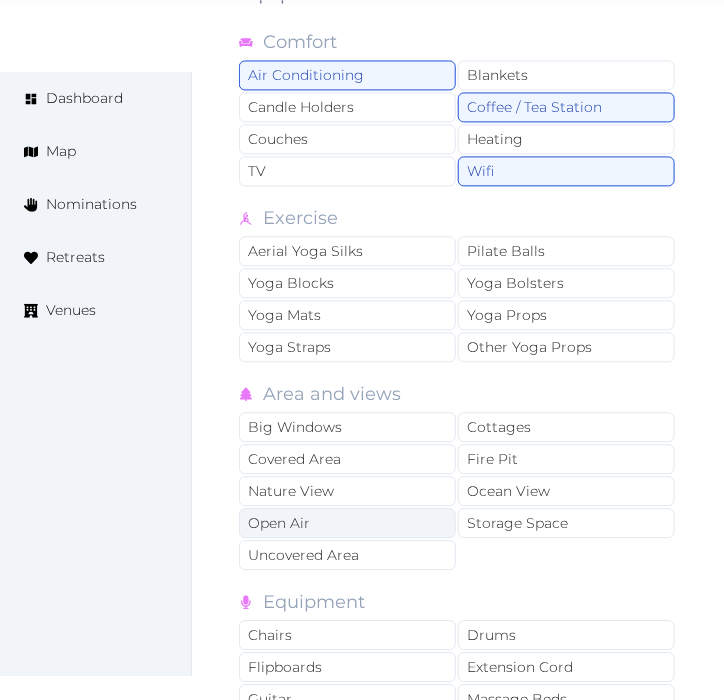 scroll, scrollTop: 4423, scrollLeft: 0, axis: vertical 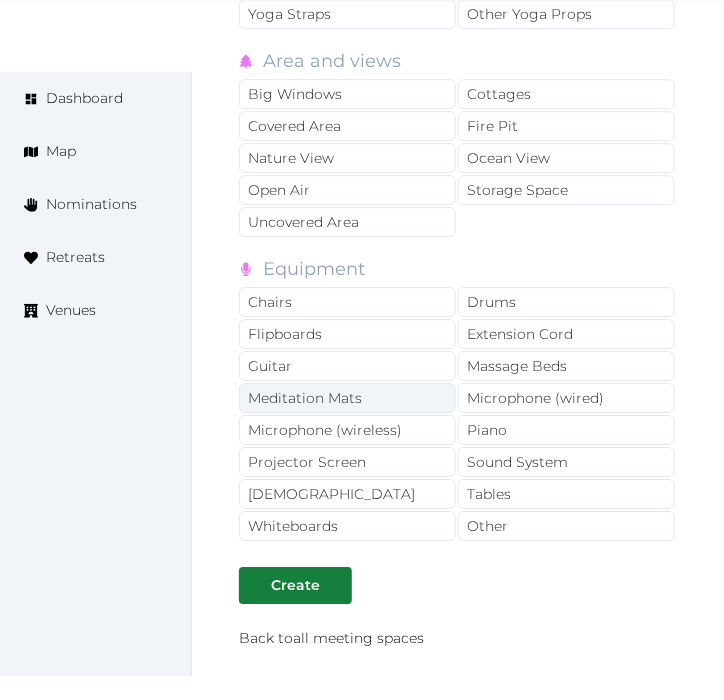 drag, startPoint x: 344, startPoint y: 283, endPoint x: 440, endPoint y: 381, distance: 137.186 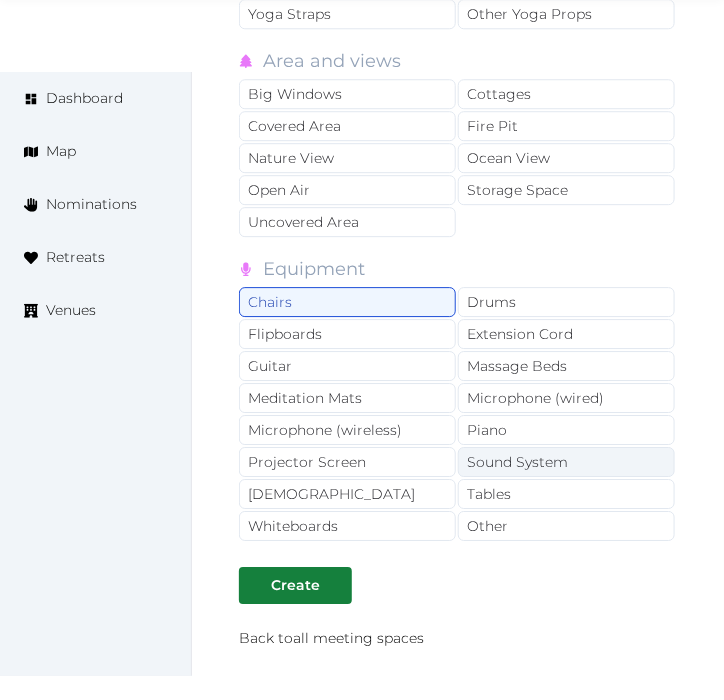 click on "Sound System" at bounding box center [566, 462] 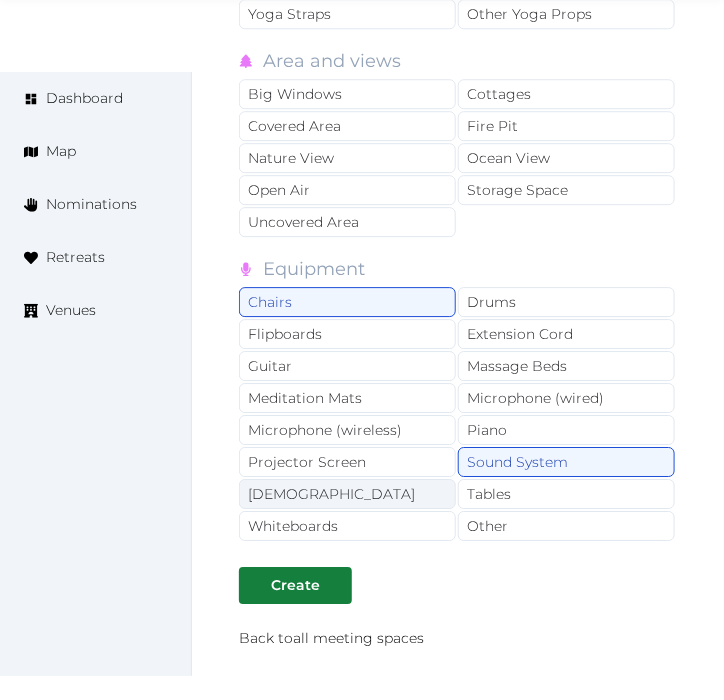 drag, startPoint x: 355, startPoint y: 442, endPoint x: 434, endPoint y: 474, distance: 85.23497 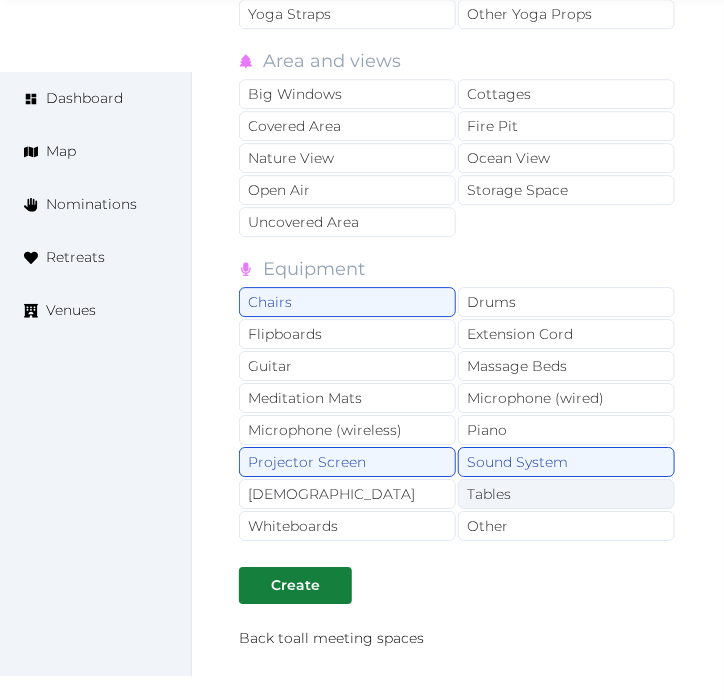 click on "Tables" at bounding box center (566, 494) 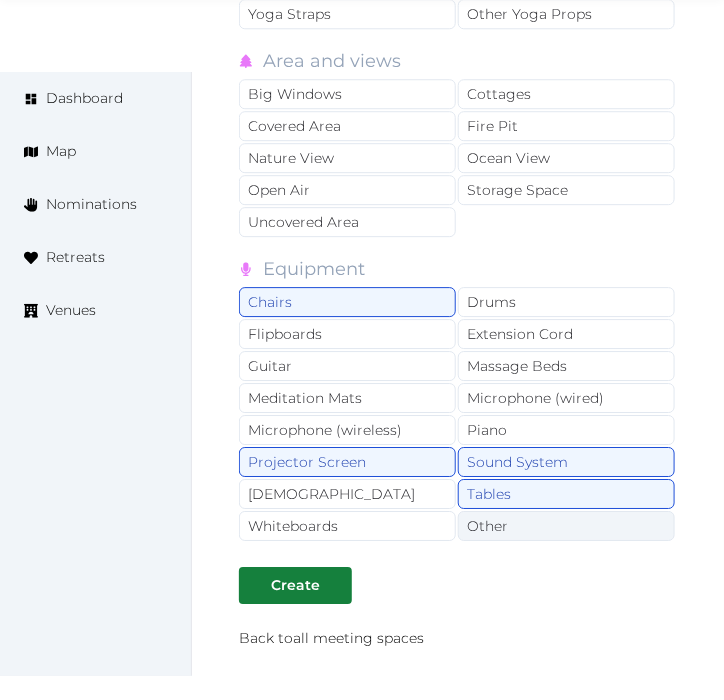 drag, startPoint x: 497, startPoint y: 508, endPoint x: 515, endPoint y: 488, distance: 26.907248 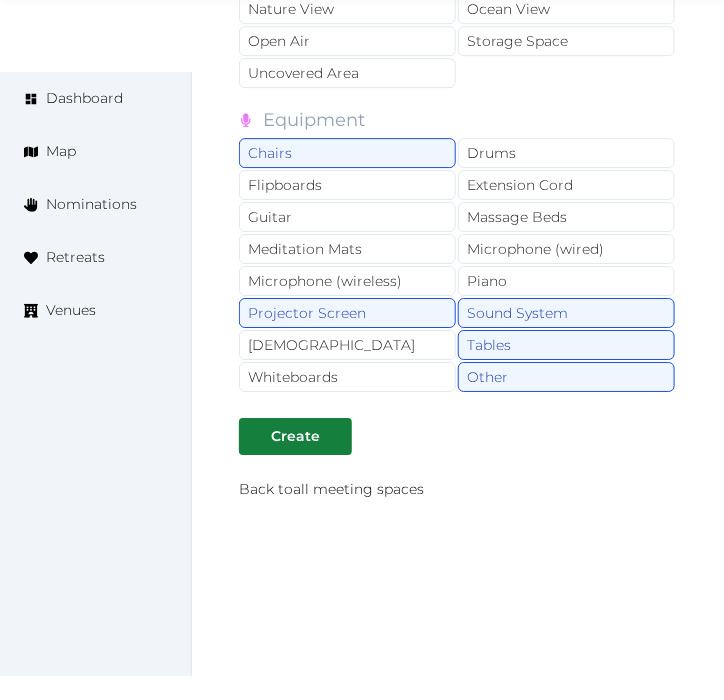 scroll, scrollTop: 4574, scrollLeft: 0, axis: vertical 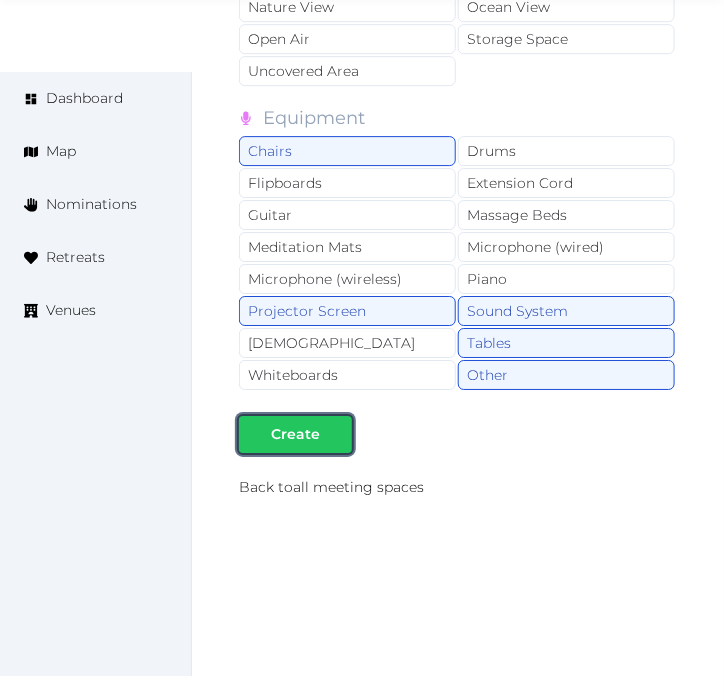 drag, startPoint x: 245, startPoint y: 423, endPoint x: 274, endPoint y: 392, distance: 42.44997 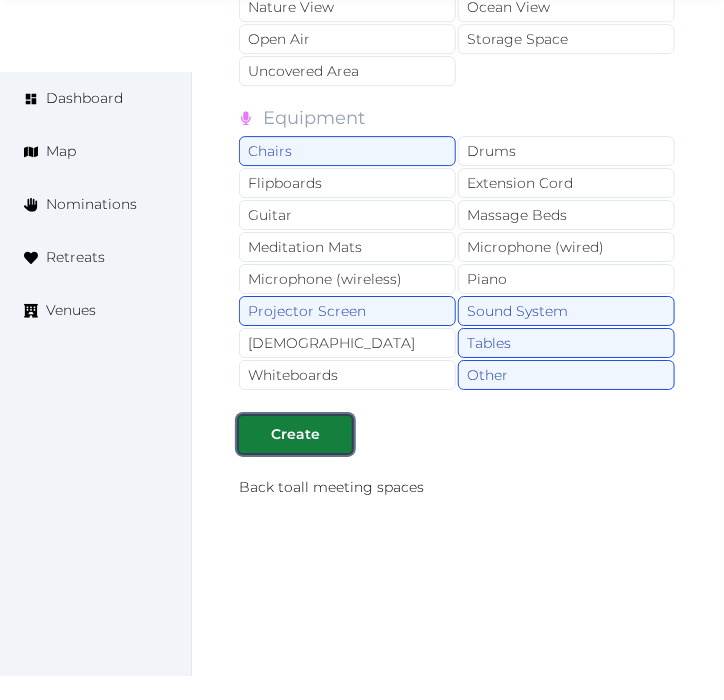click on "Create" at bounding box center [295, 434] 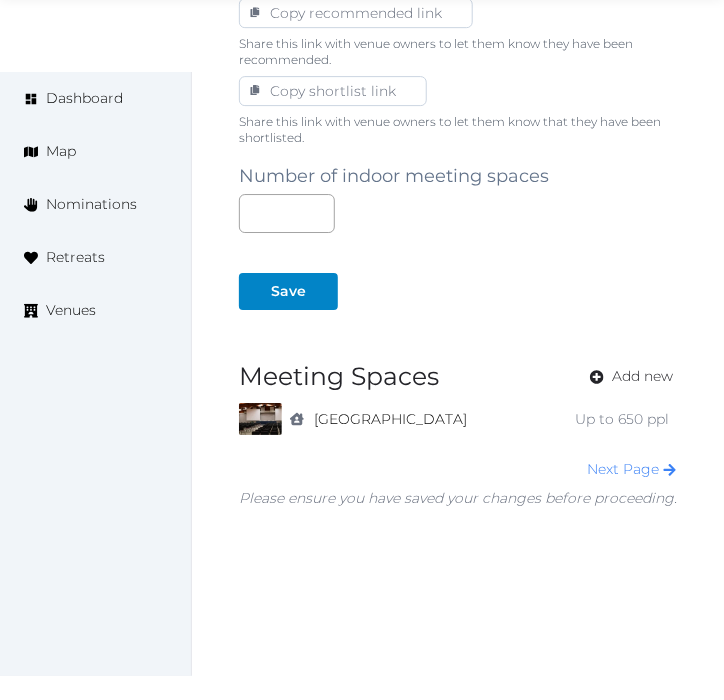 scroll, scrollTop: 1353, scrollLeft: 0, axis: vertical 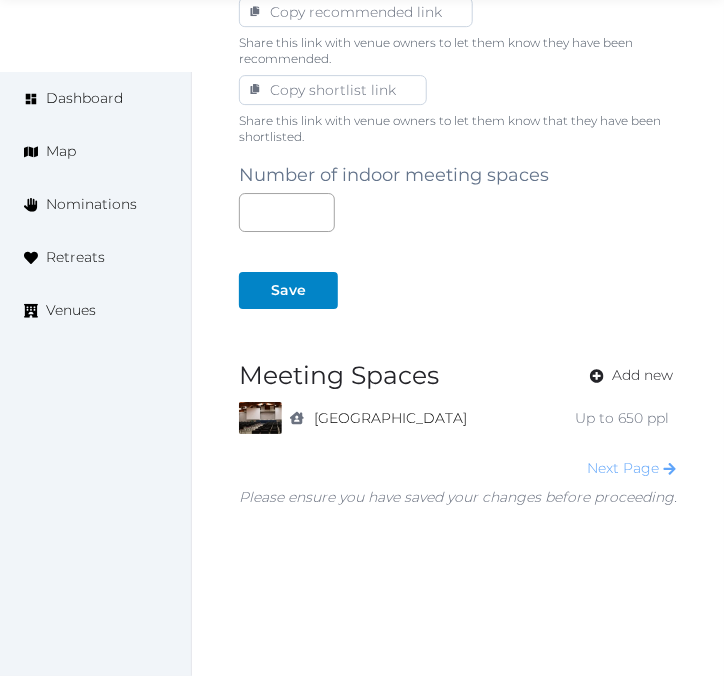 click on "Next Page" at bounding box center [632, 468] 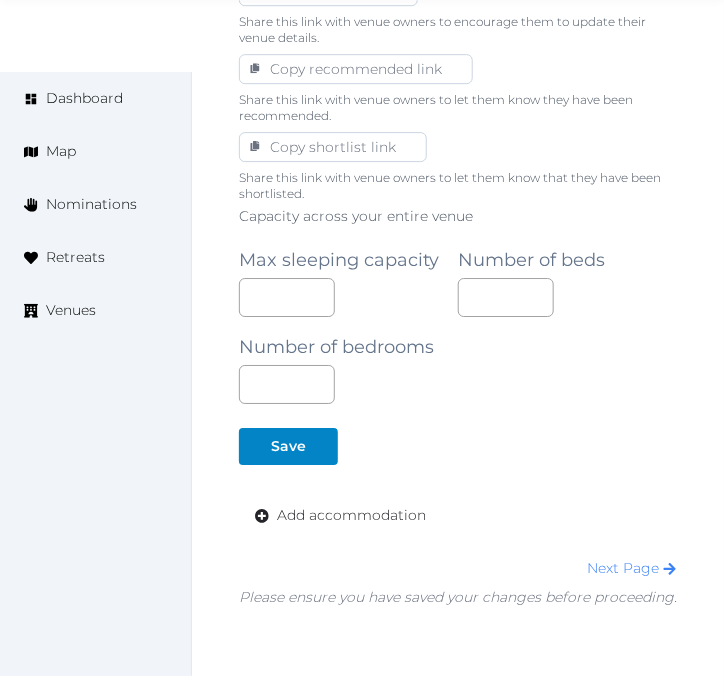 scroll, scrollTop: 1396, scrollLeft: 0, axis: vertical 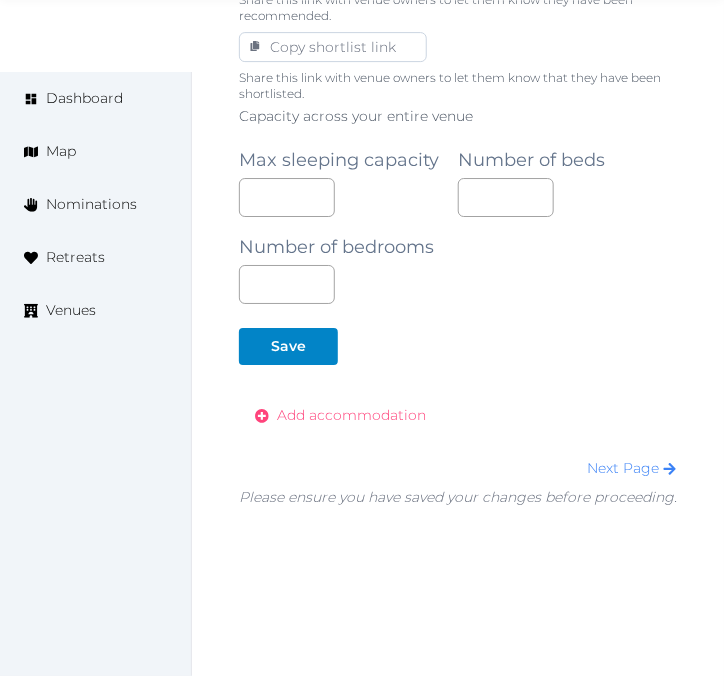 click on "Add accommodation" at bounding box center [351, 415] 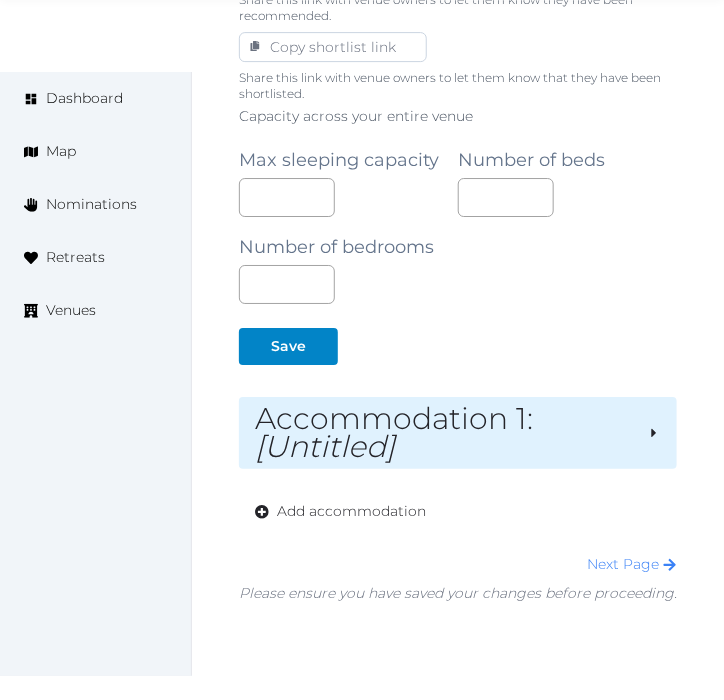 click on "Accommodation 1 :  [Untitled]" at bounding box center [443, 433] 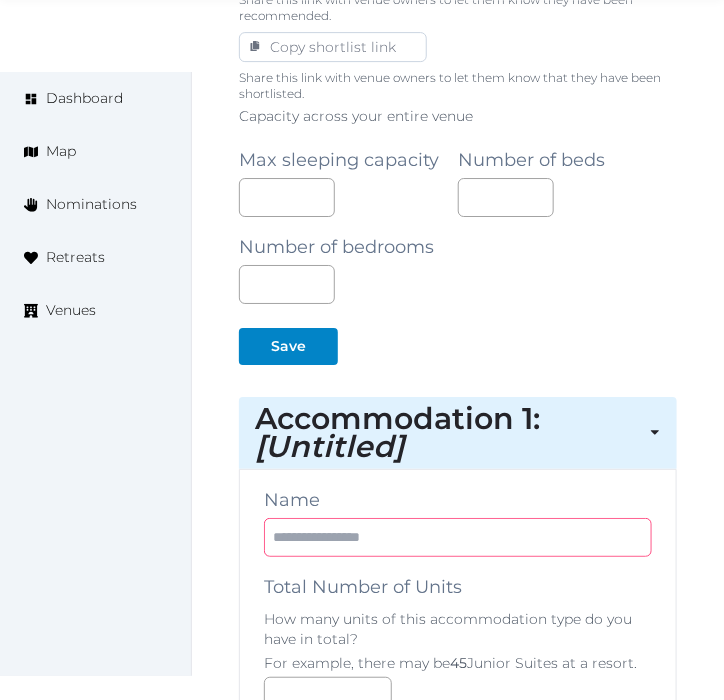 click at bounding box center [458, 537] 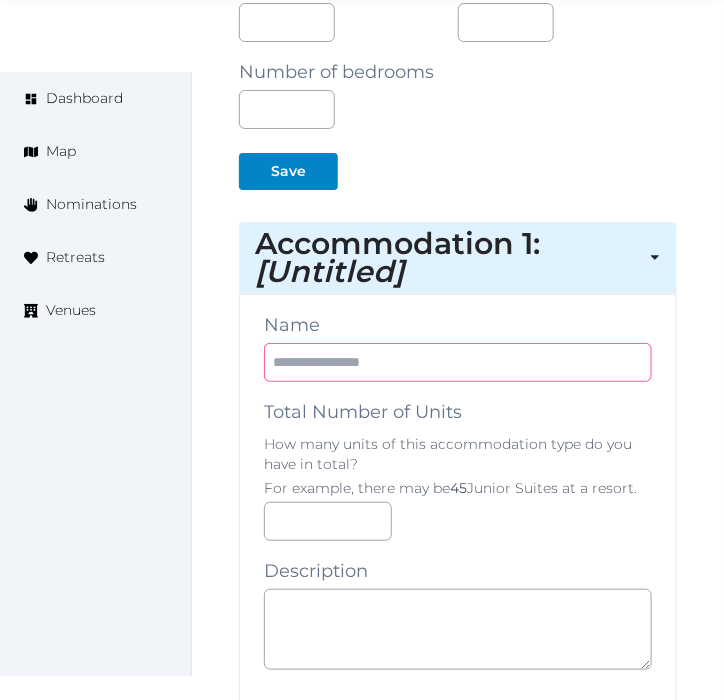scroll, scrollTop: 1618, scrollLeft: 0, axis: vertical 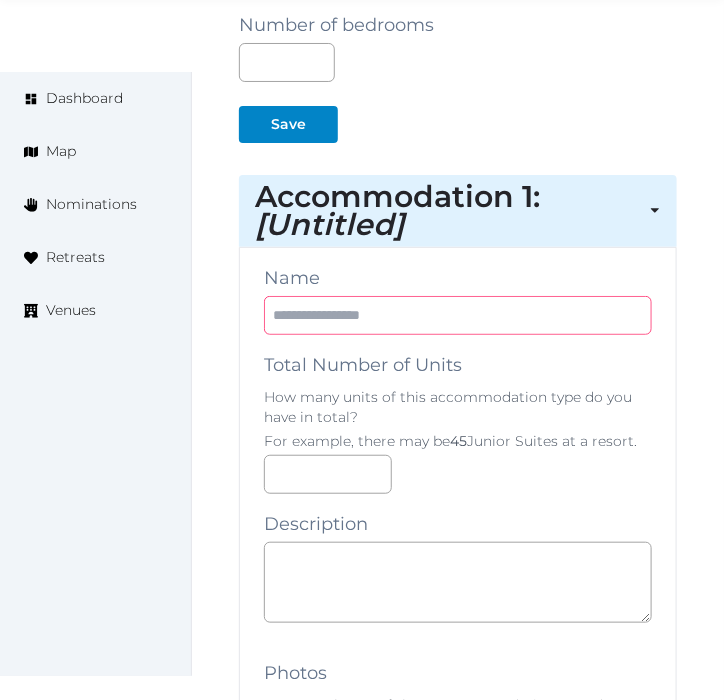 paste on "*****" 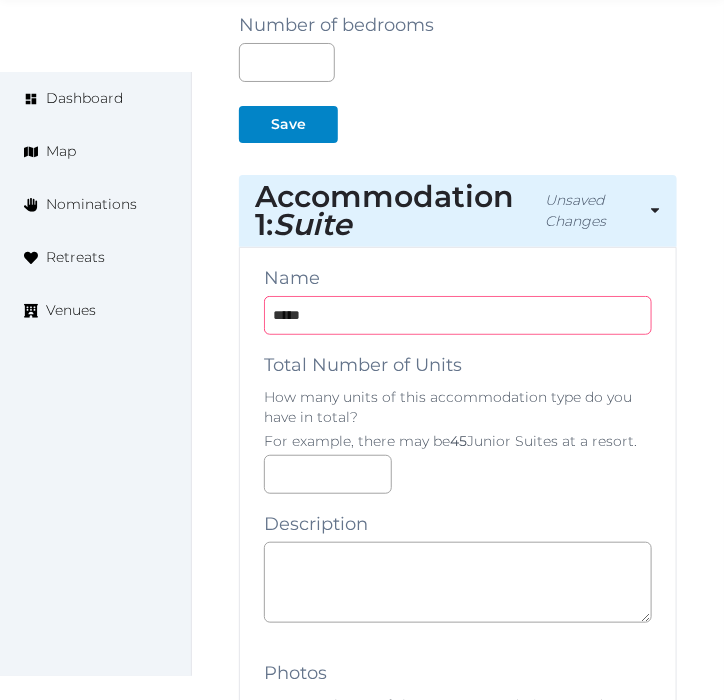 type on "*****" 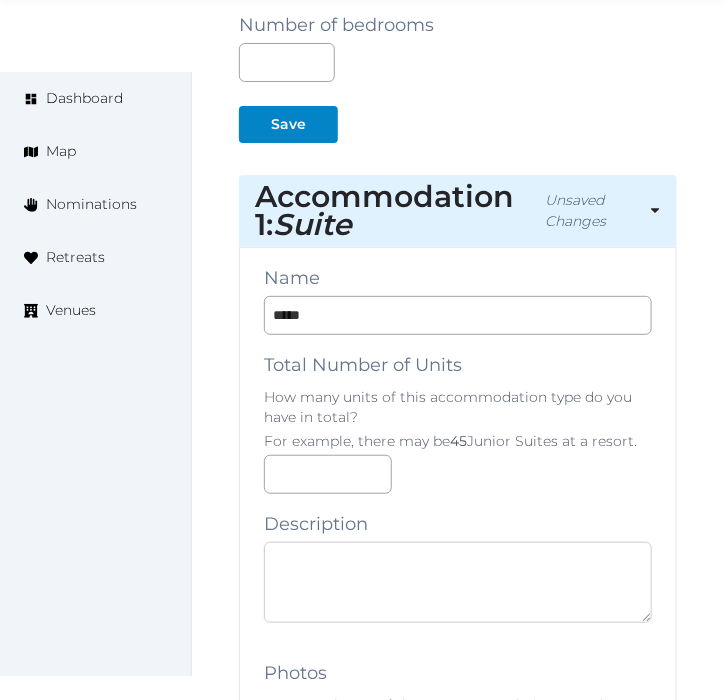 click at bounding box center (458, 582) 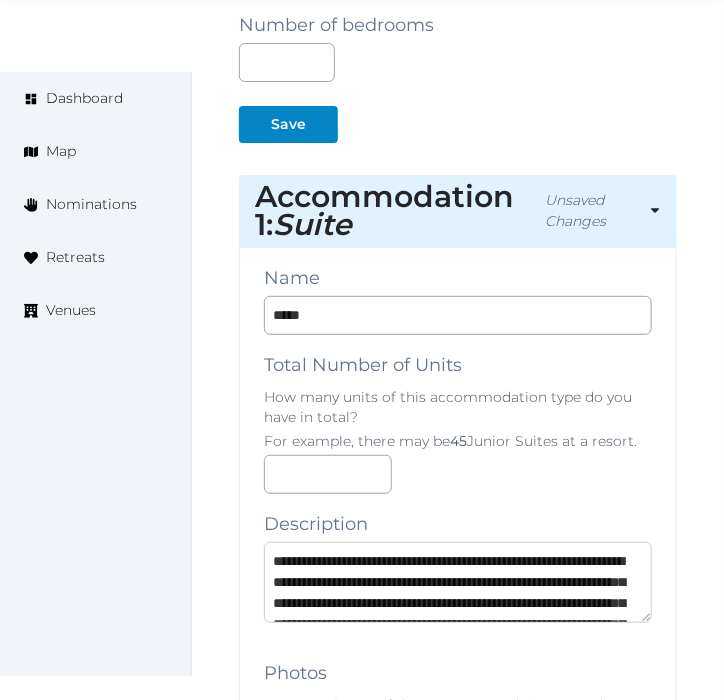scroll, scrollTop: 136, scrollLeft: 0, axis: vertical 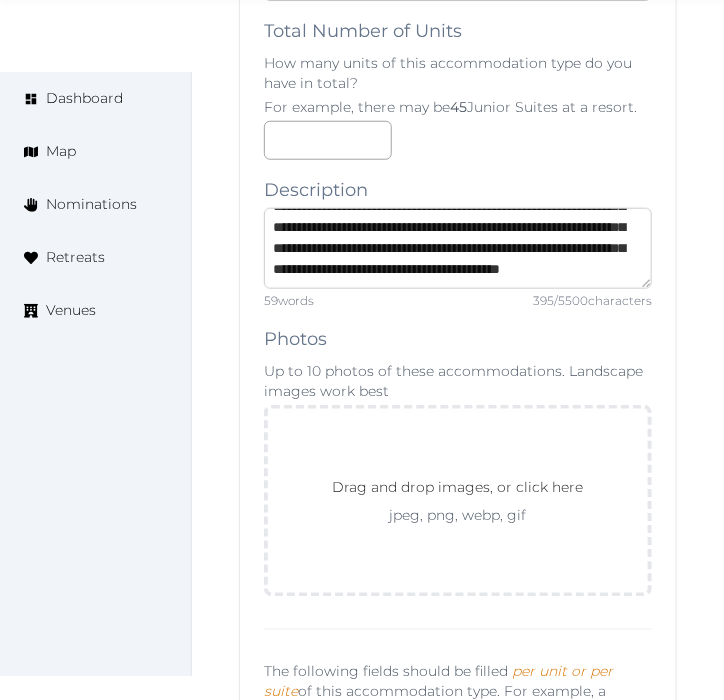 type on "**********" 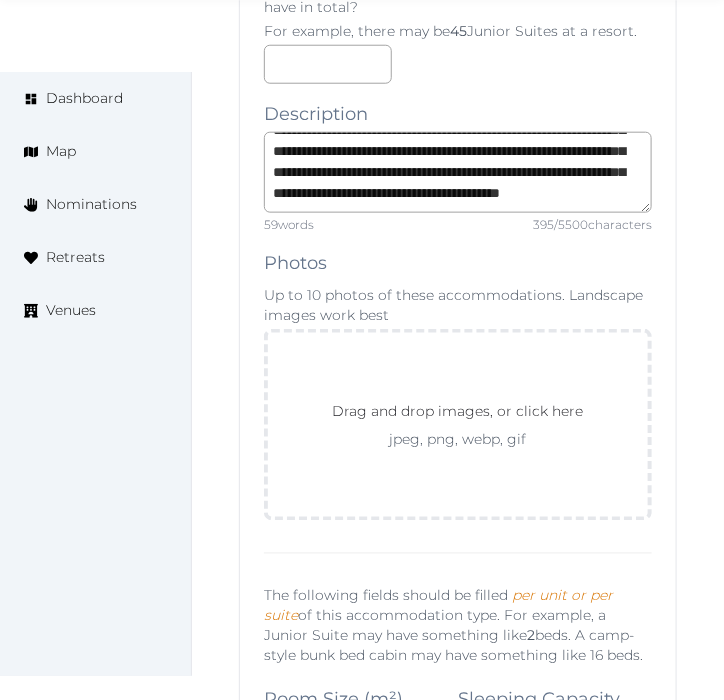 scroll, scrollTop: 2063, scrollLeft: 0, axis: vertical 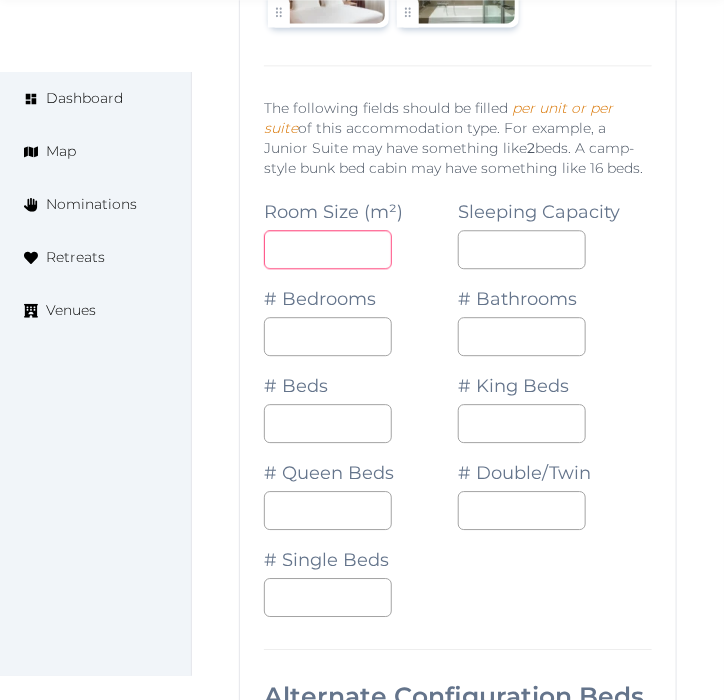 click at bounding box center [328, 249] 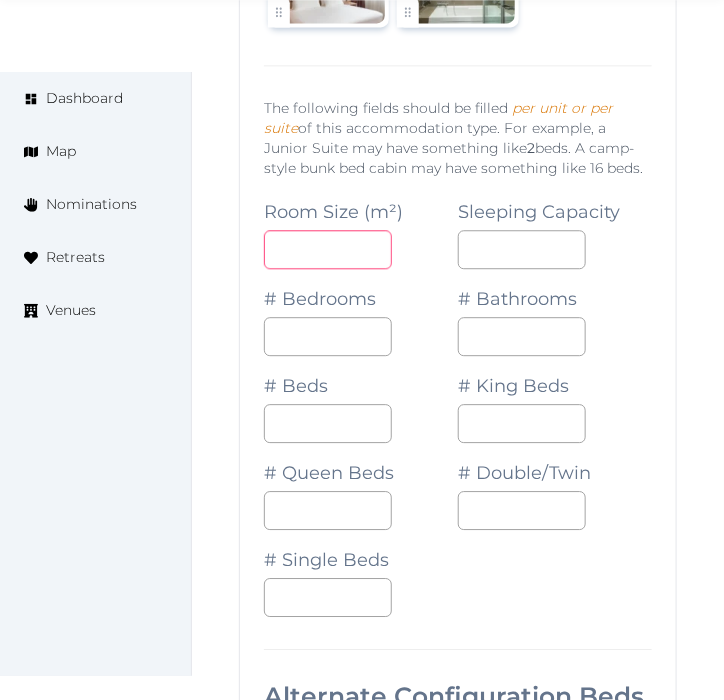 type on "**" 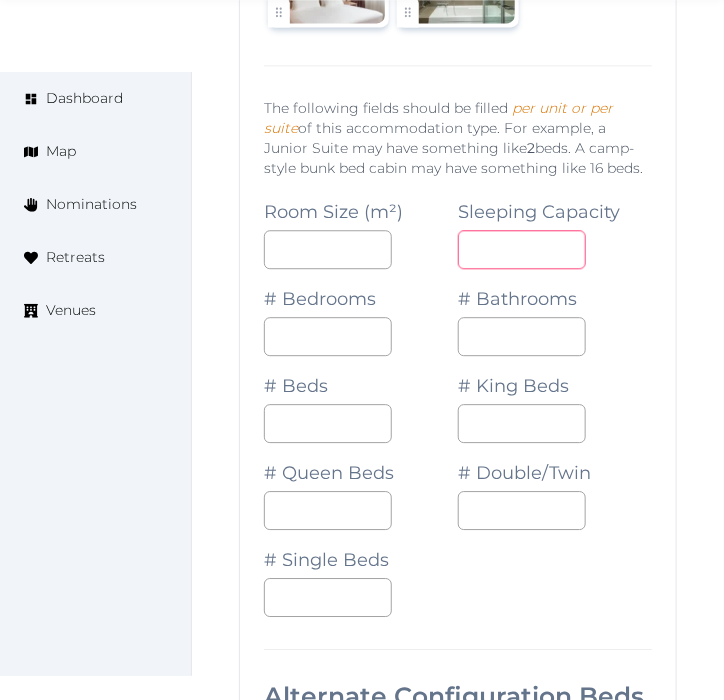 click at bounding box center [522, 249] 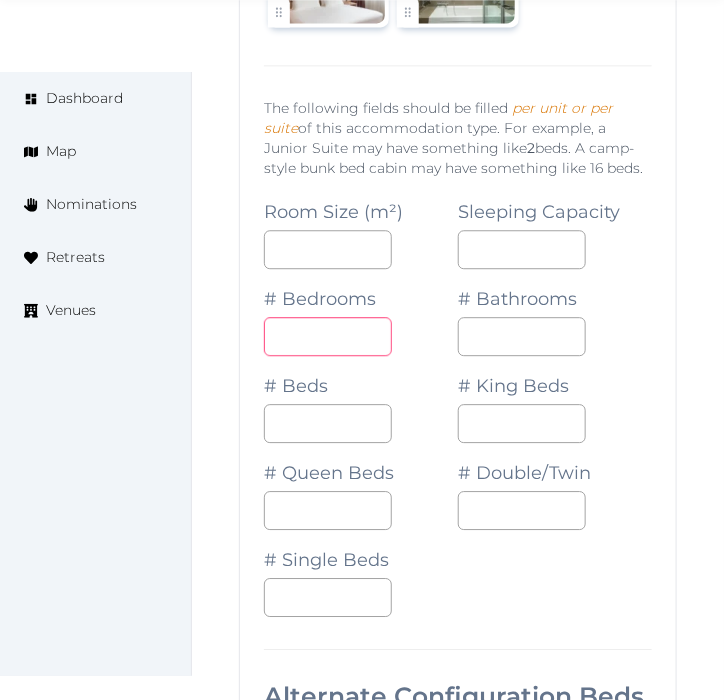 click at bounding box center [328, 336] 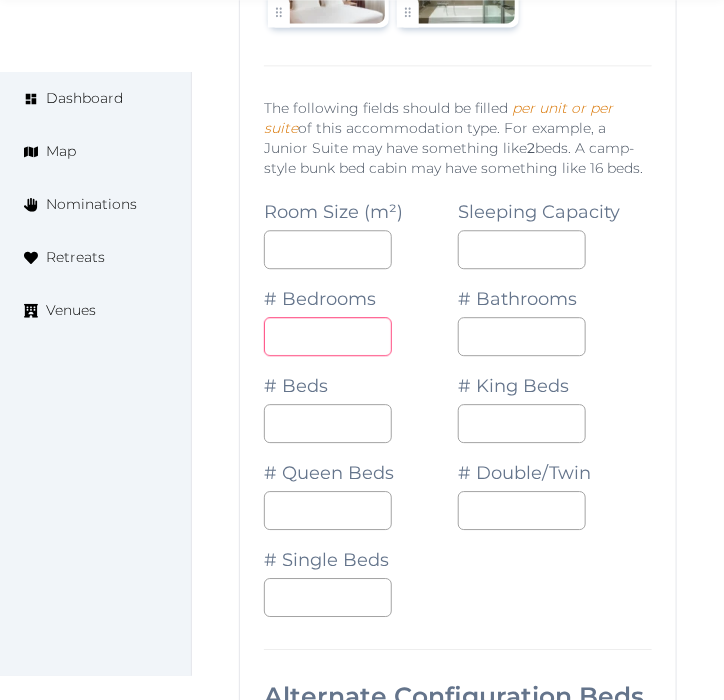 type on "*" 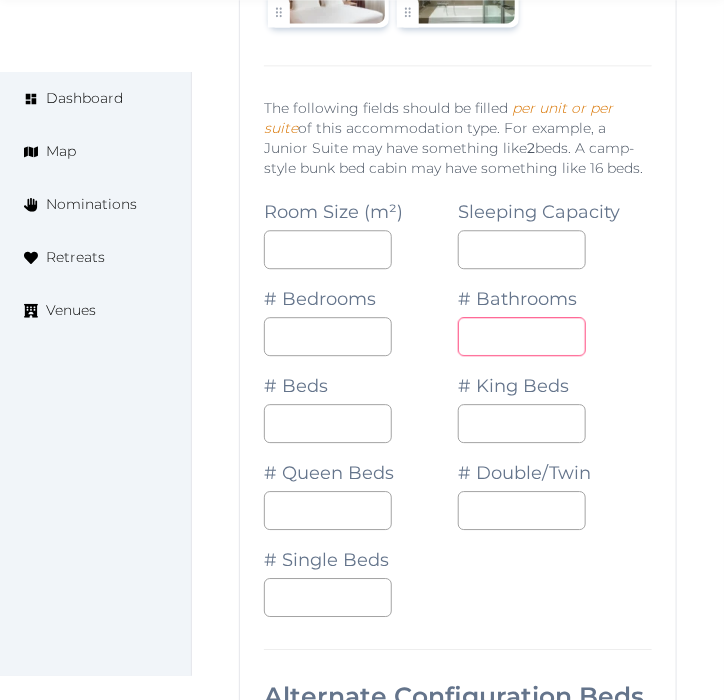 click on "*" at bounding box center [522, 336] 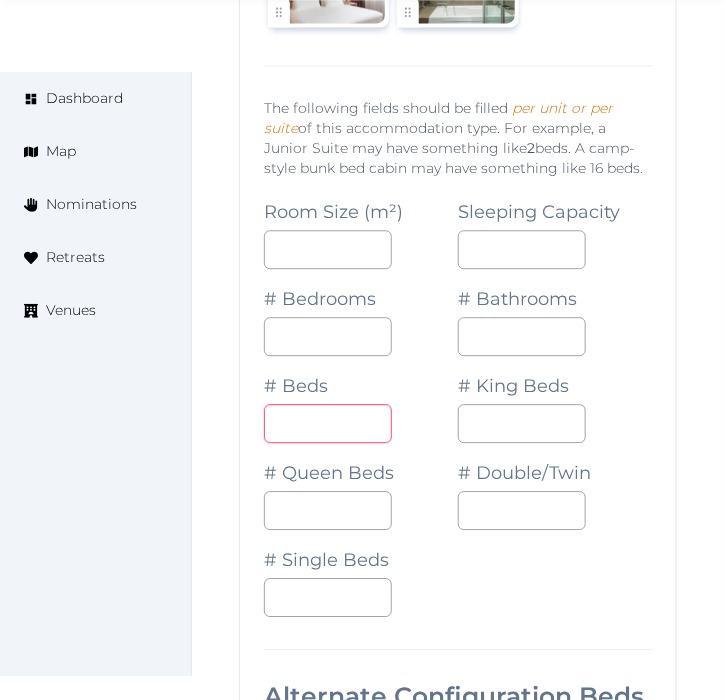 click at bounding box center [328, 423] 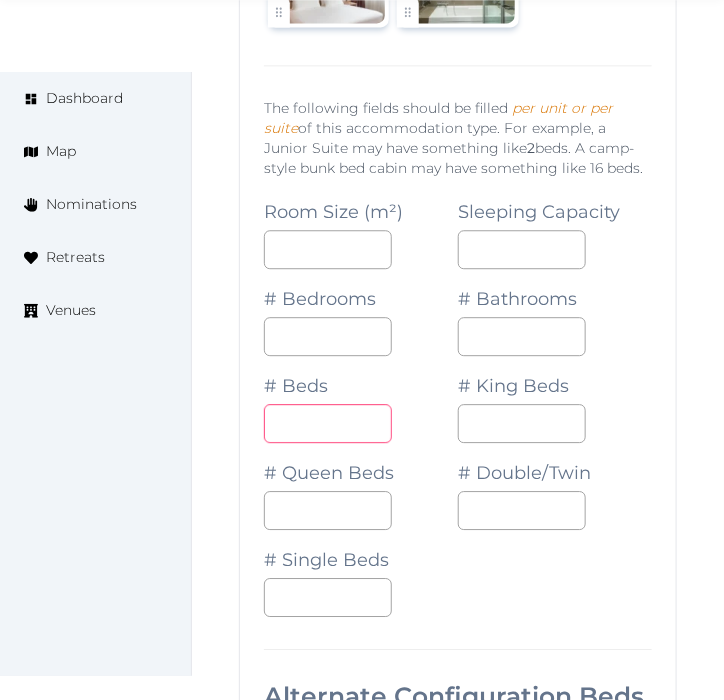 click at bounding box center [328, 423] 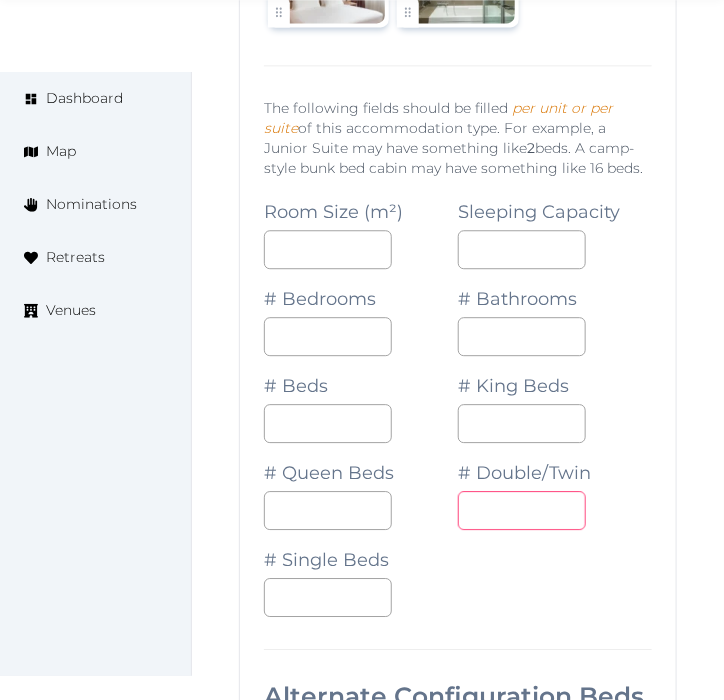 click at bounding box center [522, 510] 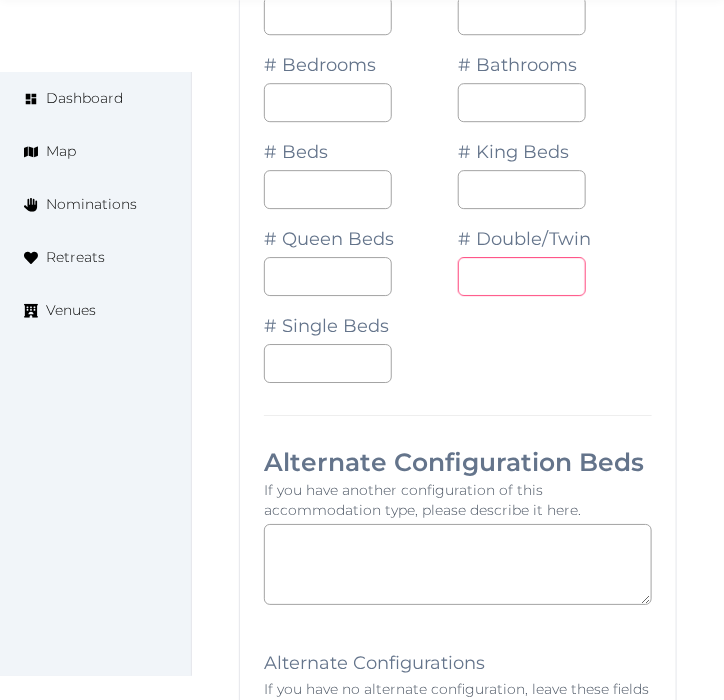 scroll, scrollTop: 3063, scrollLeft: 0, axis: vertical 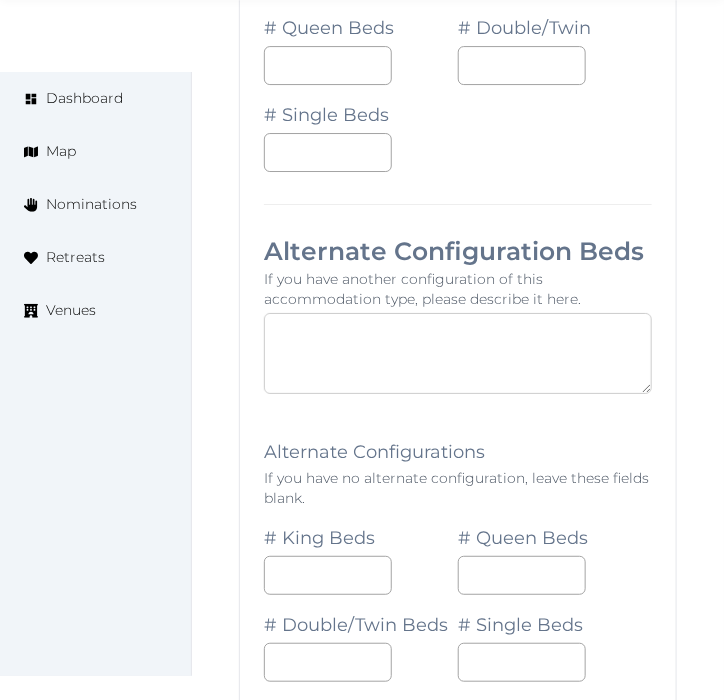 paste on "********" 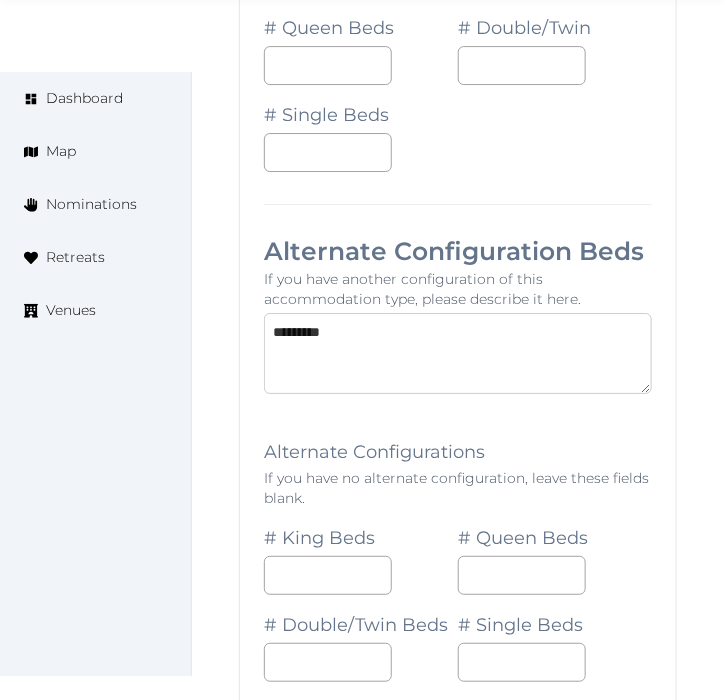 drag, startPoint x: 552, startPoint y: 346, endPoint x: 537, endPoint y: 417, distance: 72.56721 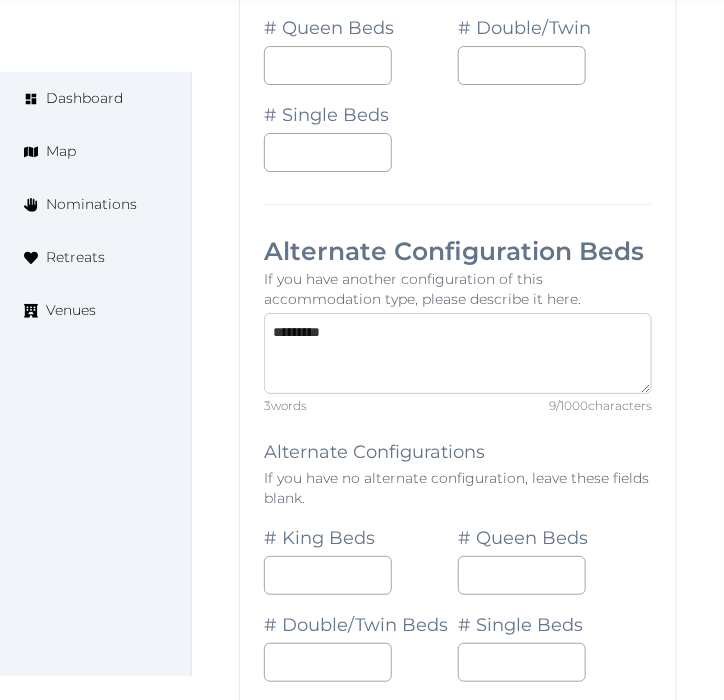 type on "********" 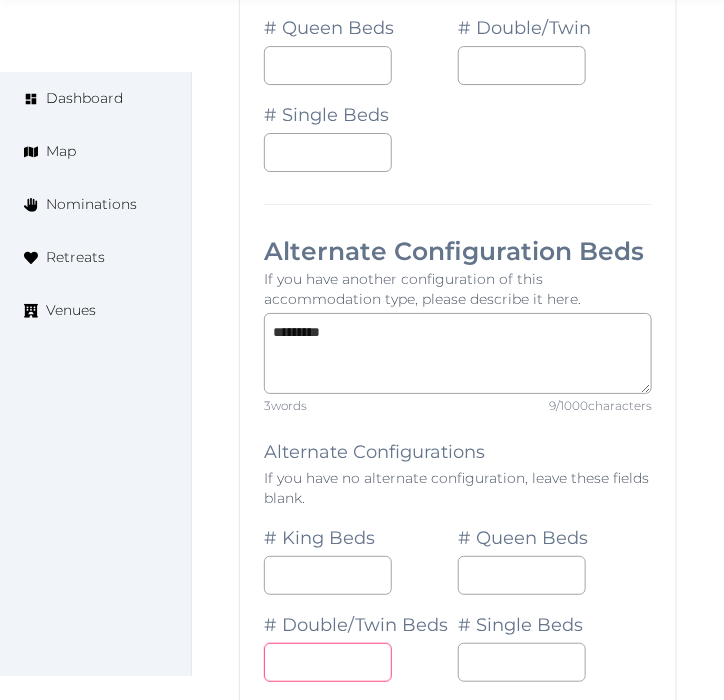 click at bounding box center (328, 662) 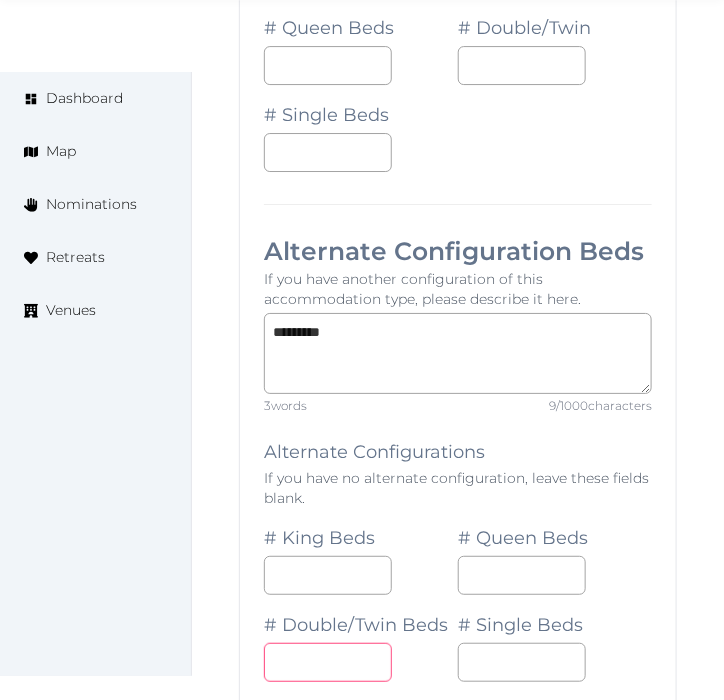 type on "*" 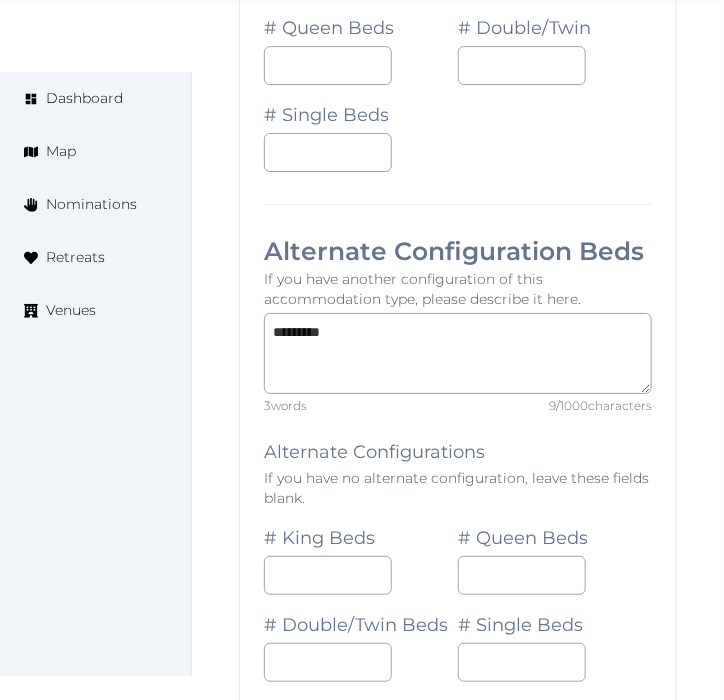 click on "**********" at bounding box center (458, 396) 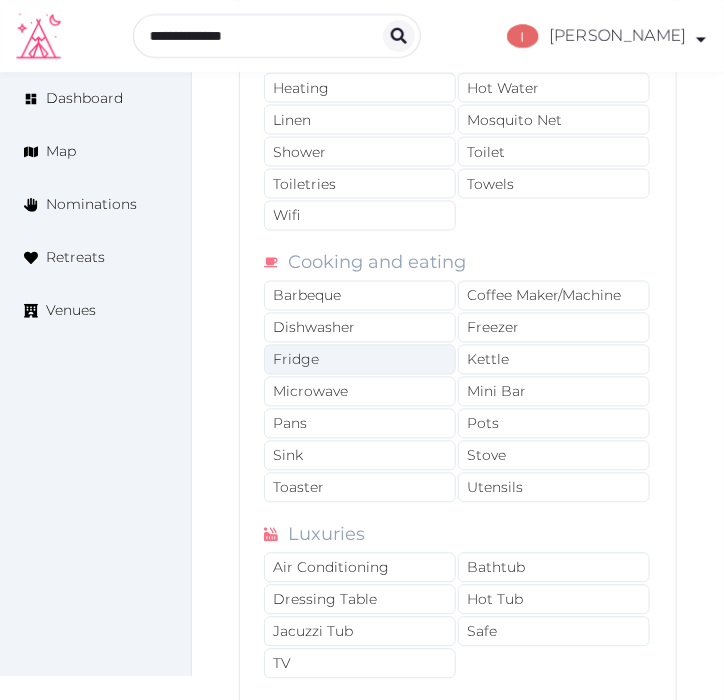 scroll, scrollTop: 3730, scrollLeft: 0, axis: vertical 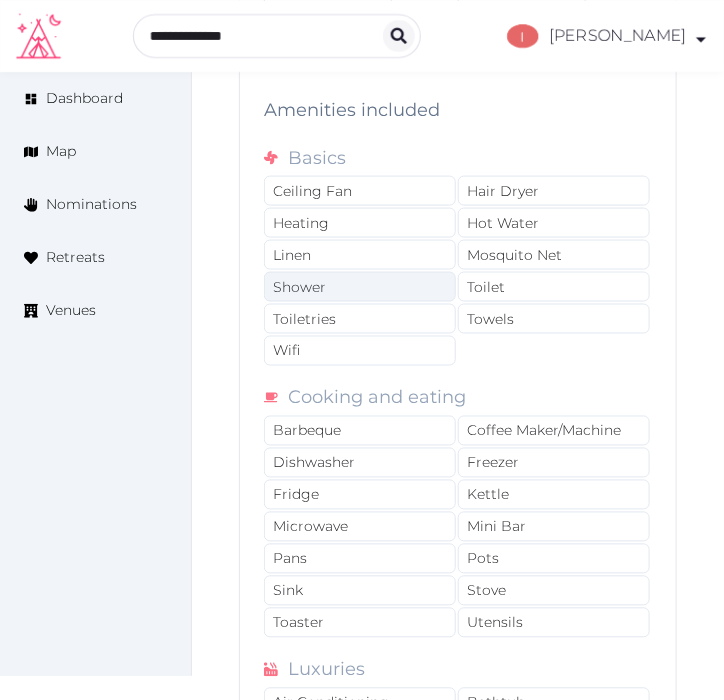 drag, startPoint x: 405, startPoint y: 255, endPoint x: 412, endPoint y: 273, distance: 19.313208 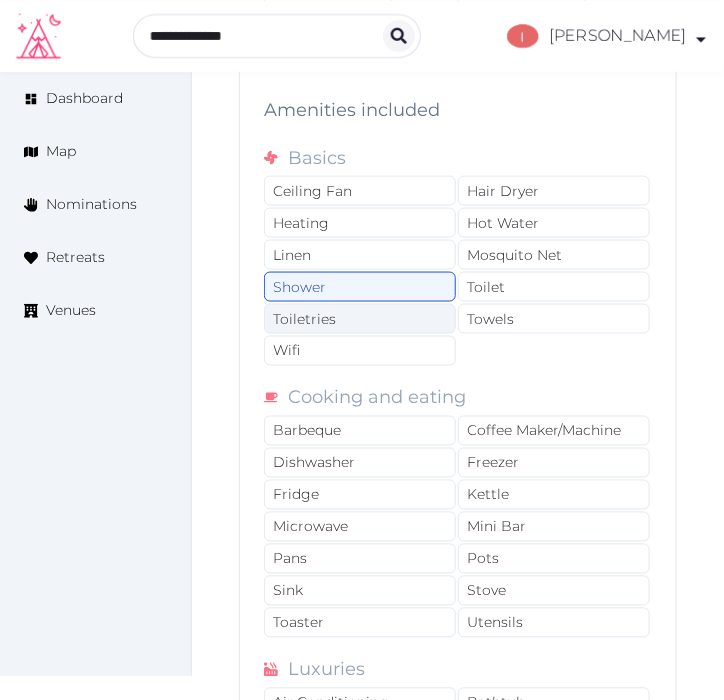 click on "Toiletries" at bounding box center [360, 319] 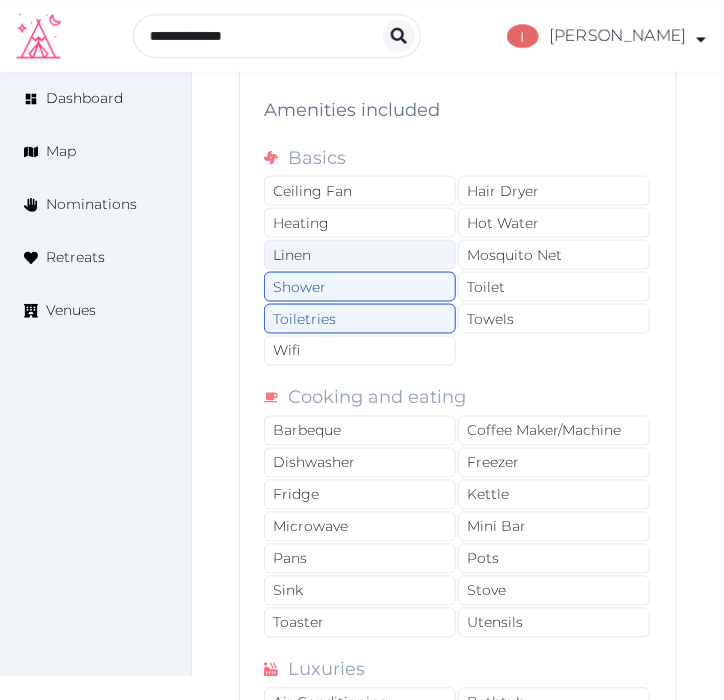 click on "Linen" at bounding box center (360, 255) 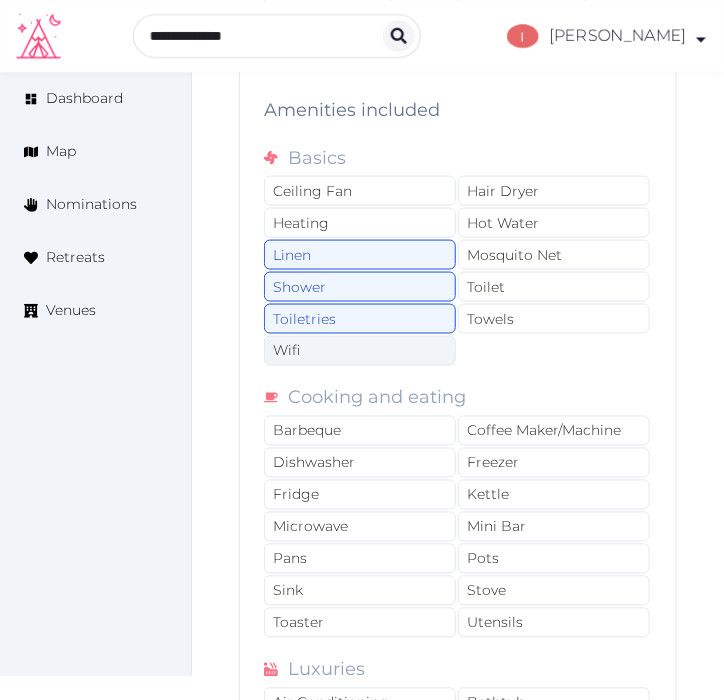 click on "Wifi" at bounding box center (360, 351) 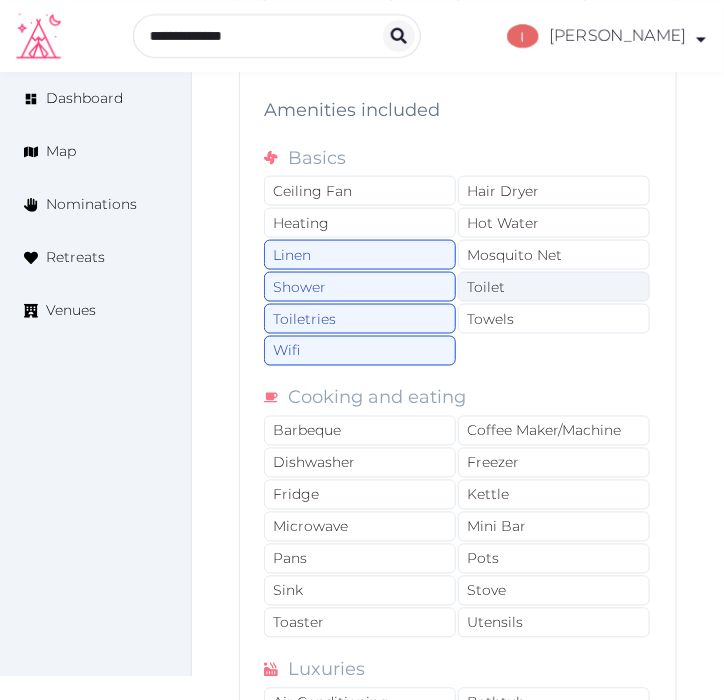 drag, startPoint x: 493, startPoint y: 292, endPoint x: 507, endPoint y: 272, distance: 24.41311 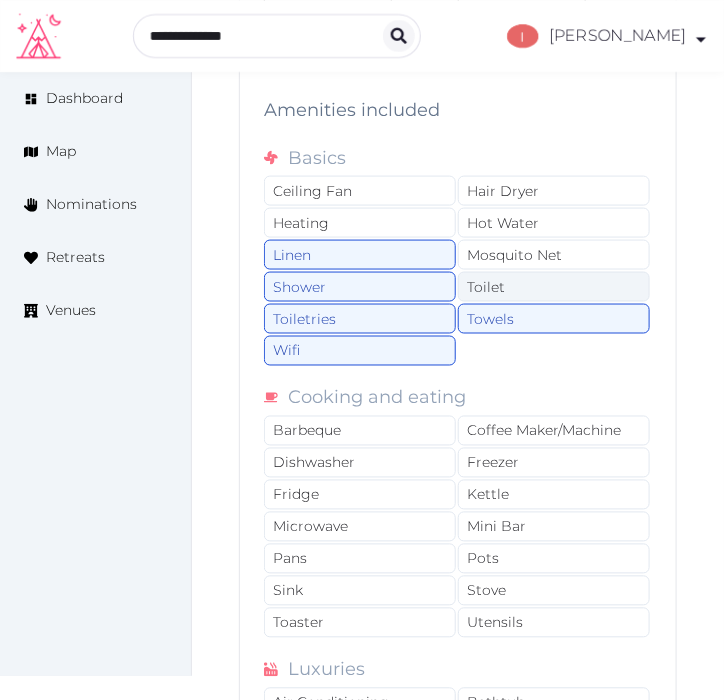 click on "Toilet" at bounding box center (554, 287) 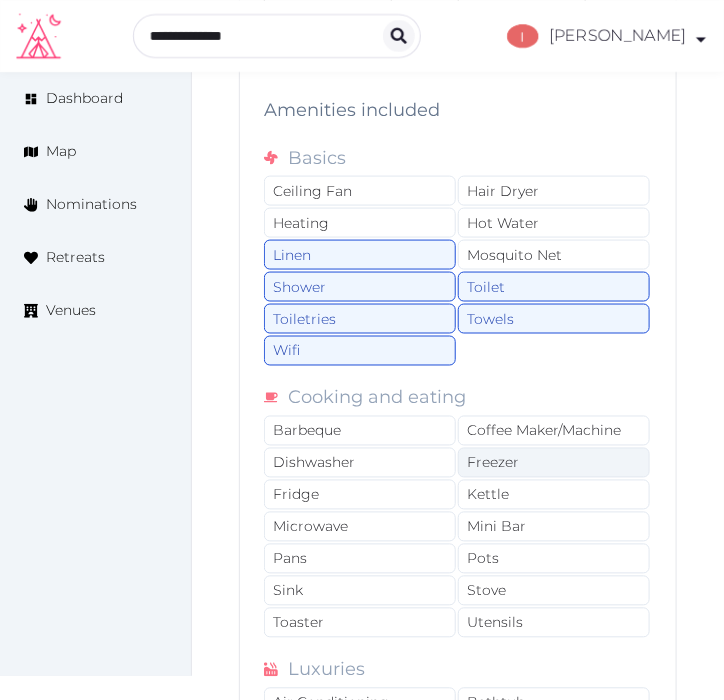 drag, startPoint x: 483, startPoint y: 411, endPoint x: 597, endPoint y: 437, distance: 116.92733 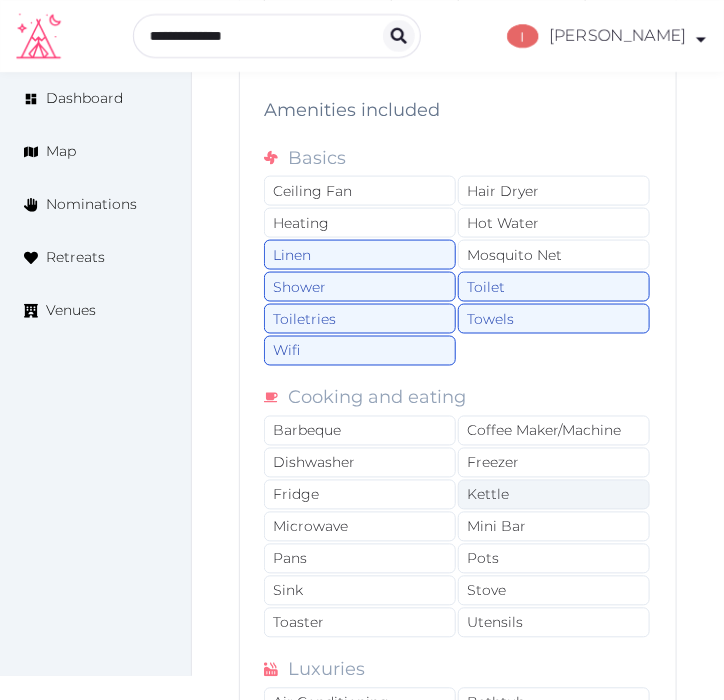drag, startPoint x: 594, startPoint y: 407, endPoint x: 590, endPoint y: 458, distance: 51.156624 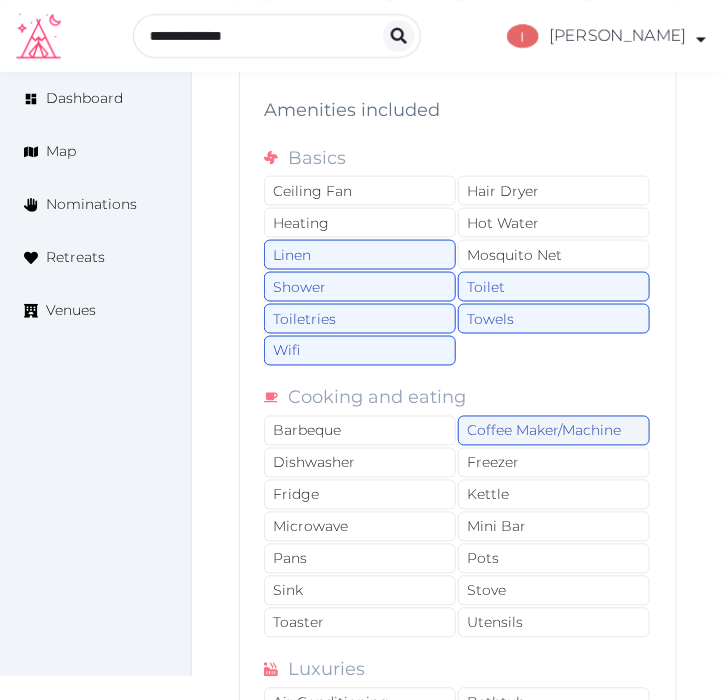 click on "Coffee Maker/Machine" at bounding box center (554, 431) 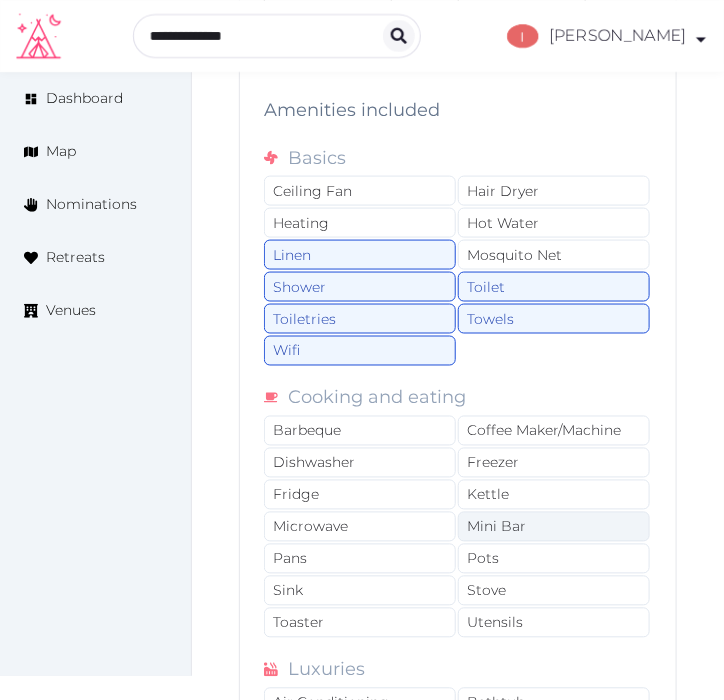 click on "Mini Bar" at bounding box center [554, 527] 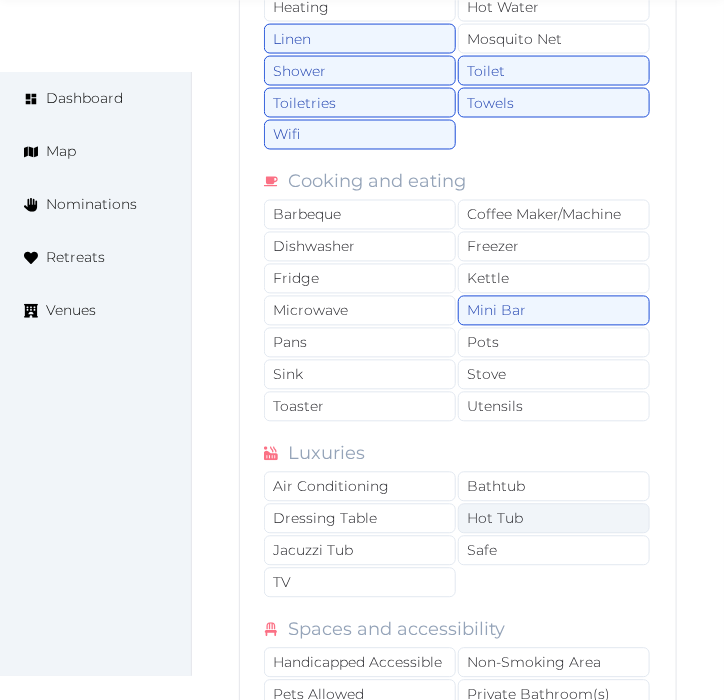 scroll, scrollTop: 3952, scrollLeft: 0, axis: vertical 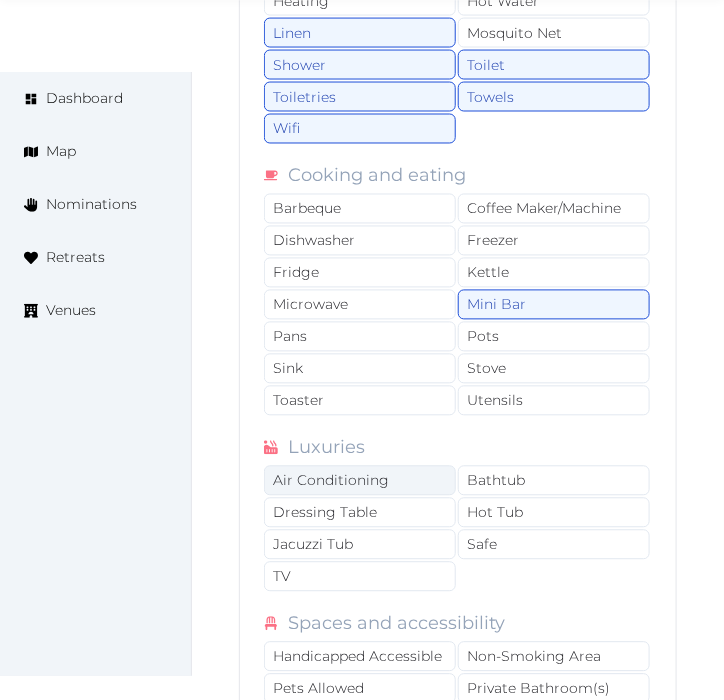 drag, startPoint x: 407, startPoint y: 462, endPoint x: 427, endPoint y: 447, distance: 25 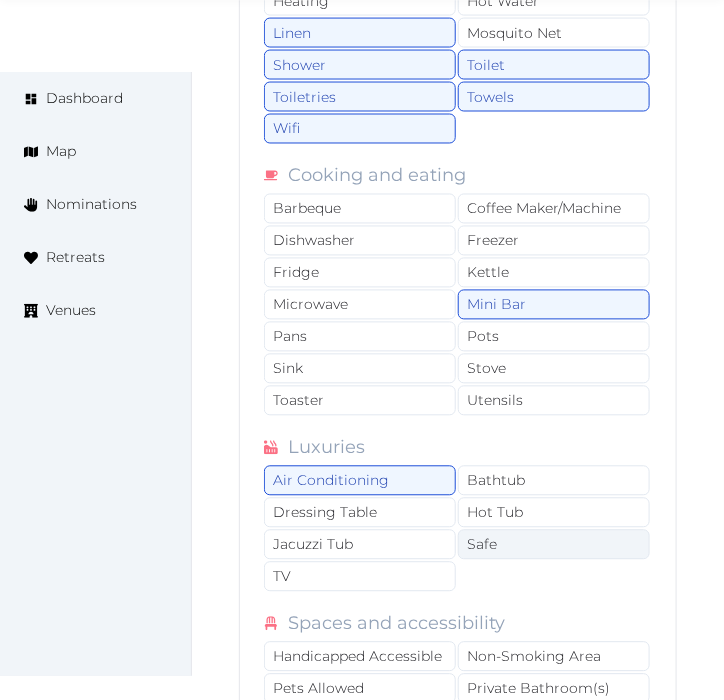 click on "Safe" at bounding box center [554, 545] 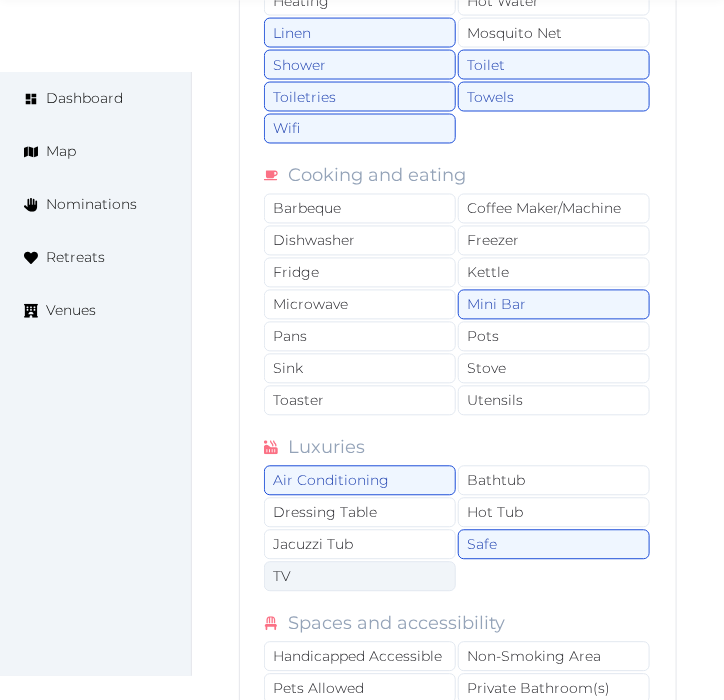 click on "TV" at bounding box center [360, 577] 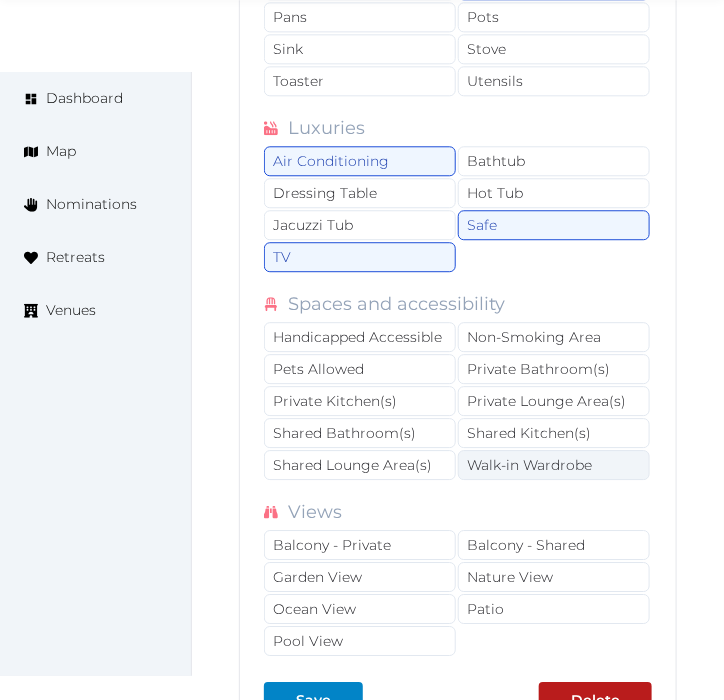 scroll, scrollTop: 4285, scrollLeft: 0, axis: vertical 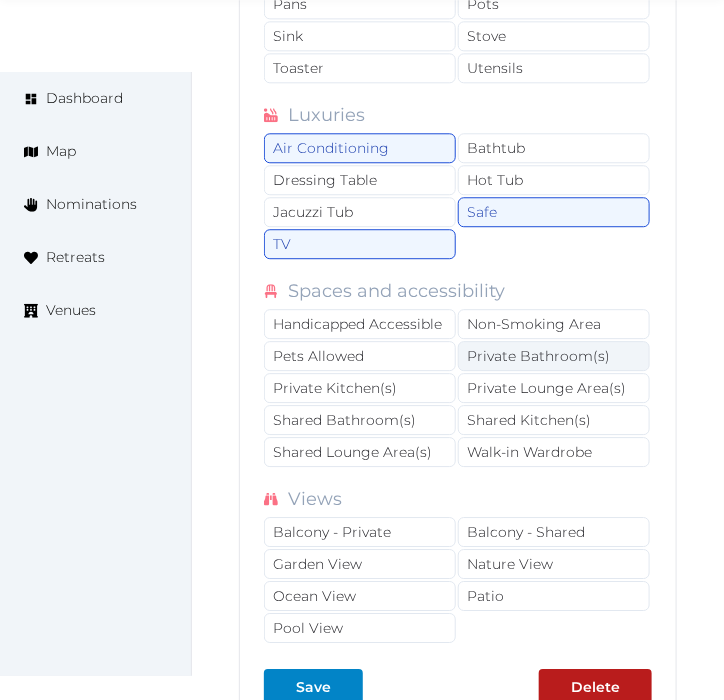click on "Private Bathroom(s)" at bounding box center (554, 356) 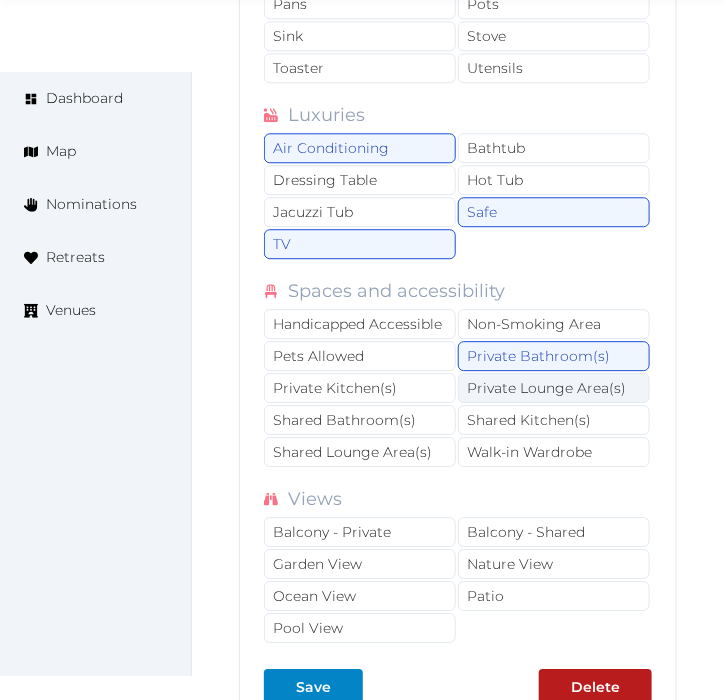 click on "Private Lounge Area(s)" at bounding box center [554, 388] 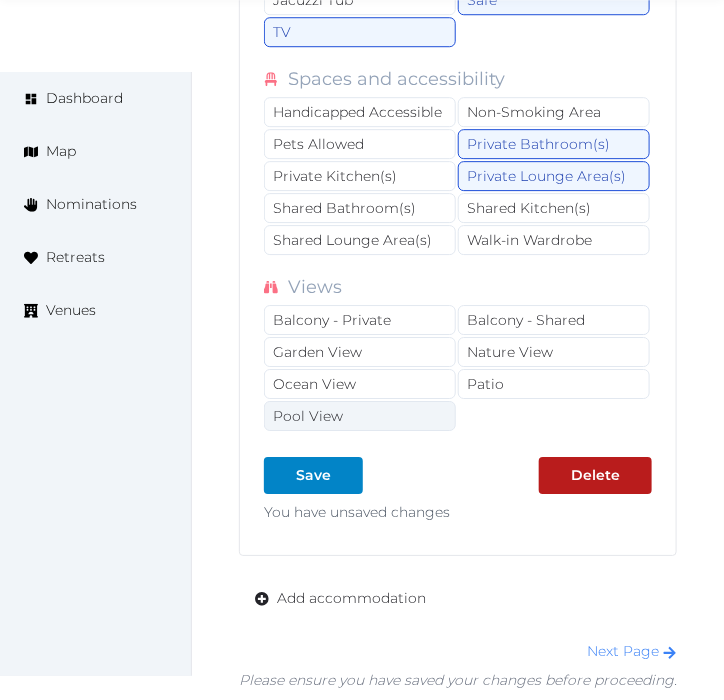 scroll, scrollTop: 4507, scrollLeft: 0, axis: vertical 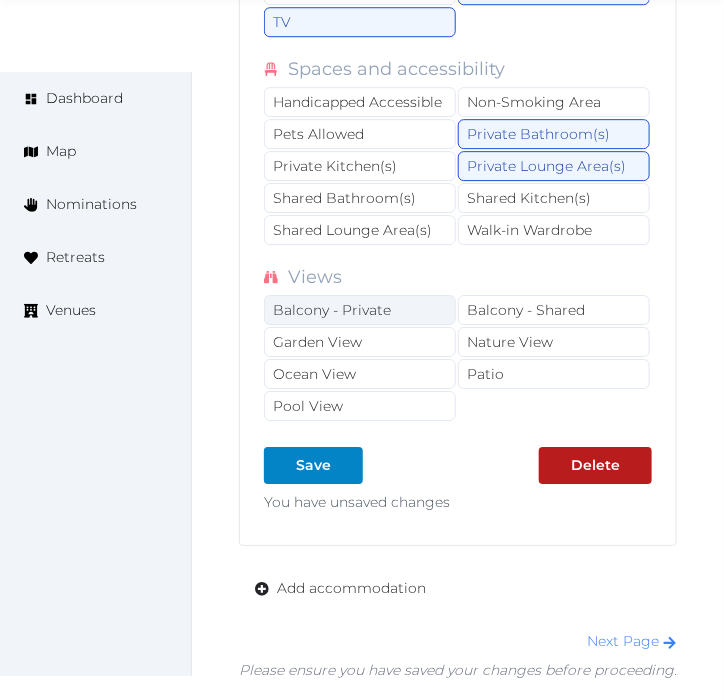 click on "Balcony - Private" at bounding box center (360, 310) 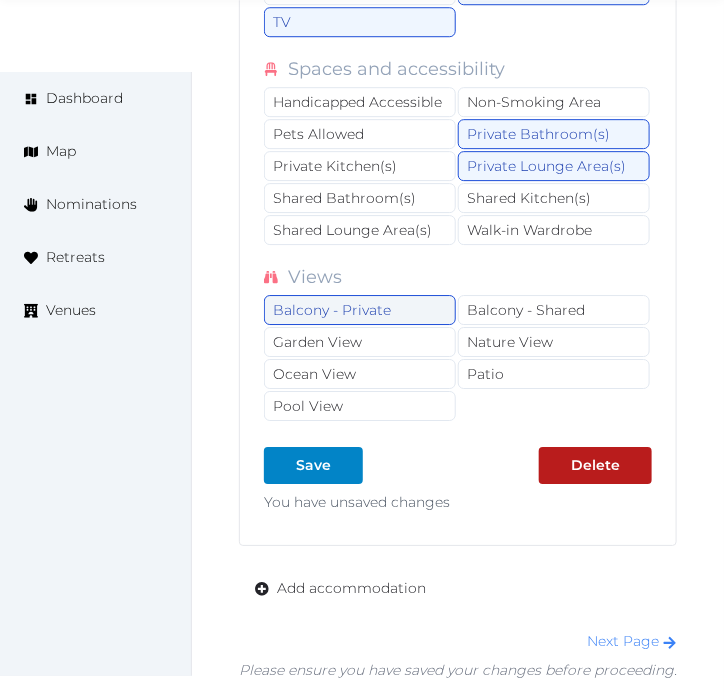 click on "Balcony - Private" at bounding box center (360, 310) 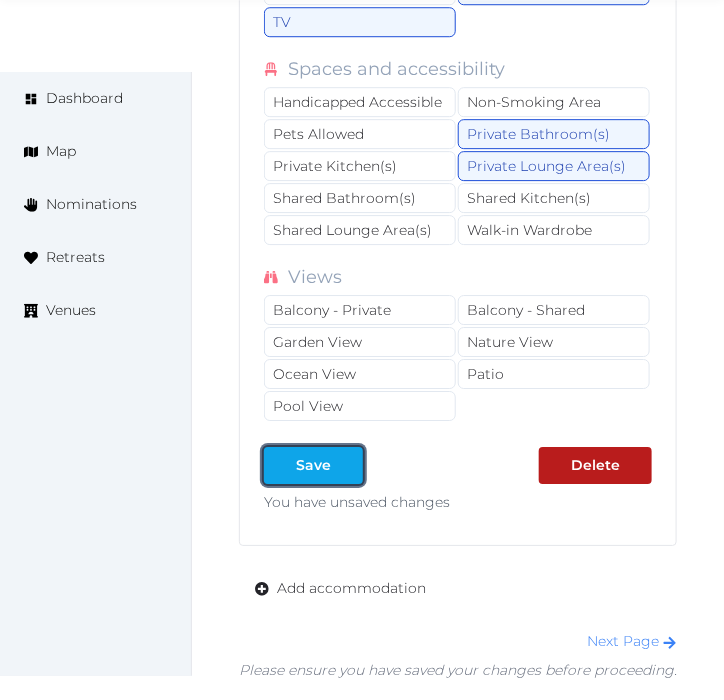 click on "Save" at bounding box center [313, 465] 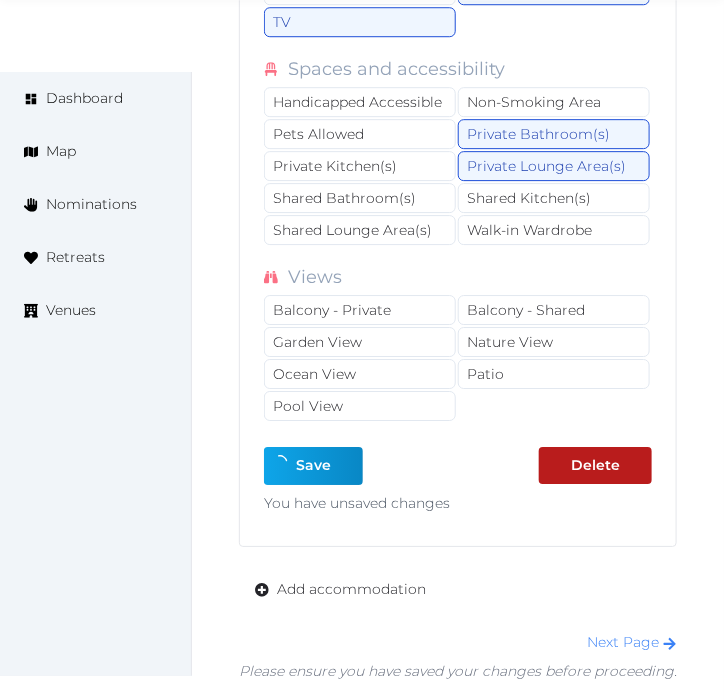 type on "*" 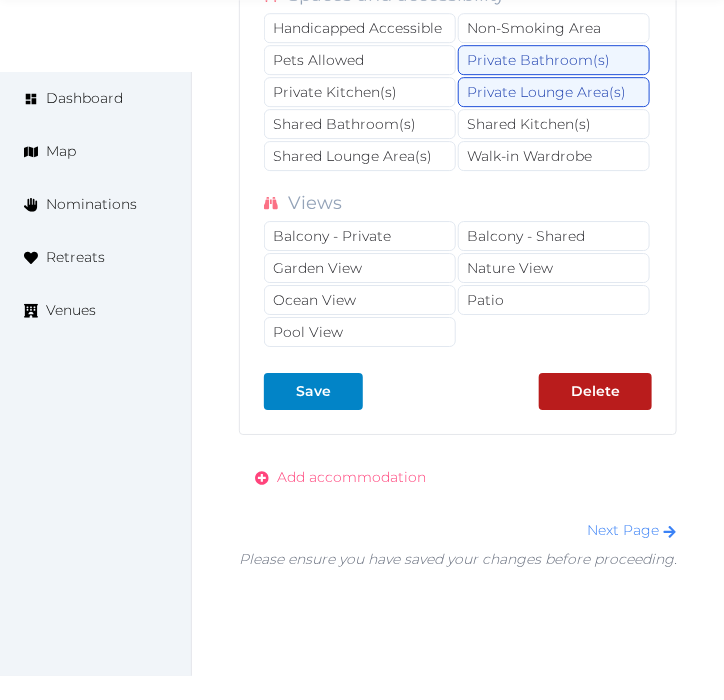 scroll, scrollTop: 4591, scrollLeft: 0, axis: vertical 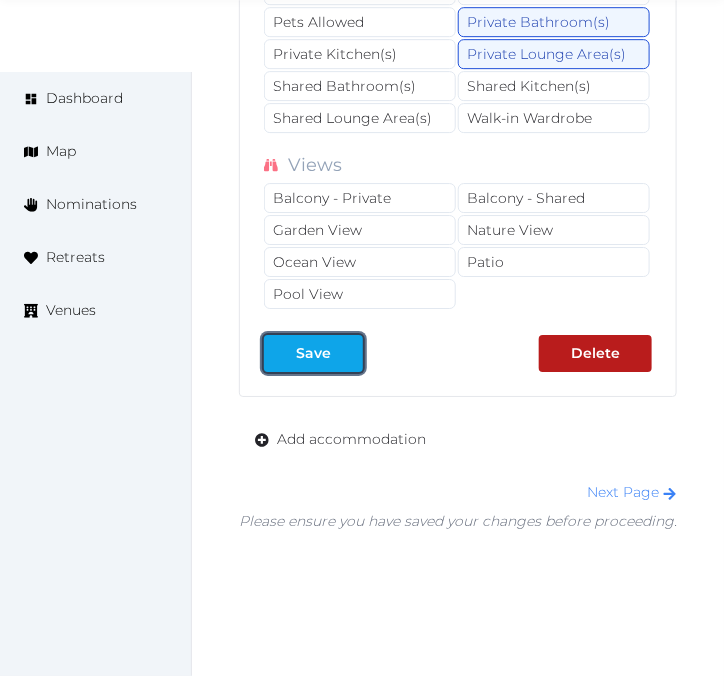 drag, startPoint x: 326, startPoint y: 334, endPoint x: 341, endPoint y: 336, distance: 15.132746 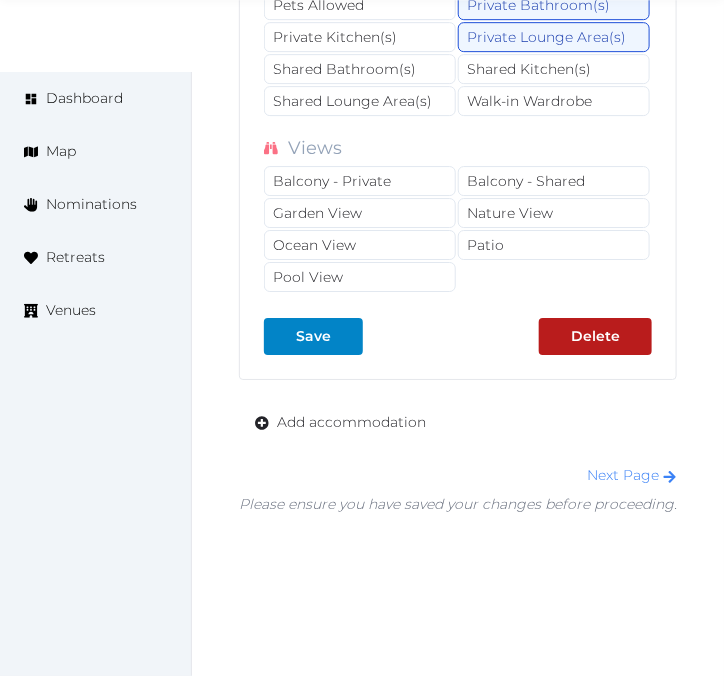 scroll, scrollTop: 4624, scrollLeft: 0, axis: vertical 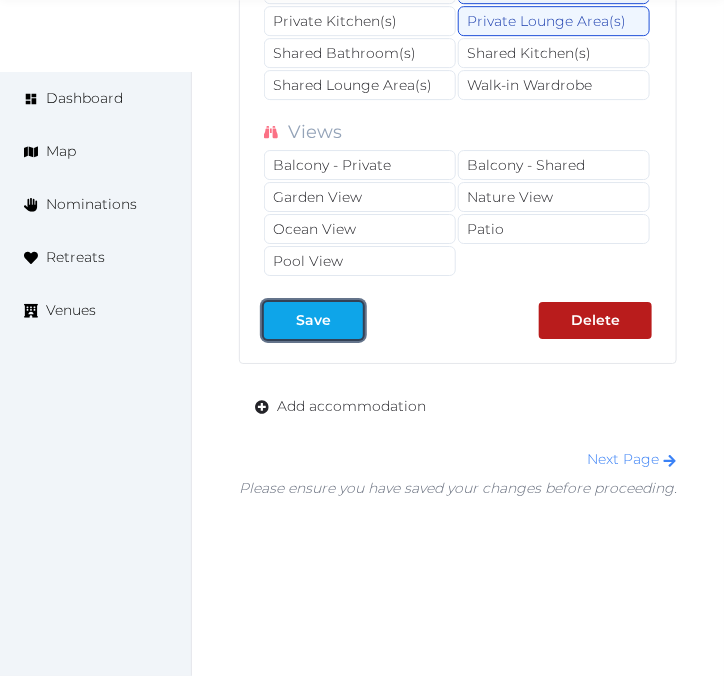 click at bounding box center (347, 320) 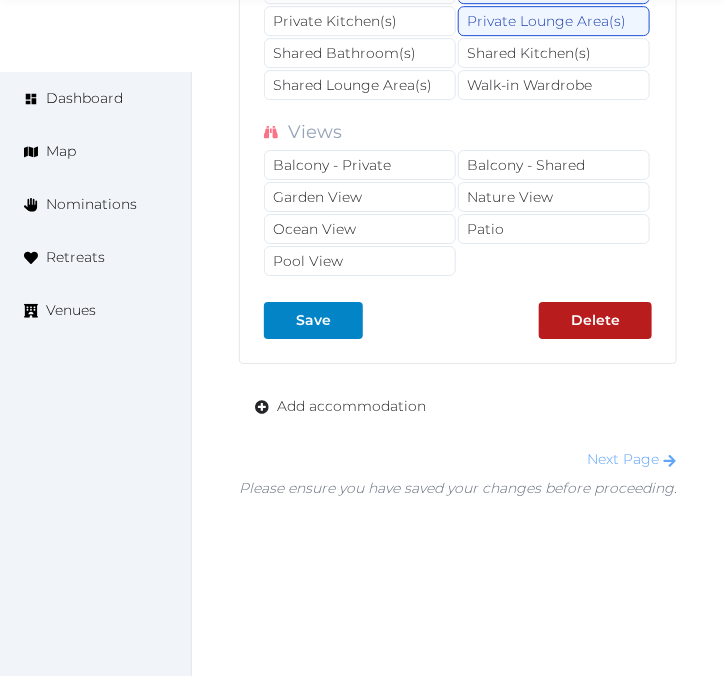 click on "Next Page" at bounding box center [632, 459] 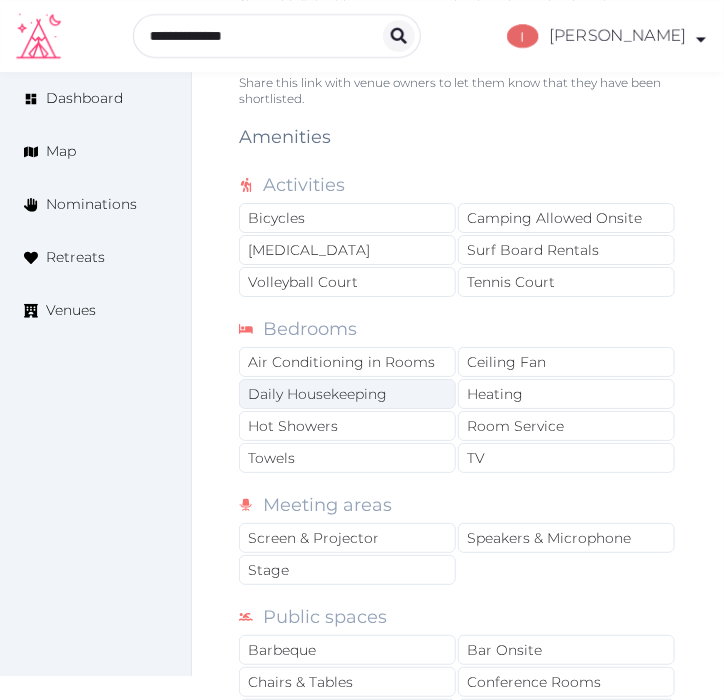 scroll, scrollTop: 1333, scrollLeft: 0, axis: vertical 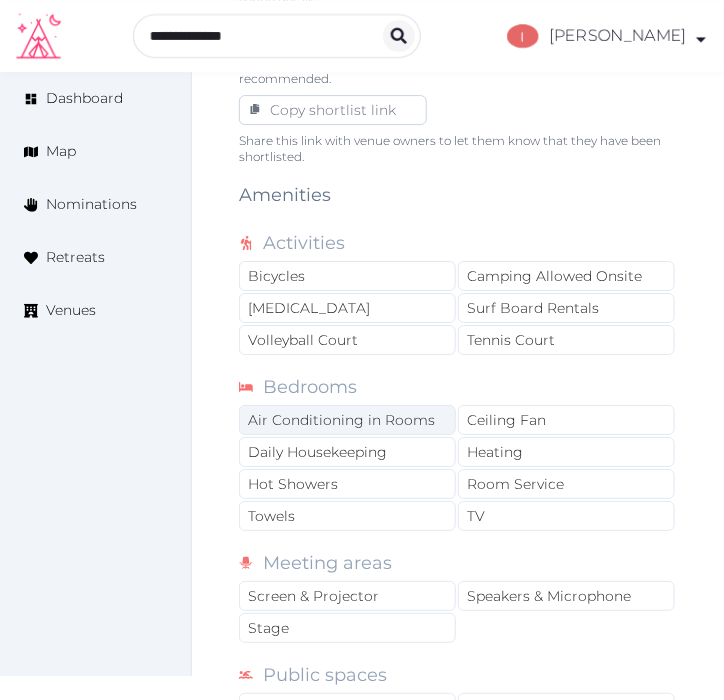 click on "Air Conditioning in Rooms" at bounding box center (347, 420) 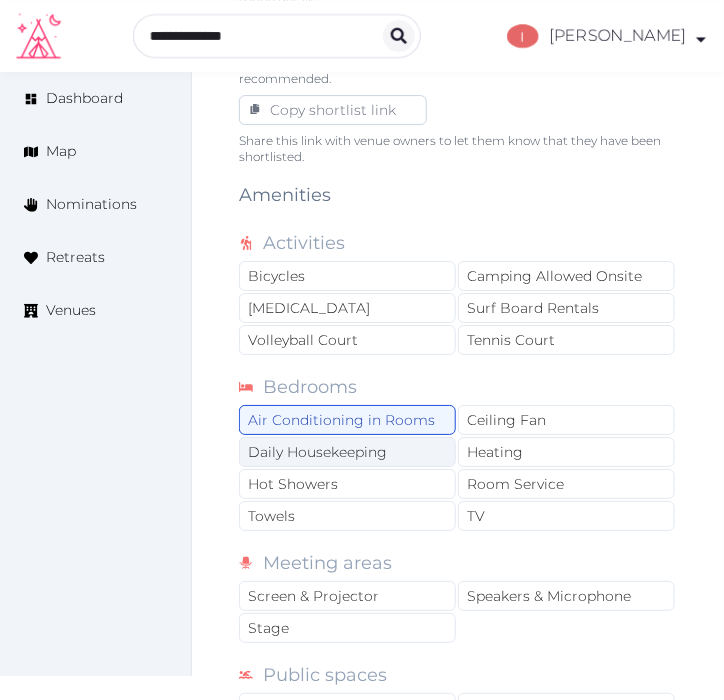 click on "Daily Housekeeping" at bounding box center [347, 452] 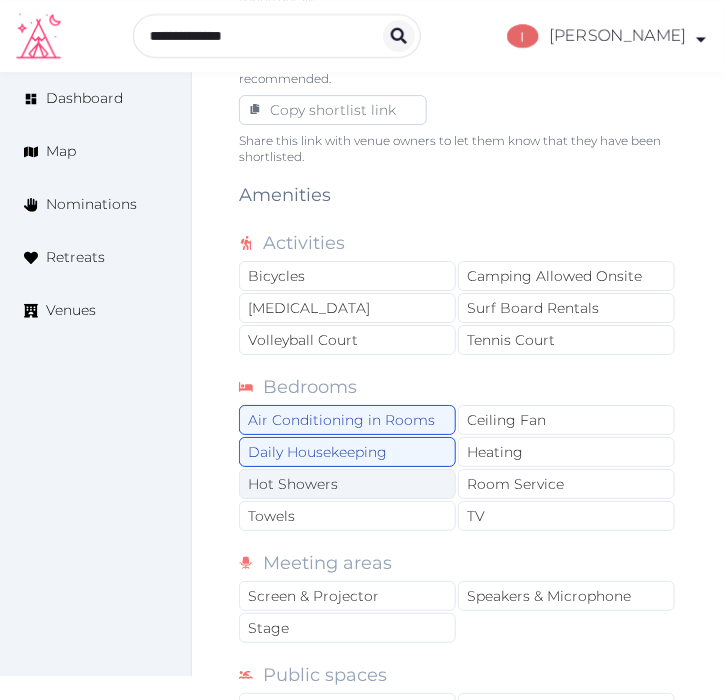 click on "Hot Showers" at bounding box center [347, 484] 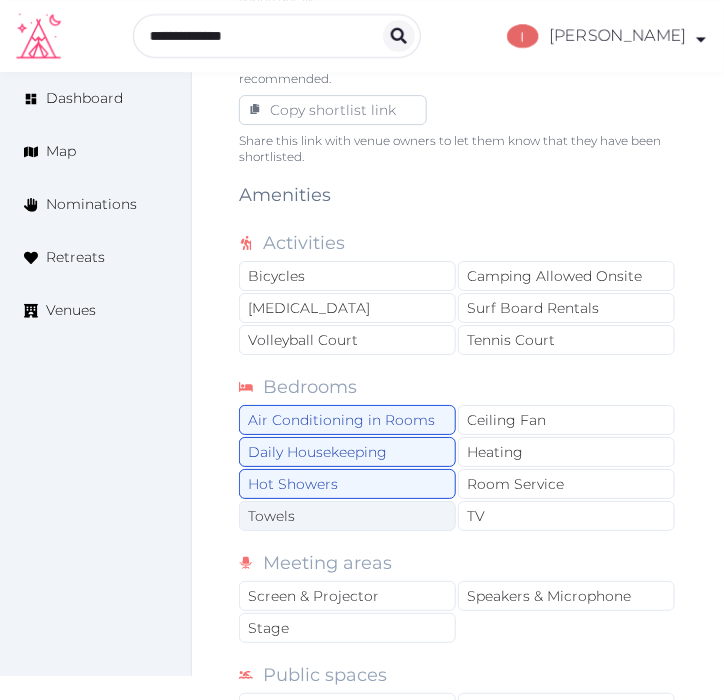 click on "Towels" at bounding box center [347, 516] 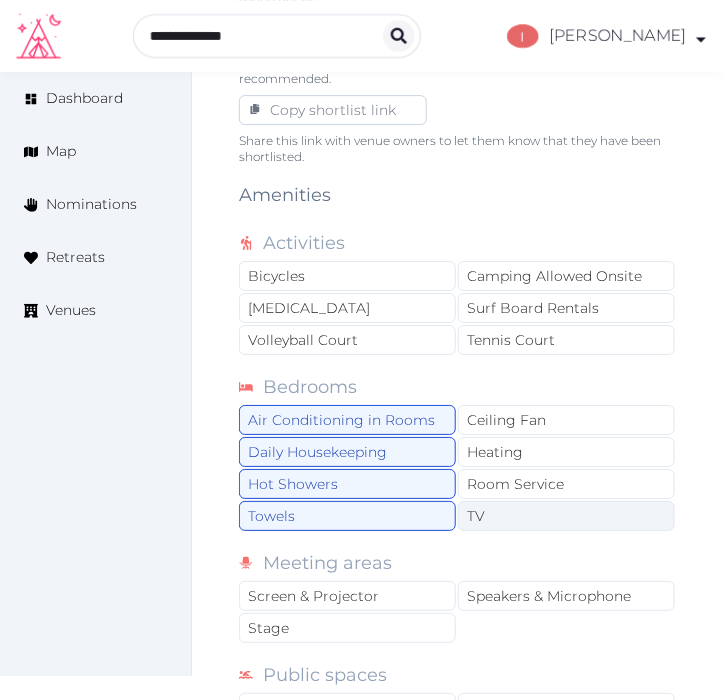 drag, startPoint x: 505, startPoint y: 487, endPoint x: 518, endPoint y: 476, distance: 17.029387 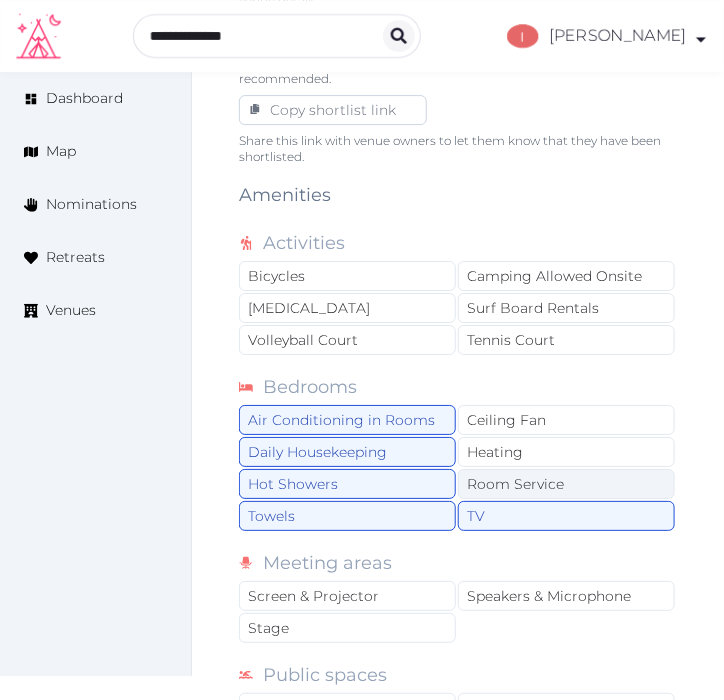 click on "Room Service" at bounding box center (566, 484) 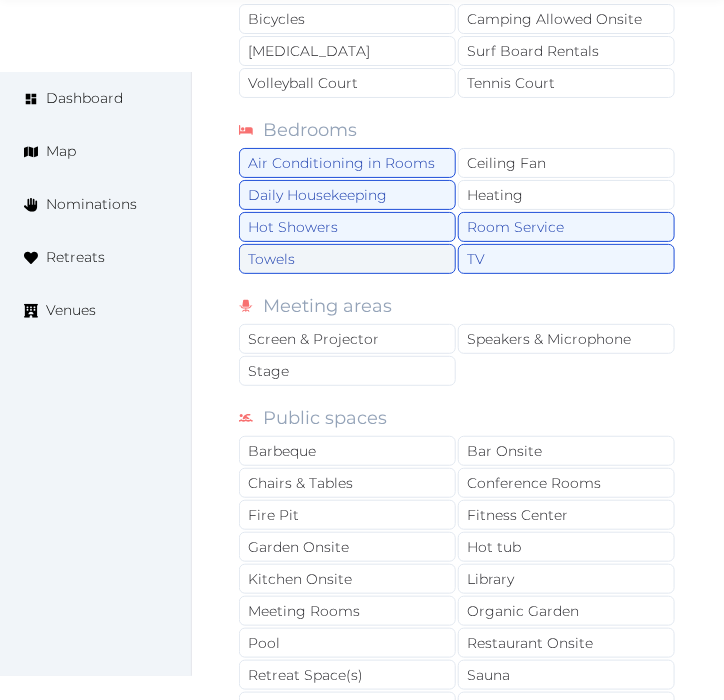 scroll, scrollTop: 1777, scrollLeft: 0, axis: vertical 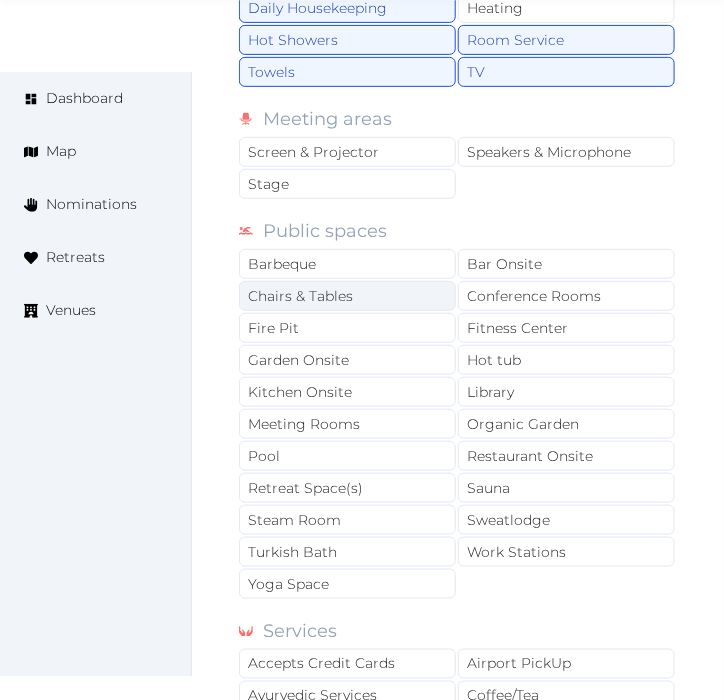 click on "Chairs & Tables" at bounding box center (347, 296) 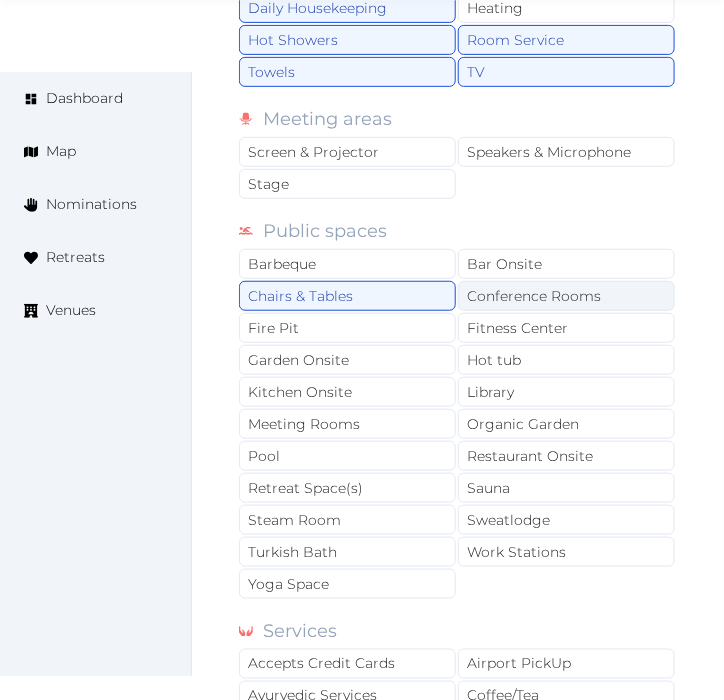 click on "Conference Rooms" at bounding box center (566, 296) 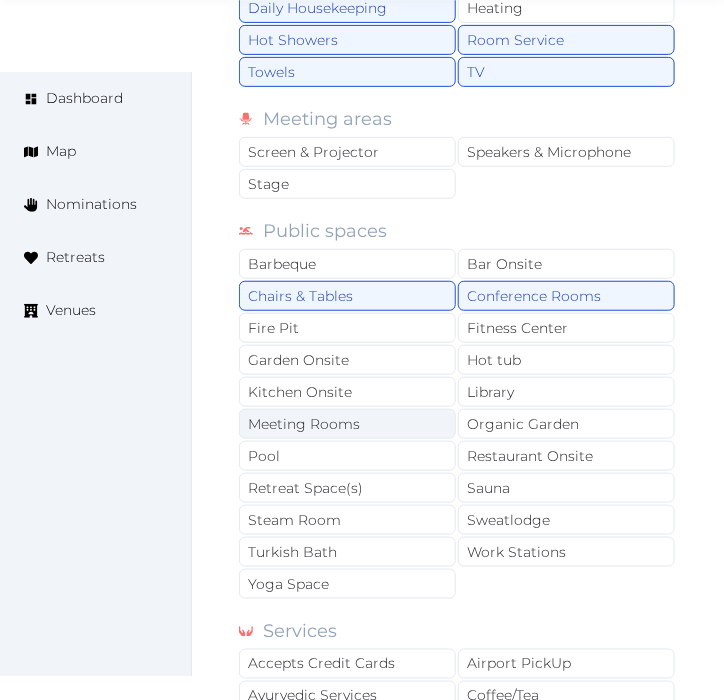 click on "Meeting Rooms" at bounding box center (347, 424) 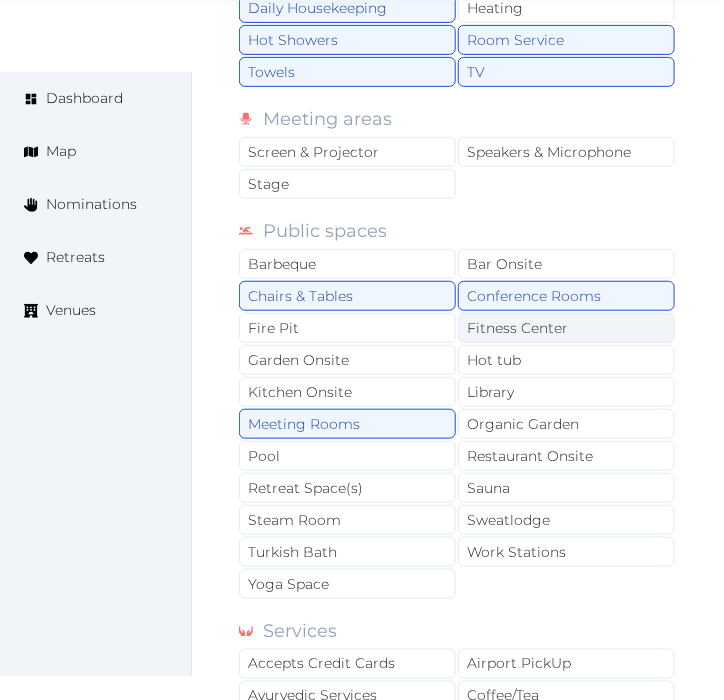 click on "Fitness Center" at bounding box center [566, 328] 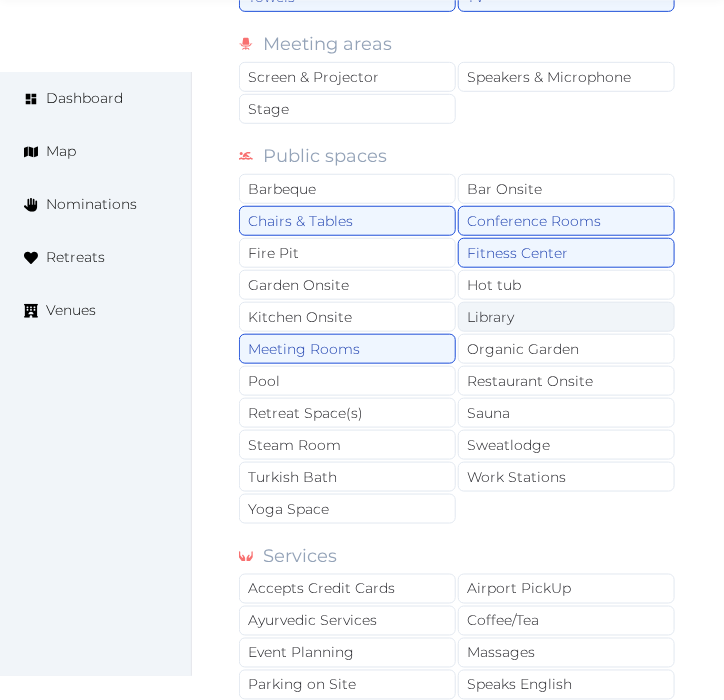 scroll, scrollTop: 1888, scrollLeft: 0, axis: vertical 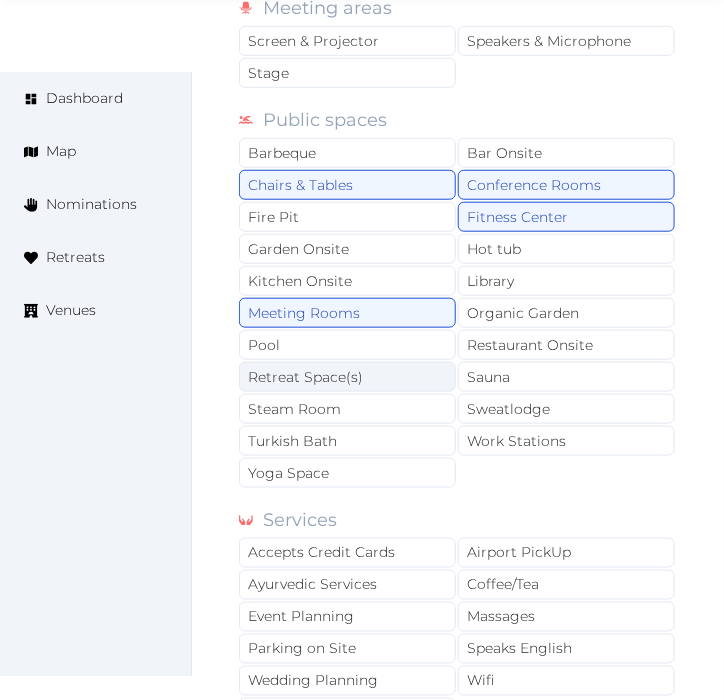 drag, startPoint x: 505, startPoint y: 318, endPoint x: 434, endPoint y: 343, distance: 75.272835 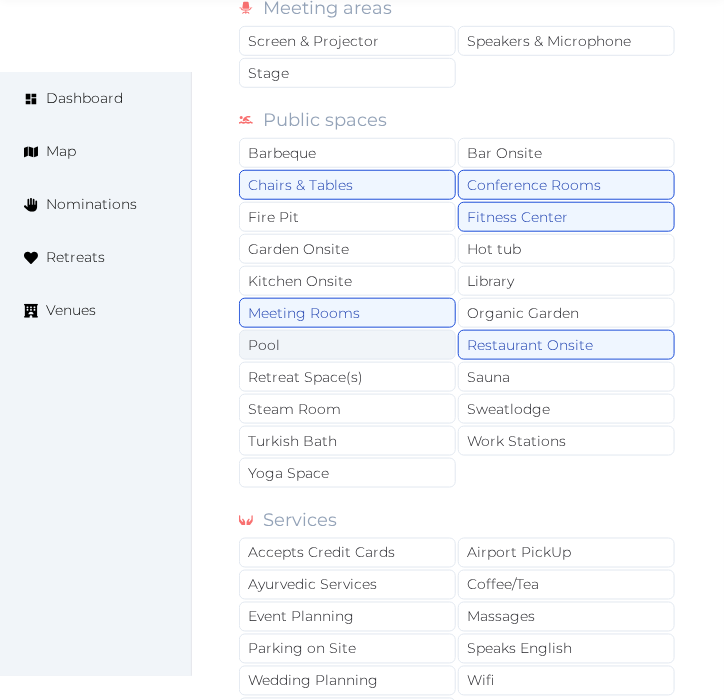 click on "Pool" at bounding box center (347, 345) 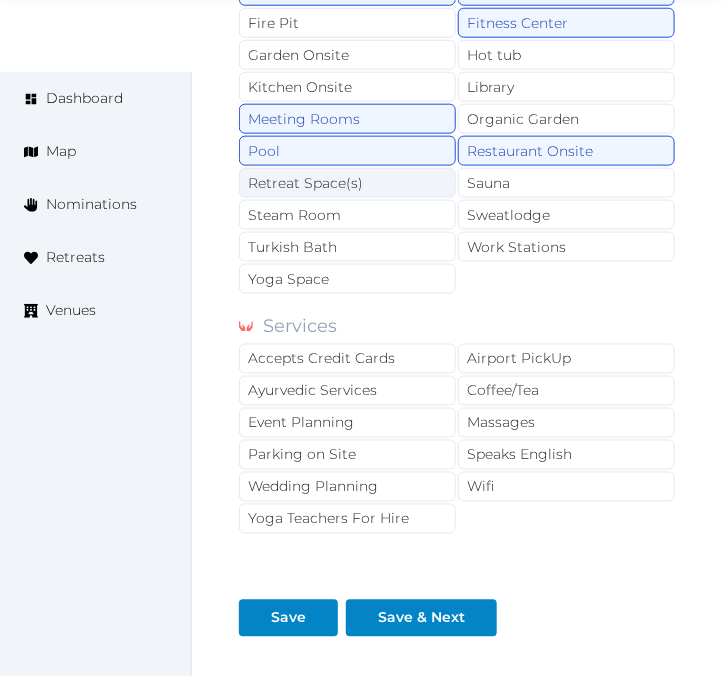 scroll, scrollTop: 2111, scrollLeft: 0, axis: vertical 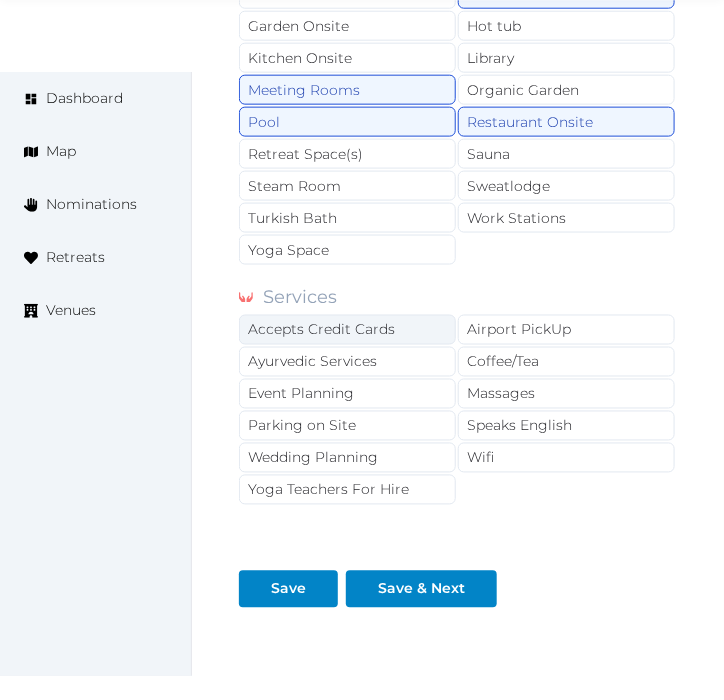 click on "Accepts Credit Cards" at bounding box center [347, 330] 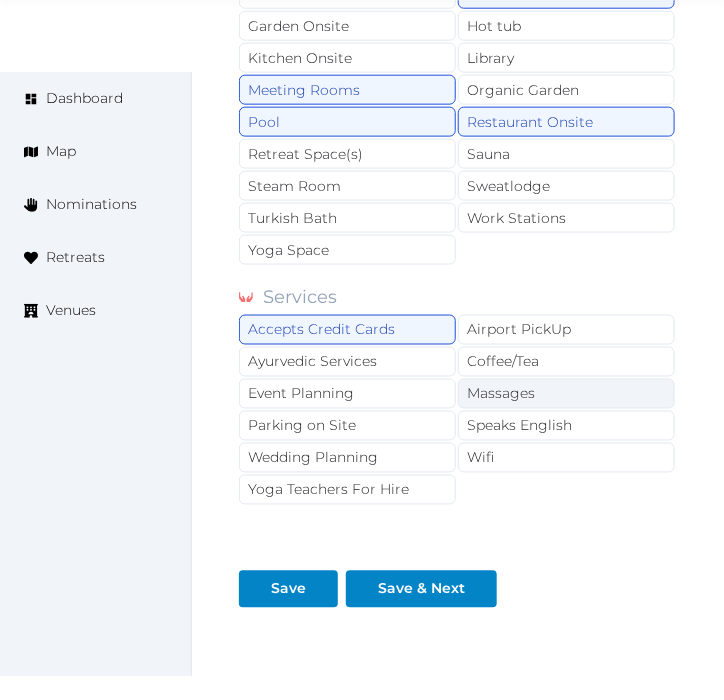 click on "Massages" at bounding box center (566, 394) 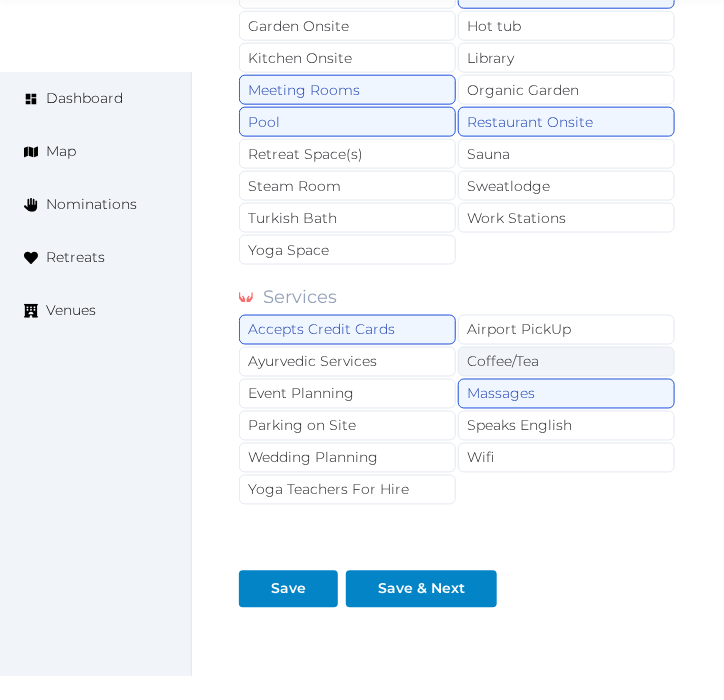 click on "Coffee/Tea" at bounding box center (566, 362) 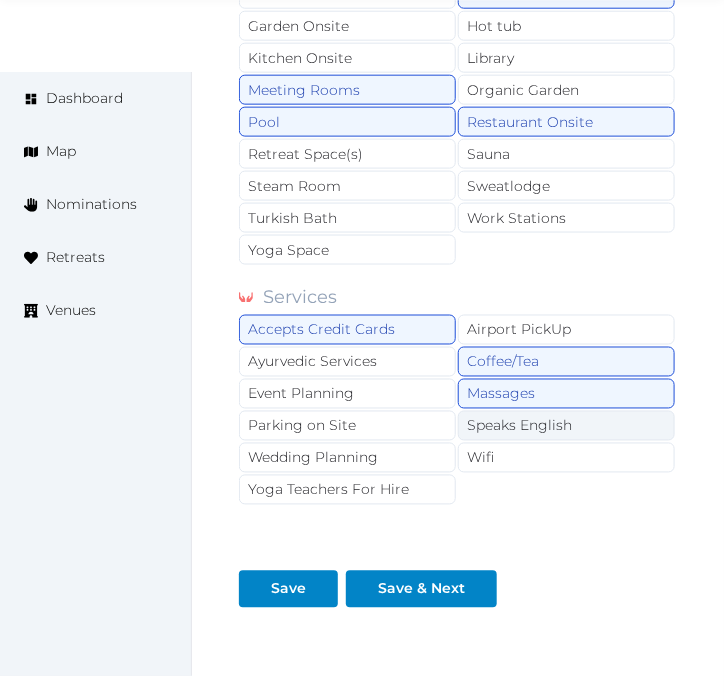 click on "Speaks English" at bounding box center [566, 426] 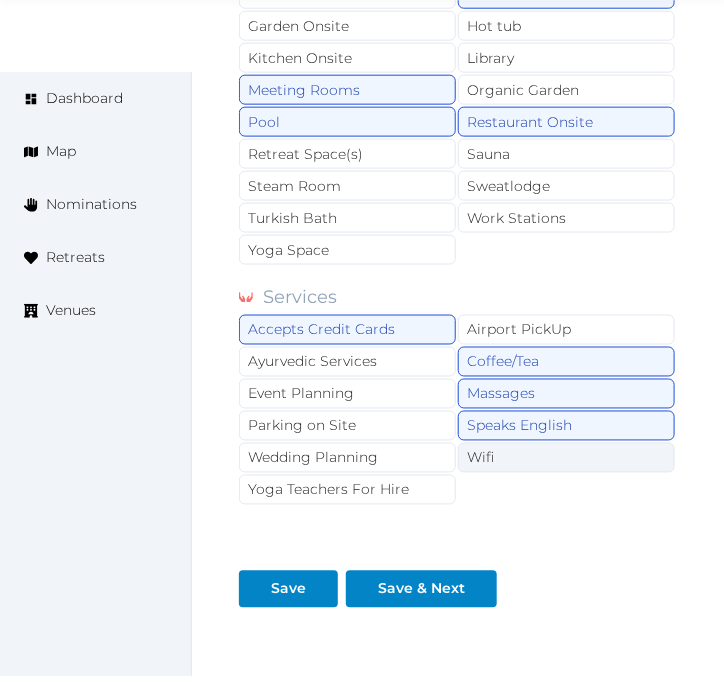 click on "Wifi" at bounding box center (566, 458) 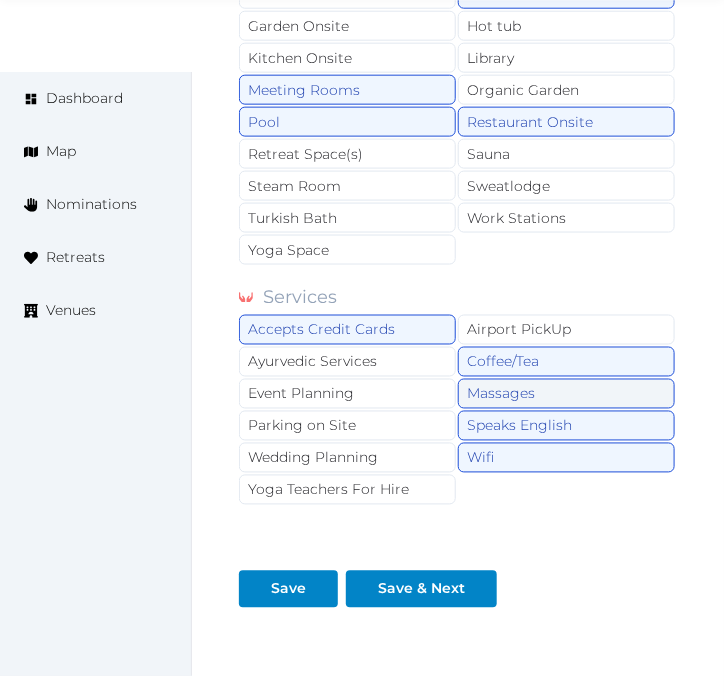 click on "Massages" at bounding box center (566, 394) 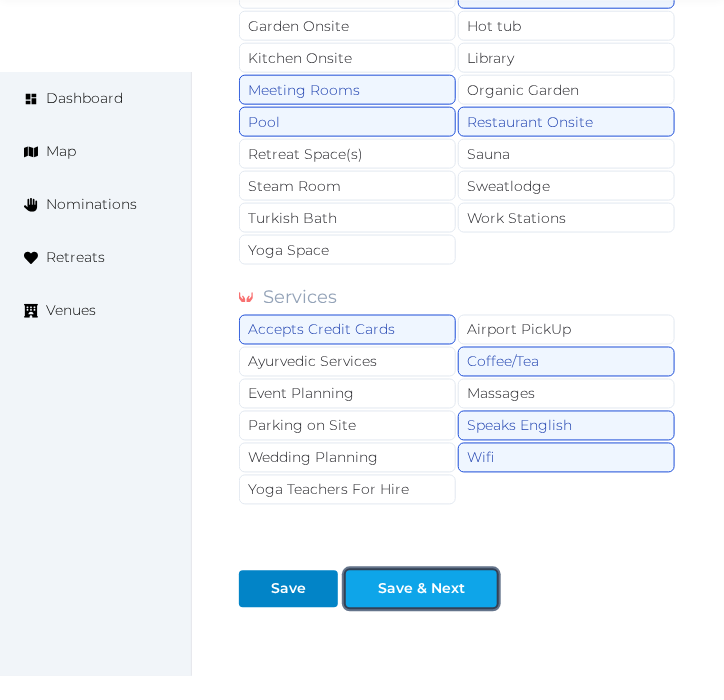 click on "Save & Next" at bounding box center (421, 589) 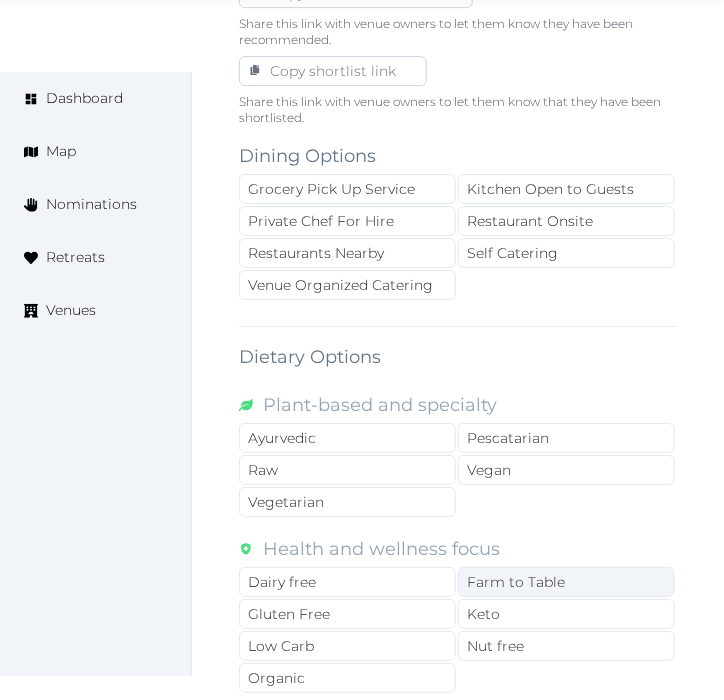 scroll, scrollTop: 1333, scrollLeft: 0, axis: vertical 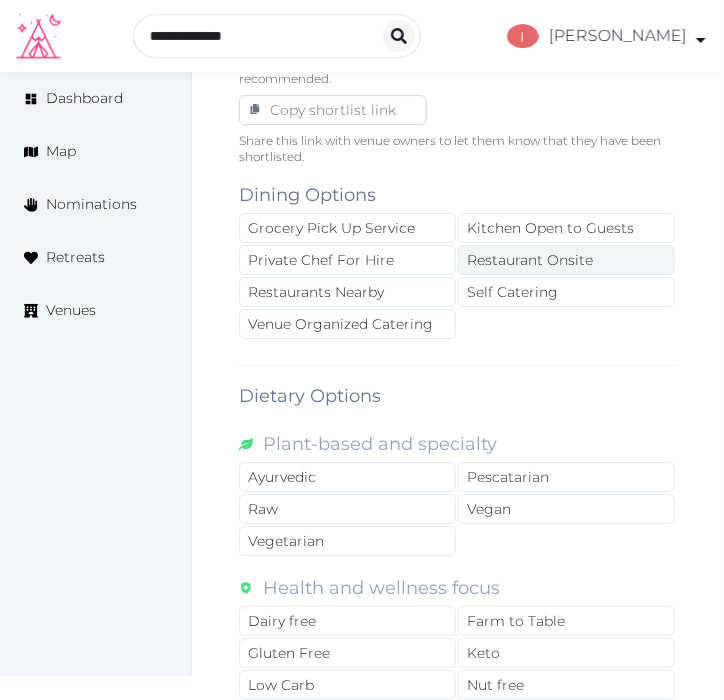 click on "Restaurant Onsite" at bounding box center (566, 260) 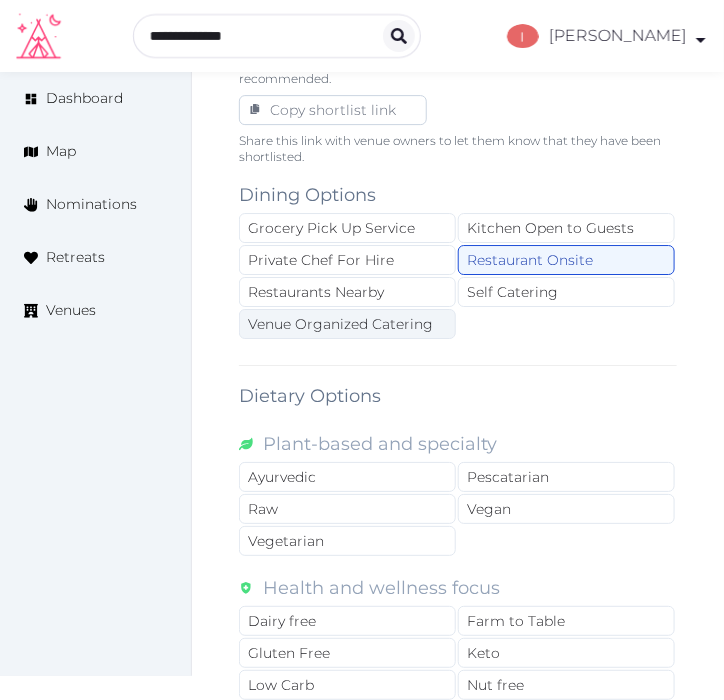 click on "Venue Organized Catering" at bounding box center (347, 324) 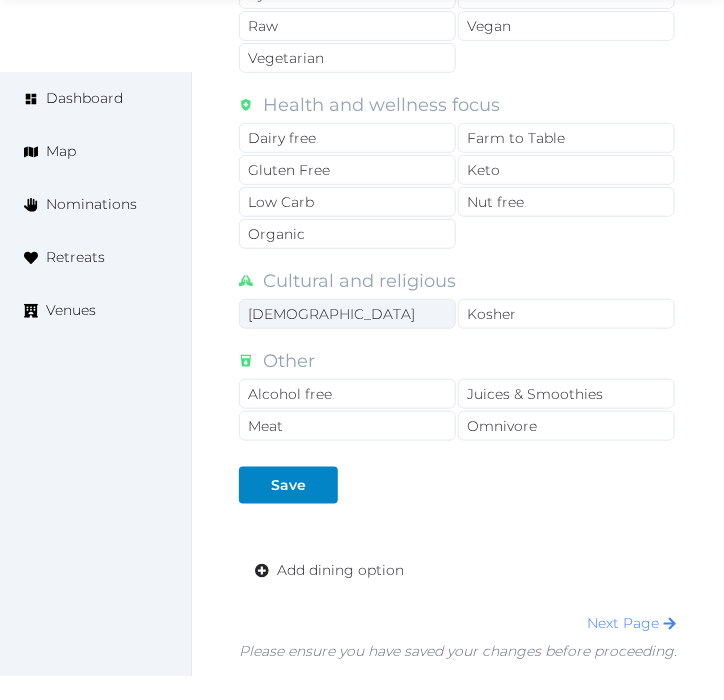 scroll, scrollTop: 1974, scrollLeft: 0, axis: vertical 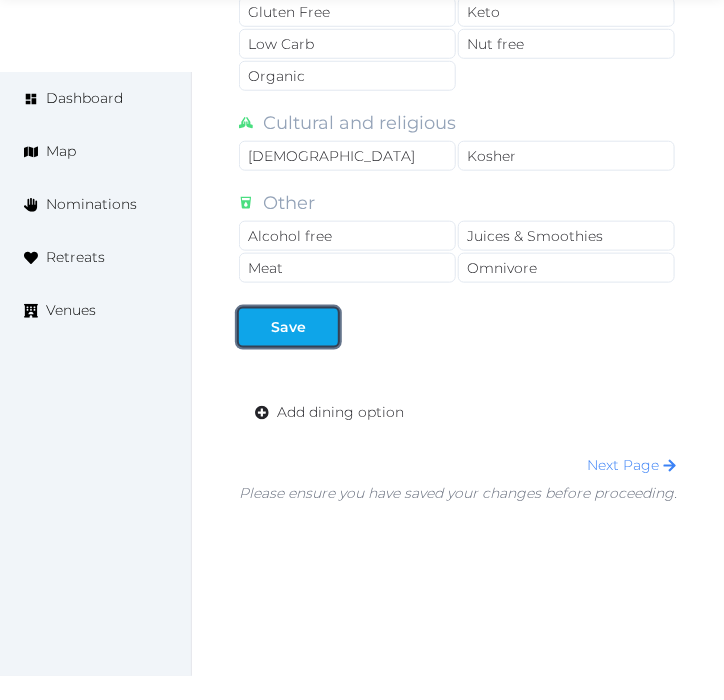 click on "Save" at bounding box center [288, 327] 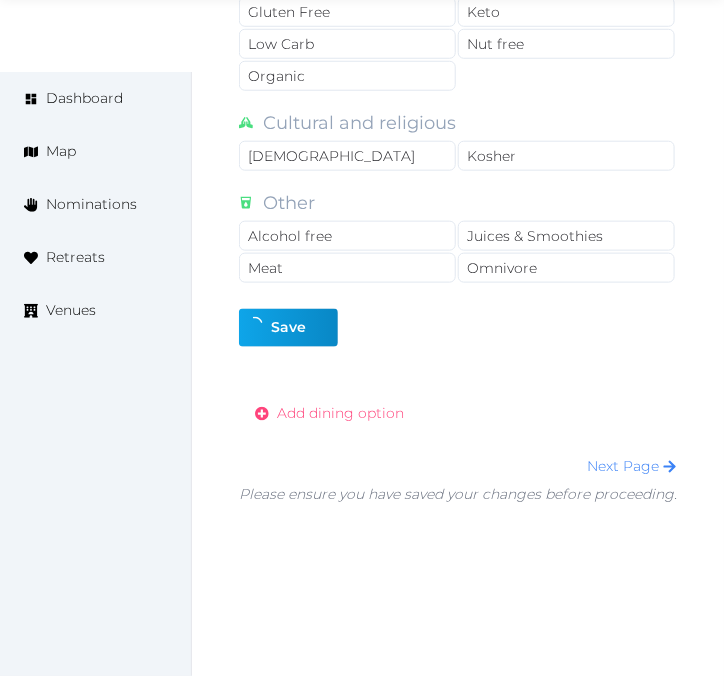 drag, startPoint x: 356, startPoint y: 382, endPoint x: 373, endPoint y: 374, distance: 18.788294 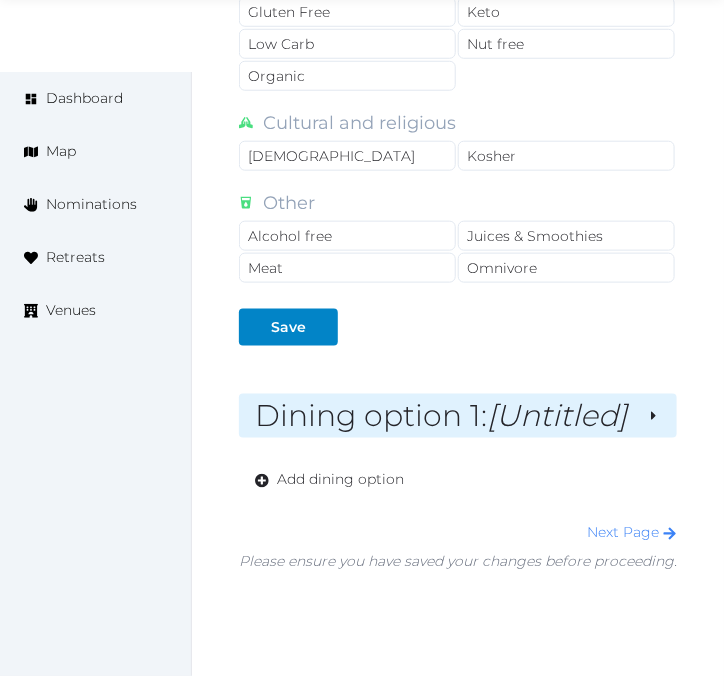drag, startPoint x: 734, startPoint y: 207, endPoint x: 470, endPoint y: 416, distance: 336.71503 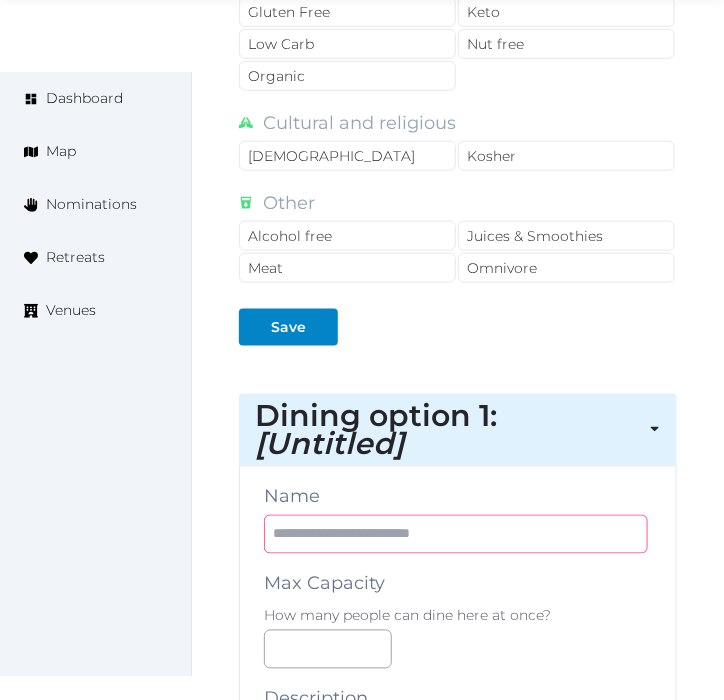 click at bounding box center [456, 534] 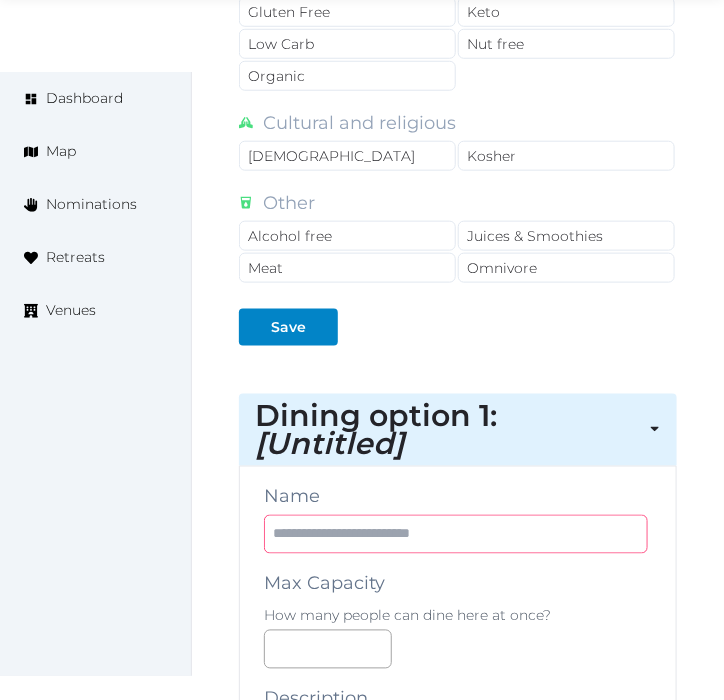 paste on "**********" 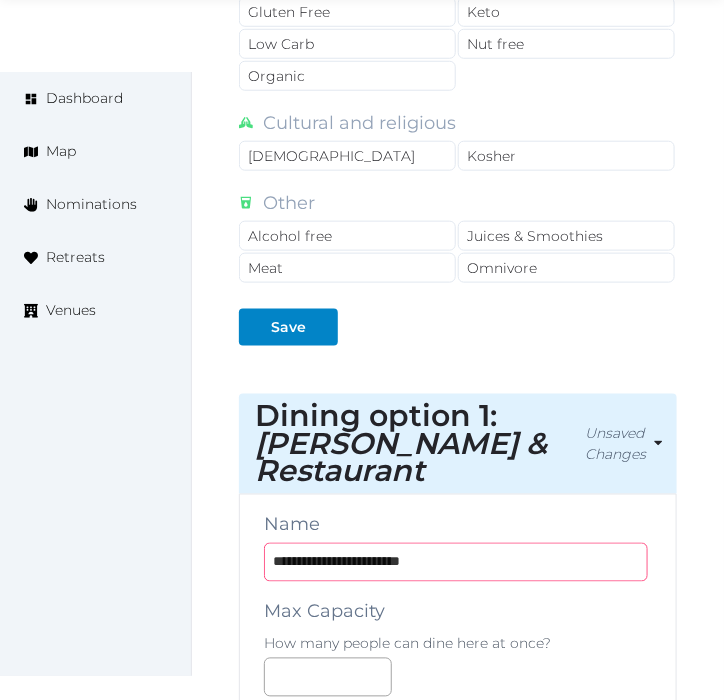 type on "**********" 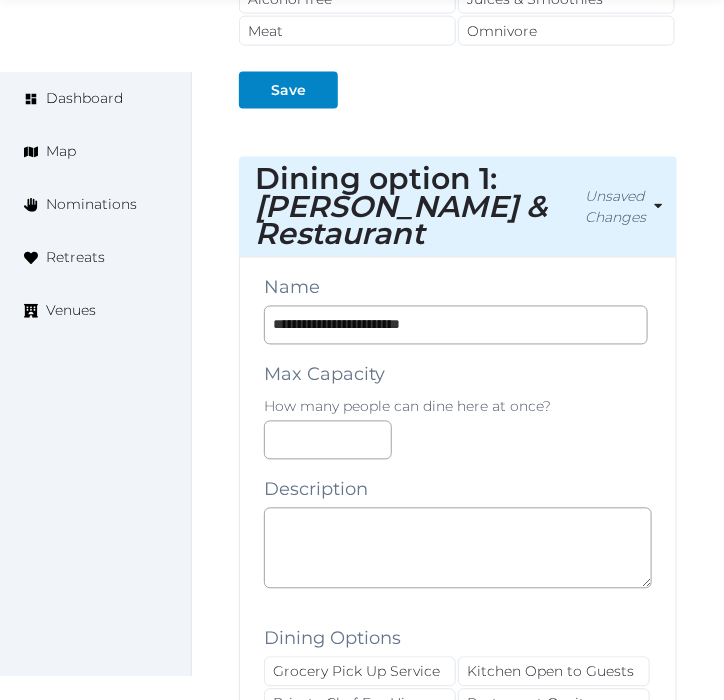 scroll, scrollTop: 2418, scrollLeft: 0, axis: vertical 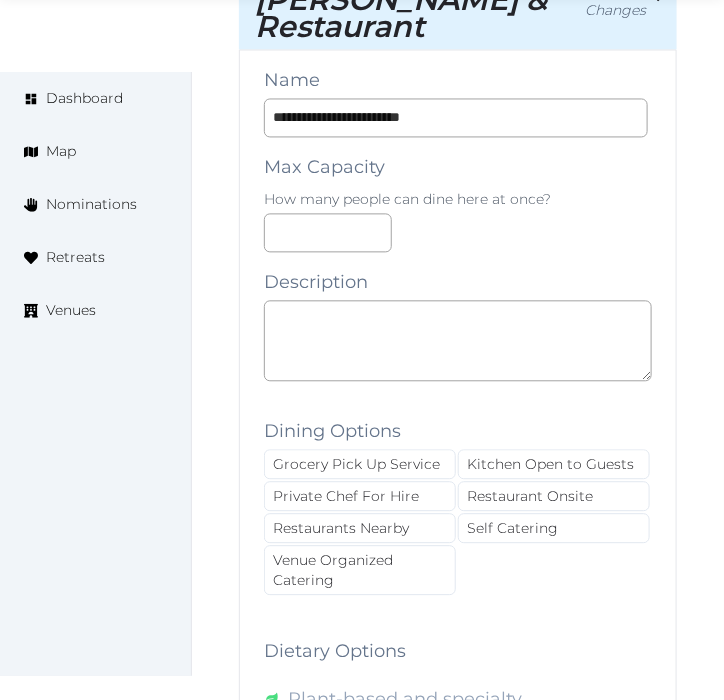 click at bounding box center (458, 394) 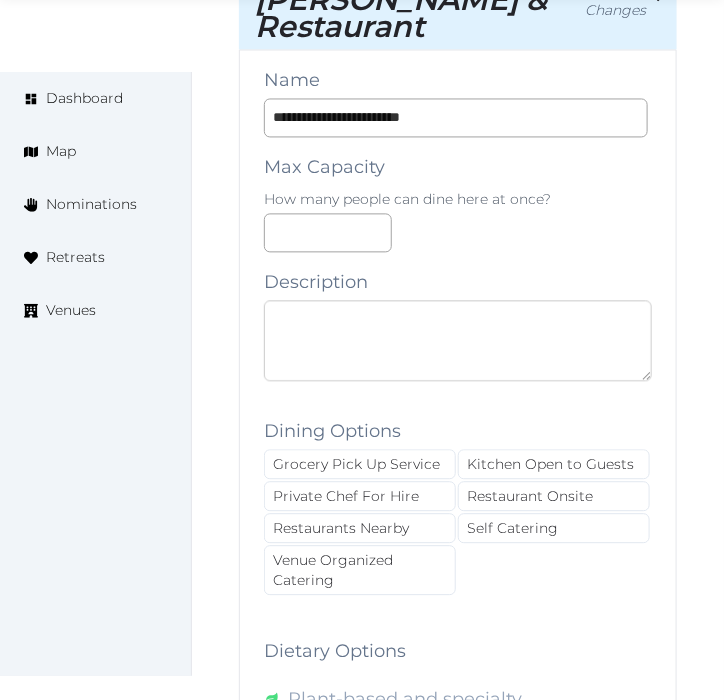 click at bounding box center (458, 341) 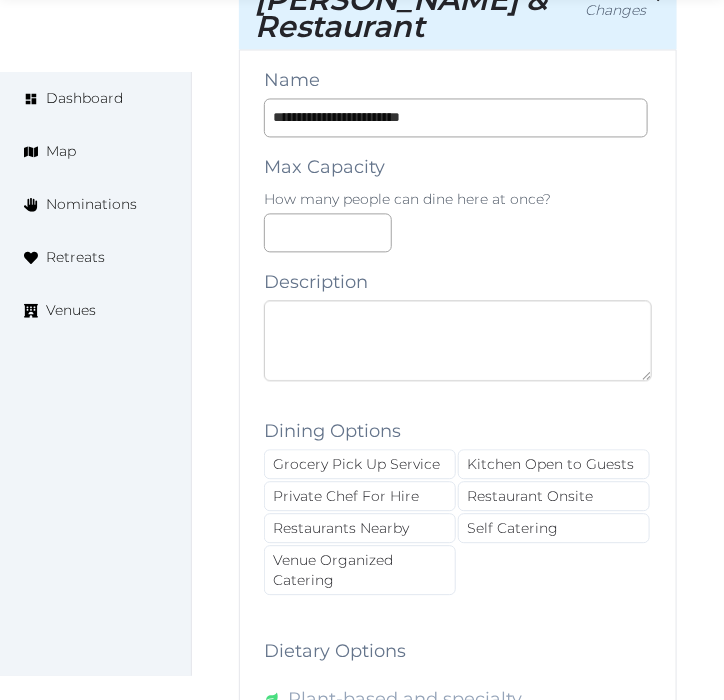 paste on "**********" 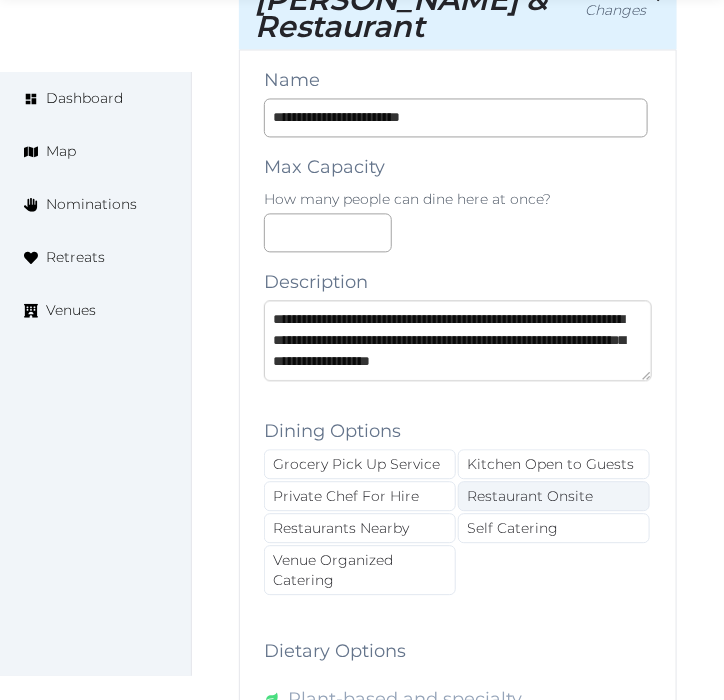 scroll, scrollTop: 156, scrollLeft: 0, axis: vertical 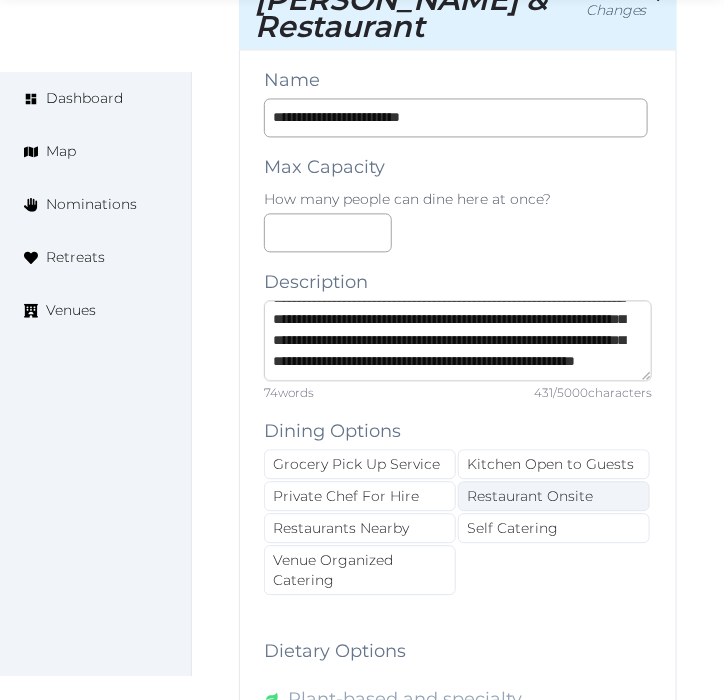 type on "**********" 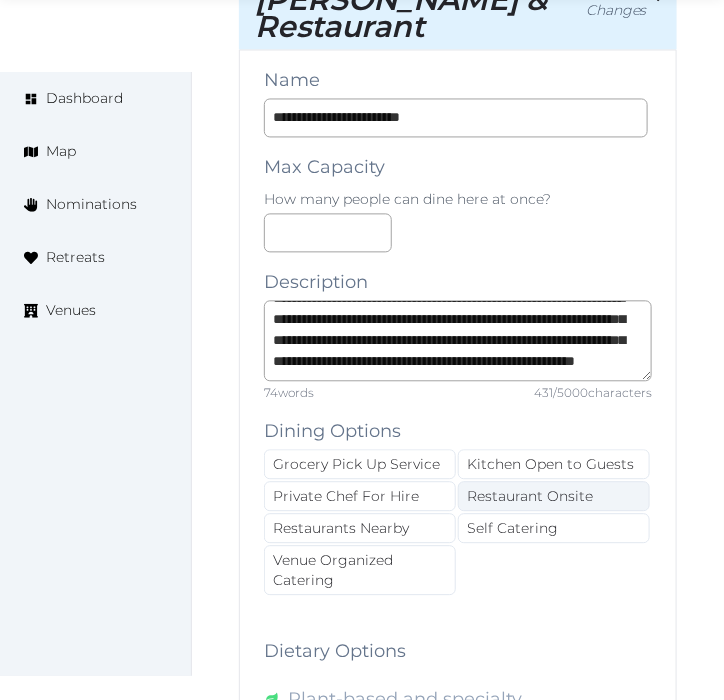 click on "Restaurant Onsite" at bounding box center (554, 497) 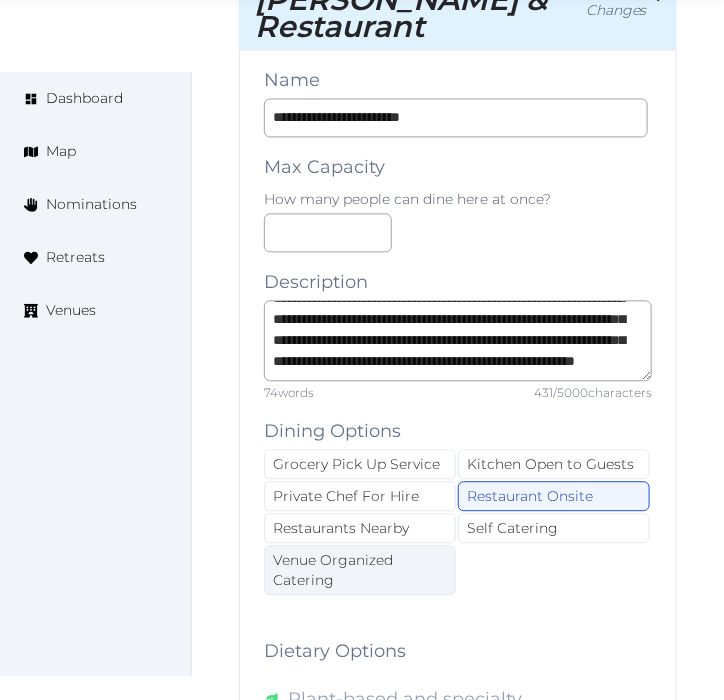 click on "Venue Organized Catering" at bounding box center (360, 571) 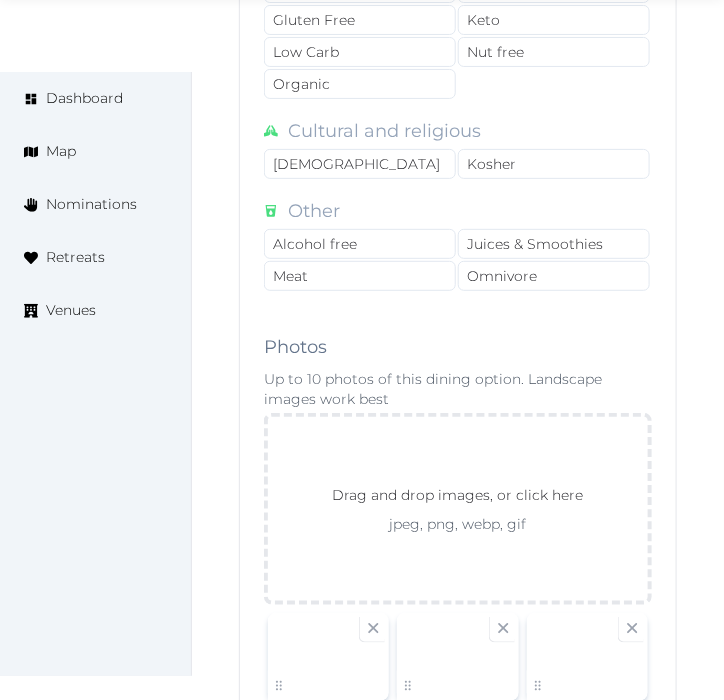 scroll, scrollTop: 3752, scrollLeft: 0, axis: vertical 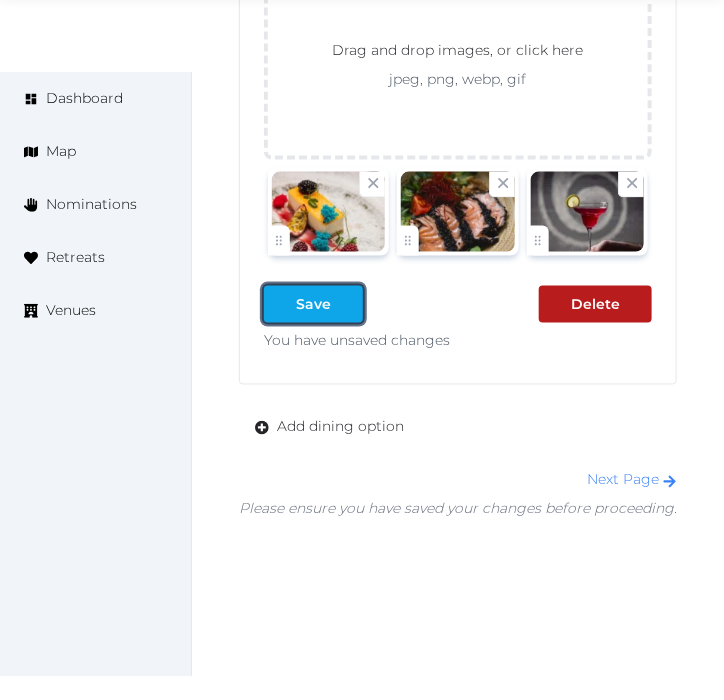 click on "Save" at bounding box center (313, 304) 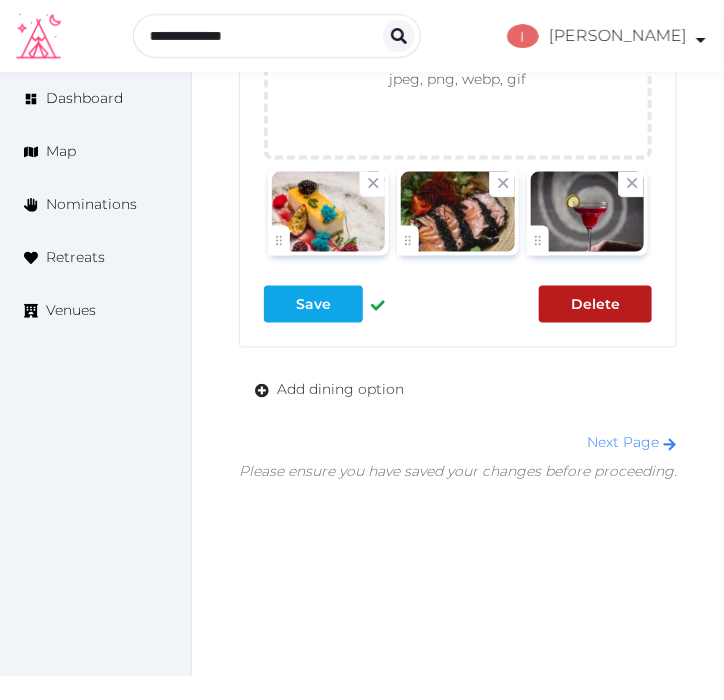 scroll, scrollTop: 3734, scrollLeft: 0, axis: vertical 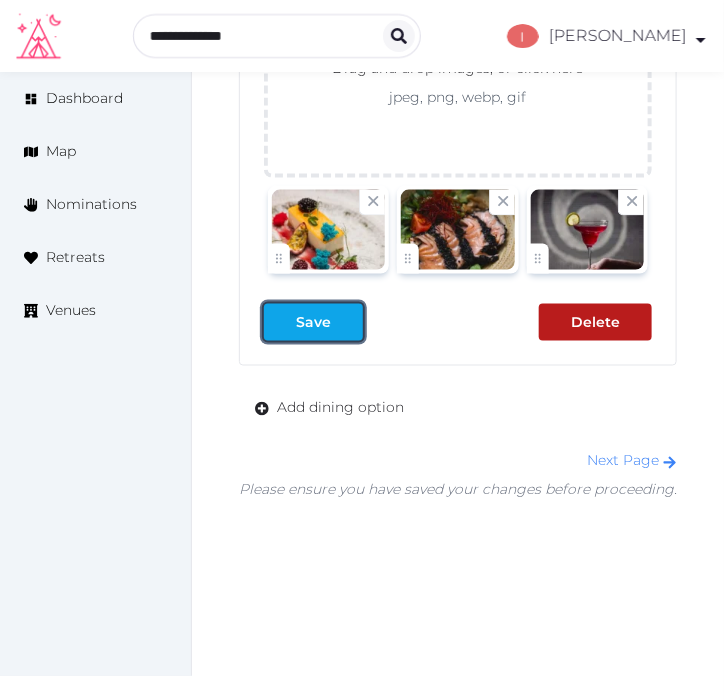 click on "Save" at bounding box center [313, 322] 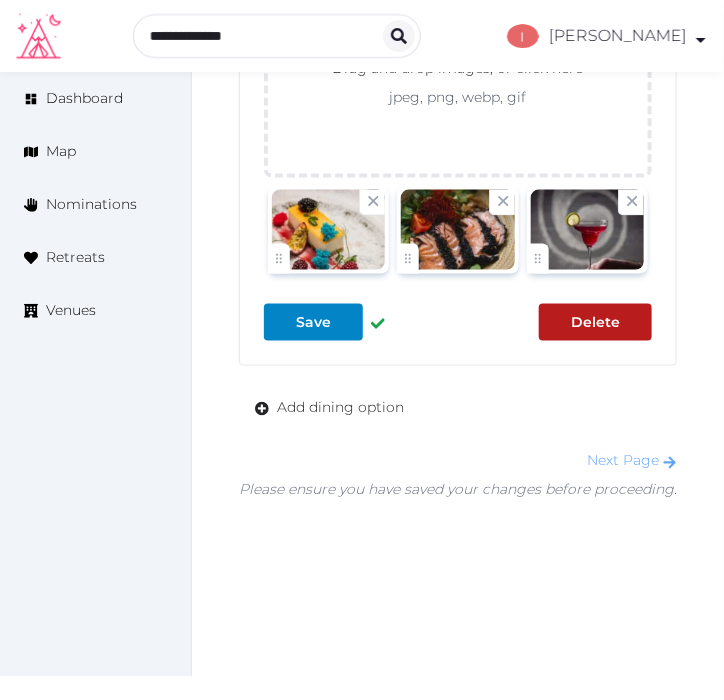 click on "Next Page" at bounding box center [632, 461] 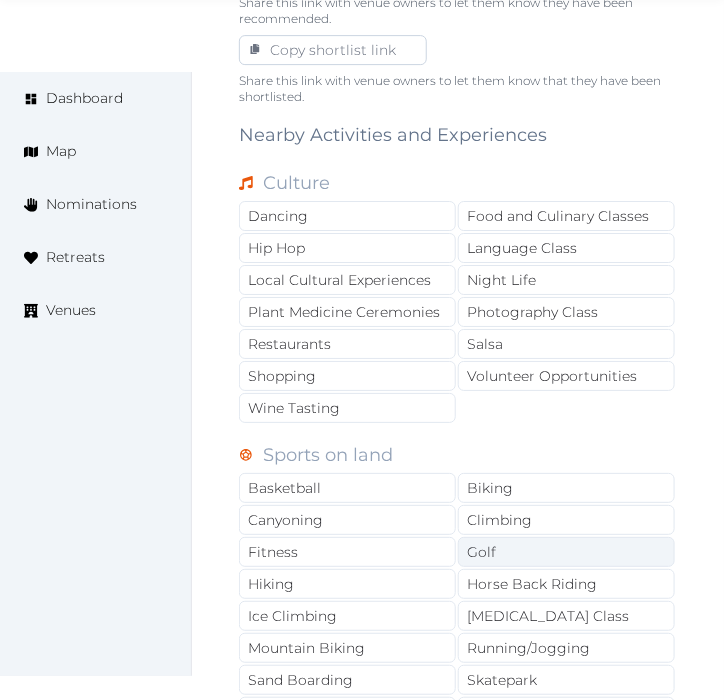 scroll, scrollTop: 1555, scrollLeft: 0, axis: vertical 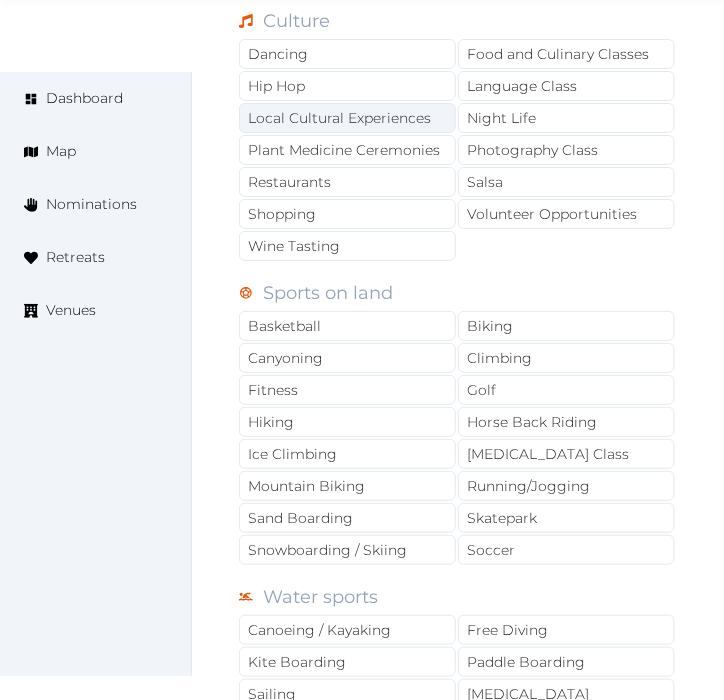 click on "Hip Hop" at bounding box center [347, 86] 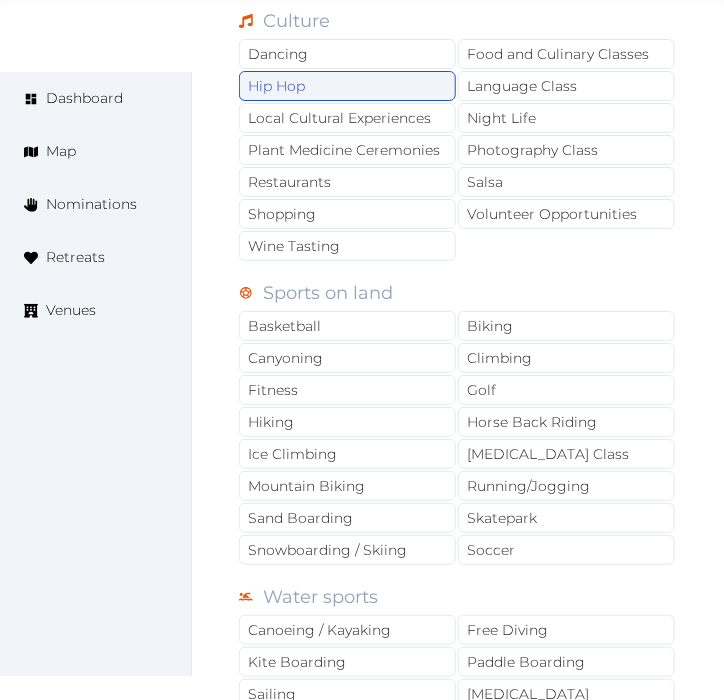 click on "Hip Hop" at bounding box center [347, 86] 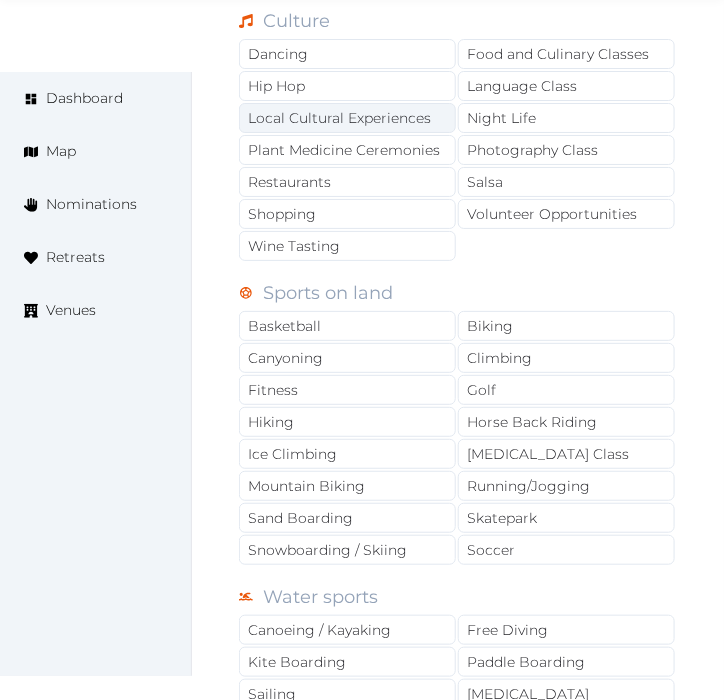 drag, startPoint x: 426, startPoint y: 74, endPoint x: 428, endPoint y: 98, distance: 24.083189 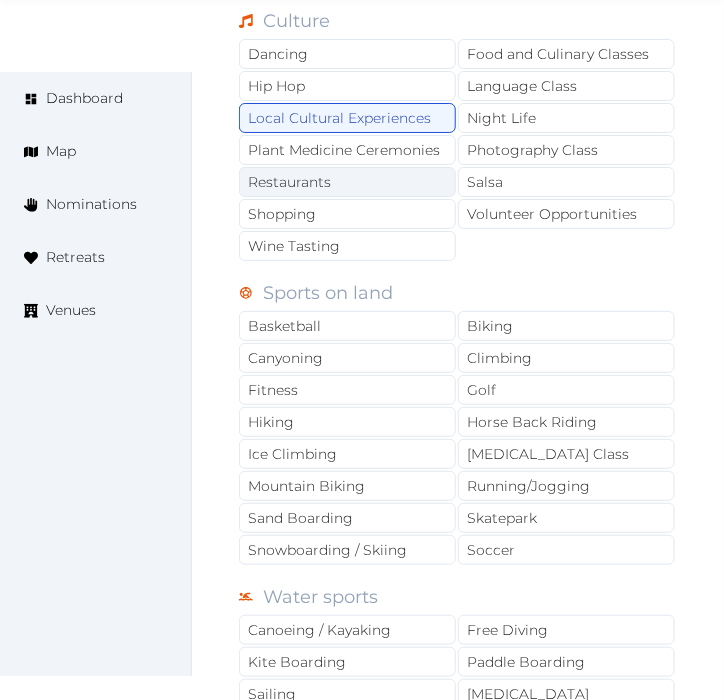 click on "Restaurants" at bounding box center [347, 182] 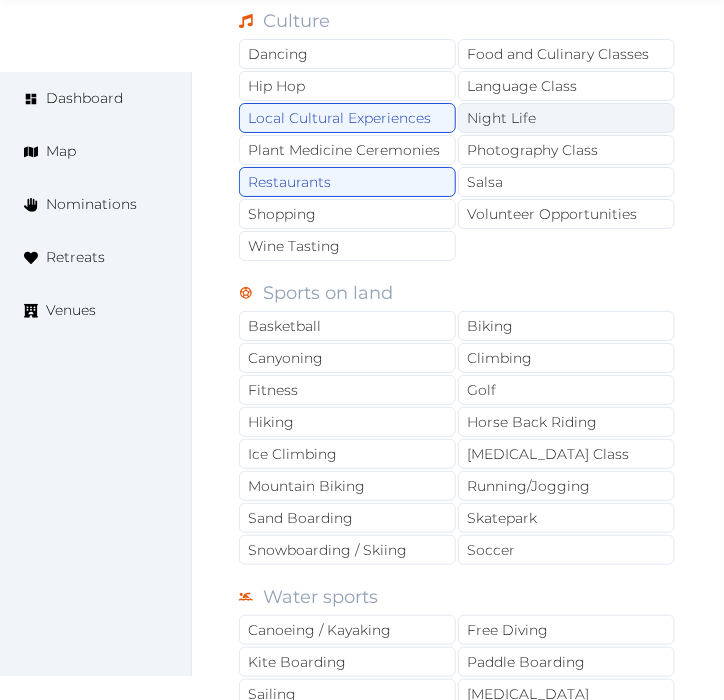 click on "Night Life" at bounding box center (566, 118) 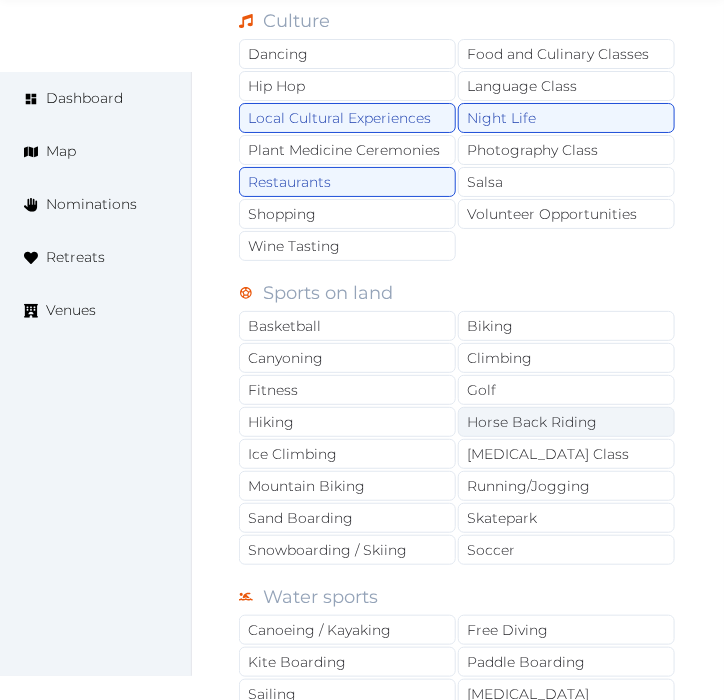 scroll, scrollTop: 1666, scrollLeft: 0, axis: vertical 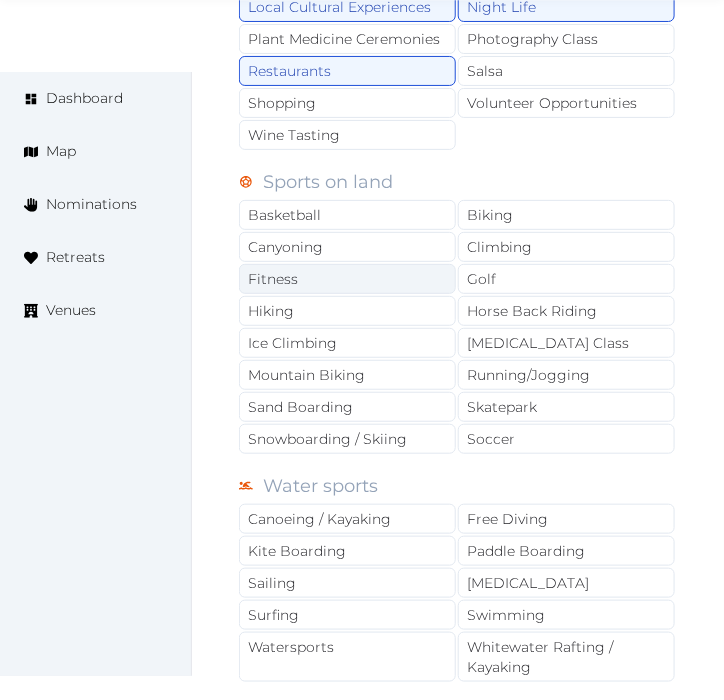 click on "Fitness" at bounding box center (347, 279) 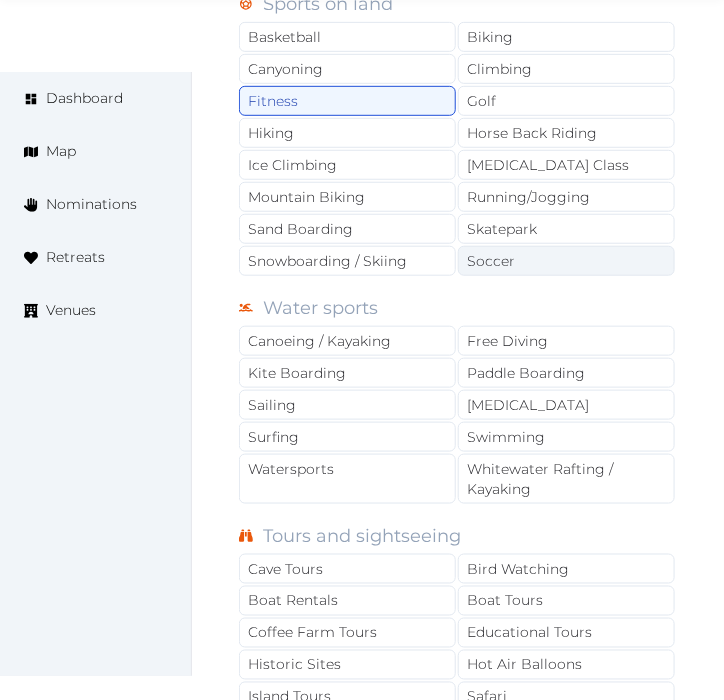 scroll, scrollTop: 1888, scrollLeft: 0, axis: vertical 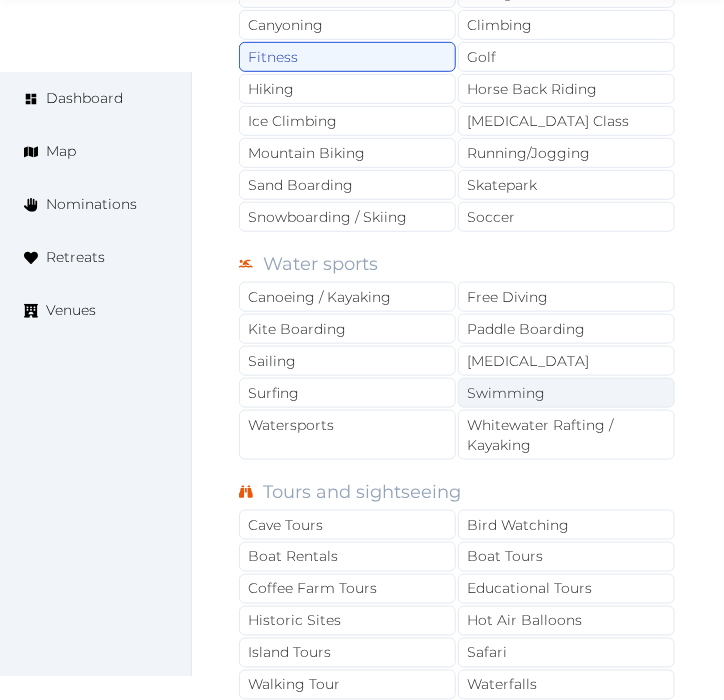 click on "Swimming" at bounding box center [566, 393] 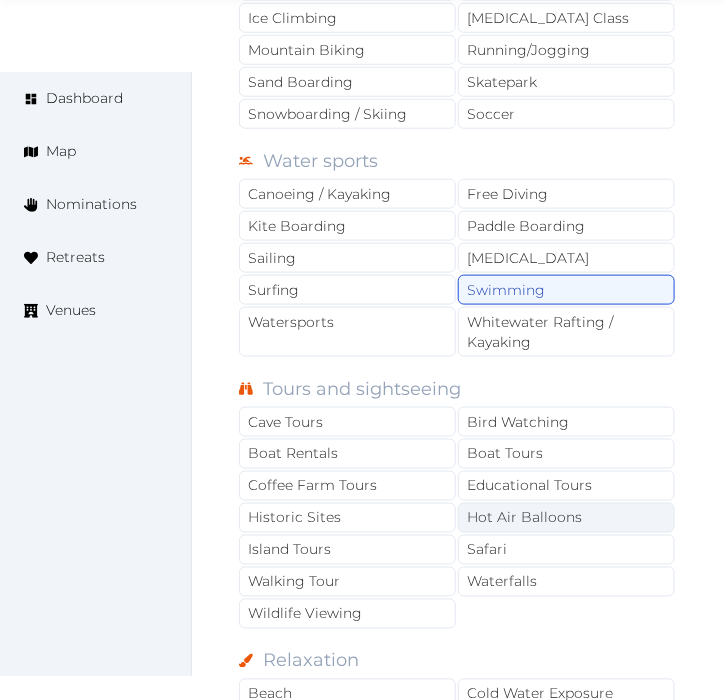 scroll, scrollTop: 2111, scrollLeft: 0, axis: vertical 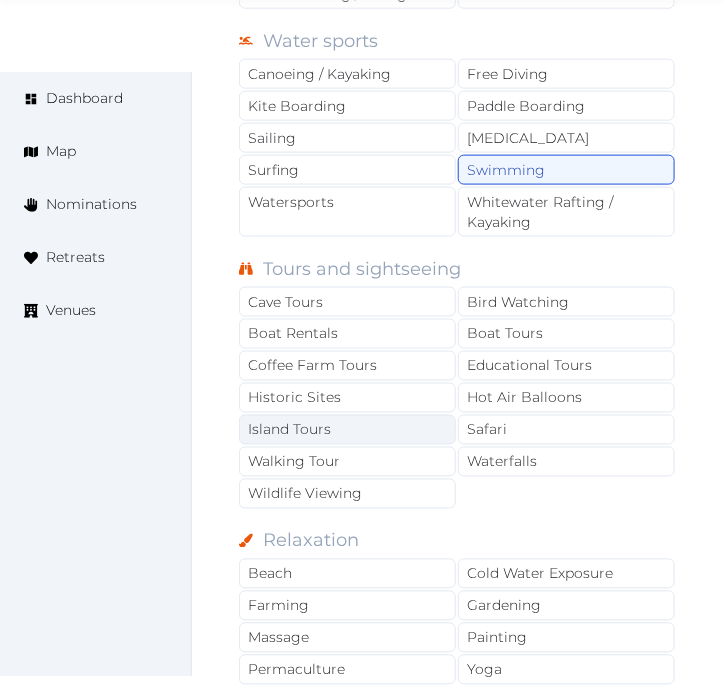 click on "Island Tours" at bounding box center (347, 430) 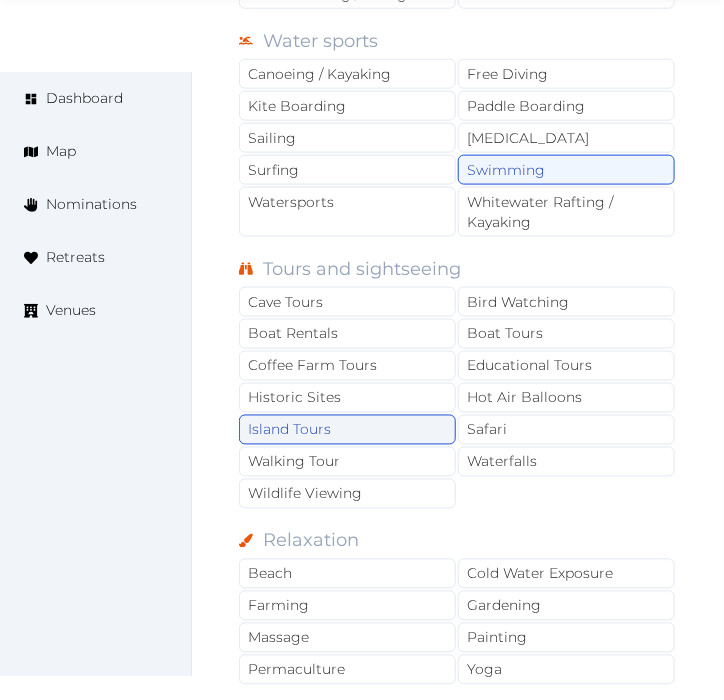 click on "Island Tours" at bounding box center (347, 430) 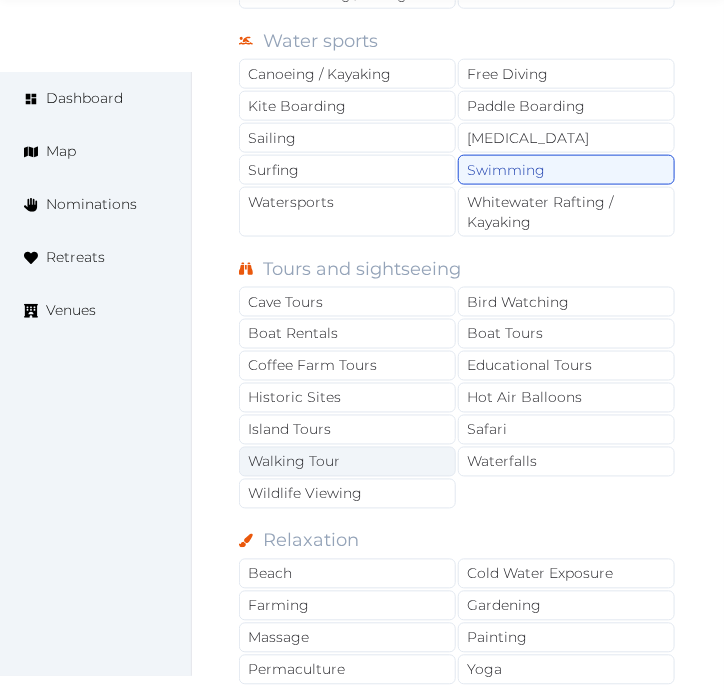 click on "Walking Tour" at bounding box center (347, 462) 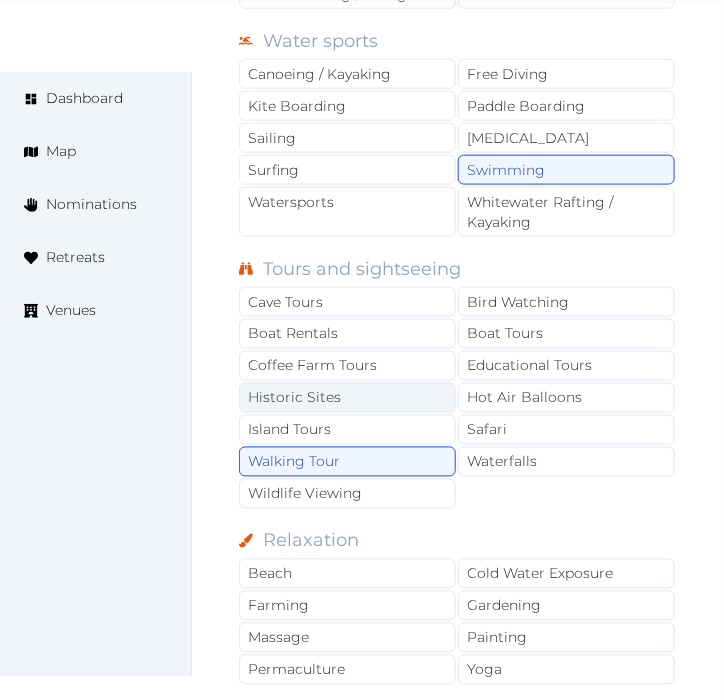 click on "Historic Sites" at bounding box center (347, 398) 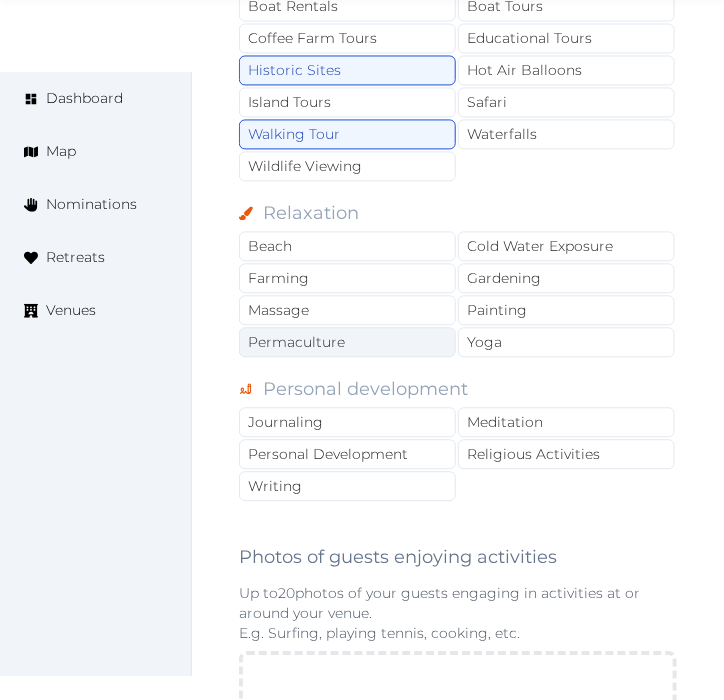 scroll, scrollTop: 2444, scrollLeft: 0, axis: vertical 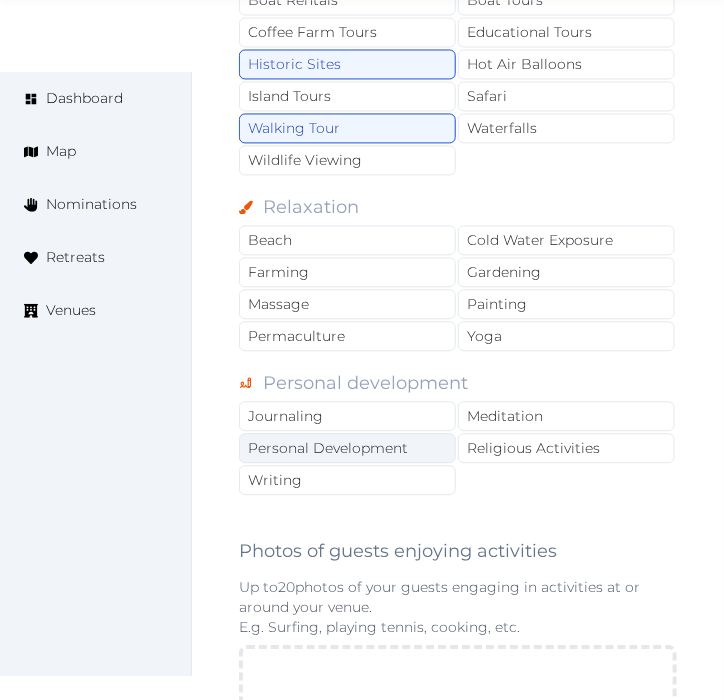 drag, startPoint x: 406, startPoint y: 417, endPoint x: 428, endPoint y: 407, distance: 24.166092 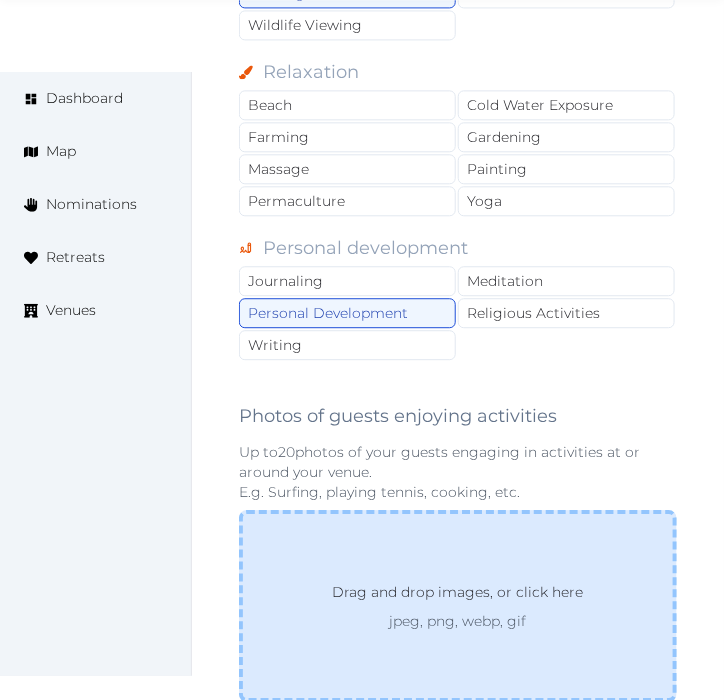 scroll, scrollTop: 2777, scrollLeft: 0, axis: vertical 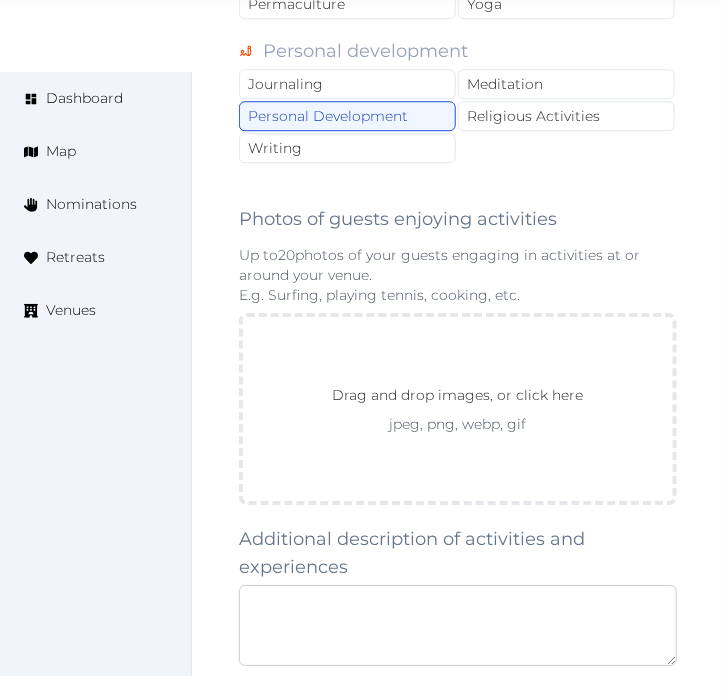 drag, startPoint x: 388, startPoint y: 573, endPoint x: 402, endPoint y: 566, distance: 15.652476 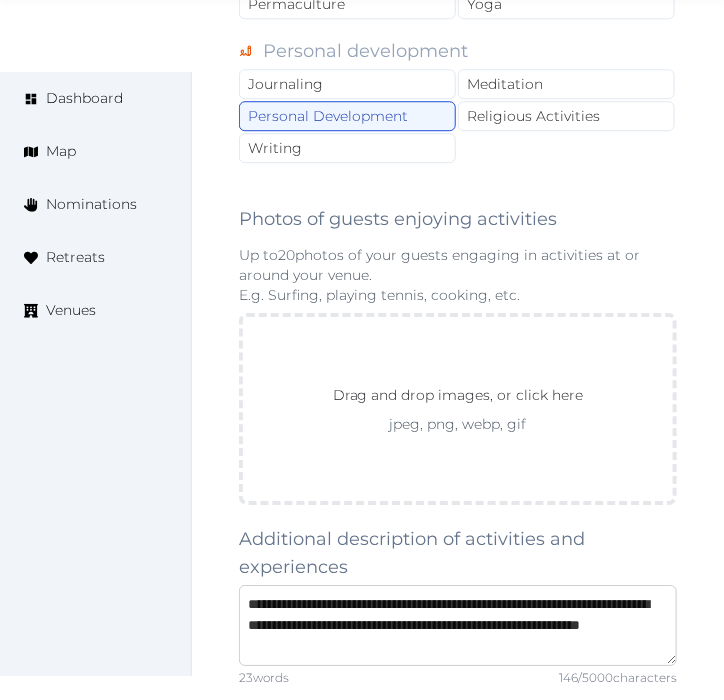 drag, startPoint x: 253, startPoint y: 586, endPoint x: 242, endPoint y: 582, distance: 11.7046995 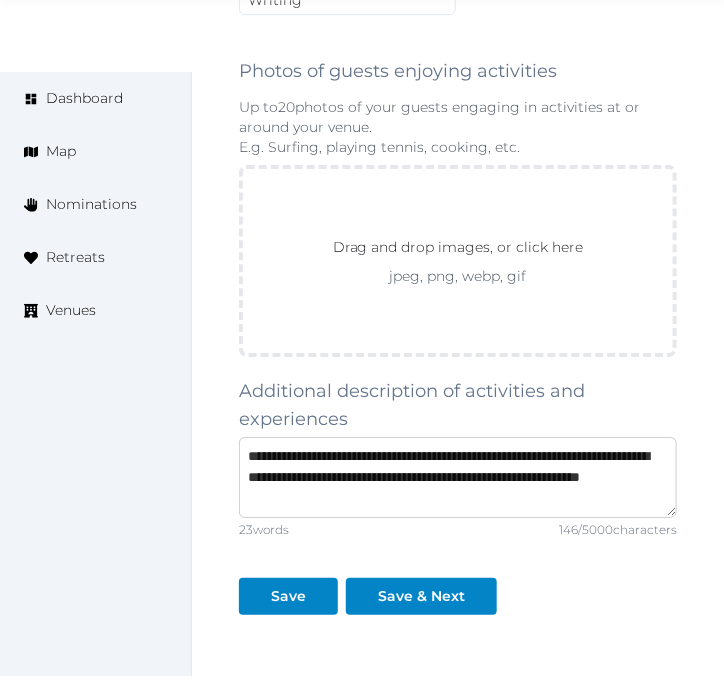 scroll, scrollTop: 3000, scrollLeft: 0, axis: vertical 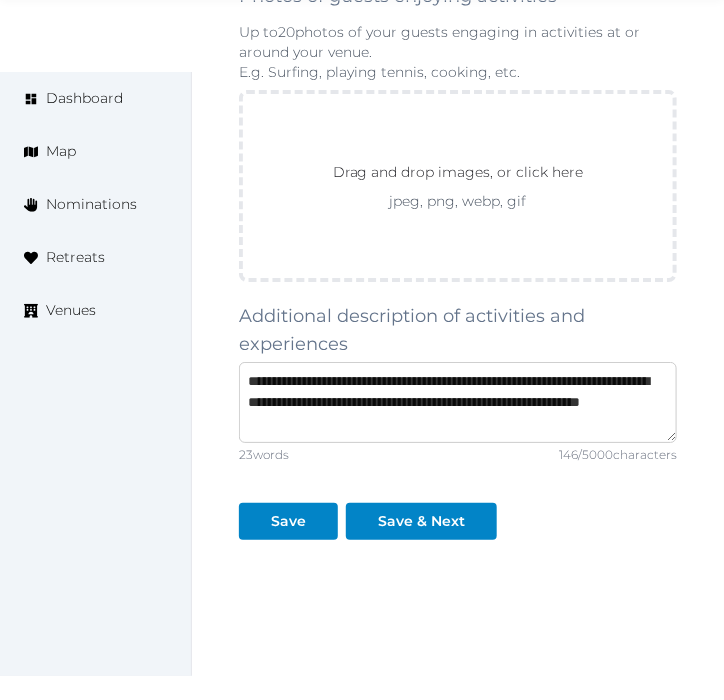 type on "**********" 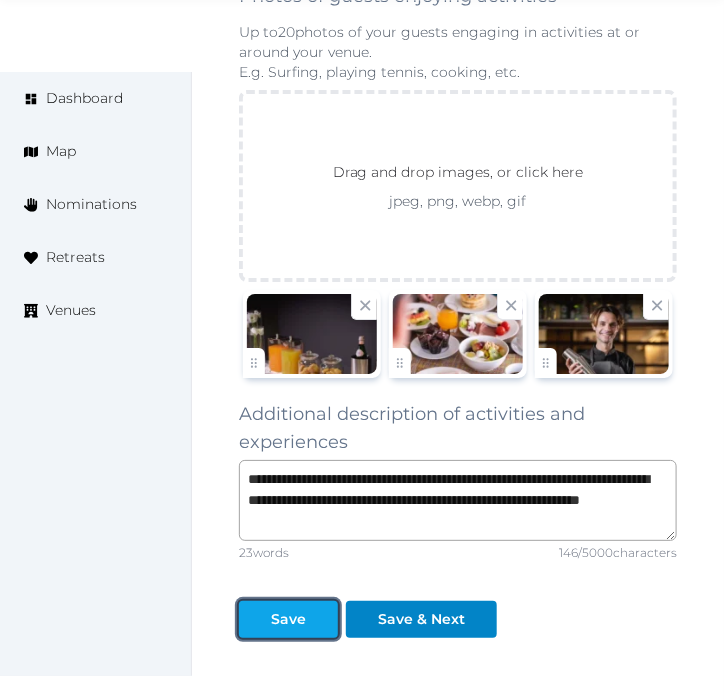 click on "Save" at bounding box center [288, 619] 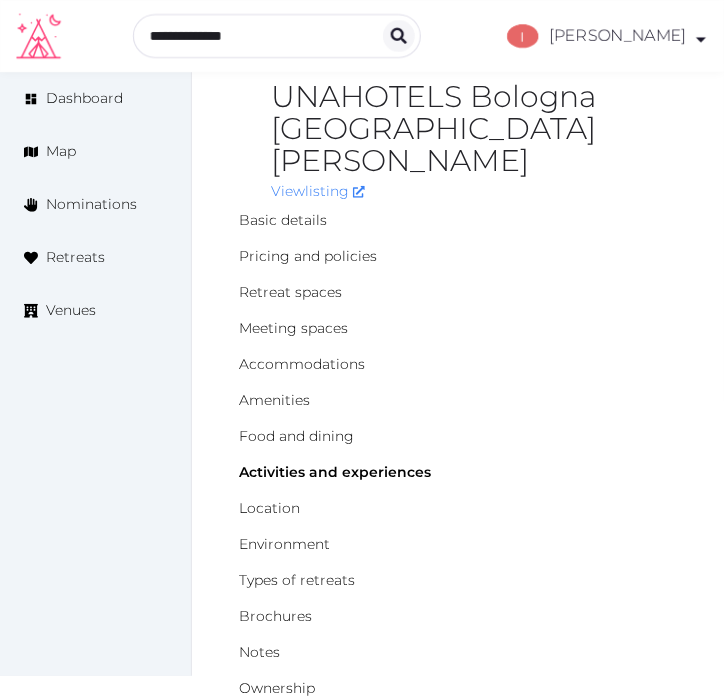 scroll, scrollTop: 0, scrollLeft: 0, axis: both 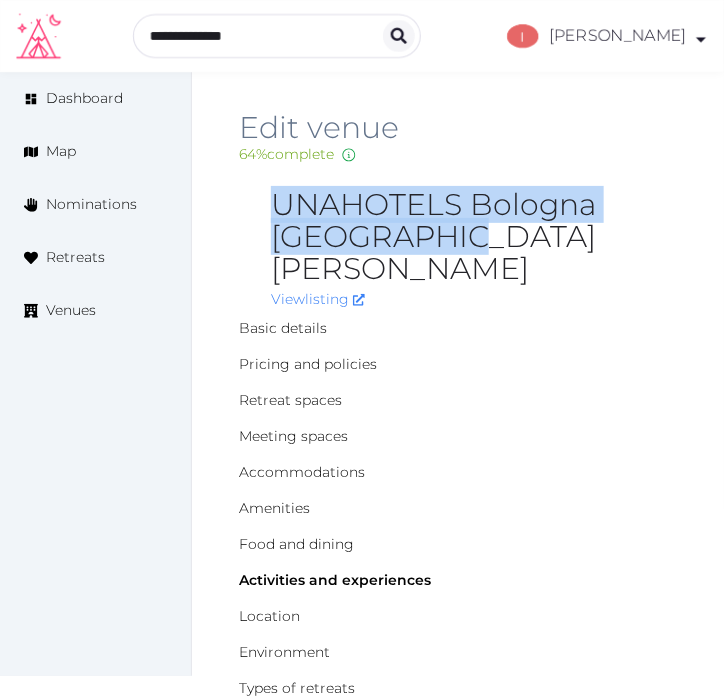 drag, startPoint x: 386, startPoint y: 241, endPoint x: 284, endPoint y: 211, distance: 106.320274 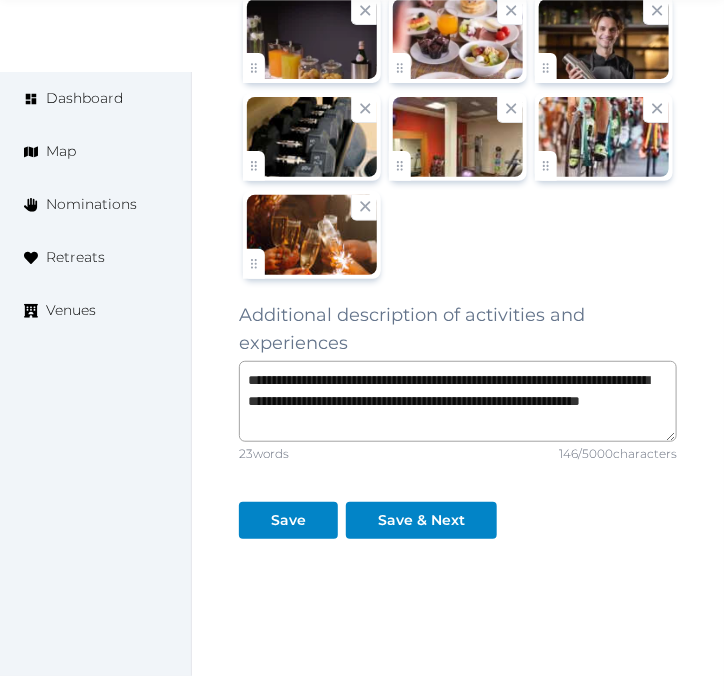 scroll, scrollTop: 3333, scrollLeft: 0, axis: vertical 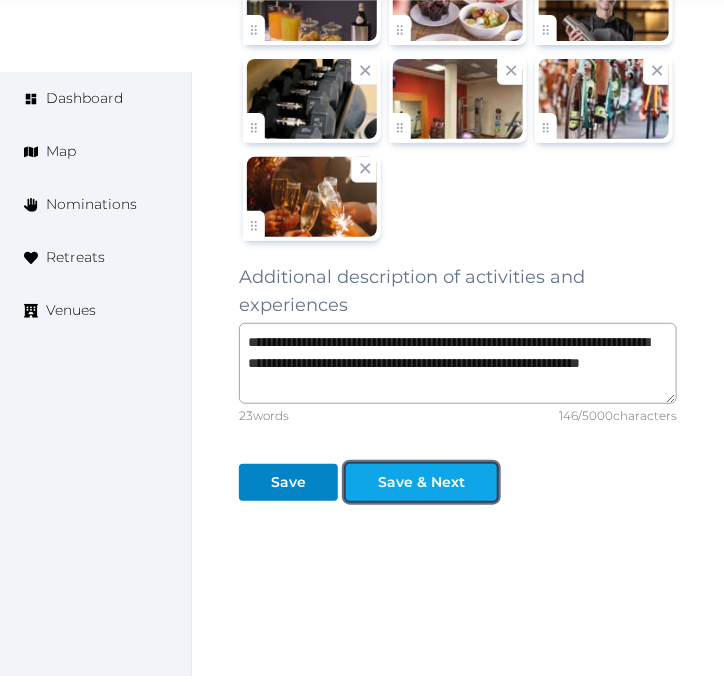 click on "Save & Next" at bounding box center (421, 482) 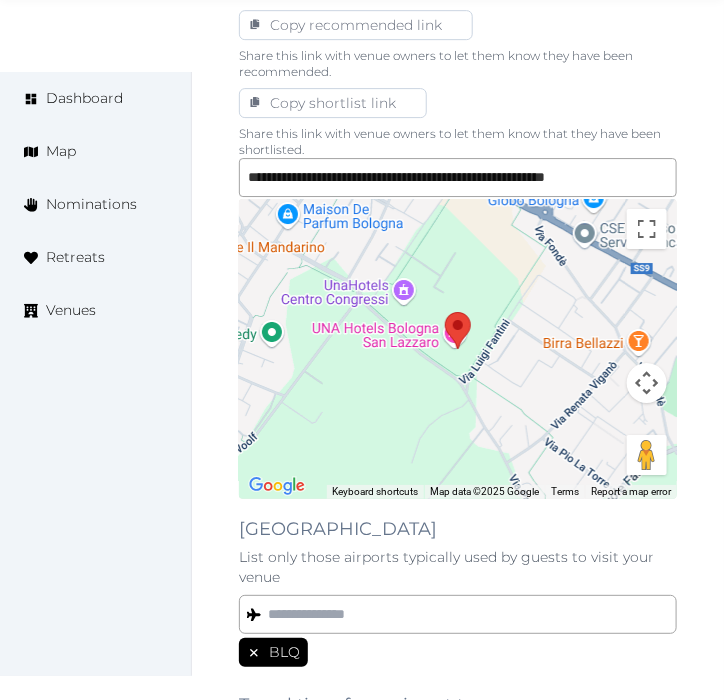 scroll, scrollTop: 1777, scrollLeft: 0, axis: vertical 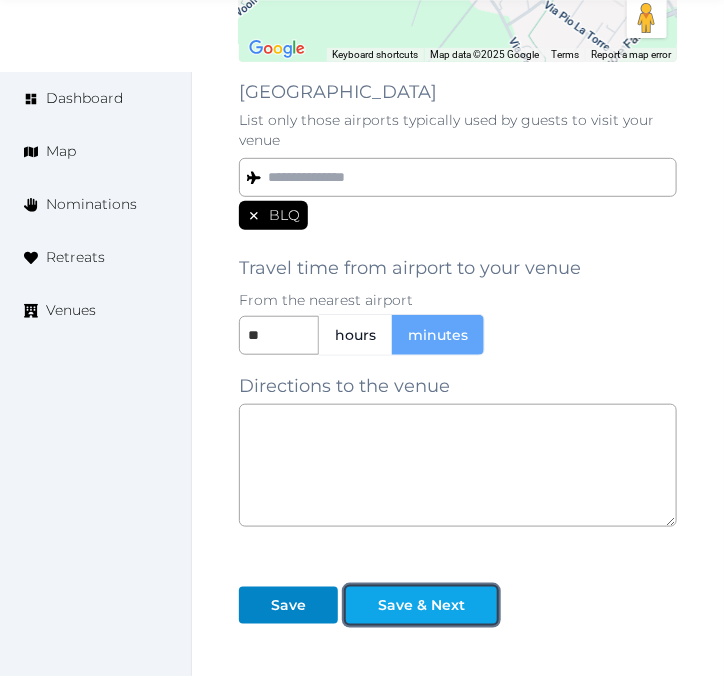 click on "Save & Next" at bounding box center [421, 605] 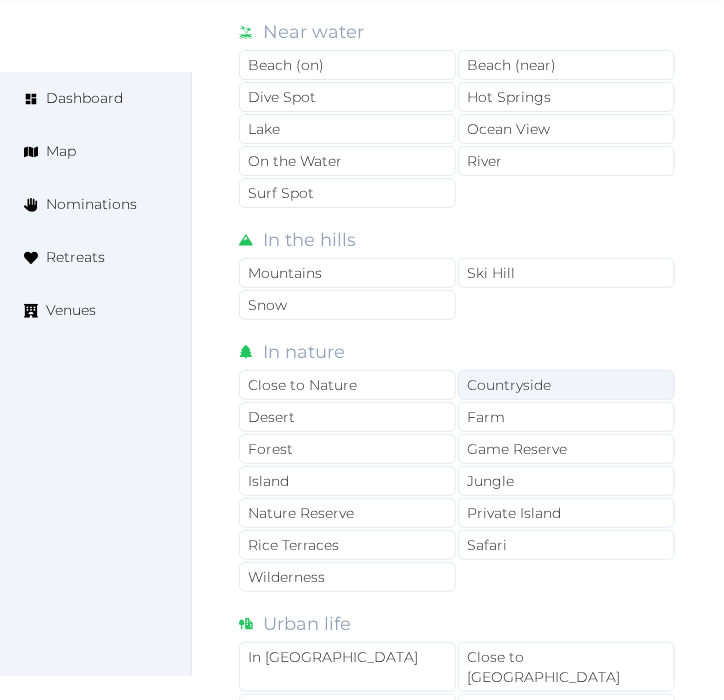 scroll, scrollTop: 1666, scrollLeft: 0, axis: vertical 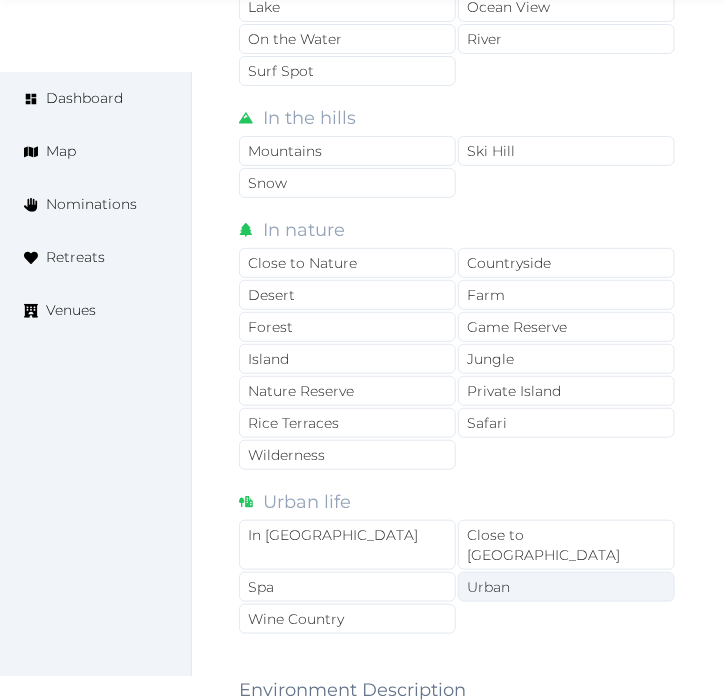 click on "Urban" at bounding box center [566, 587] 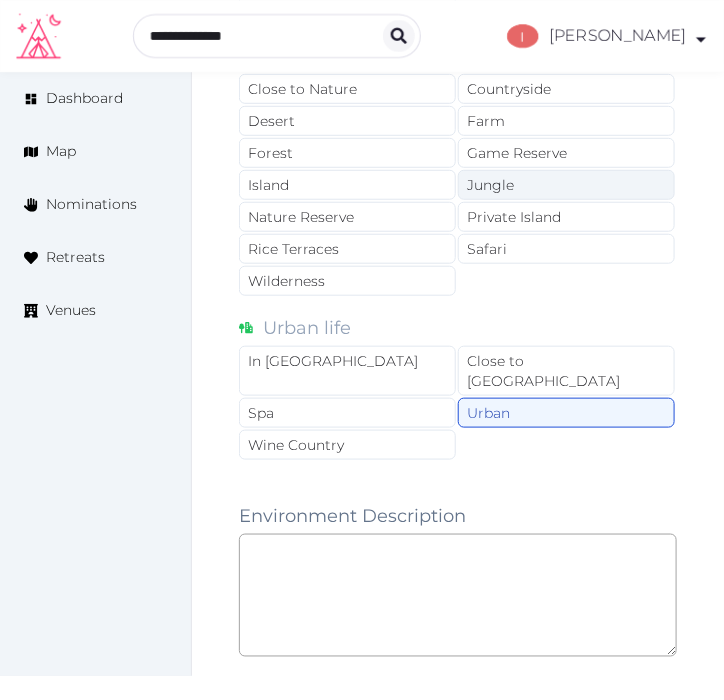 scroll, scrollTop: 1625, scrollLeft: 0, axis: vertical 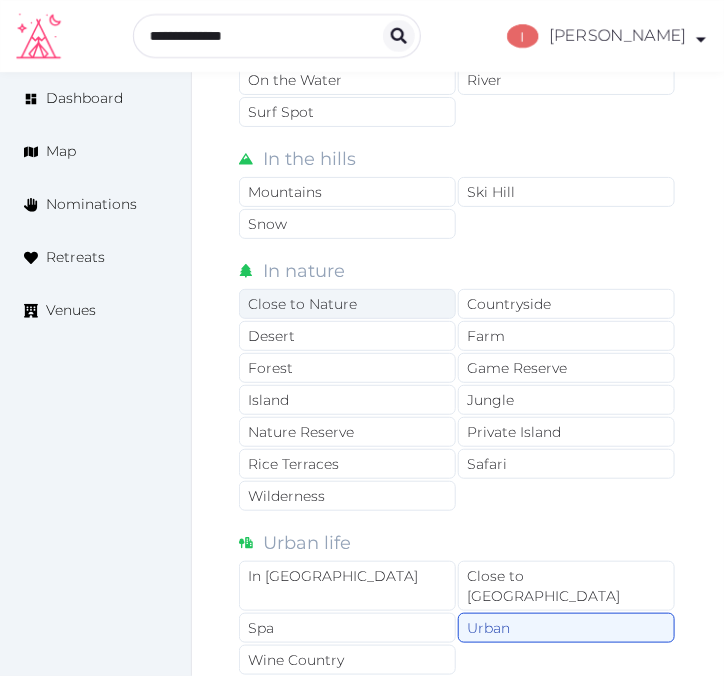 click on "Close to Nature" at bounding box center [347, 304] 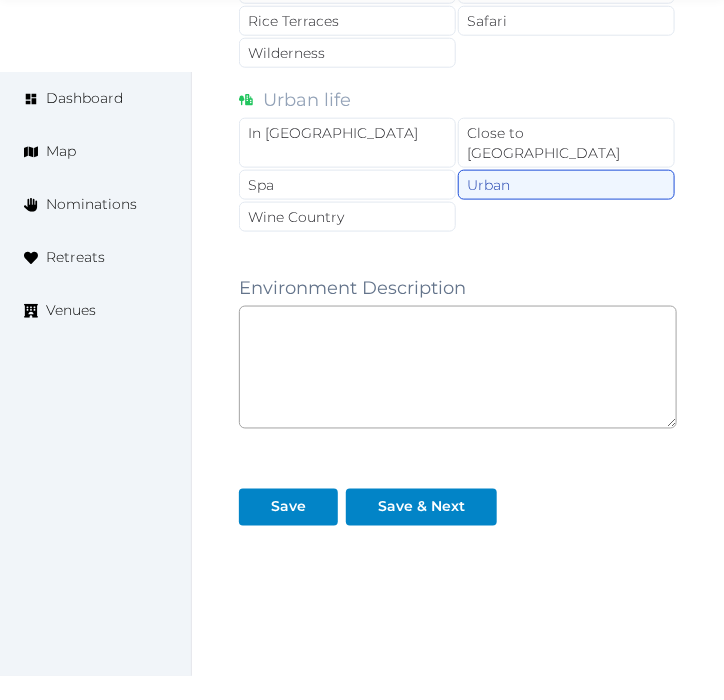 scroll, scrollTop: 2070, scrollLeft: 0, axis: vertical 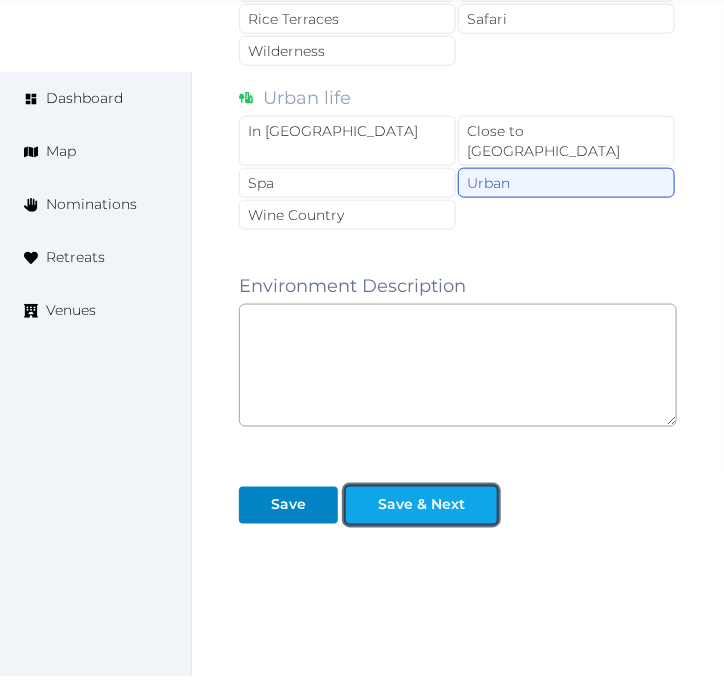 click on "Save & Next" at bounding box center [421, 505] 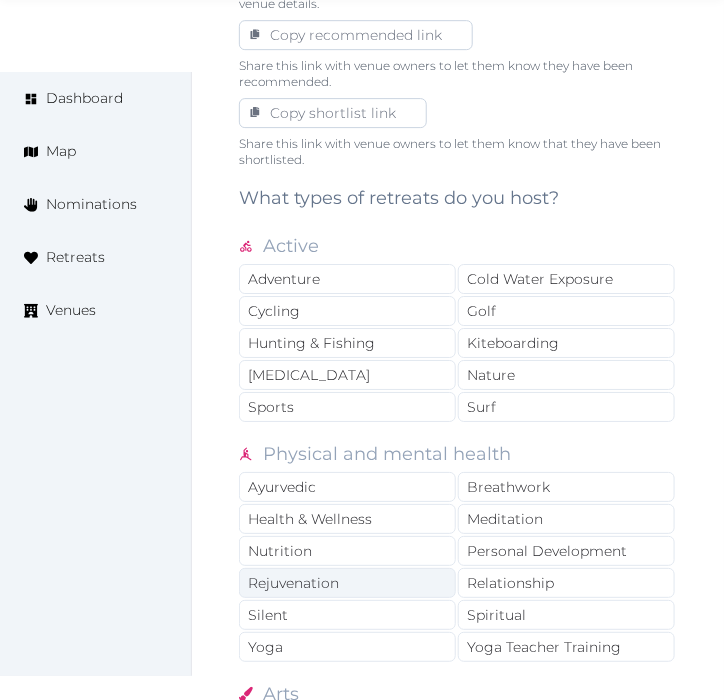 scroll, scrollTop: 1333, scrollLeft: 0, axis: vertical 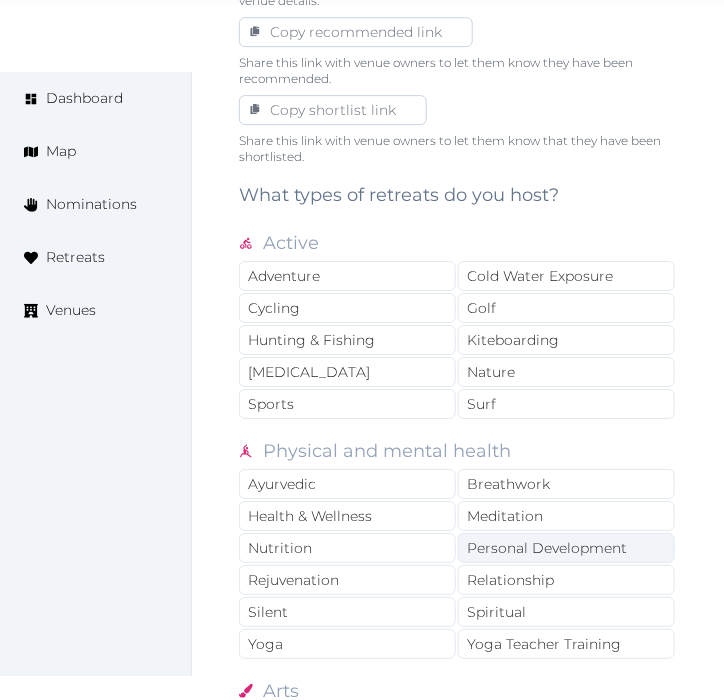 click on "Personal Development" at bounding box center [566, 548] 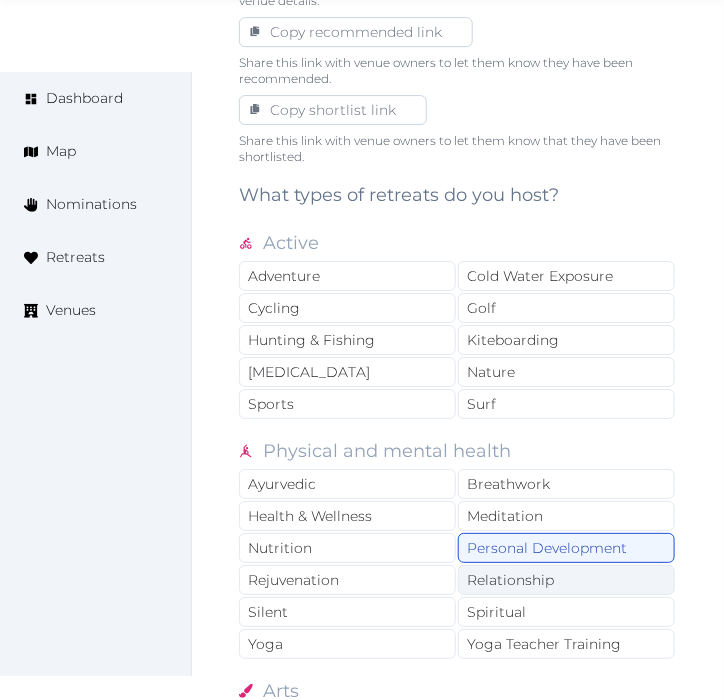 click on "Relationship" at bounding box center [566, 580] 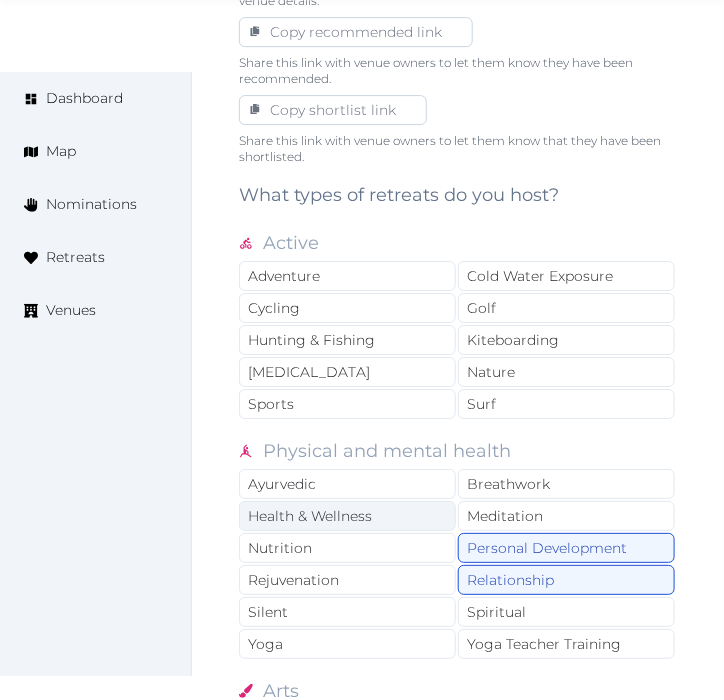 click on "Health & Wellness" at bounding box center (347, 516) 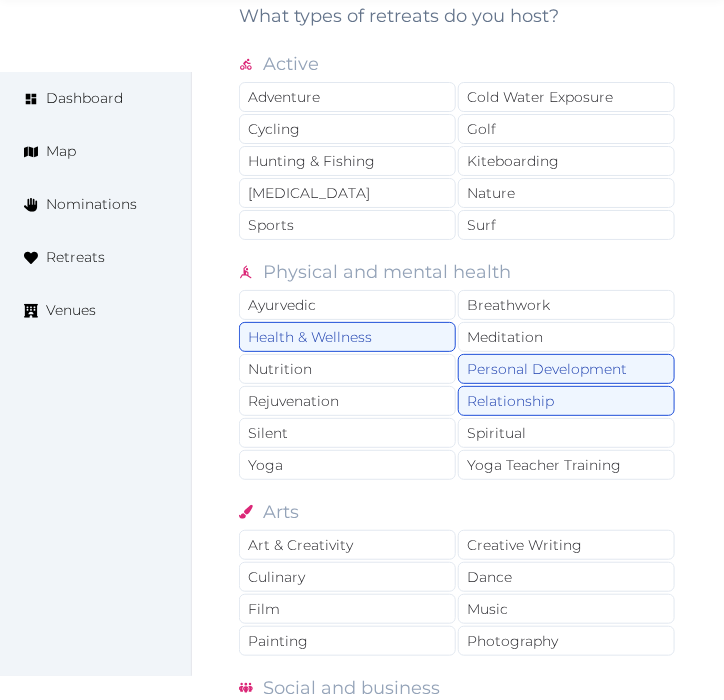 scroll, scrollTop: 1666, scrollLeft: 0, axis: vertical 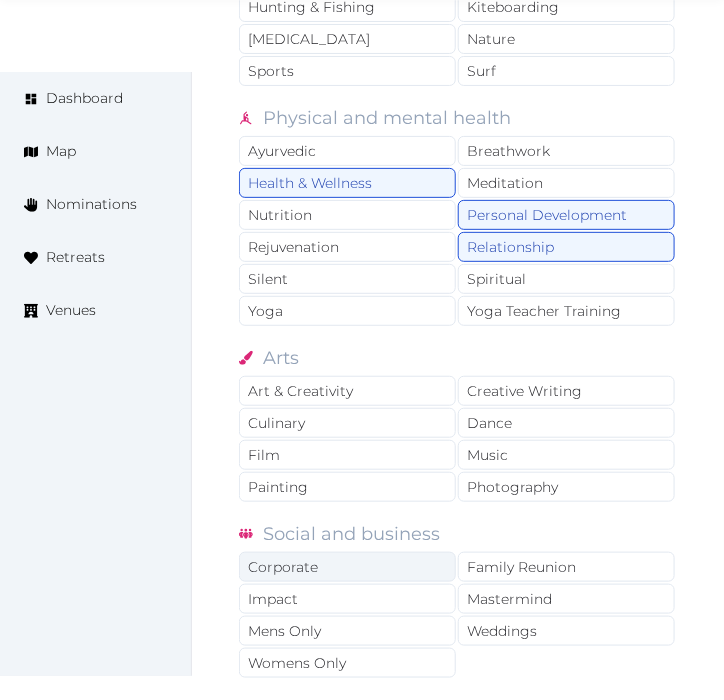 click on "Corporate" at bounding box center [347, 567] 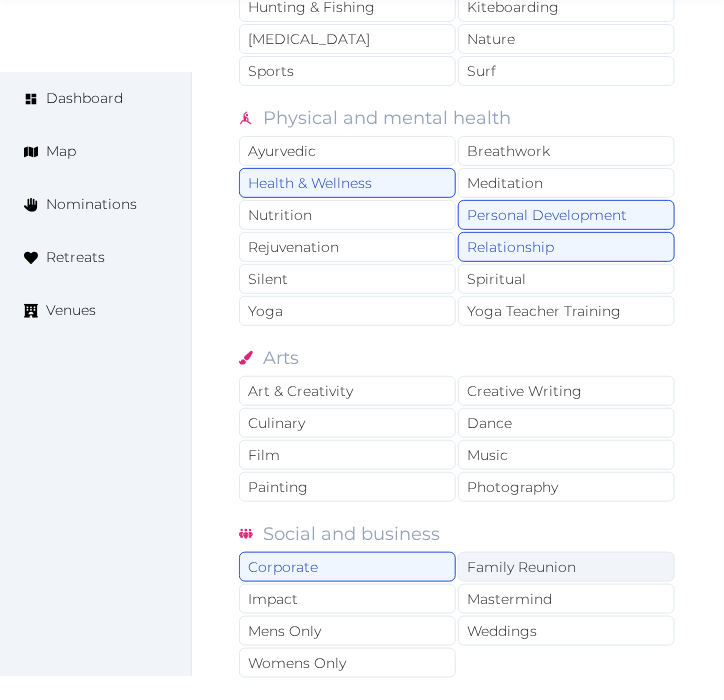 click on "Family Reunion" at bounding box center [566, 567] 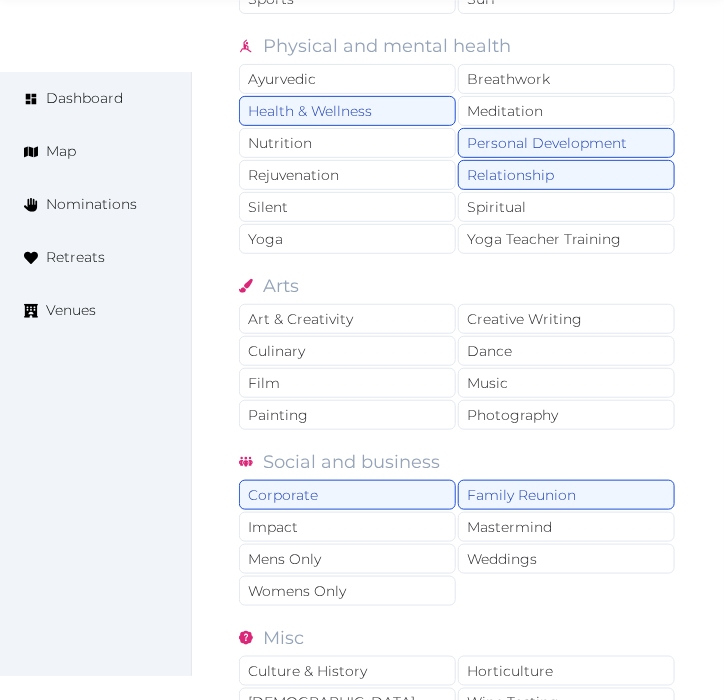 scroll, scrollTop: 1777, scrollLeft: 0, axis: vertical 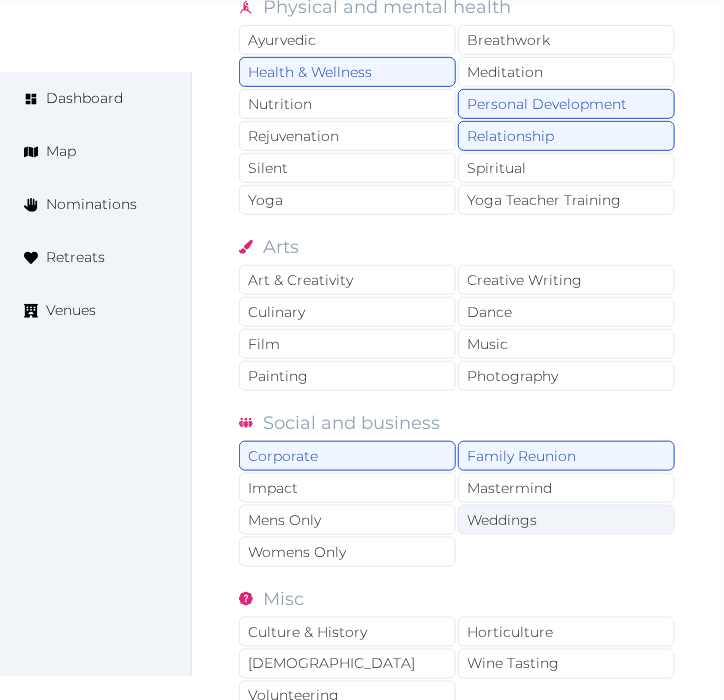 click on "Weddings" at bounding box center (566, 520) 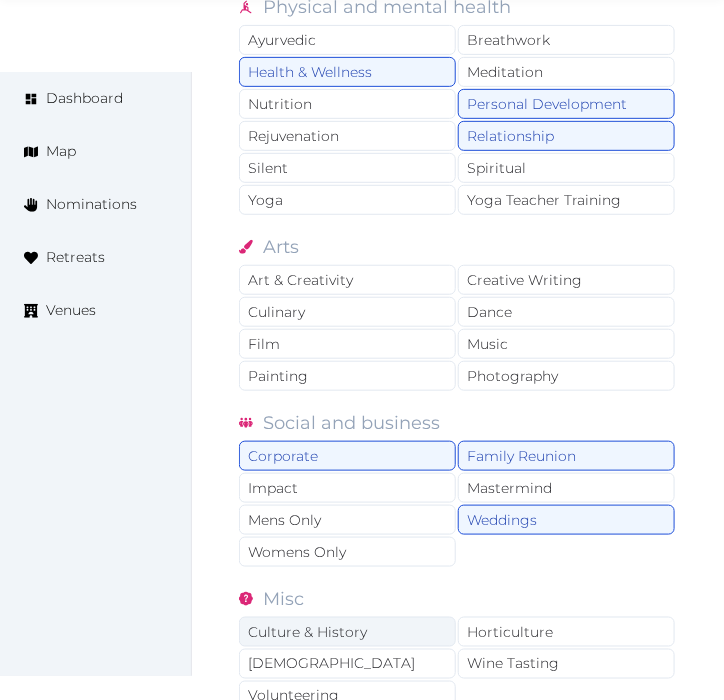 click on "Culture & History" at bounding box center (347, 632) 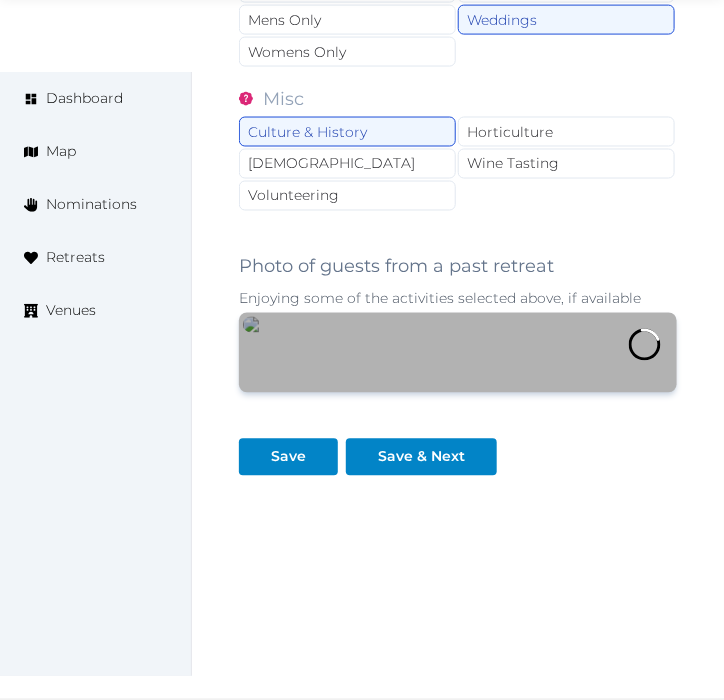 scroll, scrollTop: 2716, scrollLeft: 0, axis: vertical 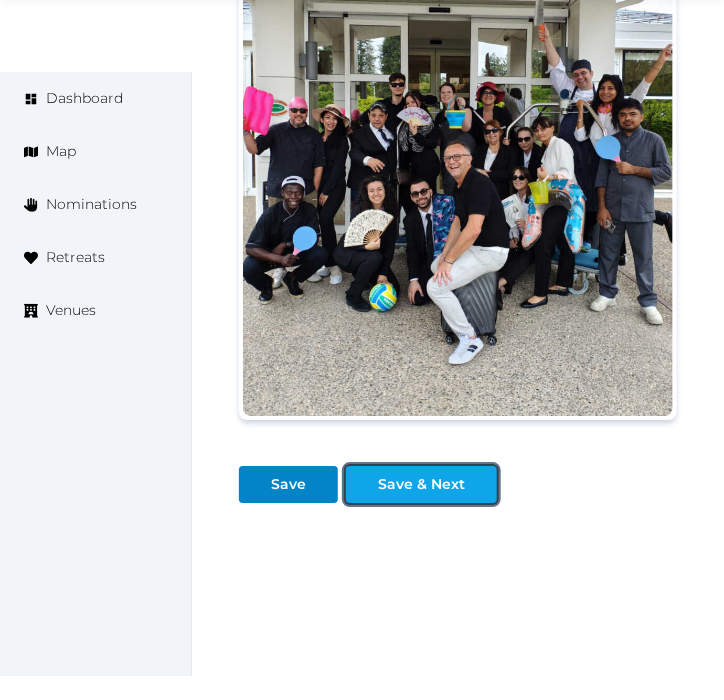 click on "Save & Next" at bounding box center (421, 484) 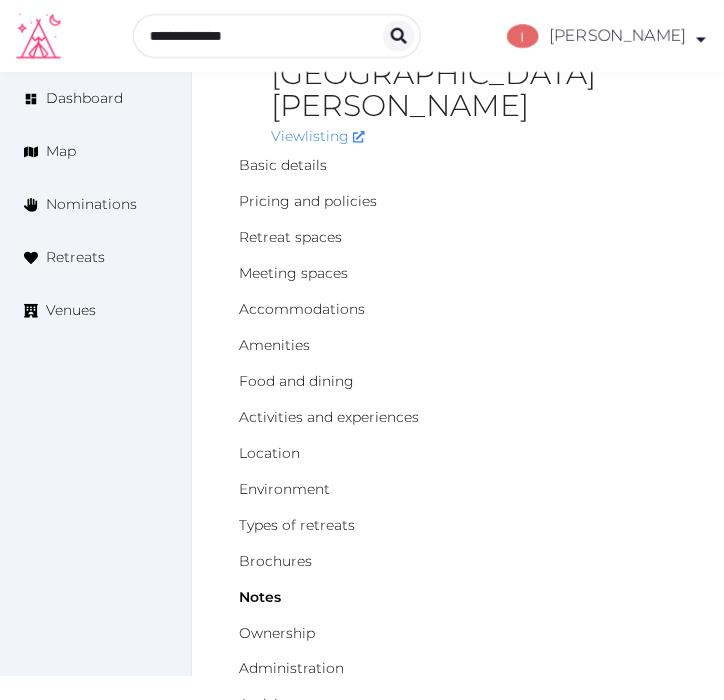 scroll, scrollTop: 0, scrollLeft: 0, axis: both 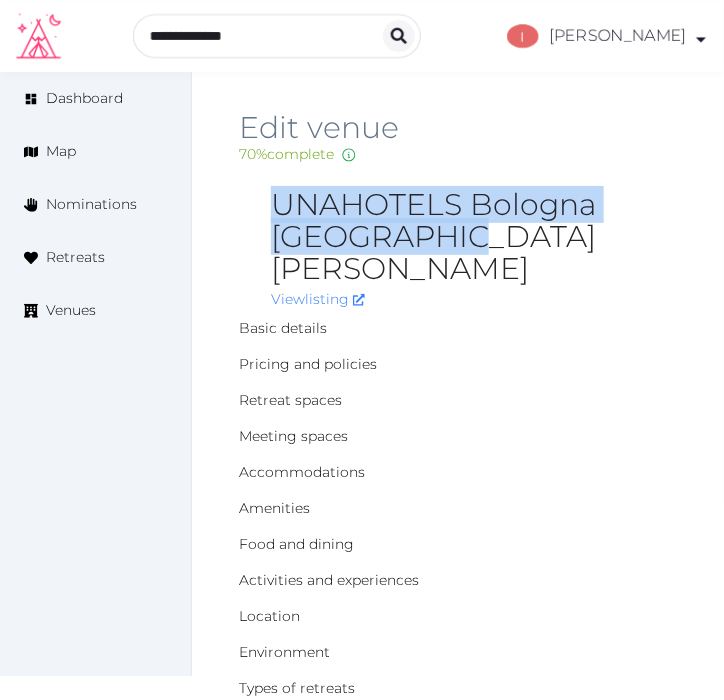 drag, startPoint x: 413, startPoint y: 243, endPoint x: 291, endPoint y: 201, distance: 129.02713 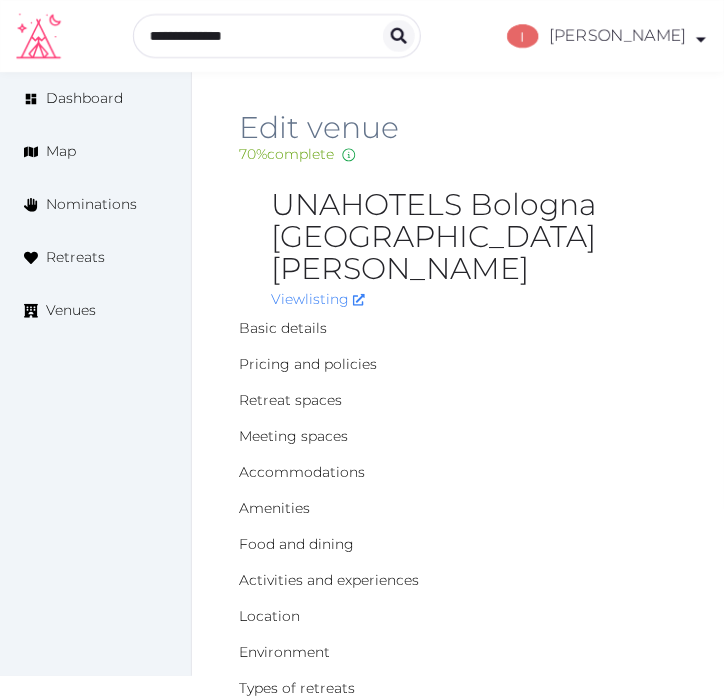 drag, startPoint x: 354, startPoint y: 185, endPoint x: 304, endPoint y: 224, distance: 63.411354 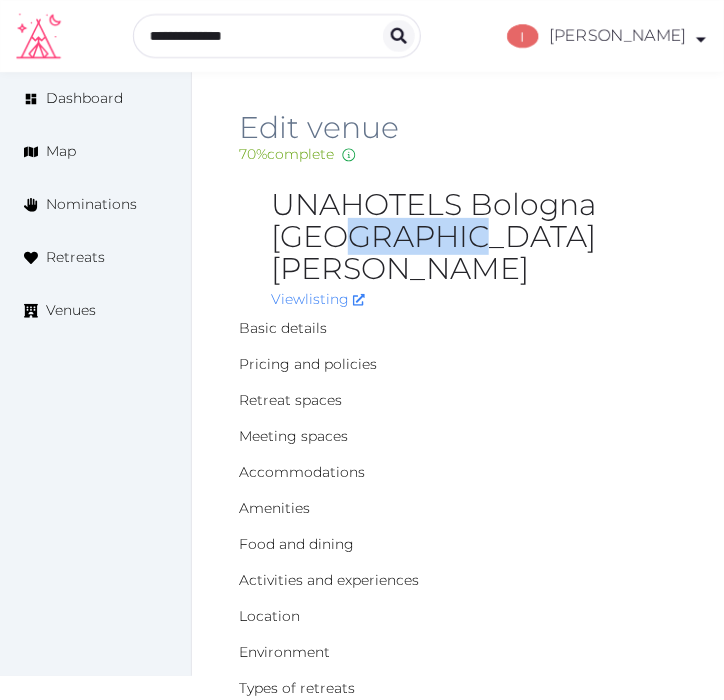 click on "UNAHOTELS Bologna San Lazzaro" at bounding box center [474, 237] 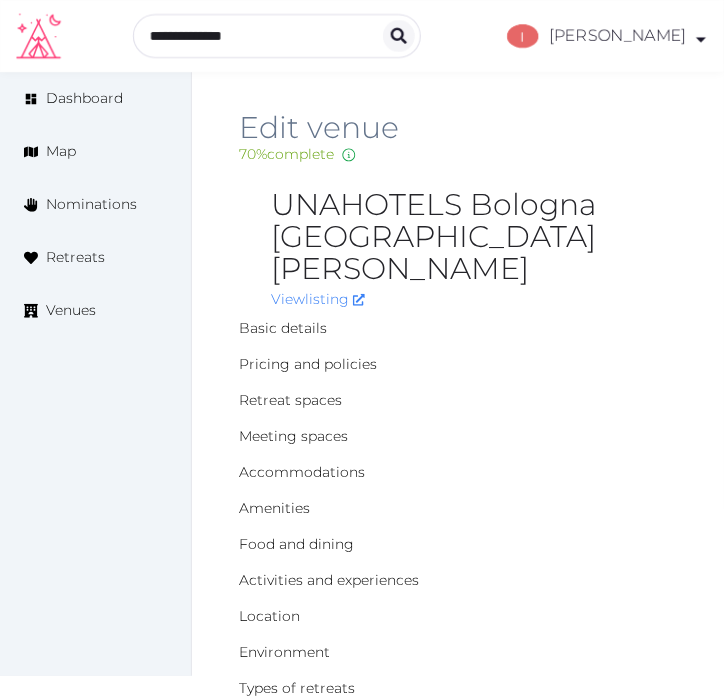 click on "UNAHOTELS Bologna San Lazzaro" at bounding box center [474, 237] 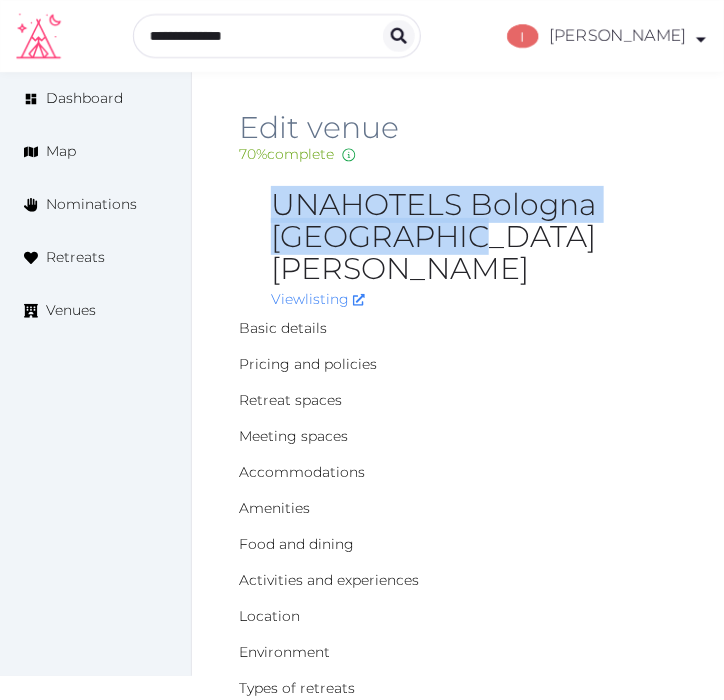 drag, startPoint x: 274, startPoint y: 195, endPoint x: 412, endPoint y: 231, distance: 142.61838 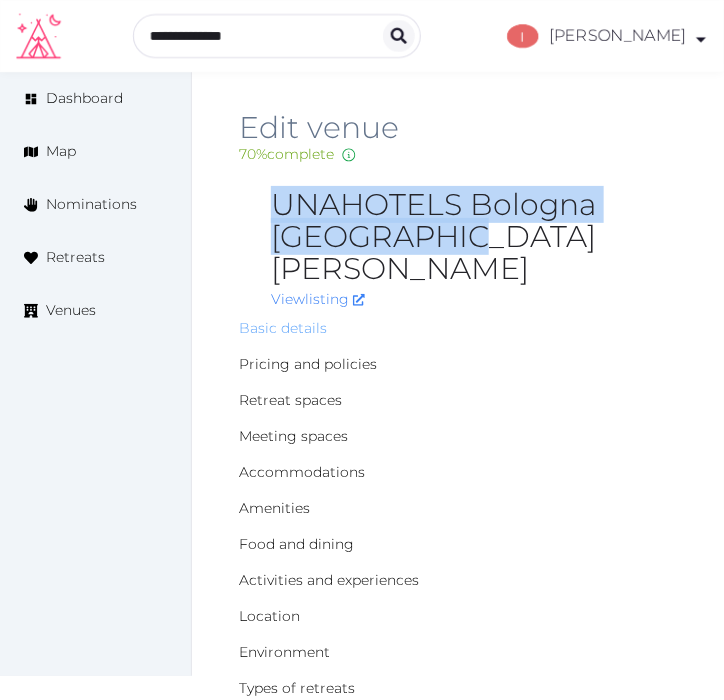 click on "Basic details" at bounding box center [283, 328] 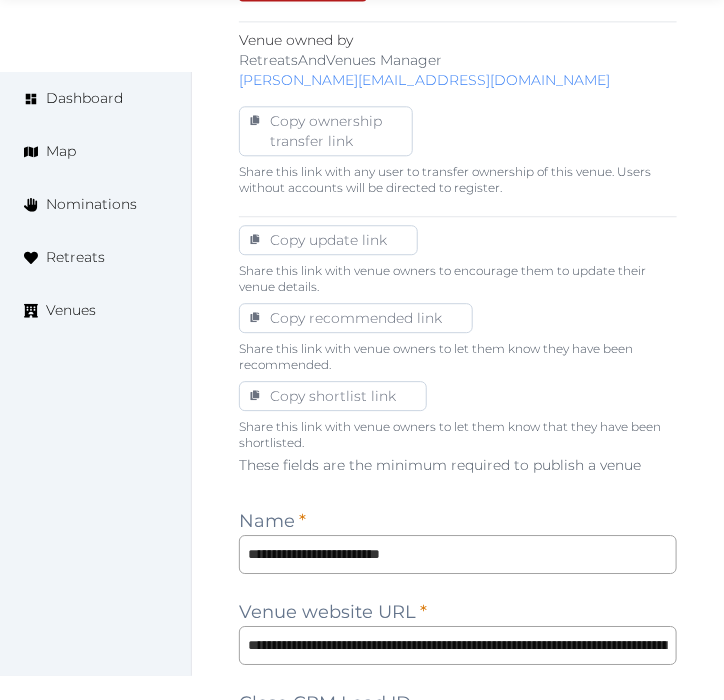 scroll, scrollTop: 1222, scrollLeft: 0, axis: vertical 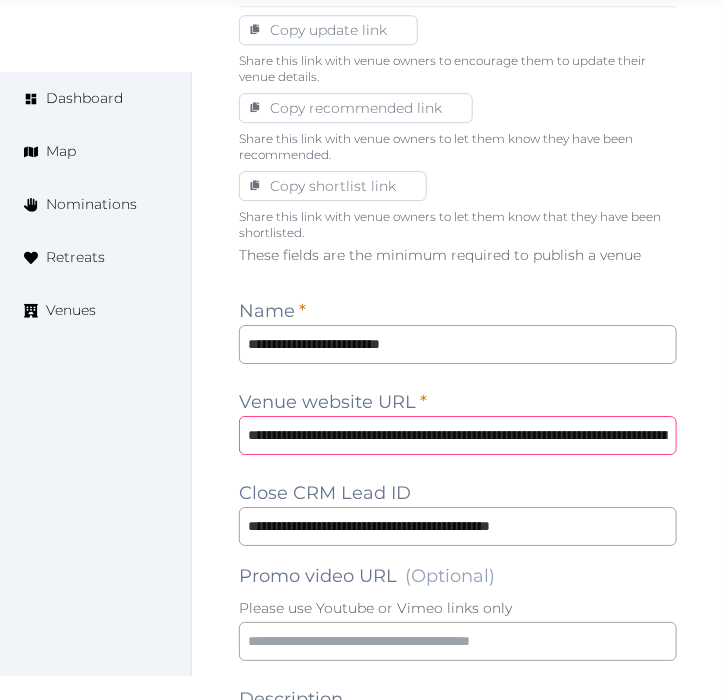 click on "**********" at bounding box center [458, 435] 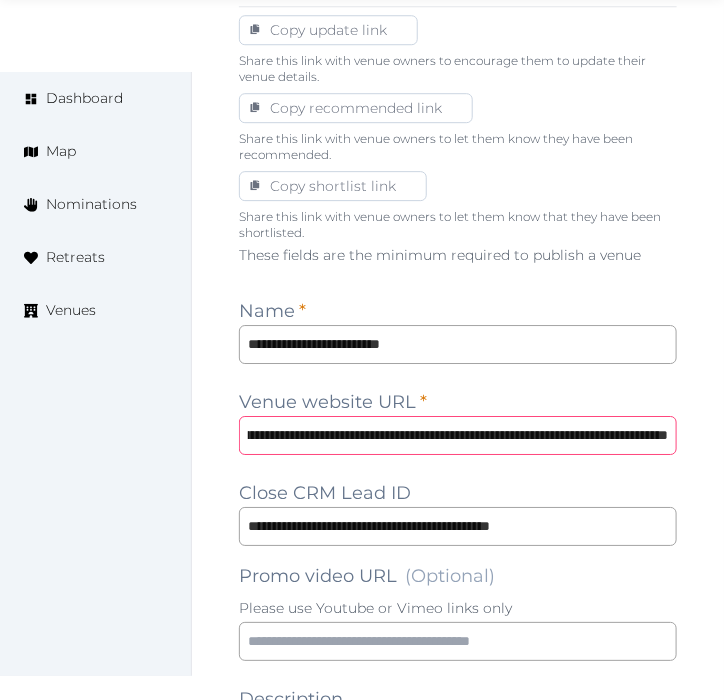 drag, startPoint x: 538, startPoint y: 442, endPoint x: 905, endPoint y: 430, distance: 367.19614 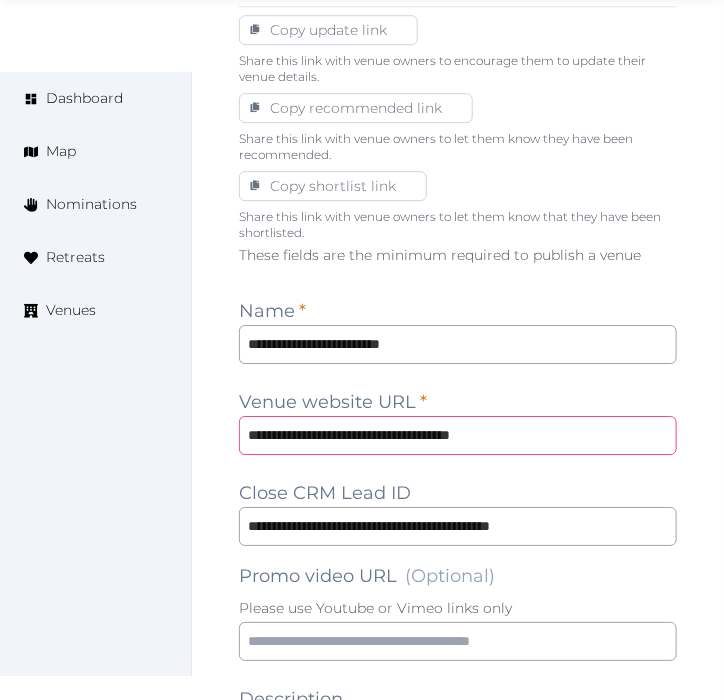 scroll, scrollTop: 0, scrollLeft: 0, axis: both 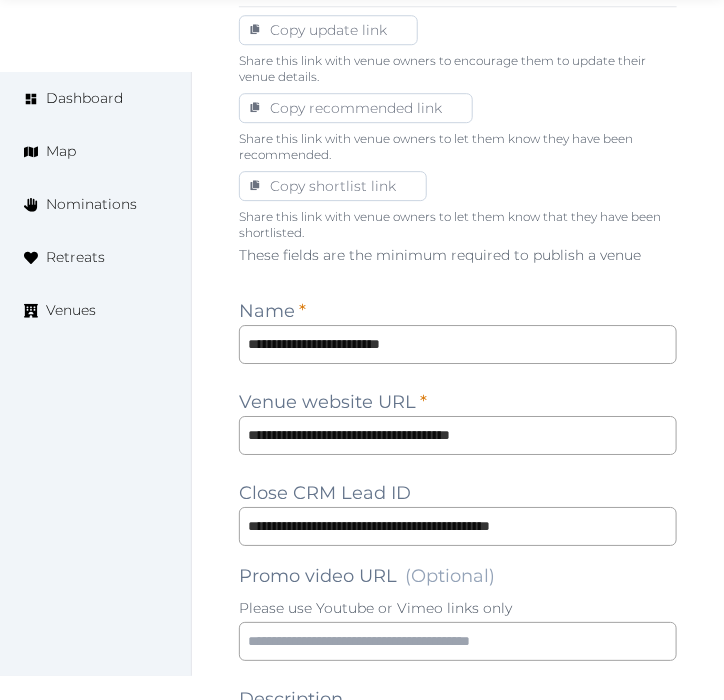 click on "Edit venue 28 %  complete Fill out all the fields in your listing to increase its completion percentage.   A higher completion percentage will make your listing more attractive and result in better matches. Living Place Hotel Bologna   View  listing   Open    Close CRM Lead Basic details Pricing and policies Retreat spaces Meeting spaces Accommodations Amenities Food and dining Activities and experiences Location Environment Types of retreats Brochures Notes Ownership Administration Activity This venue is live and visible to the public Mark draft Archive Venue owned by RetreatsAndVenues Manager c.o.r.e.y.sanford@retreatsandvenues.com Copy ownership transfer link Share this link with any user to transfer ownership of this venue. Users without accounts will be directed to register. Copy update link Share this link with venue owners to encourage them to update their venue details. Copy recommended link Share this link with venue owners to let them know they have been recommended. Copy shortlist link Name * * 17" at bounding box center [458, 1099] 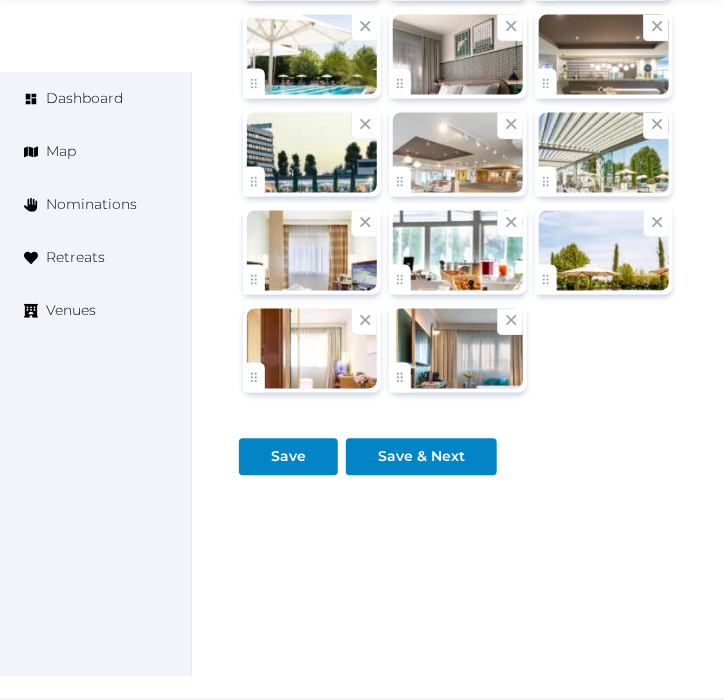scroll, scrollTop: 3764, scrollLeft: 0, axis: vertical 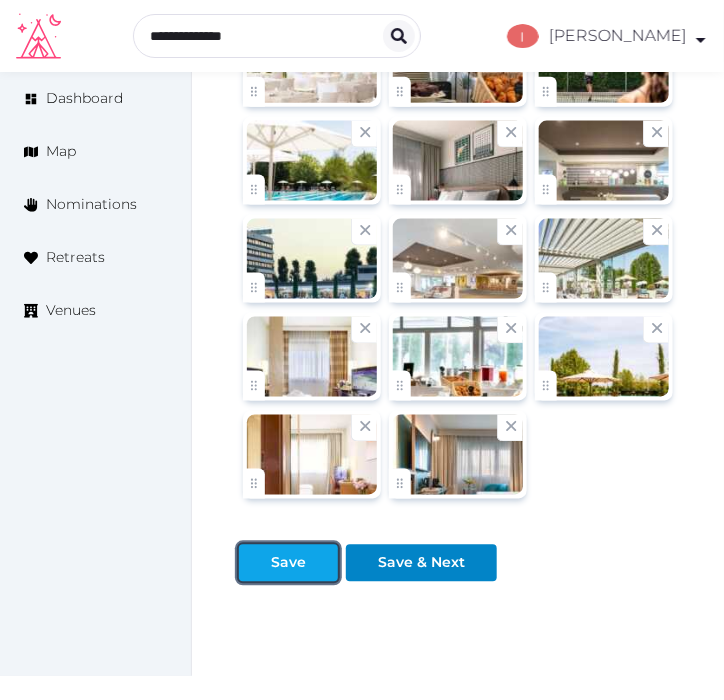 click on "Save" at bounding box center [288, 563] 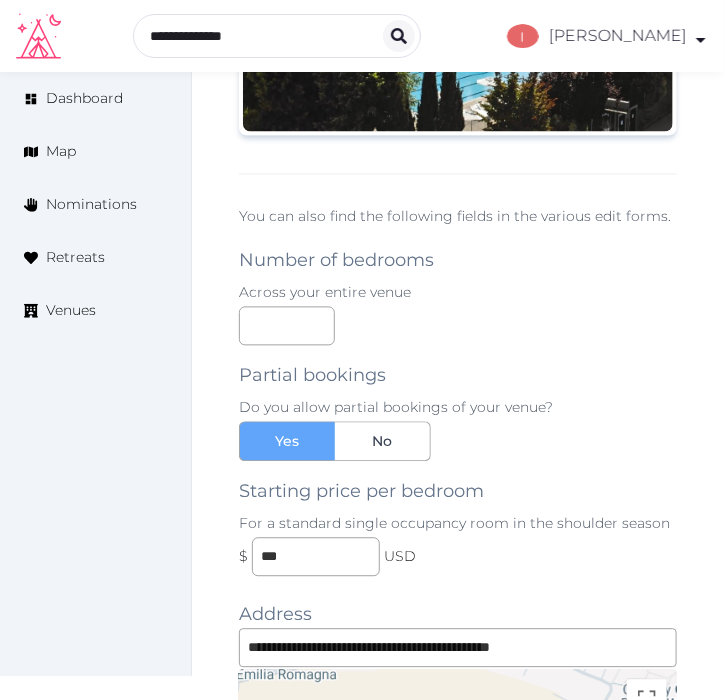scroll, scrollTop: 2097, scrollLeft: 0, axis: vertical 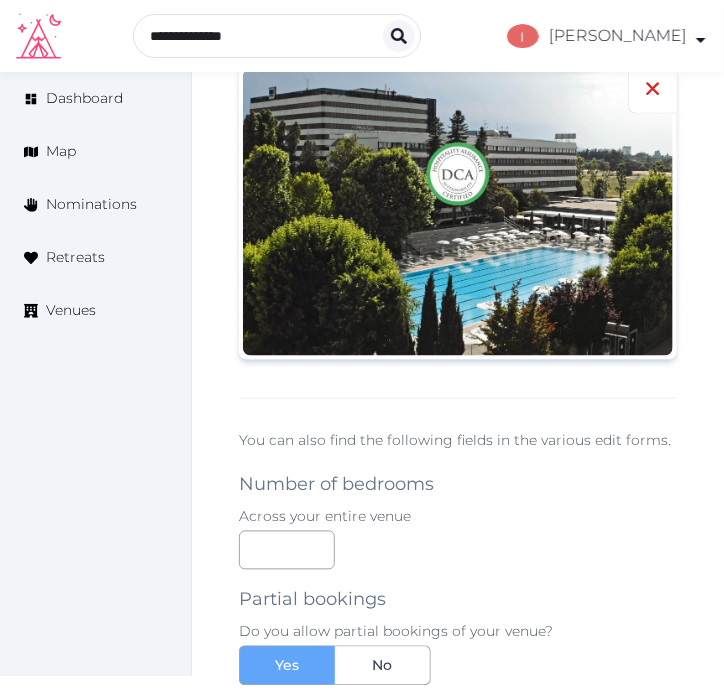 click 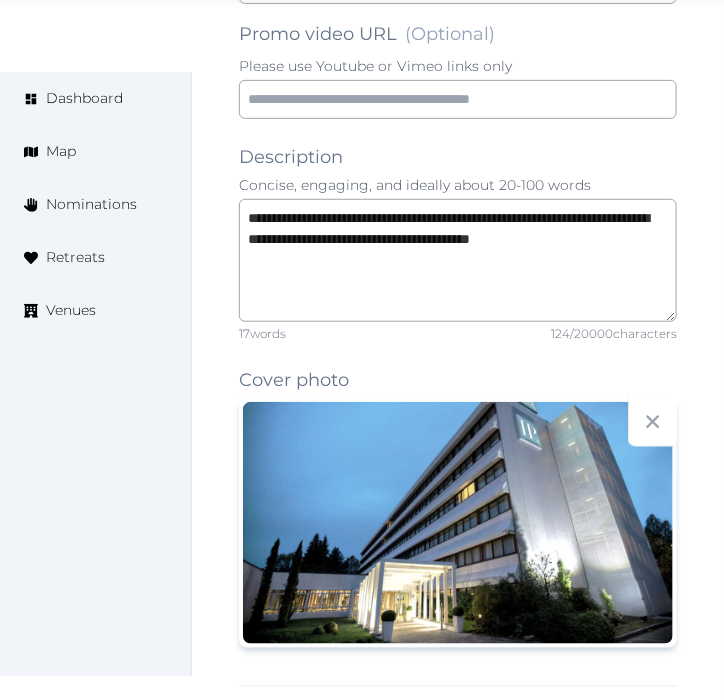 scroll, scrollTop: 1986, scrollLeft: 0, axis: vertical 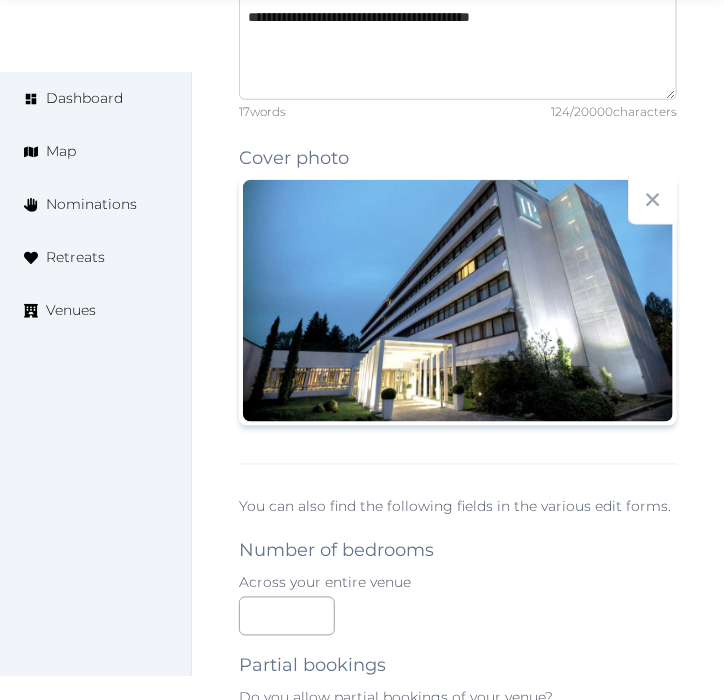 click on "**********" at bounding box center (458, 38) 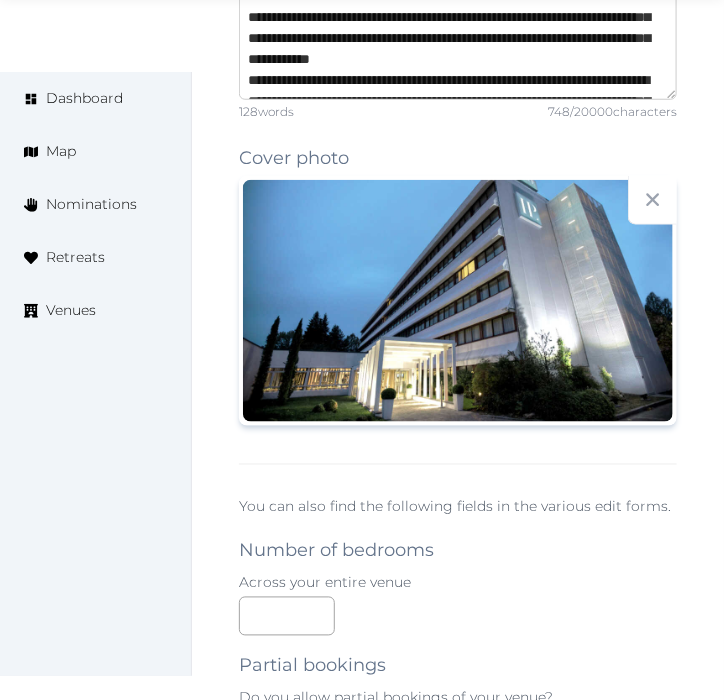 scroll, scrollTop: 198, scrollLeft: 0, axis: vertical 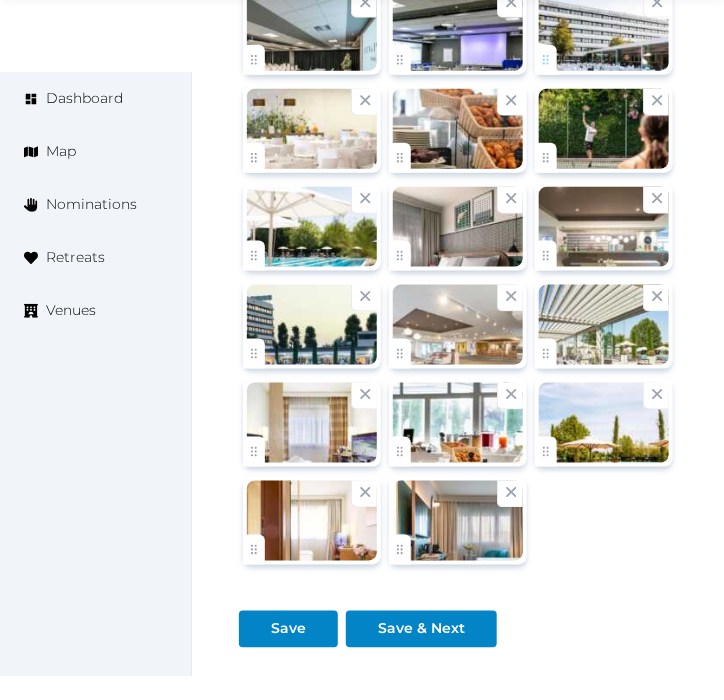 type on "**********" 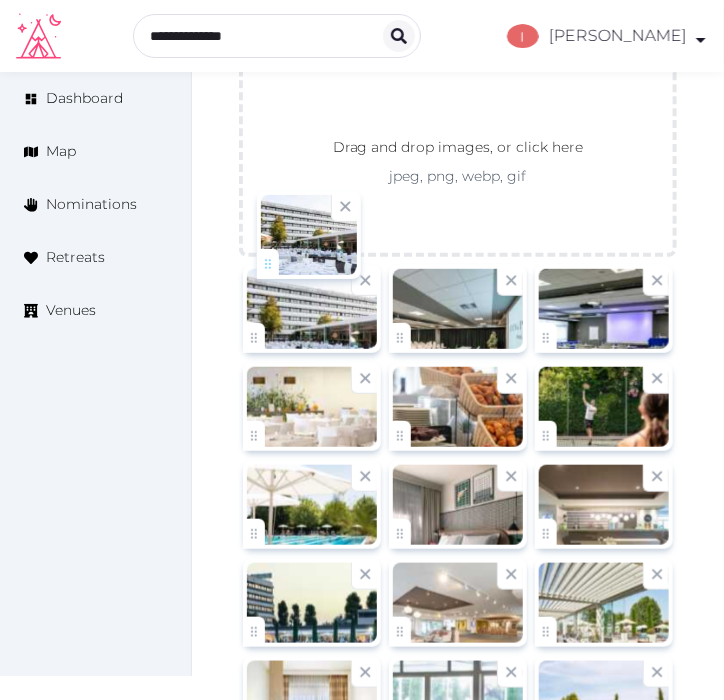 drag, startPoint x: 558, startPoint y: 60, endPoint x: 273, endPoint y: 305, distance: 375.8324 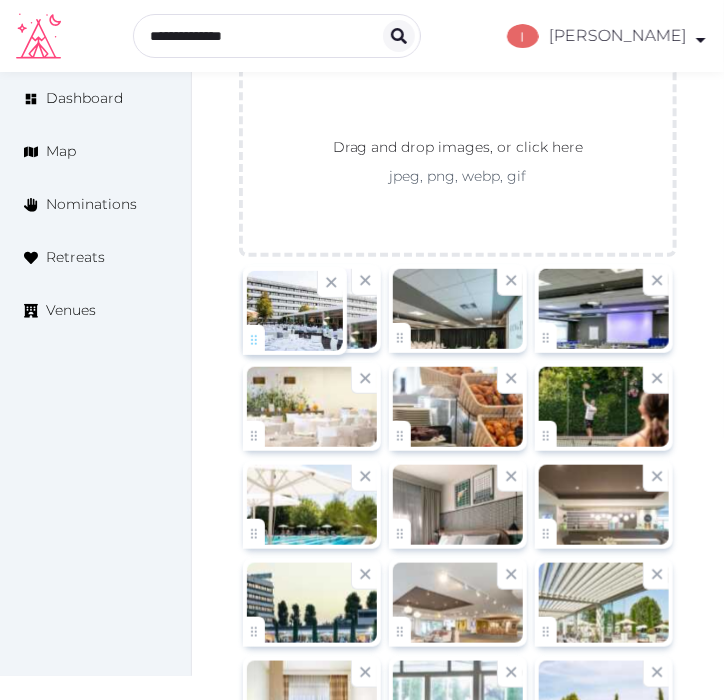 click on "Irene Gonzales   Account My Venue Listings My Retreats Logout      Dashboard Map Nominations Retreats Venues Edit venue 28 %  complete Fill out all the fields in your listing to increase its completion percentage.   A higher completion percentage will make your listing more attractive and result in better matches. Living Place Hotel Bologna   View  listing   Open    Close CRM Lead Basic details Pricing and policies Retreat spaces Meeting spaces Accommodations Amenities Food and dining Activities and experiences Location Environment Types of retreats Brochures Notes Ownership Administration Activity This venue is live and visible to the public Mark draft Archive Venue owned by RetreatsAndVenues Manager c.o.r.e.y.sanford@retreatsandvenues.com Copy ownership transfer link Share this link with any user to transfer ownership of this venue. Users without accounts will be directed to register. Copy update link Copy recommended link Name * * 128 /" at bounding box center [362, -1113] 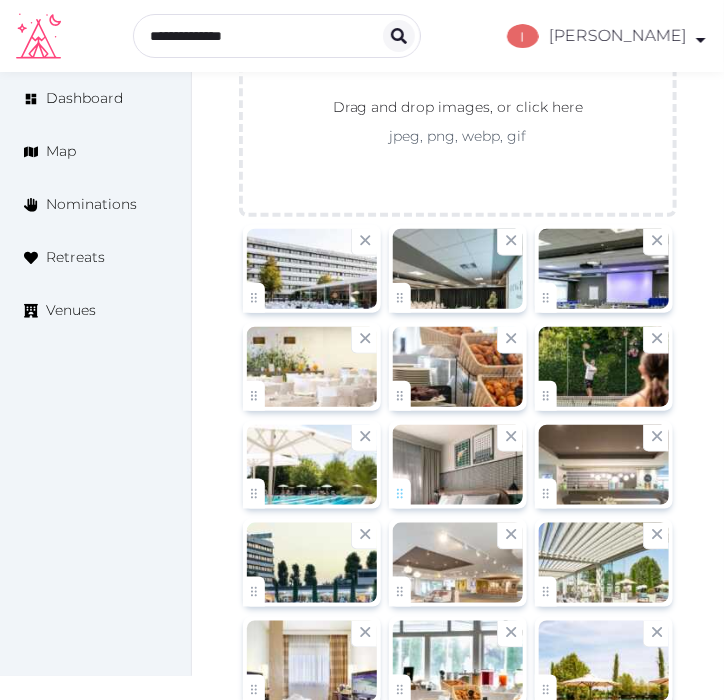 scroll, scrollTop: 3486, scrollLeft: 0, axis: vertical 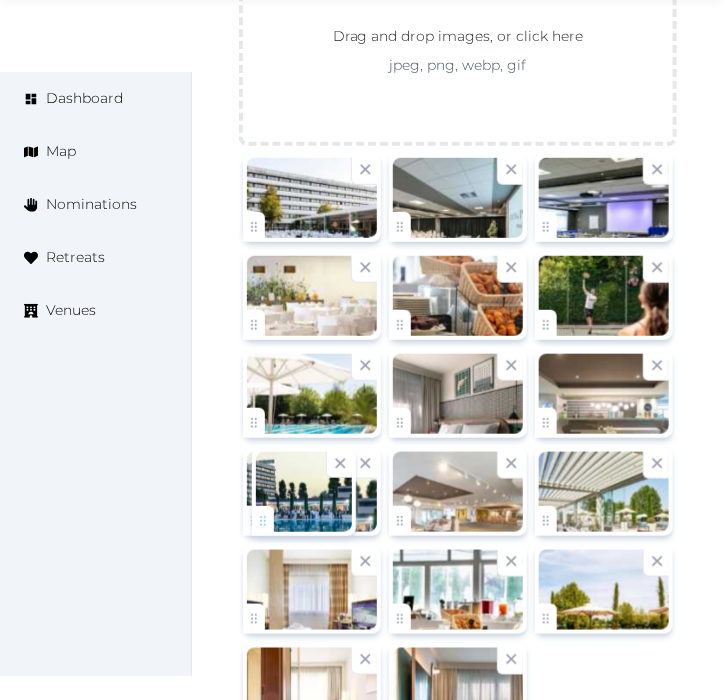 drag, startPoint x: 256, startPoint y: 521, endPoint x: 265, endPoint y: 516, distance: 10.29563 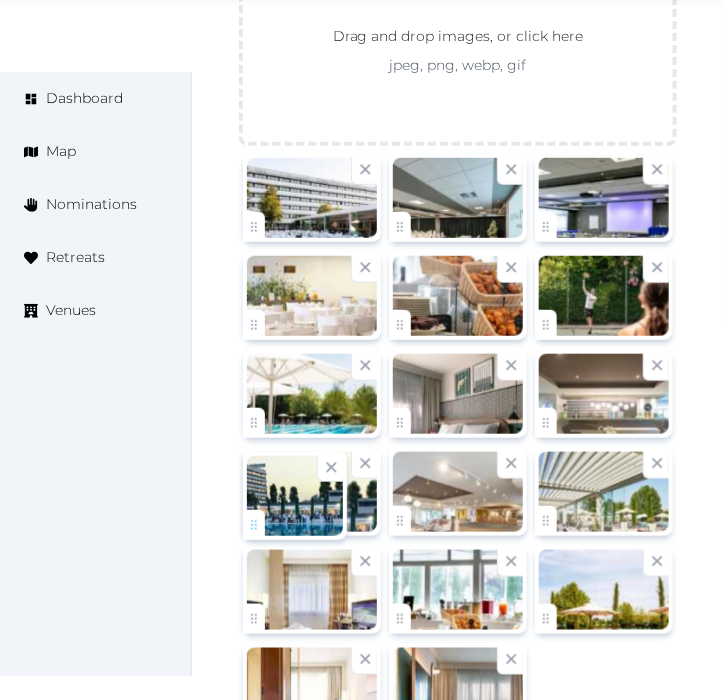 click on "Irene Gonzales   Account My Venue Listings My Retreats Logout      Dashboard Map Nominations Retreats Venues Edit venue 28 %  complete Fill out all the fields in your listing to increase its completion percentage.   A higher completion percentage will make your listing more attractive and result in better matches. Living Place Hotel Bologna   View  listing   Open    Close CRM Lead Basic details Pricing and policies Retreat spaces Meeting spaces Accommodations Amenities Food and dining Activities and experiences Location Environment Types of retreats Brochures Notes Ownership Administration Activity This venue is live and visible to the public Mark draft Archive Venue owned by RetreatsAndVenues Manager c.o.r.e.y.sanford@retreatsandvenues.com Copy ownership transfer link Share this link with any user to transfer ownership of this venue. Users without accounts will be directed to register. Copy update link Copy recommended link Name * * 128 /" at bounding box center [362, -1224] 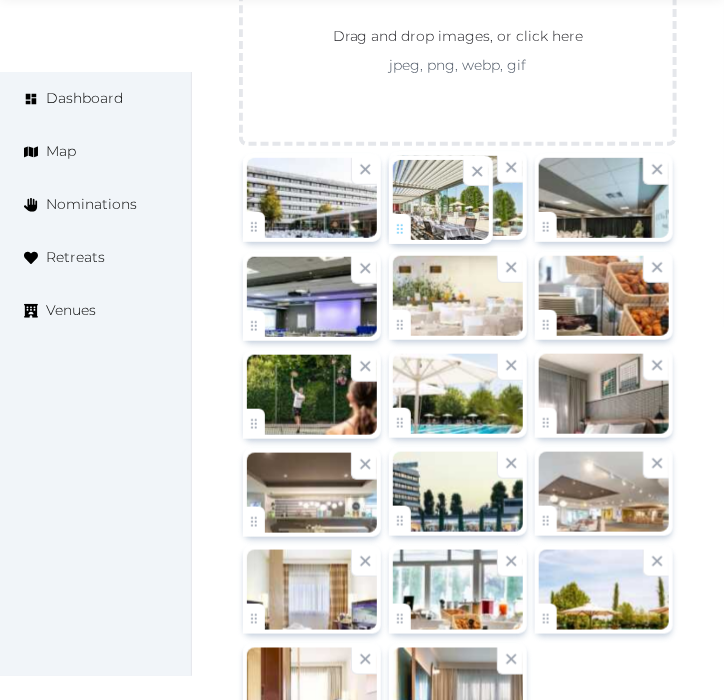 drag, startPoint x: 548, startPoint y: 525, endPoint x: 423, endPoint y: 244, distance: 307.54837 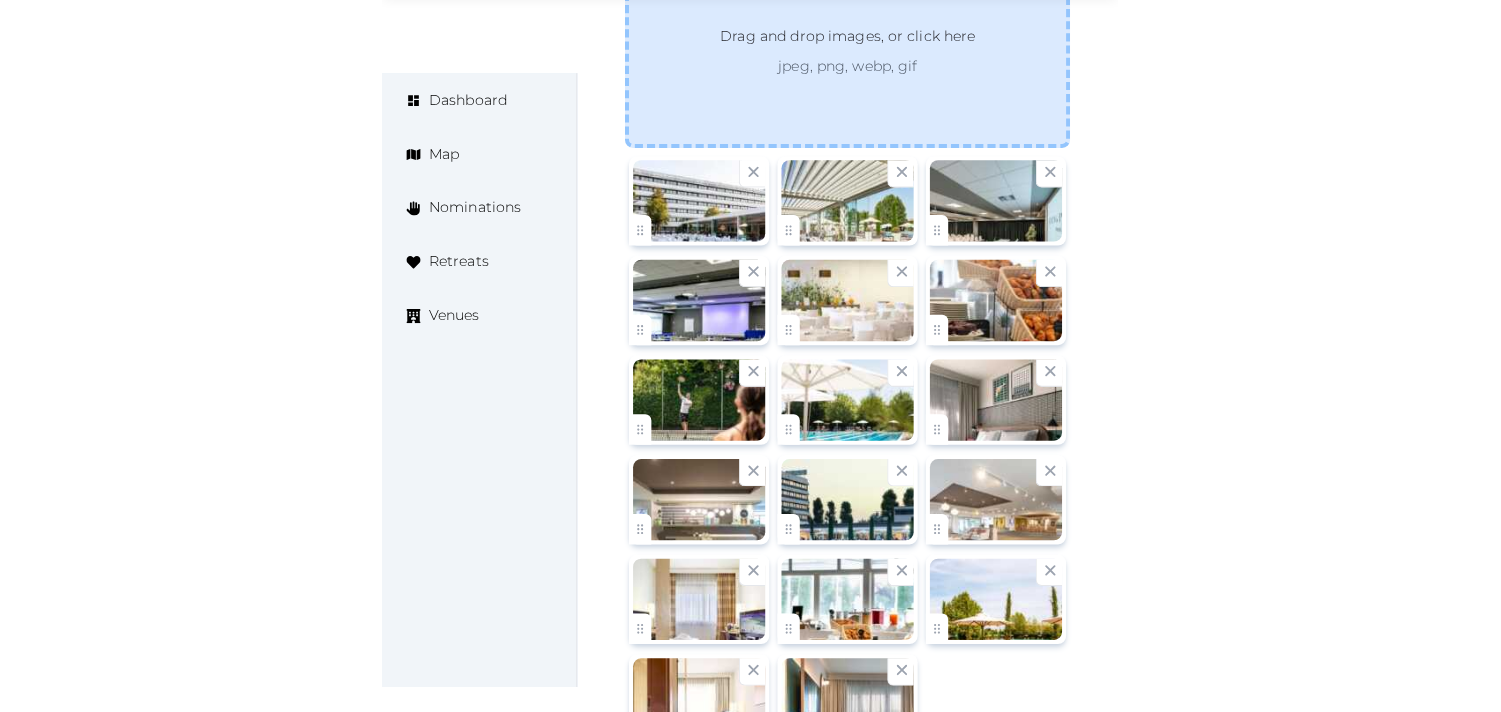 scroll, scrollTop: 2537, scrollLeft: 0, axis: vertical 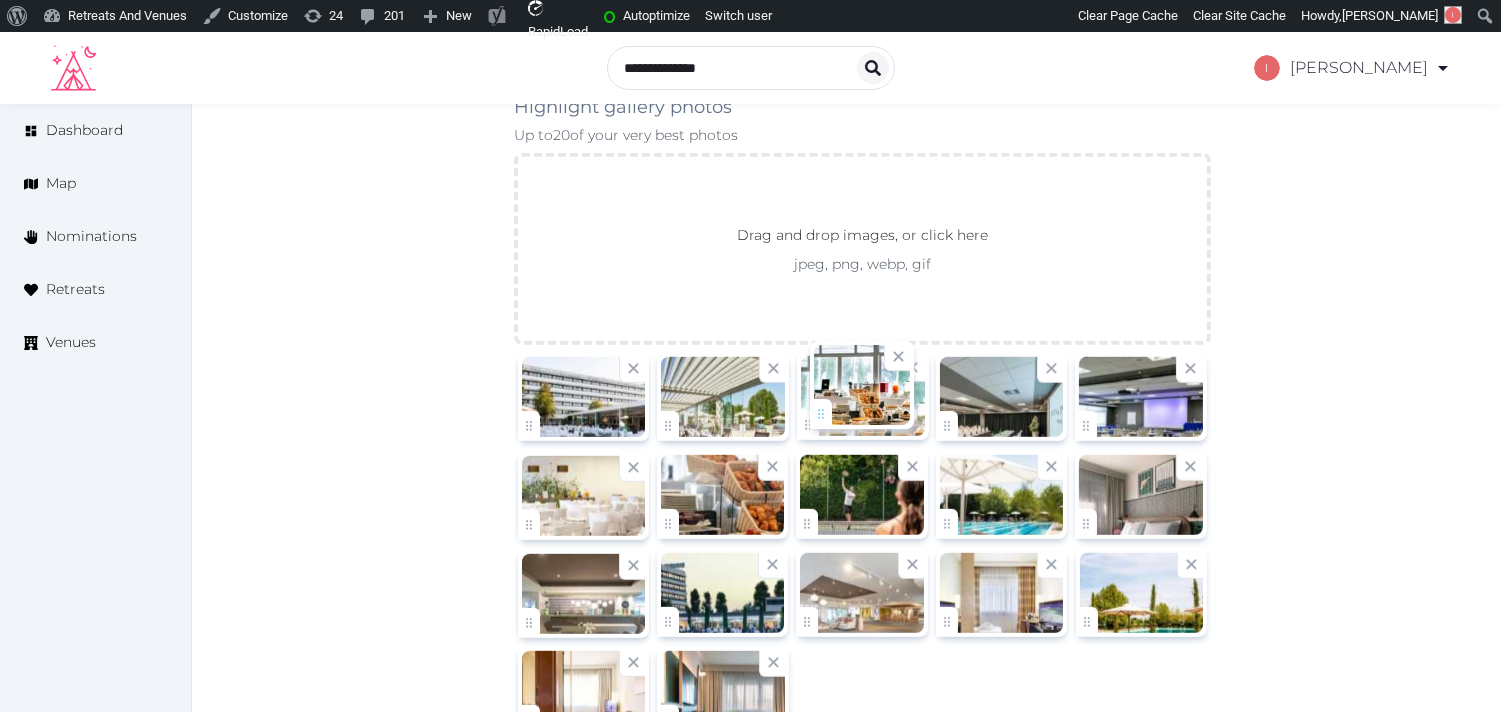 drag, startPoint x: 970, startPoint y: 631, endPoint x: 844, endPoint y: 421, distance: 244.89998 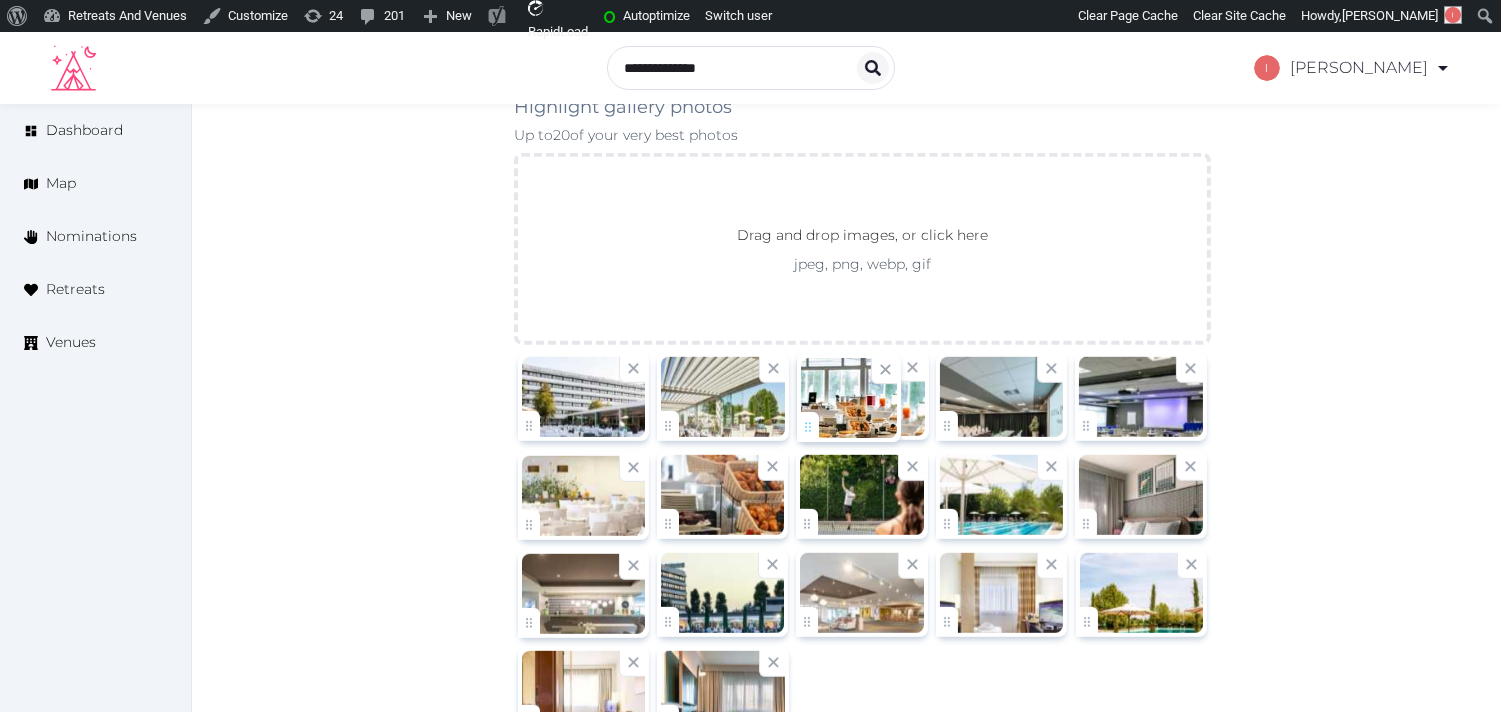 click on "Irene Gonzales   Account My Venue Listings My Retreats Logout      Dashboard Map Nominations Retreats Venues Edit venue 28 %  complete Fill out all the fields in your listing to increase its completion percentage.   A higher completion percentage will make your listing more attractive and result in better matches. Living Place Hotel Bologna   View  listing   Open    Close CRM Lead Basic details Pricing and policies Retreat spaces Meeting spaces Accommodations Amenities Food and dining Activities and experiences Location Environment Types of retreats Brochures Notes Ownership Administration Activity This venue is live and visible to the public Mark draft Archive Venue owned by RetreatsAndVenues Manager c.o.r.e.y.sanford@retreatsandvenues.com Copy ownership transfer link Share this link with any user to transfer ownership of this venue. Users without accounts will be directed to register. Copy update link Copy recommended link Name * * 128 /" at bounding box center [750, -565] 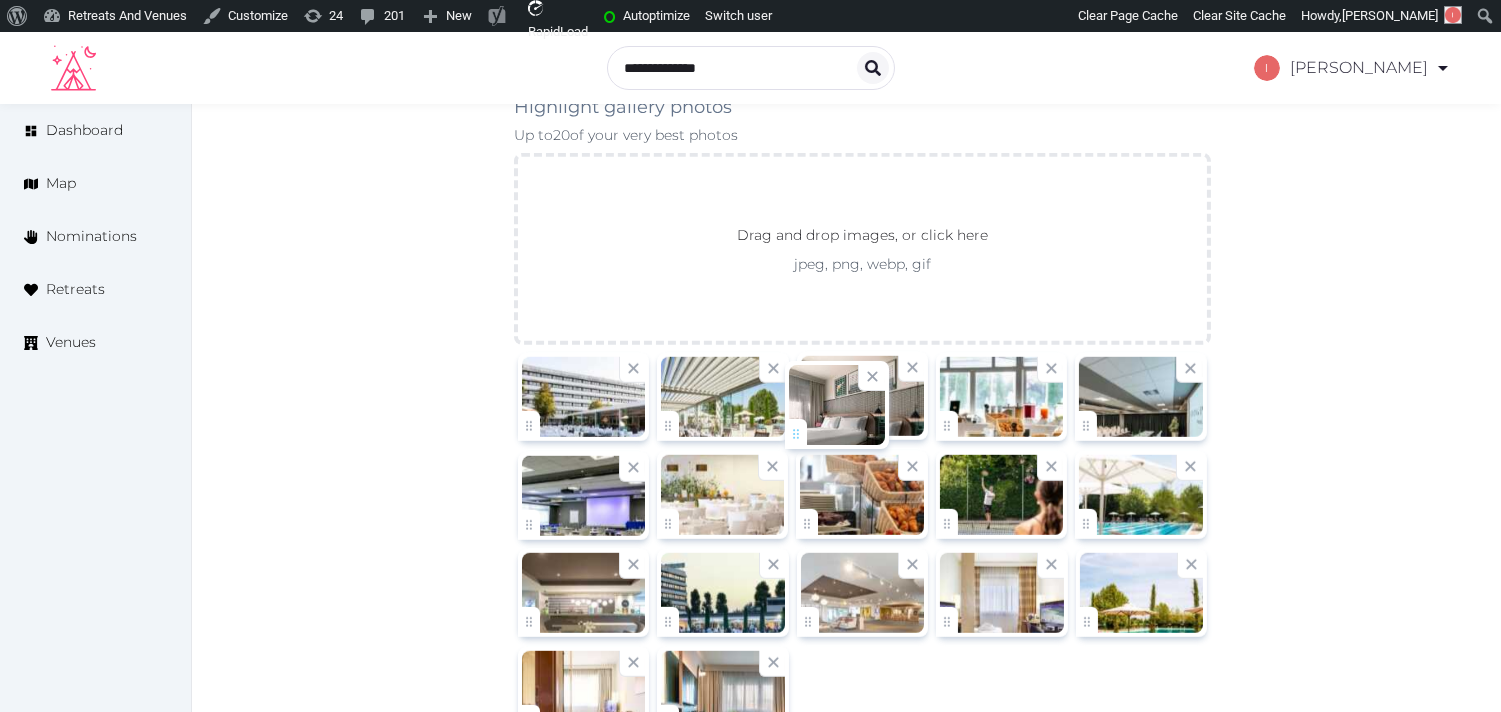 drag, startPoint x: 1095, startPoint y: 515, endPoint x: 804, endPoint y: 423, distance: 305.19666 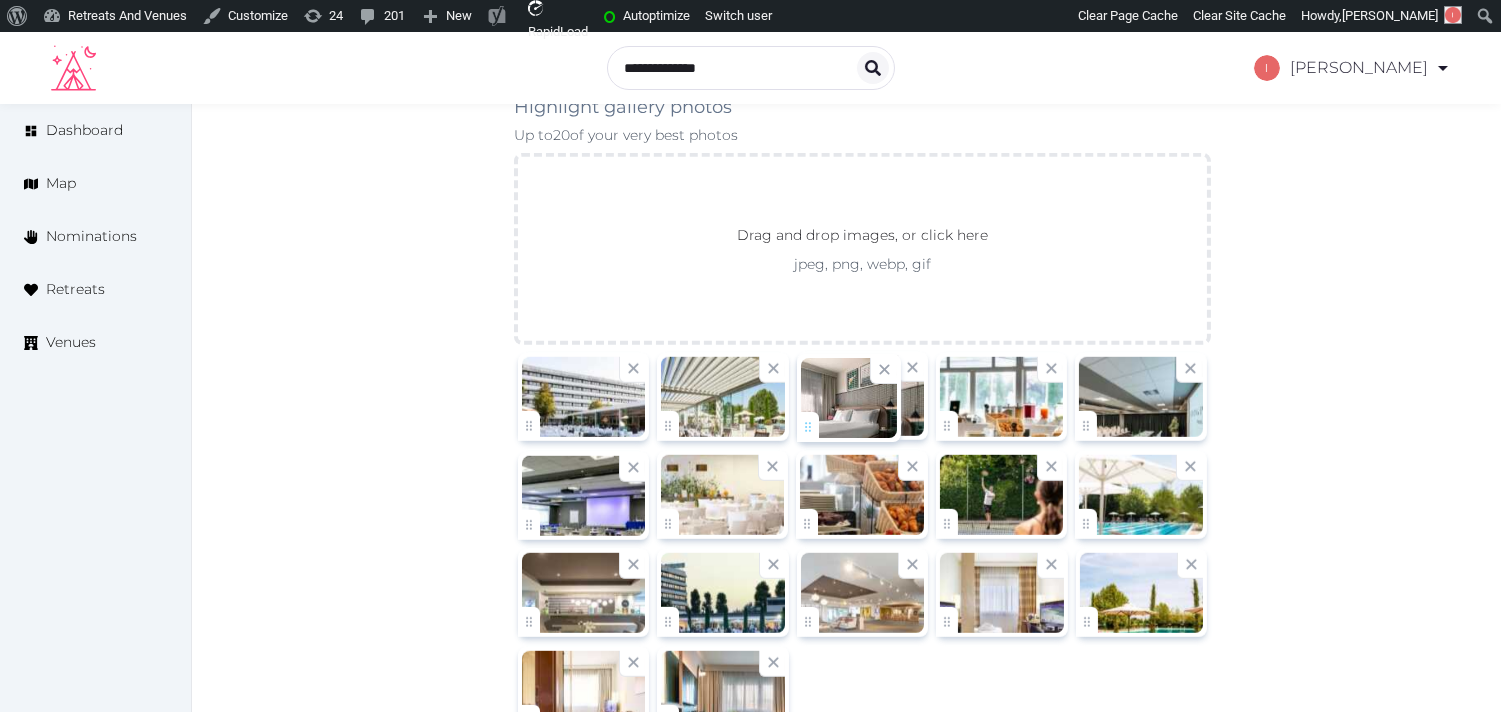 click on "Irene Gonzales   Account My Venue Listings My Retreats Logout      Dashboard Map Nominations Retreats Venues Edit venue 28 %  complete Fill out all the fields in your listing to increase its completion percentage.   A higher completion percentage will make your listing more attractive and result in better matches. Living Place Hotel Bologna   View  listing   Open    Close CRM Lead Basic details Pricing and policies Retreat spaces Meeting spaces Accommodations Amenities Food and dining Activities and experiences Location Environment Types of retreats Brochures Notes Ownership Administration Activity This venue is live and visible to the public Mark draft Archive Venue owned by RetreatsAndVenues Manager c.o.r.e.y.sanford@retreatsandvenues.com Copy ownership transfer link Share this link with any user to transfer ownership of this venue. Users without accounts will be directed to register. Copy update link Copy recommended link Name * * 128 /" at bounding box center [750, -565] 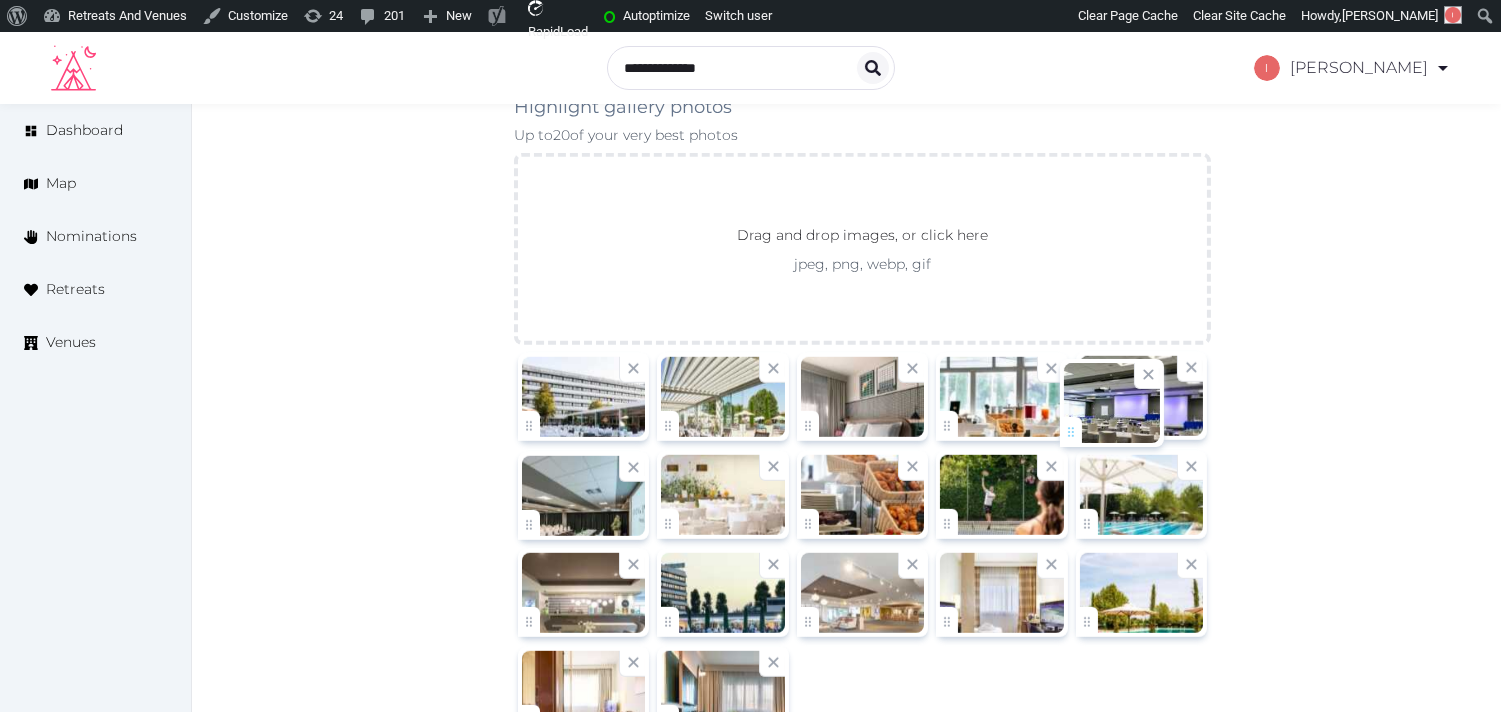 drag, startPoint x: 541, startPoint y: 521, endPoint x: 1090, endPoint y: 426, distance: 557.1589 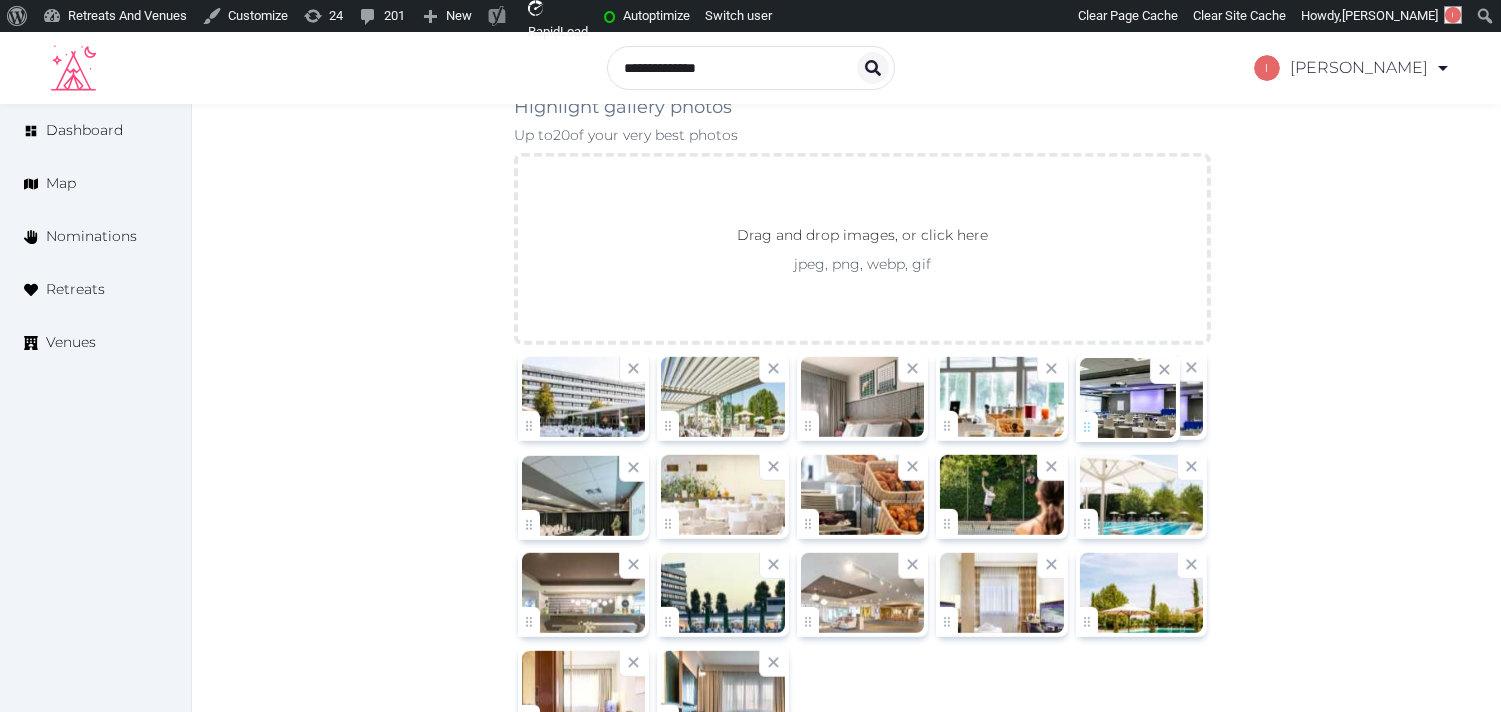 click on "Irene Gonzales   Account My Venue Listings My Retreats Logout      Dashboard Map Nominations Retreats Venues Edit venue 28 %  complete Fill out all the fields in your listing to increase its completion percentage.   A higher completion percentage will make your listing more attractive and result in better matches. Living Place Hotel Bologna   View  listing   Open    Close CRM Lead Basic details Pricing and policies Retreat spaces Meeting spaces Accommodations Amenities Food and dining Activities and experiences Location Environment Types of retreats Brochures Notes Ownership Administration Activity This venue is live and visible to the public Mark draft Archive Venue owned by RetreatsAndVenues Manager c.o.r.e.y.sanford@retreatsandvenues.com Copy ownership transfer link Share this link with any user to transfer ownership of this venue. Users without accounts will be directed to register. Copy update link Copy recommended link Name * * 128 /" at bounding box center [750, -565] 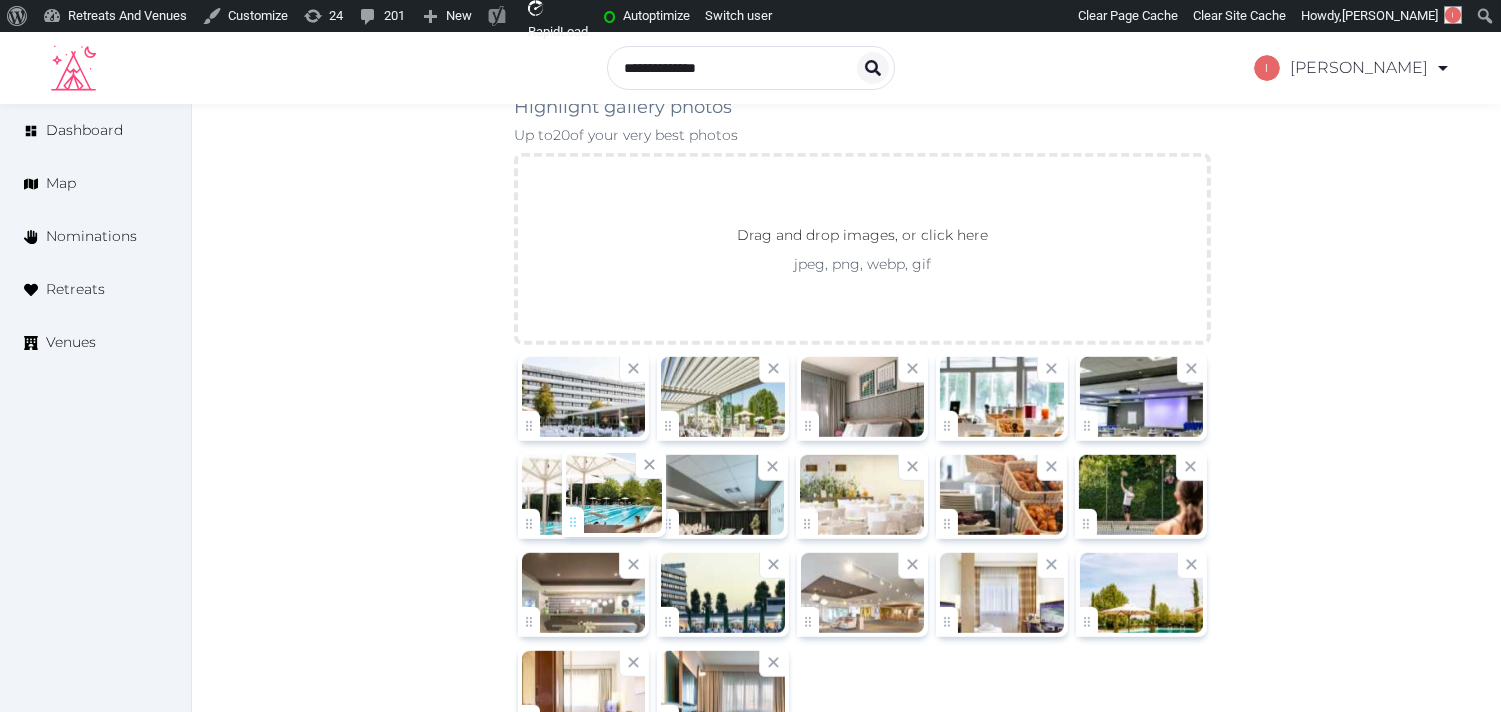 drag, startPoint x: 1086, startPoint y: 521, endPoint x: 572, endPoint y: 516, distance: 514.0243 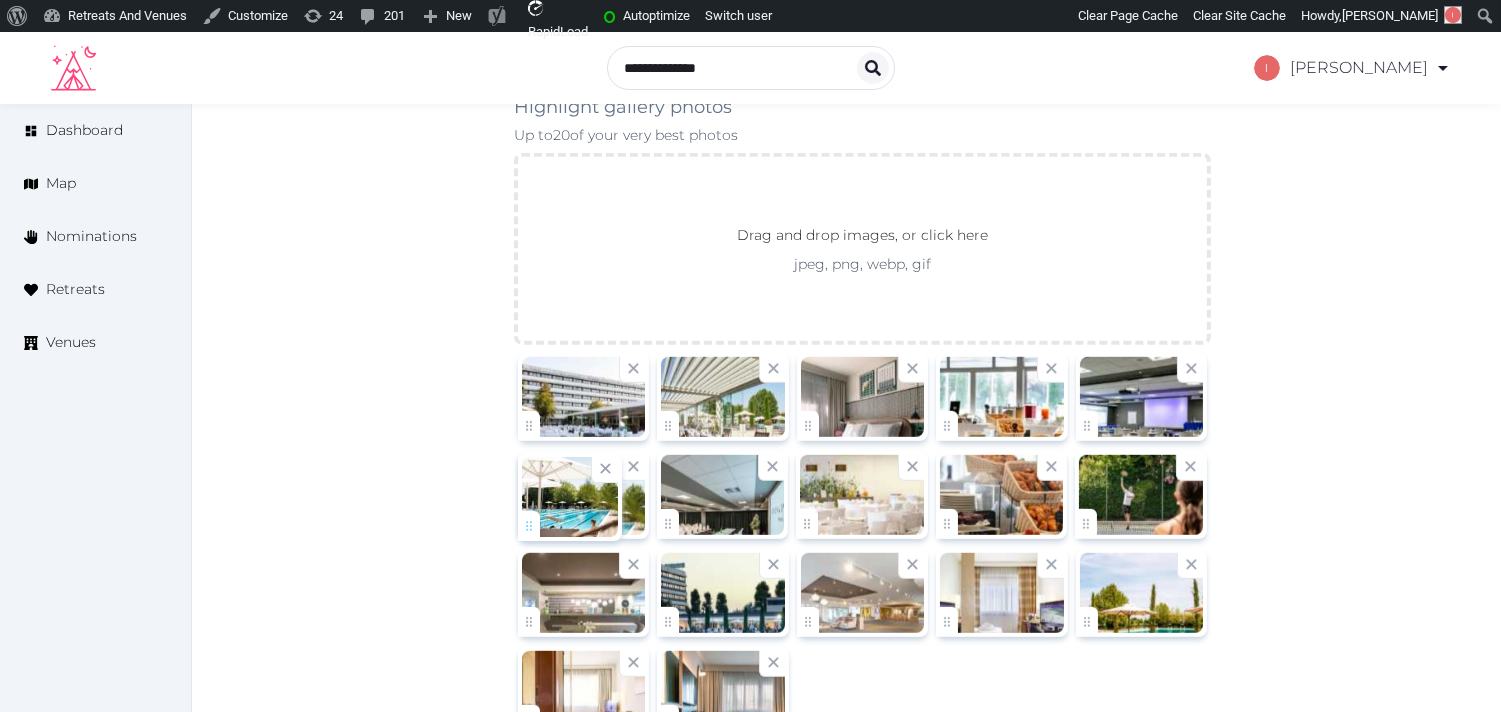 click on "Irene Gonzales   Account My Venue Listings My Retreats Logout      Dashboard Map Nominations Retreats Venues Edit venue 28 %  complete Fill out all the fields in your listing to increase its completion percentage.   A higher completion percentage will make your listing more attractive and result in better matches. Living Place Hotel Bologna   View  listing   Open    Close CRM Lead Basic details Pricing and policies Retreat spaces Meeting spaces Accommodations Amenities Food and dining Activities and experiences Location Environment Types of retreats Brochures Notes Ownership Administration Activity This venue is live and visible to the public Mark draft Archive Venue owned by RetreatsAndVenues Manager c.o.r.e.y.sanford@retreatsandvenues.com Copy ownership transfer link Share this link with any user to transfer ownership of this venue. Users without accounts will be directed to register. Copy update link Copy recommended link Name * * 128 /" at bounding box center (750, -565) 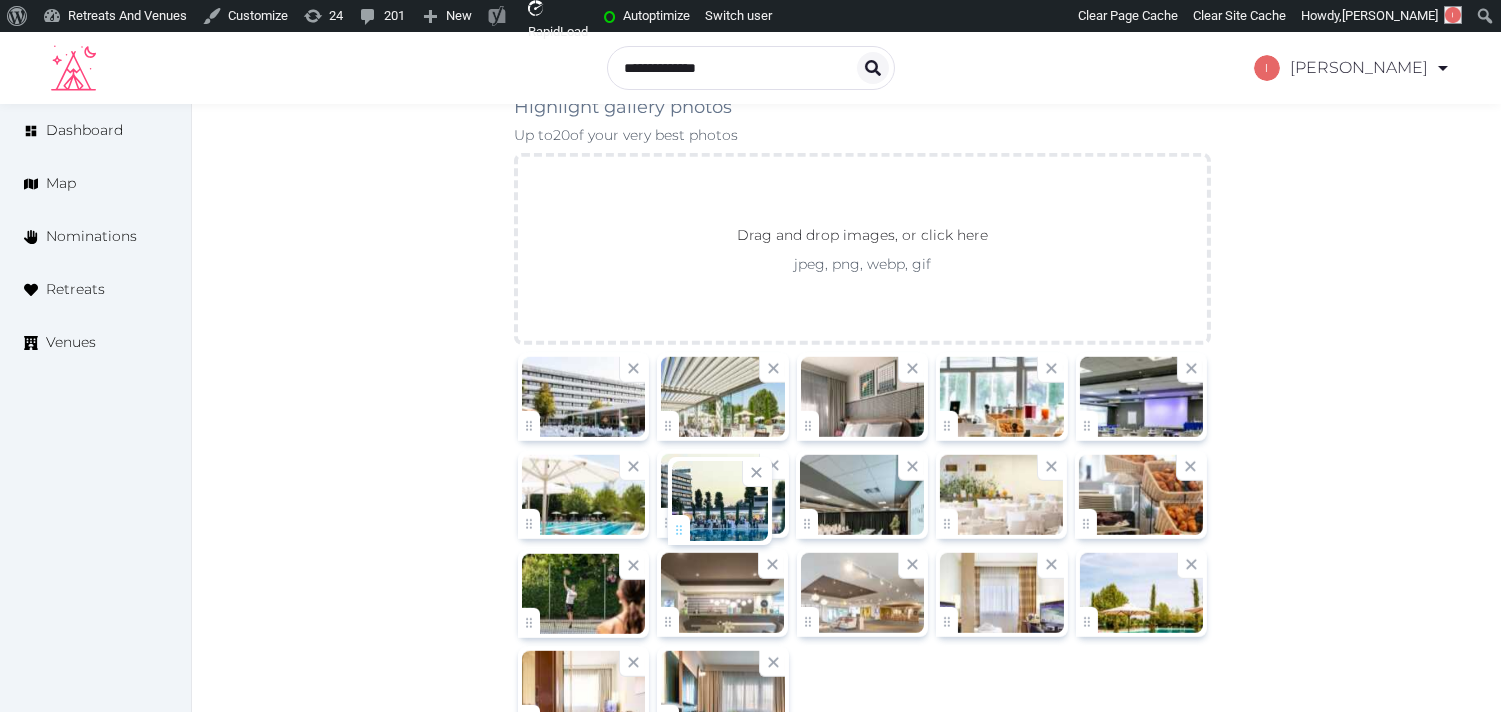 drag, startPoint x: 674, startPoint y: 631, endPoint x: 685, endPoint y: 536, distance: 95.63472 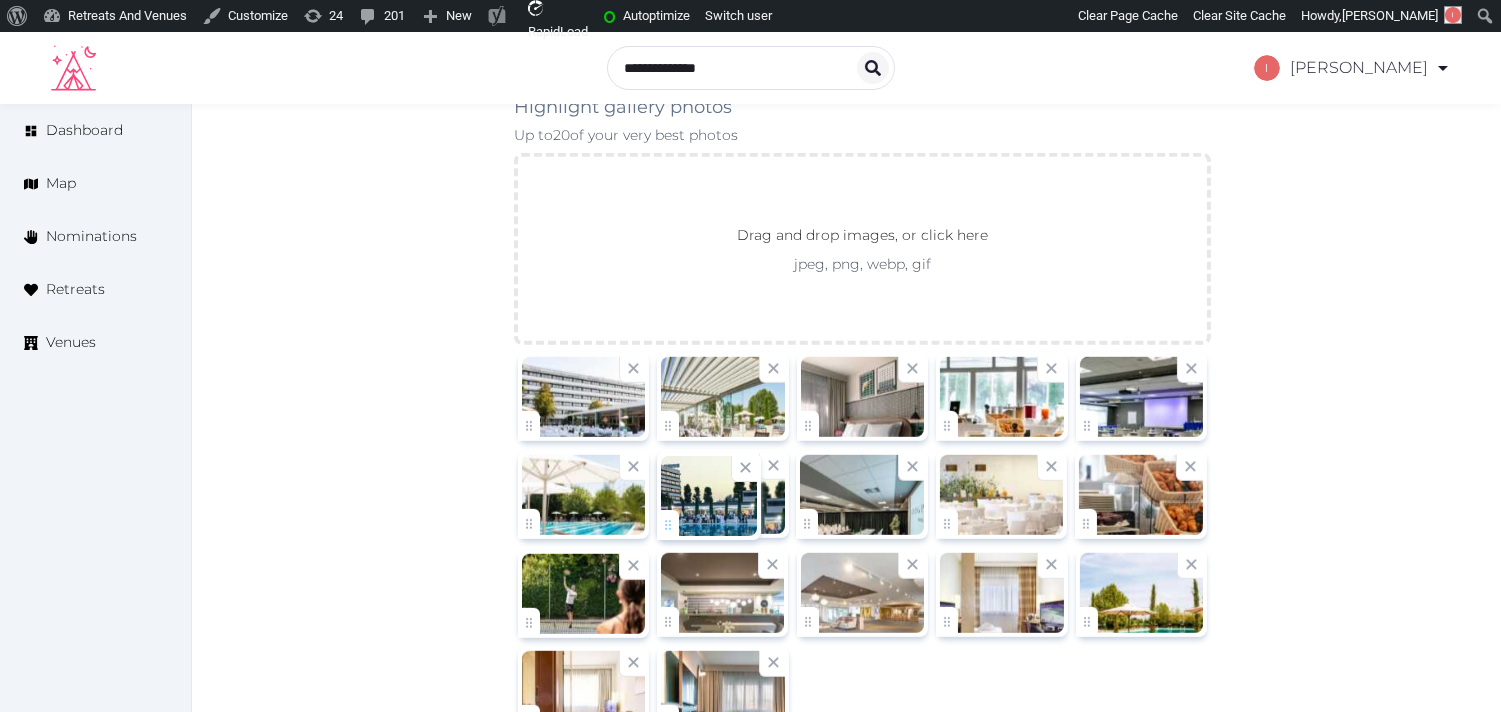 click on "Irene Gonzales   Account My Venue Listings My Retreats Logout      Dashboard Map Nominations Retreats Venues Edit venue 28 %  complete Fill out all the fields in your listing to increase its completion percentage.   A higher completion percentage will make your listing more attractive and result in better matches. Living Place Hotel Bologna   View  listing   Open    Close CRM Lead Basic details Pricing and policies Retreat spaces Meeting spaces Accommodations Amenities Food and dining Activities and experiences Location Environment Types of retreats Brochures Notes Ownership Administration Activity This venue is live and visible to the public Mark draft Archive Venue owned by RetreatsAndVenues Manager c.o.r.e.y.sanford@retreatsandvenues.com Copy ownership transfer link Share this link with any user to transfer ownership of this venue. Users without accounts will be directed to register. Copy update link Copy recommended link Name * * 128 /" at bounding box center (750, -565) 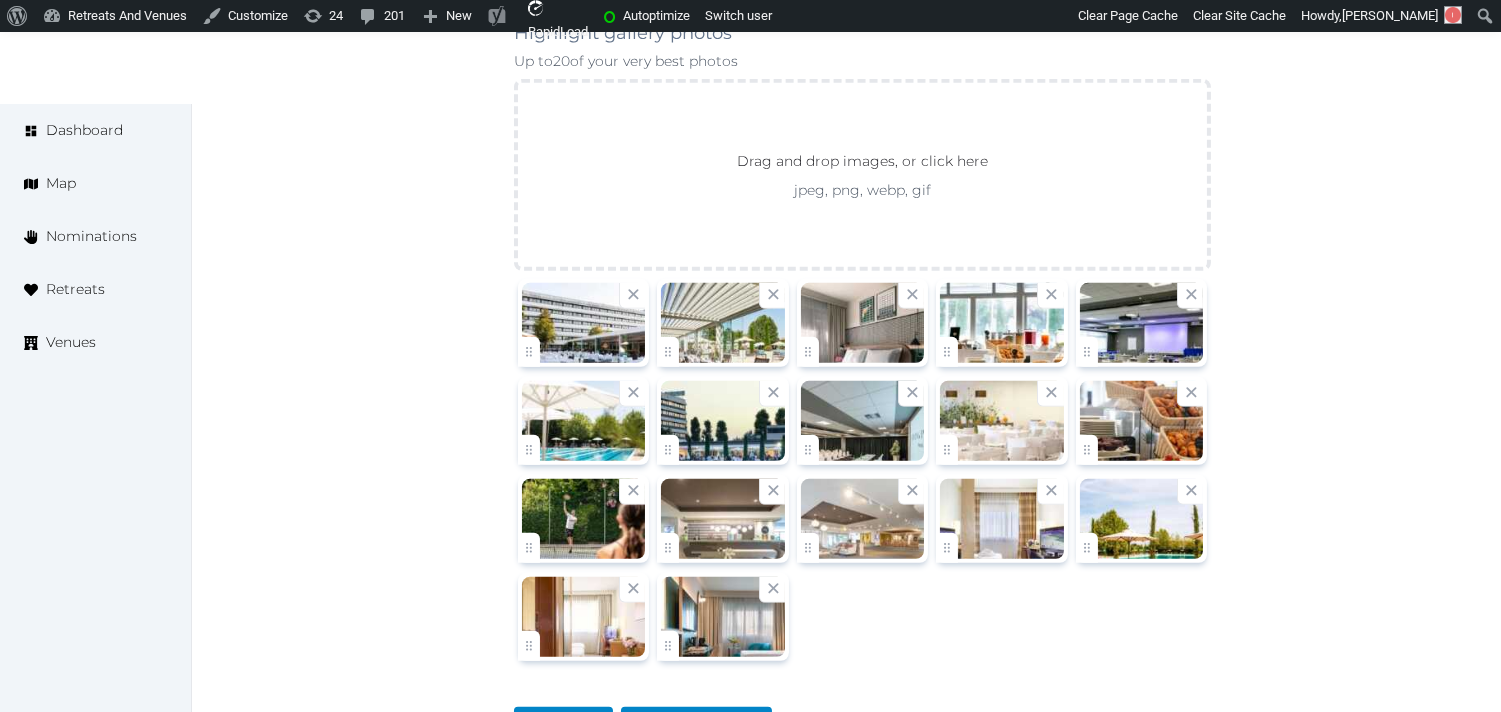 scroll, scrollTop: 2315, scrollLeft: 0, axis: vertical 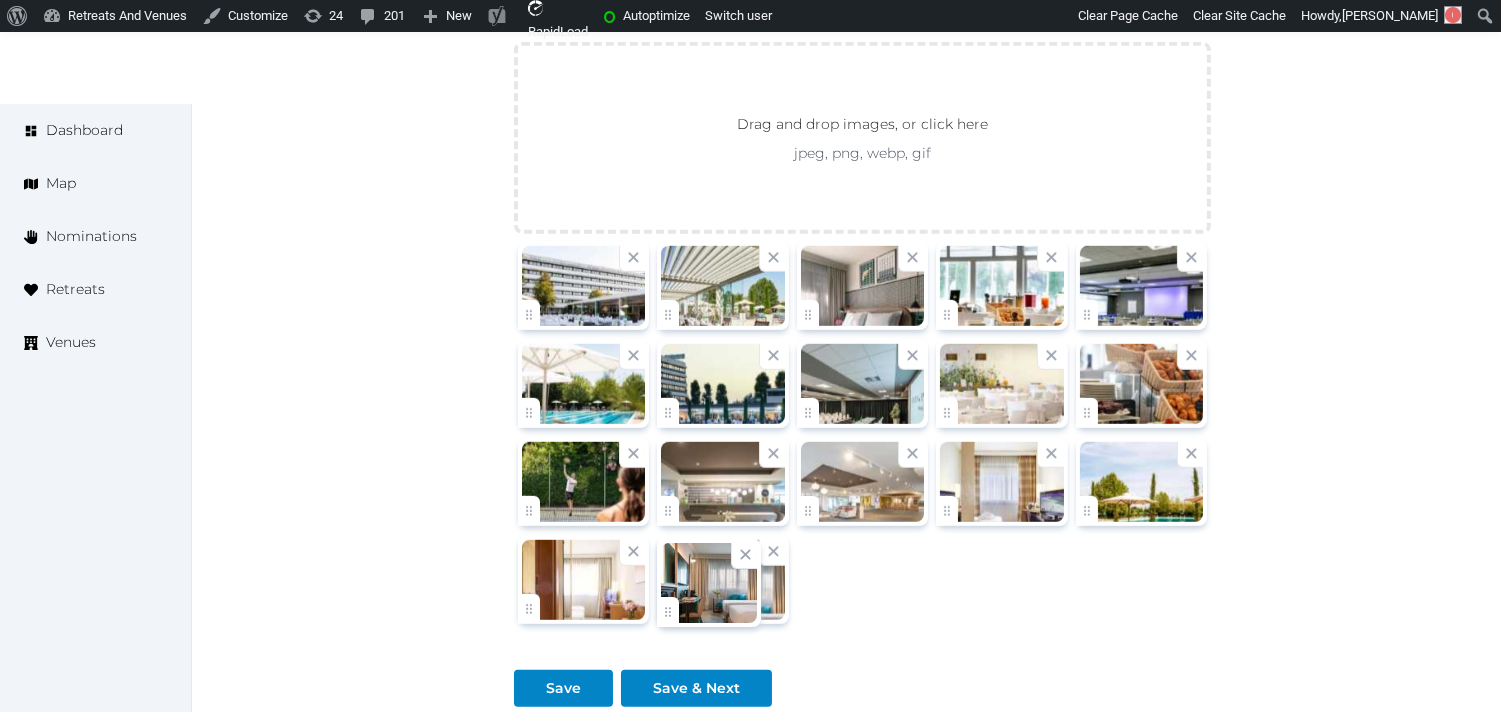 click on "Irene Gonzales   Account My Venue Listings My Retreats Logout      Dashboard Map Nominations Retreats Venues Edit venue 28 %  complete Fill out all the fields in your listing to increase its completion percentage.   A higher completion percentage will make your listing more attractive and result in better matches. Living Place Hotel Bologna   View  listing   Open    Close CRM Lead Basic details Pricing and policies Retreat spaces Meeting spaces Accommodations Amenities Food and dining Activities and experiences Location Environment Types of retreats Brochures Notes Ownership Administration Activity This venue is live and visible to the public Mark draft Archive Venue owned by RetreatsAndVenues Manager c.o.r.e.y.sanford@retreatsandvenues.com Copy ownership transfer link Share this link with any user to transfer ownership of this venue. Users without accounts will be directed to register. Copy update link Copy recommended link Name * * 128 /" at bounding box center (750, -676) 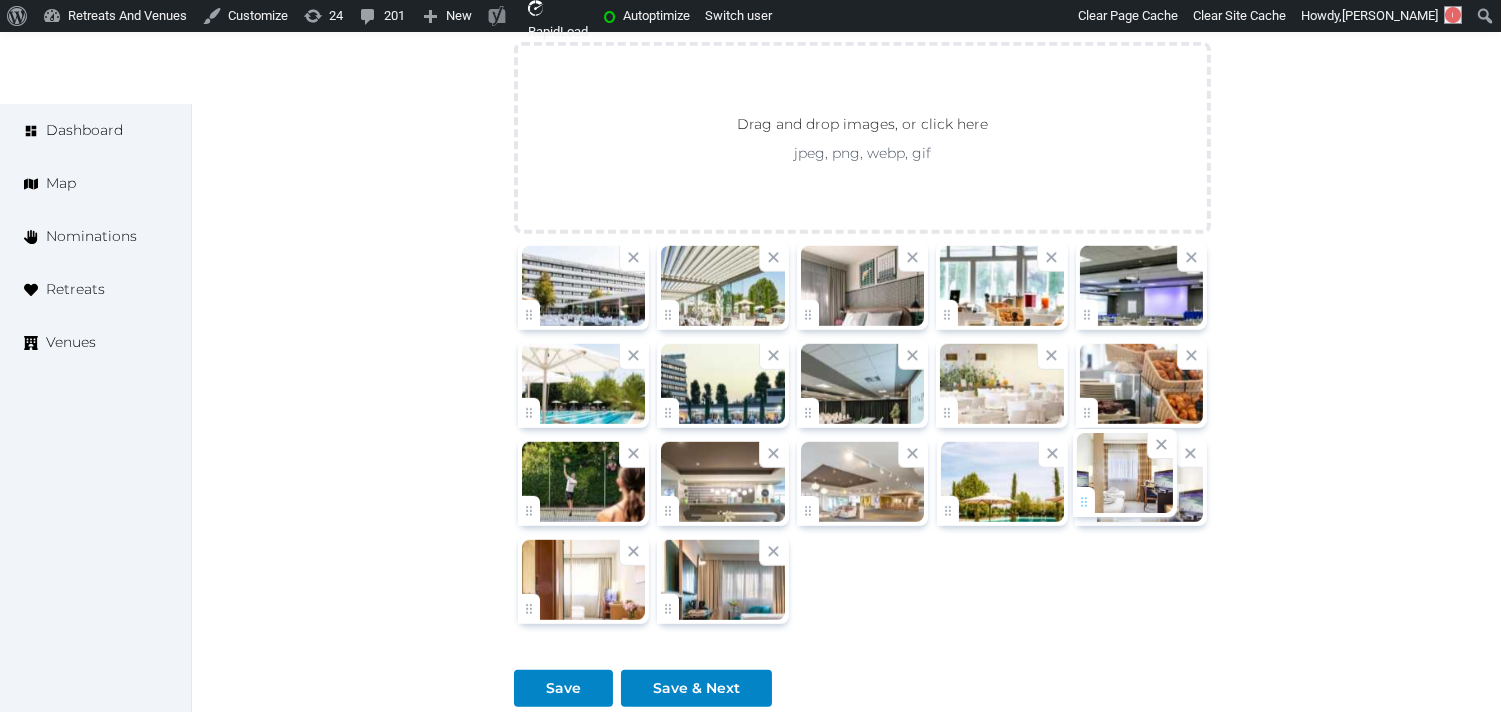 drag, startPoint x: 968, startPoint y: 506, endPoint x: 1105, endPoint y: 495, distance: 137.4409 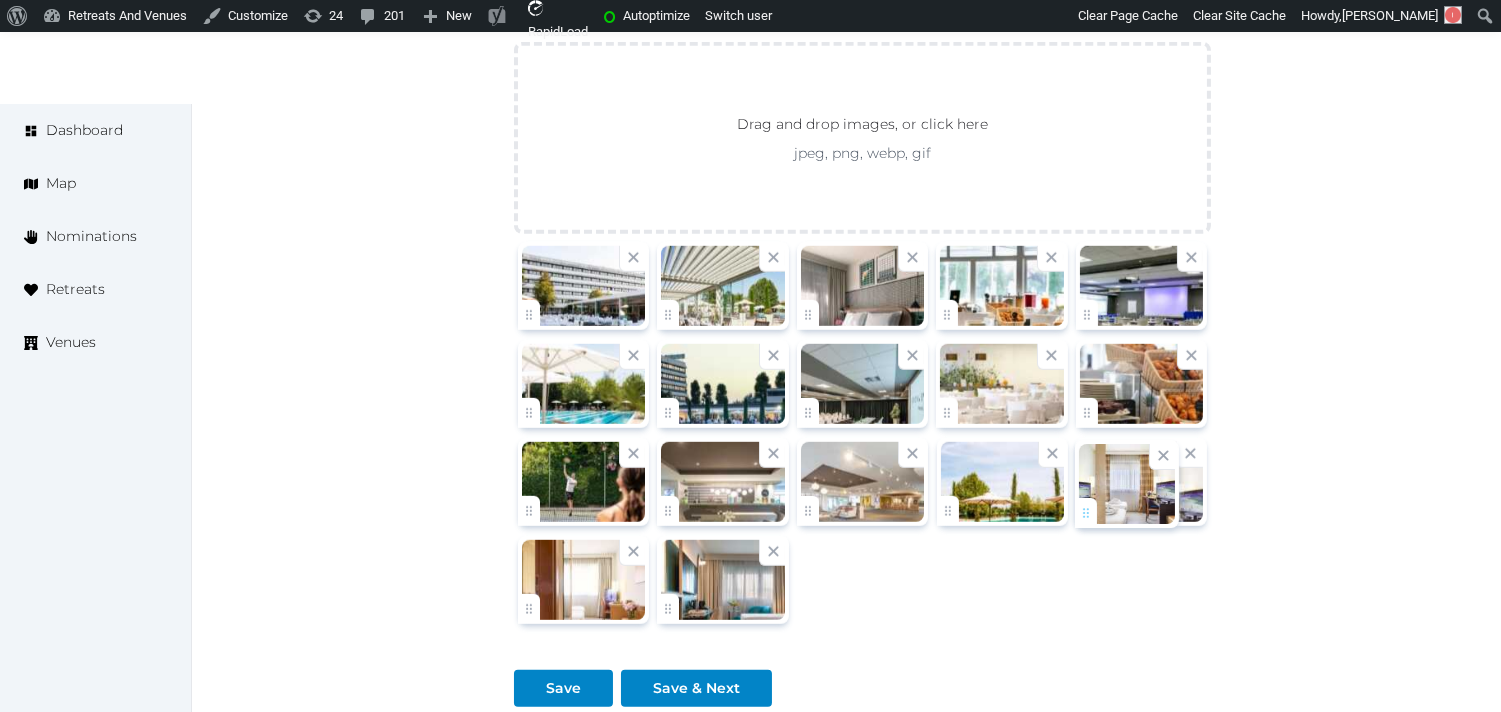 click on "Irene Gonzales   Account My Venue Listings My Retreats Logout      Dashboard Map Nominations Retreats Venues Edit venue 28 %  complete Fill out all the fields in your listing to increase its completion percentage.   A higher completion percentage will make your listing more attractive and result in better matches. Living Place Hotel Bologna   View  listing   Open    Close CRM Lead Basic details Pricing and policies Retreat spaces Meeting spaces Accommodations Amenities Food and dining Activities and experiences Location Environment Types of retreats Brochures Notes Ownership Administration Activity This venue is live and visible to the public Mark draft Archive Venue owned by RetreatsAndVenues Manager c.o.r.e.y.sanford@retreatsandvenues.com Copy ownership transfer link Share this link with any user to transfer ownership of this venue. Users without accounts will be directed to register. Copy update link Copy recommended link Name * * 128 /" at bounding box center (750, -676) 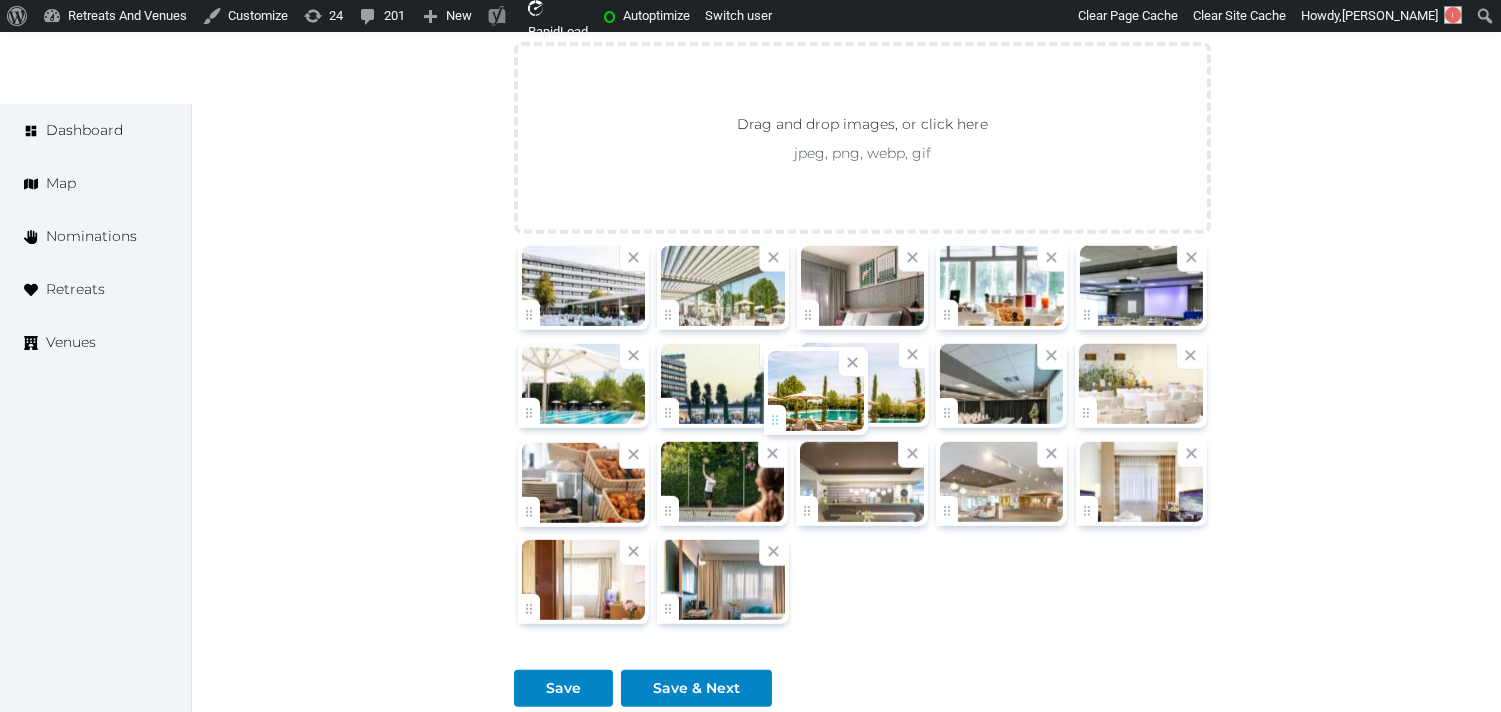 drag, startPoint x: 956, startPoint y: 512, endPoint x: 784, endPoint y: 418, distance: 196.01021 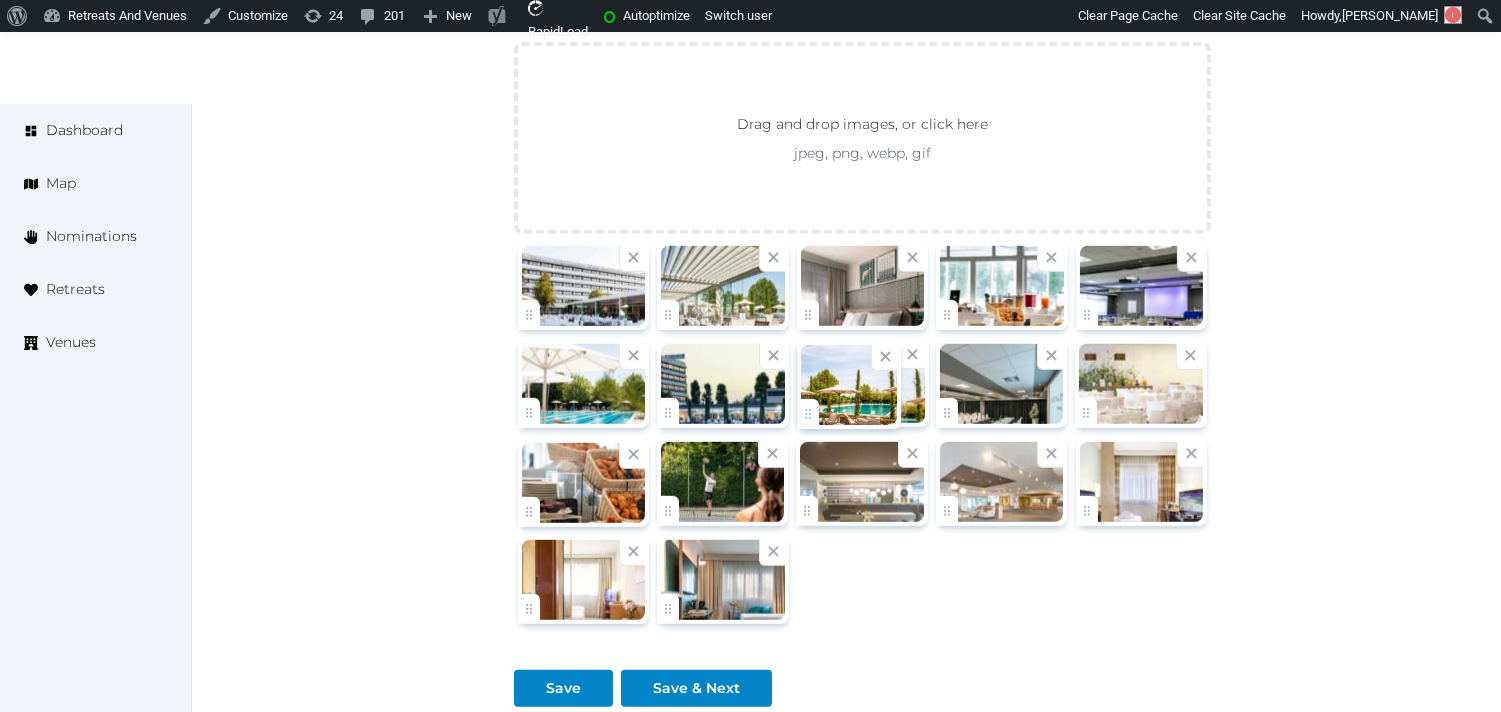 click on "Irene Gonzales   Account My Venue Listings My Retreats Logout      Dashboard Map Nominations Retreats Venues Edit venue 28 %  complete Fill out all the fields in your listing to increase its completion percentage.   A higher completion percentage will make your listing more attractive and result in better matches. Living Place Hotel Bologna   View  listing   Open    Close CRM Lead Basic details Pricing and policies Retreat spaces Meeting spaces Accommodations Amenities Food and dining Activities and experiences Location Environment Types of retreats Brochures Notes Ownership Administration Activity This venue is live and visible to the public Mark draft Archive Venue owned by RetreatsAndVenues Manager c.o.r.e.y.sanford@retreatsandvenues.com Copy ownership transfer link Share this link with any user to transfer ownership of this venue. Users without accounts will be directed to register. Copy update link Copy recommended link Name * * 128 /" at bounding box center (750, -676) 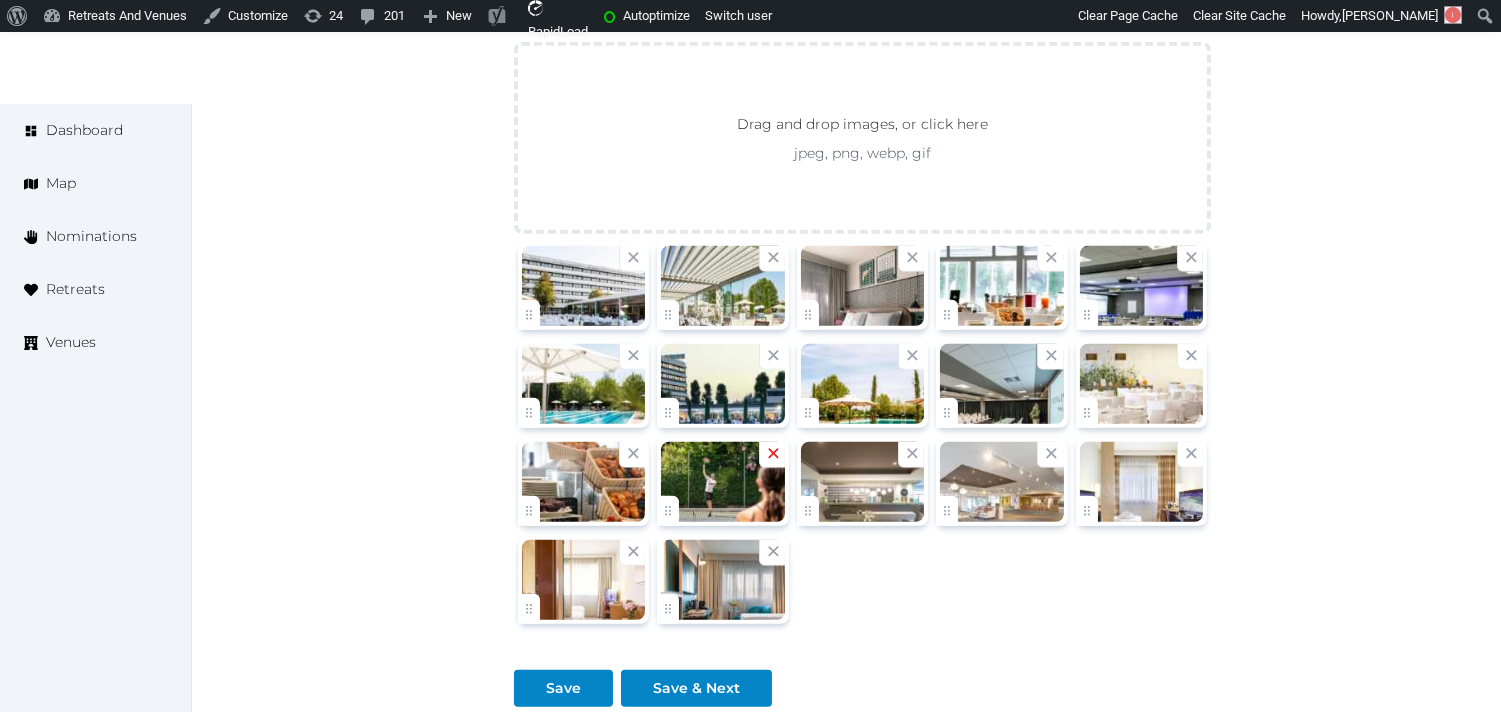 click 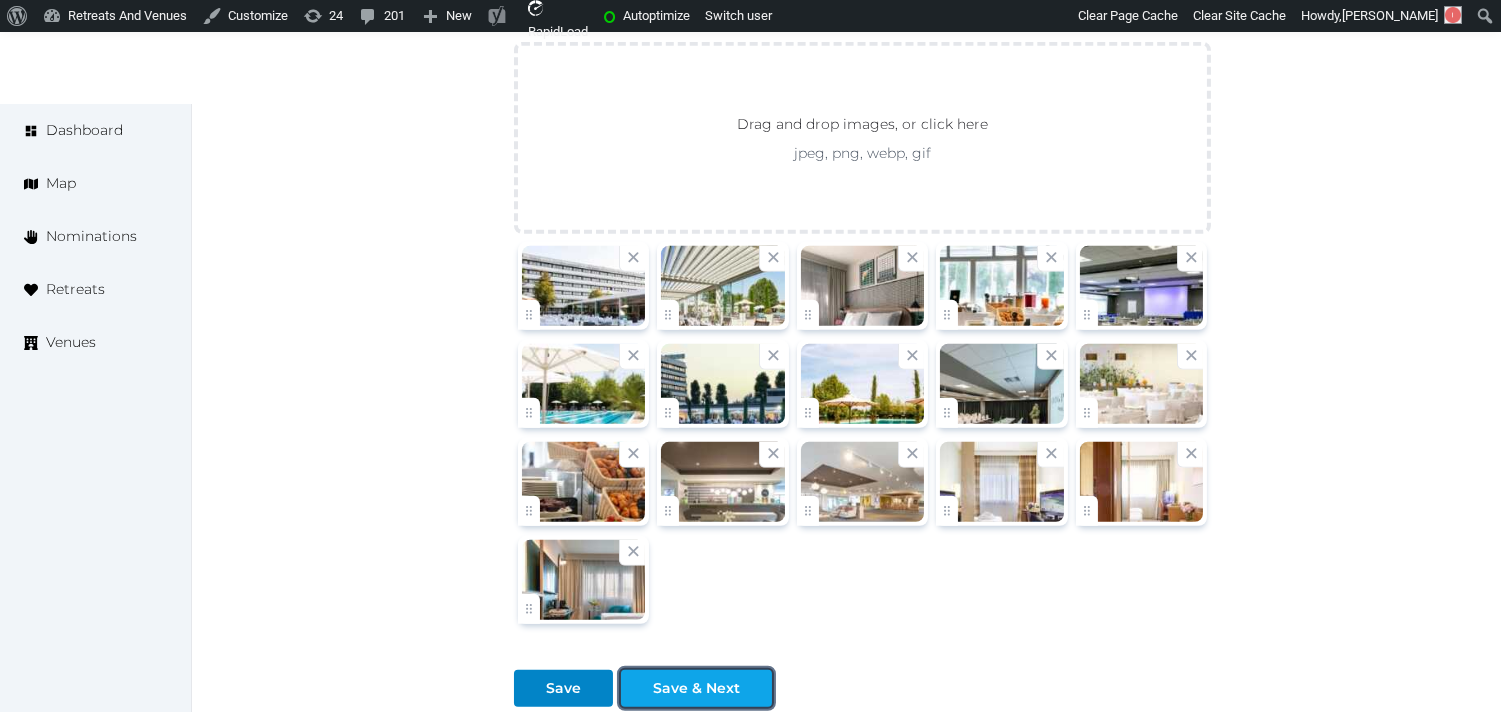 click at bounding box center (756, 688) 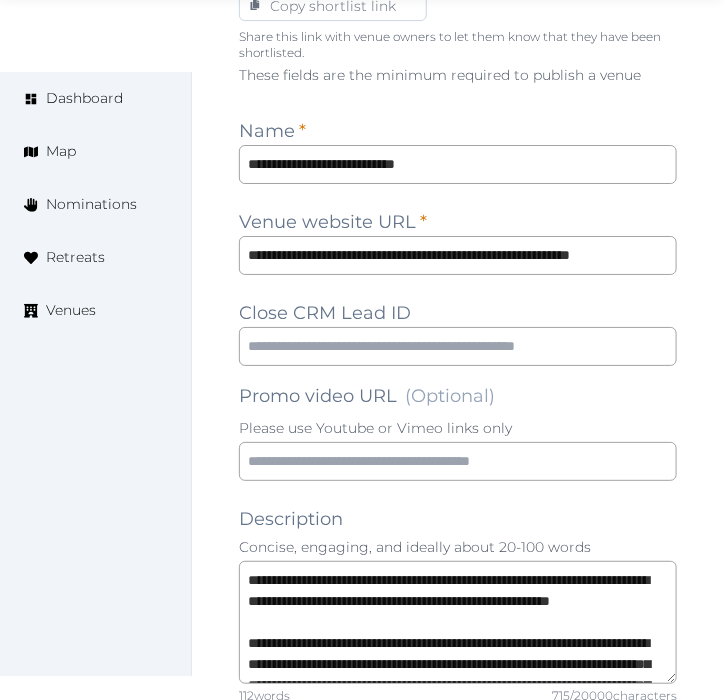 scroll, scrollTop: 1607, scrollLeft: 0, axis: vertical 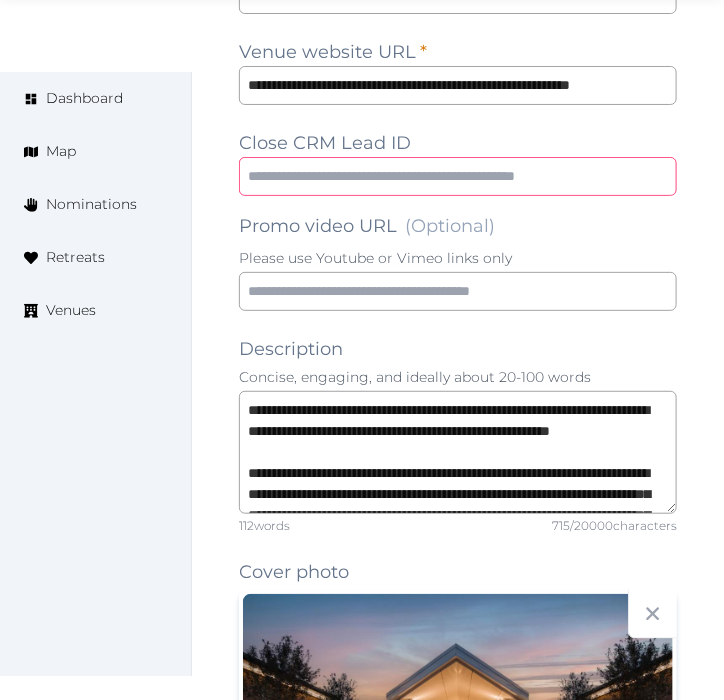 click at bounding box center (458, 176) 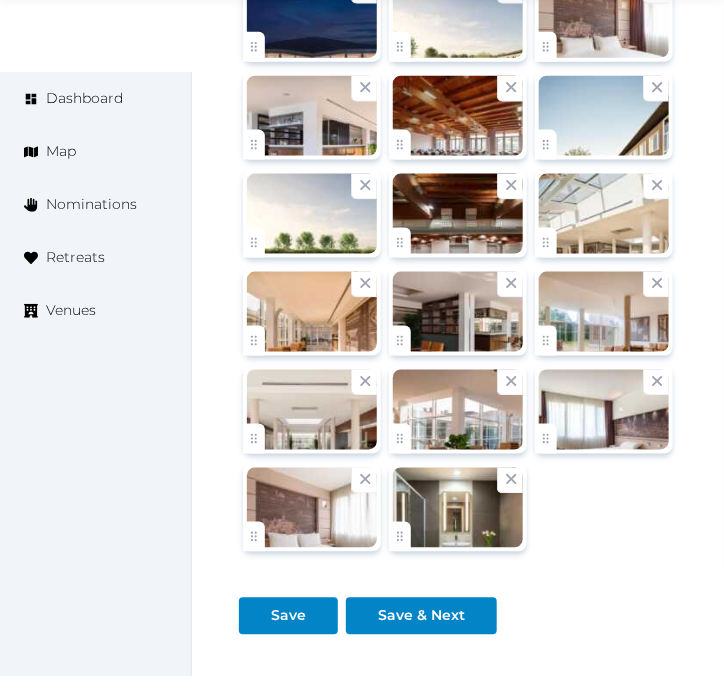 scroll, scrollTop: 3878, scrollLeft: 0, axis: vertical 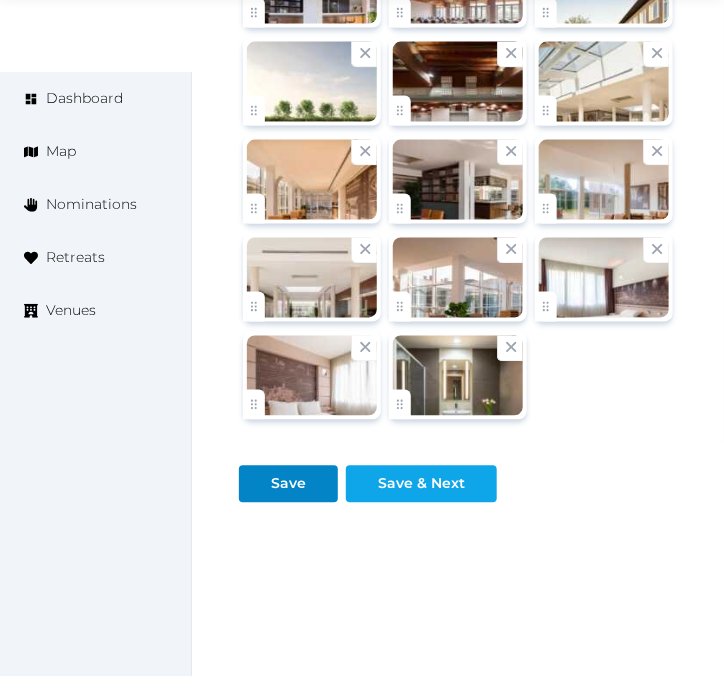 type on "**********" 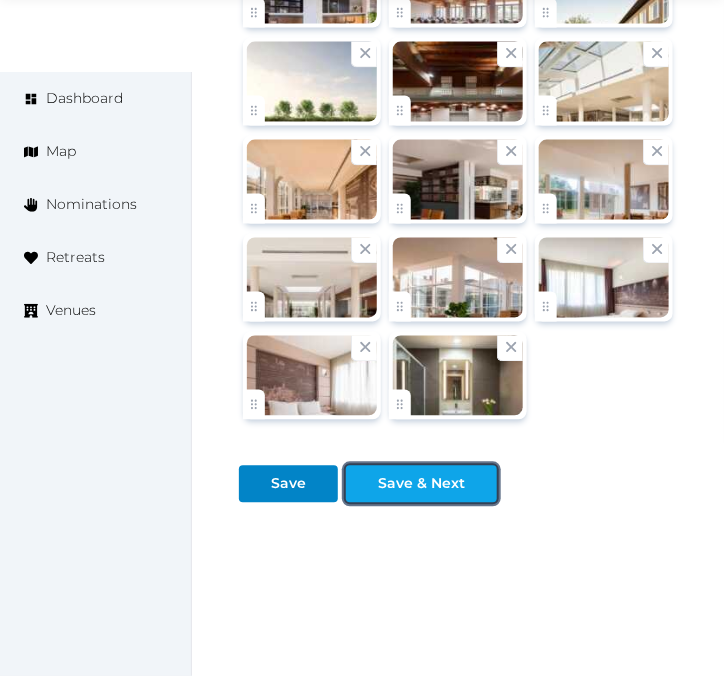 click on "Save & Next" at bounding box center (421, 484) 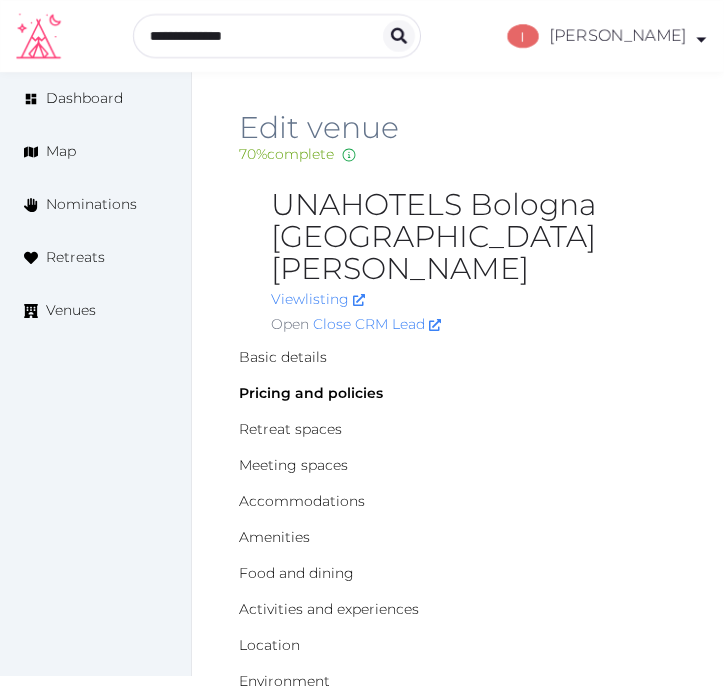 scroll, scrollTop: 0, scrollLeft: 0, axis: both 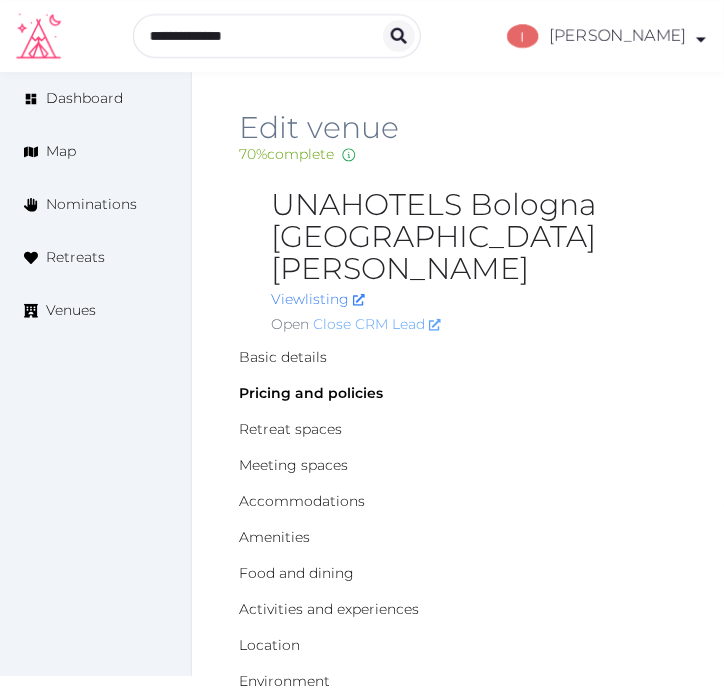 click on "Close CRM Lead" at bounding box center [377, 324] 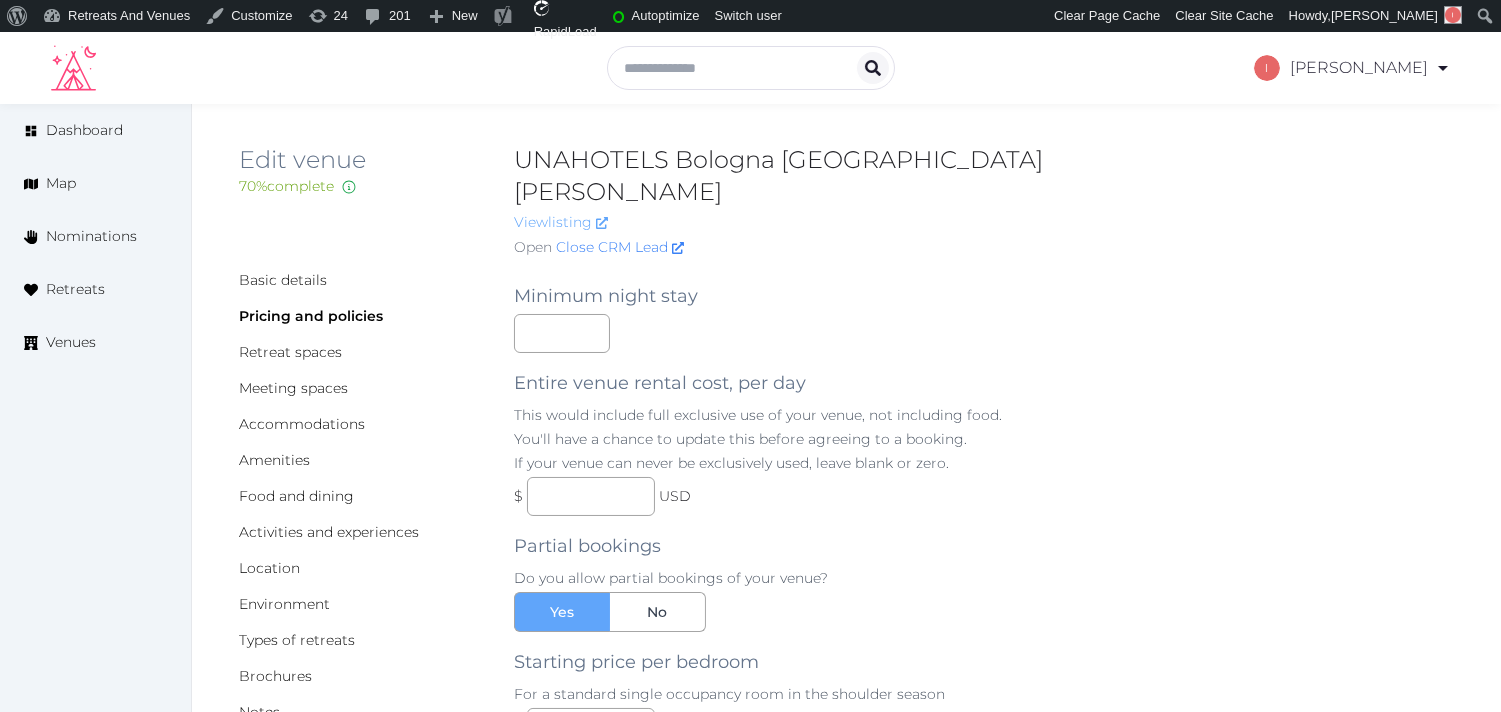 click on "View  listing" at bounding box center (561, 222) 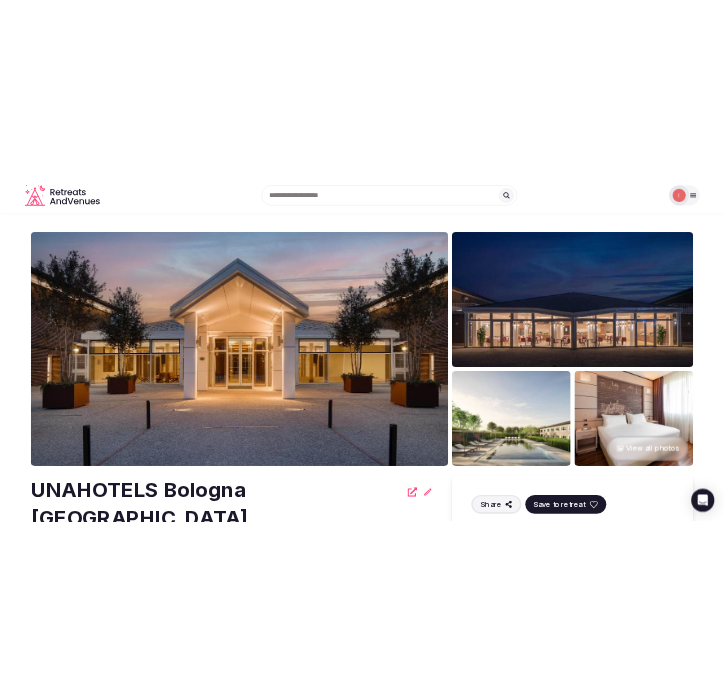 scroll, scrollTop: 0, scrollLeft: 0, axis: both 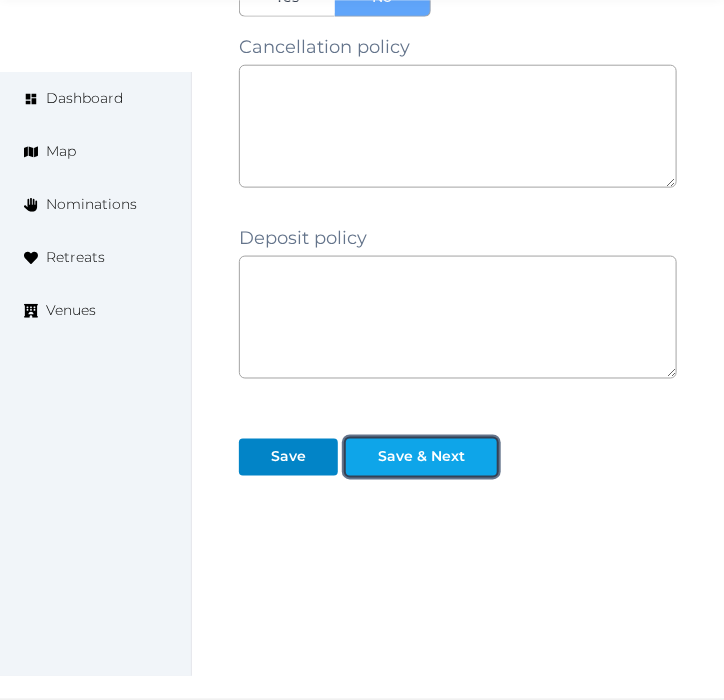 click on "Save & Next" at bounding box center (421, 457) 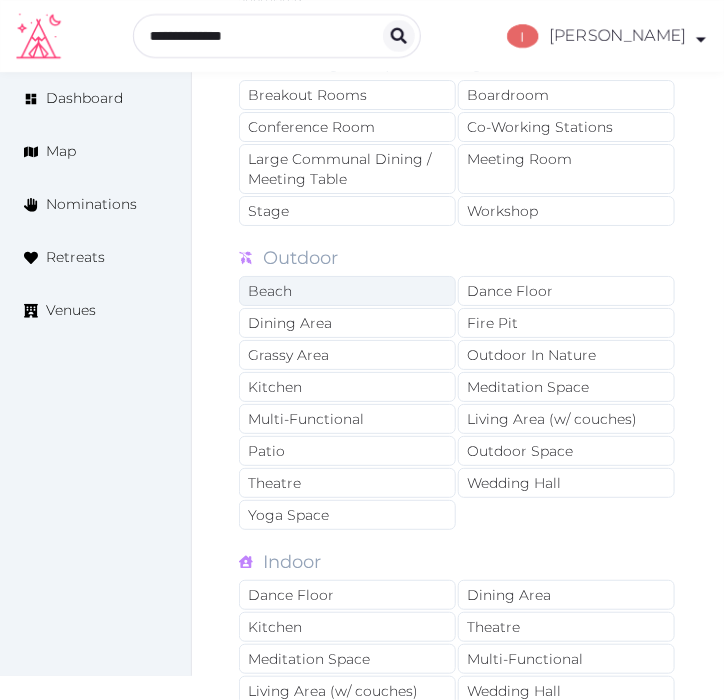 scroll, scrollTop: 1333, scrollLeft: 0, axis: vertical 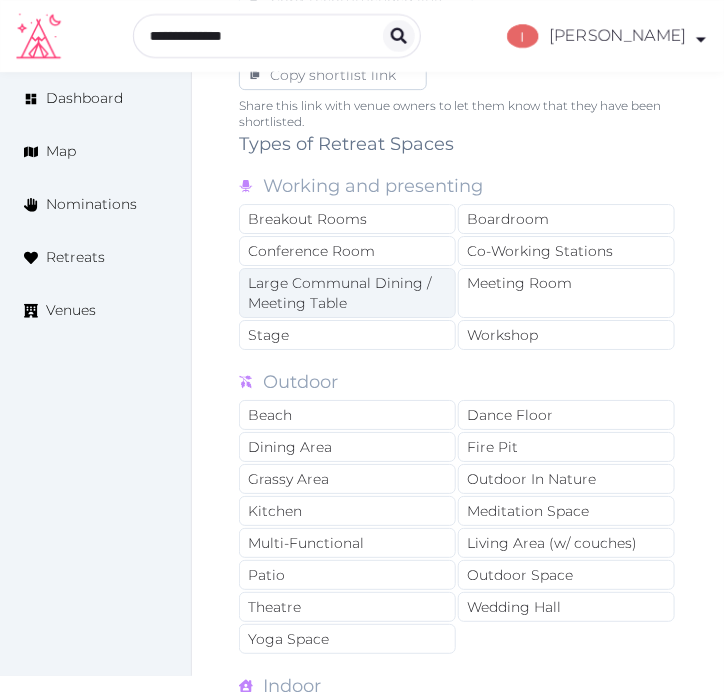 drag, startPoint x: 401, startPoint y: 263, endPoint x: 412, endPoint y: 273, distance: 14.866069 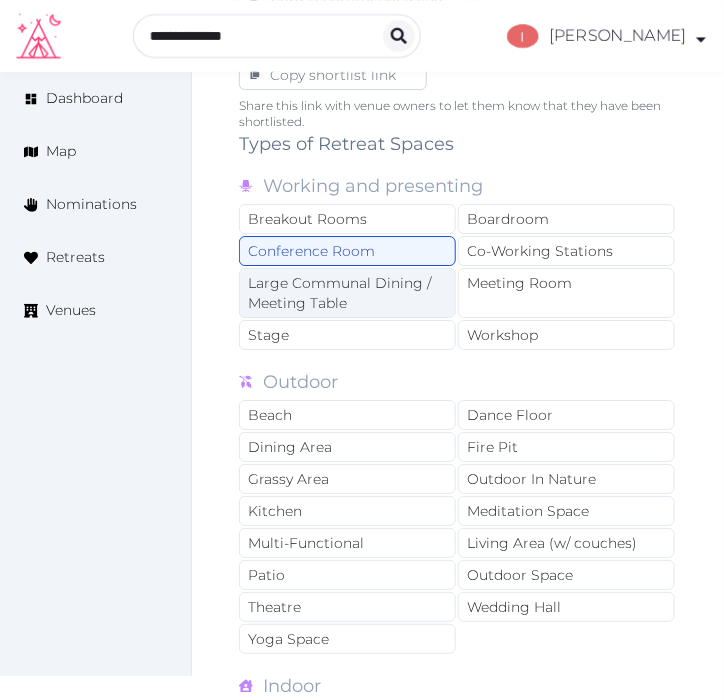 drag, startPoint x: 417, startPoint y: 293, endPoint x: 426, endPoint y: 298, distance: 10.29563 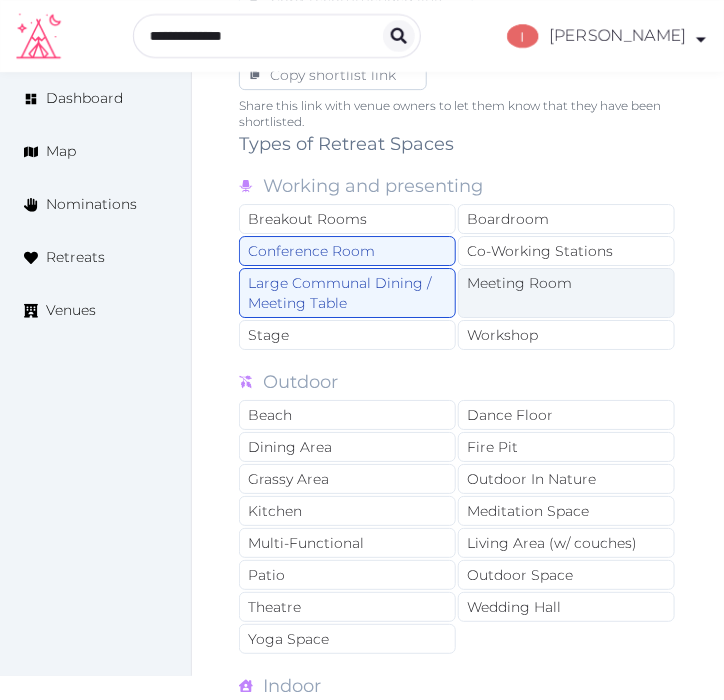 click on "Meeting Room" at bounding box center [566, 293] 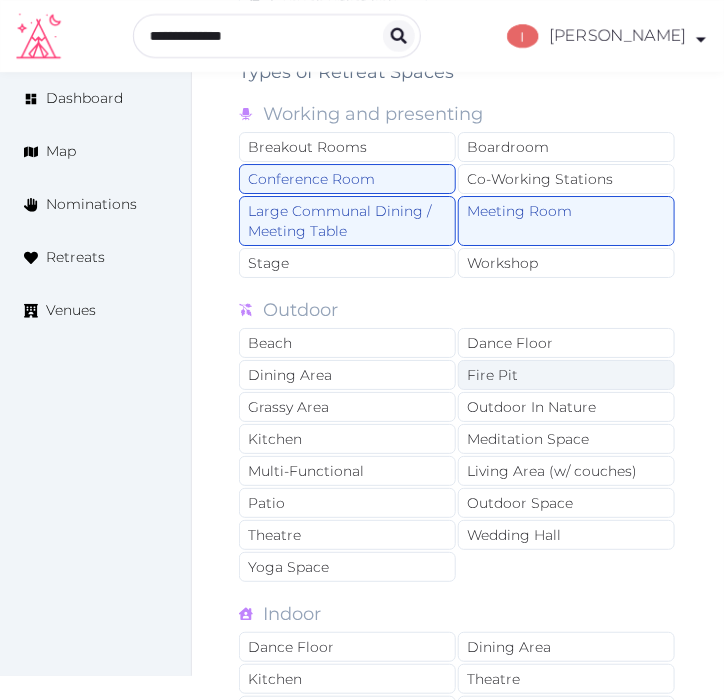 scroll, scrollTop: 1444, scrollLeft: 0, axis: vertical 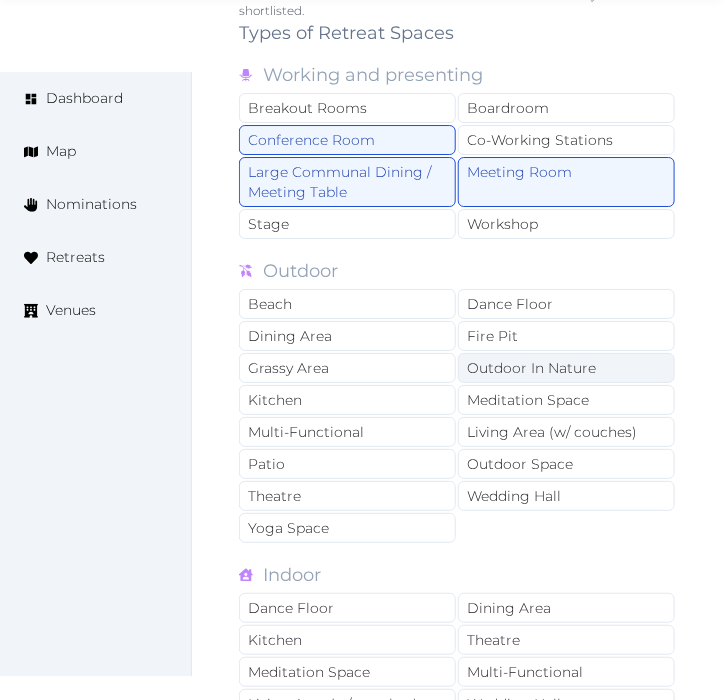 click on "Outdoor In Nature" at bounding box center (566, 368) 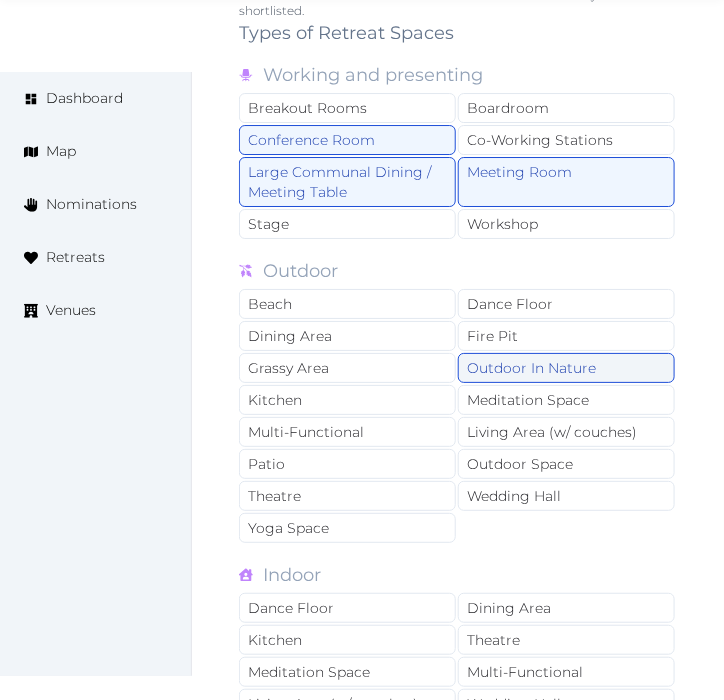 click on "Outdoor In Nature" at bounding box center [566, 368] 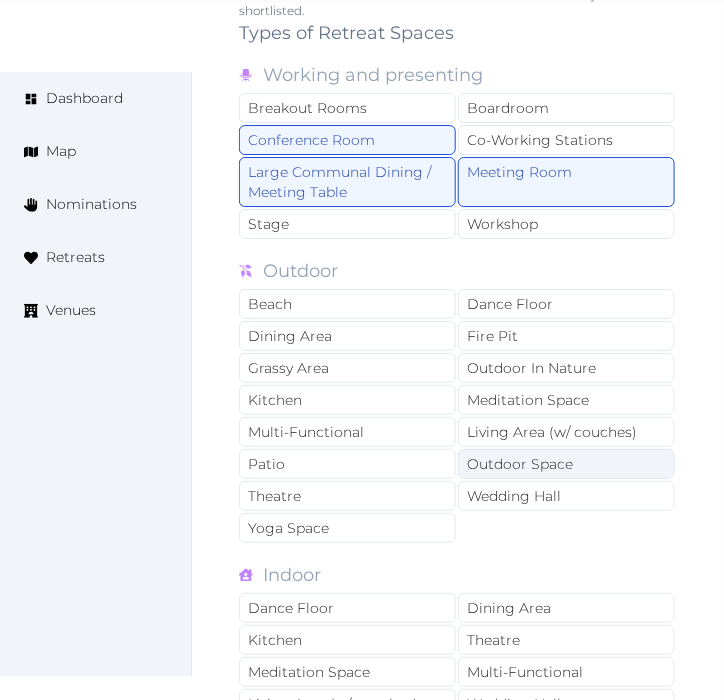 click on "Outdoor Space" at bounding box center [566, 464] 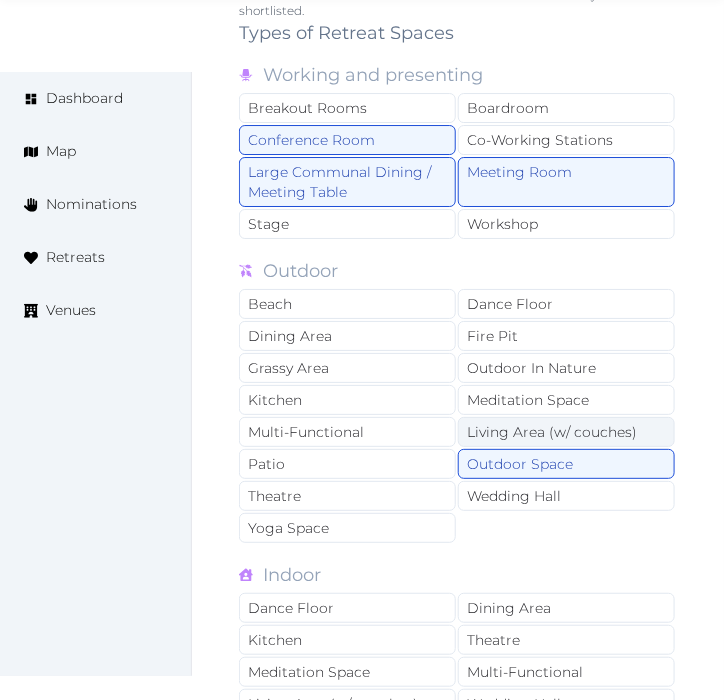 click on "Living Area (w/ couches)" at bounding box center [566, 432] 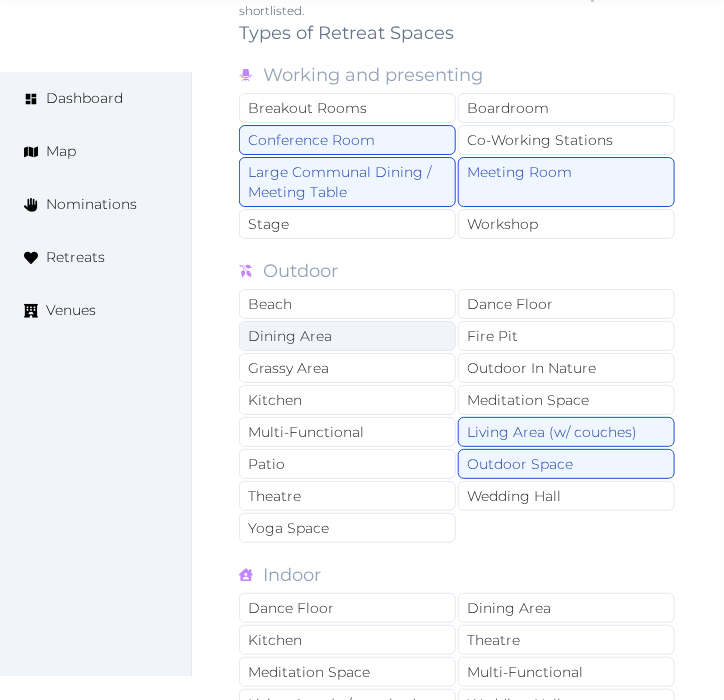 click on "Dining Area" at bounding box center [347, 336] 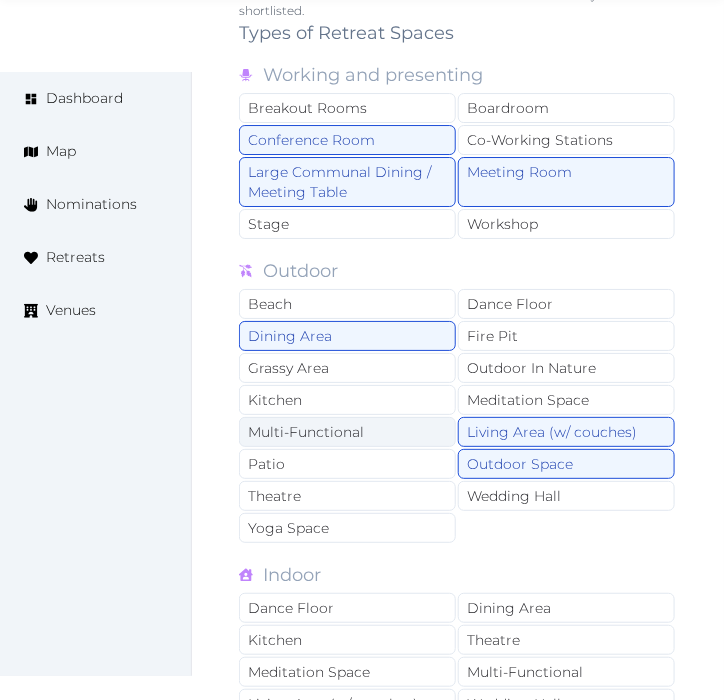click on "Multi-Functional" at bounding box center (347, 432) 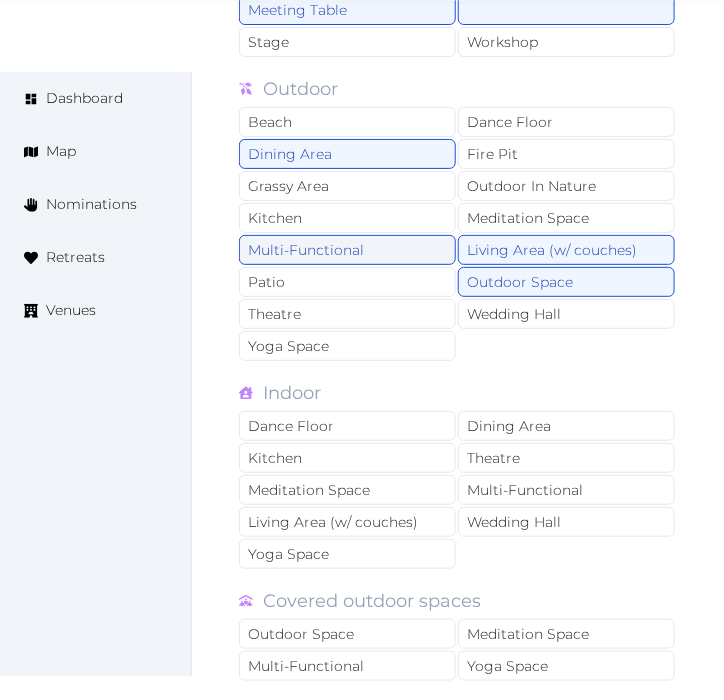 scroll, scrollTop: 1666, scrollLeft: 0, axis: vertical 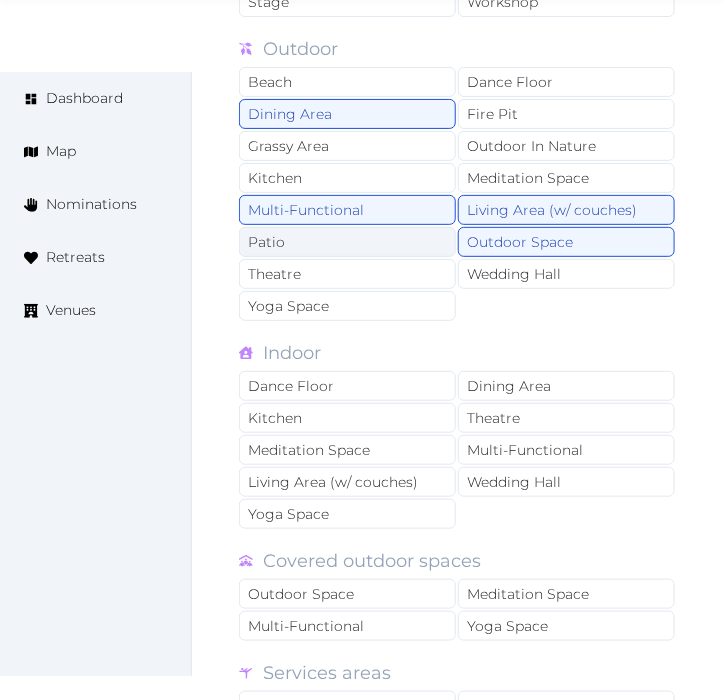 click on "Patio" at bounding box center [347, 242] 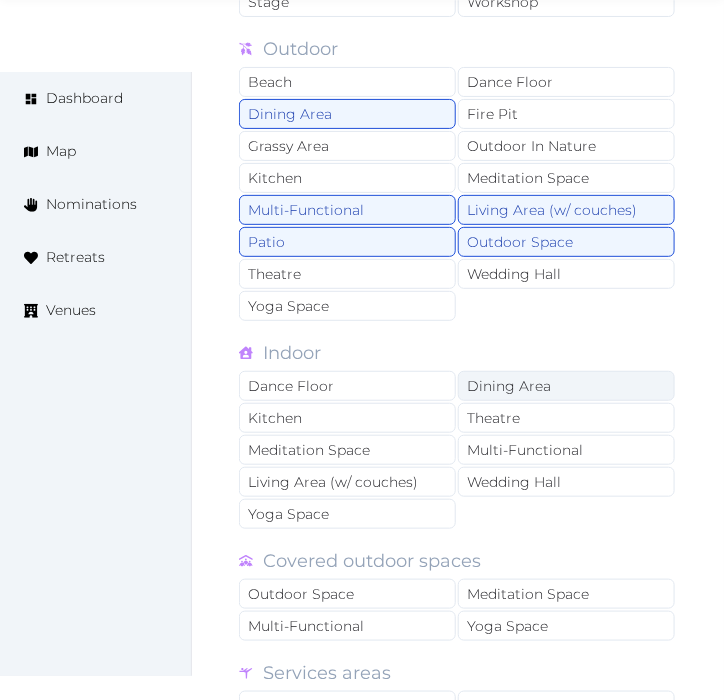 click on "Dining Area" at bounding box center (566, 386) 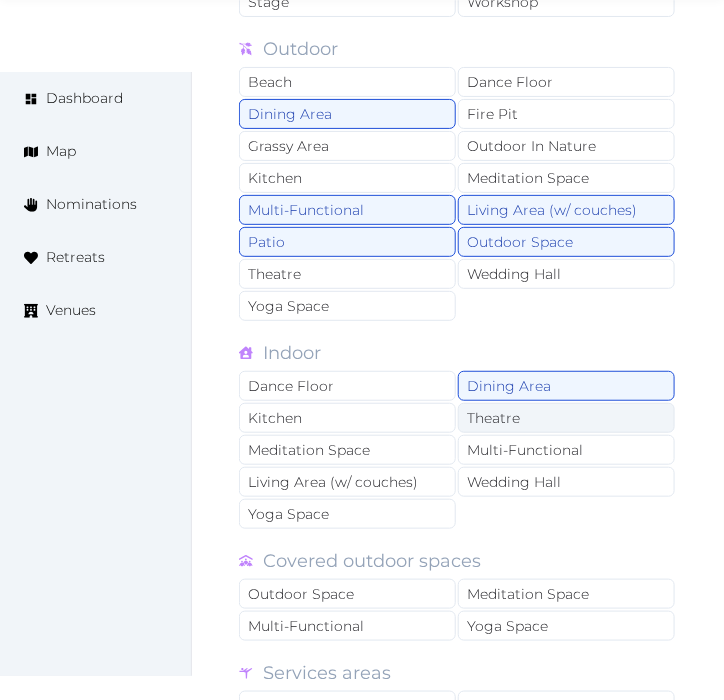 click on "Theatre" at bounding box center [566, 418] 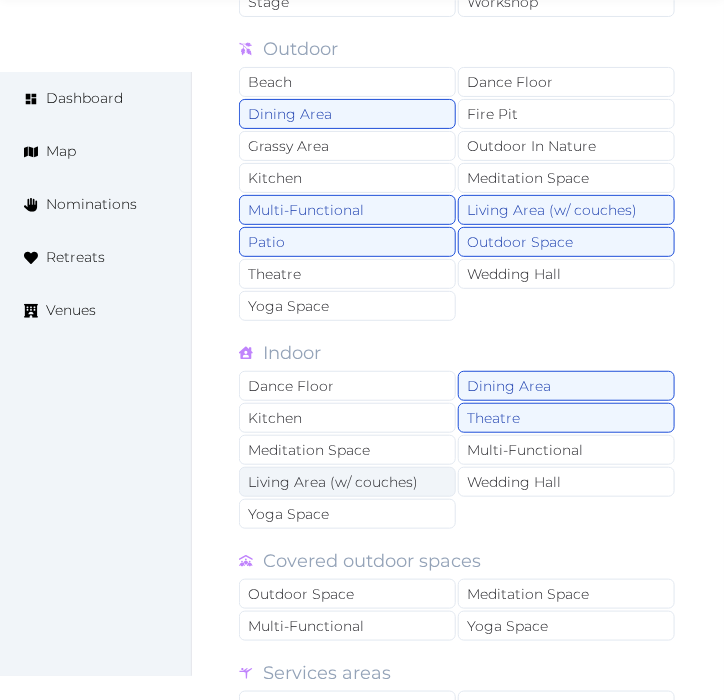 drag, startPoint x: 552, startPoint y: 445, endPoint x: 418, endPoint y: 490, distance: 141.35417 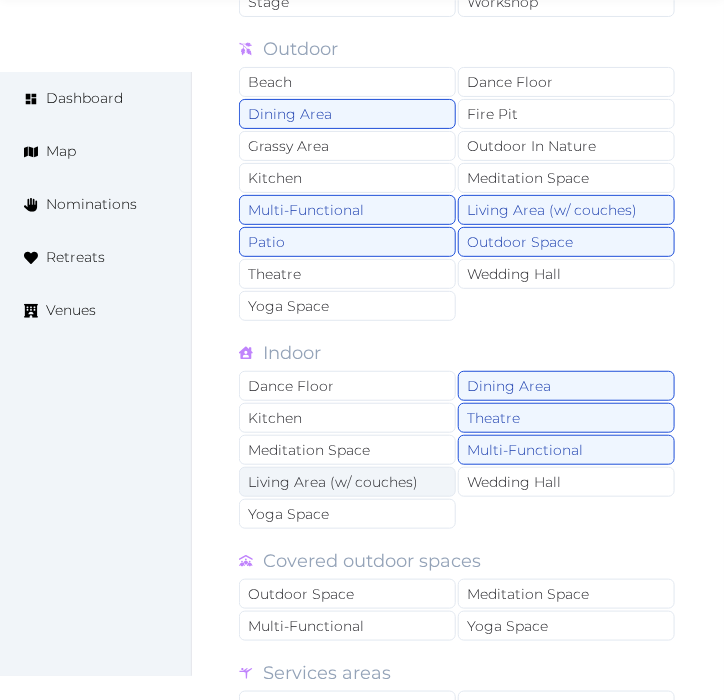click on "Living Area (w/ couches)" at bounding box center (347, 482) 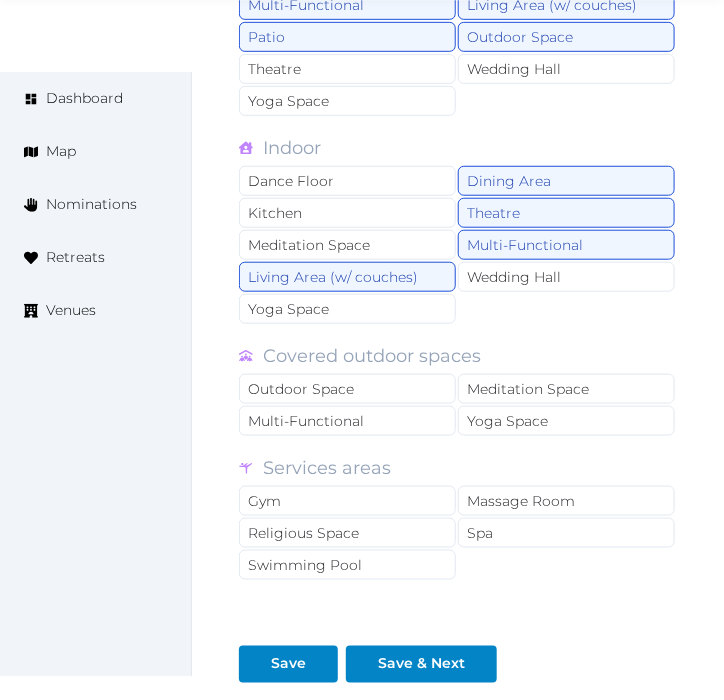 scroll, scrollTop: 1888, scrollLeft: 0, axis: vertical 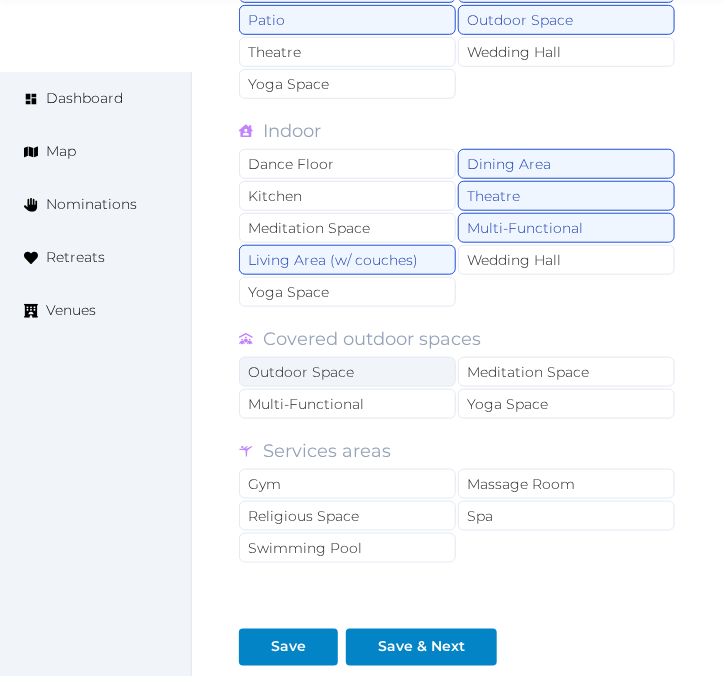 click on "Outdoor Space" at bounding box center [347, 372] 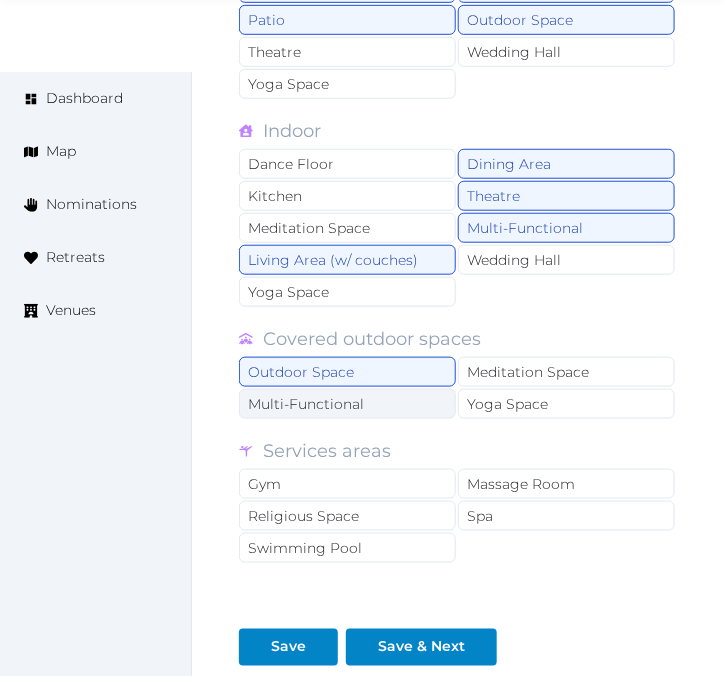 drag, startPoint x: 365, startPoint y: 406, endPoint x: 351, endPoint y: 472, distance: 67.46851 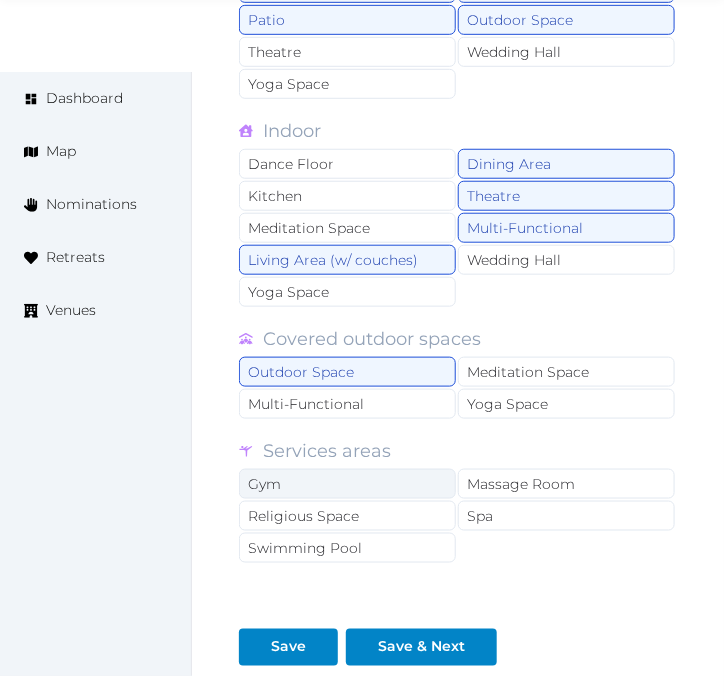 click on "Multi-Functional" at bounding box center [347, 404] 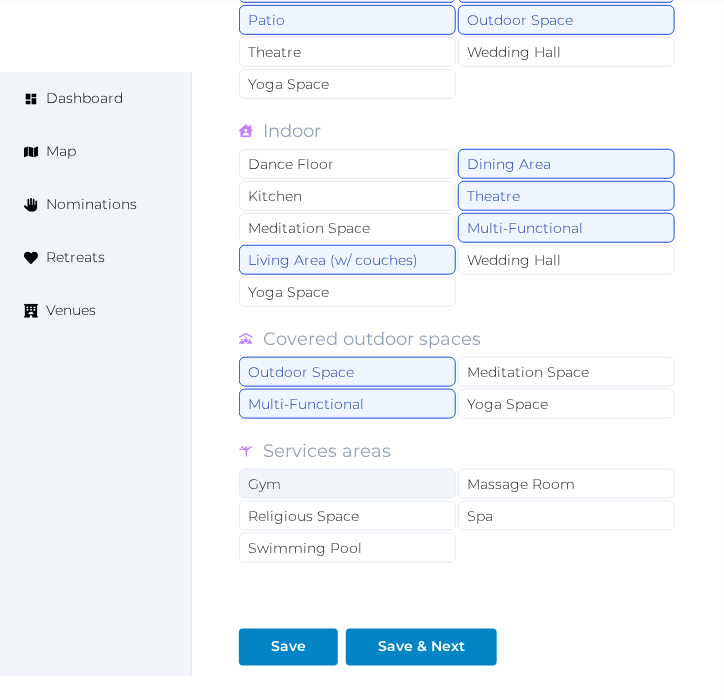 click on "Gym" at bounding box center [347, 484] 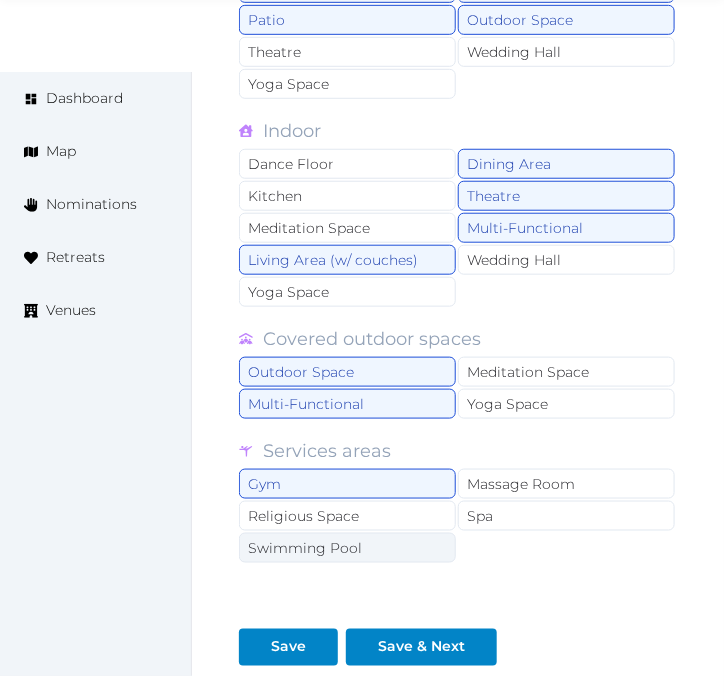 click on "Swimming Pool" at bounding box center [347, 548] 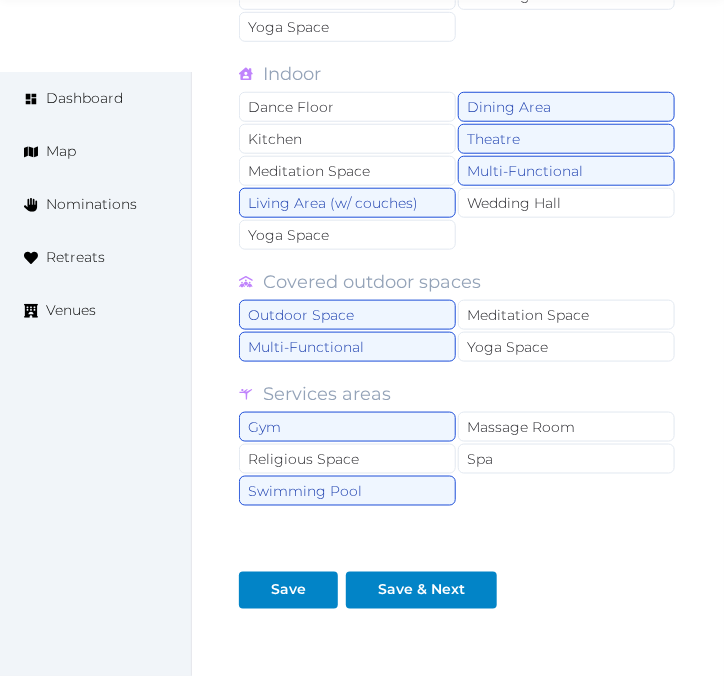 scroll, scrollTop: 2000, scrollLeft: 0, axis: vertical 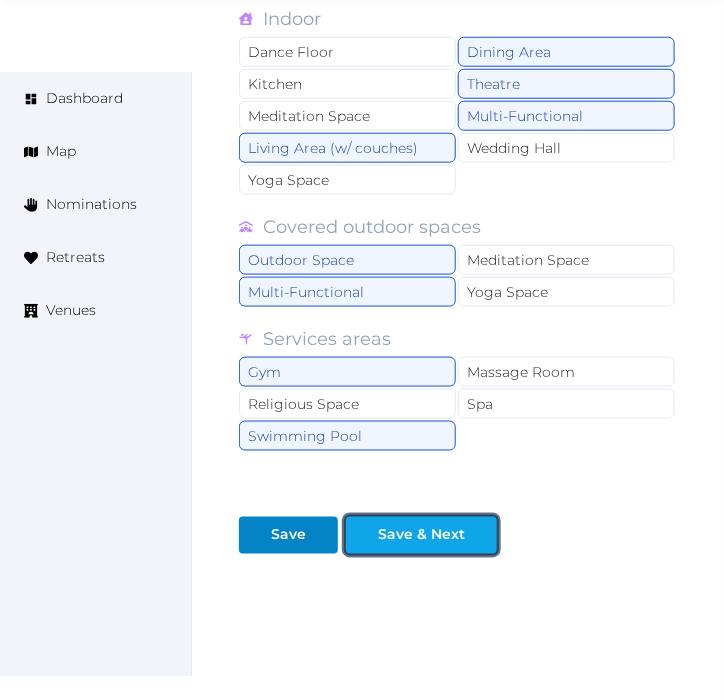 click on "Save & Next" at bounding box center (421, 535) 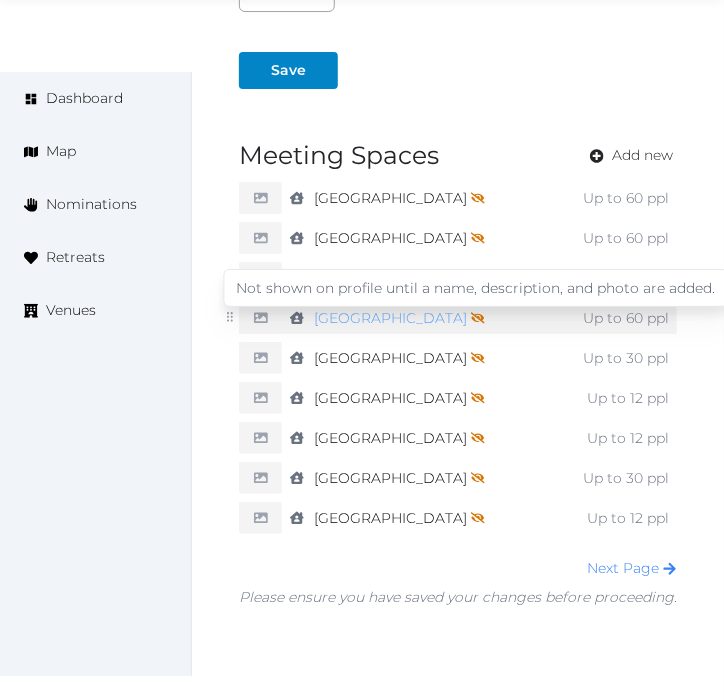 scroll, scrollTop: 1555, scrollLeft: 0, axis: vertical 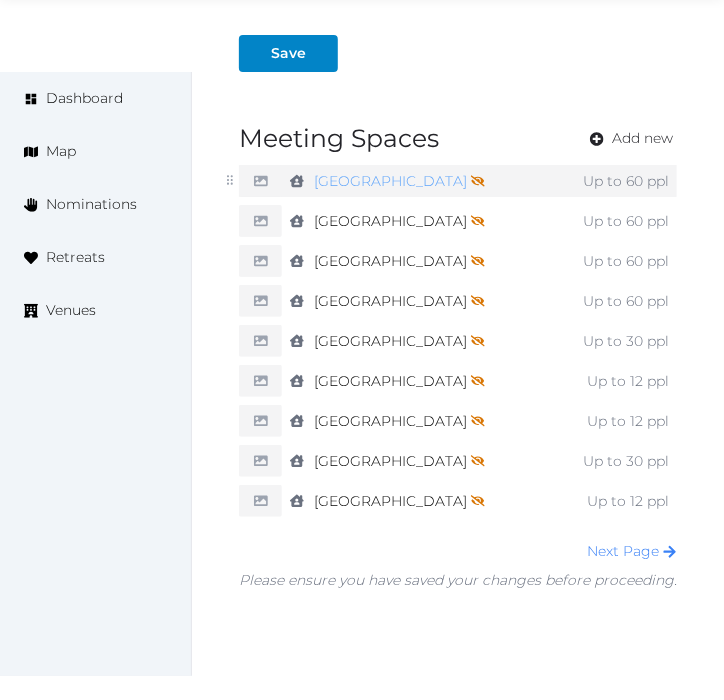click on "MILANO    Not shown on profile until a name, description, and photo are added." at bounding box center (399, 181) 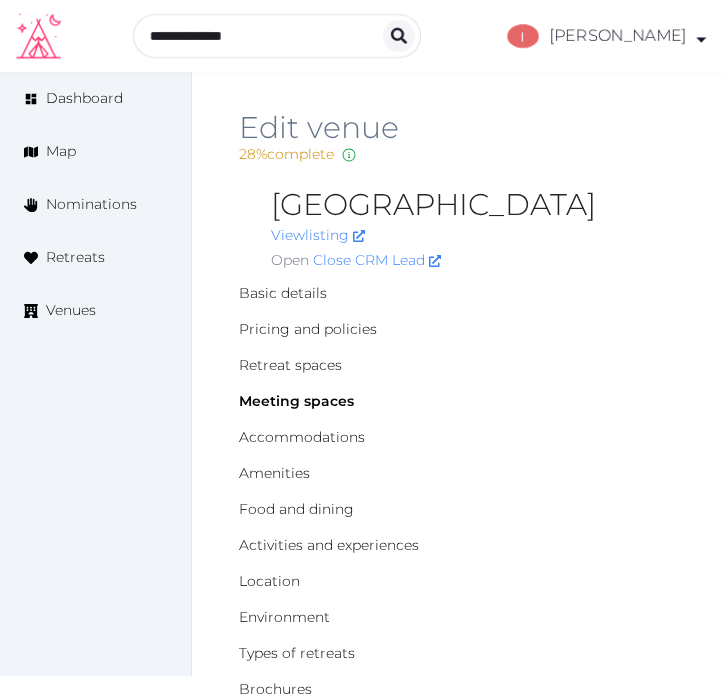 scroll, scrollTop: 0, scrollLeft: 0, axis: both 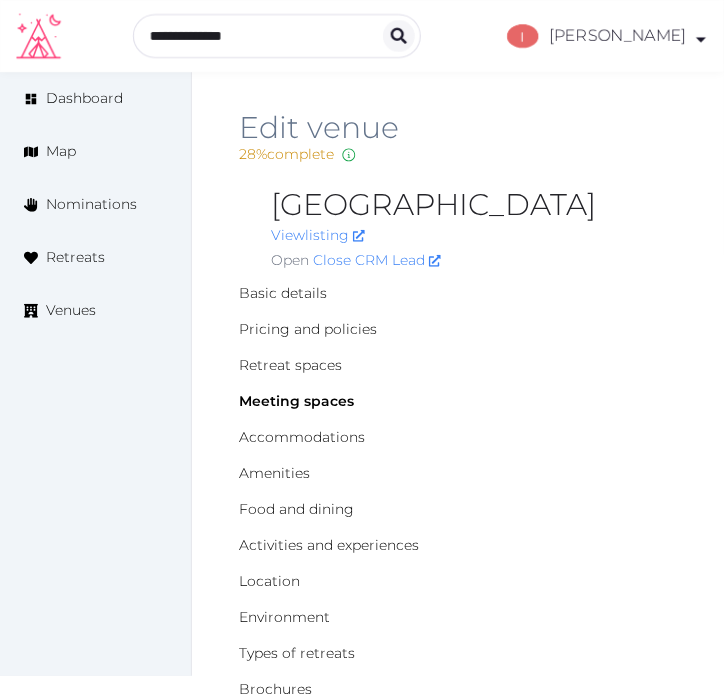 click on "Edit venue 28 %  complete Fill out all the fields in your listing to increase its completion percentage.   A higher completion percentage will make your listing more attractive and result in better matches." at bounding box center (458, 150) 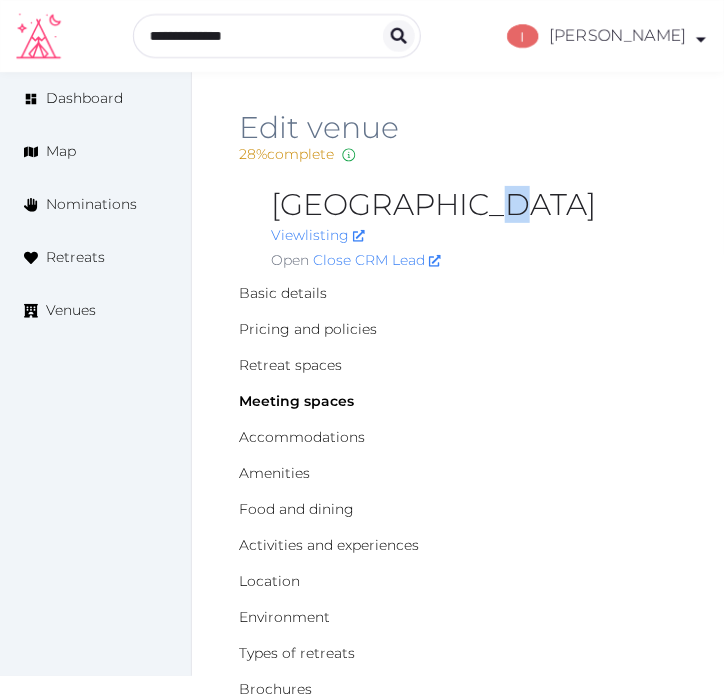 click on "[GEOGRAPHIC_DATA]" at bounding box center [474, 205] 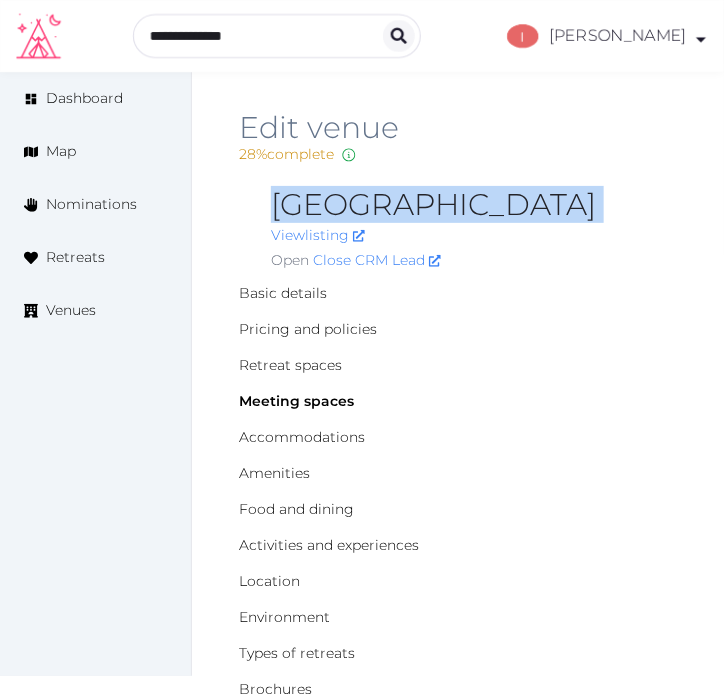 click on "[GEOGRAPHIC_DATA]" at bounding box center [474, 205] 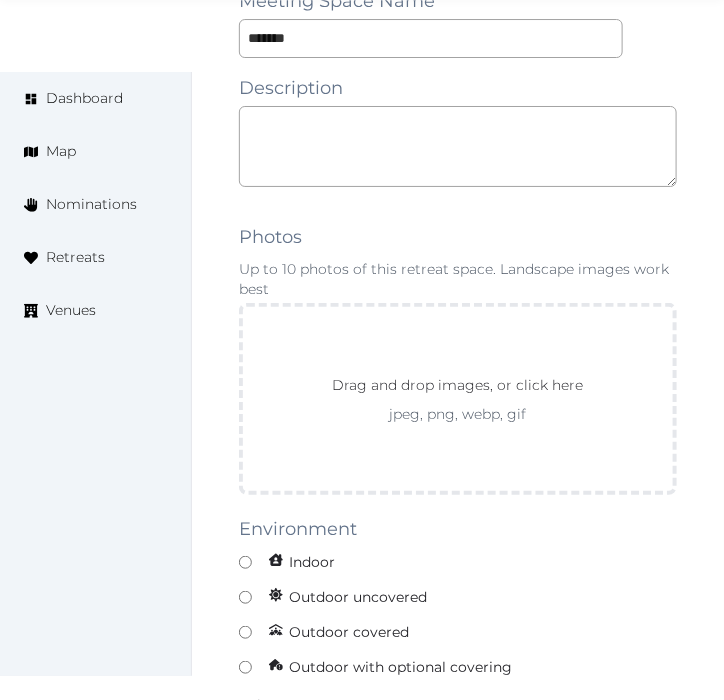scroll, scrollTop: 1555, scrollLeft: 0, axis: vertical 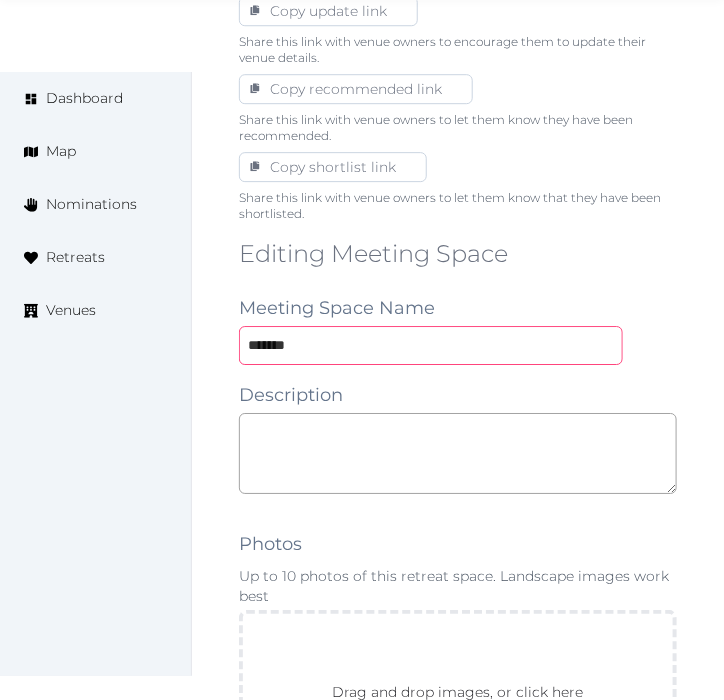 drag, startPoint x: 325, startPoint y: 28, endPoint x: 228, endPoint y: 210, distance: 206.2353 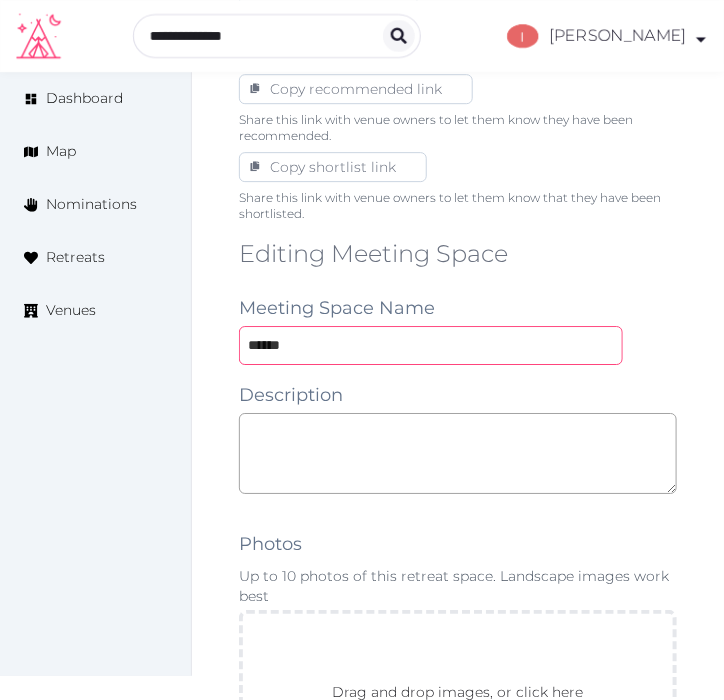 type on "******" 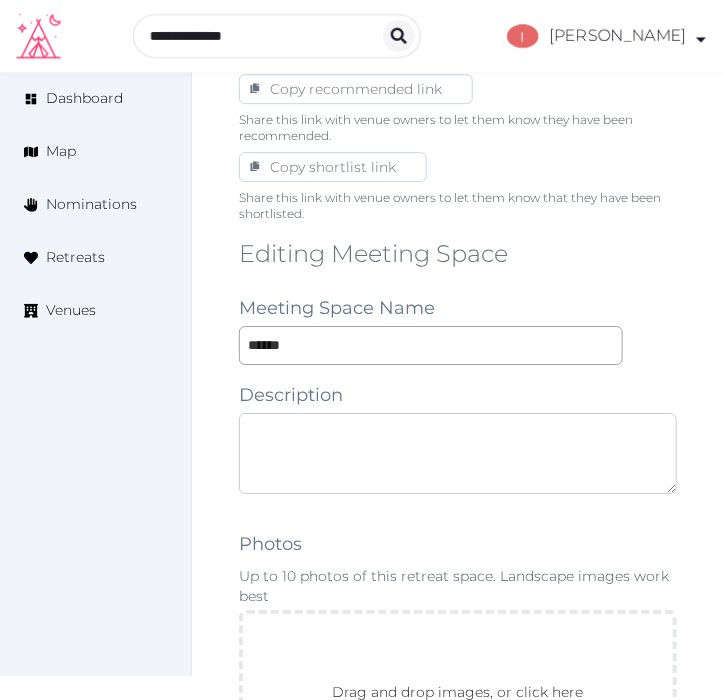click at bounding box center (458, 453) 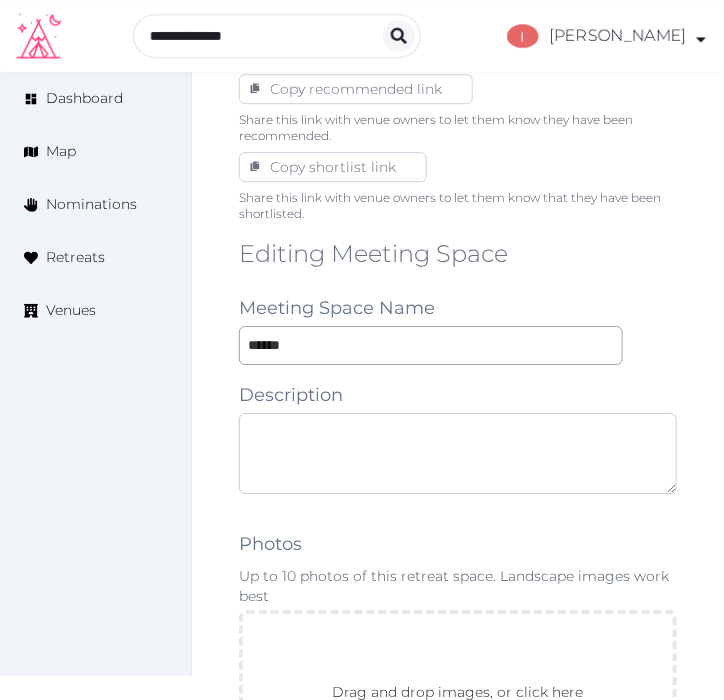 paste on "**********" 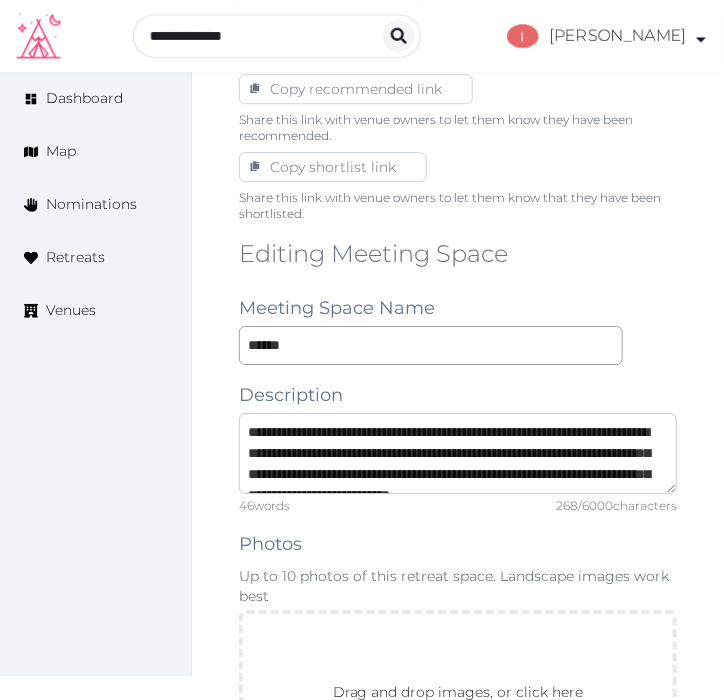 scroll, scrollTop: 32, scrollLeft: 0, axis: vertical 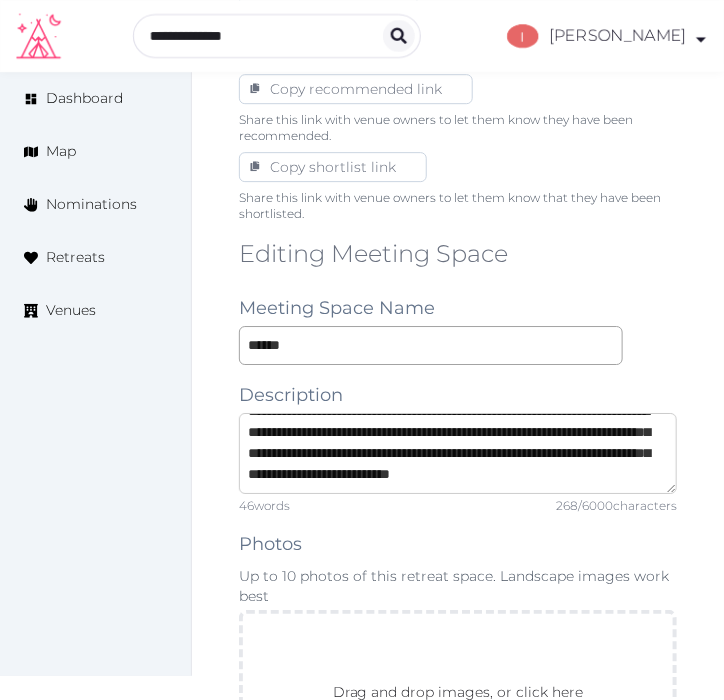 type on "**********" 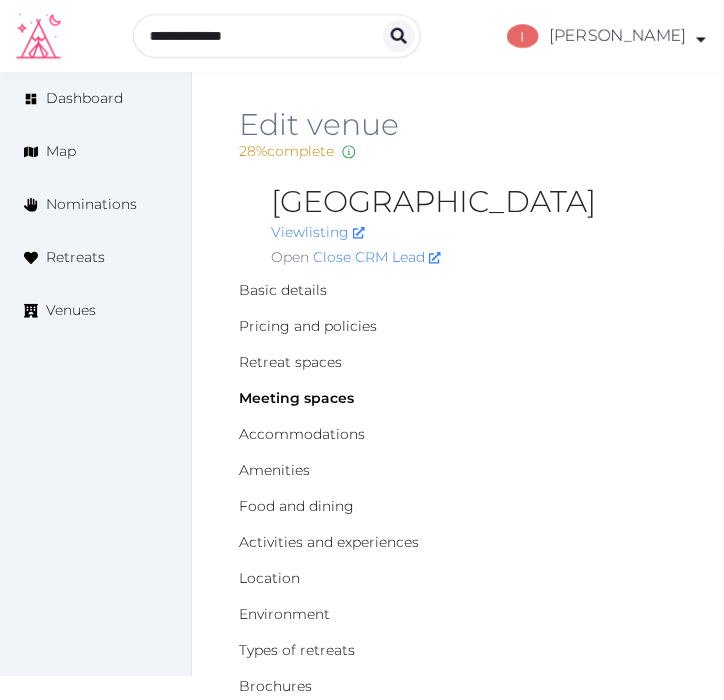 scroll, scrollTop: 0, scrollLeft: 0, axis: both 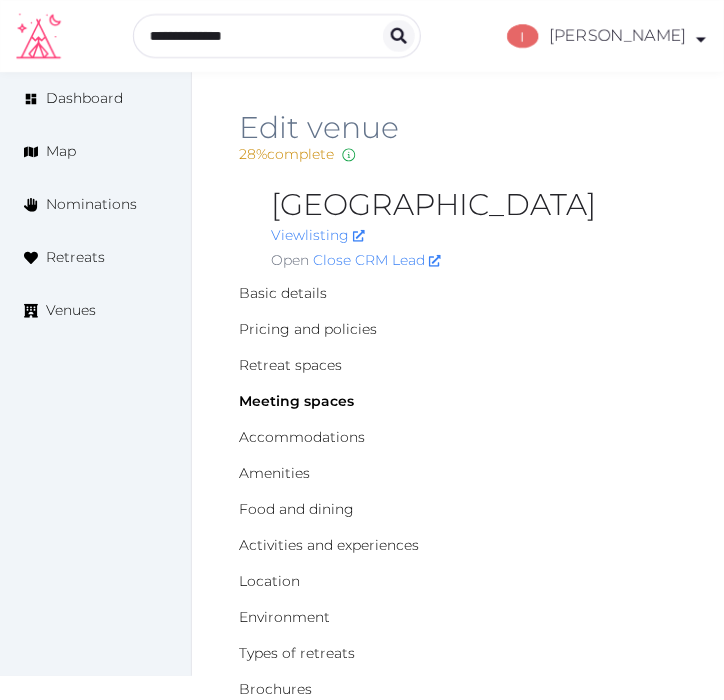 click on "[GEOGRAPHIC_DATA]" at bounding box center [474, 205] 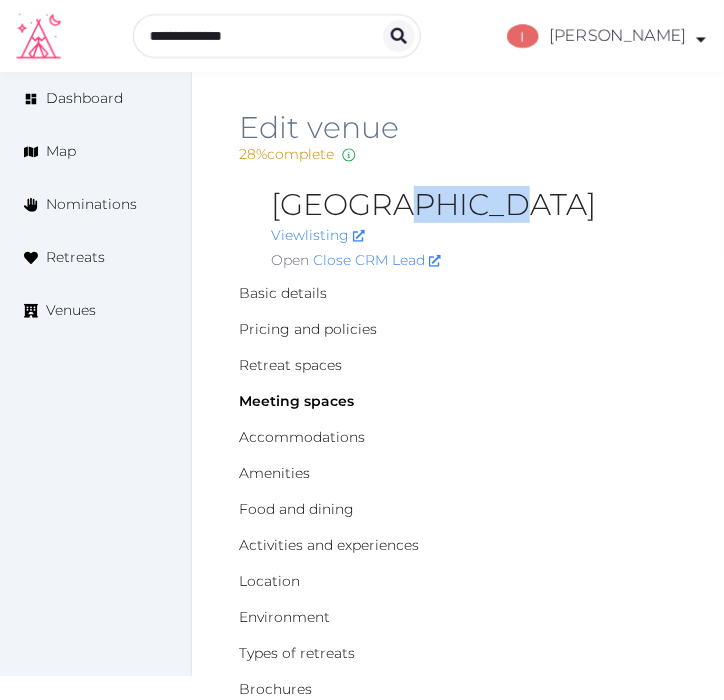 click on "[GEOGRAPHIC_DATA]" at bounding box center (474, 205) 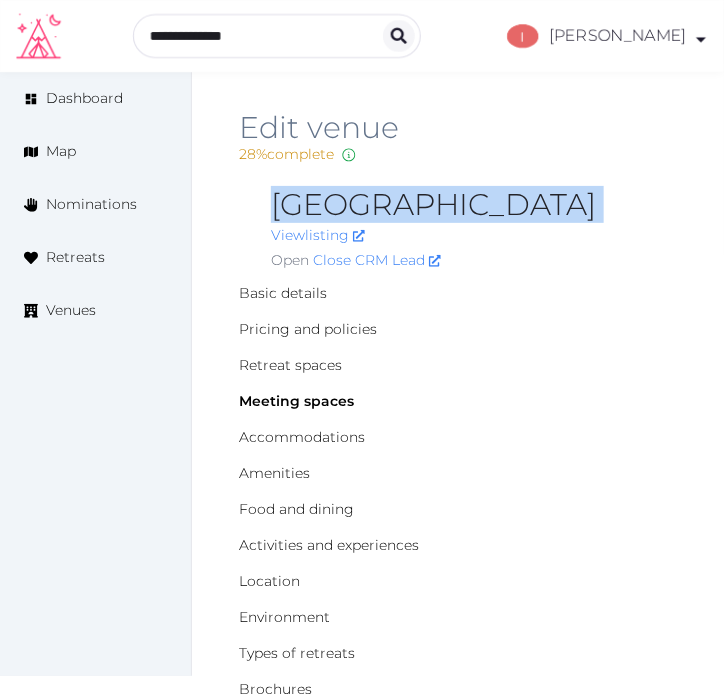 click on "[GEOGRAPHIC_DATA]" at bounding box center [474, 205] 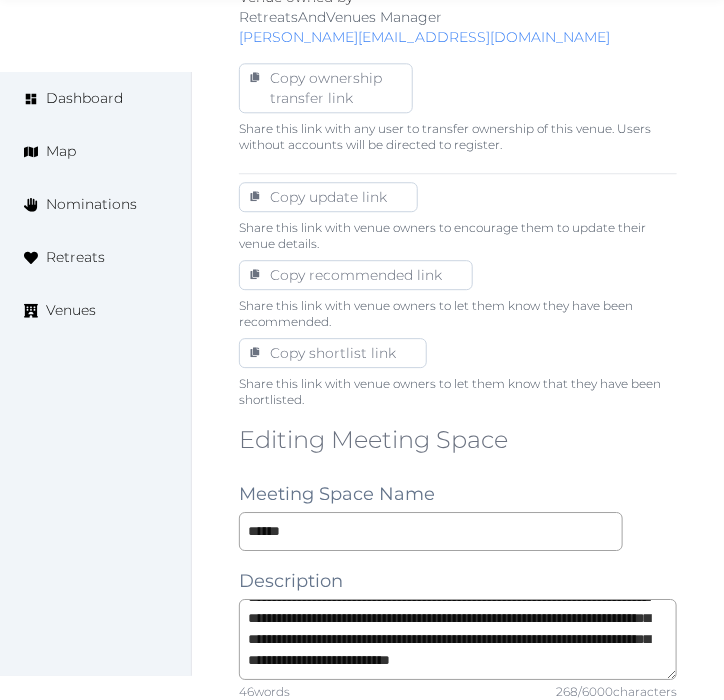 scroll, scrollTop: 1222, scrollLeft: 0, axis: vertical 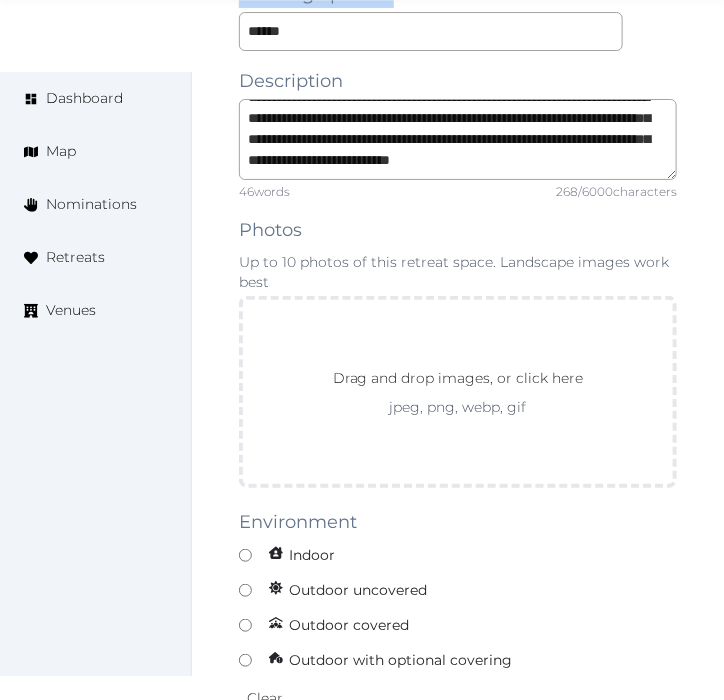 drag, startPoint x: 391, startPoint y: 7, endPoint x: 384, endPoint y: 22, distance: 16.552946 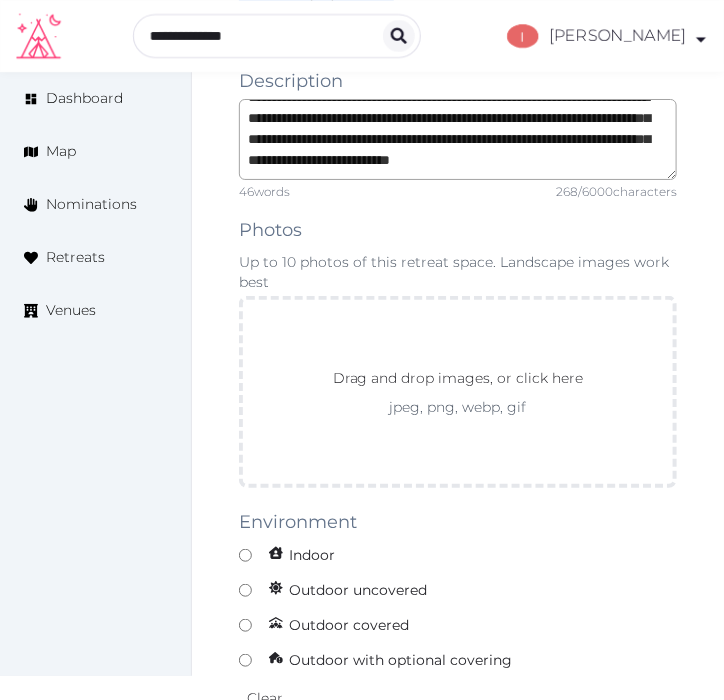 scroll, scrollTop: 1338, scrollLeft: 0, axis: vertical 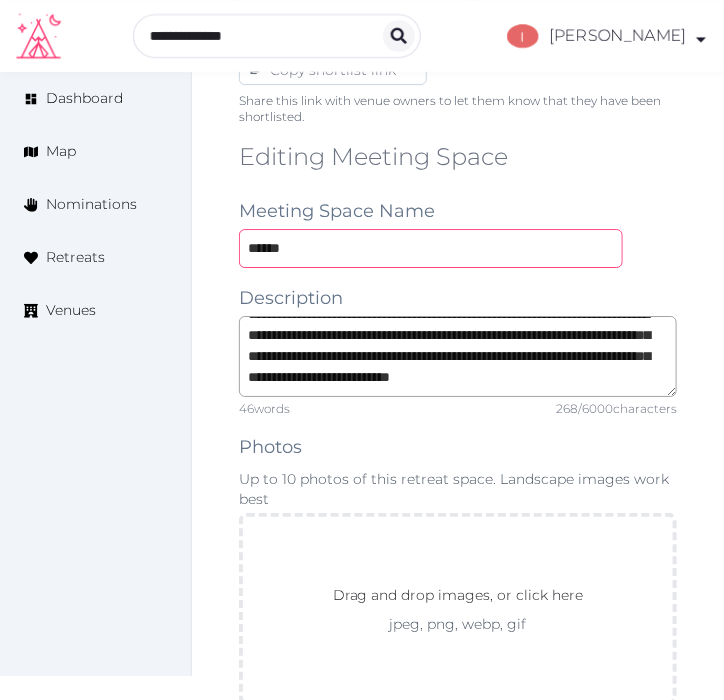 click on "******" at bounding box center [431, 248] 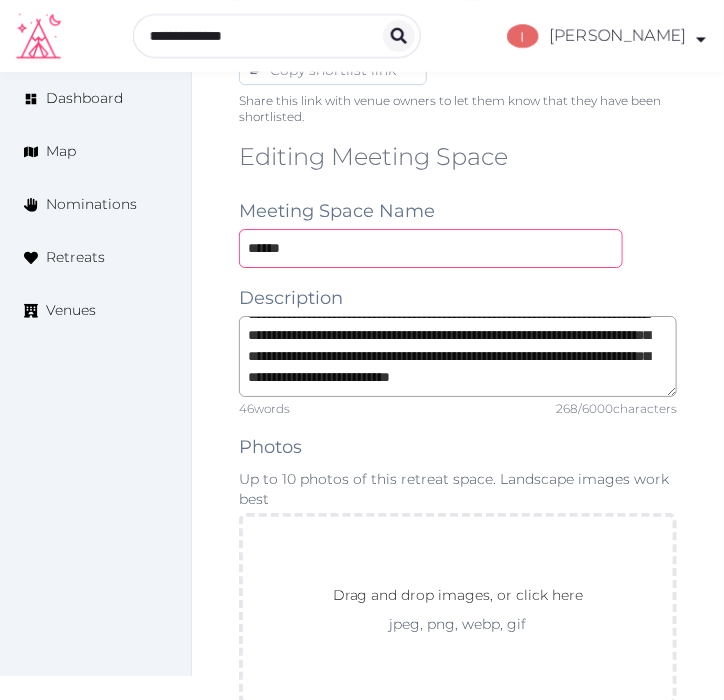 paste on "**********" 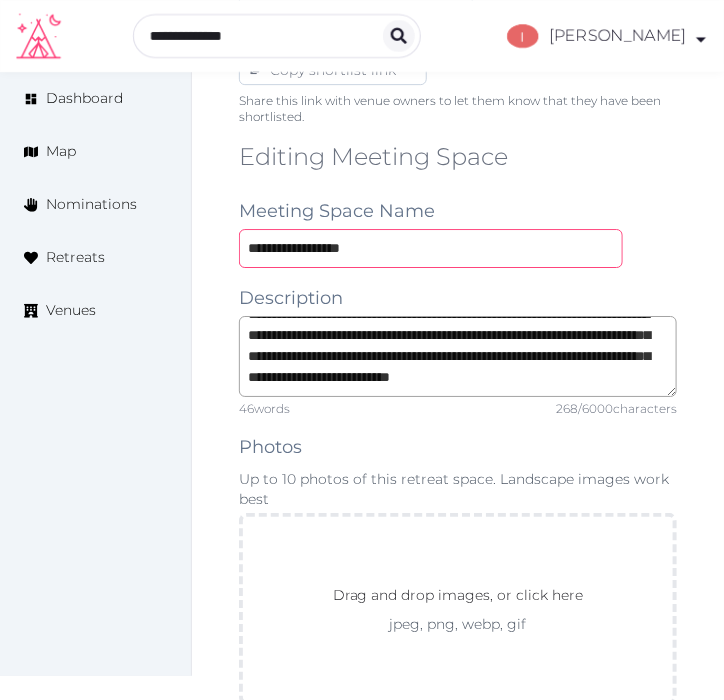 click on "**********" at bounding box center (431, 248) 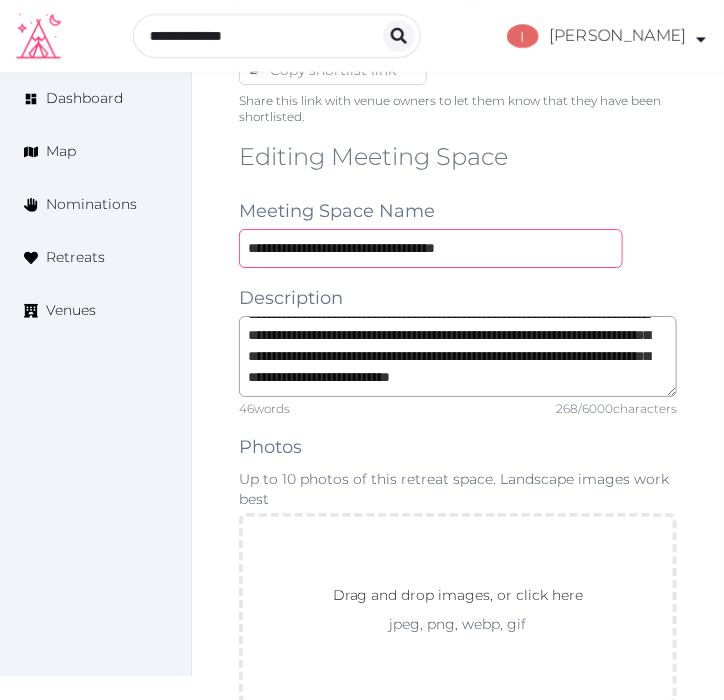 type on "**********" 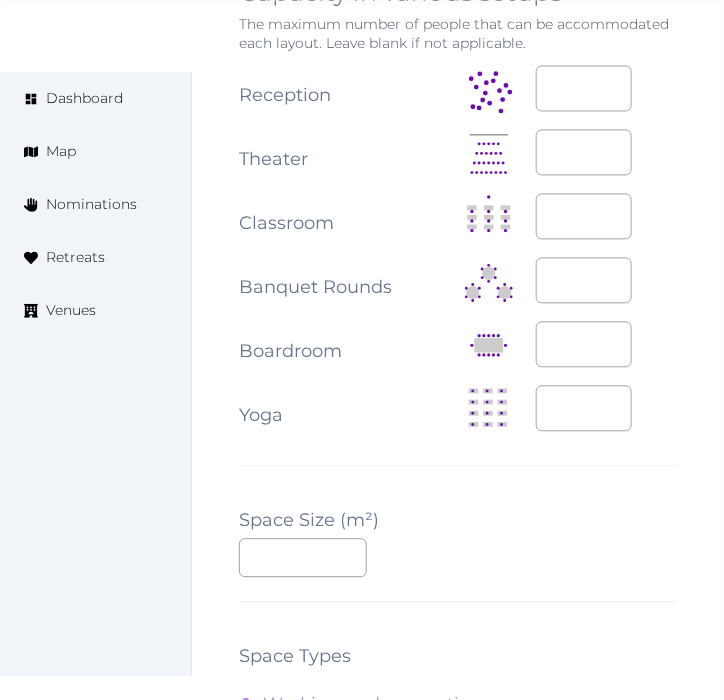 scroll, scrollTop: 2450, scrollLeft: 0, axis: vertical 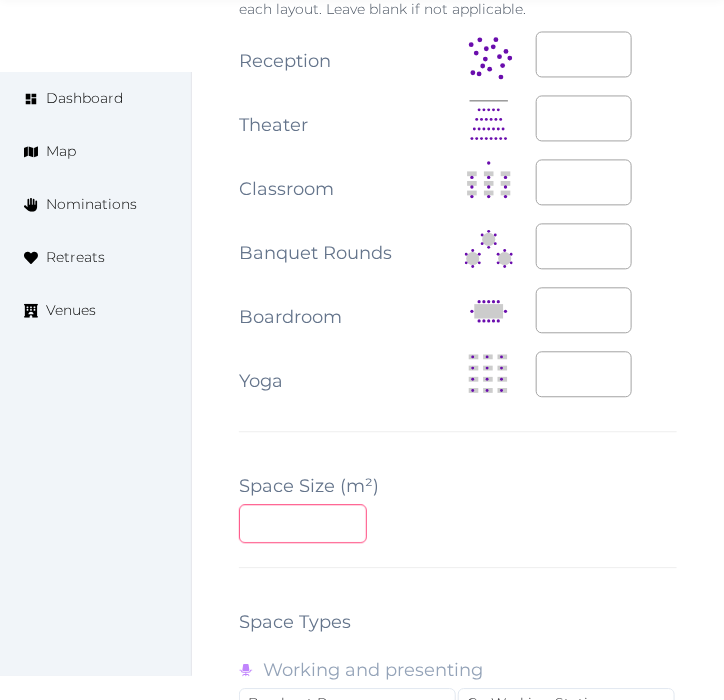 drag, startPoint x: 280, startPoint y: 512, endPoint x: 225, endPoint y: 510, distance: 55.03635 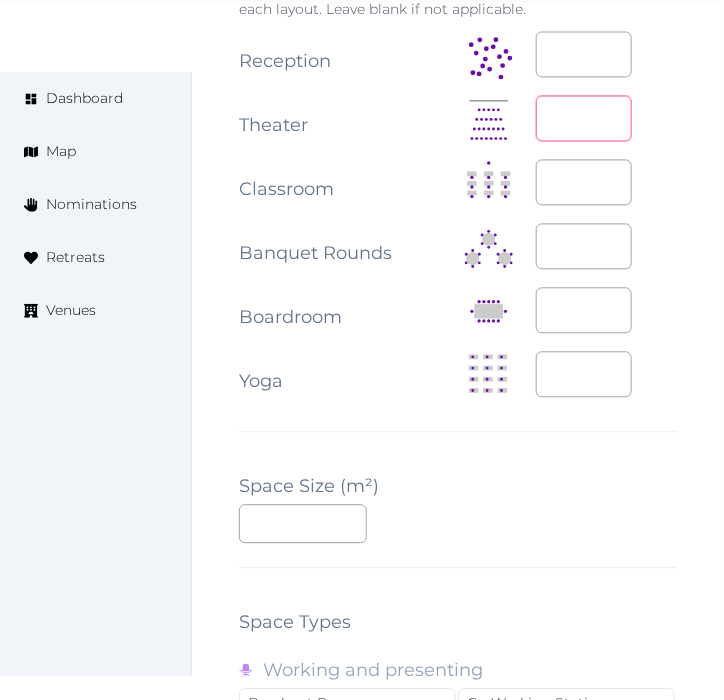 drag, startPoint x: 598, startPoint y: 111, endPoint x: 510, endPoint y: 113, distance: 88.02273 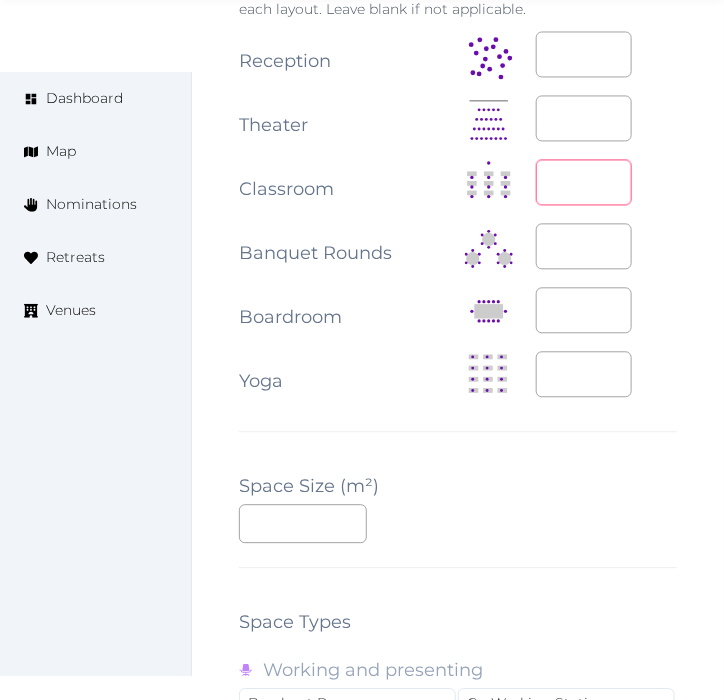 drag, startPoint x: 541, startPoint y: 183, endPoint x: 587, endPoint y: 177, distance: 46.389652 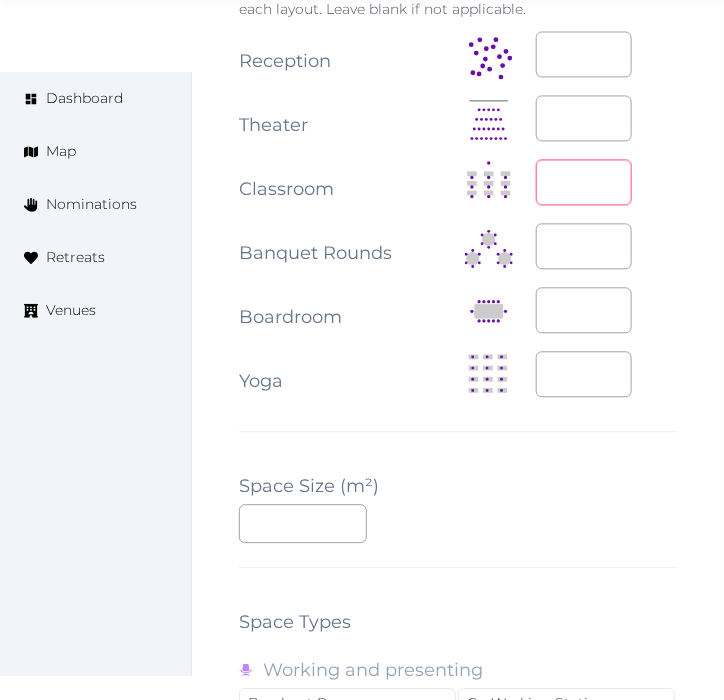 click on "**" at bounding box center (584, 182) 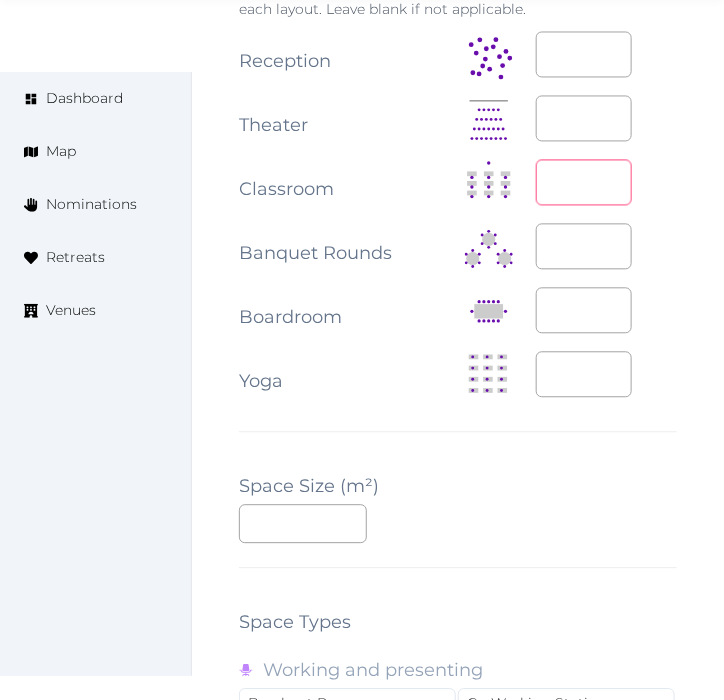 type on "***" 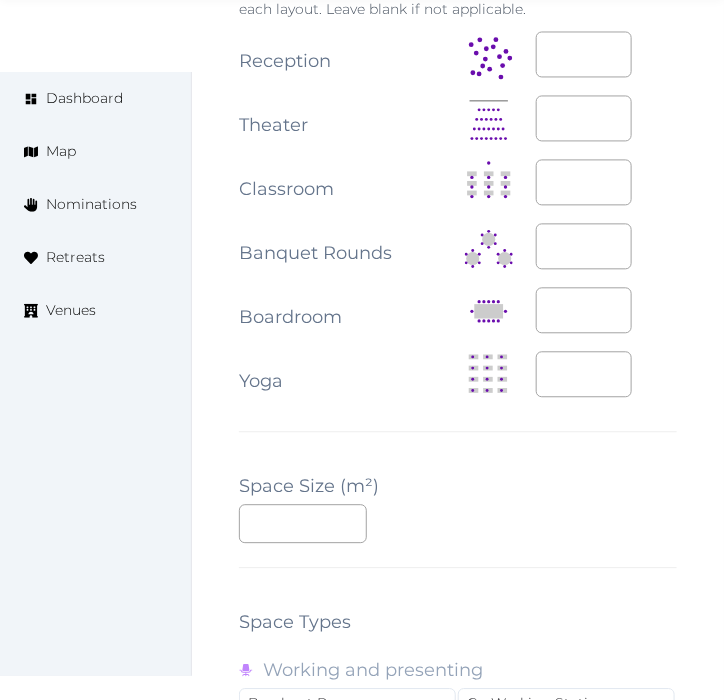 scroll, scrollTop: 2561, scrollLeft: 0, axis: vertical 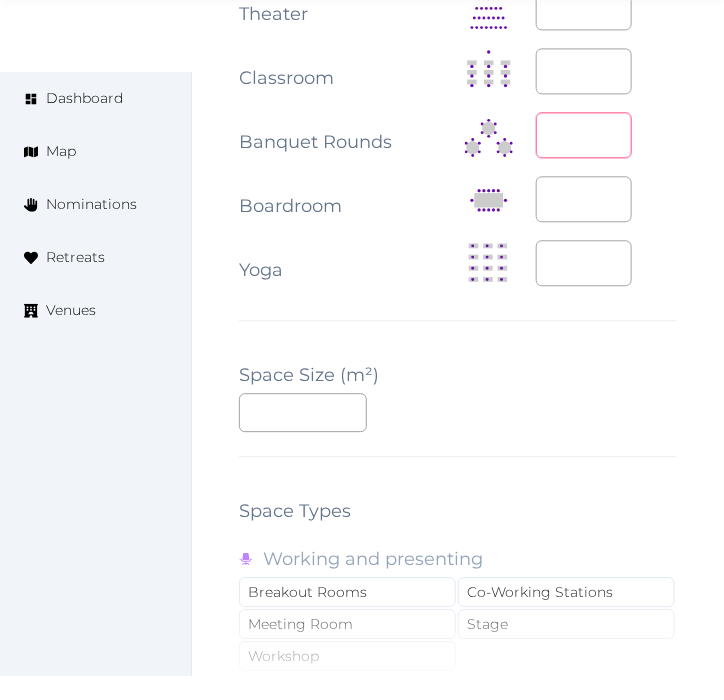 drag, startPoint x: 602, startPoint y: 137, endPoint x: 507, endPoint y: 134, distance: 95.047356 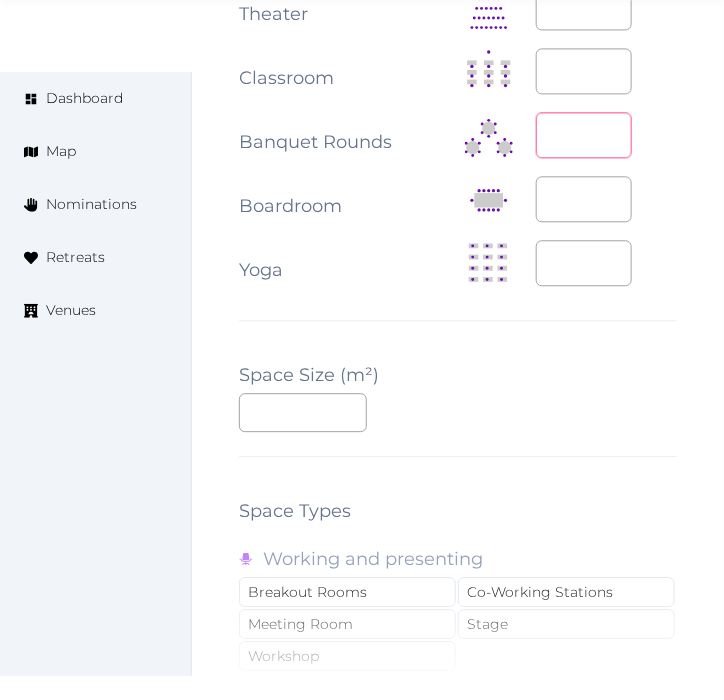type 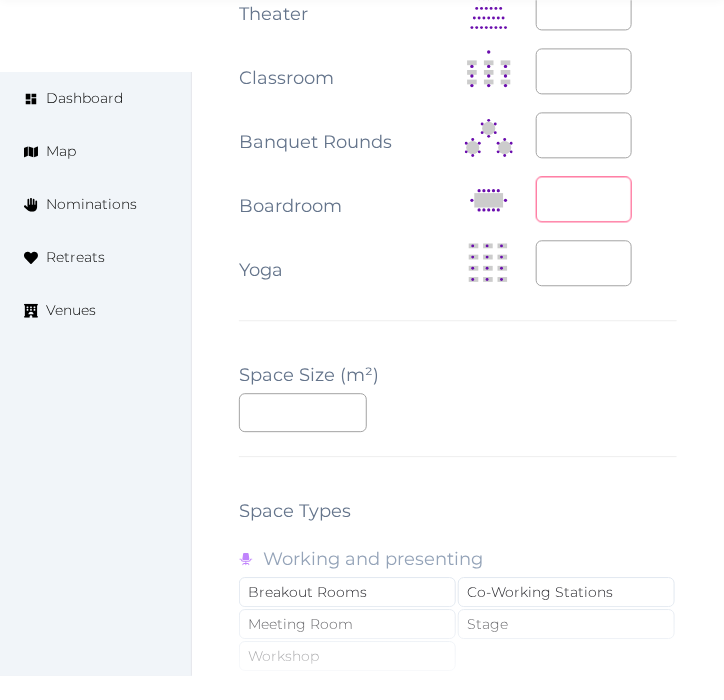 drag, startPoint x: 567, startPoint y: 212, endPoint x: 491, endPoint y: 194, distance: 78.10249 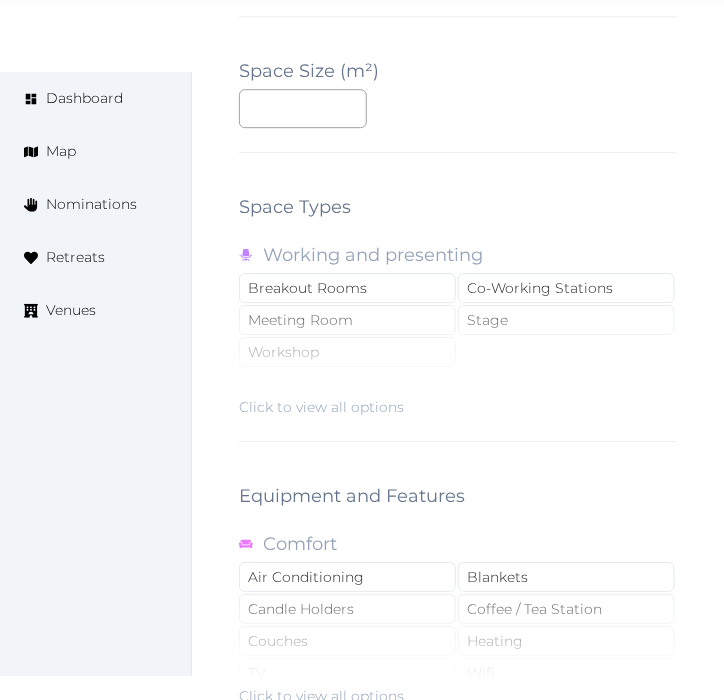 scroll, scrollTop: 2894, scrollLeft: 0, axis: vertical 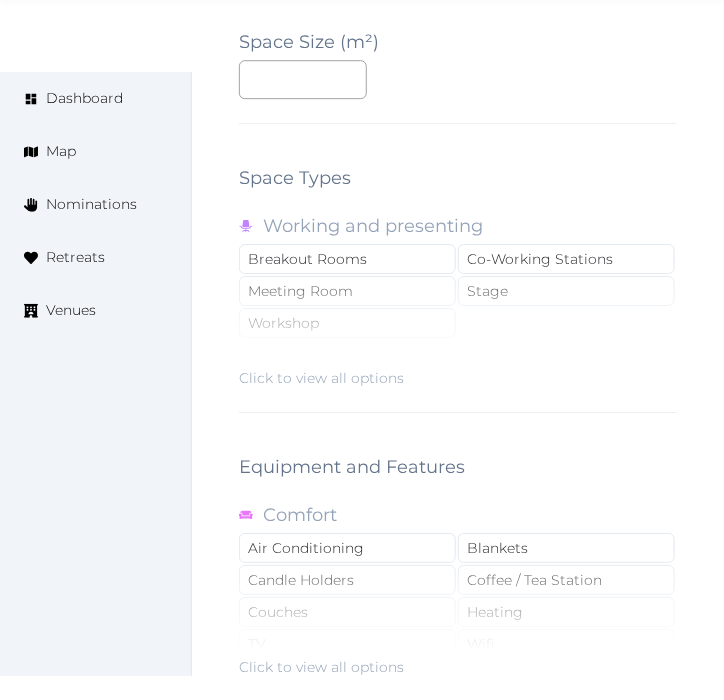 type 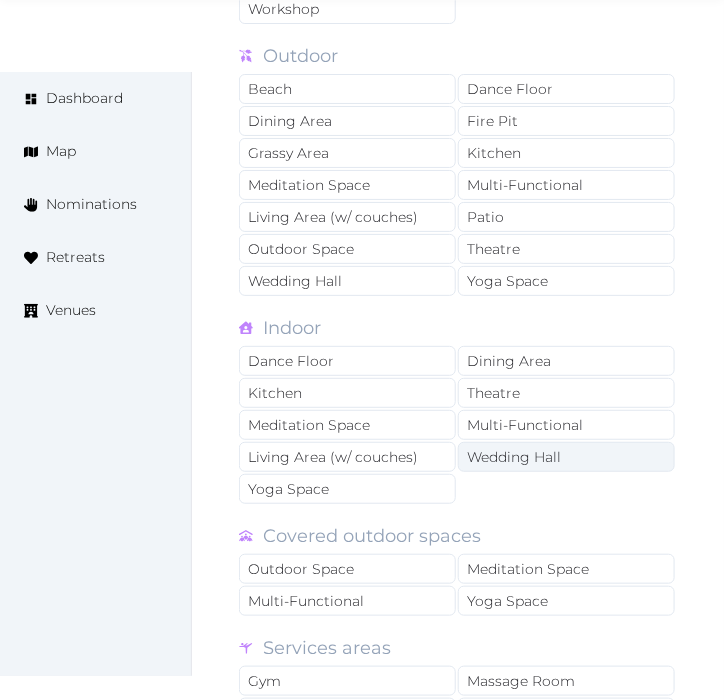 scroll, scrollTop: 3338, scrollLeft: 0, axis: vertical 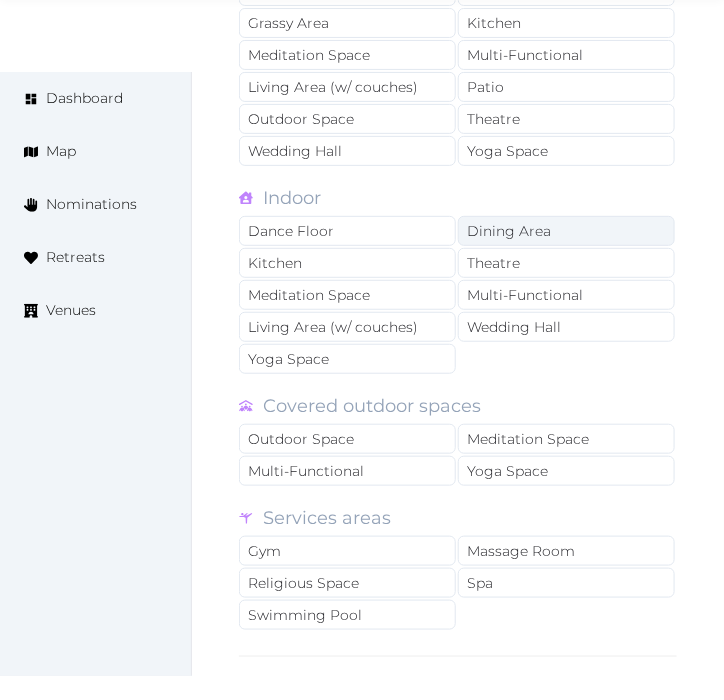 click on "Dining Area" at bounding box center (566, 231) 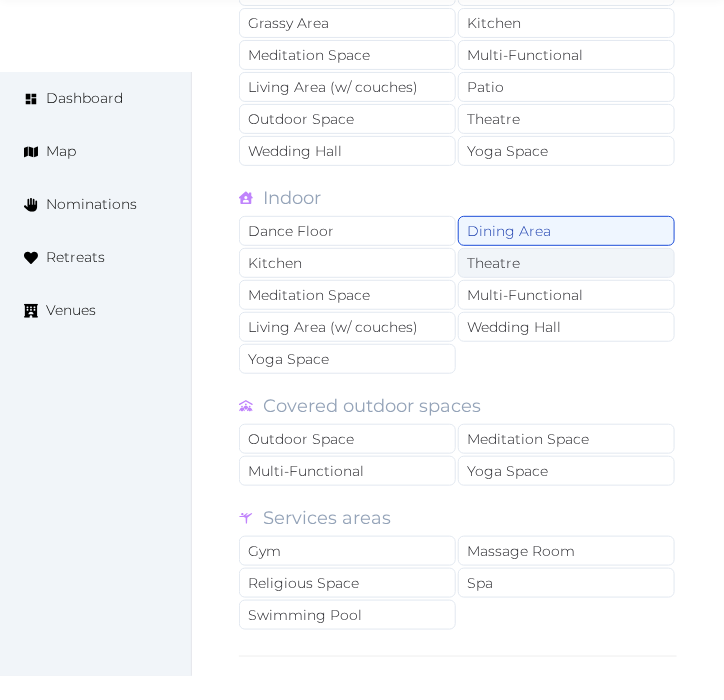 drag, startPoint x: 503, startPoint y: 264, endPoint x: 508, endPoint y: 291, distance: 27.45906 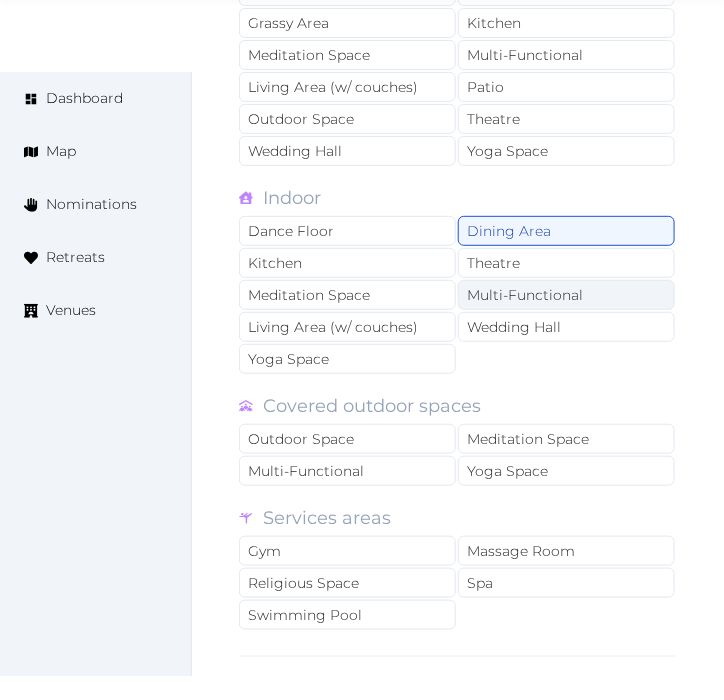 click on "Theatre" at bounding box center [566, 263] 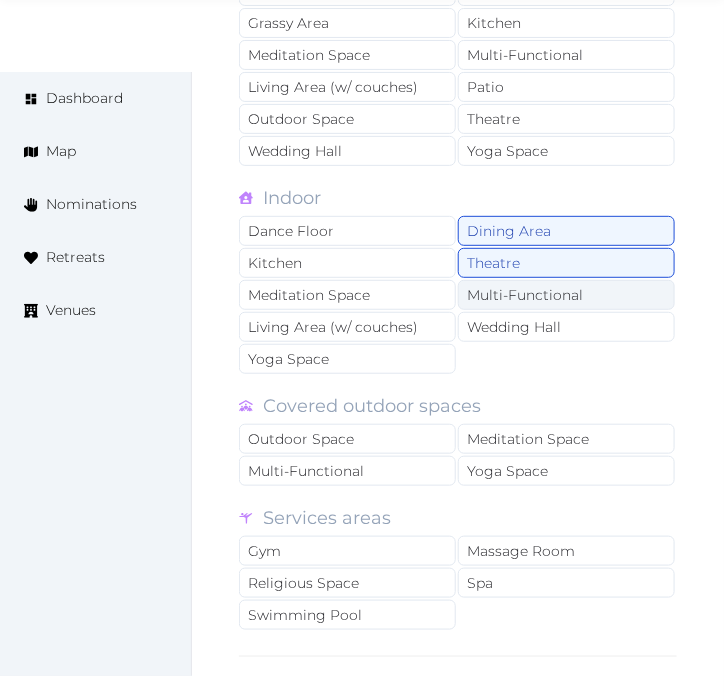 click on "Multi-Functional" at bounding box center [566, 295] 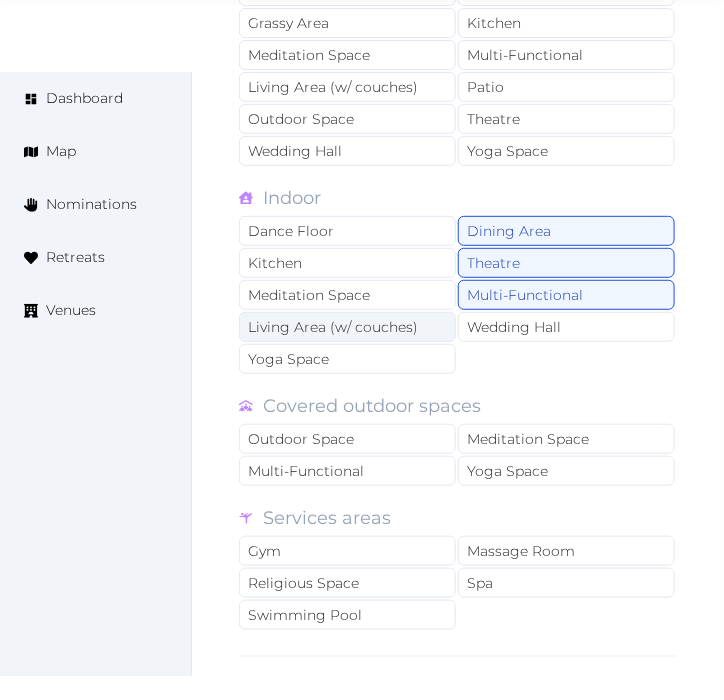 click on "Living Area (w/ couches)" at bounding box center [347, 327] 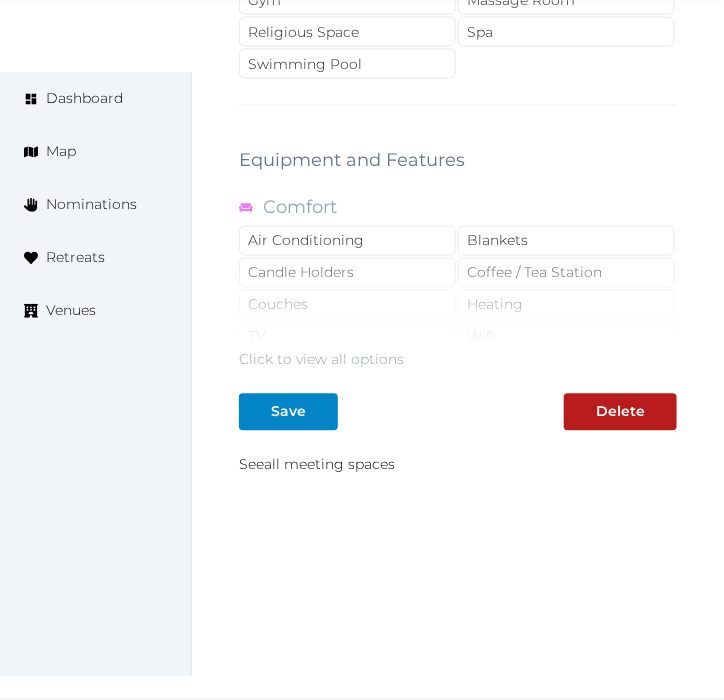 scroll, scrollTop: 3895, scrollLeft: 0, axis: vertical 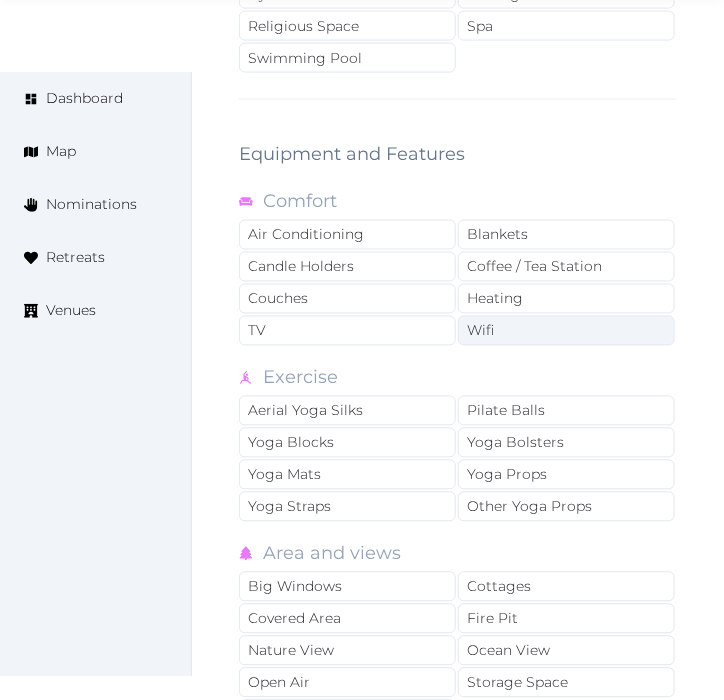 click on "Wifi" at bounding box center (566, 331) 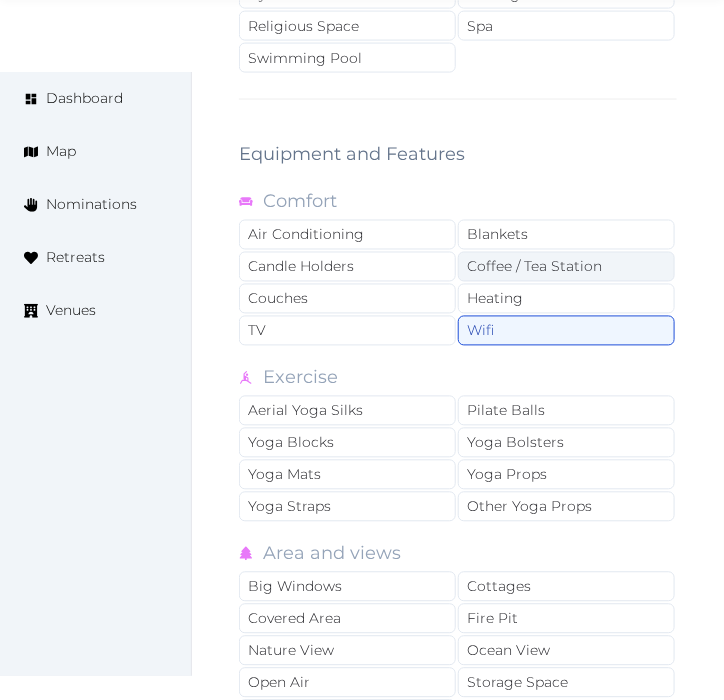 click on "Coffee / Tea Station" at bounding box center (566, 267) 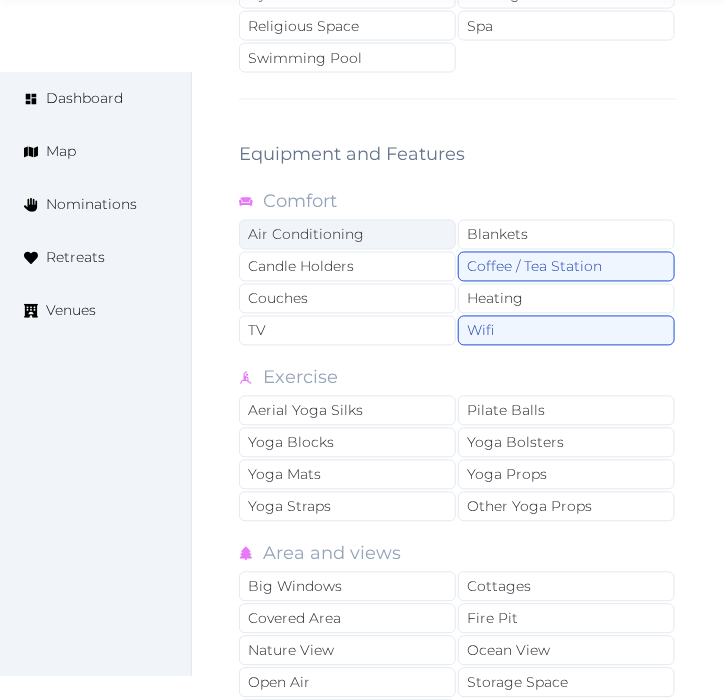 click on "Air Conditioning" at bounding box center (347, 235) 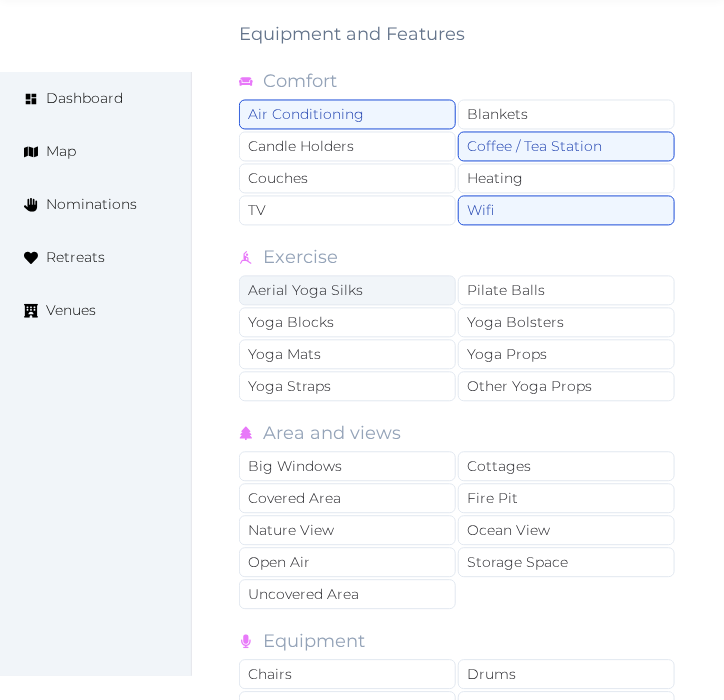 scroll, scrollTop: 4117, scrollLeft: 0, axis: vertical 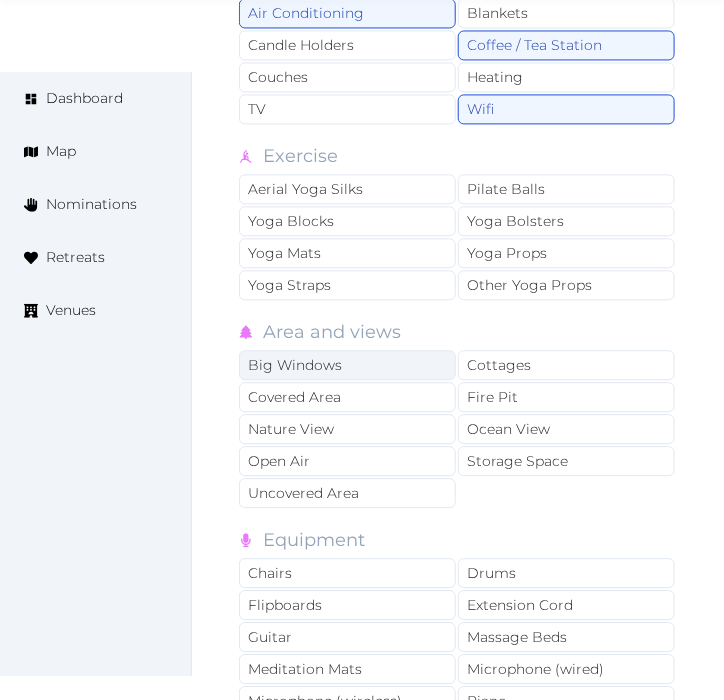 click on "Big Windows" at bounding box center (347, 365) 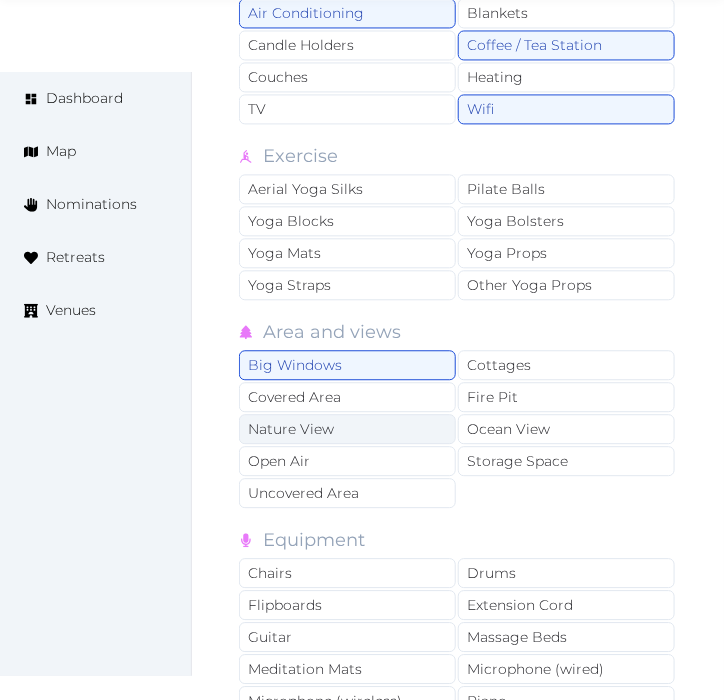 click on "Nature View" at bounding box center (347, 429) 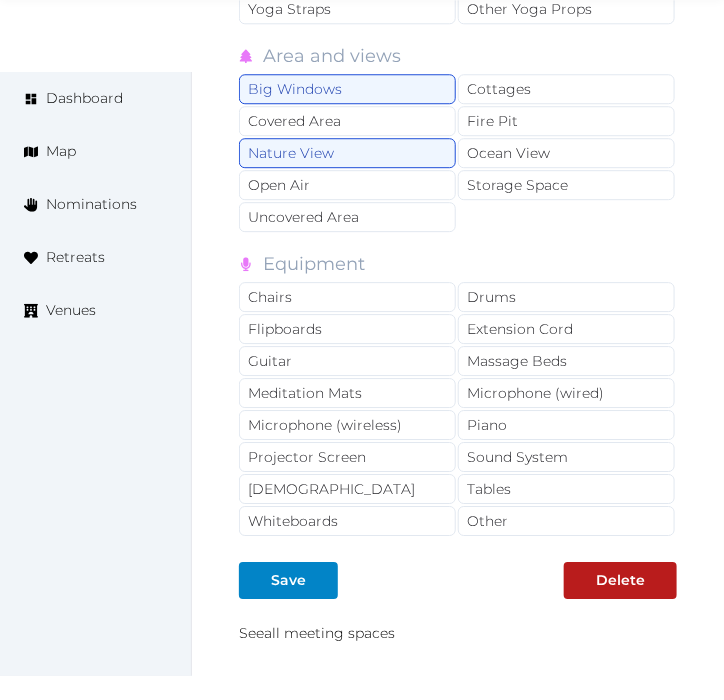 scroll, scrollTop: 4237, scrollLeft: 0, axis: vertical 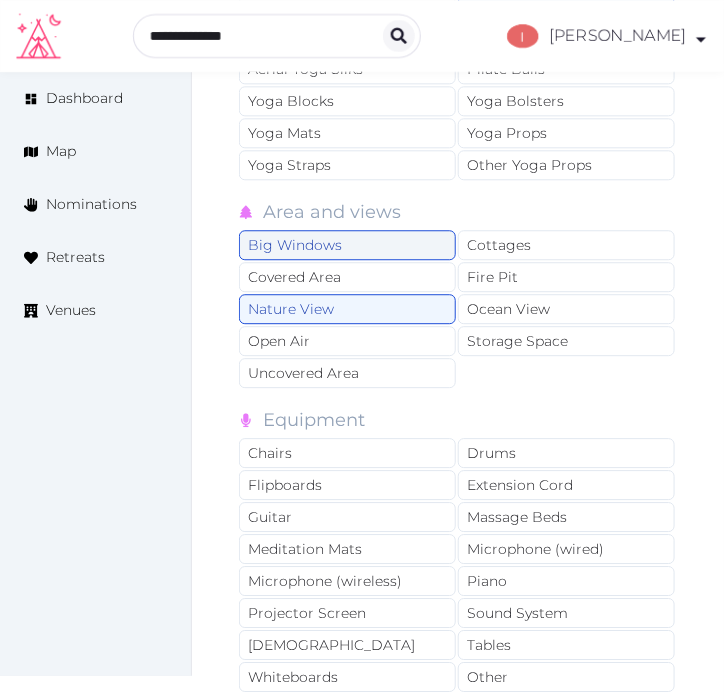 click on "Big Windows" at bounding box center (347, 245) 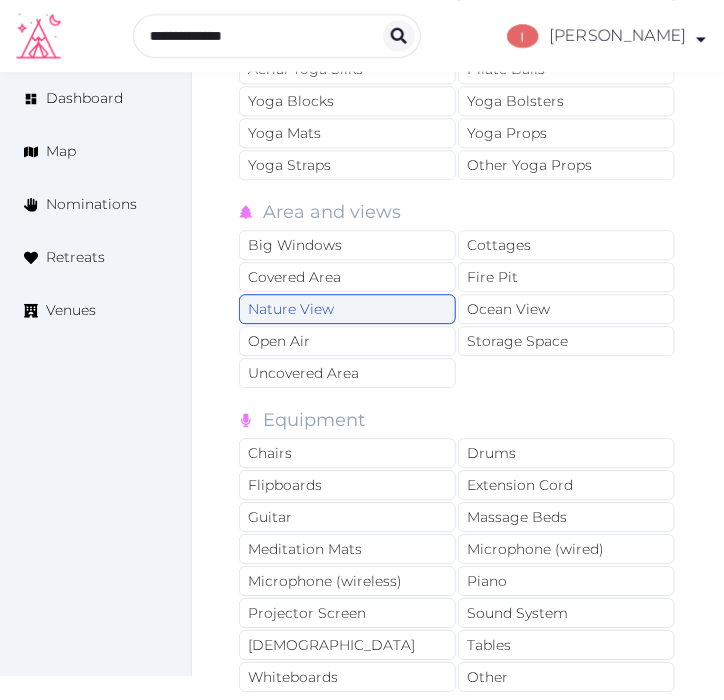 click on "Nature View" at bounding box center (347, 309) 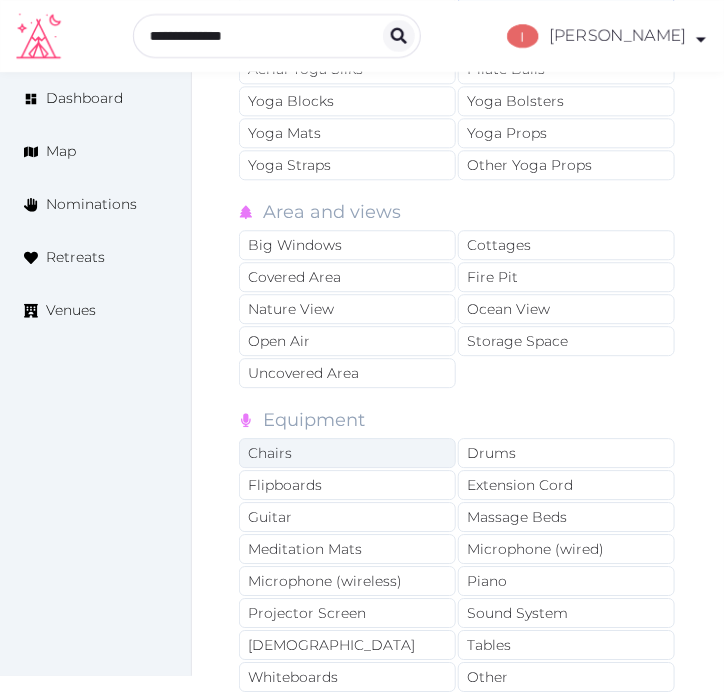 click on "Chairs" at bounding box center [347, 453] 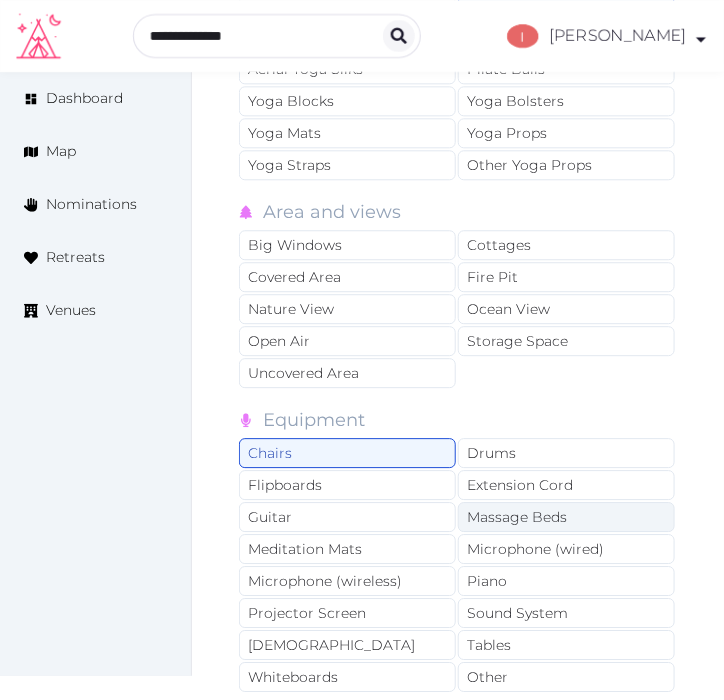 scroll, scrollTop: 4571, scrollLeft: 0, axis: vertical 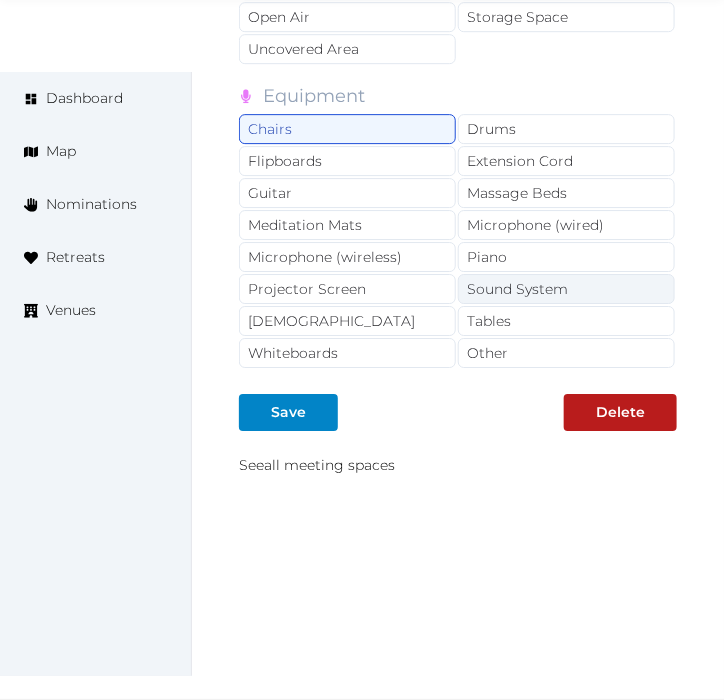 click on "Sound System" at bounding box center [566, 289] 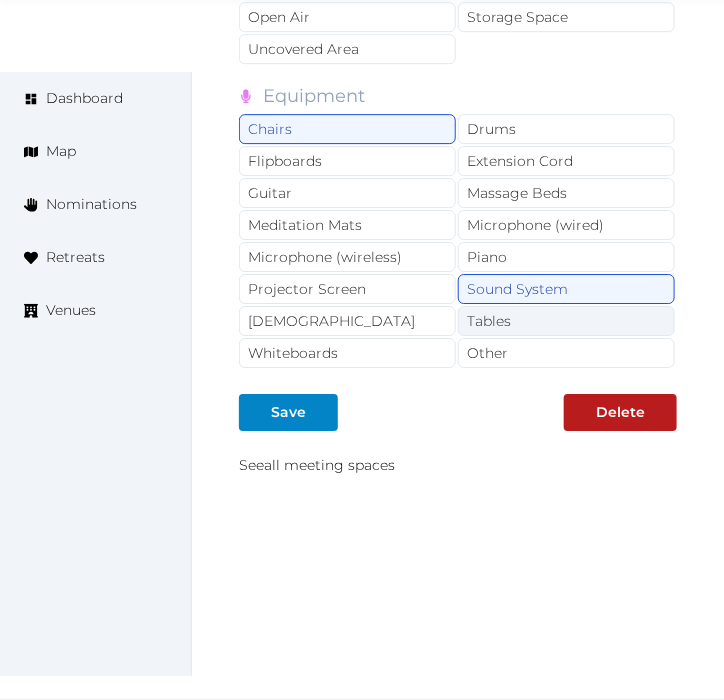 click on "Tables" at bounding box center (566, 321) 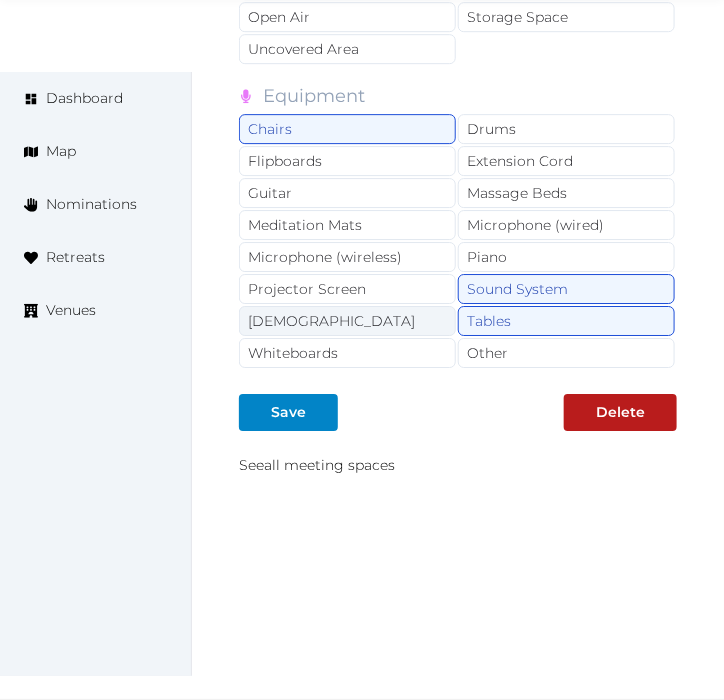 drag, startPoint x: 485, startPoint y: 345, endPoint x: 437, endPoint y: 318, distance: 55.072678 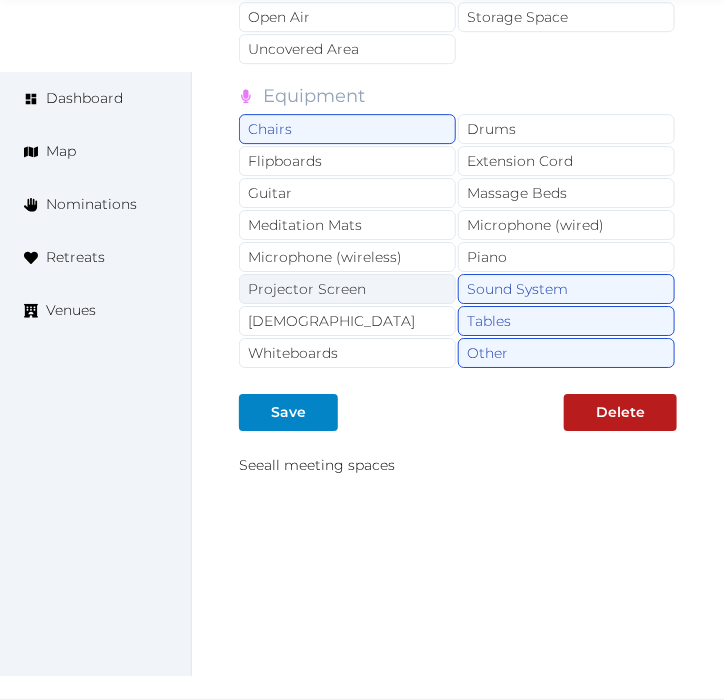 click on "Projector Screen" at bounding box center (347, 289) 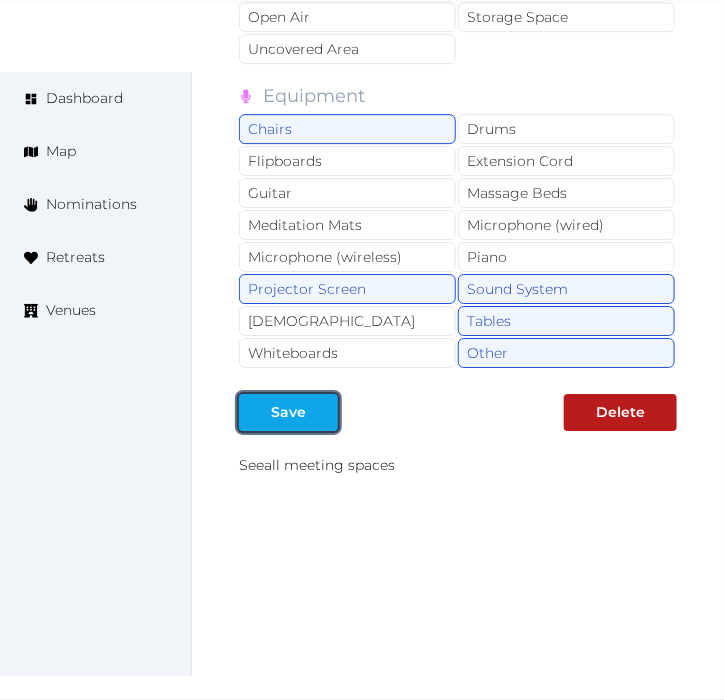 click on "Save" at bounding box center [288, 412] 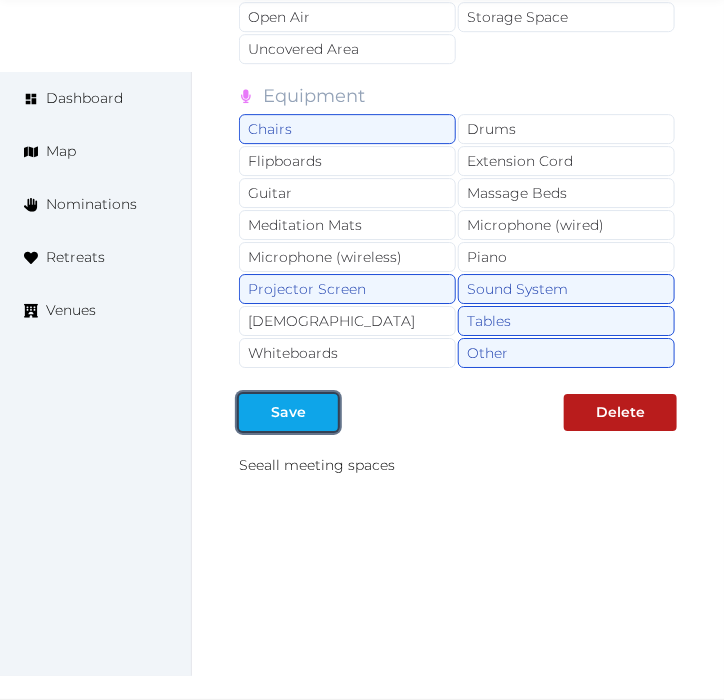 click at bounding box center (322, 412) 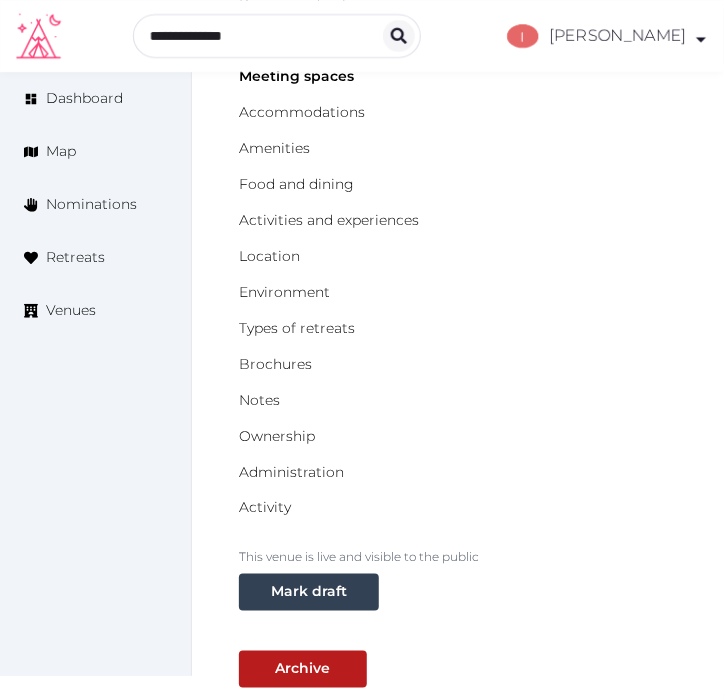 scroll, scrollTop: 15, scrollLeft: 0, axis: vertical 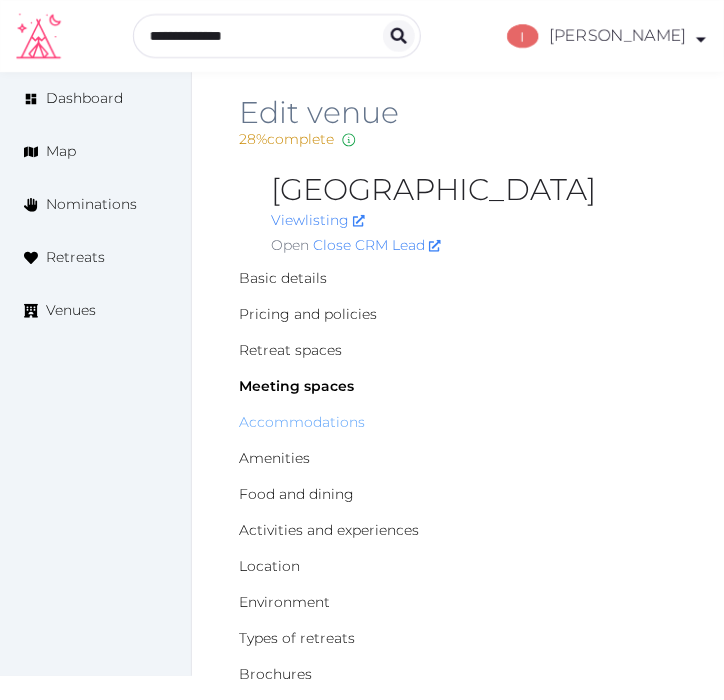 click on "Accommodations" at bounding box center (302, 422) 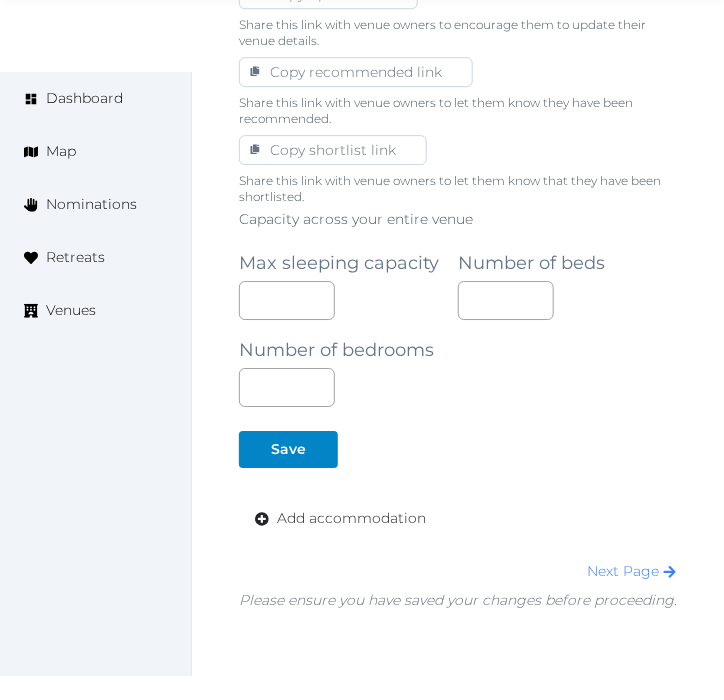 scroll, scrollTop: 1393, scrollLeft: 0, axis: vertical 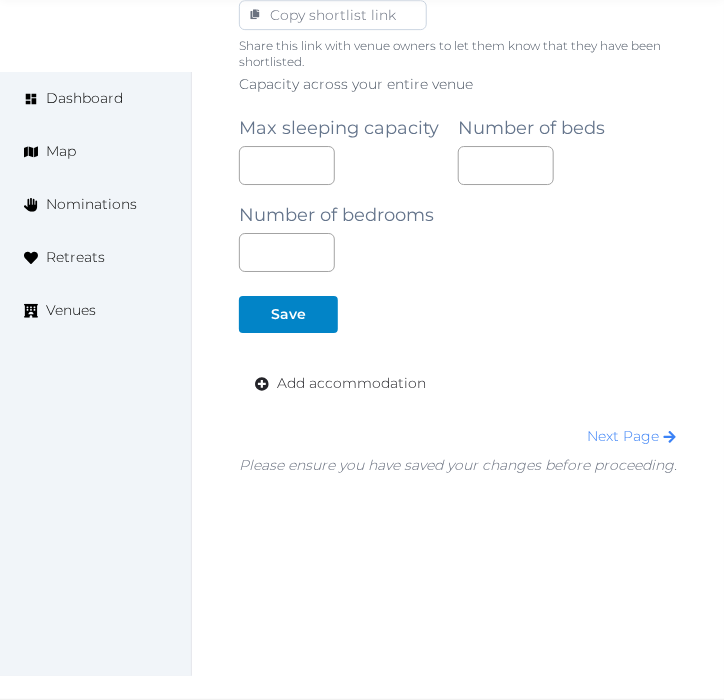 click on "Capacity across your entire venue Max sleeping capacity Number of beds Number of bedrooms *** Save  Add accommodation Next Page  Please ensure you have saved your changes before proceeding." at bounding box center [458, 275] 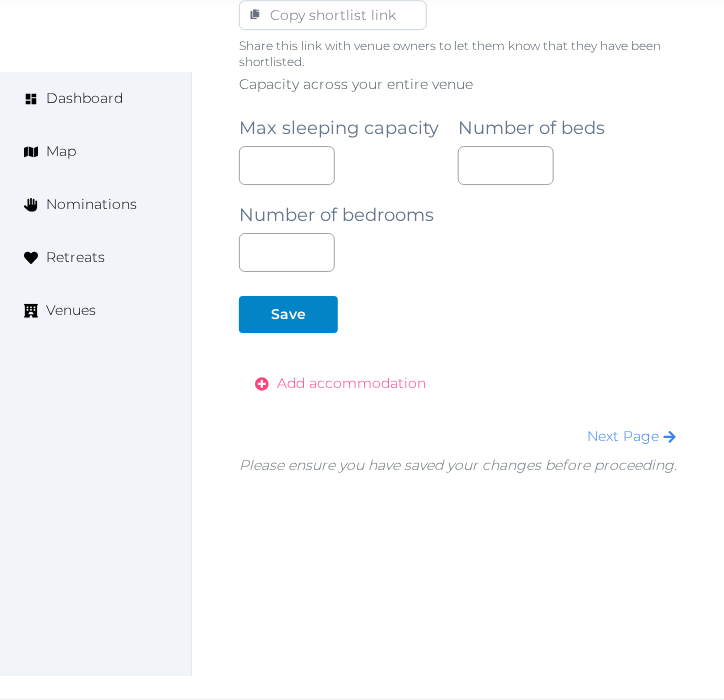 click on "Add accommodation" at bounding box center [340, 383] 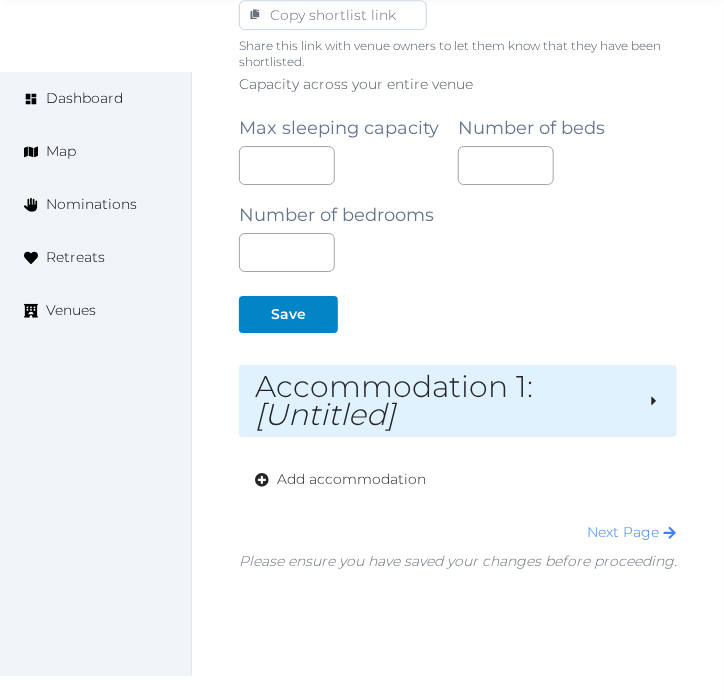 click on "Accommodation 1 :  [Untitled]" at bounding box center [443, 401] 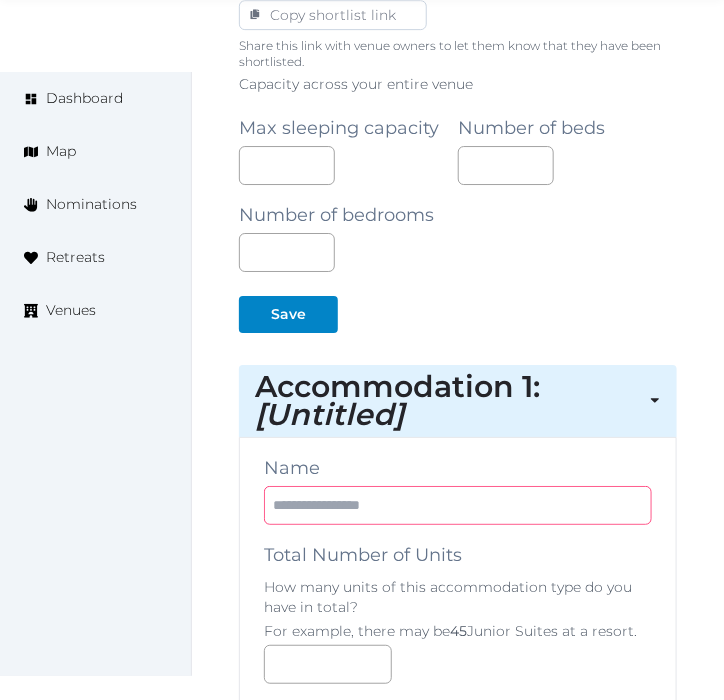 click at bounding box center [458, 505] 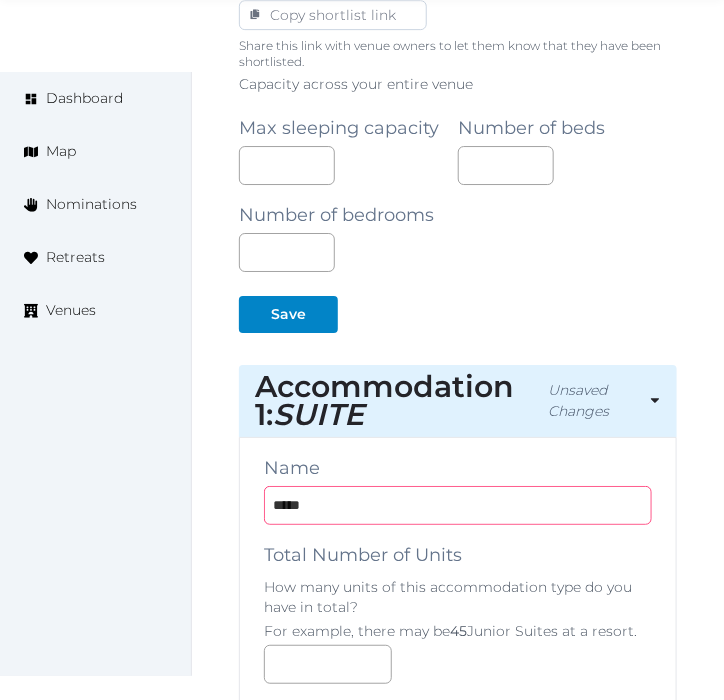 type on "*****" 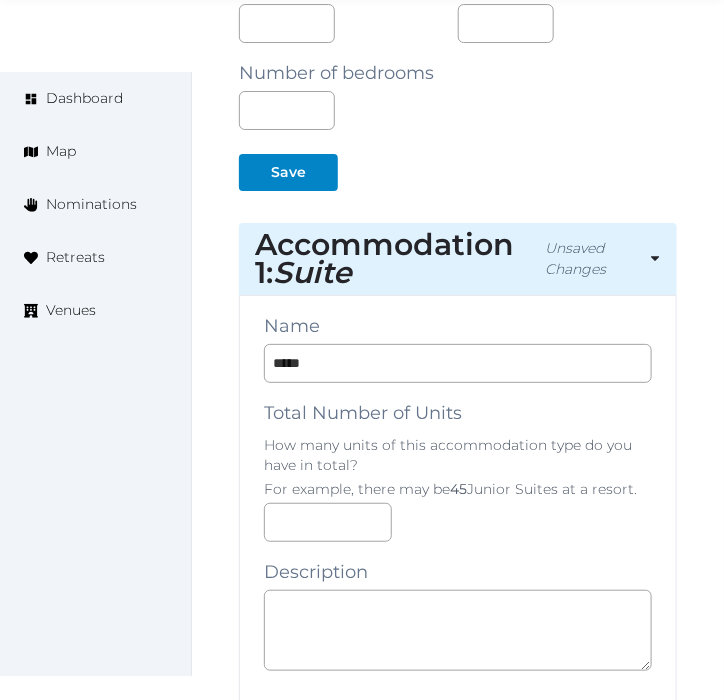 scroll, scrollTop: 1726, scrollLeft: 0, axis: vertical 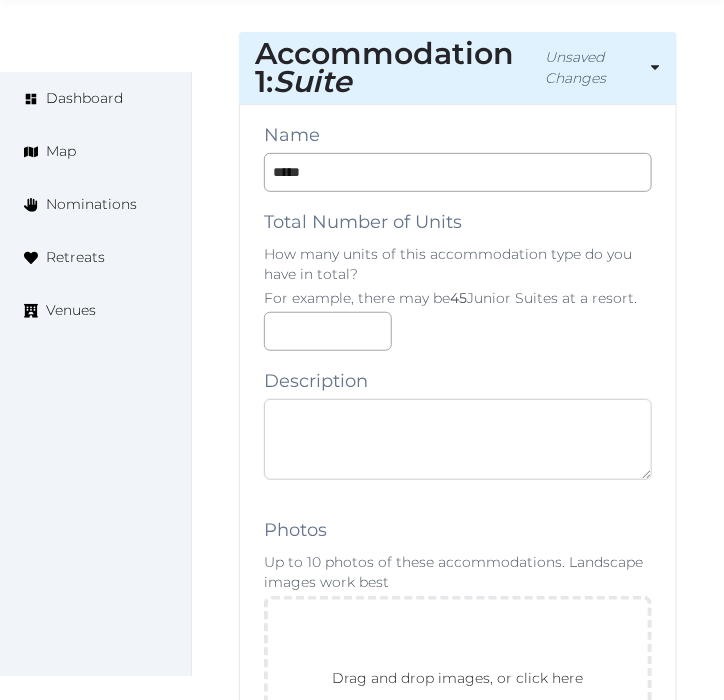click at bounding box center [458, 439] 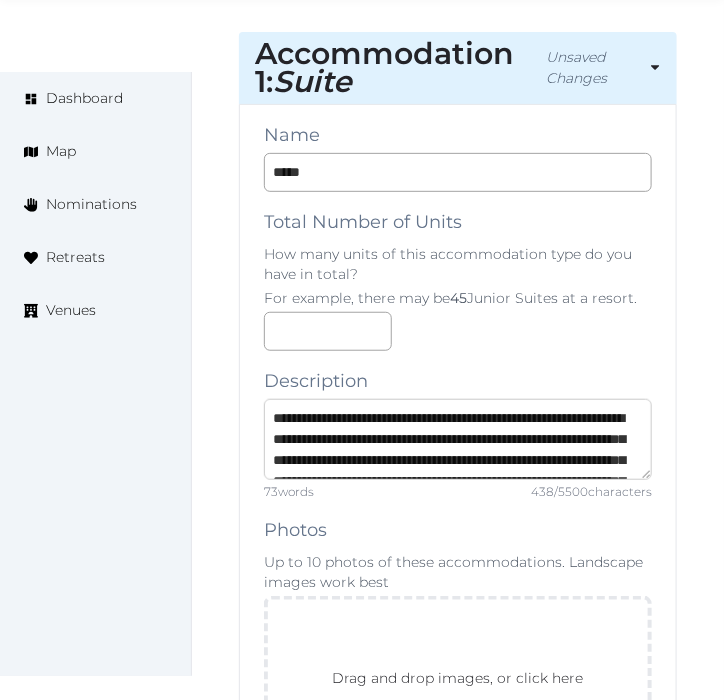 scroll, scrollTop: 177, scrollLeft: 0, axis: vertical 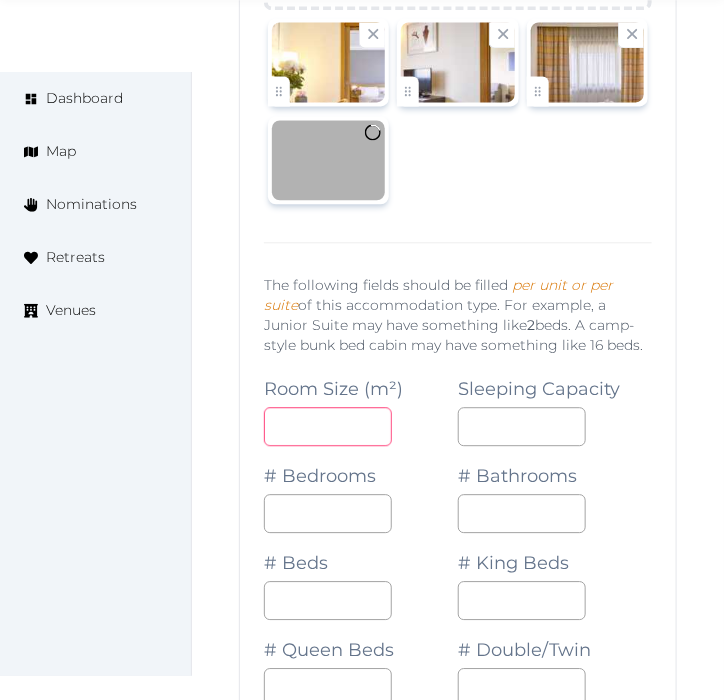 click at bounding box center (328, 426) 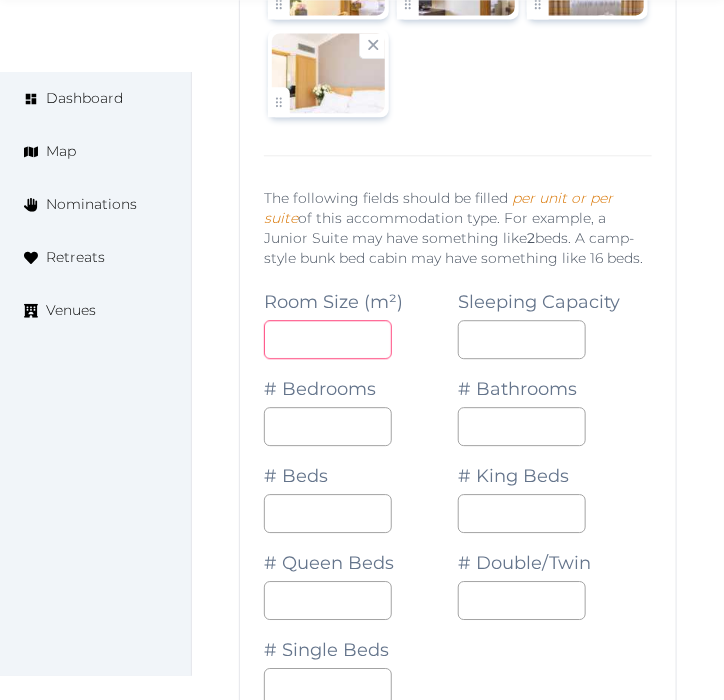 scroll, scrollTop: 2726, scrollLeft: 0, axis: vertical 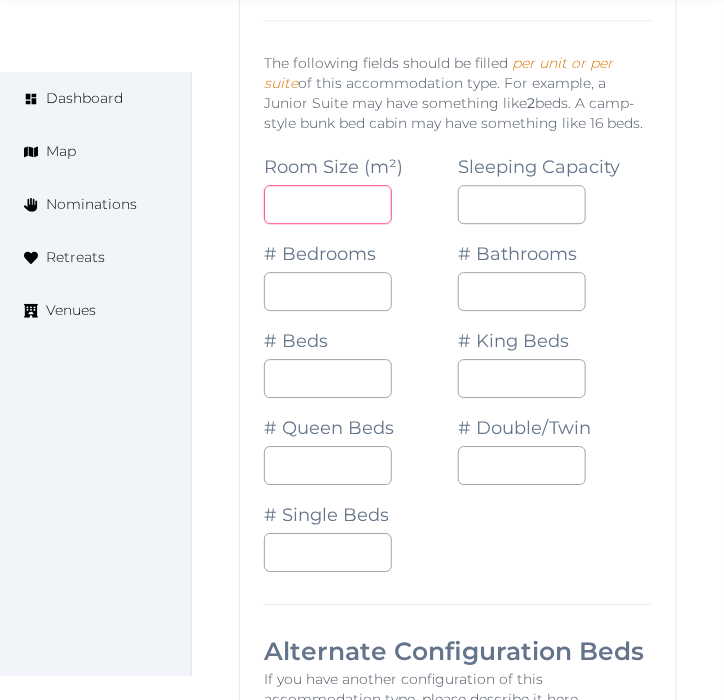 type on "**" 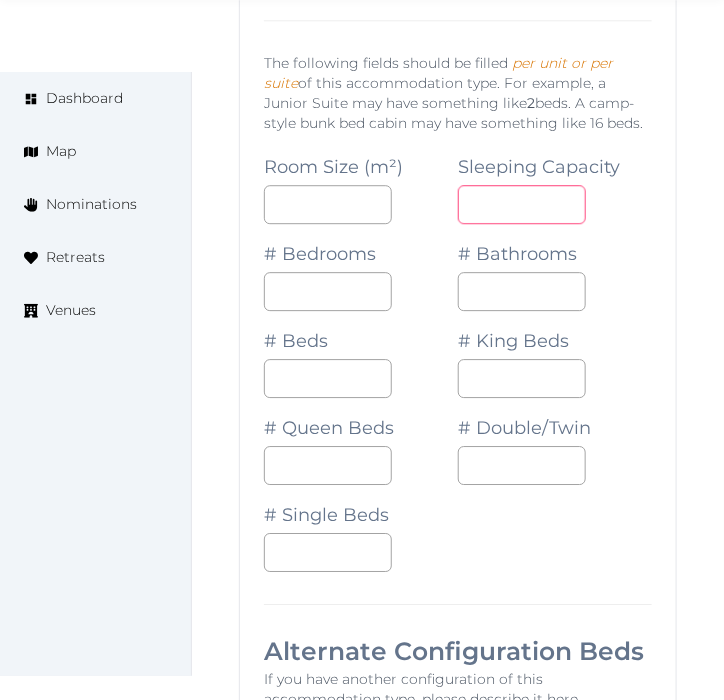 click at bounding box center [522, 204] 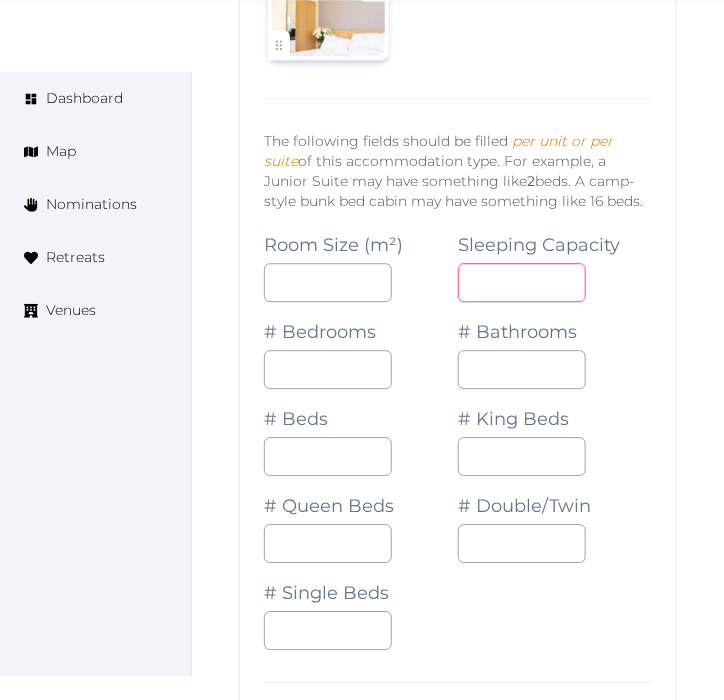 scroll, scrollTop: 2615, scrollLeft: 0, axis: vertical 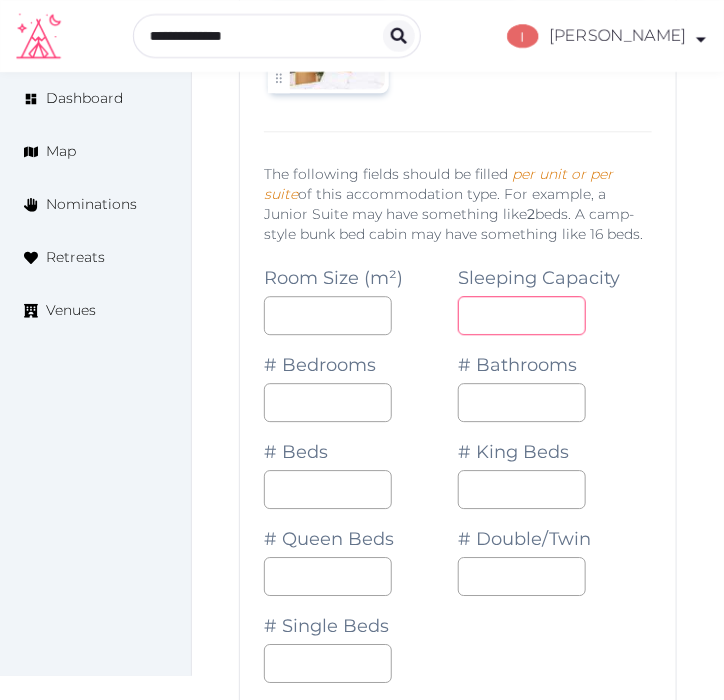 click on "*" at bounding box center (522, 315) 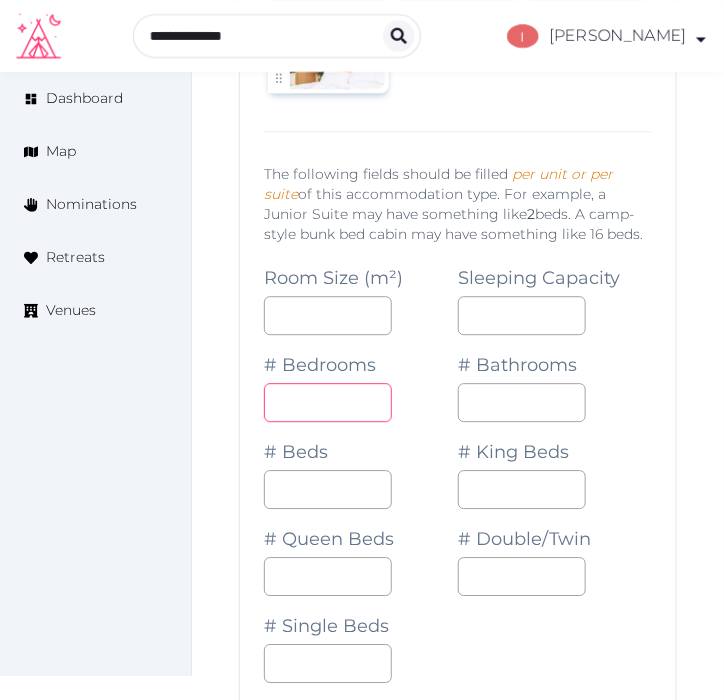 click at bounding box center (328, 402) 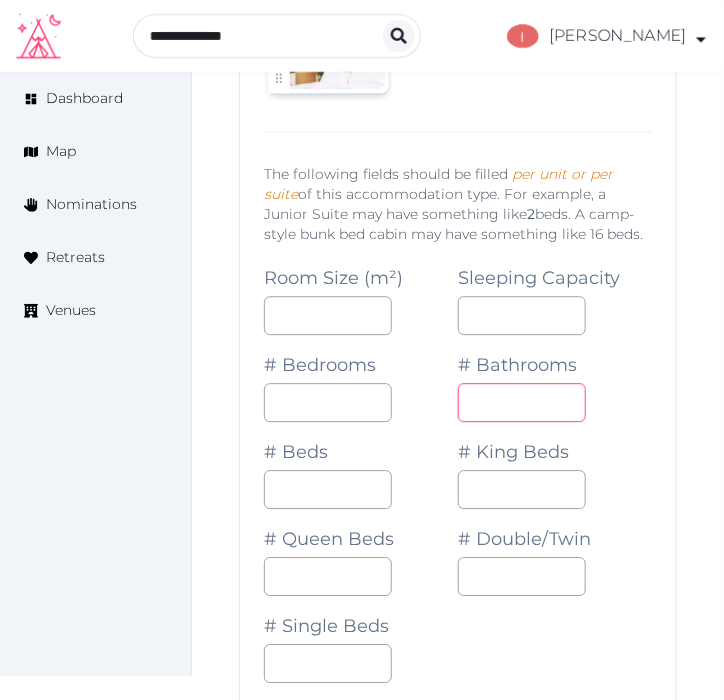 click on "*" at bounding box center [522, 402] 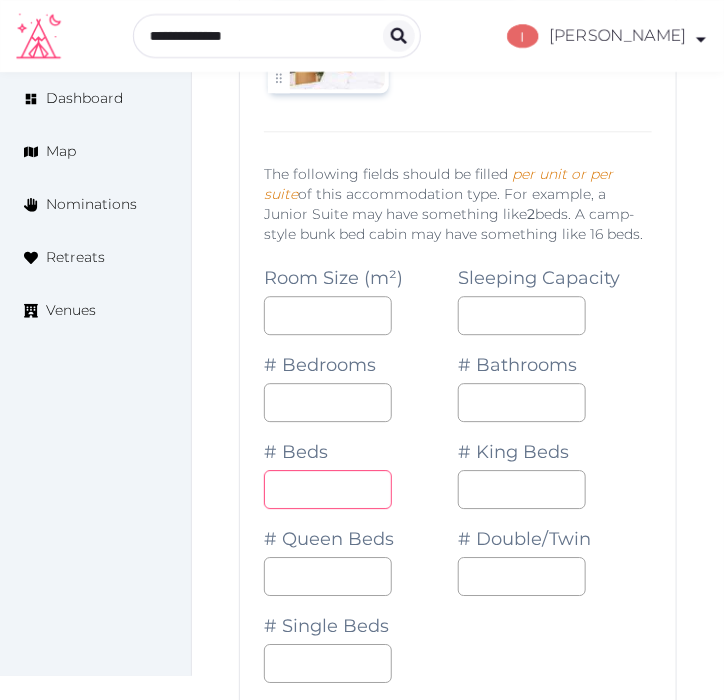 click at bounding box center (328, 489) 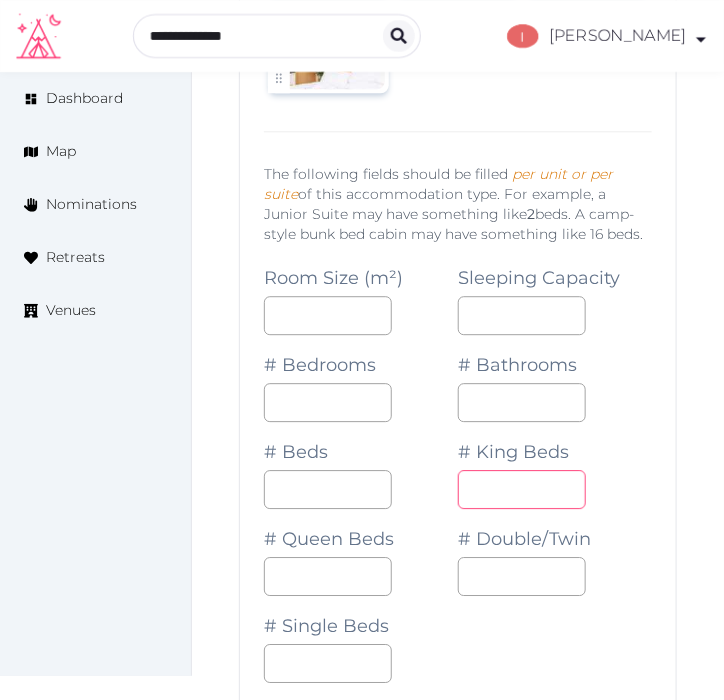 click on "*" at bounding box center [522, 489] 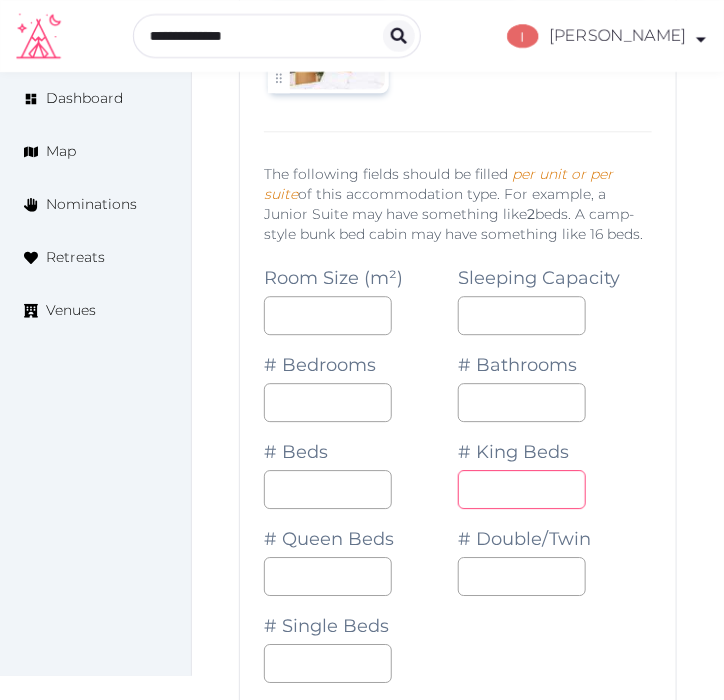 type on "*" 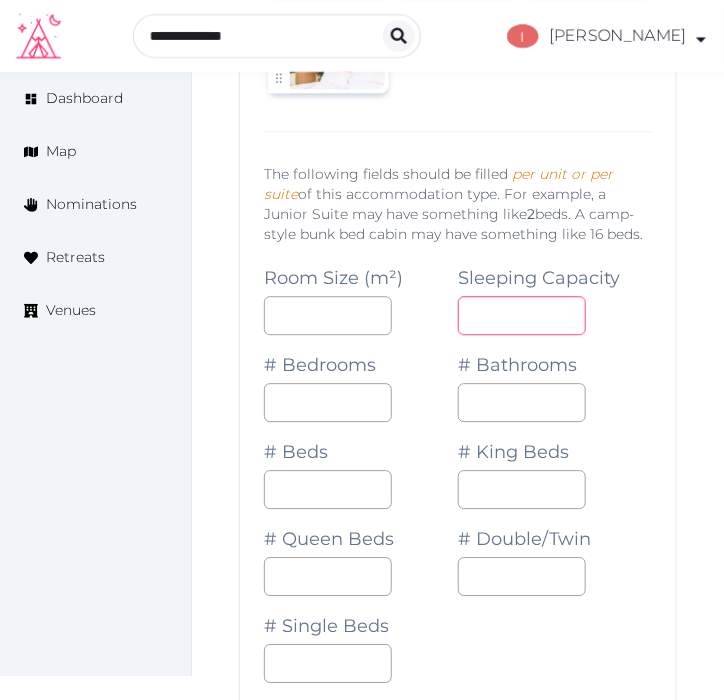 drag, startPoint x: 495, startPoint y: 306, endPoint x: 444, endPoint y: 306, distance: 51 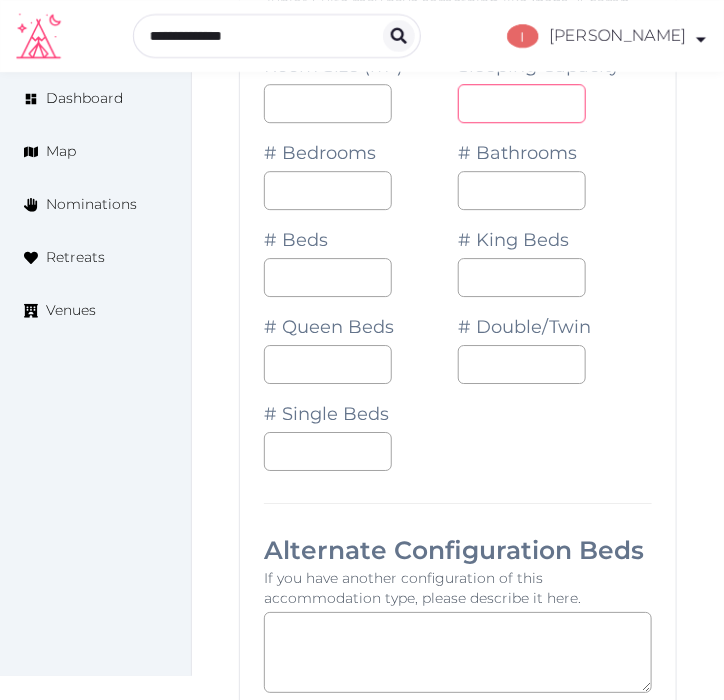 scroll, scrollTop: 3060, scrollLeft: 0, axis: vertical 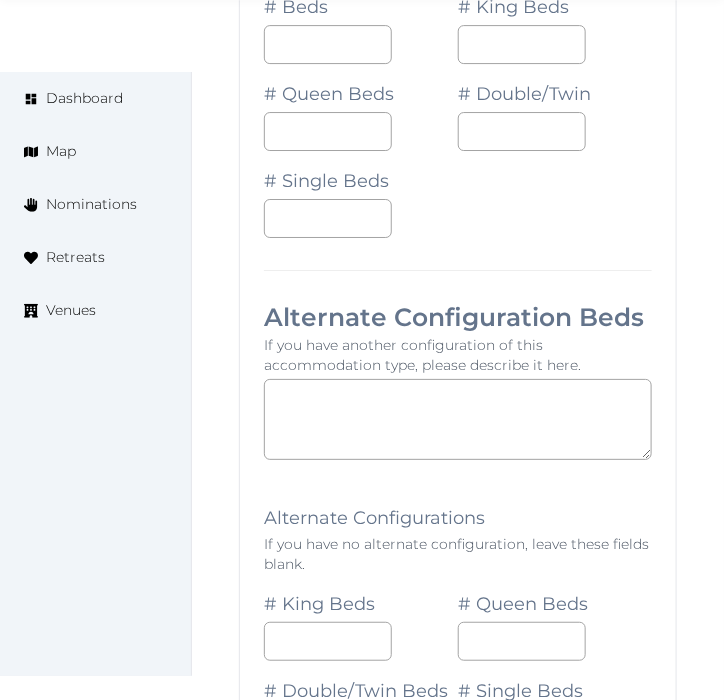 type on "*" 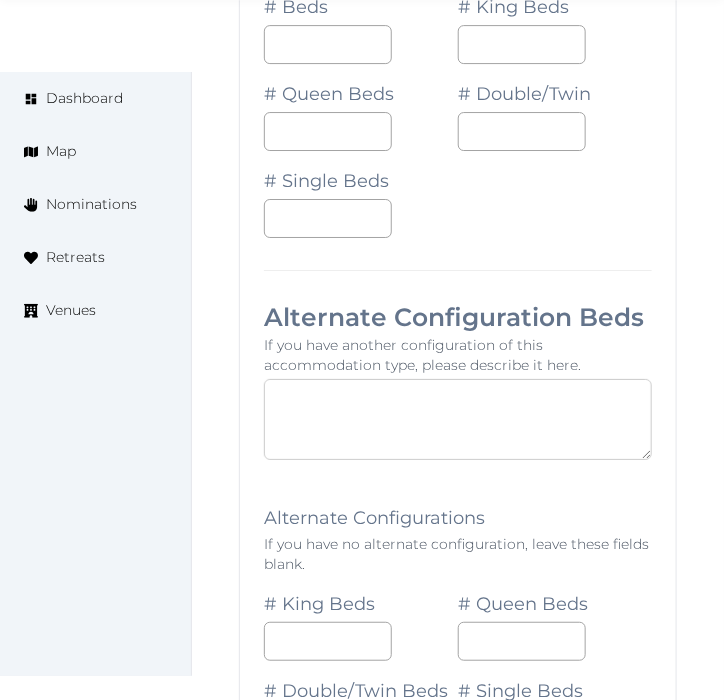 click at bounding box center (458, 419) 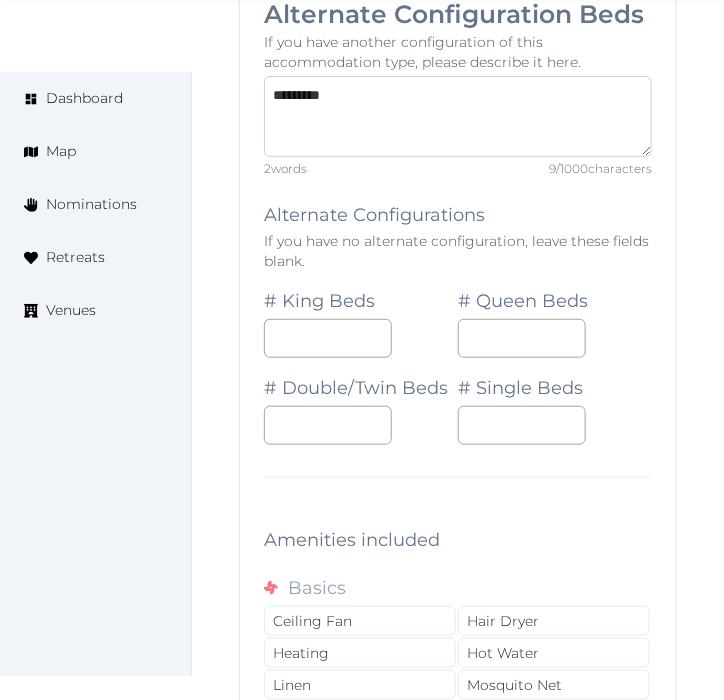 scroll, scrollTop: 3393, scrollLeft: 0, axis: vertical 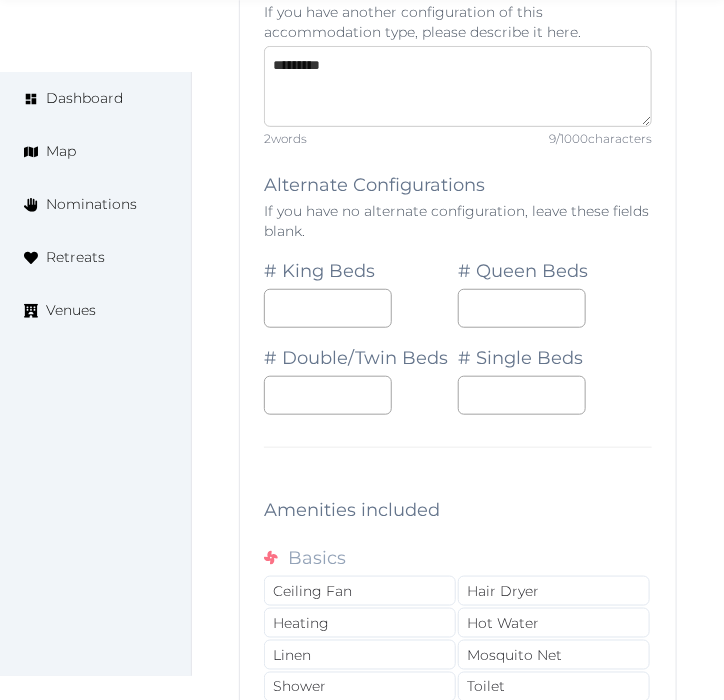 type on "********" 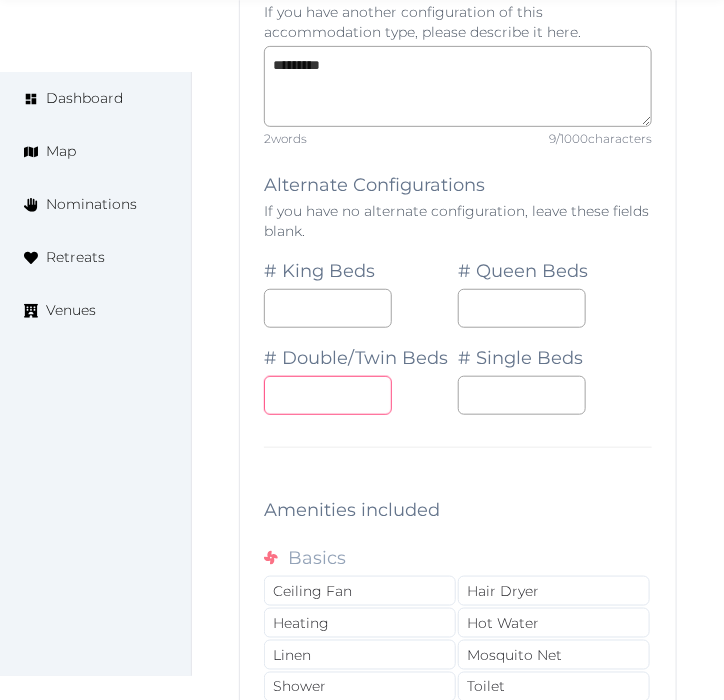 click at bounding box center (328, 395) 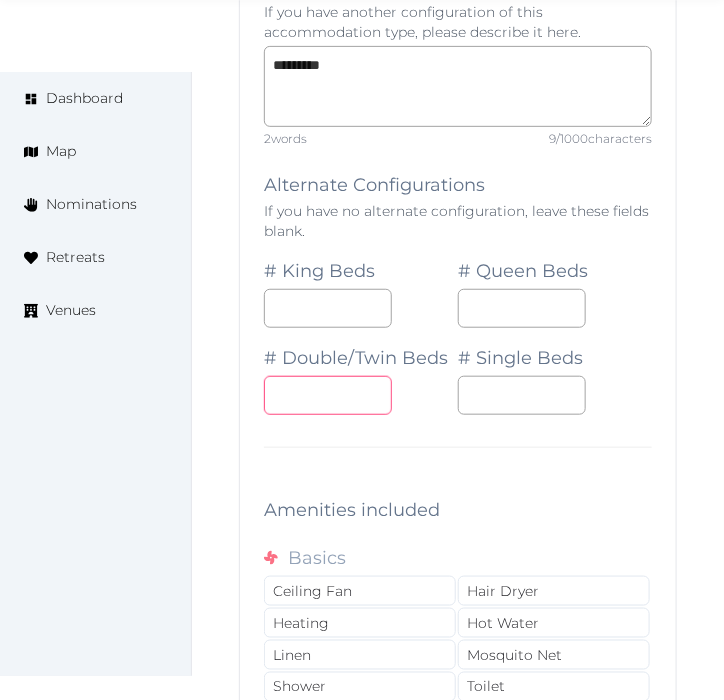 type on "*" 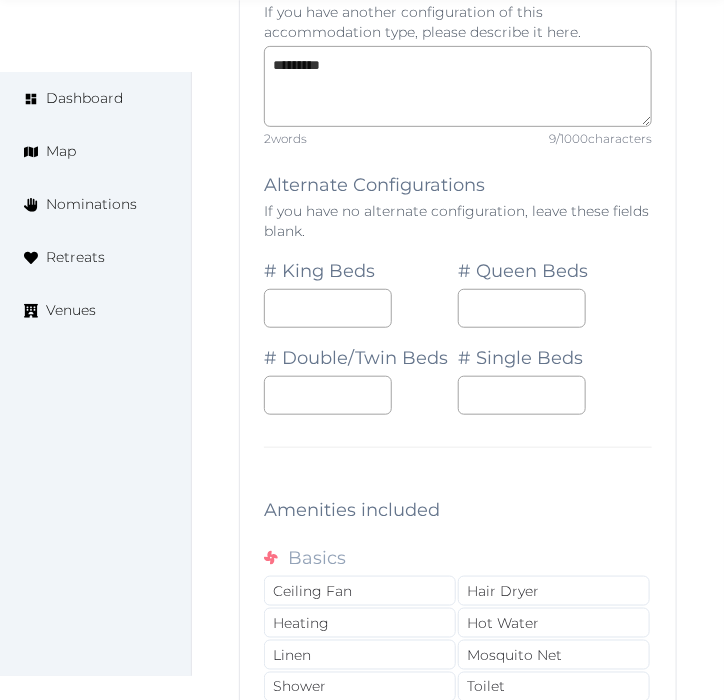click on "**********" at bounding box center [458, 80] 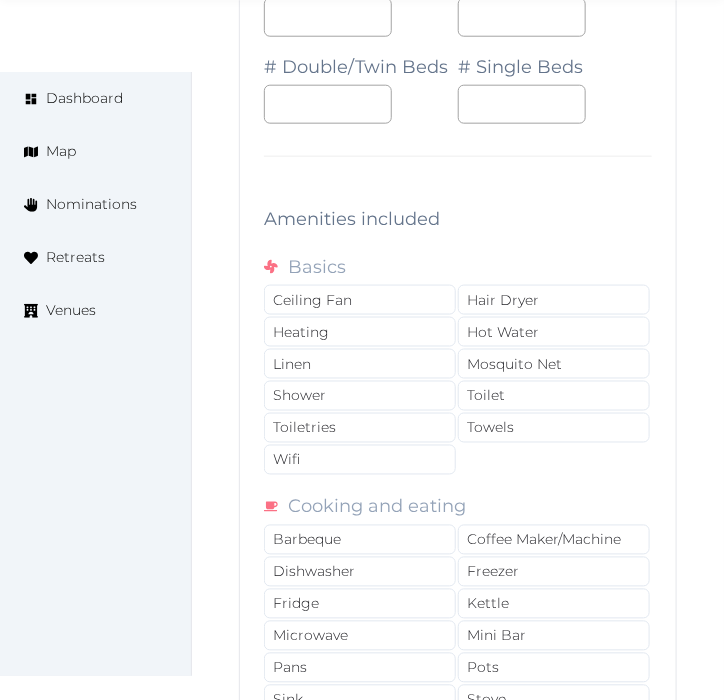 scroll, scrollTop: 3726, scrollLeft: 0, axis: vertical 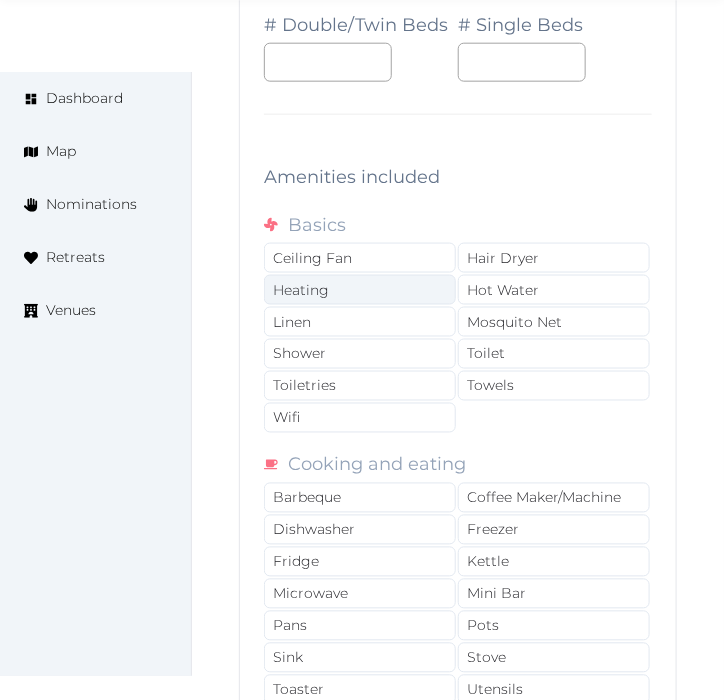 click on "Heating" at bounding box center [360, 290] 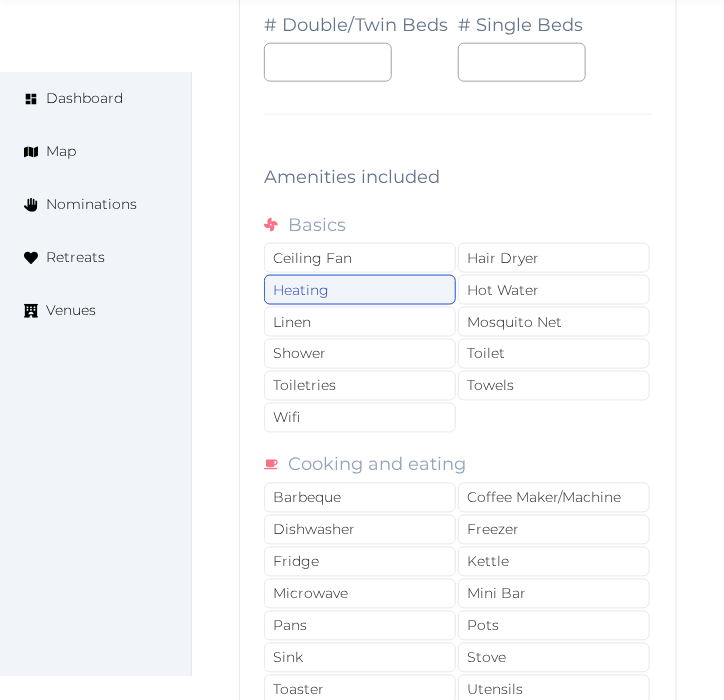 click on "Heating" at bounding box center (360, 290) 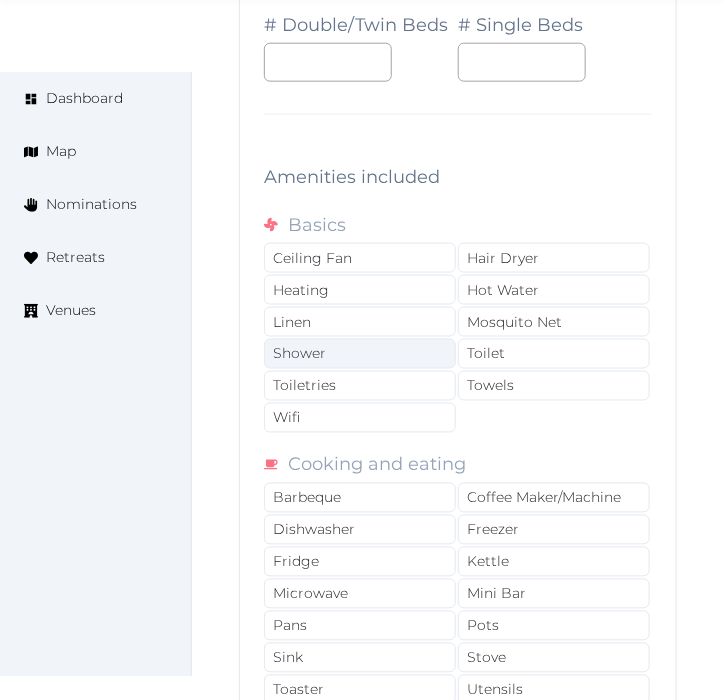 drag, startPoint x: 364, startPoint y: 326, endPoint x: 373, endPoint y: 353, distance: 28.460499 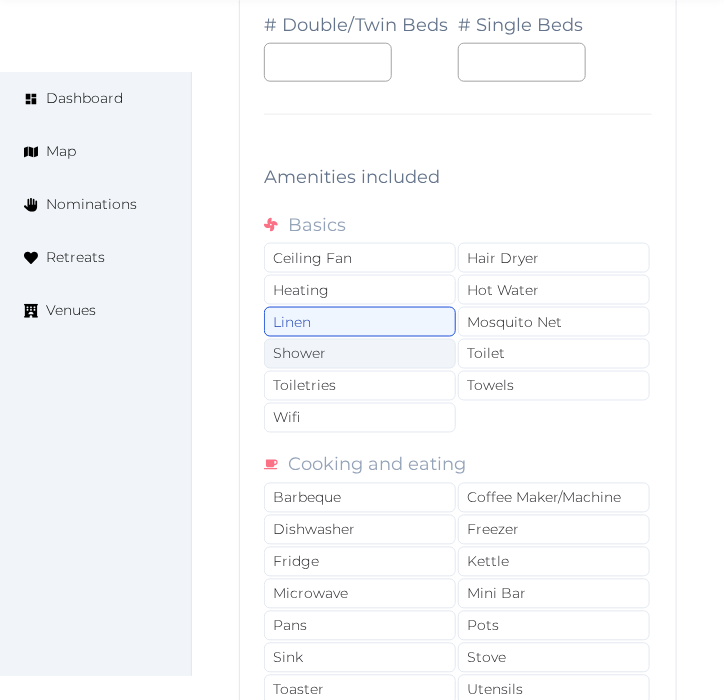 drag, startPoint x: 373, startPoint y: 353, endPoint x: 378, endPoint y: 373, distance: 20.615528 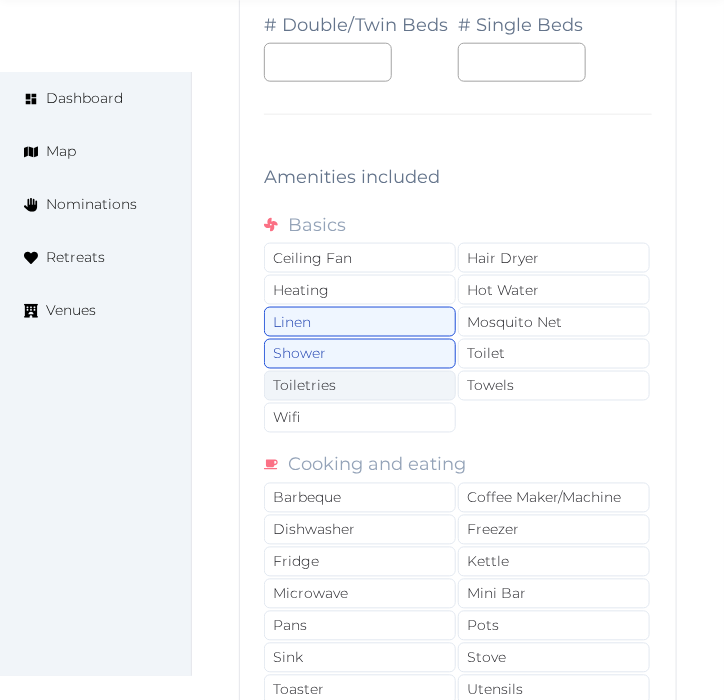 click on "Toiletries" at bounding box center (360, 386) 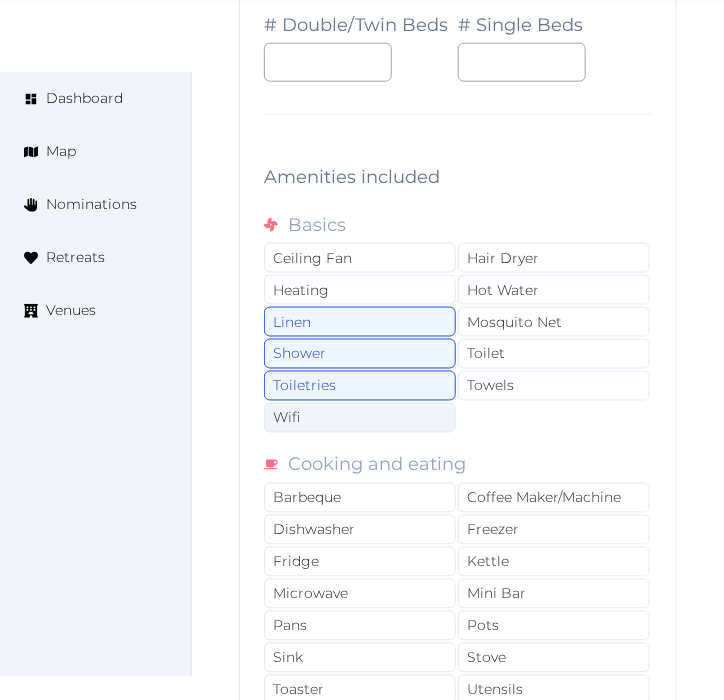 click on "Wifi" at bounding box center [360, 418] 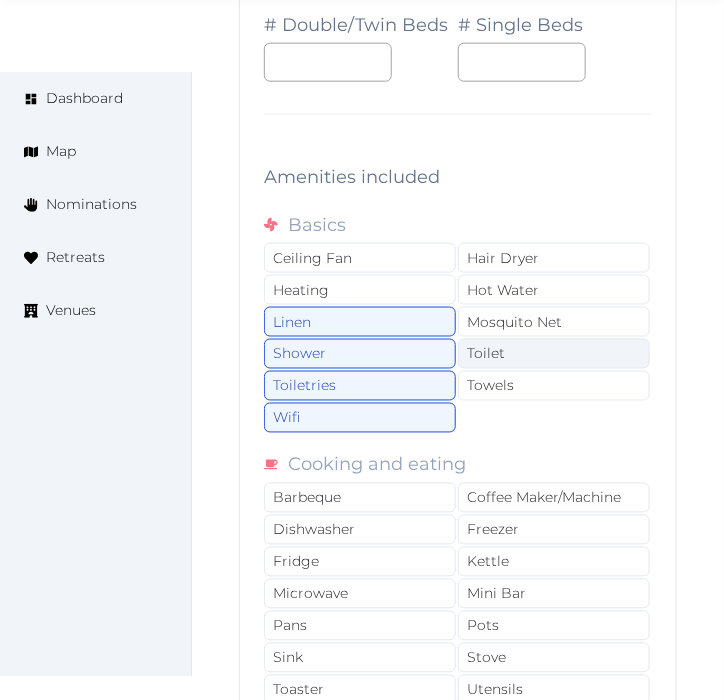 drag, startPoint x: 468, startPoint y: 407, endPoint x: 477, endPoint y: 361, distance: 46.872166 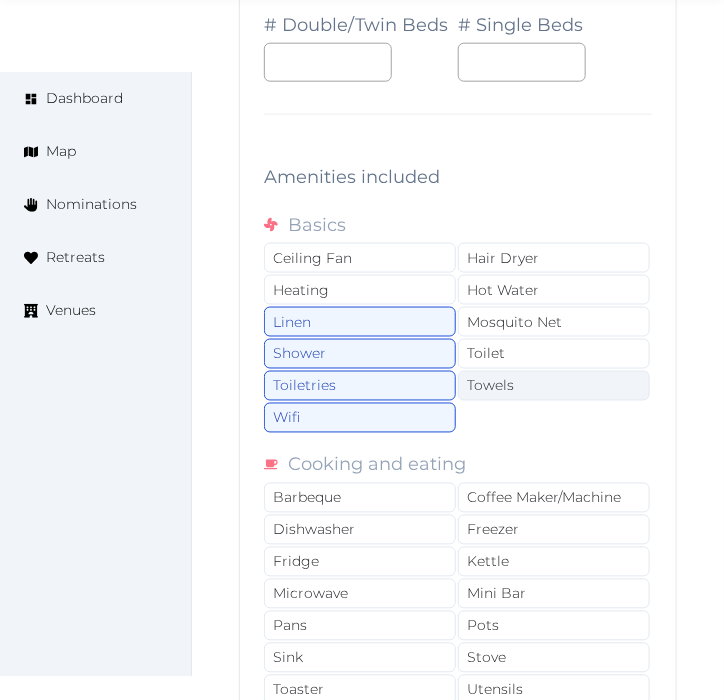 drag, startPoint x: 475, startPoint y: 351, endPoint x: 500, endPoint y: 378, distance: 36.796738 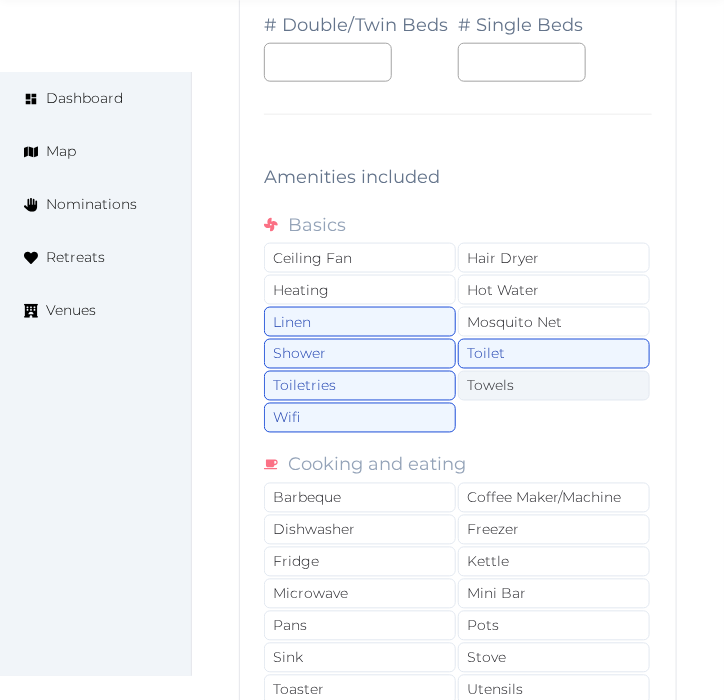 click on "Towels" 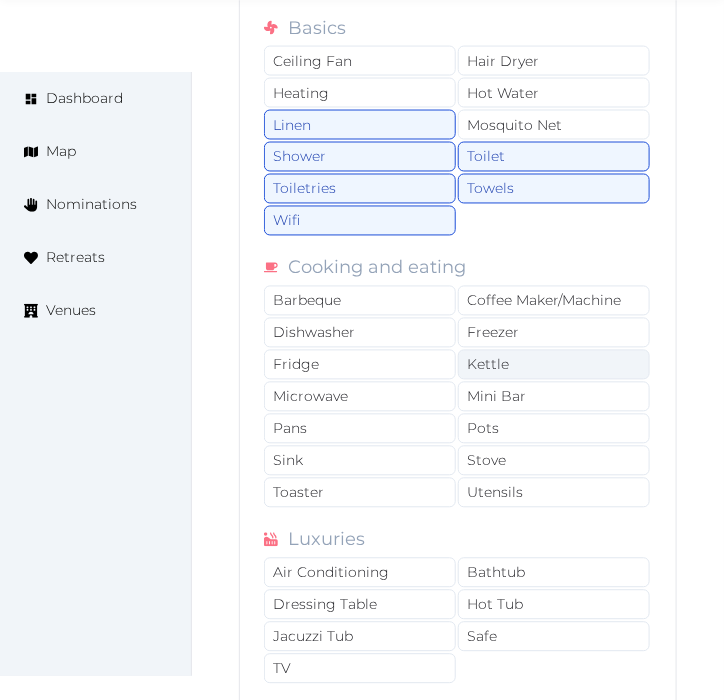 scroll, scrollTop: 3948, scrollLeft: 0, axis: vertical 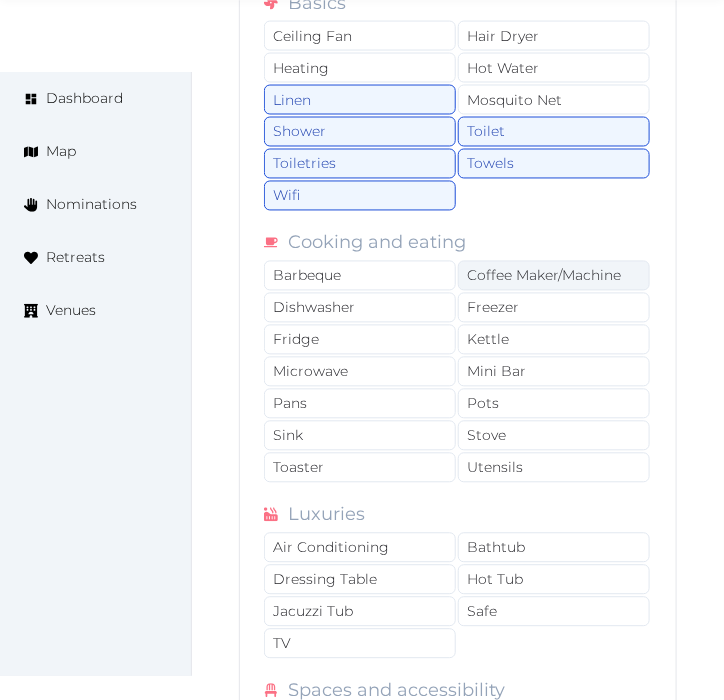 click on "Coffee Maker/Machine" 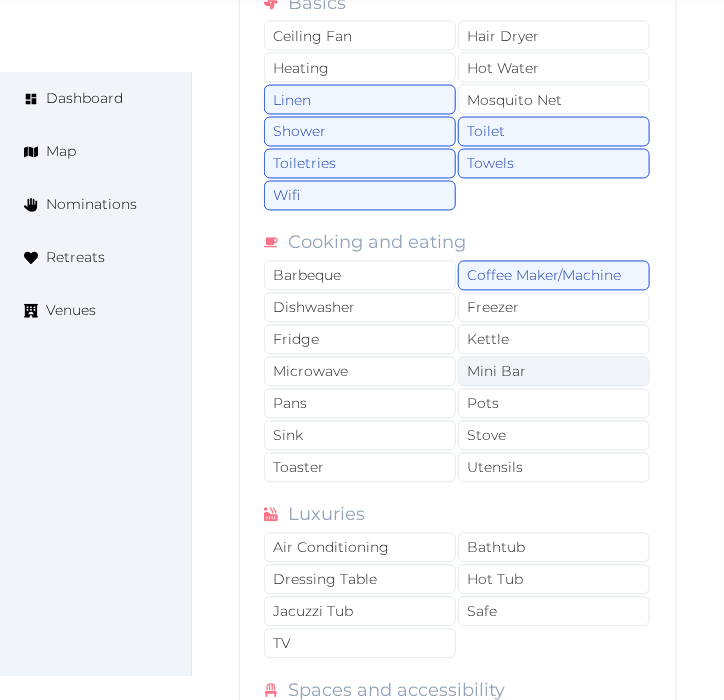 click on "Mini Bar" 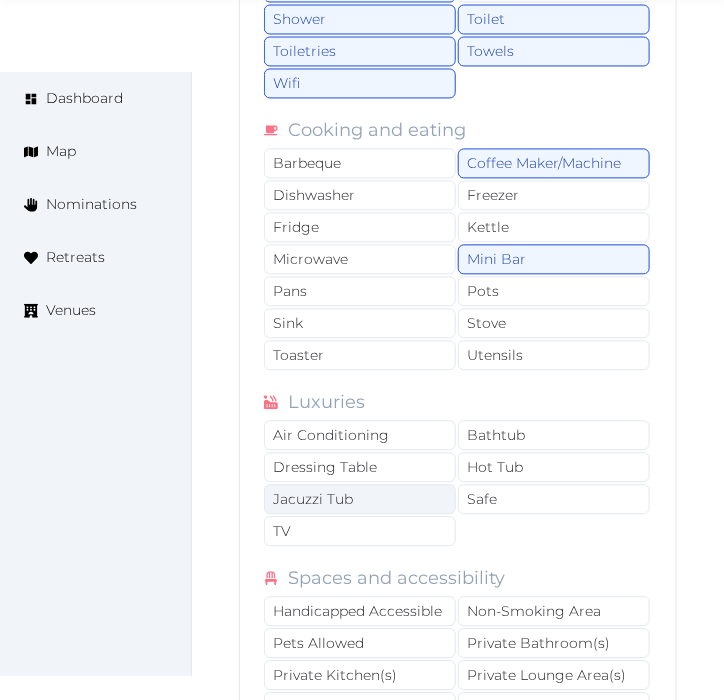 scroll, scrollTop: 4171, scrollLeft: 0, axis: vertical 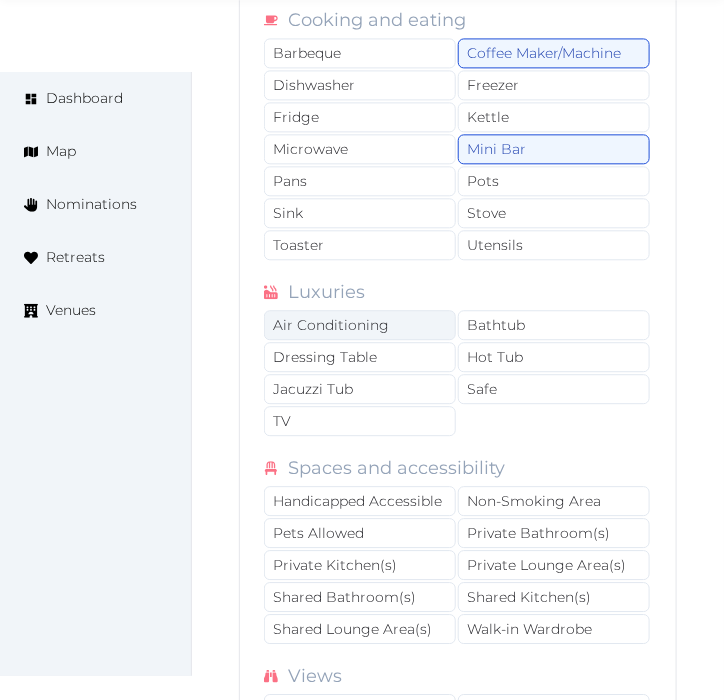 click on "Air Conditioning" 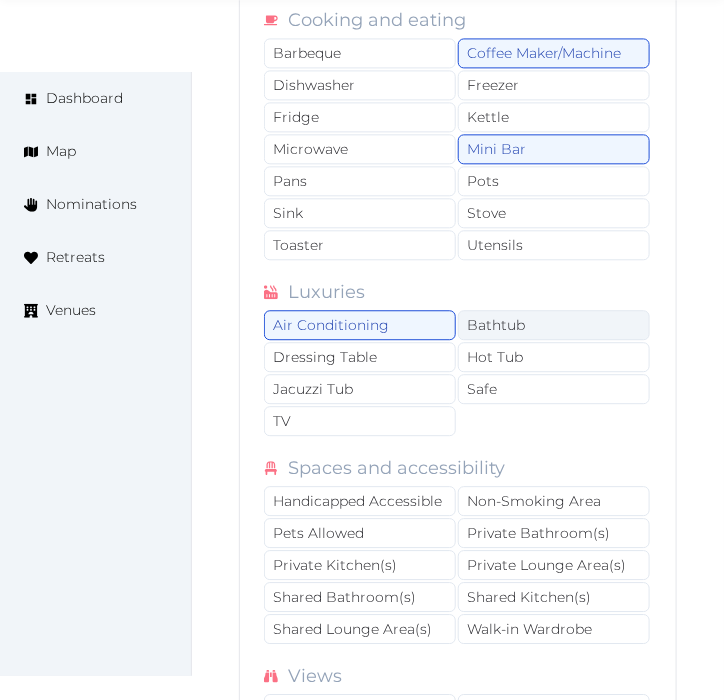 click on "Bathtub" 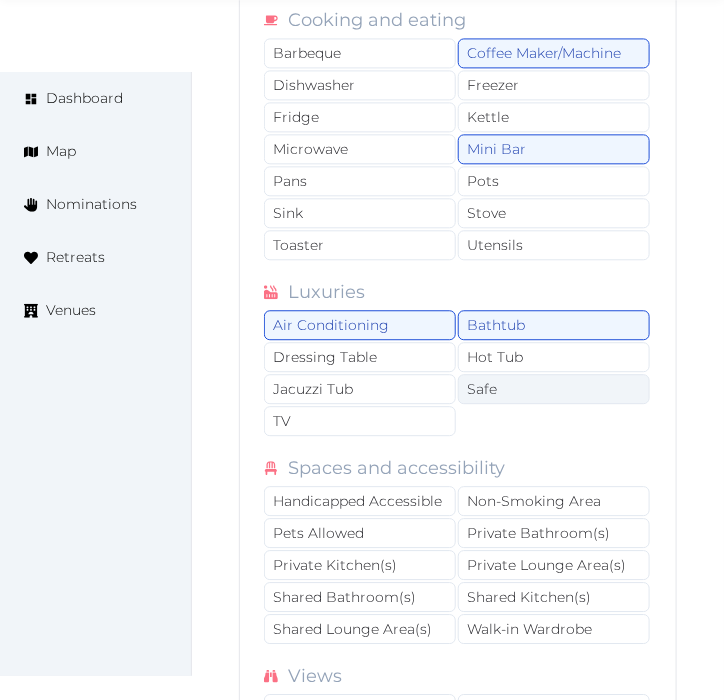 click on "Safe" 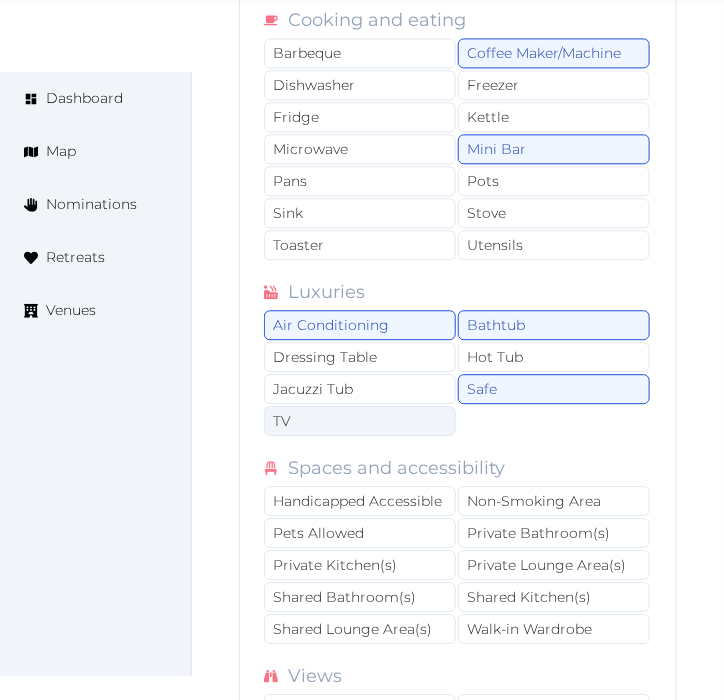 click on "TV" 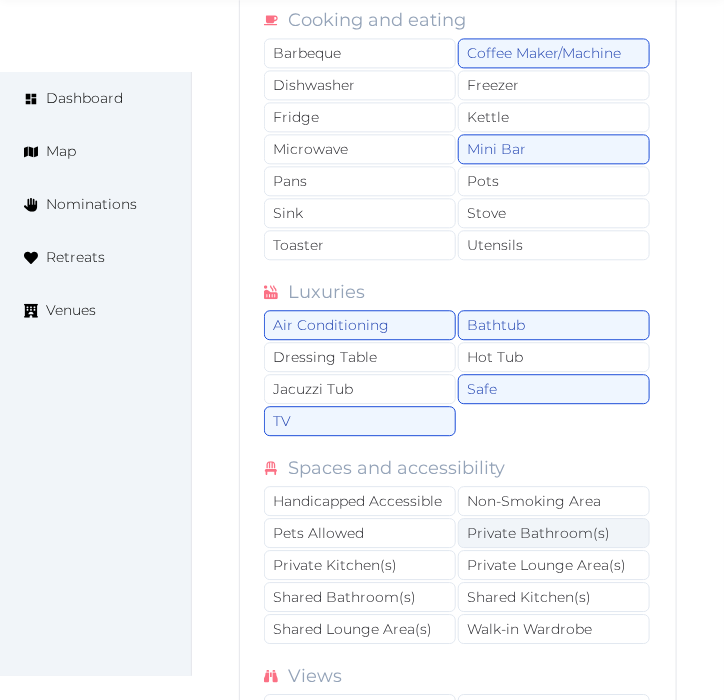 drag, startPoint x: 534, startPoint y: 534, endPoint x: 563, endPoint y: 548, distance: 32.202484 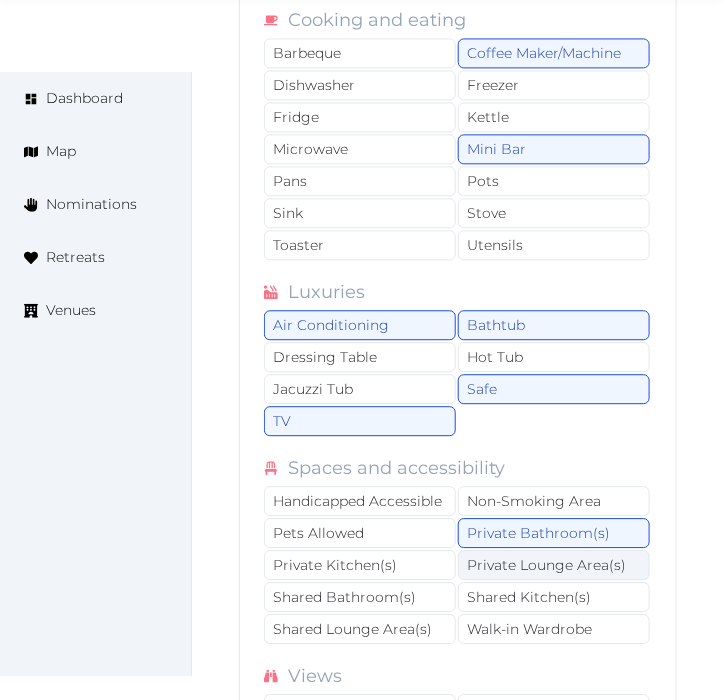 click on "Private Lounge Area(s)" 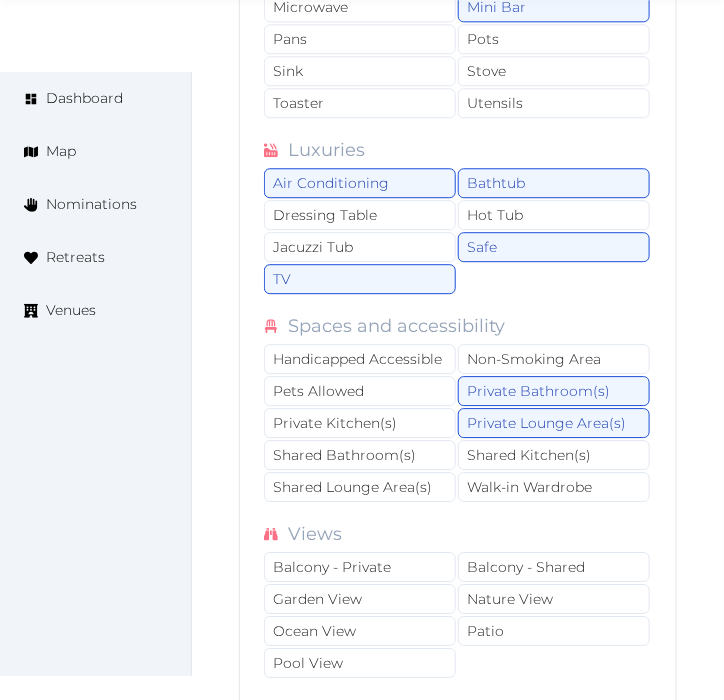 scroll, scrollTop: 4504, scrollLeft: 0, axis: vertical 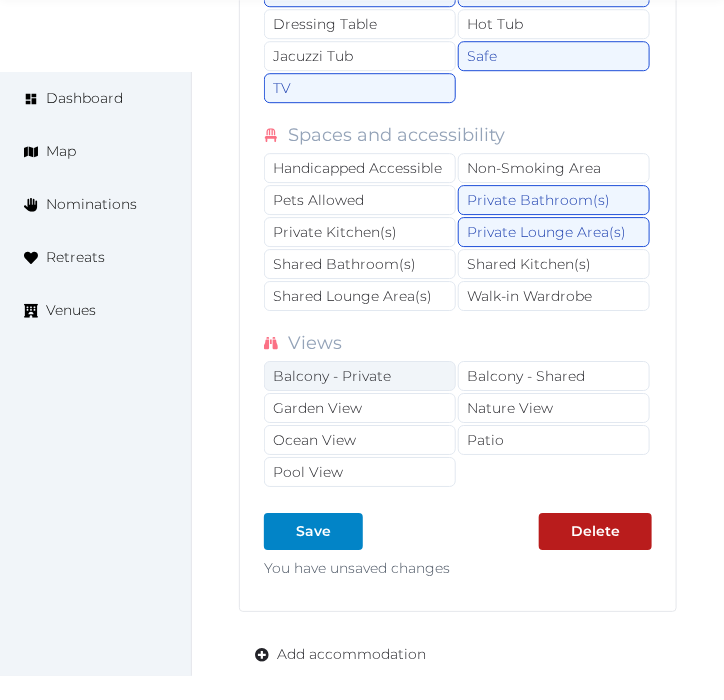 click on "Balcony - Private" 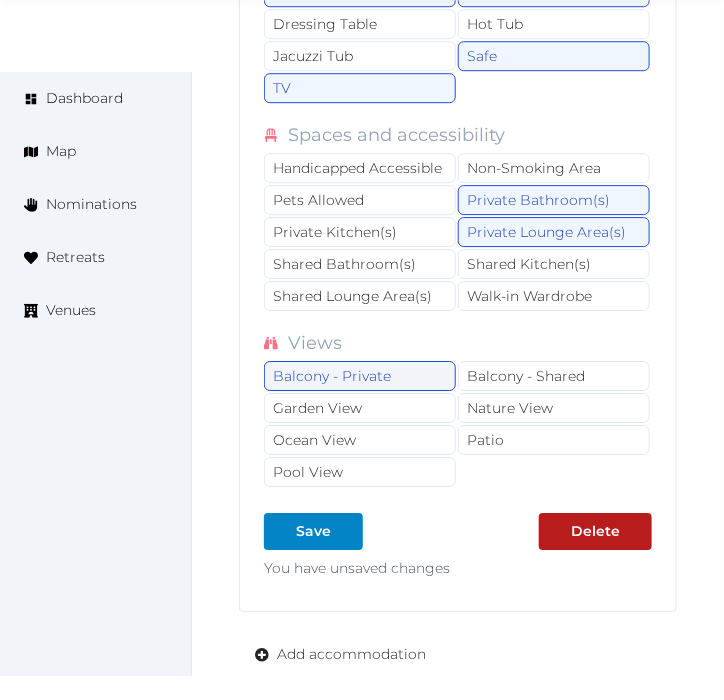 click on "Balcony - Private" 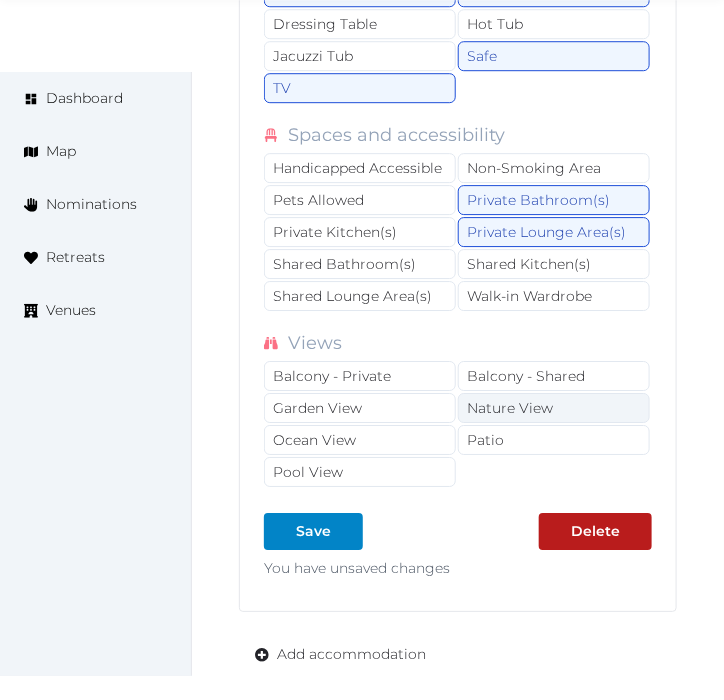click on "Nature View" 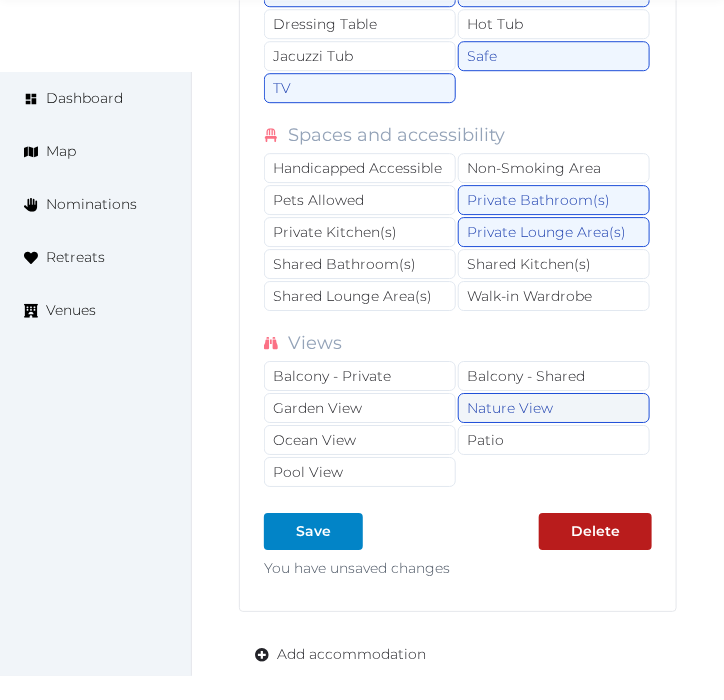 drag, startPoint x: 540, startPoint y: 420, endPoint x: 394, endPoint y: 464, distance: 152.48607 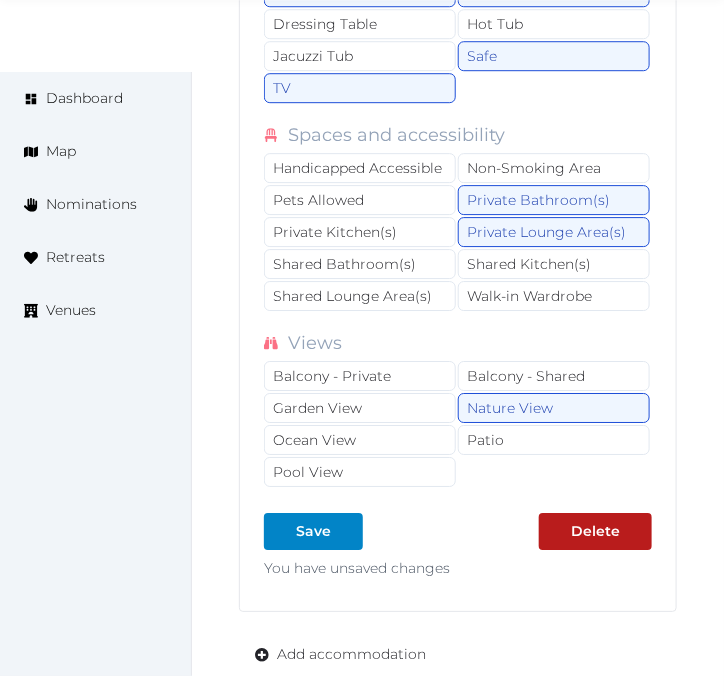 click on "Nature View" 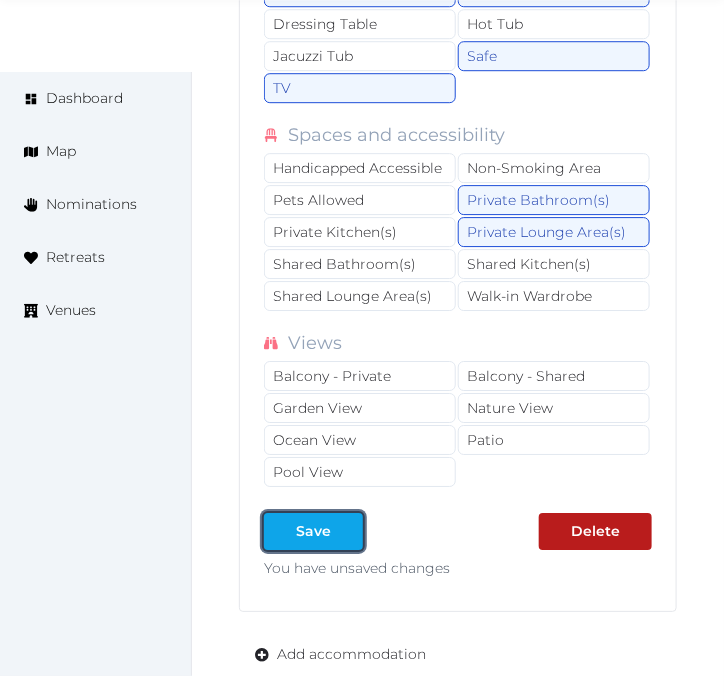 drag, startPoint x: 304, startPoint y: 550, endPoint x: 321, endPoint y: 536, distance: 22.022715 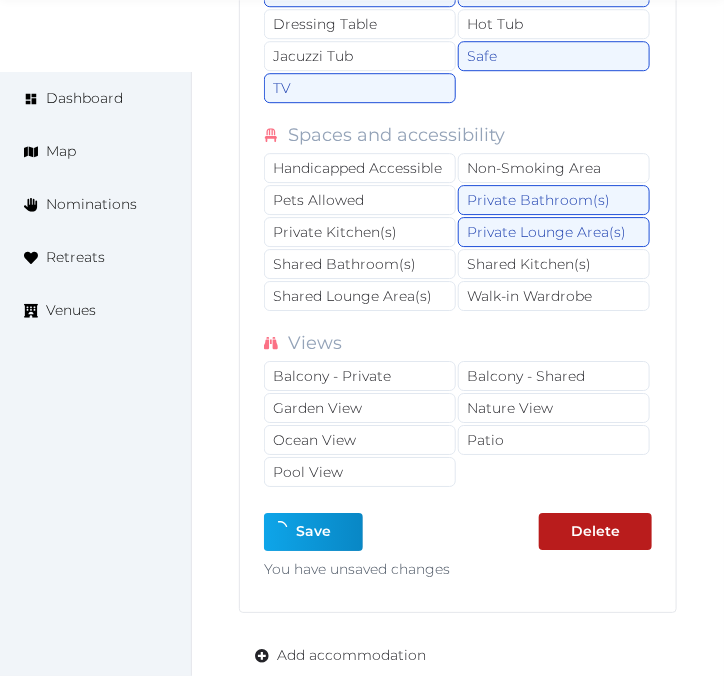 type on "*" 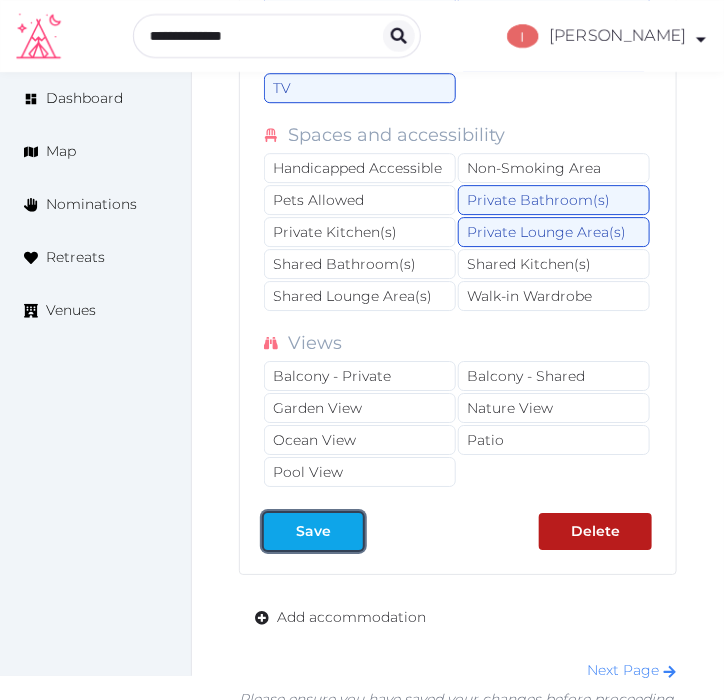 click on "Save" 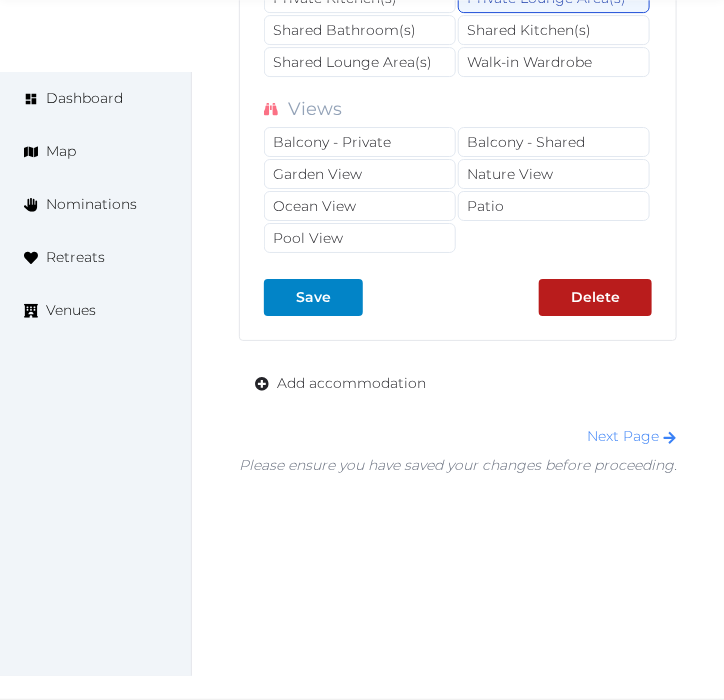 scroll, scrollTop: 4720, scrollLeft: 0, axis: vertical 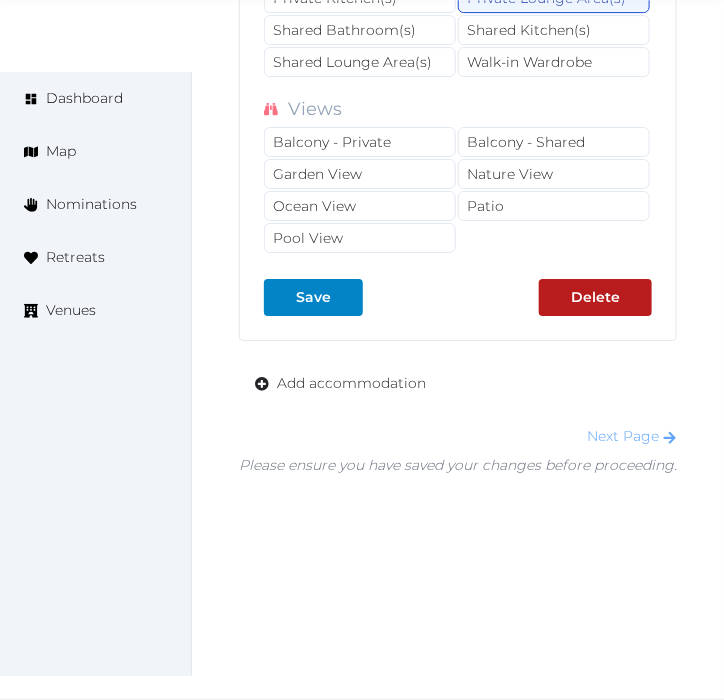click on "Next Page" 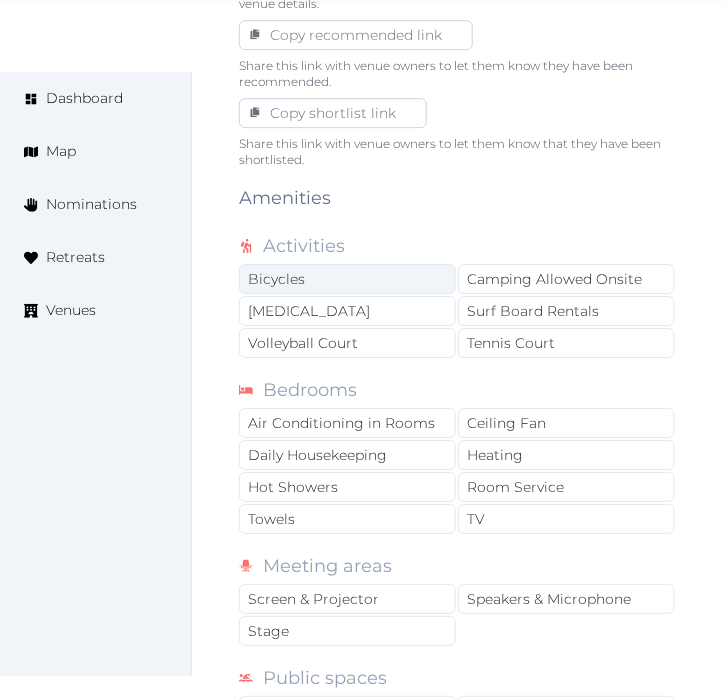 scroll, scrollTop: 1444, scrollLeft: 0, axis: vertical 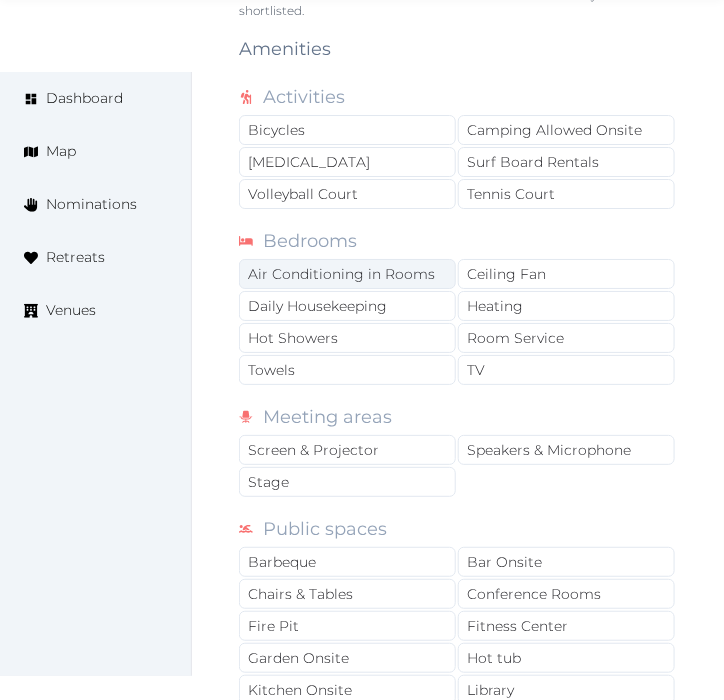 click on "Air Conditioning in Rooms" at bounding box center [347, 274] 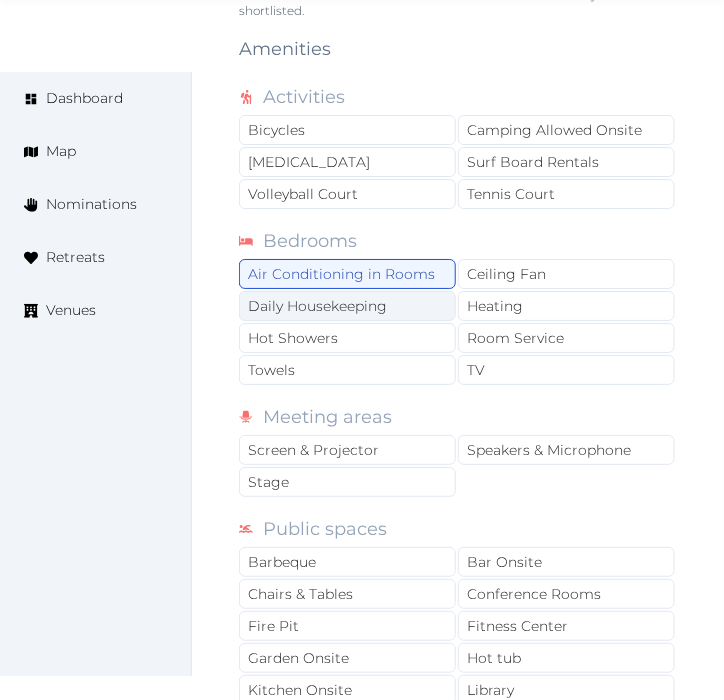 drag, startPoint x: 336, startPoint y: 303, endPoint x: 345, endPoint y: 317, distance: 16.643316 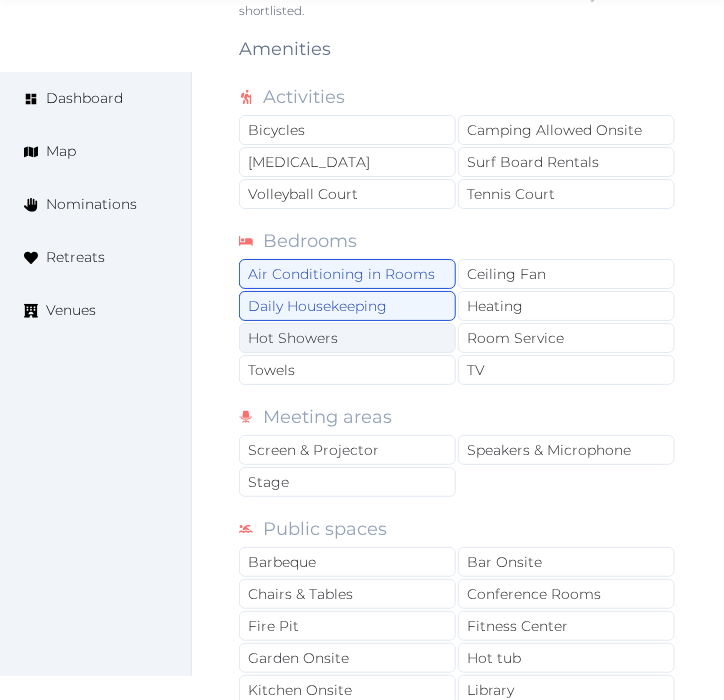 click on "Hot Showers" at bounding box center (347, 338) 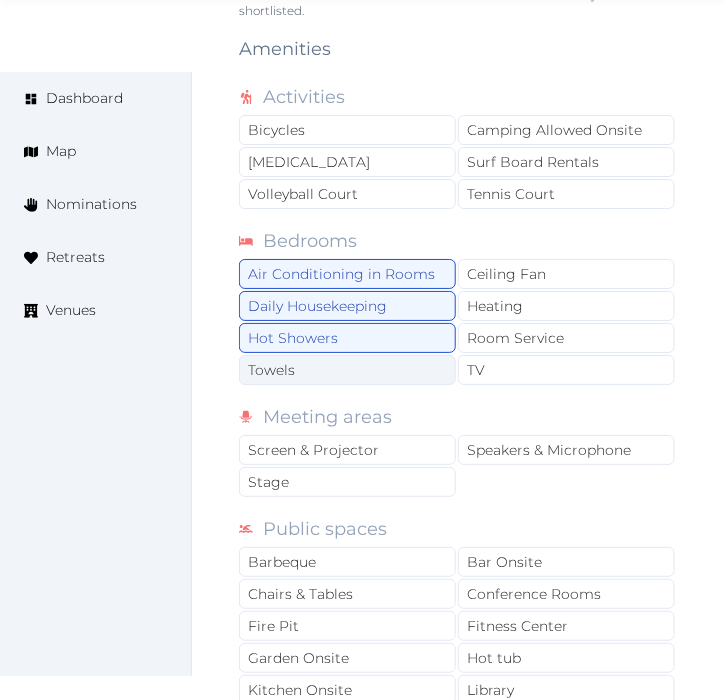 drag, startPoint x: 352, startPoint y: 372, endPoint x: 426, endPoint y: 380, distance: 74.431175 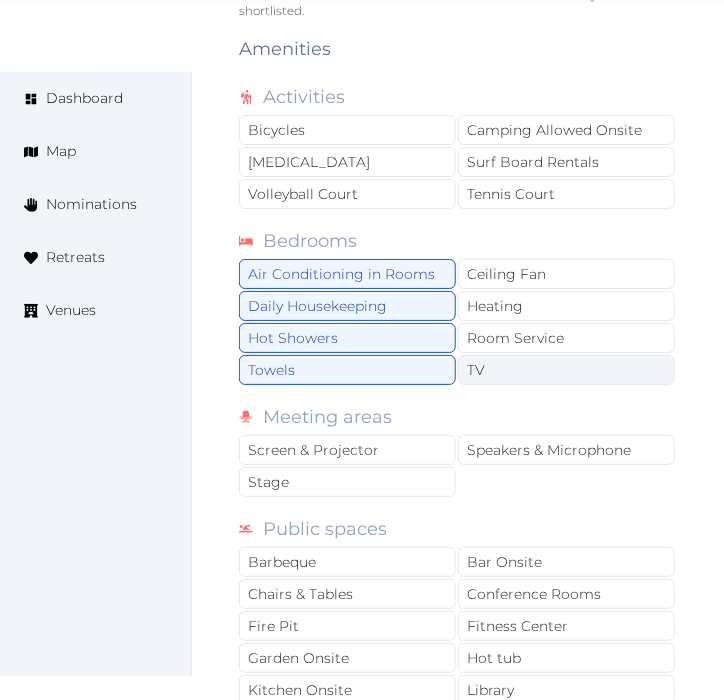 drag, startPoint x: 448, startPoint y: 383, endPoint x: 461, endPoint y: 377, distance: 14.3178215 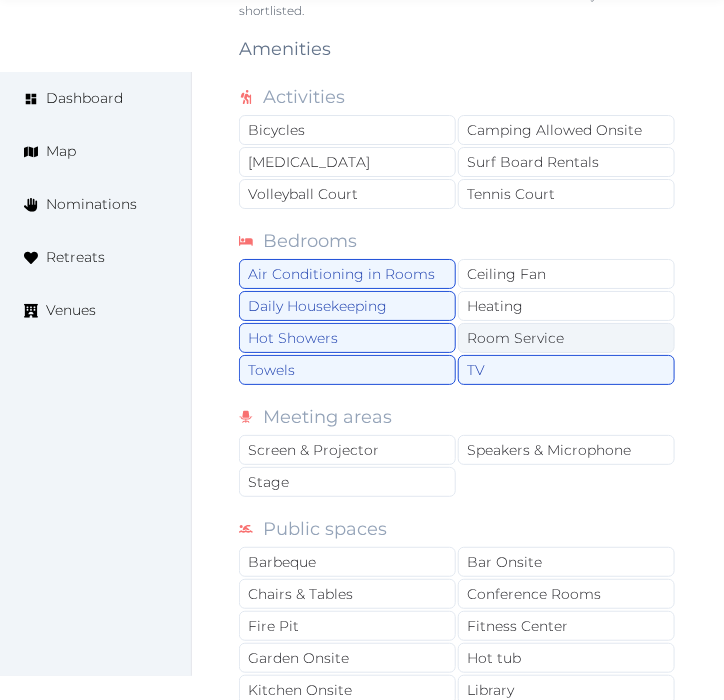 click on "Room Service" at bounding box center (566, 338) 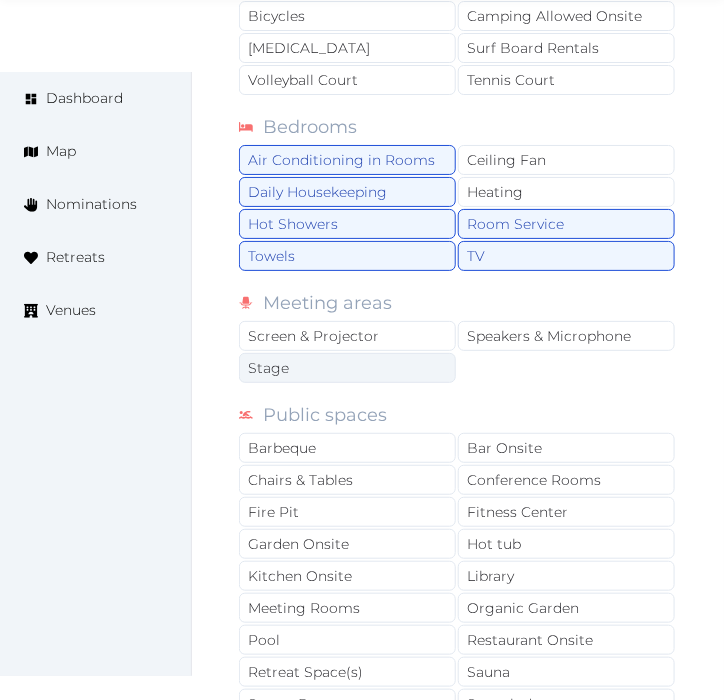 scroll, scrollTop: 1666, scrollLeft: 0, axis: vertical 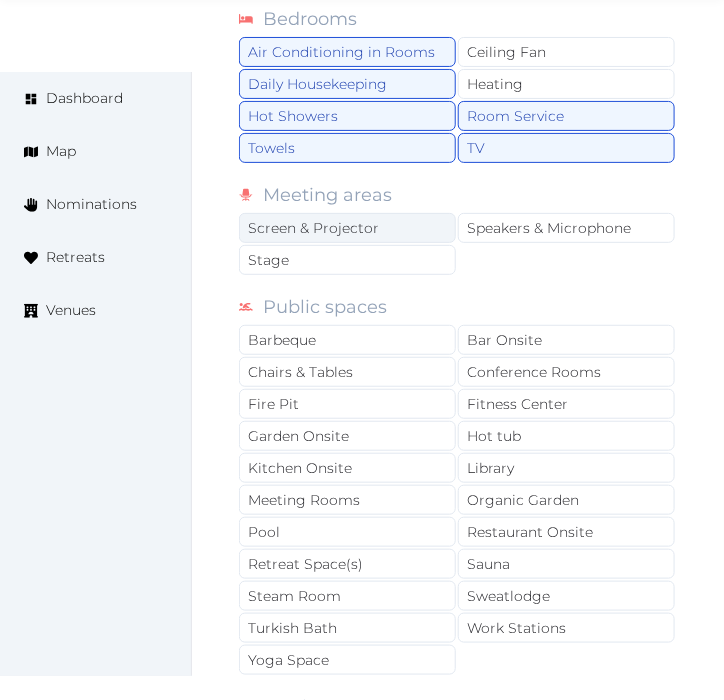 click on "Screen & Projector" at bounding box center [347, 228] 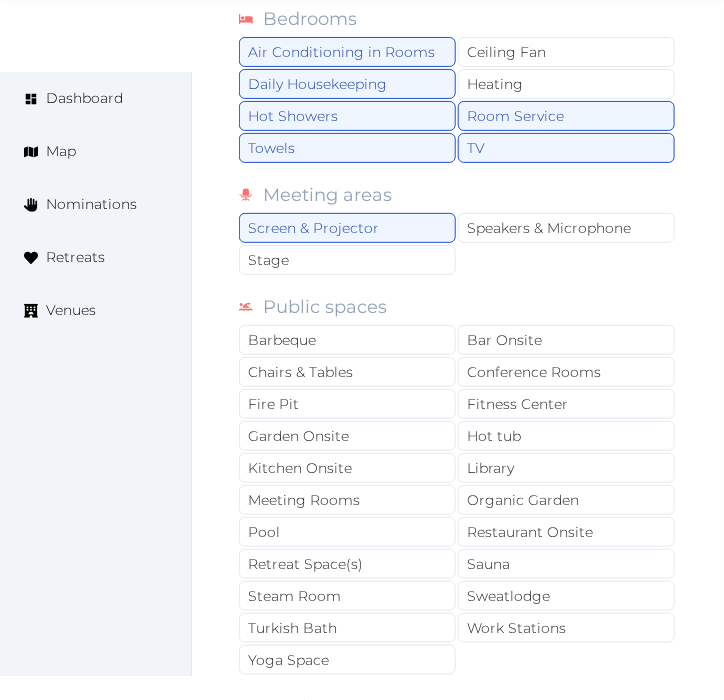 drag, startPoint x: 487, startPoint y: 230, endPoint x: 524, endPoint y: 318, distance: 95.462036 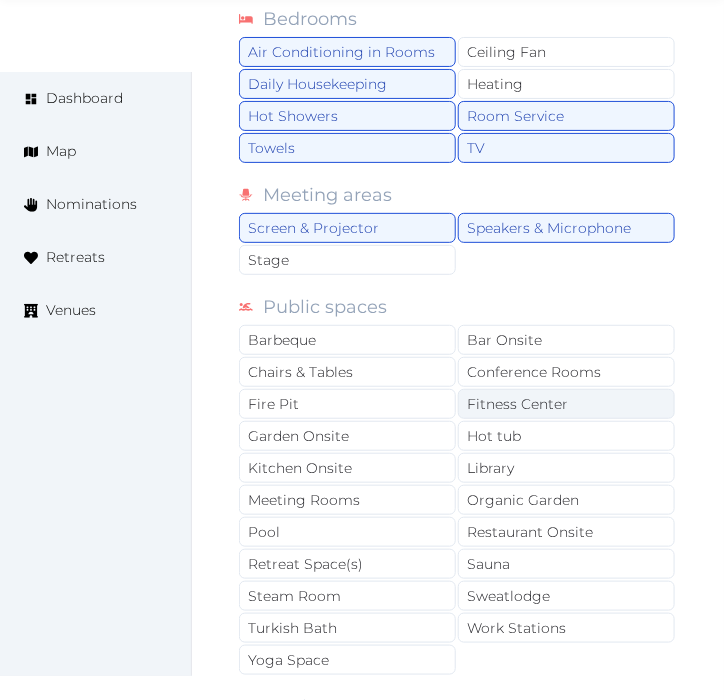 click on "Fitness Center" at bounding box center (566, 404) 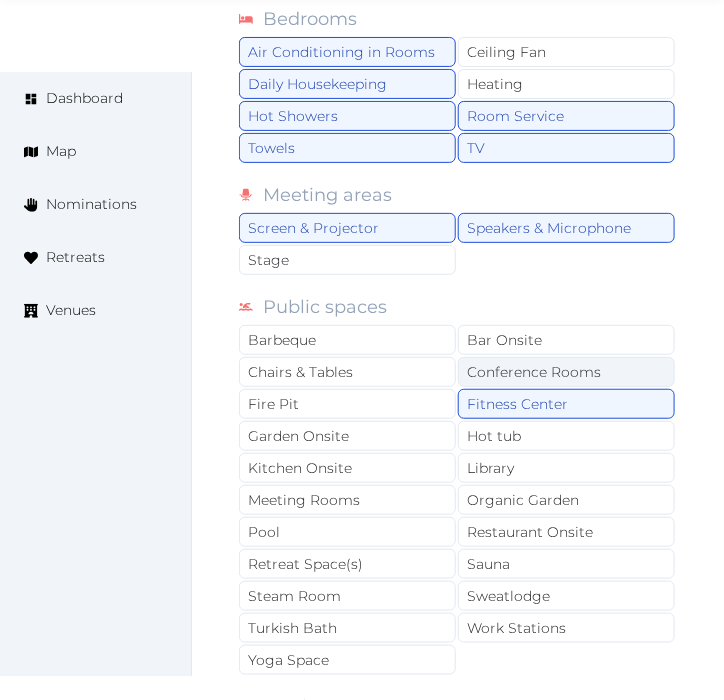 click on "Conference Rooms" at bounding box center [566, 372] 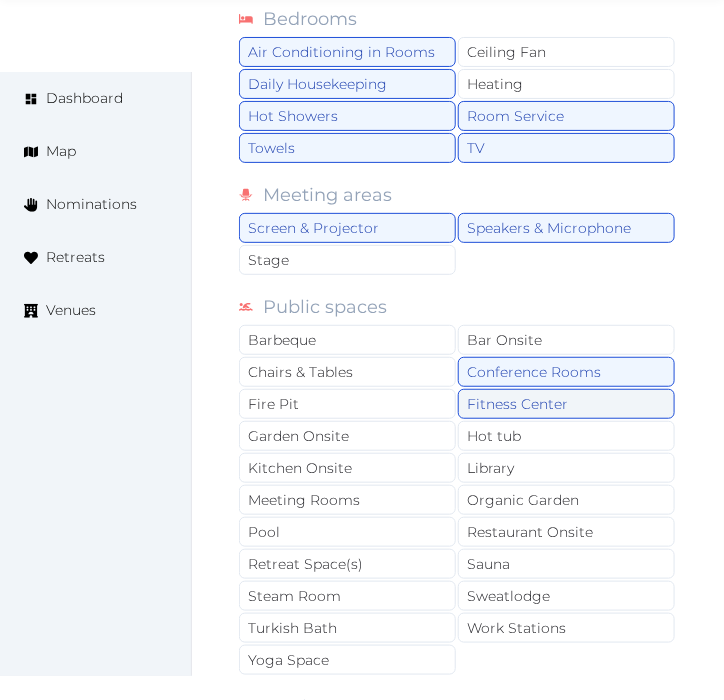 click on "Fitness Center" at bounding box center [566, 404] 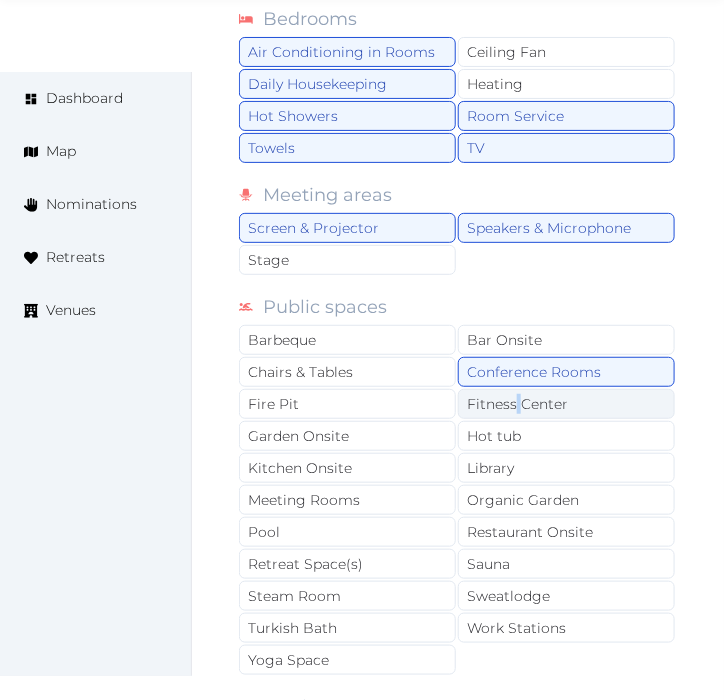 click on "Fitness Center" at bounding box center (566, 404) 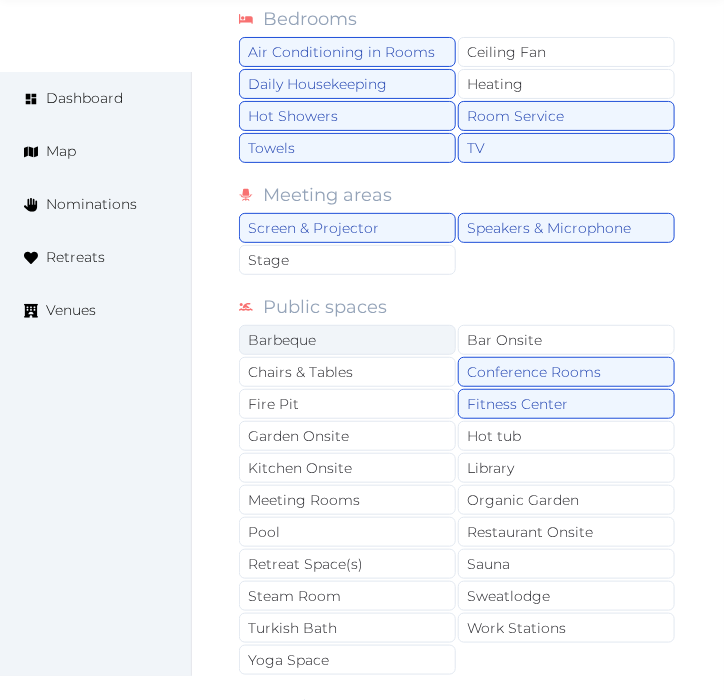 click on "Barbeque" at bounding box center [347, 340] 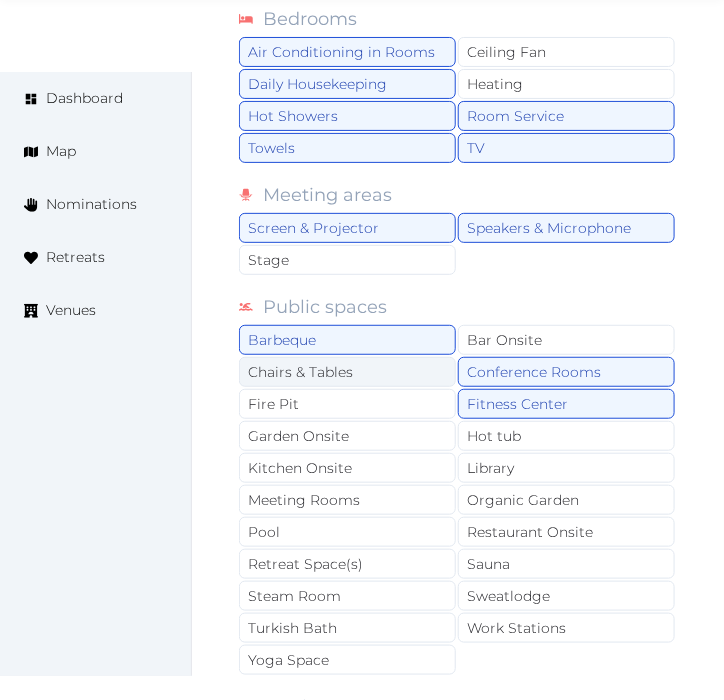 click on "Chairs & Tables" at bounding box center [347, 372] 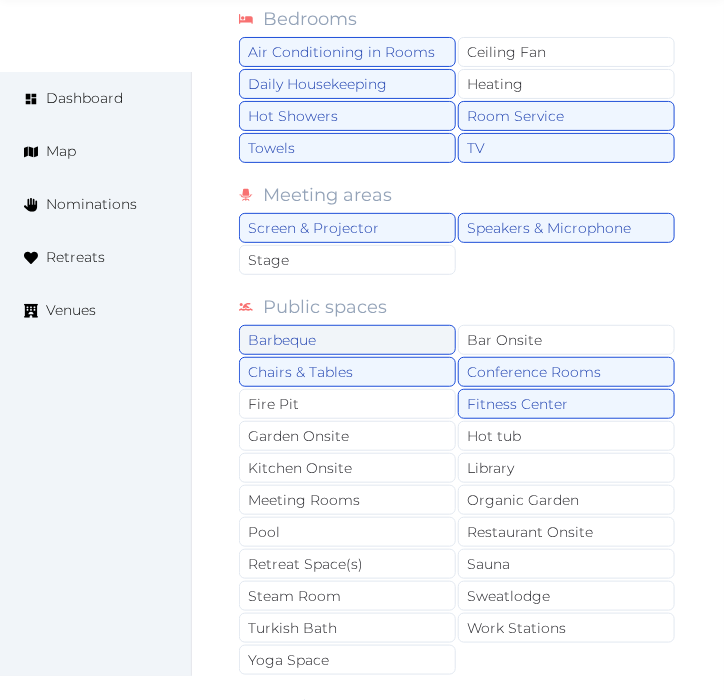 click on "Barbeque" at bounding box center (347, 340) 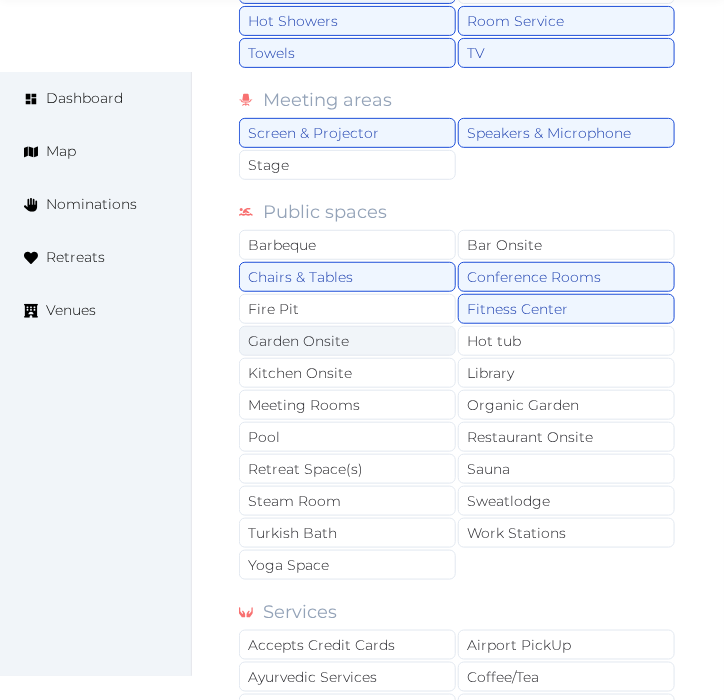 scroll, scrollTop: 1888, scrollLeft: 0, axis: vertical 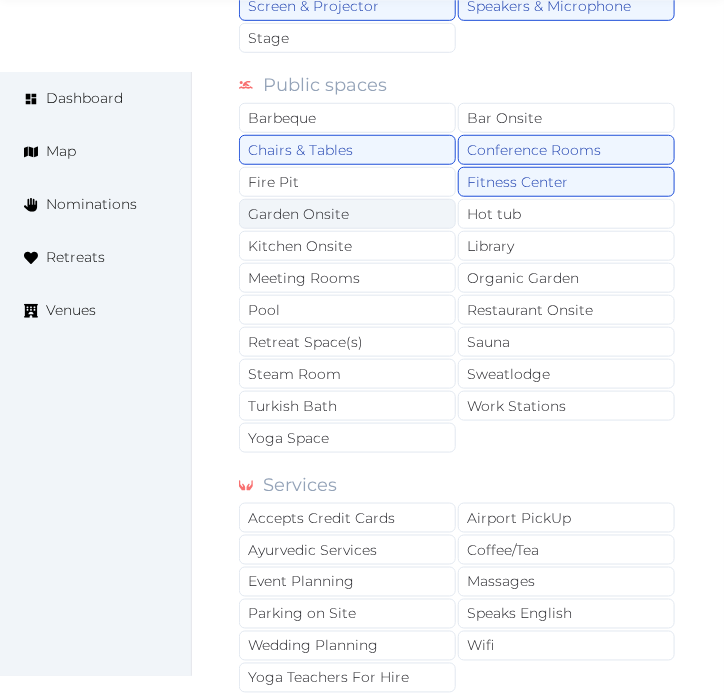 click on "Garden Onsite" at bounding box center (347, 214) 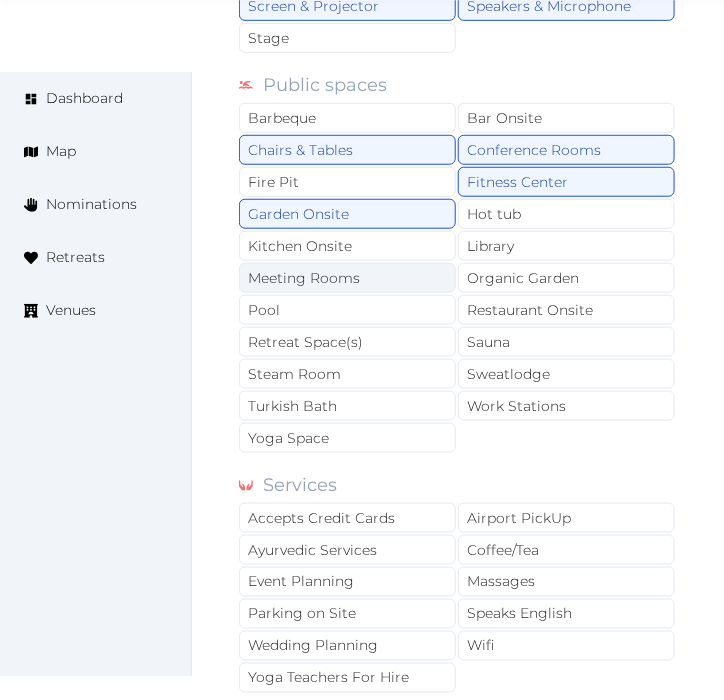 click on "Meeting Rooms" at bounding box center (347, 278) 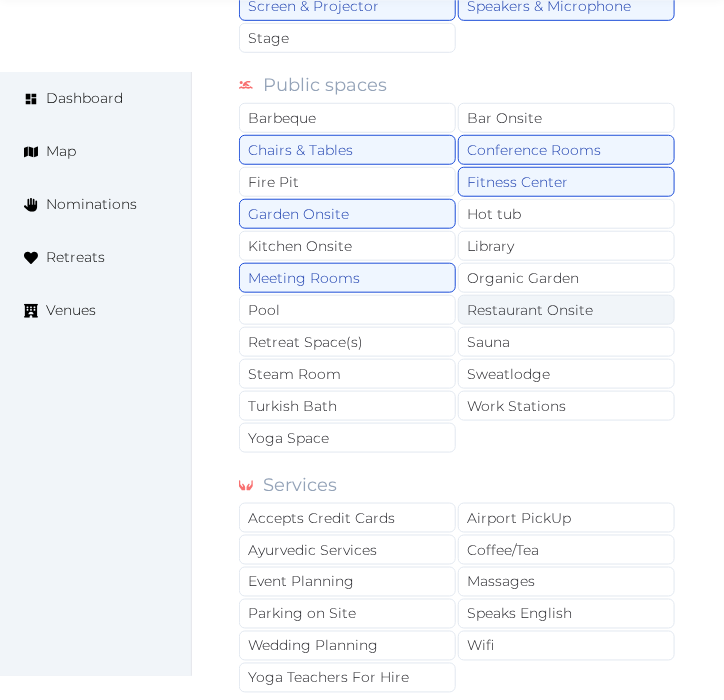 click on "Restaurant Onsite" at bounding box center (566, 310) 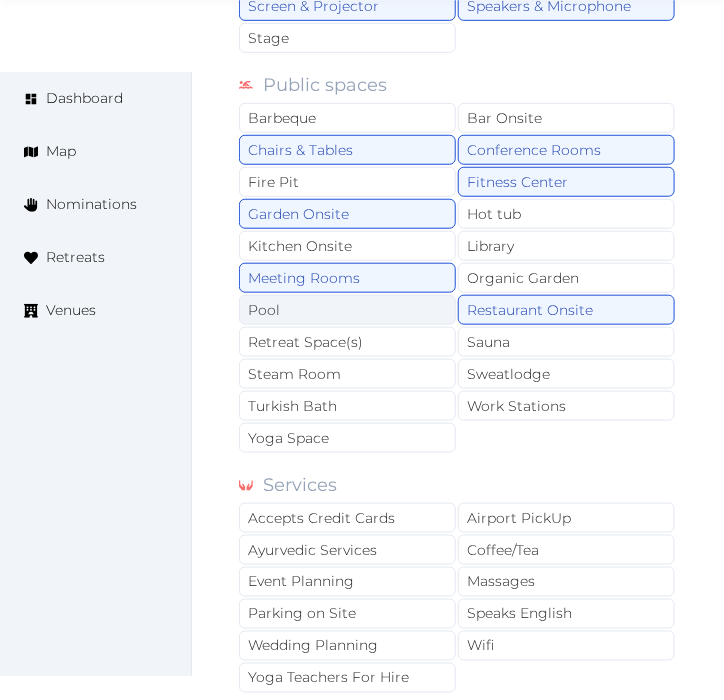 click on "Pool" at bounding box center [347, 310] 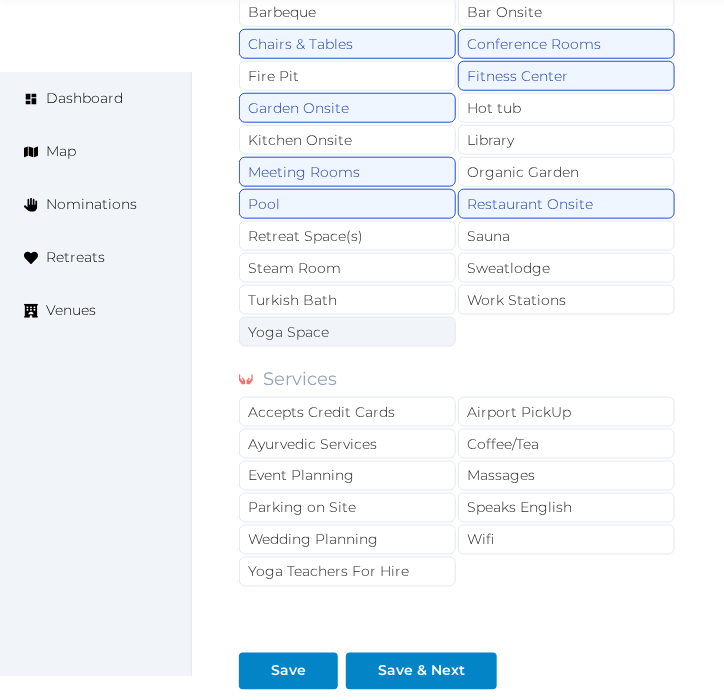 scroll, scrollTop: 2000, scrollLeft: 0, axis: vertical 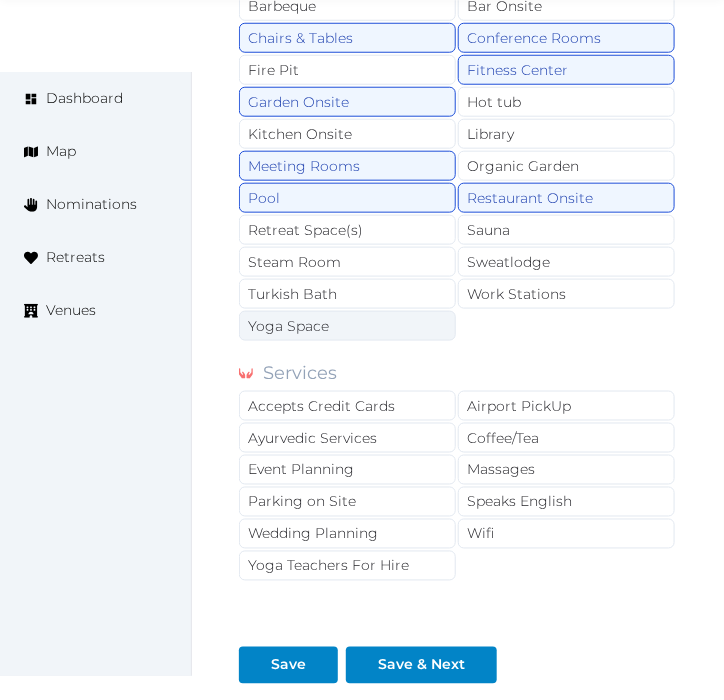click on "Accepts Credit Cards" at bounding box center [347, 406] 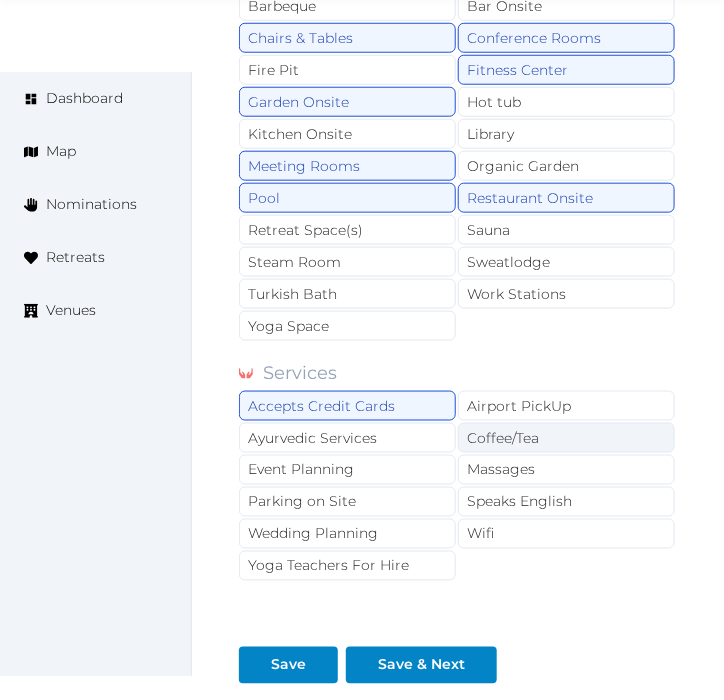 click on "Coffee/Tea" at bounding box center (566, 438) 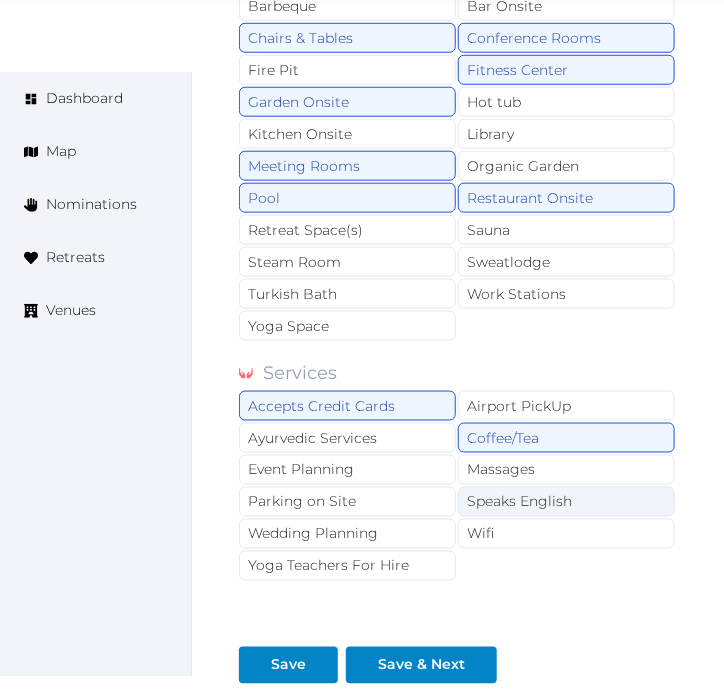 drag, startPoint x: 482, startPoint y: 483, endPoint x: 487, endPoint y: 492, distance: 10.29563 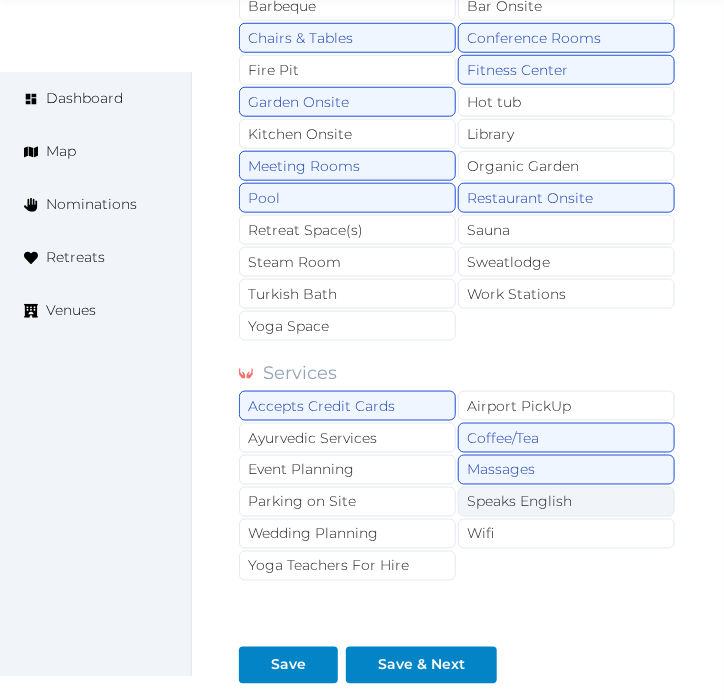 click on "Speaks English" at bounding box center [566, 502] 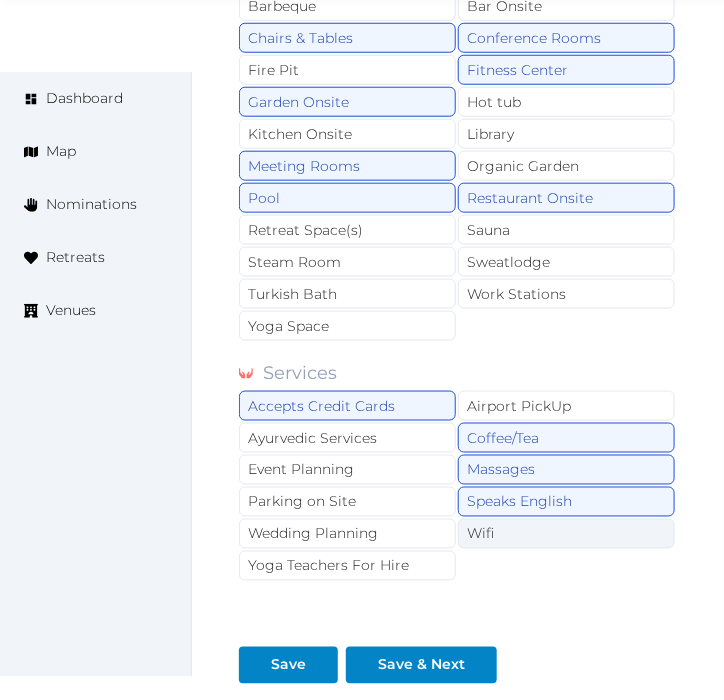 click on "Wifi" at bounding box center [566, 534] 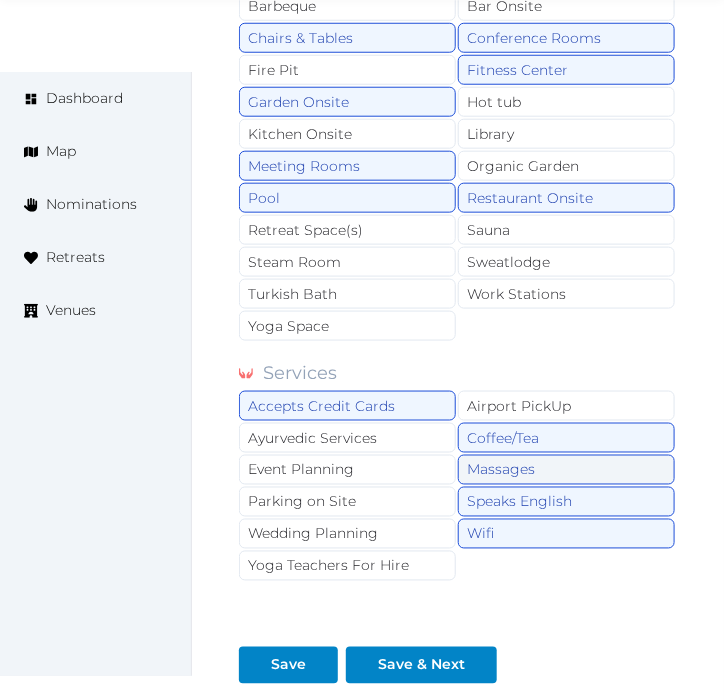 click on "Massages" at bounding box center [566, 470] 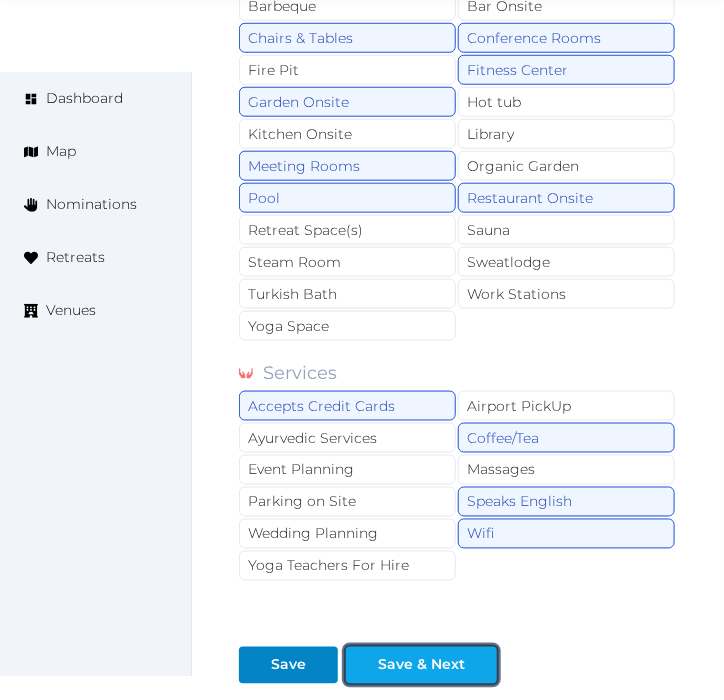 click on "Save & Next" at bounding box center [421, 665] 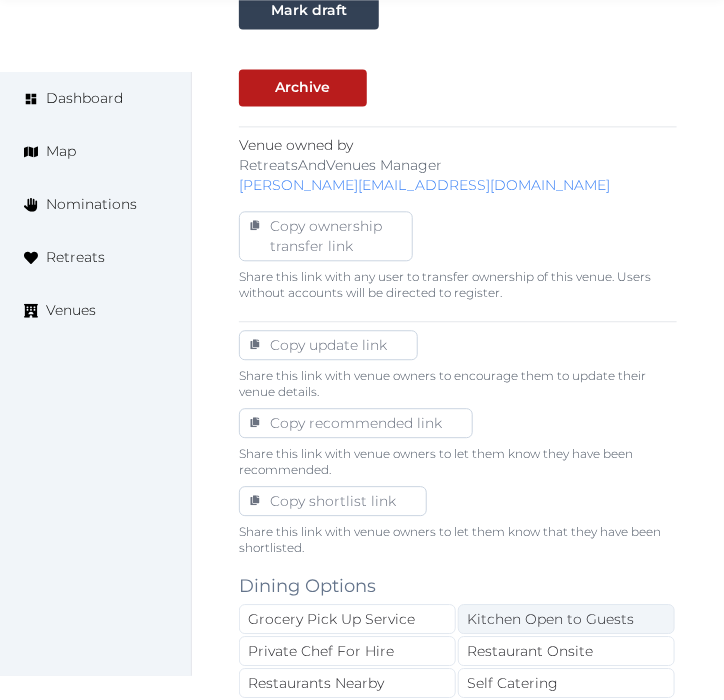 scroll, scrollTop: 1111, scrollLeft: 0, axis: vertical 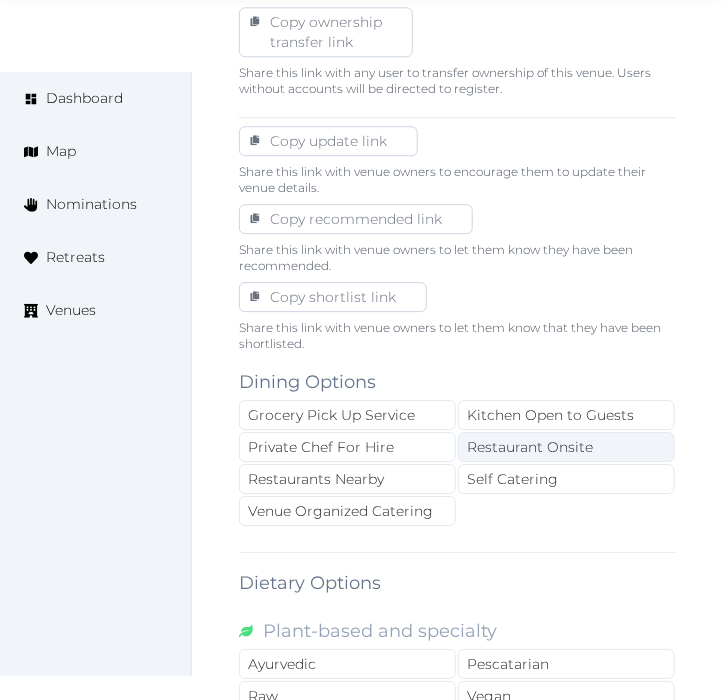 click on "Restaurant Onsite" at bounding box center [566, 447] 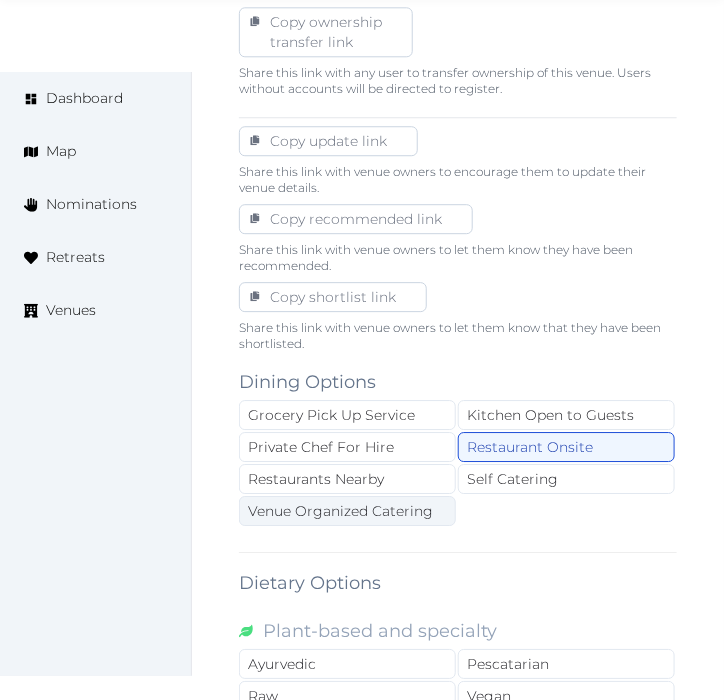 click on "Venue Organized Catering" at bounding box center (347, 511) 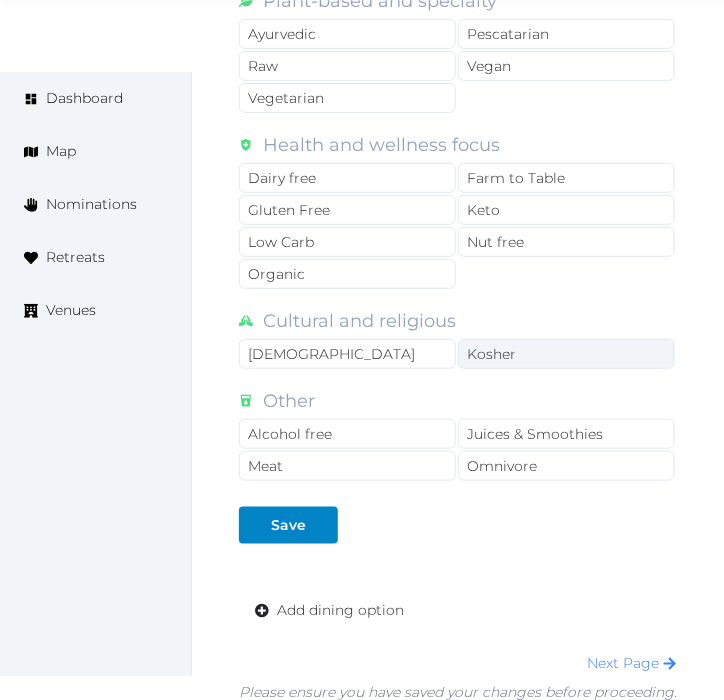 scroll, scrollTop: 1971, scrollLeft: 0, axis: vertical 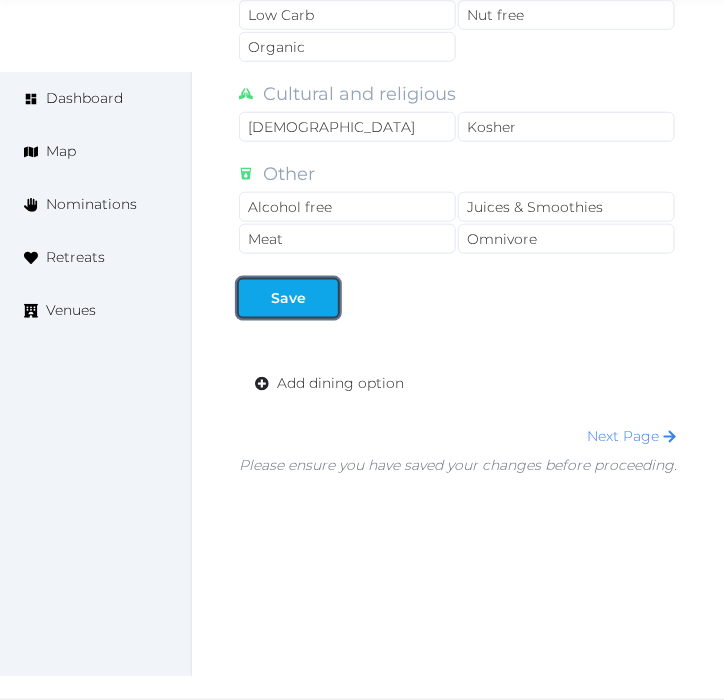 click on "Save" at bounding box center [288, 298] 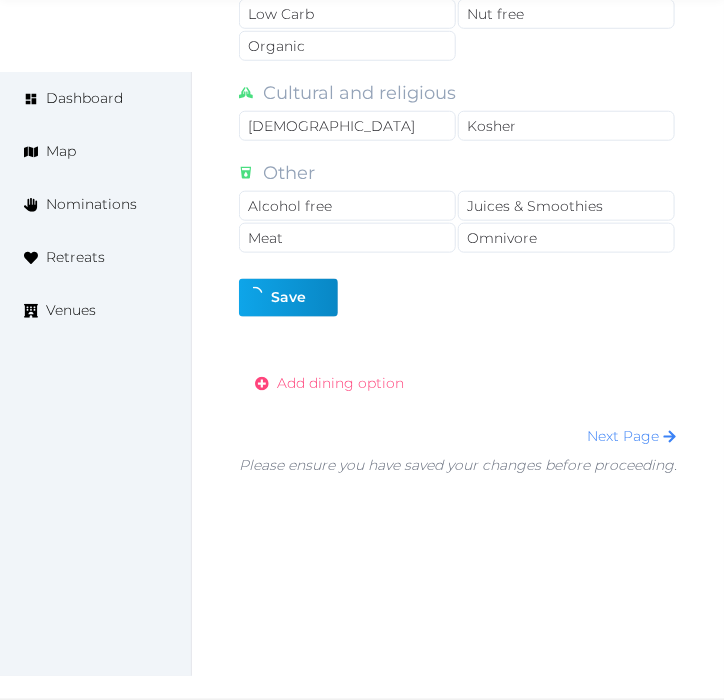 click on "Add dining option" at bounding box center (340, 383) 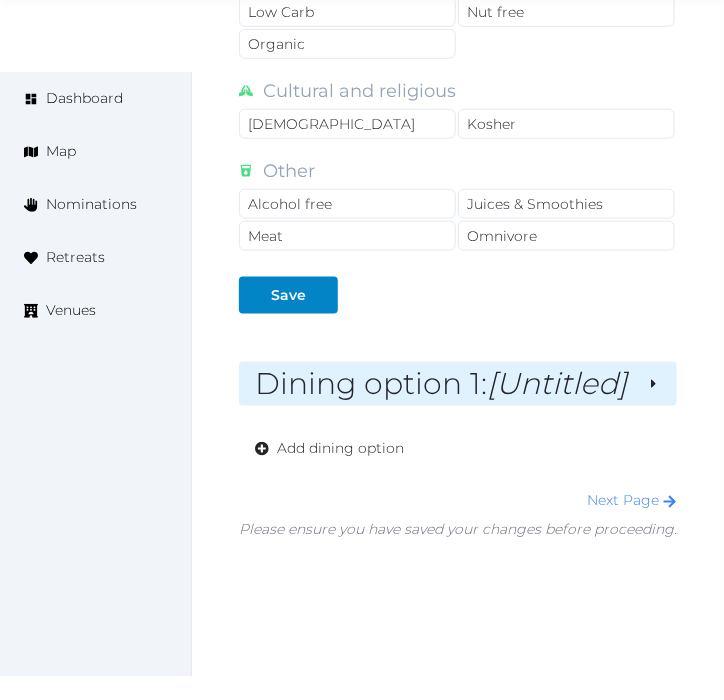 scroll, scrollTop: 2067, scrollLeft: 0, axis: vertical 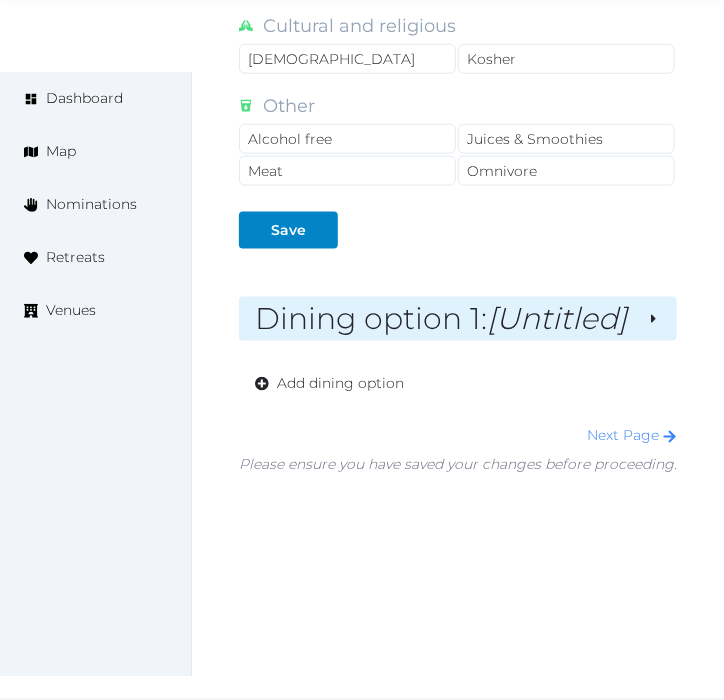 click on "Dining option 1 :  [Untitled]" at bounding box center [443, 319] 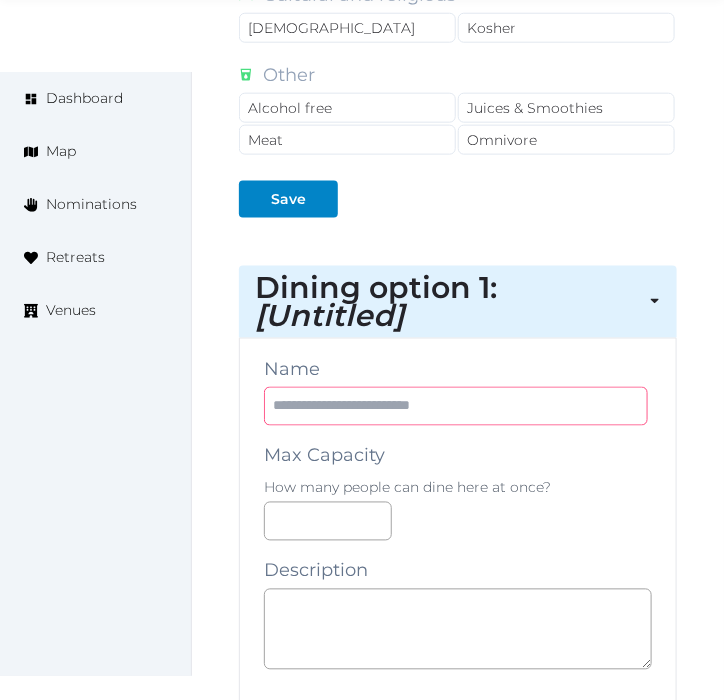 click at bounding box center (456, 406) 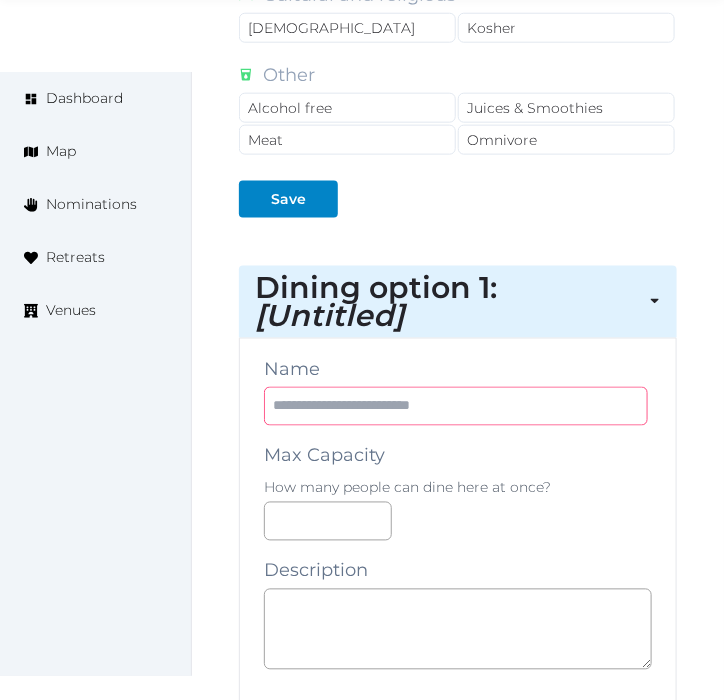 paste on "**********" 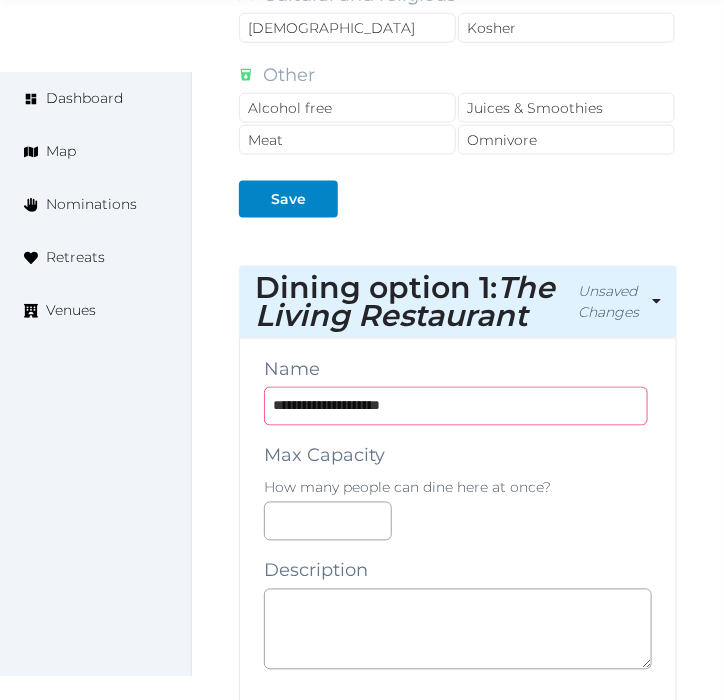type on "**********" 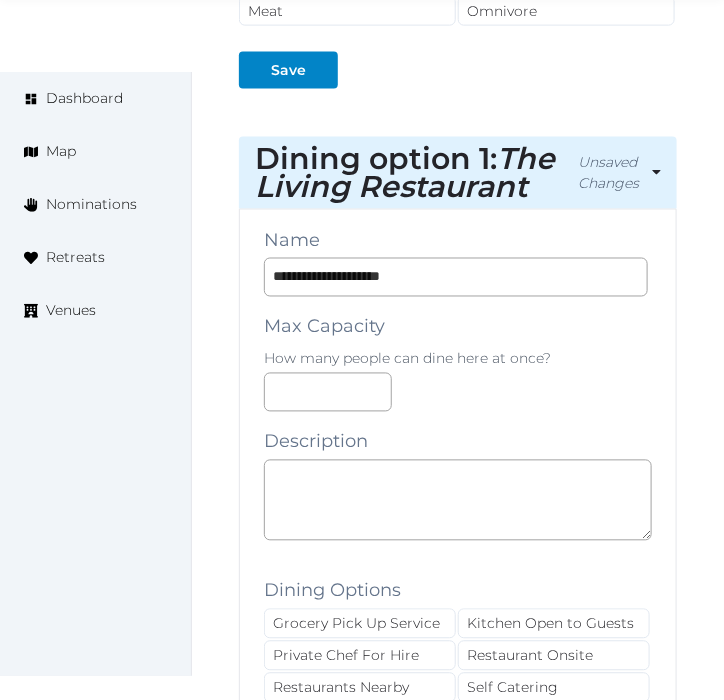 scroll, scrollTop: 2401, scrollLeft: 0, axis: vertical 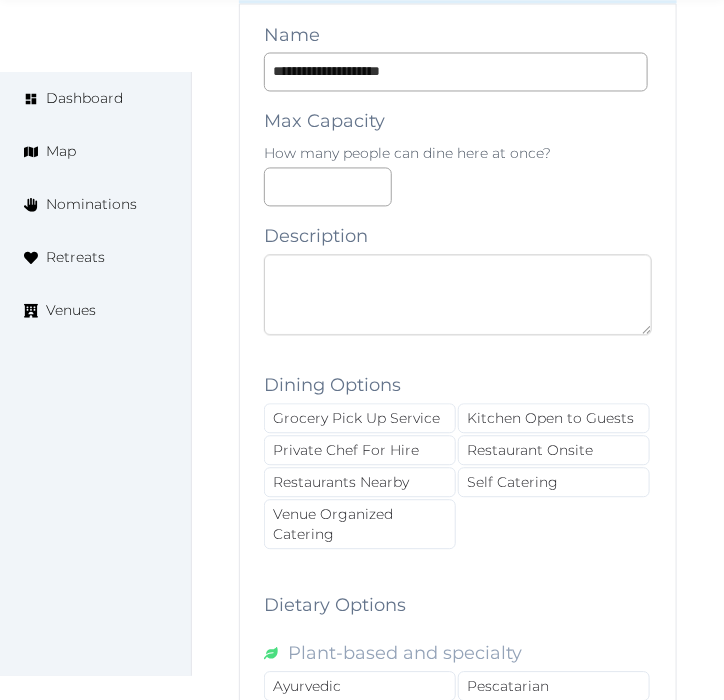 click at bounding box center (458, 295) 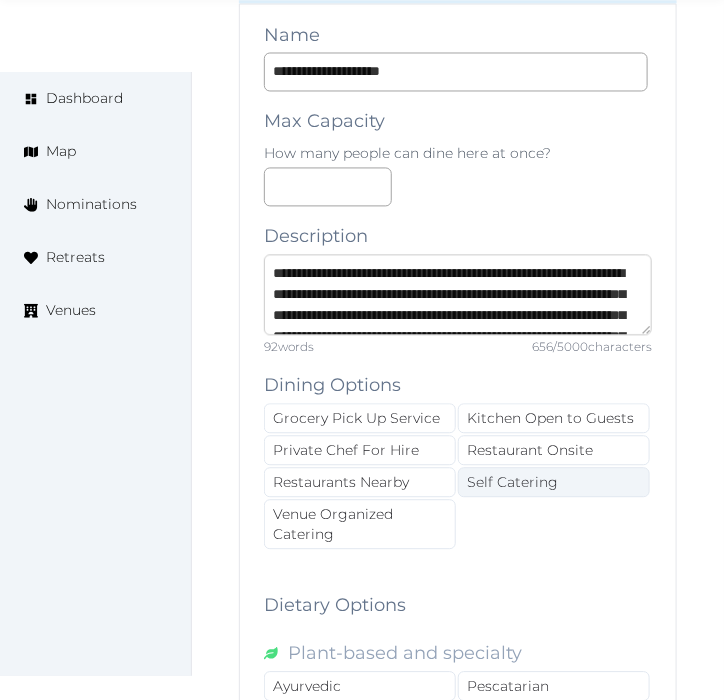 scroll, scrollTop: 262, scrollLeft: 0, axis: vertical 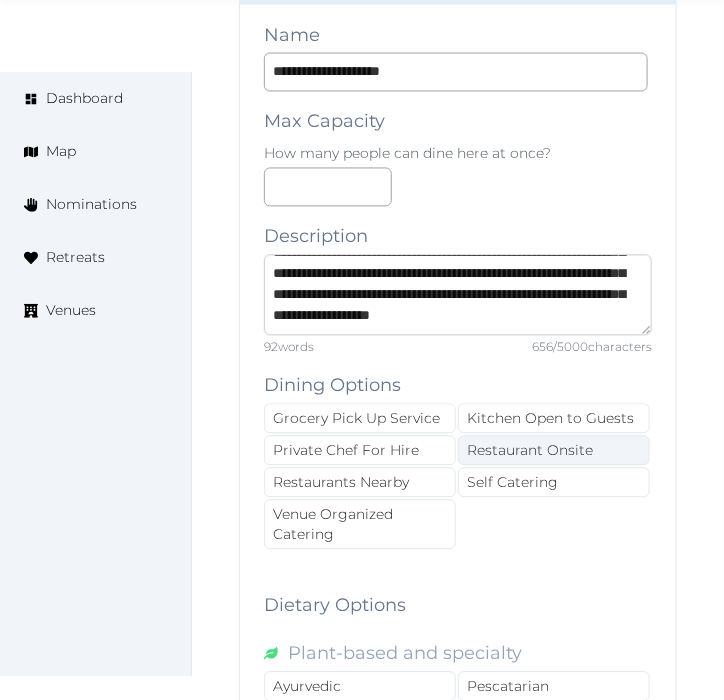 type on "**********" 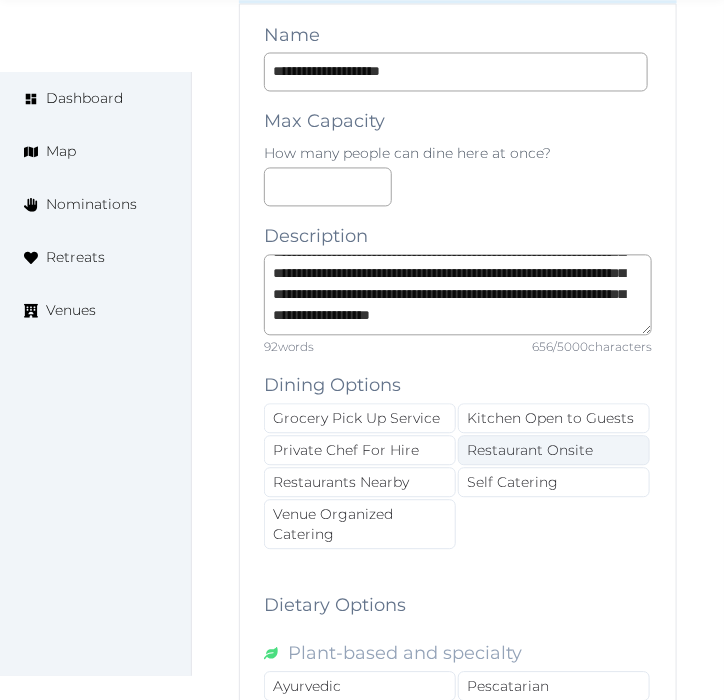click on "Restaurant Onsite" at bounding box center [554, 451] 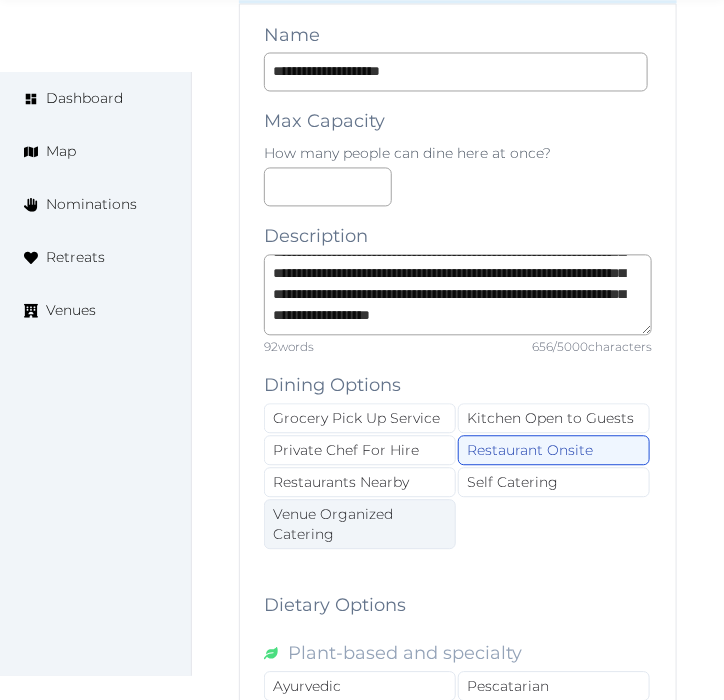 click on "Venue Organized Catering" at bounding box center [360, 525] 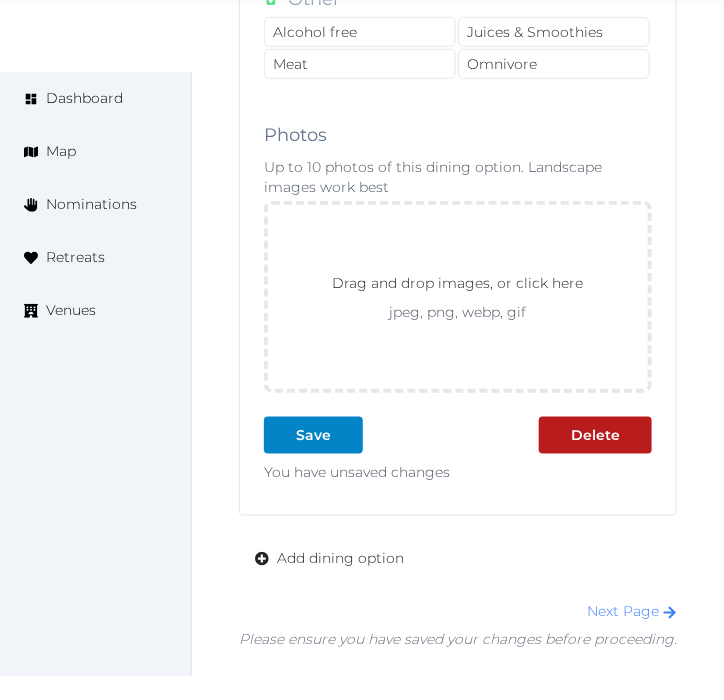 scroll, scrollTop: 3623, scrollLeft: 0, axis: vertical 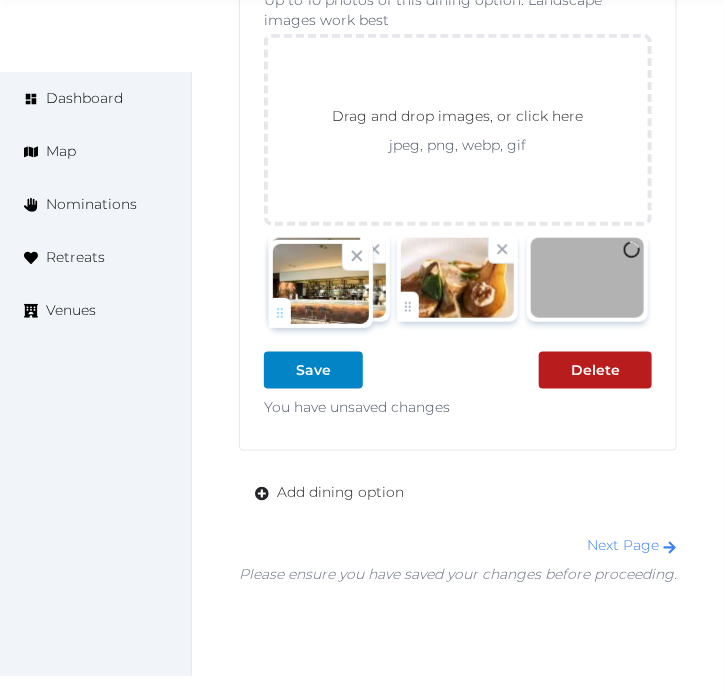 drag, startPoint x: 413, startPoint y: 313, endPoint x: 301, endPoint y: 307, distance: 112.1606 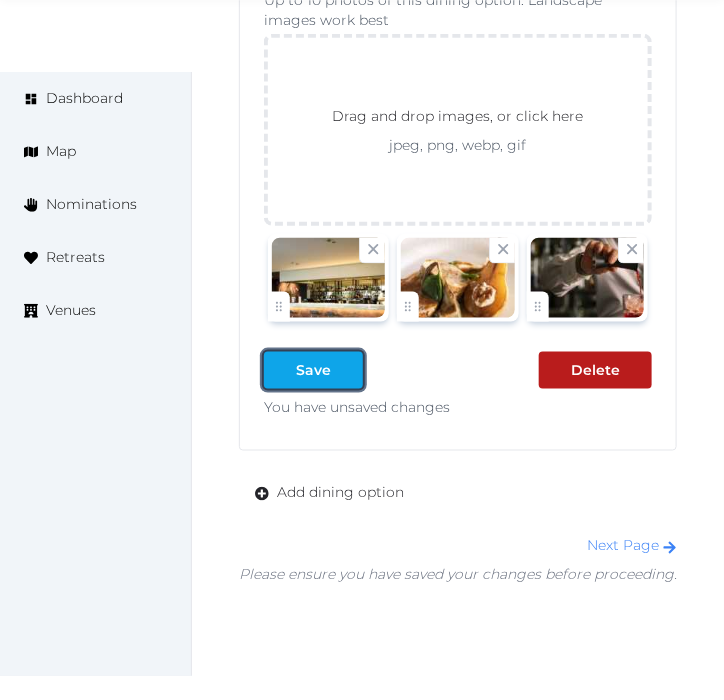 click on "Save" at bounding box center [313, 370] 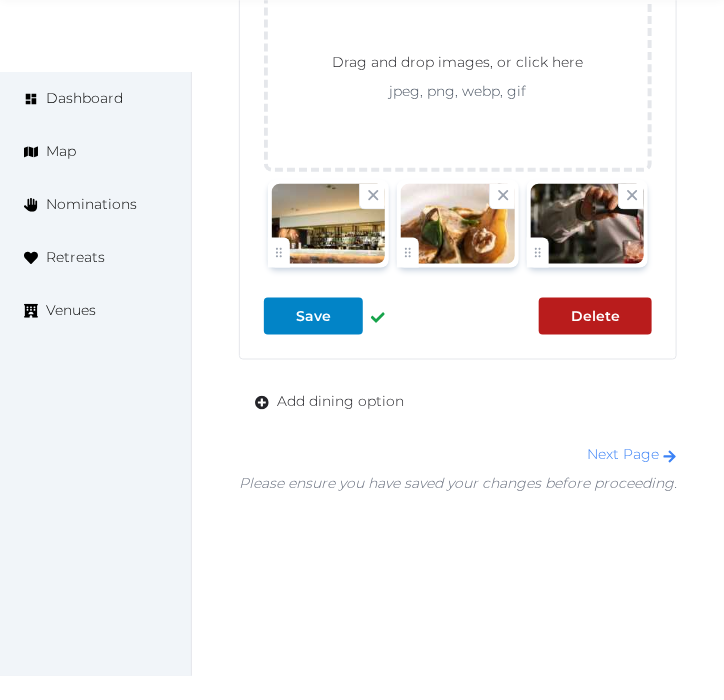 scroll, scrollTop: 3703, scrollLeft: 0, axis: vertical 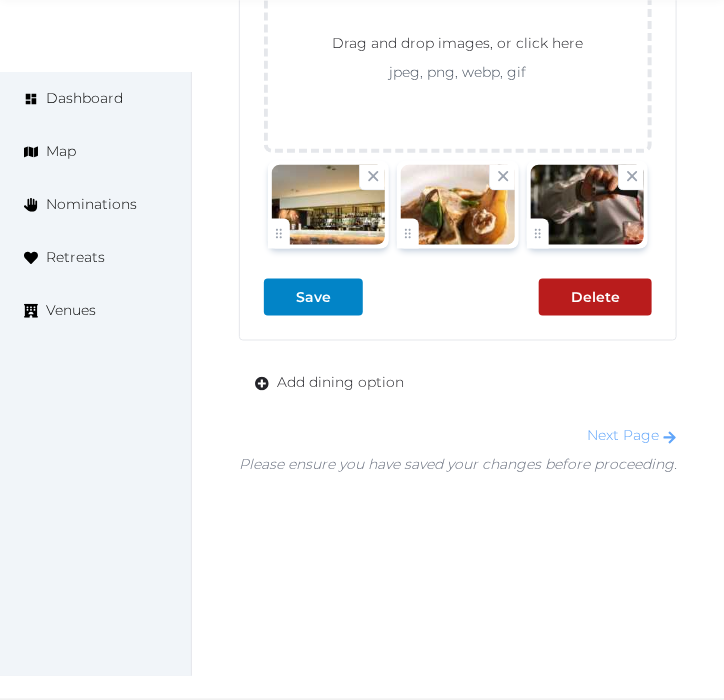 click on "Next Page" at bounding box center (632, 436) 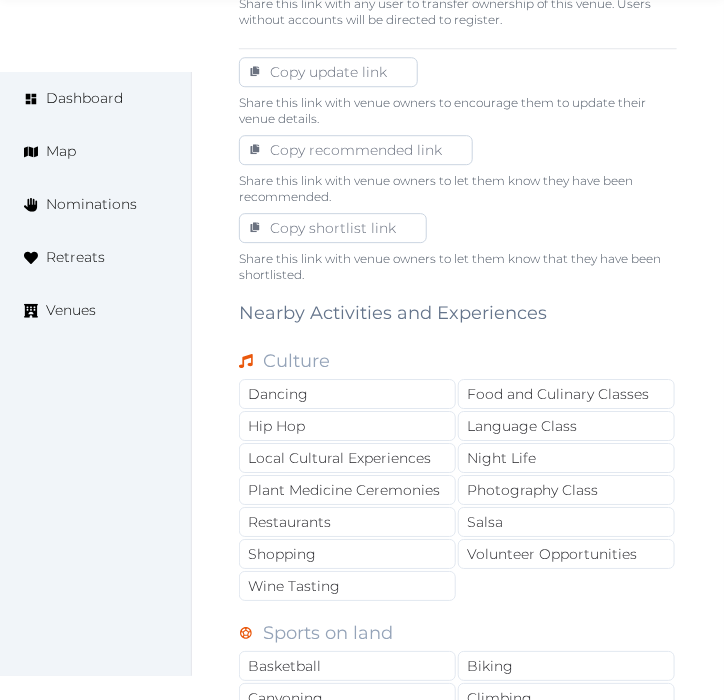 scroll, scrollTop: 1523, scrollLeft: 0, axis: vertical 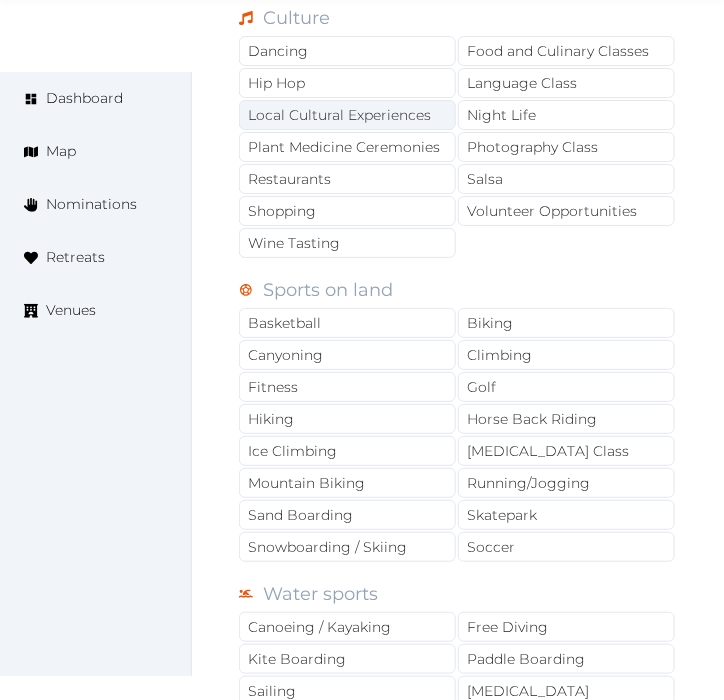 click on "Local Cultural Experiences" at bounding box center (347, 115) 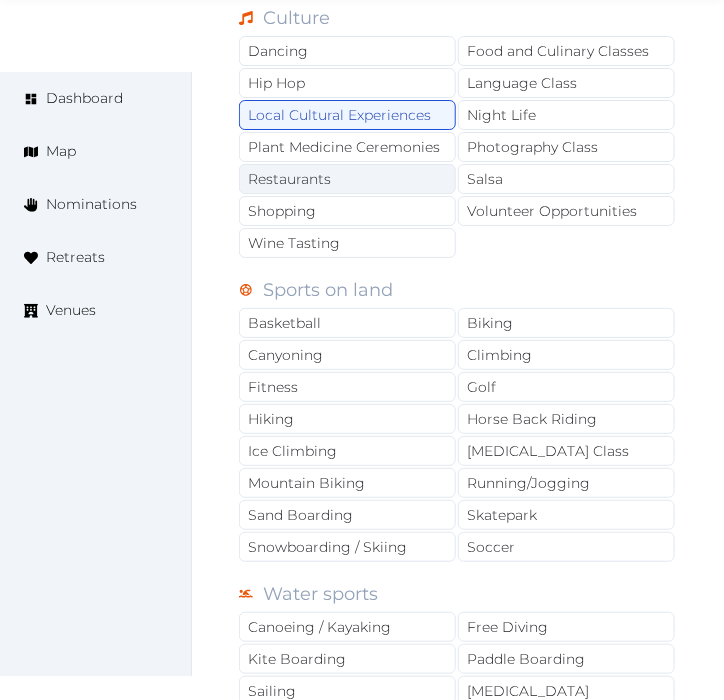 click on "Restaurants" at bounding box center [347, 179] 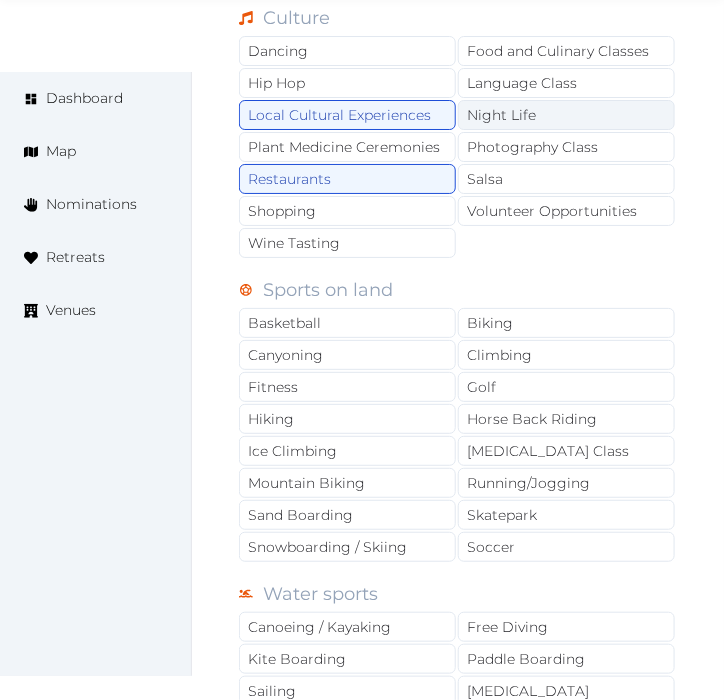 click on "Night Life" at bounding box center (566, 115) 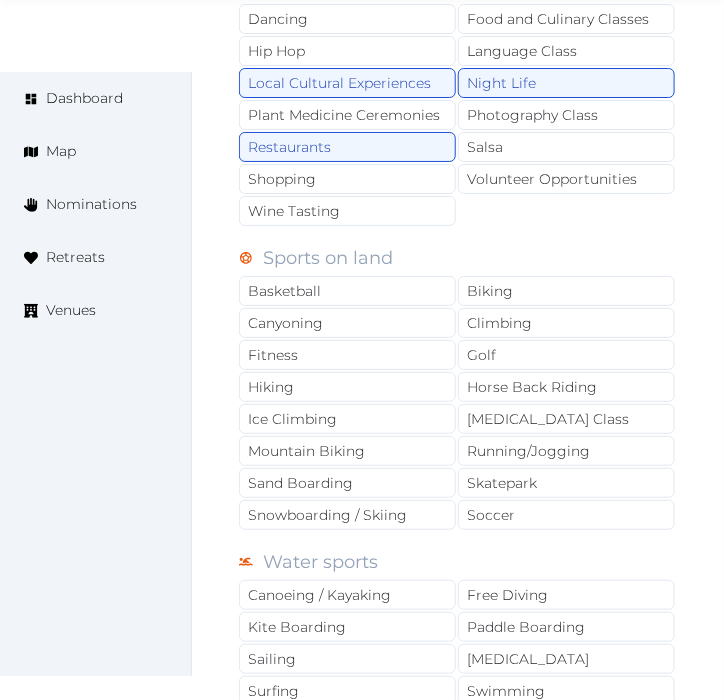 scroll, scrollTop: 1745, scrollLeft: 0, axis: vertical 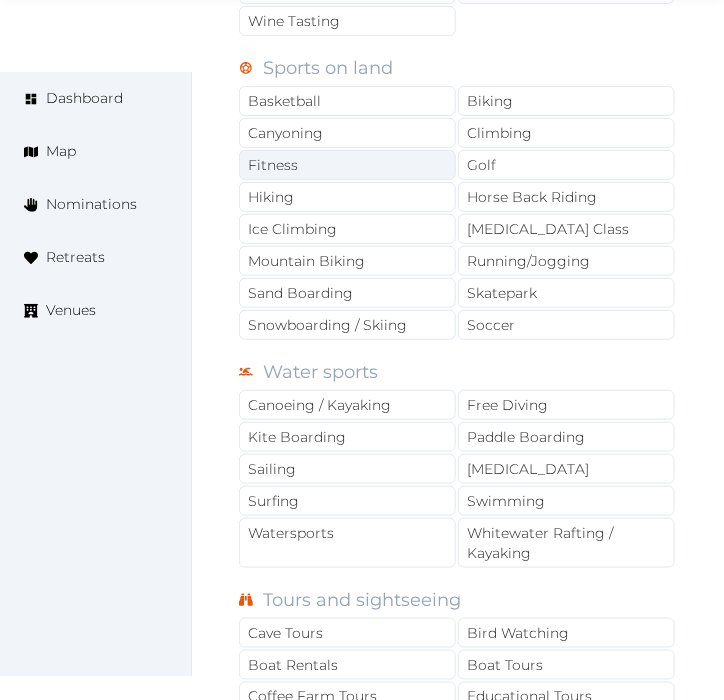 click on "Fitness" at bounding box center [347, 165] 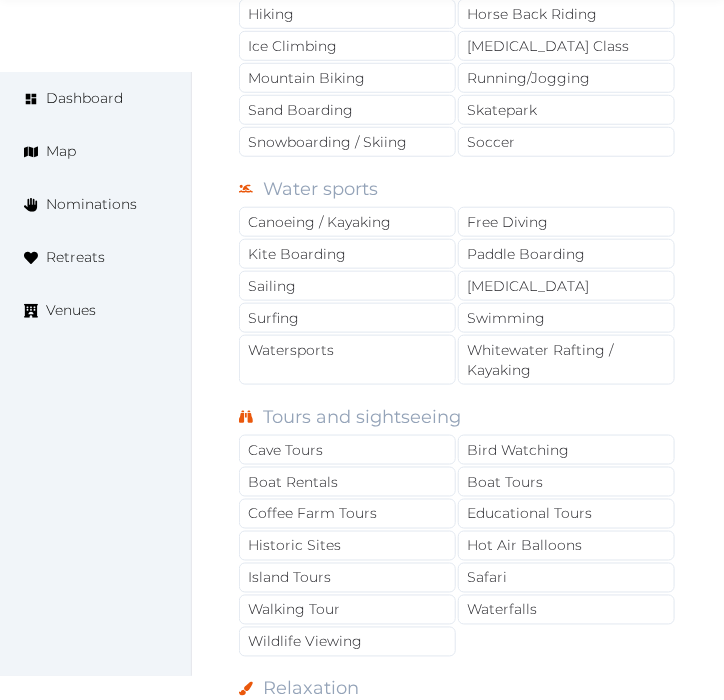 scroll, scrollTop: 2078, scrollLeft: 0, axis: vertical 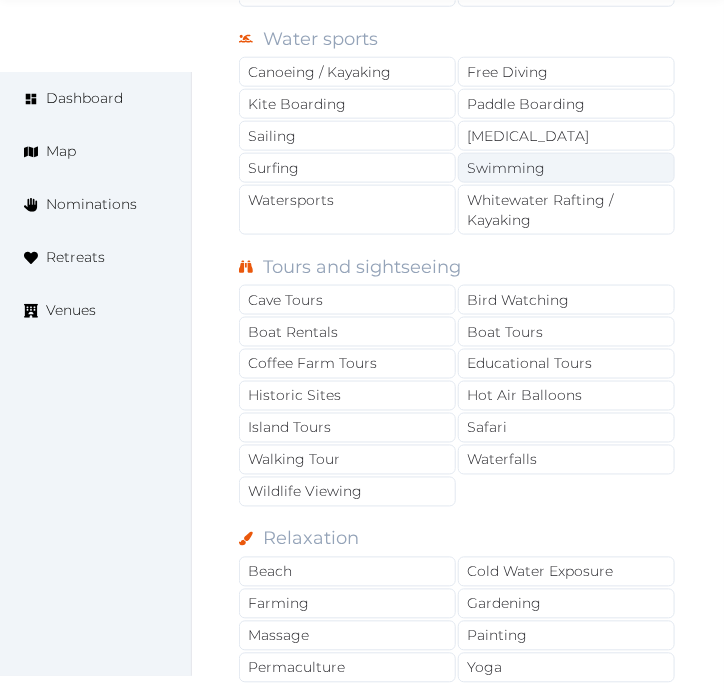 click on "Swimming" at bounding box center [566, 168] 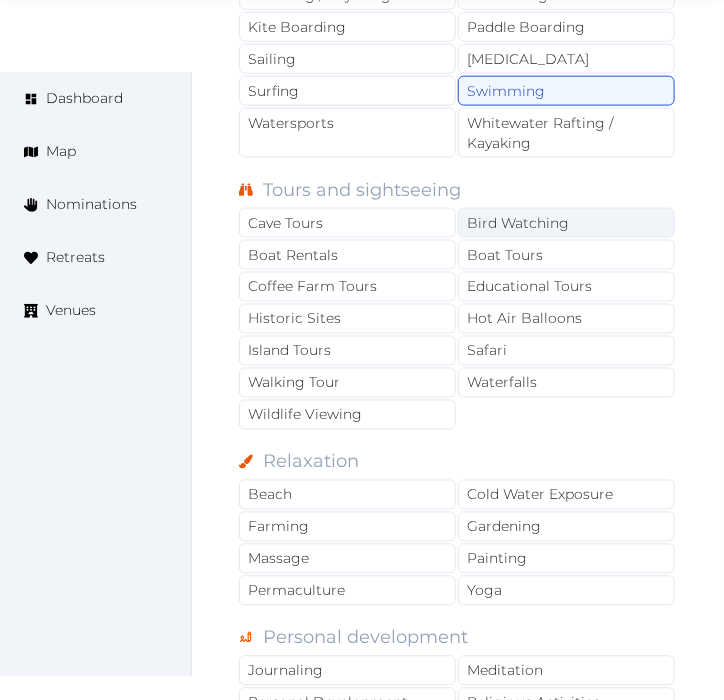scroll, scrollTop: 2190, scrollLeft: 0, axis: vertical 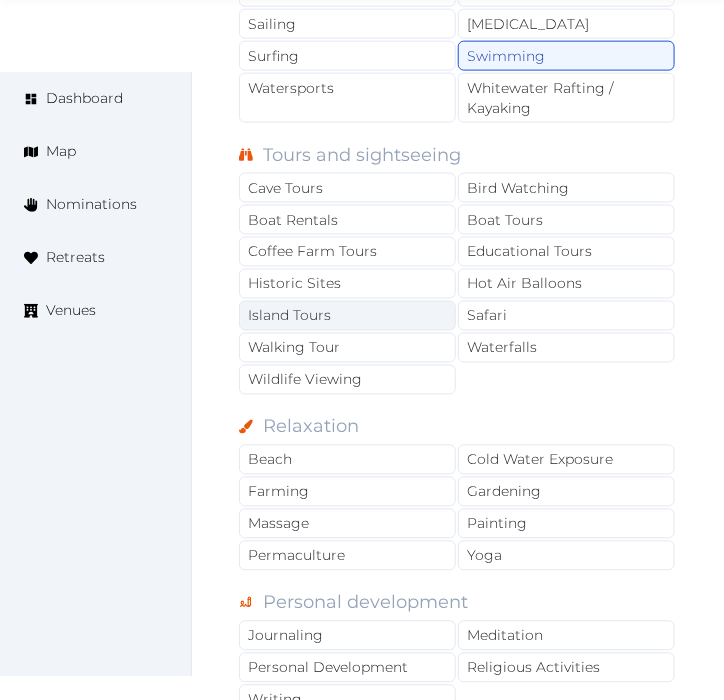 drag, startPoint x: 392, startPoint y: 325, endPoint x: 401, endPoint y: 248, distance: 77.52419 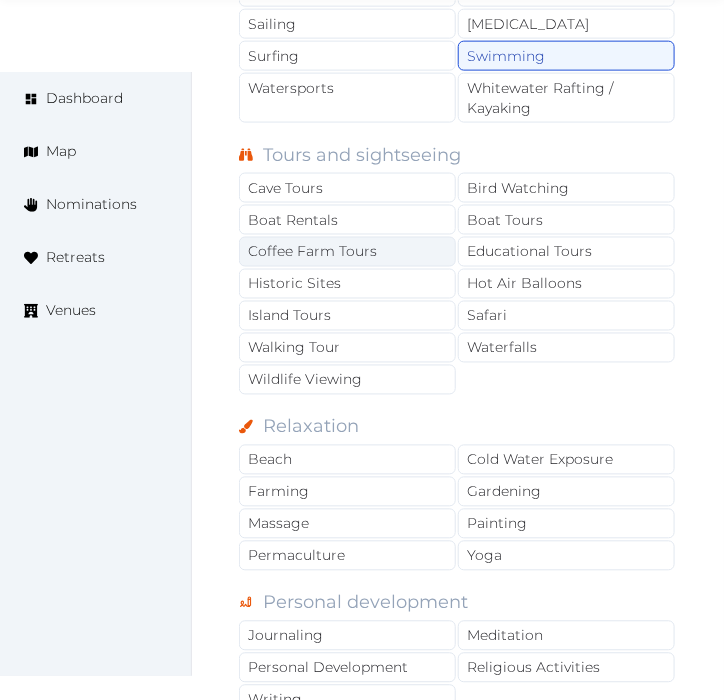 click on "Island Tours" at bounding box center [347, 316] 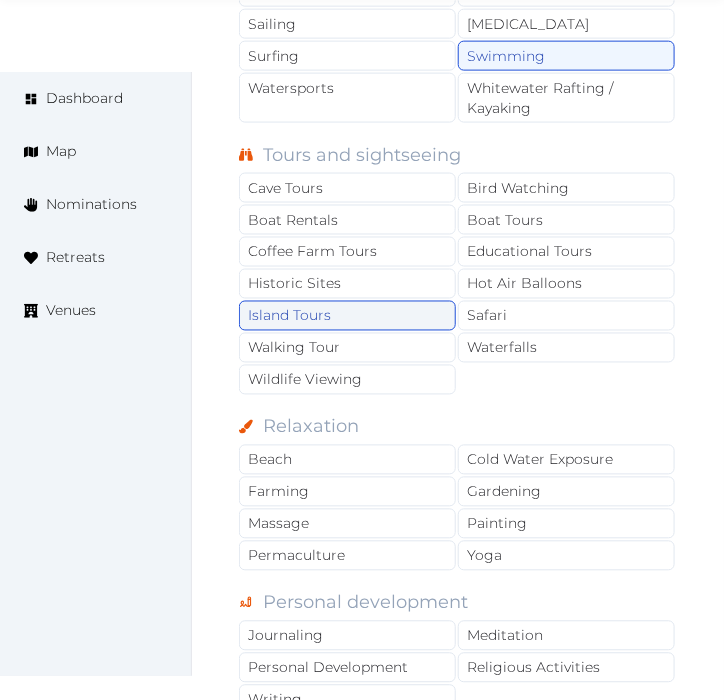 drag, startPoint x: 374, startPoint y: 321, endPoint x: 388, endPoint y: 306, distance: 20.518284 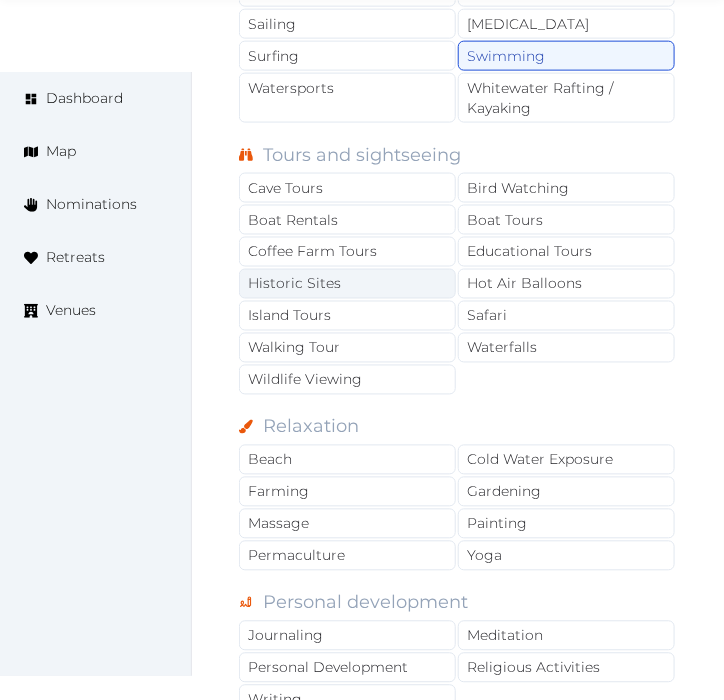 click on "Historic Sites" at bounding box center [347, 284] 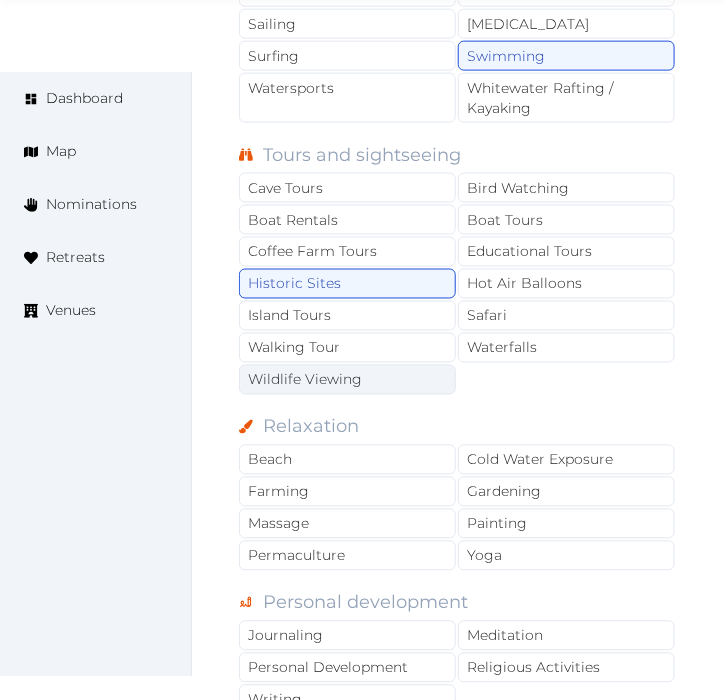 drag, startPoint x: 401, startPoint y: 356, endPoint x: 396, endPoint y: 370, distance: 14.866069 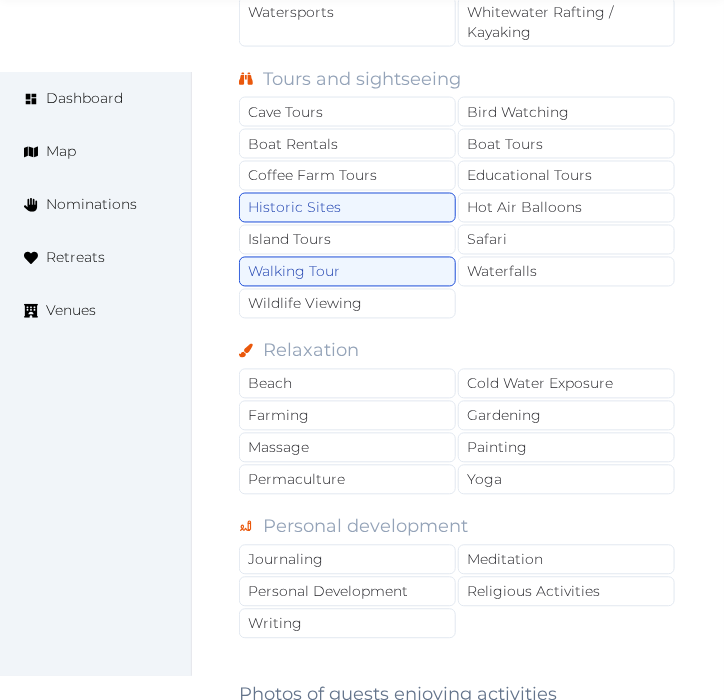 scroll, scrollTop: 2412, scrollLeft: 0, axis: vertical 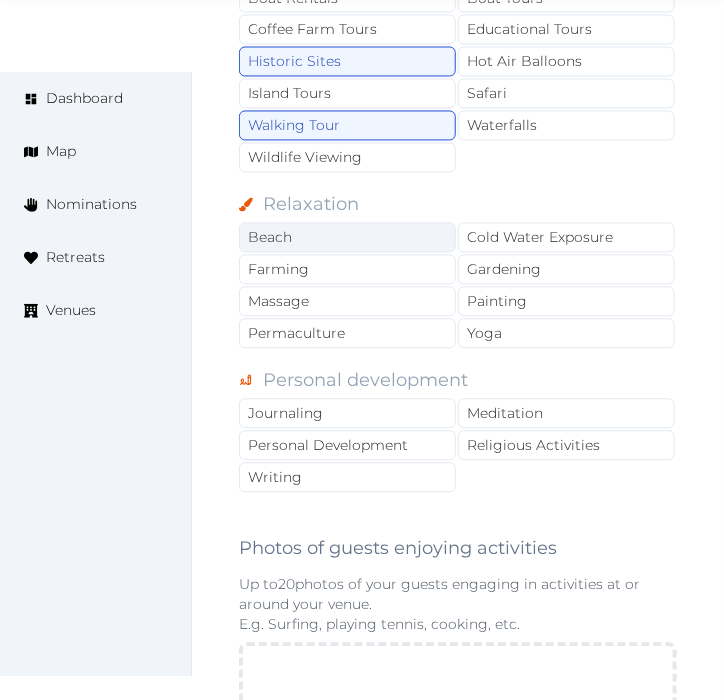 click on "Beach" at bounding box center (347, 238) 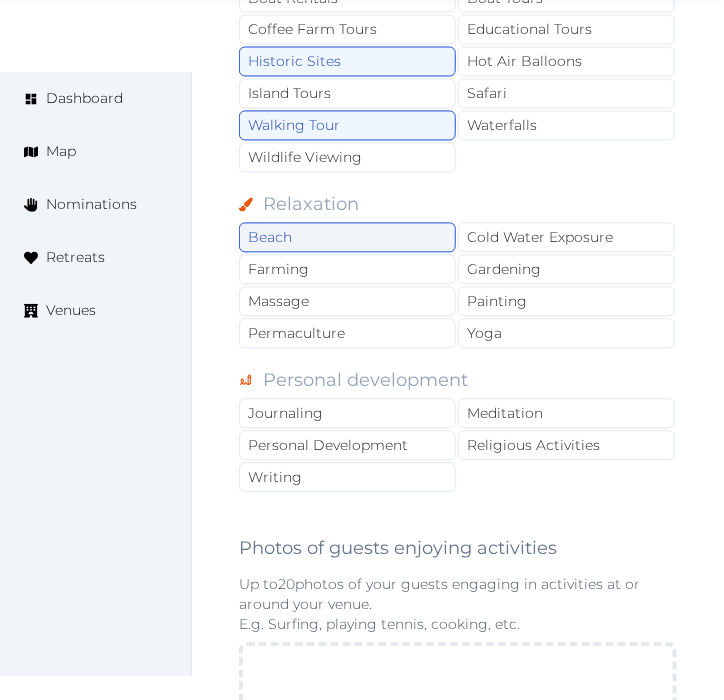 click on "Beach" at bounding box center (347, 238) 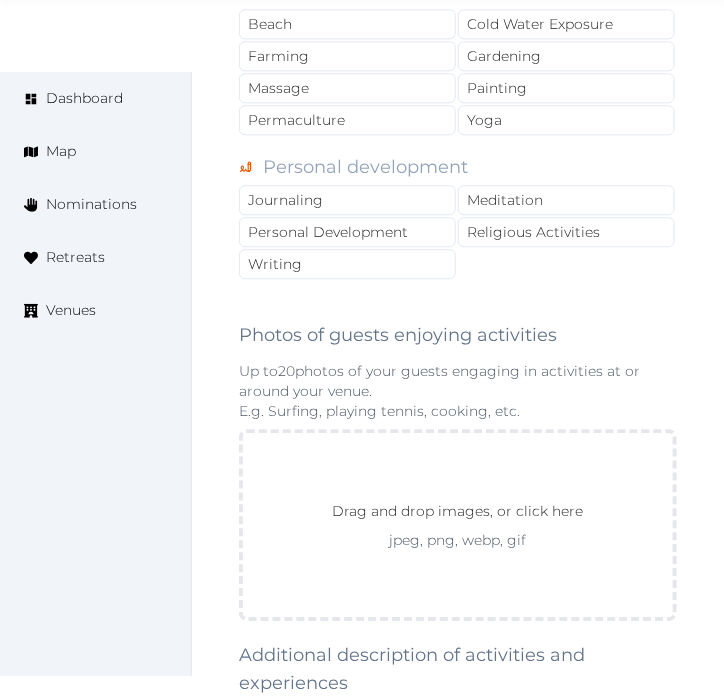 scroll, scrollTop: 2634, scrollLeft: 0, axis: vertical 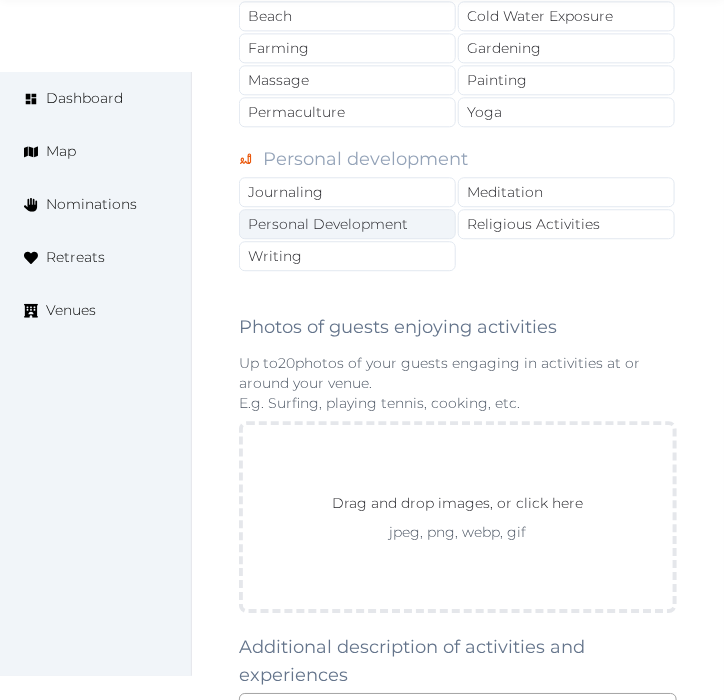 click on "Personal Development" at bounding box center [347, 224] 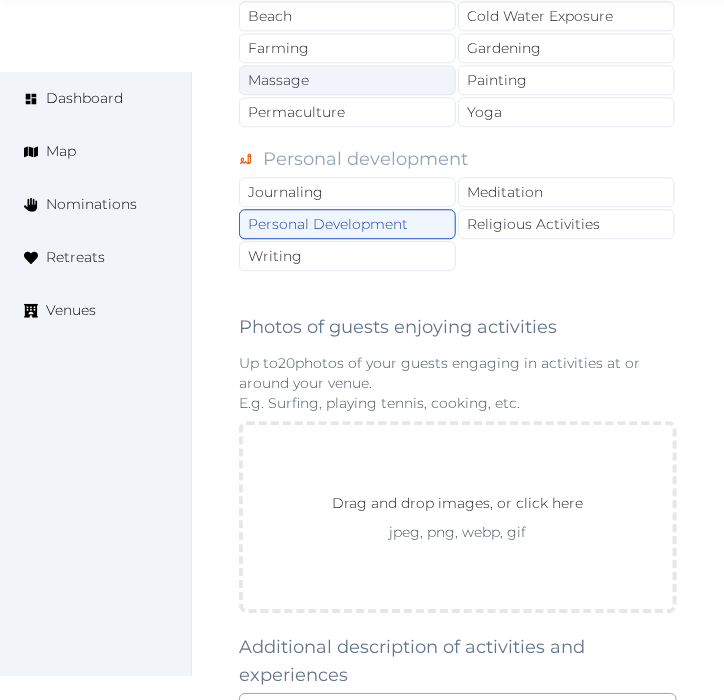 click on "Massage" at bounding box center [347, 80] 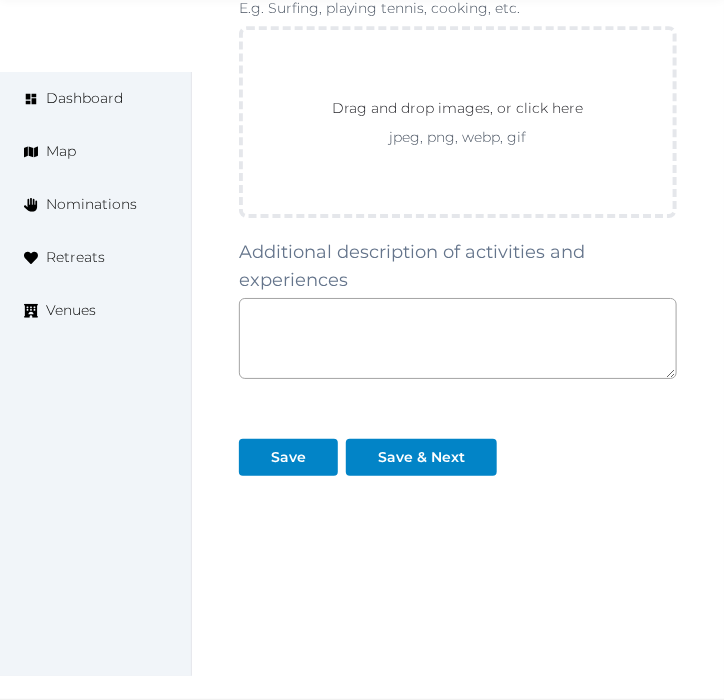 scroll, scrollTop: 3036, scrollLeft: 0, axis: vertical 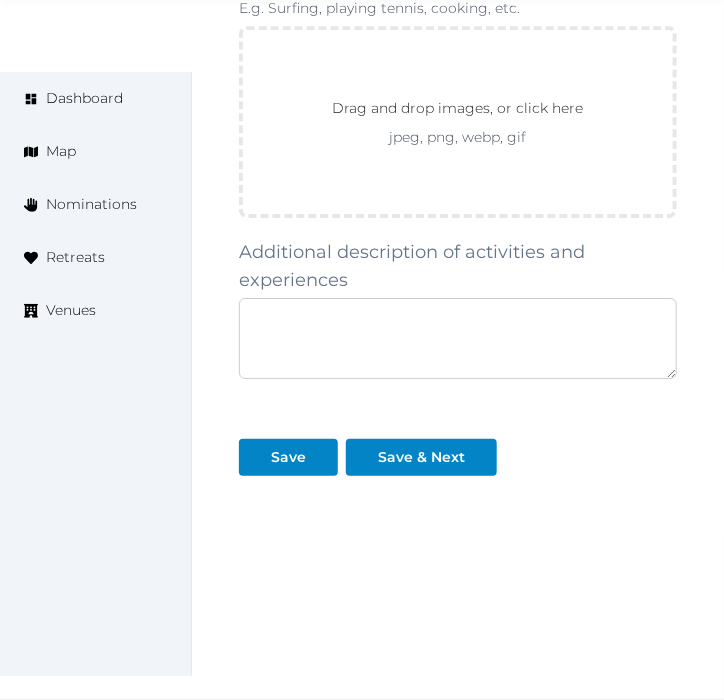 click at bounding box center (458, 338) 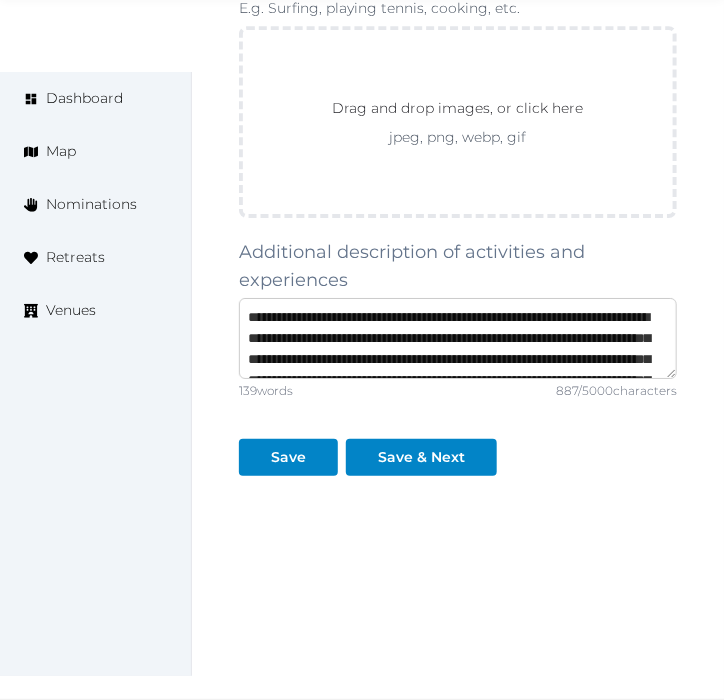 scroll, scrollTop: 304, scrollLeft: 0, axis: vertical 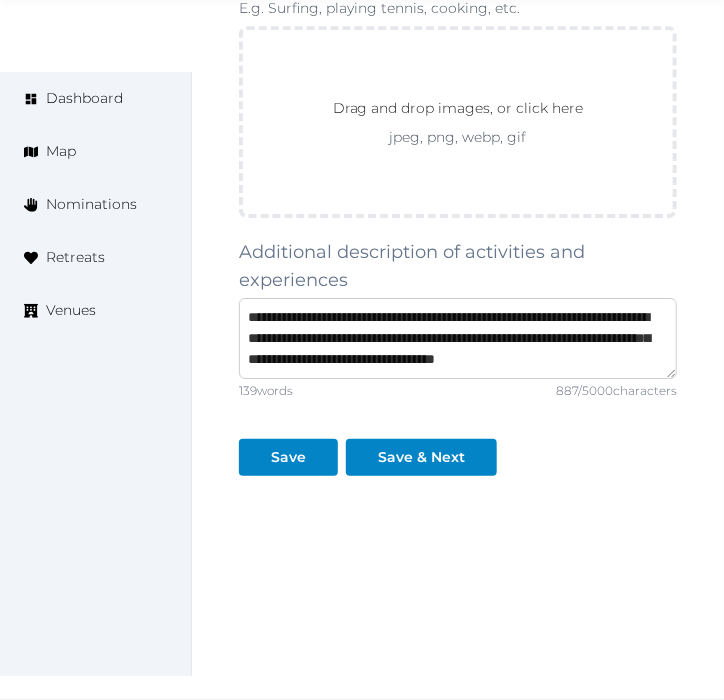 type on "**********" 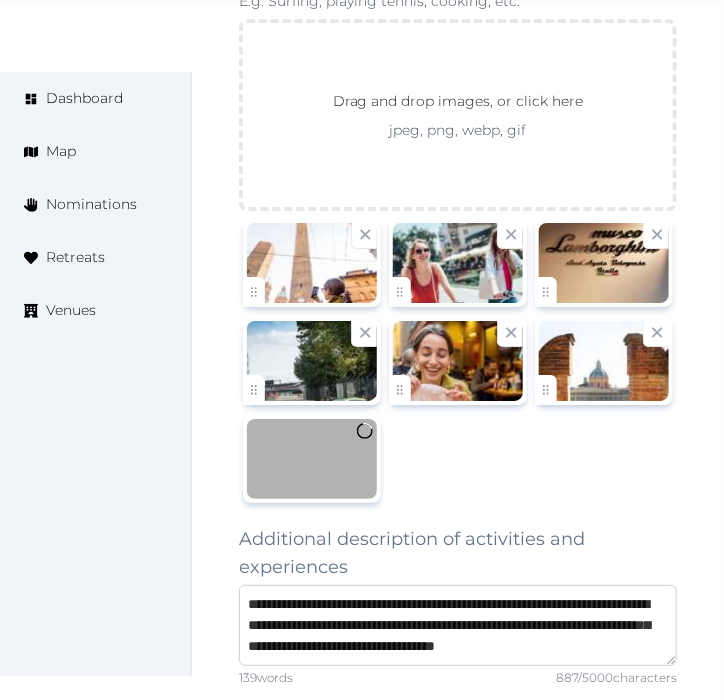 scroll, scrollTop: 314, scrollLeft: 0, axis: vertical 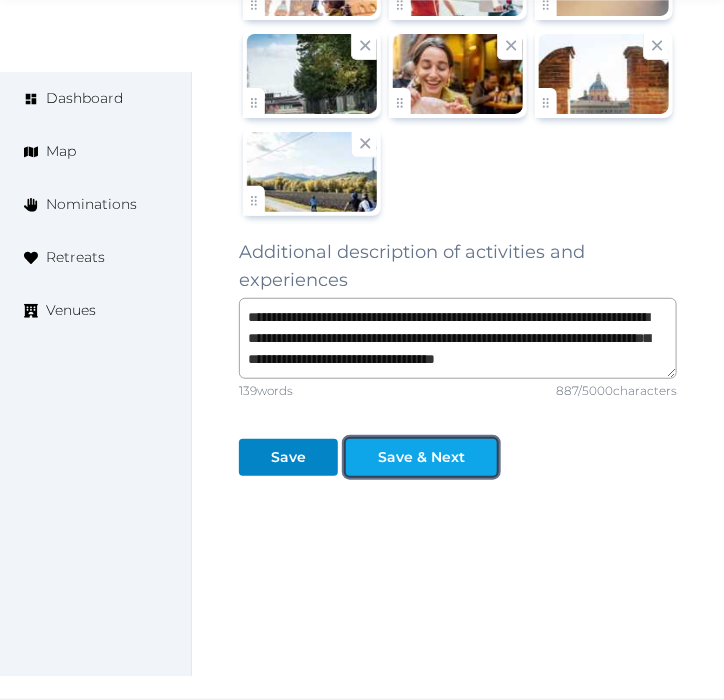 click on "Save & Next" at bounding box center [421, 457] 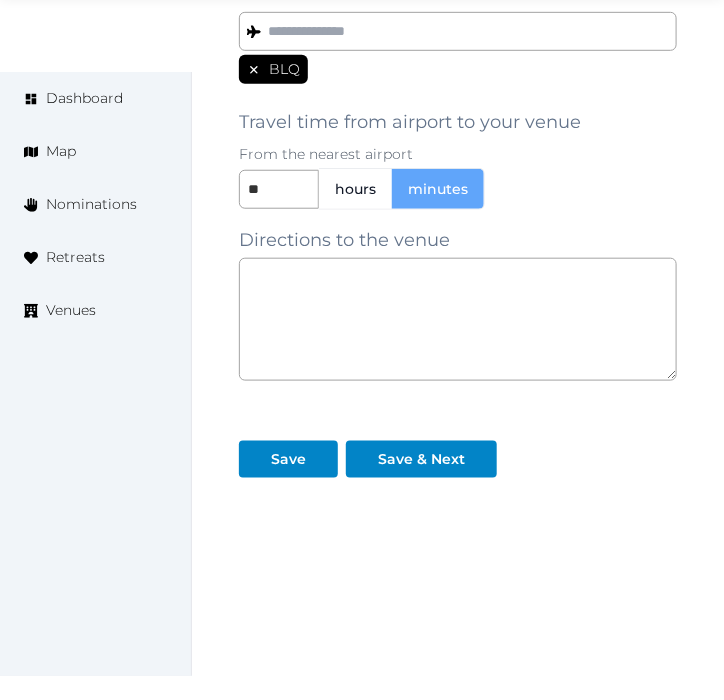scroll, scrollTop: 1891, scrollLeft: 0, axis: vertical 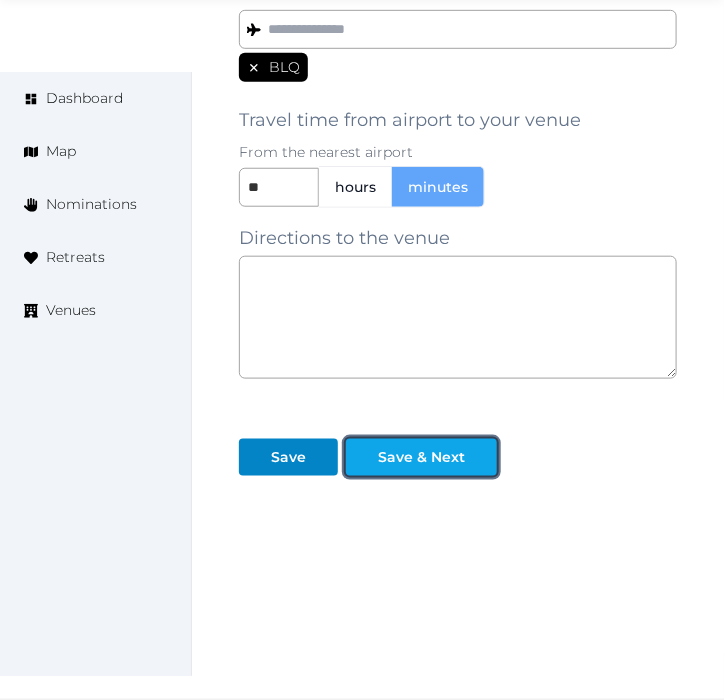 click on "Save & Next" at bounding box center (421, 457) 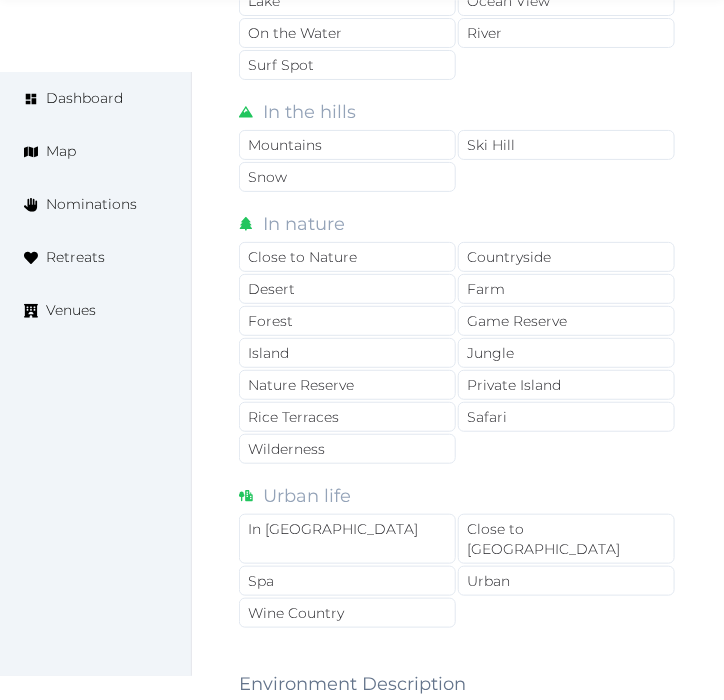 scroll, scrollTop: 1666, scrollLeft: 0, axis: vertical 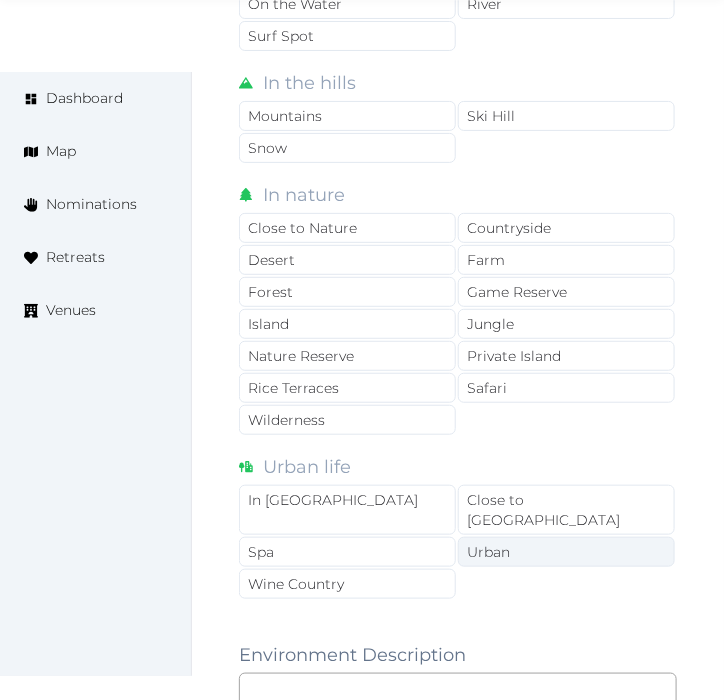 click on "Urban" at bounding box center [566, 552] 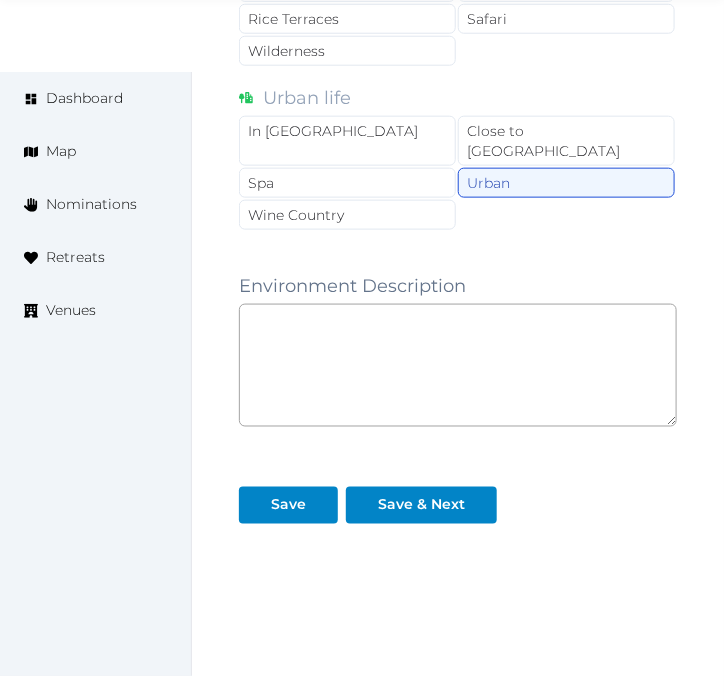 scroll, scrollTop: 2066, scrollLeft: 0, axis: vertical 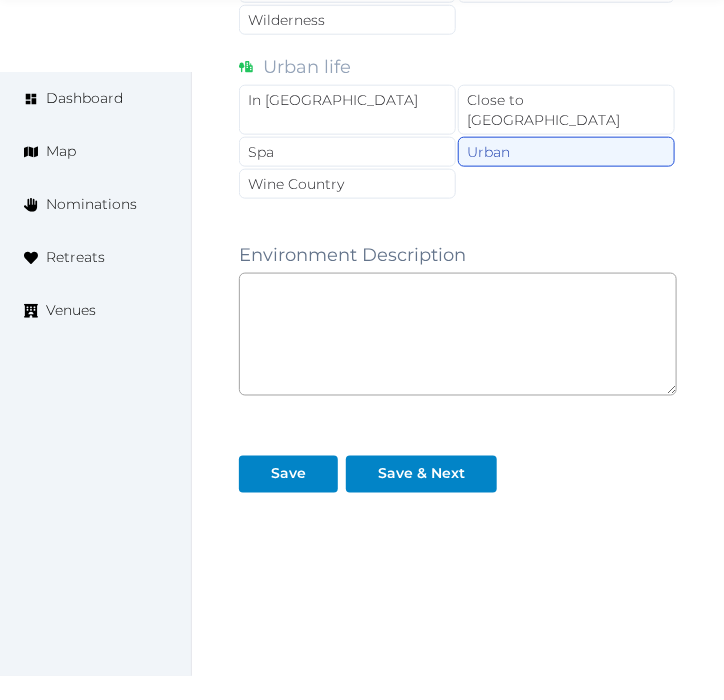 click on "Environment Near [GEOGRAPHIC_DATA] (on) Beach (near) Dive Spot [GEOGRAPHIC_DATA] [GEOGRAPHIC_DATA] View On the [GEOGRAPHIC_DATA] Surf Spot In the [GEOGRAPHIC_DATA] [GEOGRAPHIC_DATA] Snow In nature Close to [GEOGRAPHIC_DATA] Private Island [GEOGRAPHIC_DATA] Safari Wilderness Urban life In City Center Close to City Center Spa Urban Wine Country Environment Description Save  Save & Next" at bounding box center [458, 41] 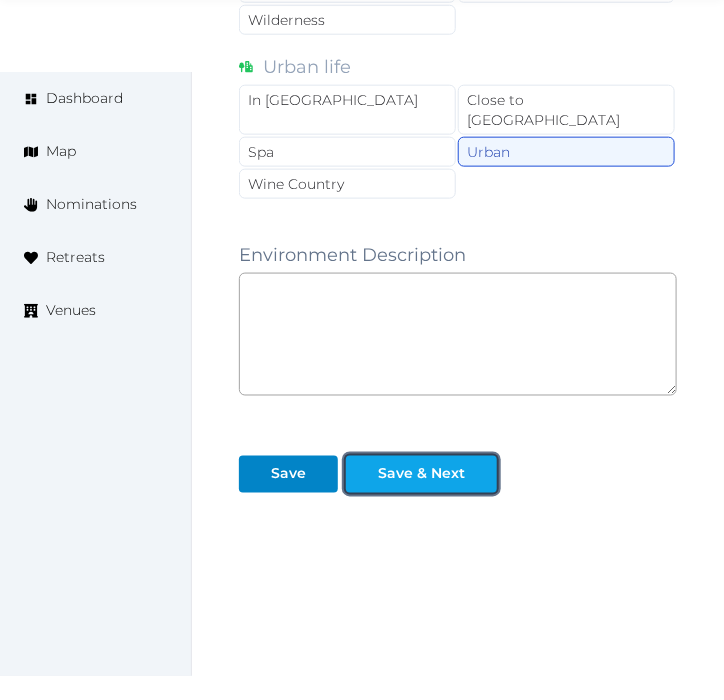 click on "Save & Next" at bounding box center (421, 474) 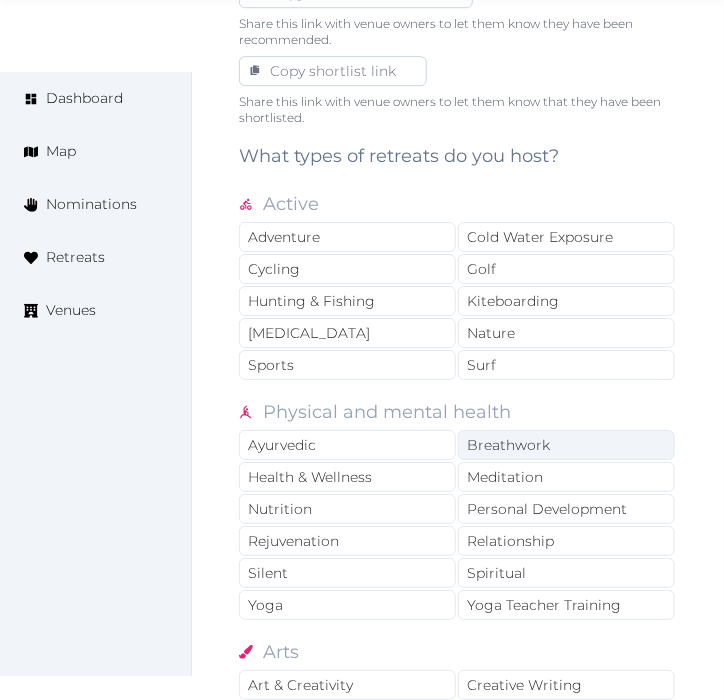 scroll, scrollTop: 1444, scrollLeft: 0, axis: vertical 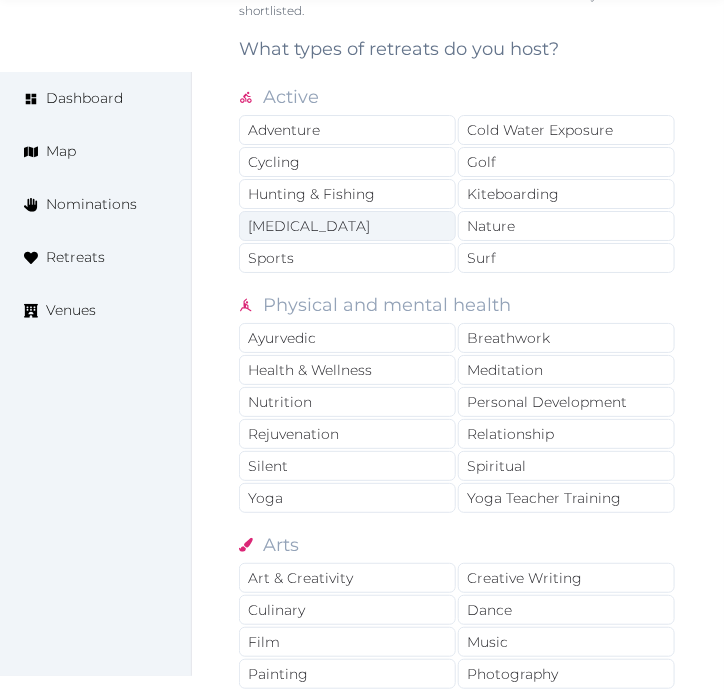 click on "[MEDICAL_DATA]" at bounding box center (347, 226) 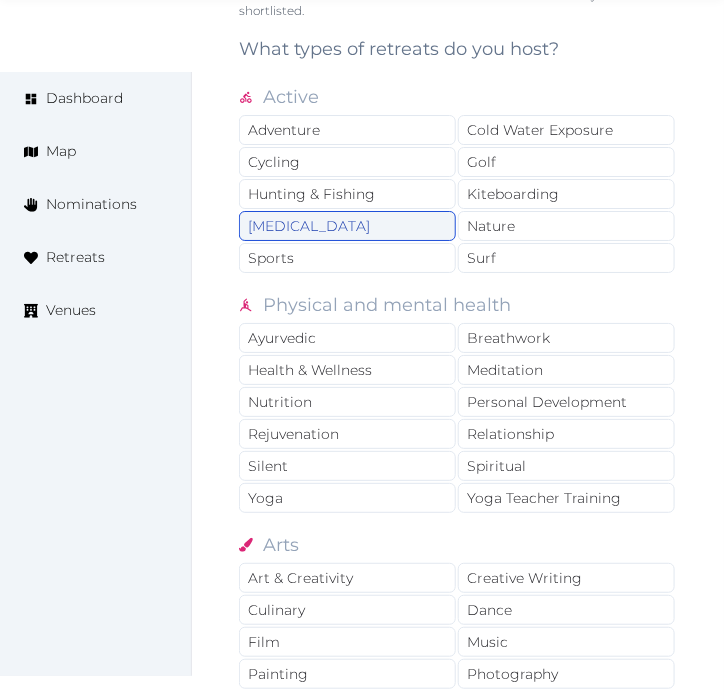 click on "[MEDICAL_DATA]" at bounding box center (347, 226) 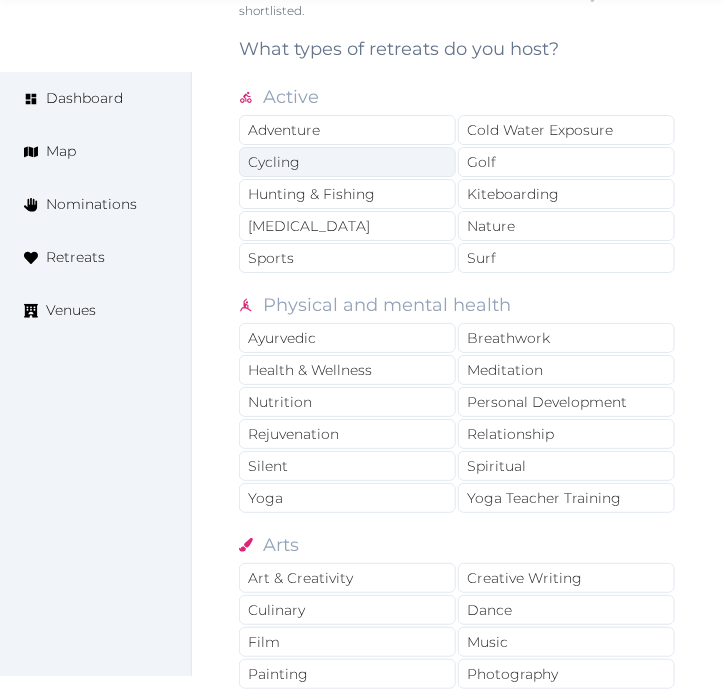 click on "Cycling" at bounding box center (347, 162) 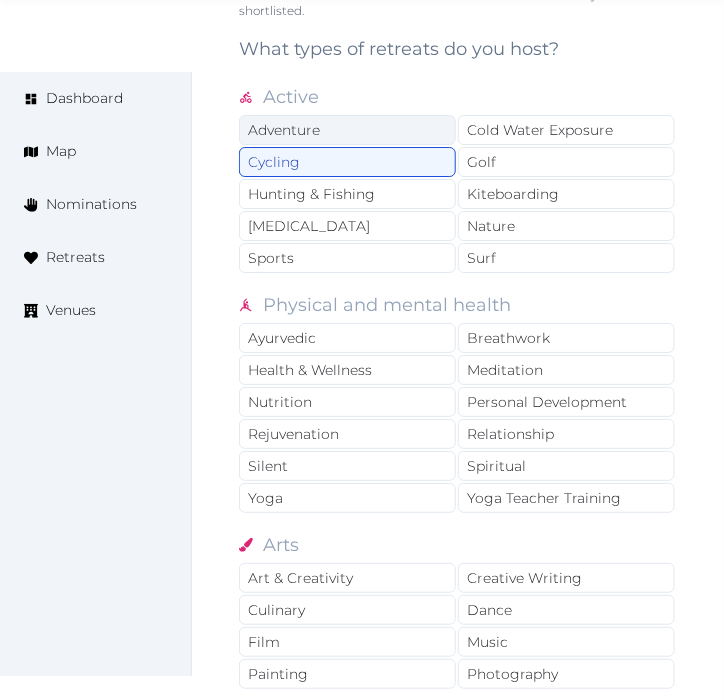 click on "Adventure" at bounding box center [347, 130] 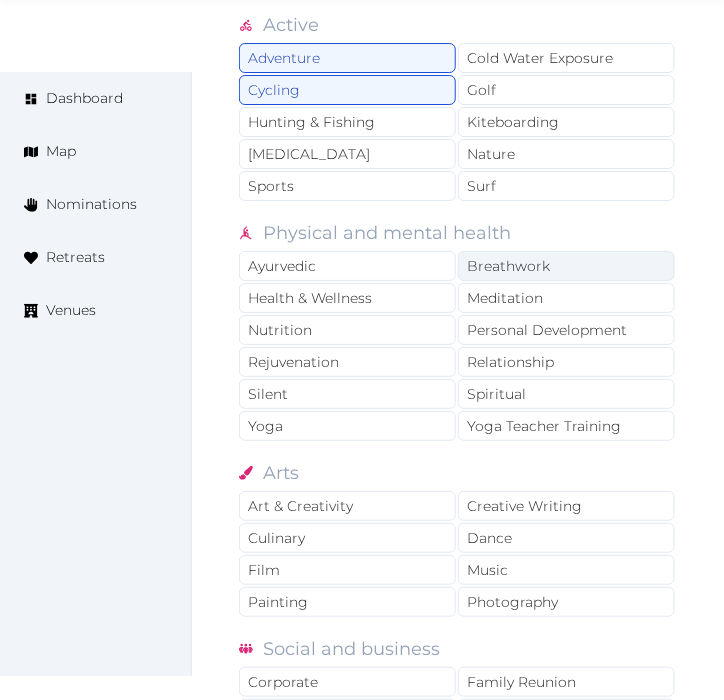 scroll, scrollTop: 1555, scrollLeft: 0, axis: vertical 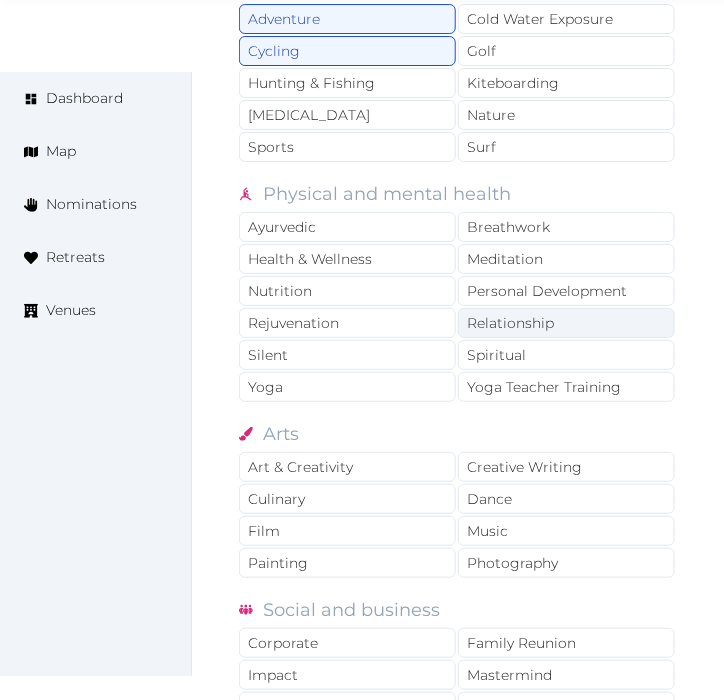 drag, startPoint x: 524, startPoint y: 320, endPoint x: 516, endPoint y: 288, distance: 32.984844 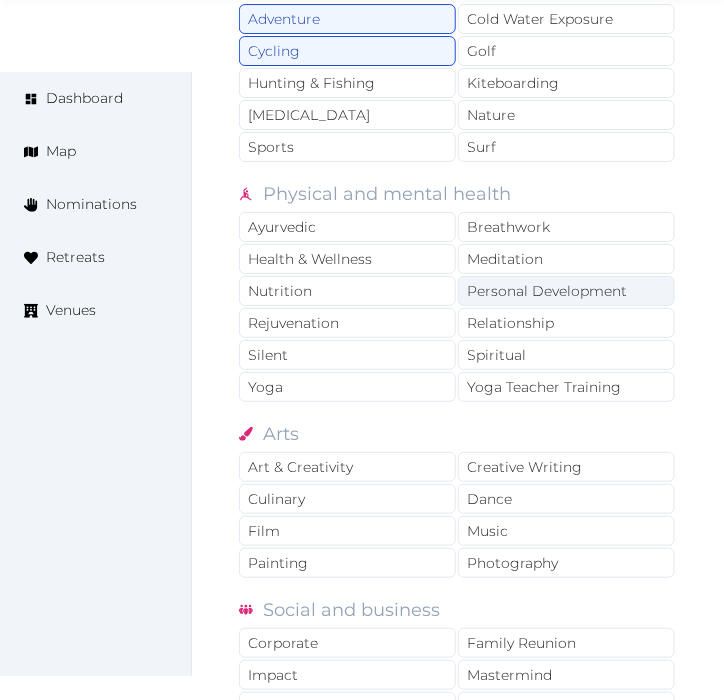 click on "Relationship" at bounding box center (566, 323) 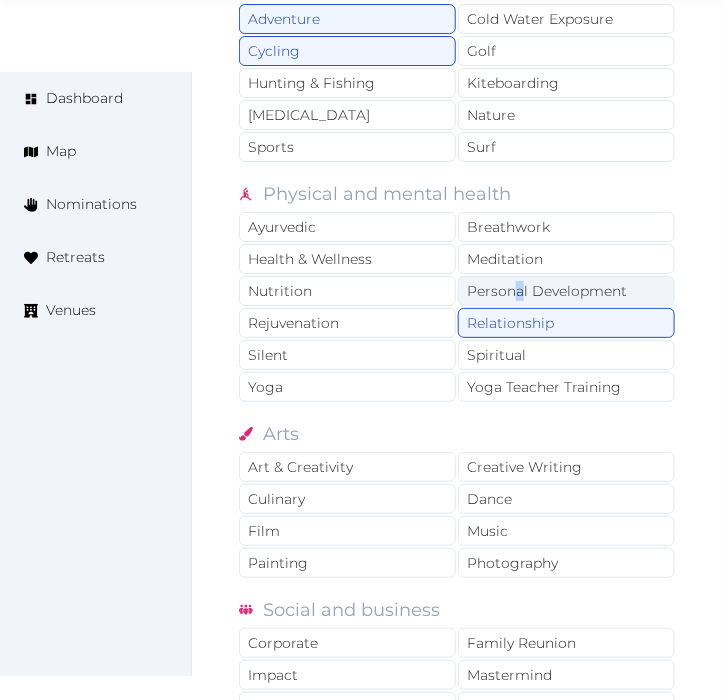 click on "Personal Development" at bounding box center [566, 291] 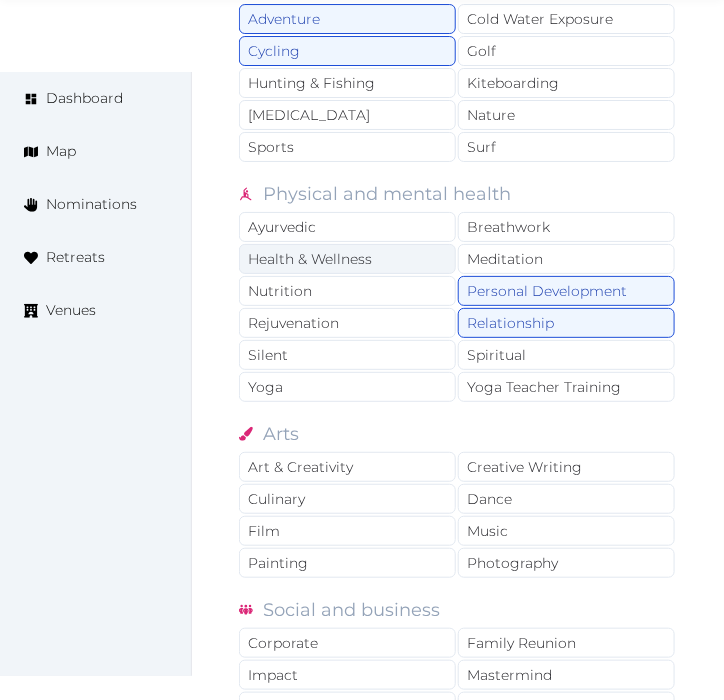 click on "Health & Wellness" at bounding box center (347, 259) 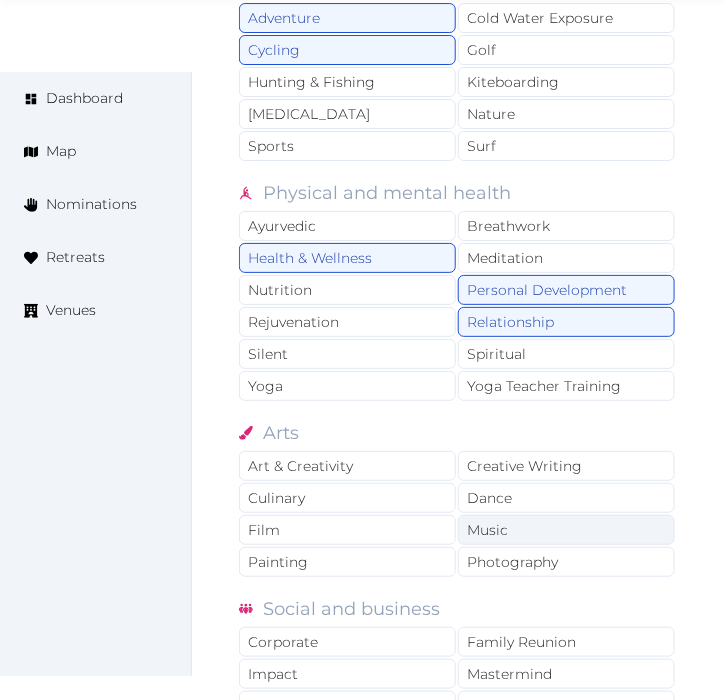 scroll, scrollTop: 1777, scrollLeft: 0, axis: vertical 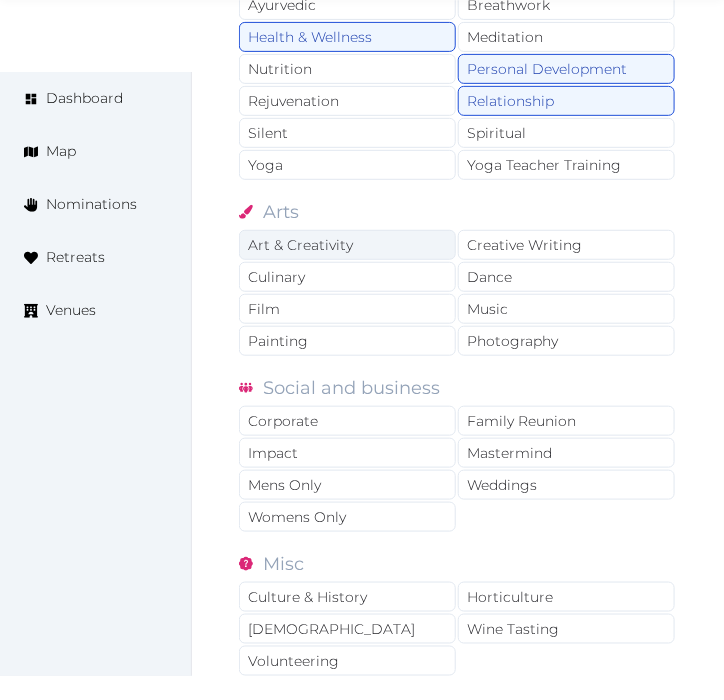 click on "Art & Creativity" at bounding box center (347, 245) 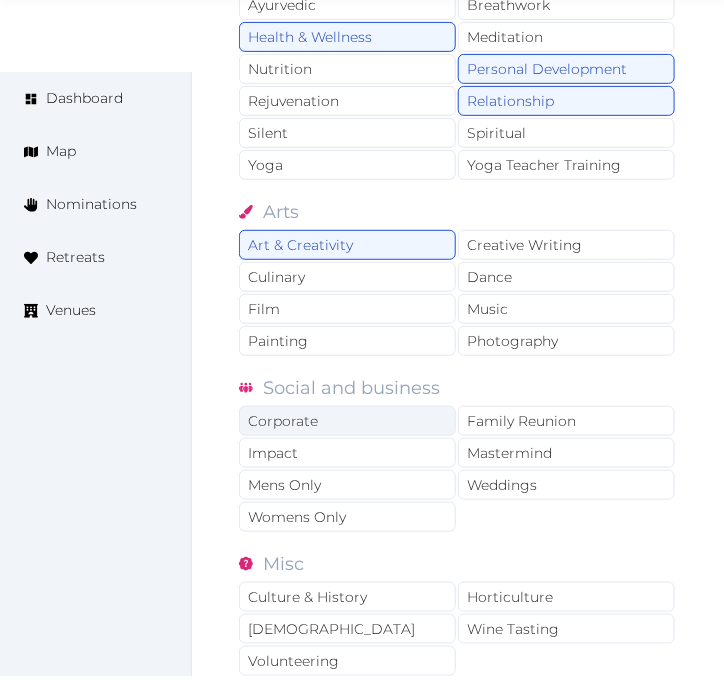 drag, startPoint x: 322, startPoint y: 422, endPoint x: 380, endPoint y: 424, distance: 58.034473 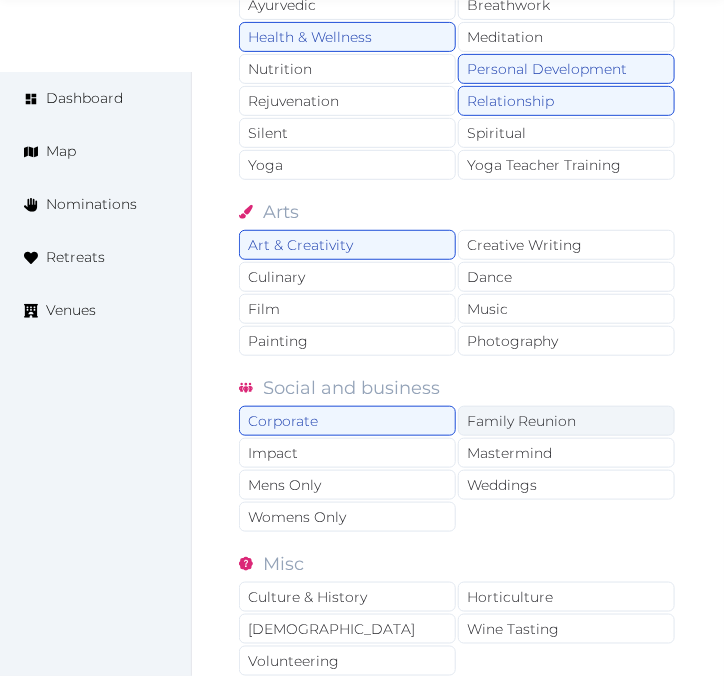 click on "Family Reunion" at bounding box center [566, 421] 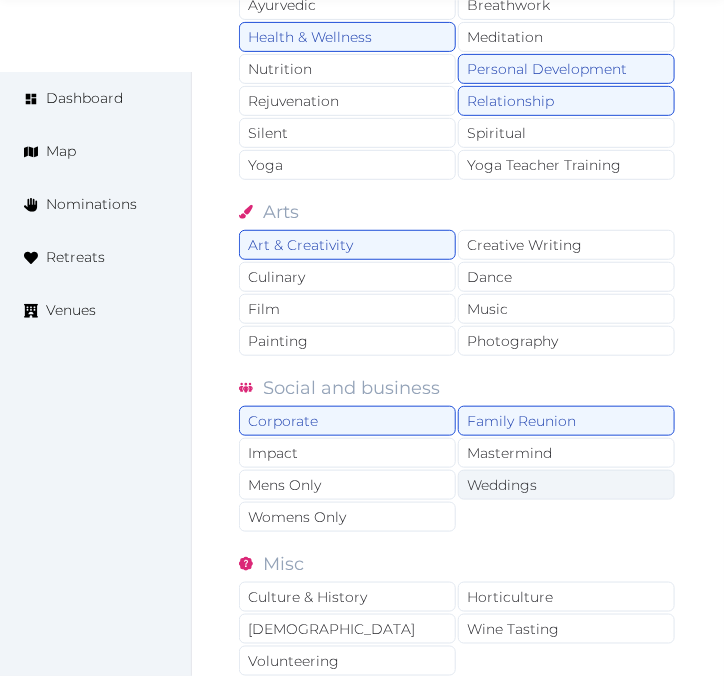 click on "Weddings" at bounding box center [566, 485] 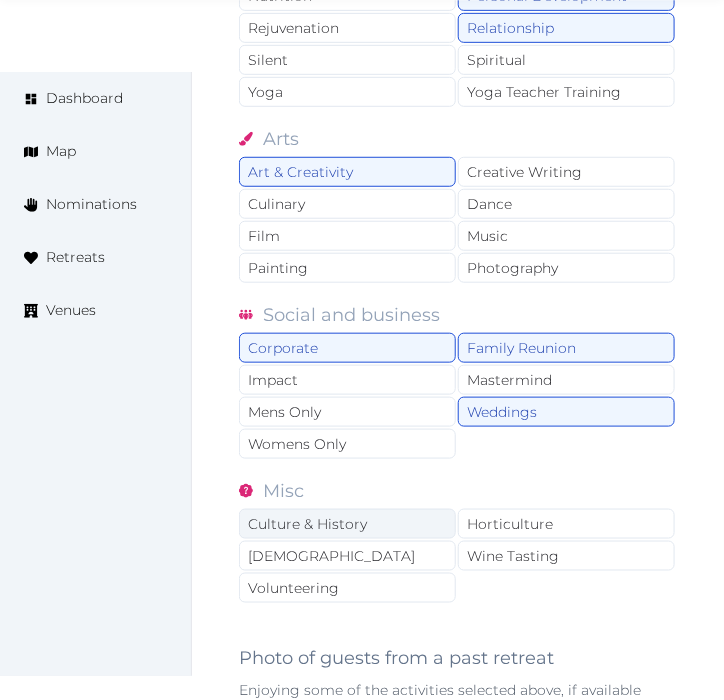 scroll, scrollTop: 1888, scrollLeft: 0, axis: vertical 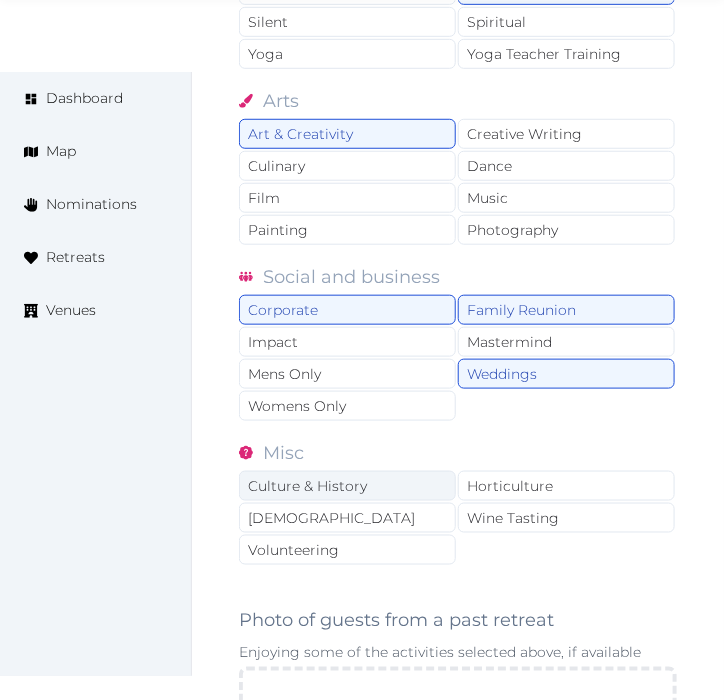click on "Culture & History" at bounding box center (347, 486) 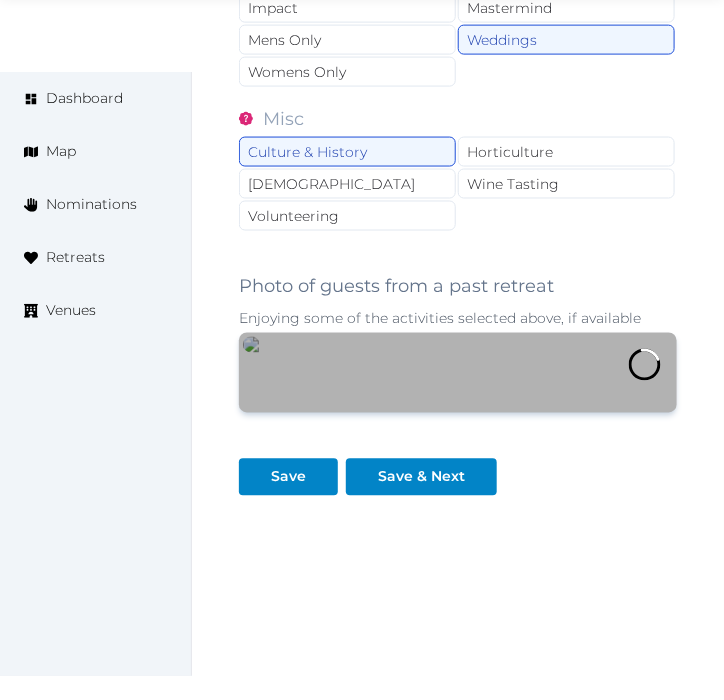 scroll, scrollTop: 2333, scrollLeft: 0, axis: vertical 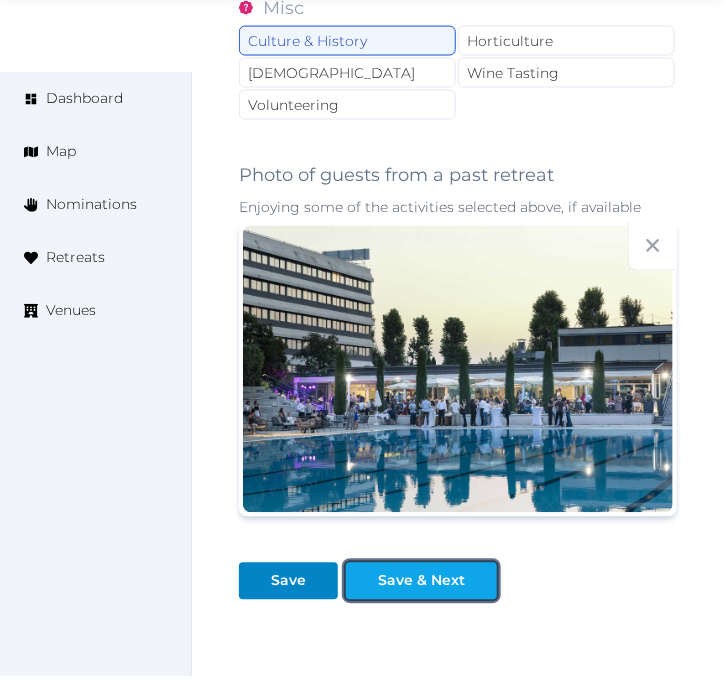 click on "Save & Next" at bounding box center (421, 581) 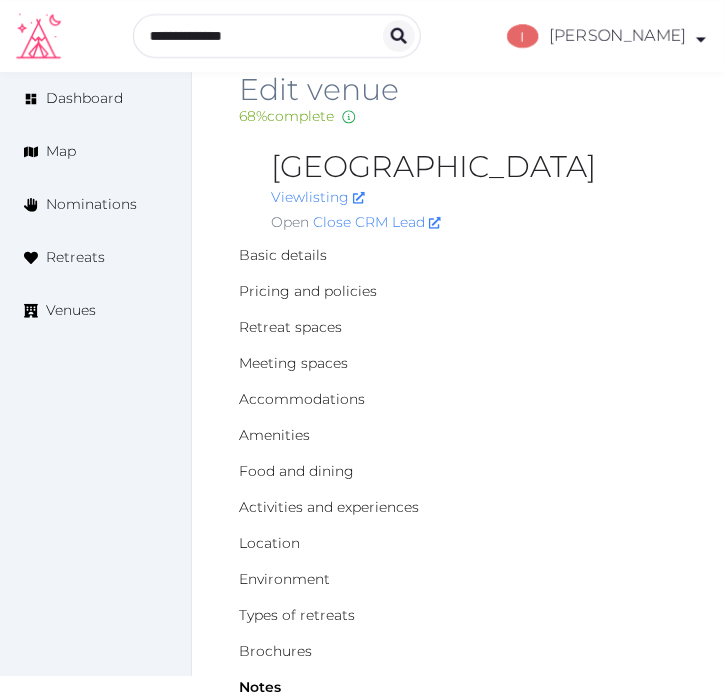 scroll, scrollTop: 0, scrollLeft: 0, axis: both 